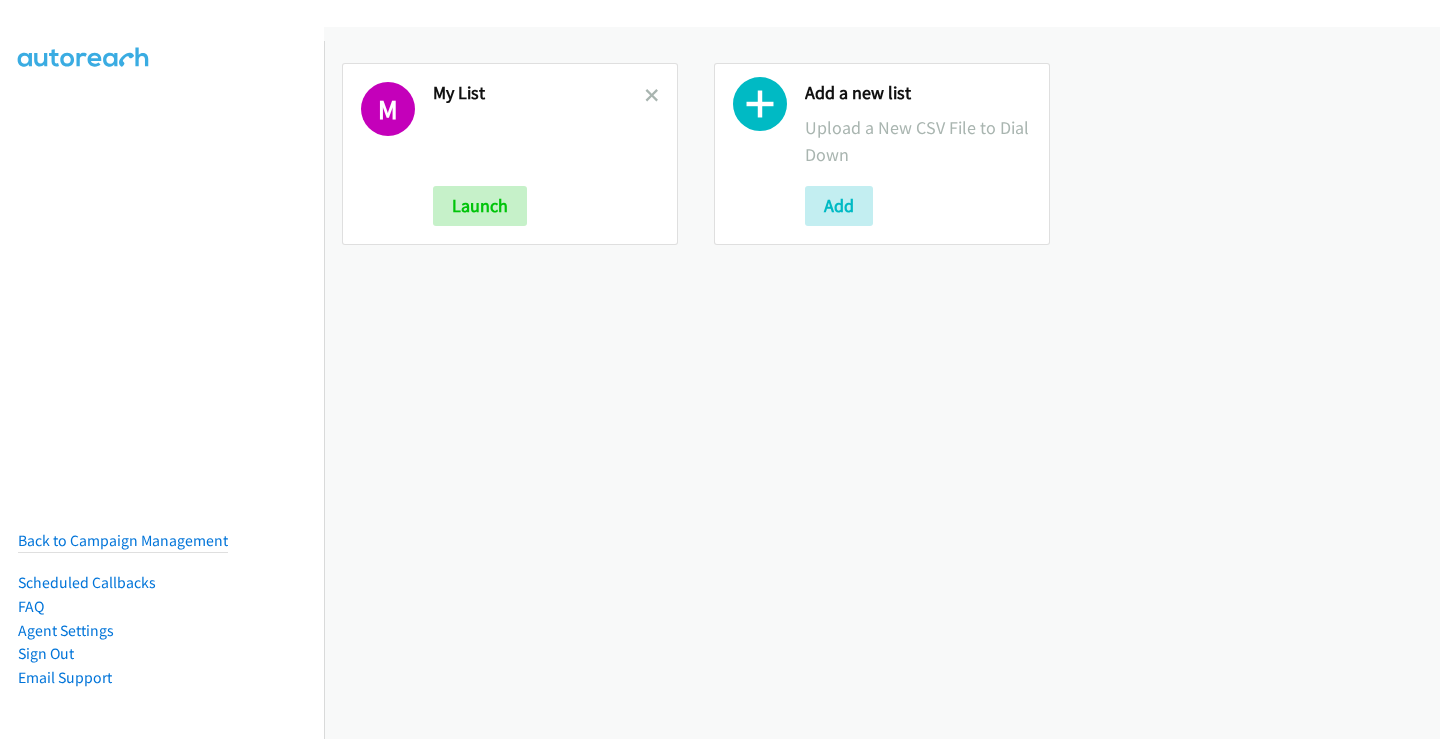 scroll, scrollTop: 0, scrollLeft: 0, axis: both 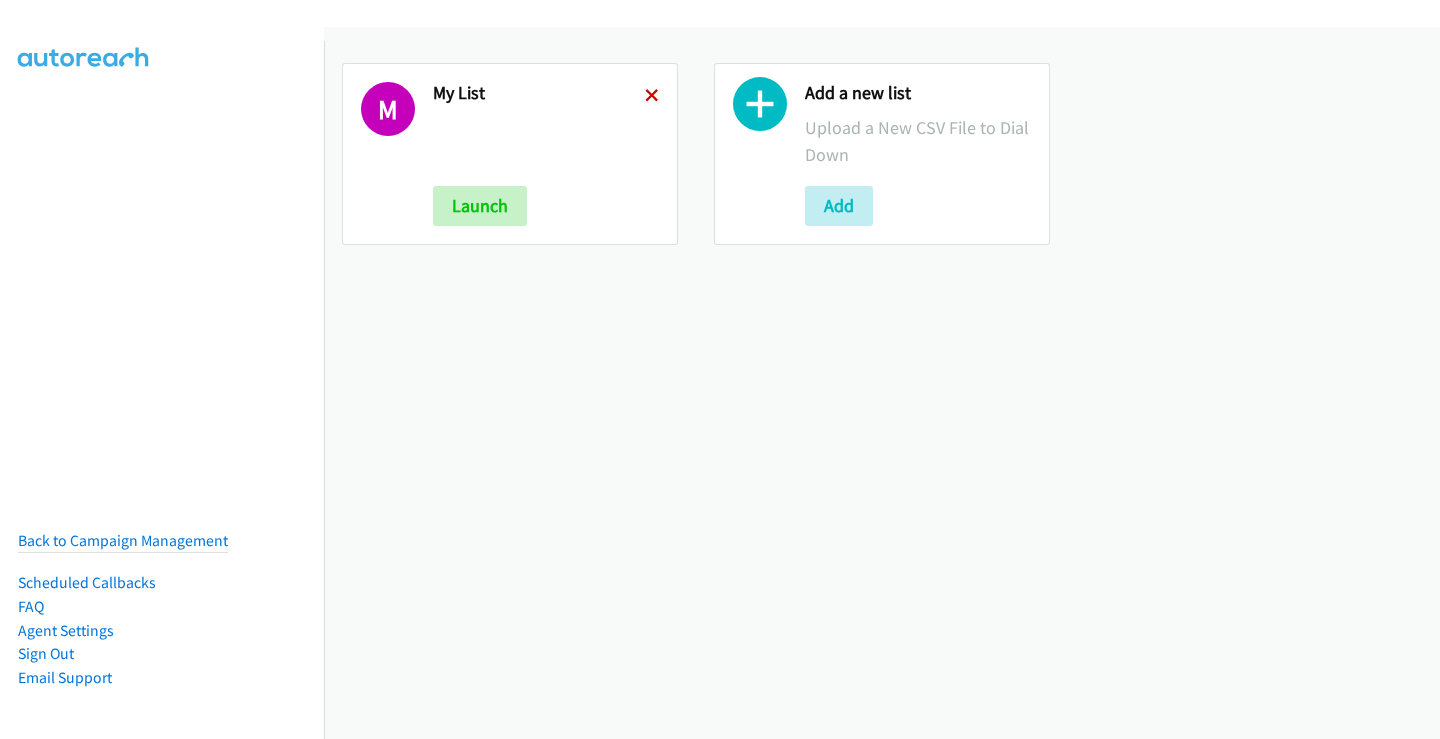 click at bounding box center (652, 97) 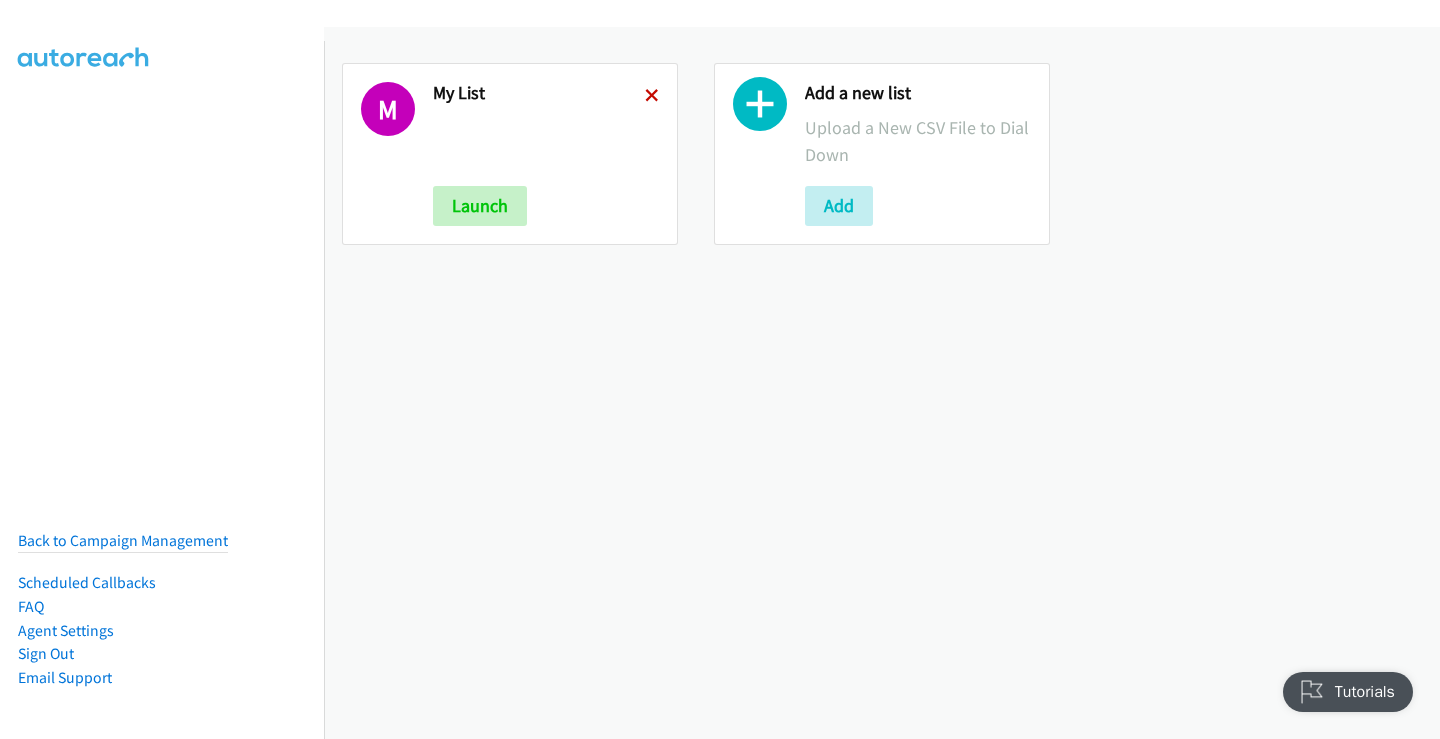scroll, scrollTop: 0, scrollLeft: 0, axis: both 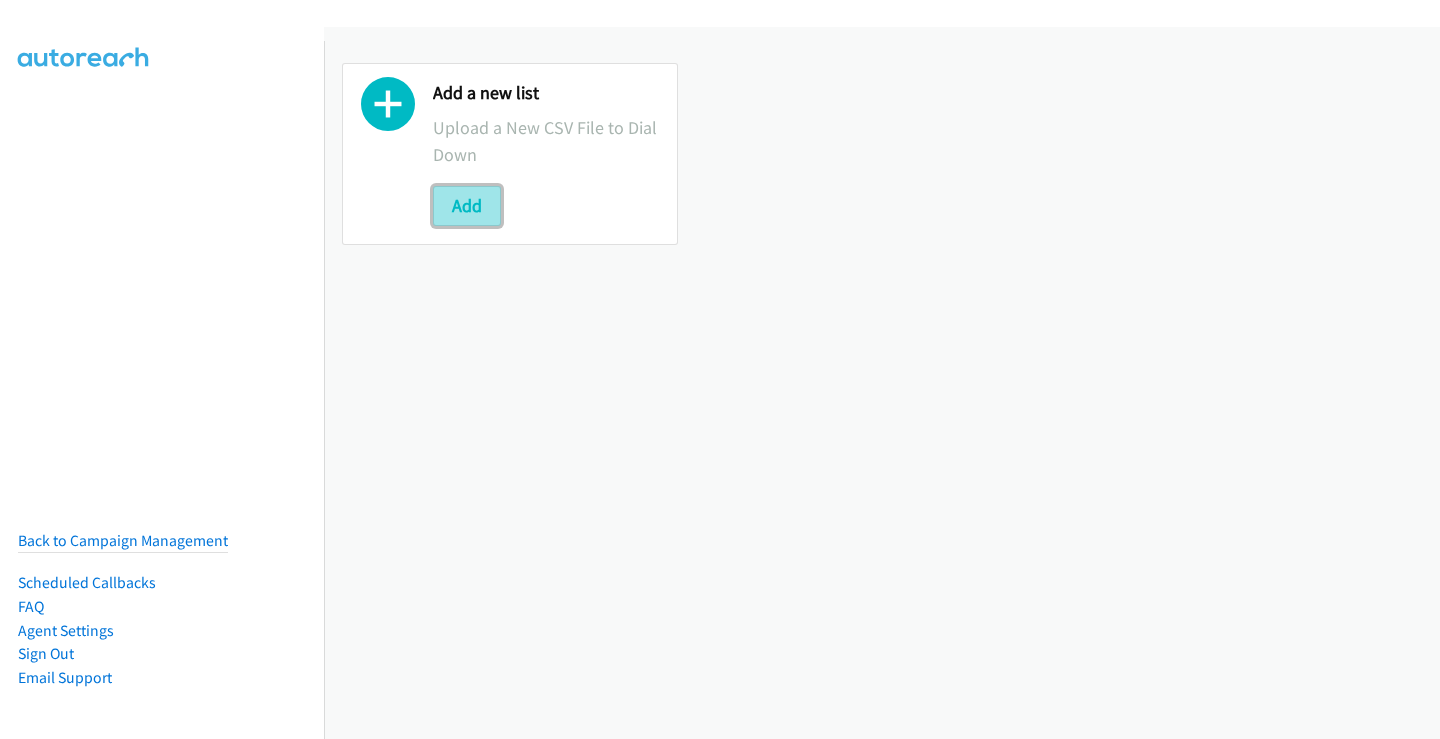 click on "Add" at bounding box center (467, 206) 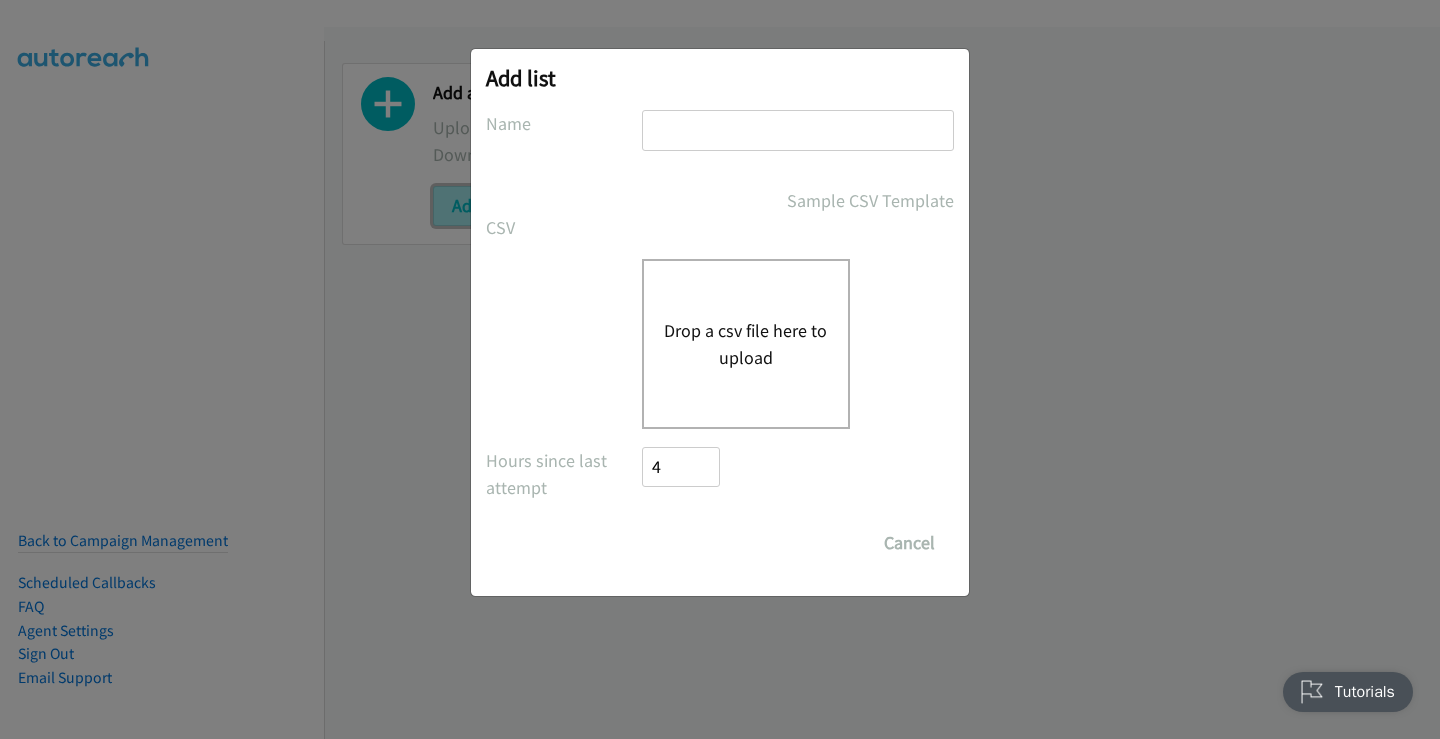 scroll, scrollTop: 0, scrollLeft: 0, axis: both 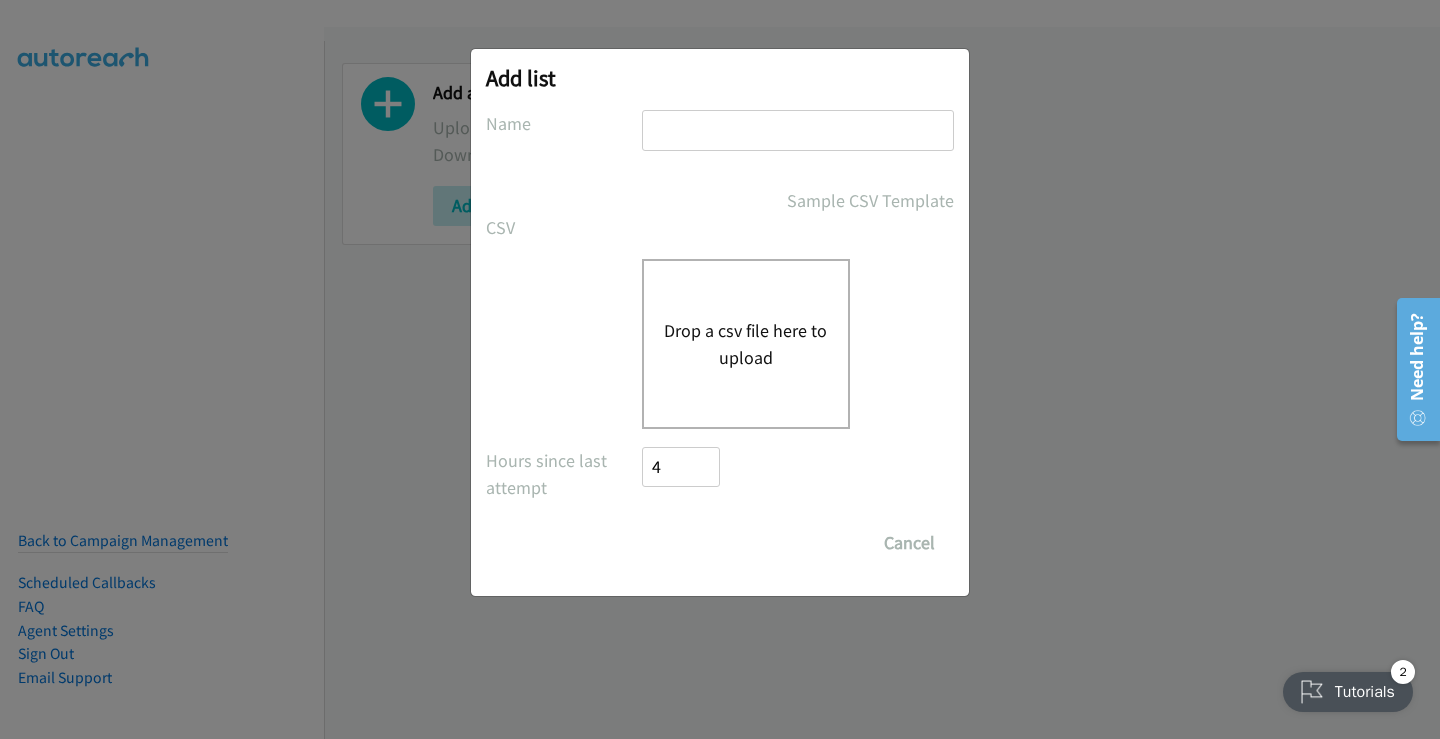 click at bounding box center (798, 130) 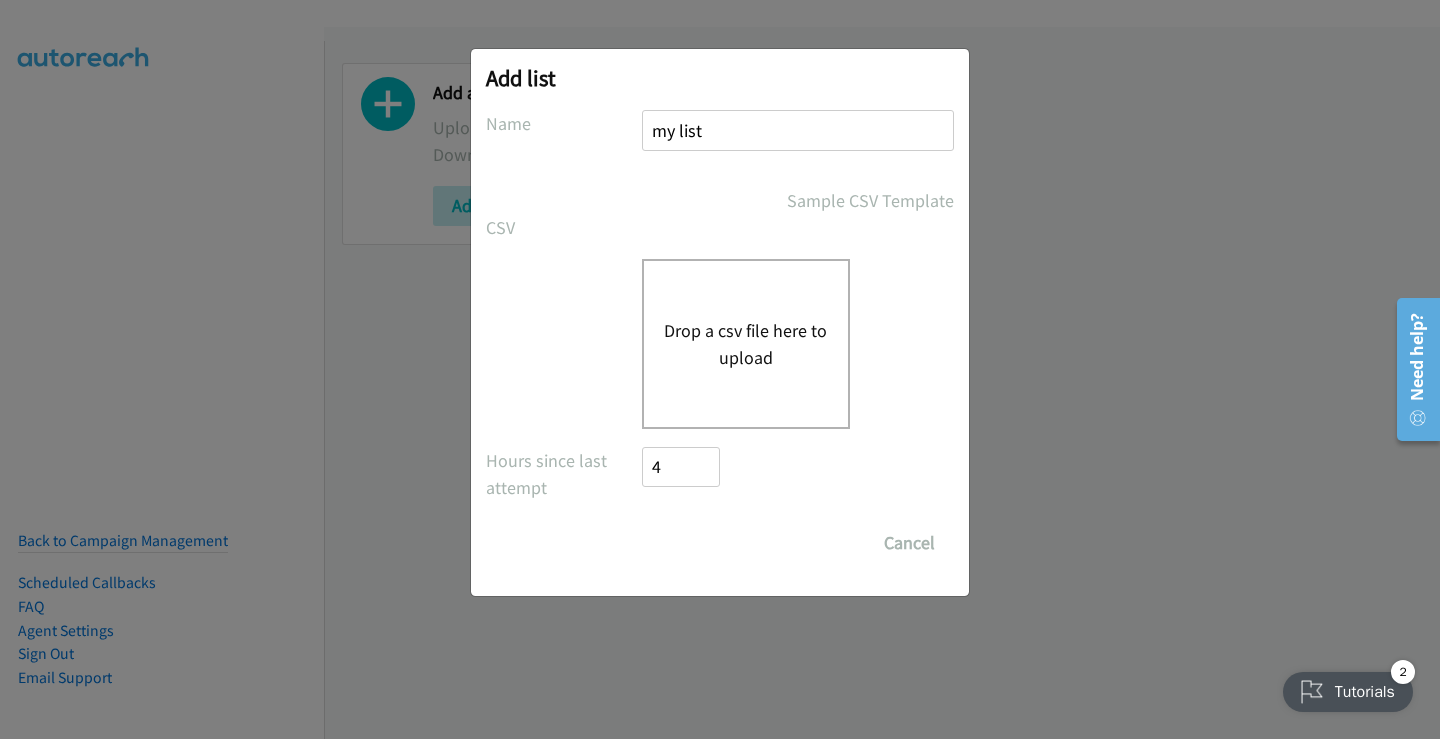 click on "Drop a csv file here to upload" at bounding box center (746, 344) 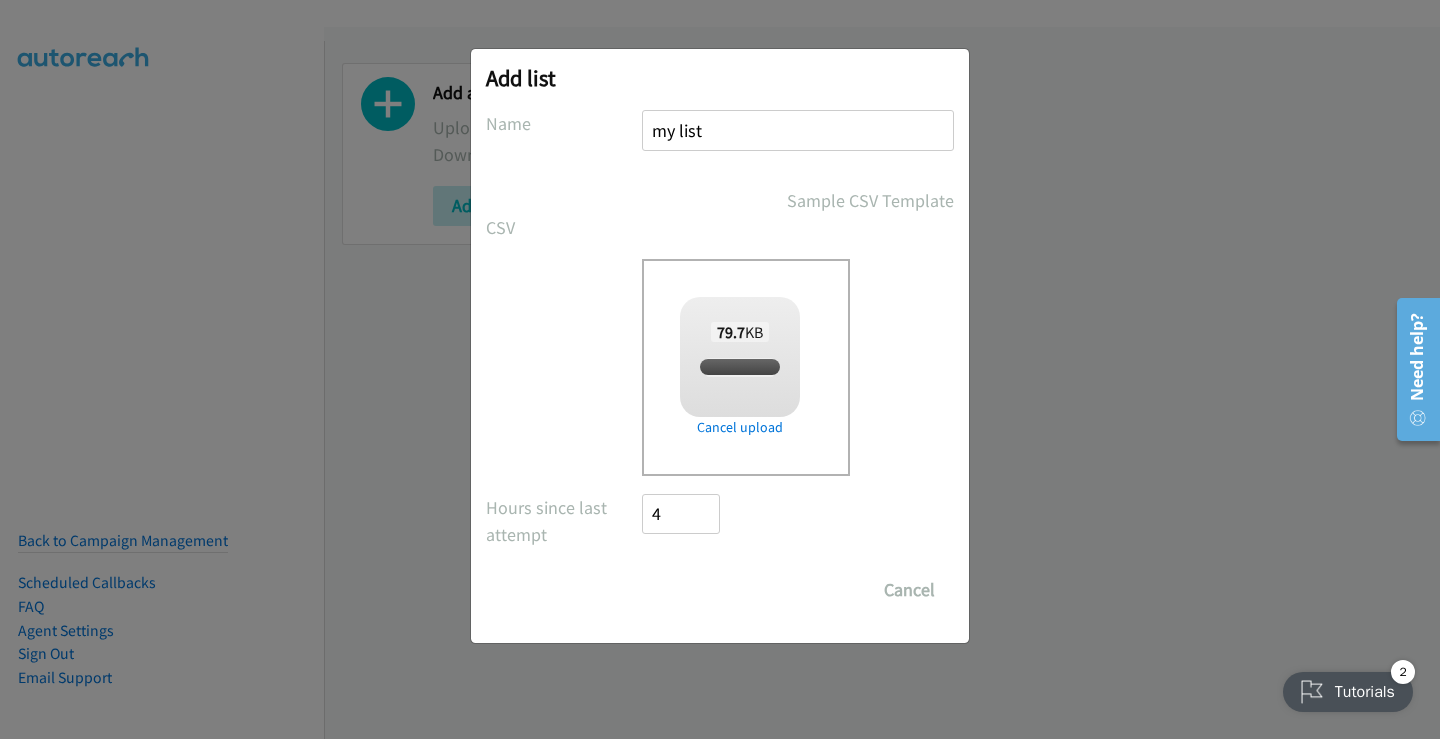 checkbox on "true" 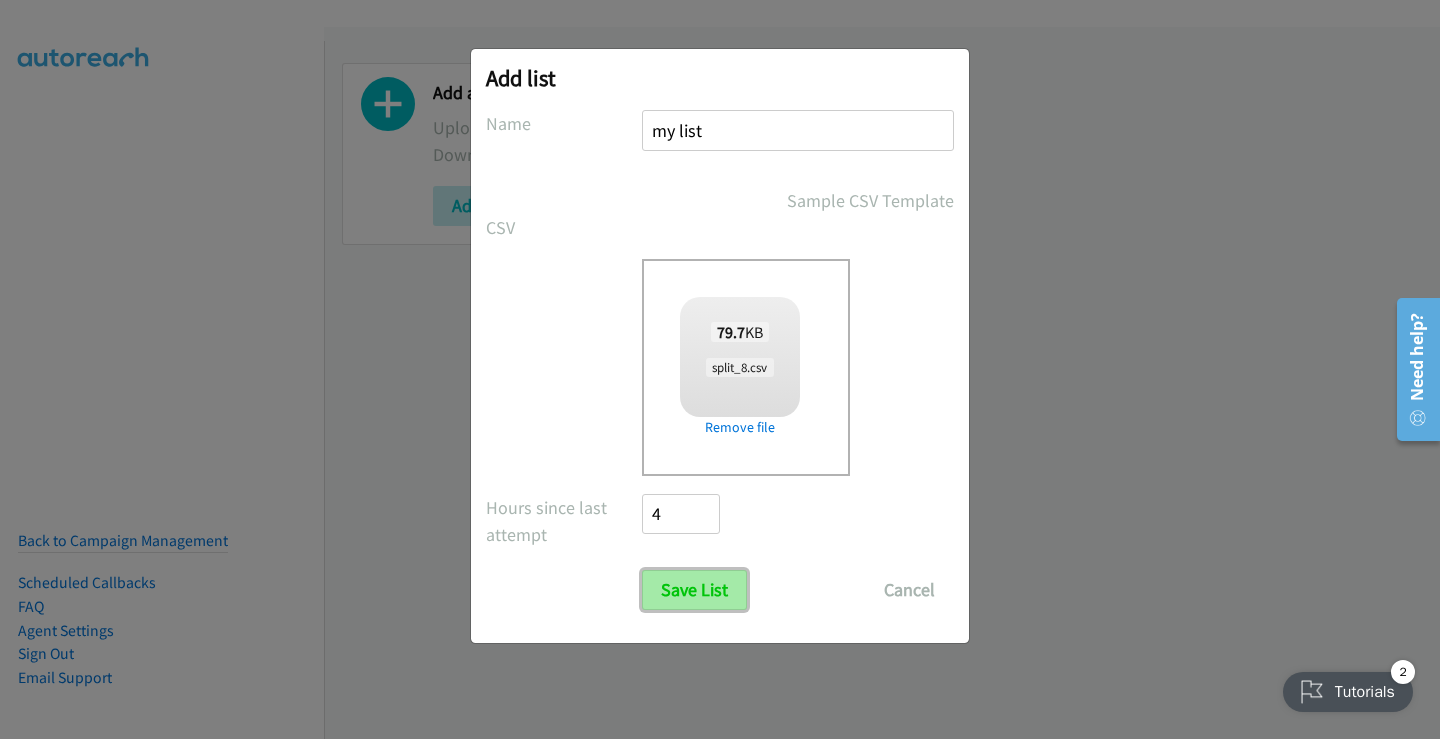 click on "Save List" at bounding box center (694, 590) 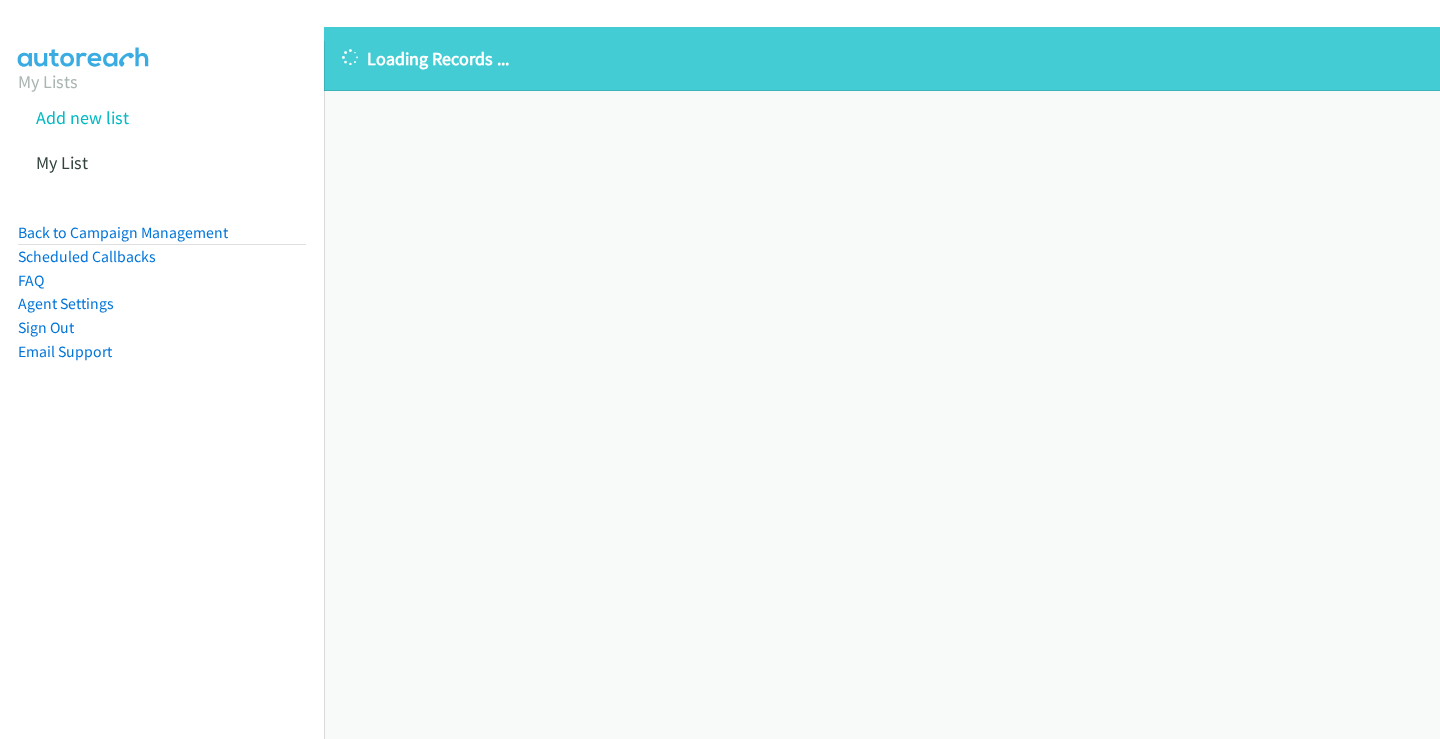 scroll, scrollTop: 0, scrollLeft: 0, axis: both 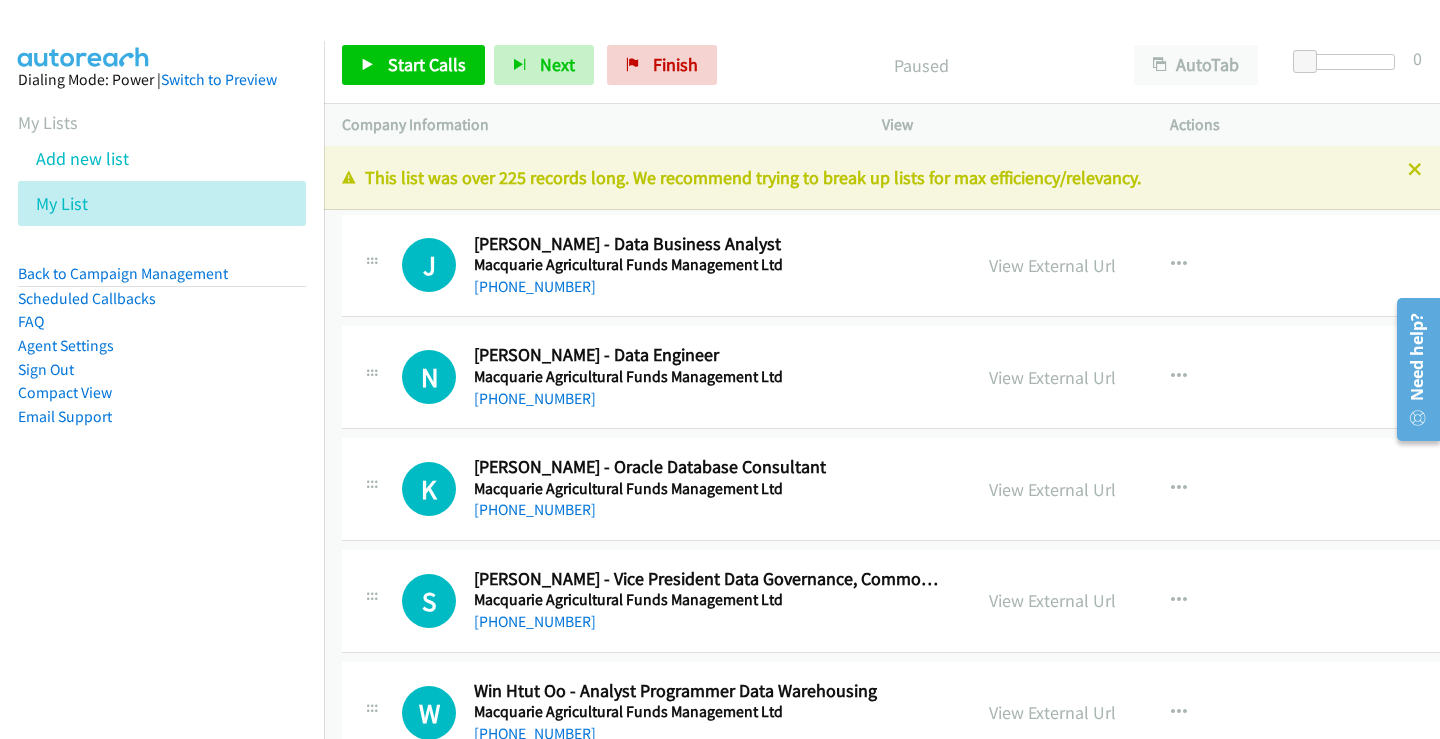 drag, startPoint x: 1397, startPoint y: 166, endPoint x: 1351, endPoint y: 187, distance: 50.566788 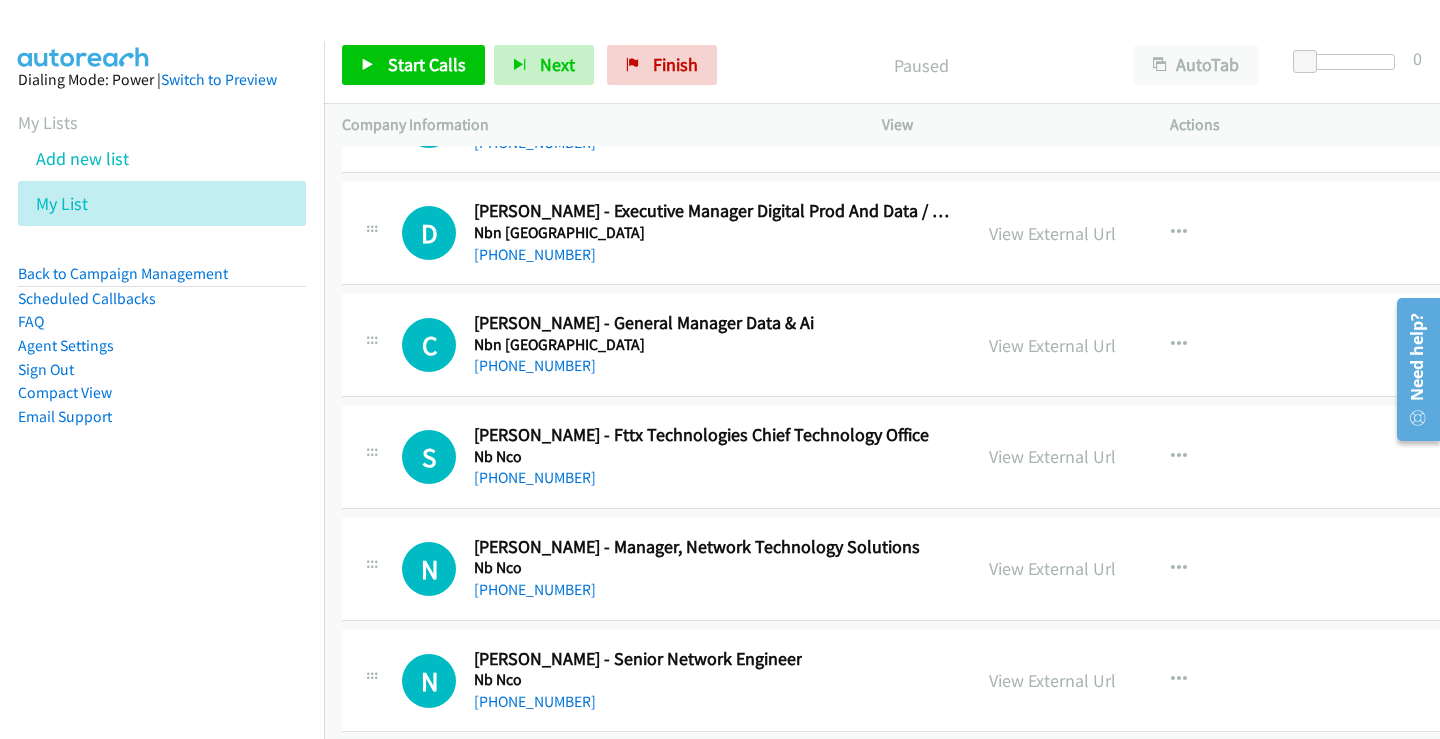 scroll, scrollTop: 34109, scrollLeft: 0, axis: vertical 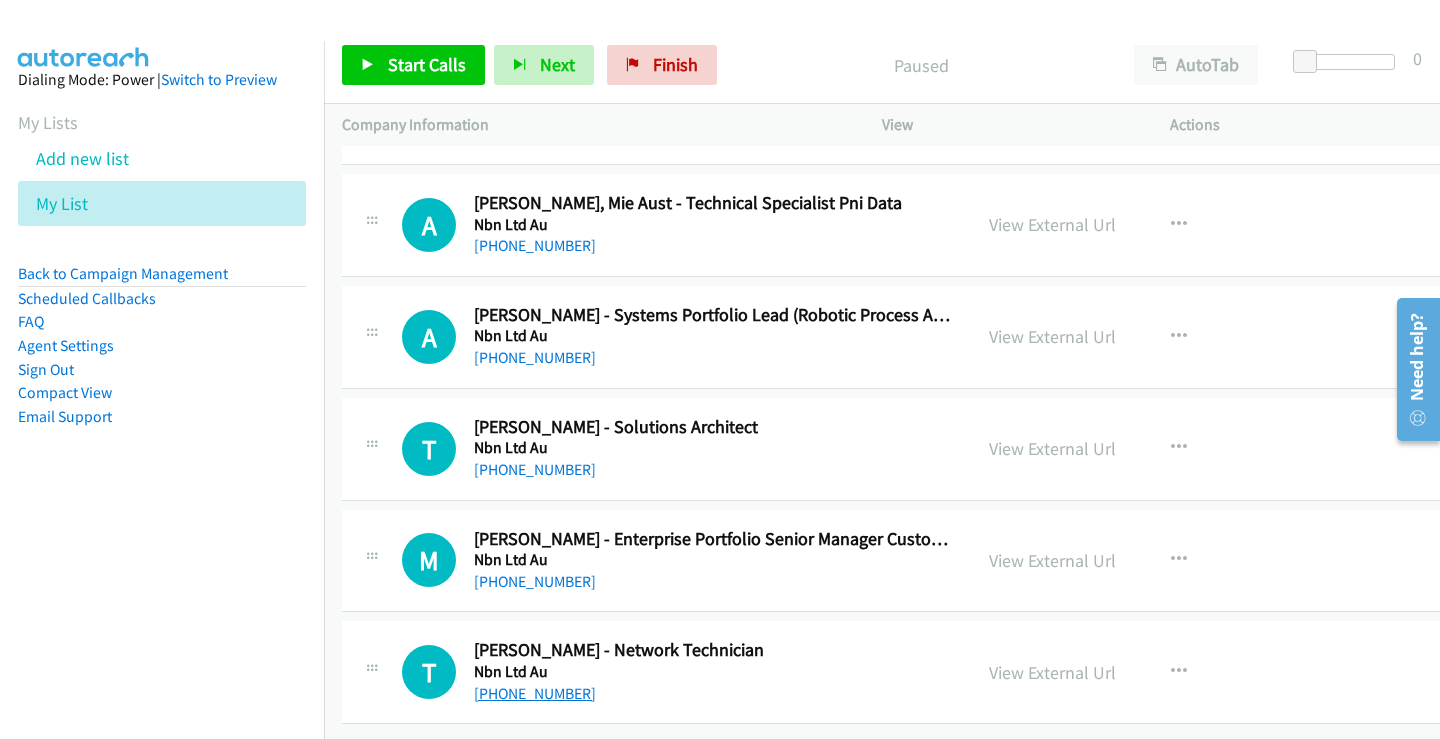 click on "[PHONE_NUMBER]" at bounding box center (535, 693) 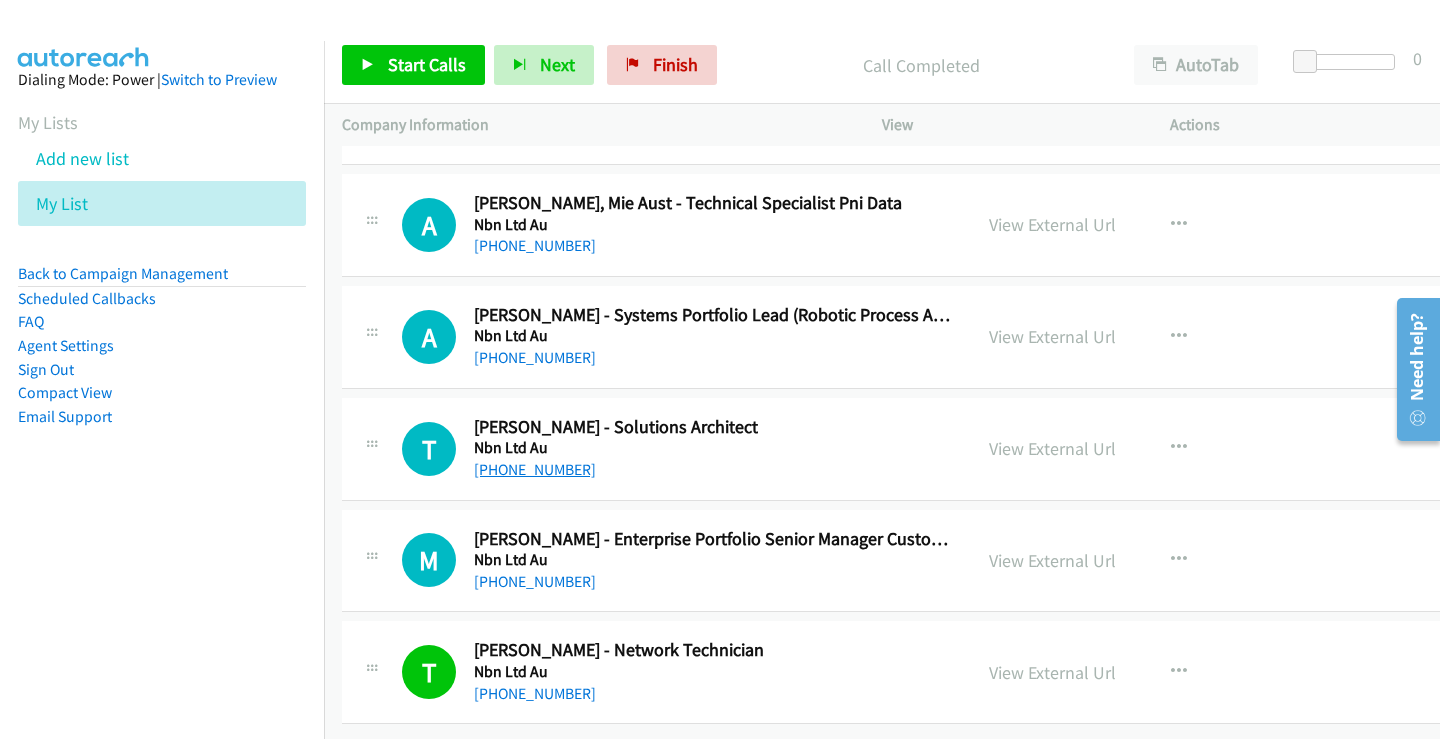 click on "[PHONE_NUMBER]" at bounding box center (535, 469) 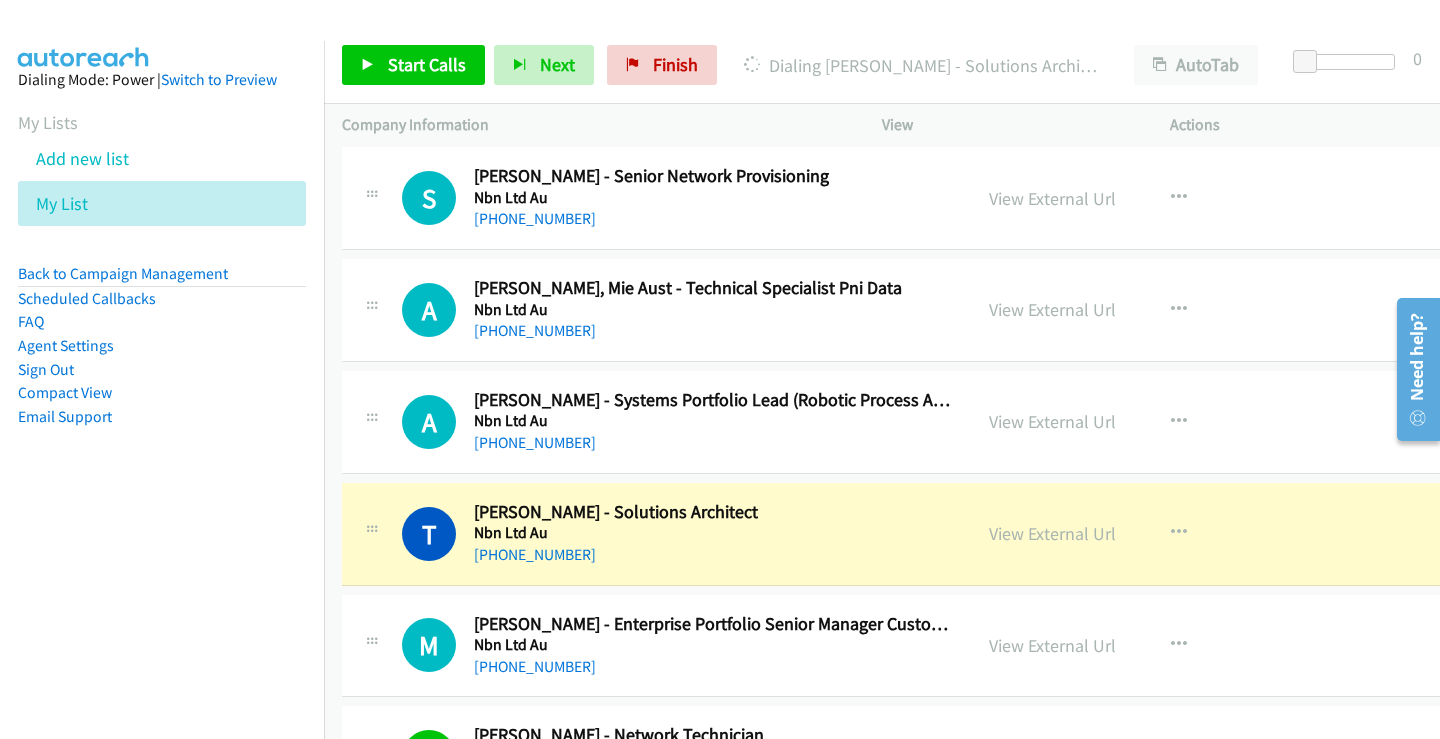 scroll, scrollTop: 38814, scrollLeft: 0, axis: vertical 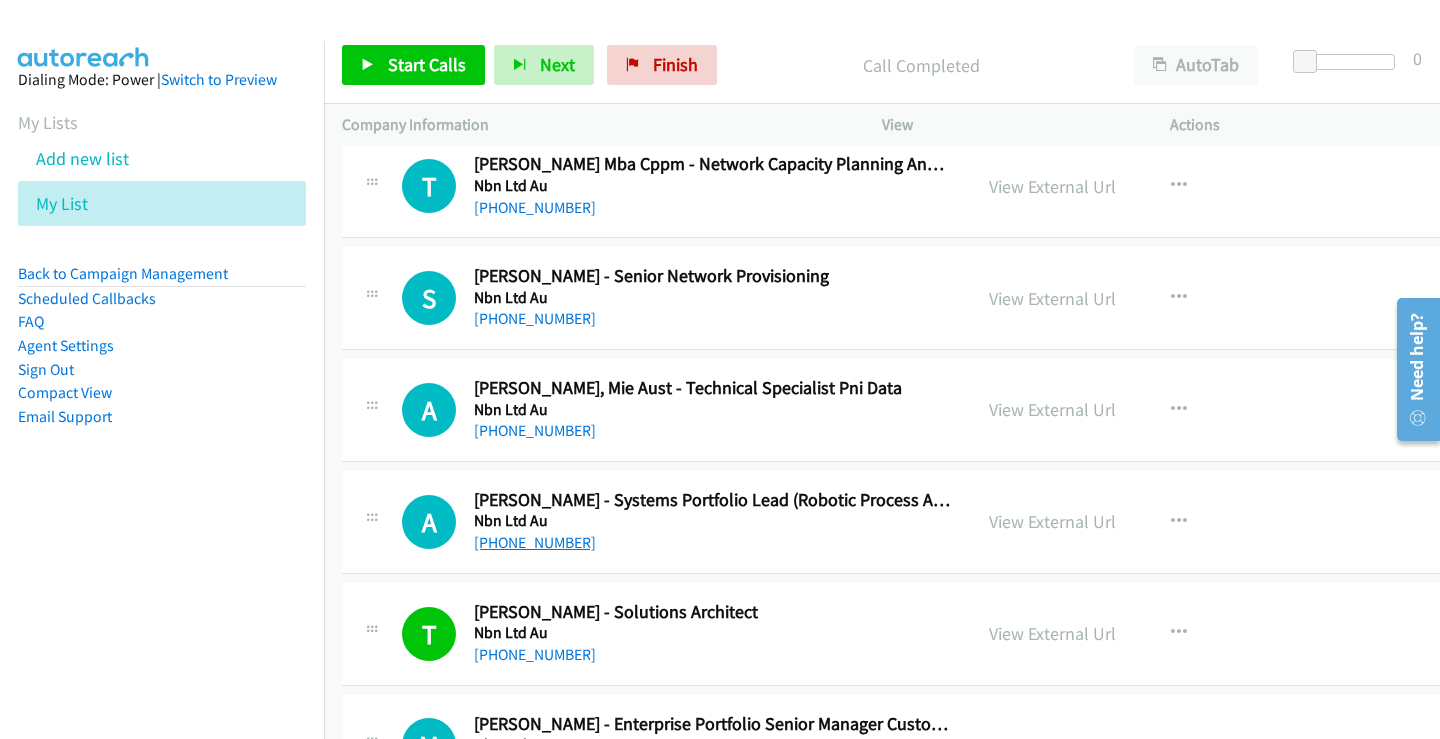 click on "[PHONE_NUMBER]" at bounding box center [535, 542] 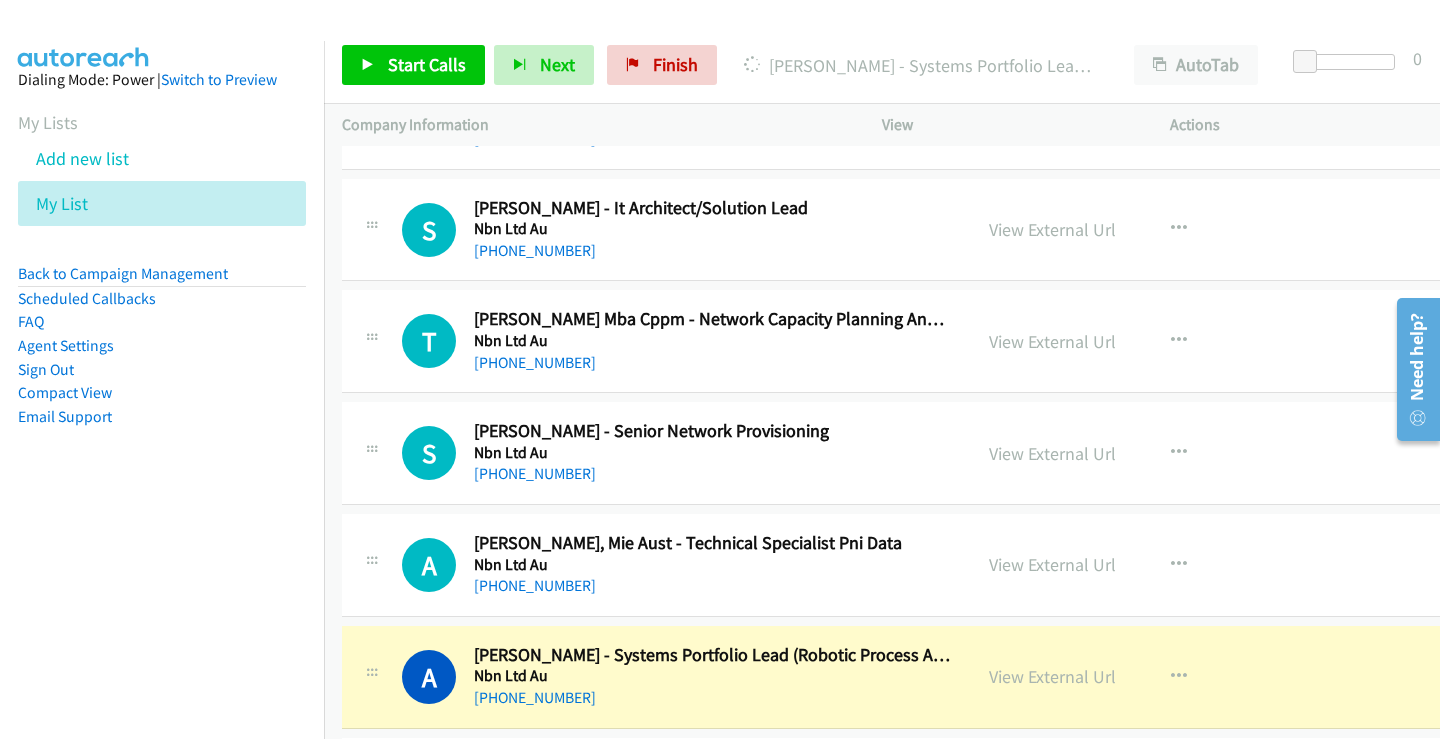 scroll, scrollTop: 38614, scrollLeft: 0, axis: vertical 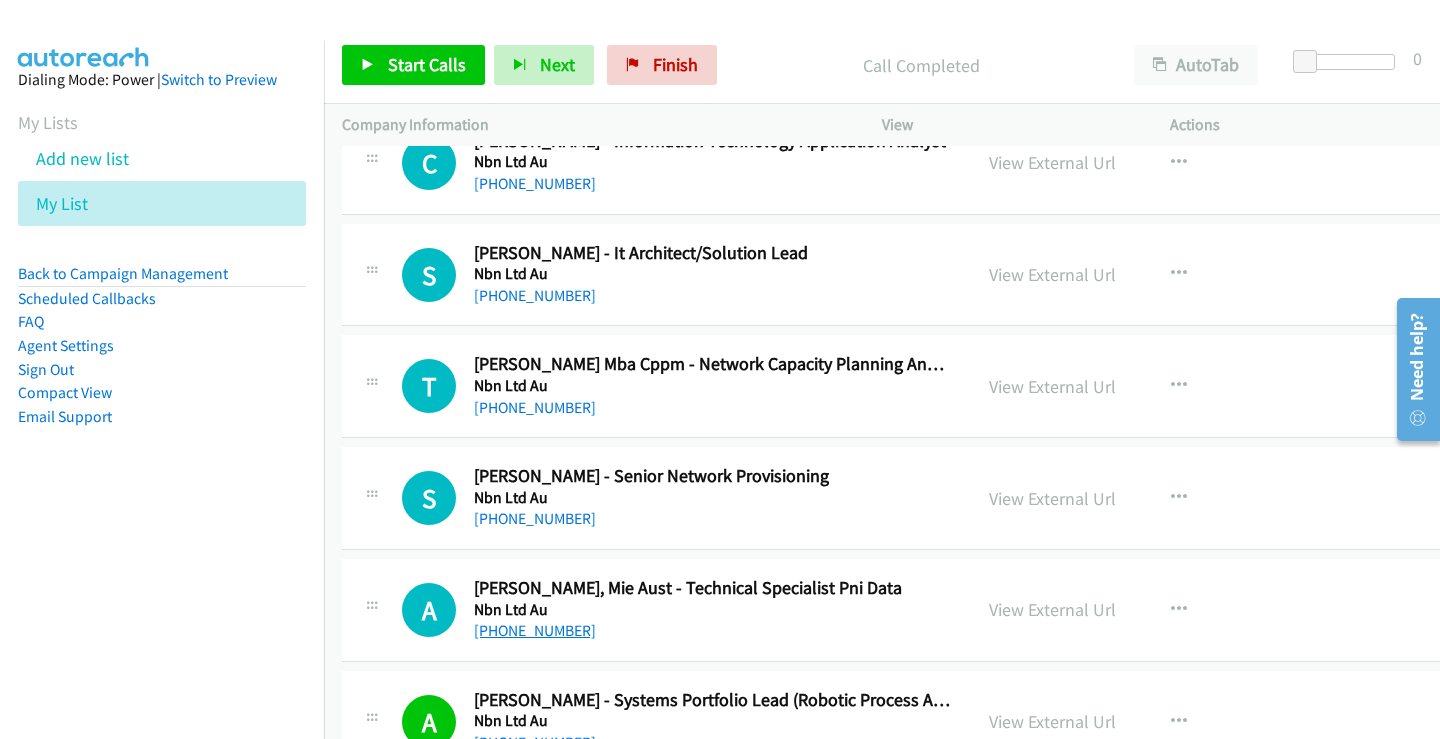 click on "[PHONE_NUMBER]" at bounding box center (535, 630) 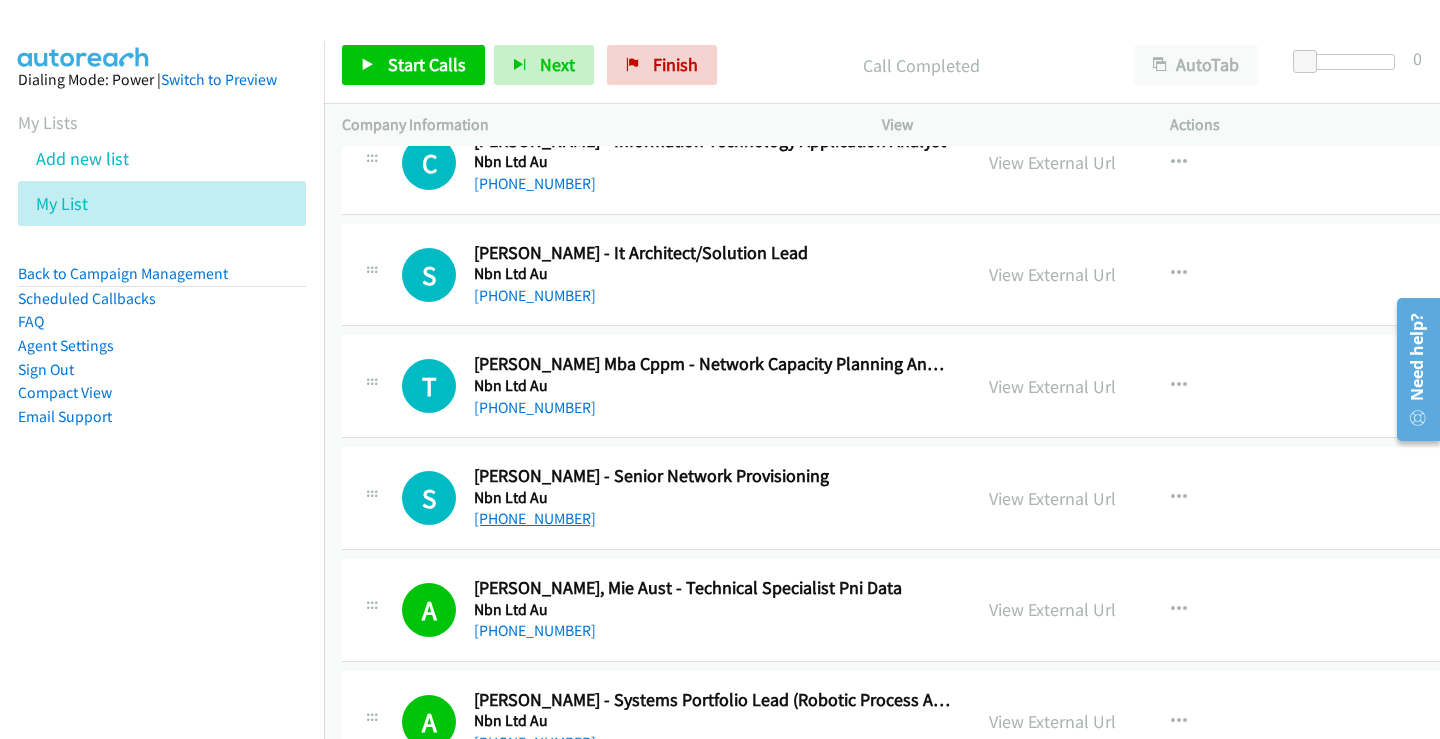 click on "[PHONE_NUMBER]" at bounding box center (535, 518) 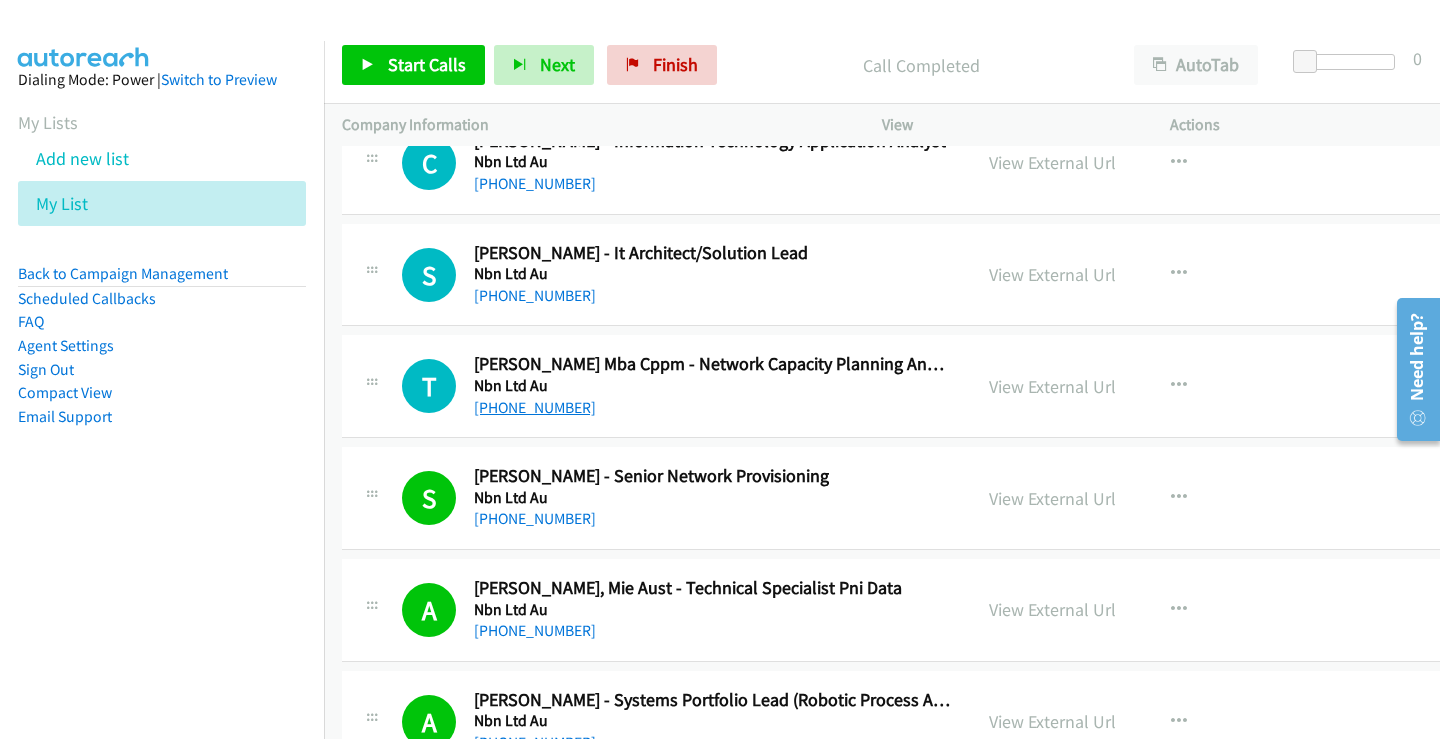 click on "[PHONE_NUMBER]" at bounding box center (535, 407) 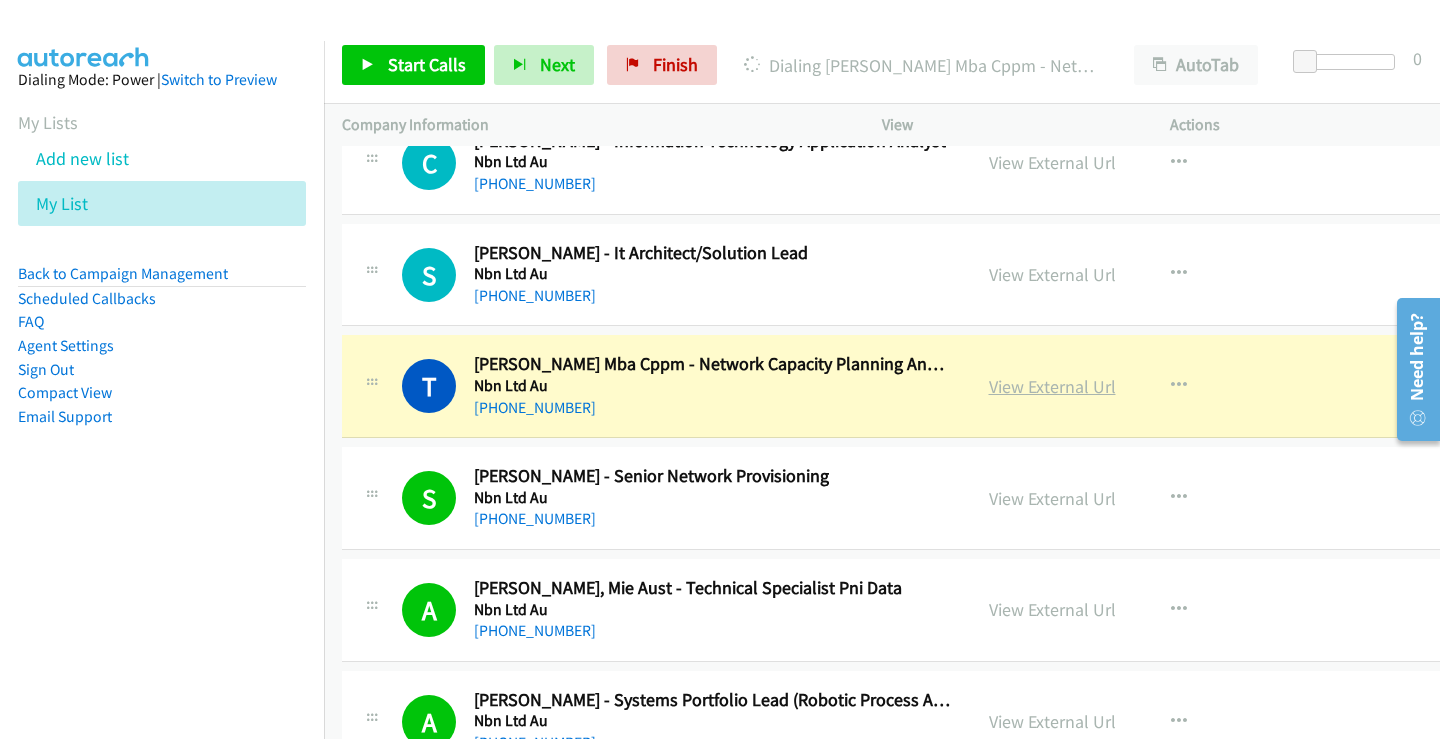 click on "View External Url" at bounding box center (1052, 386) 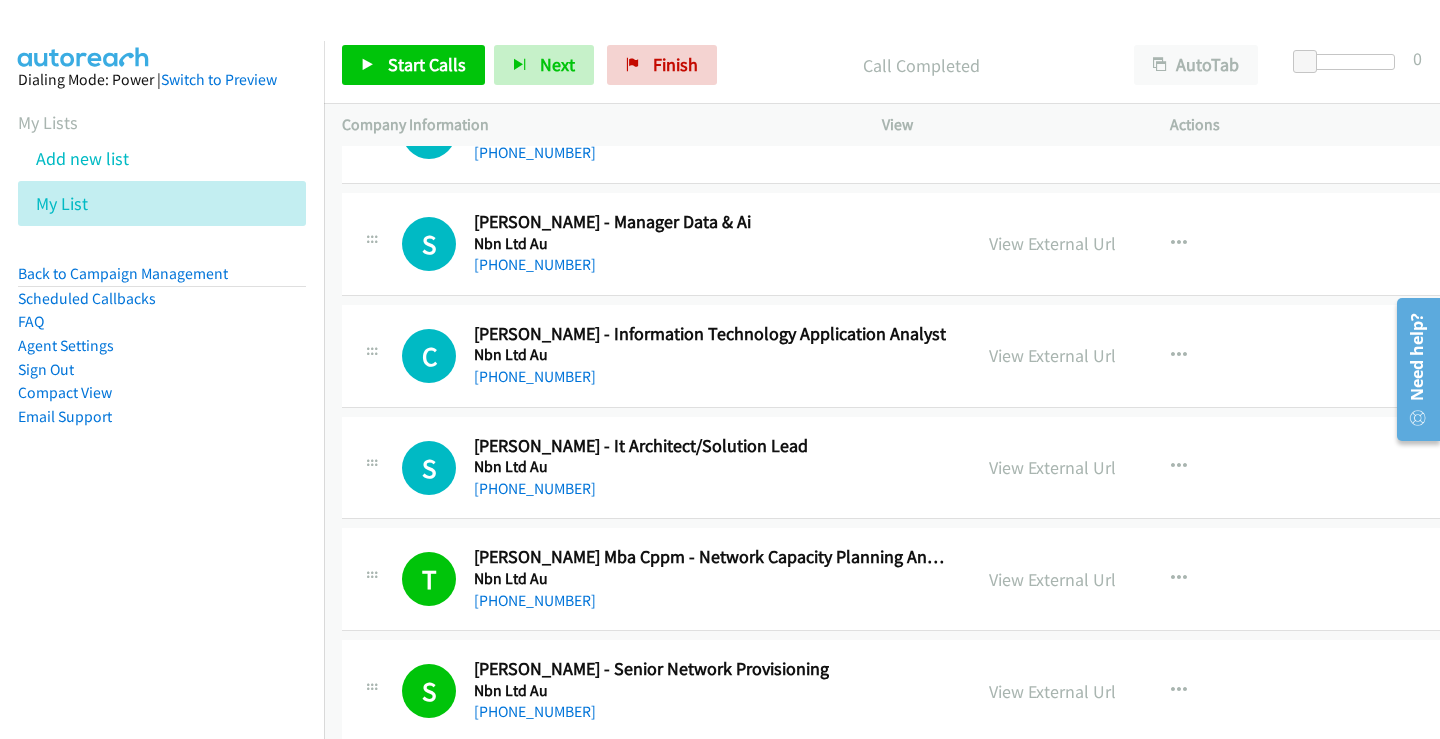 scroll, scrollTop: 38414, scrollLeft: 0, axis: vertical 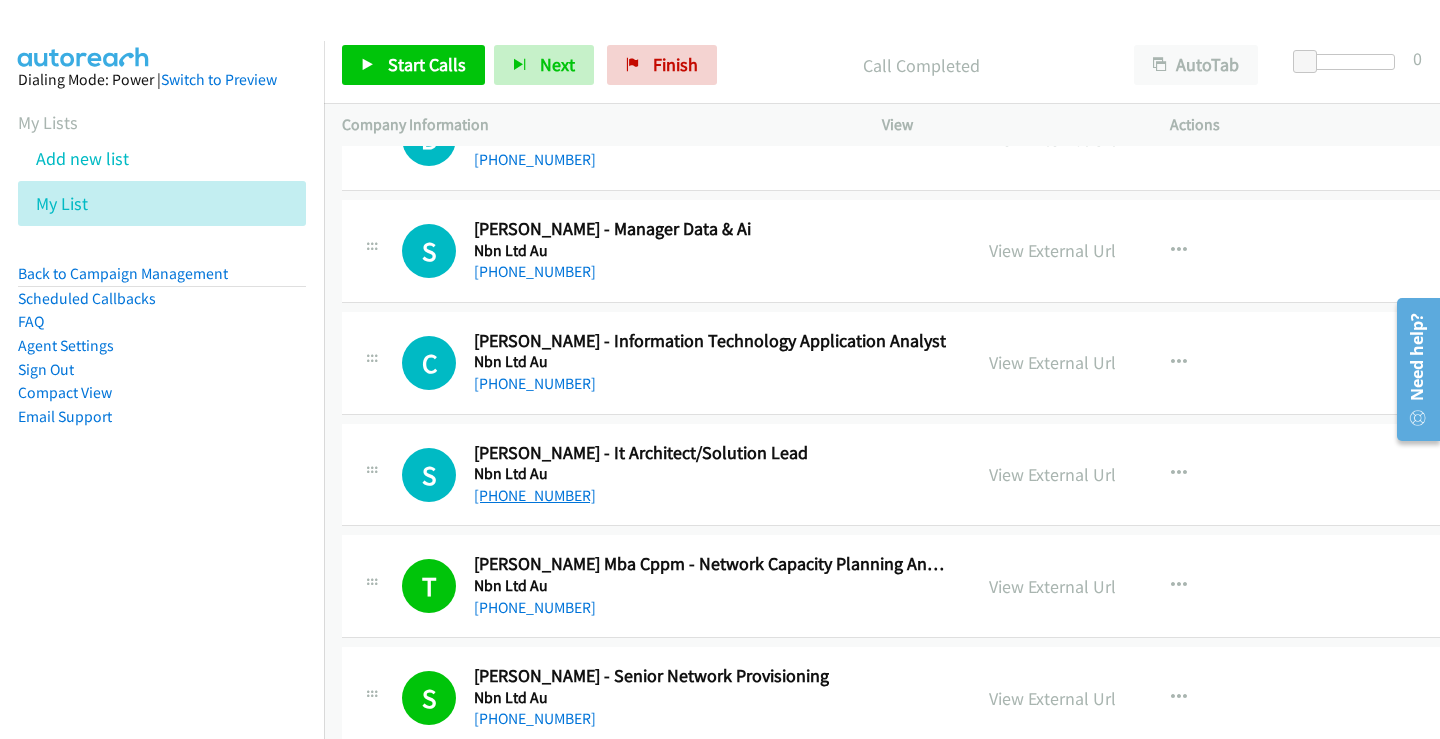 click on "[PHONE_NUMBER]" at bounding box center [535, 495] 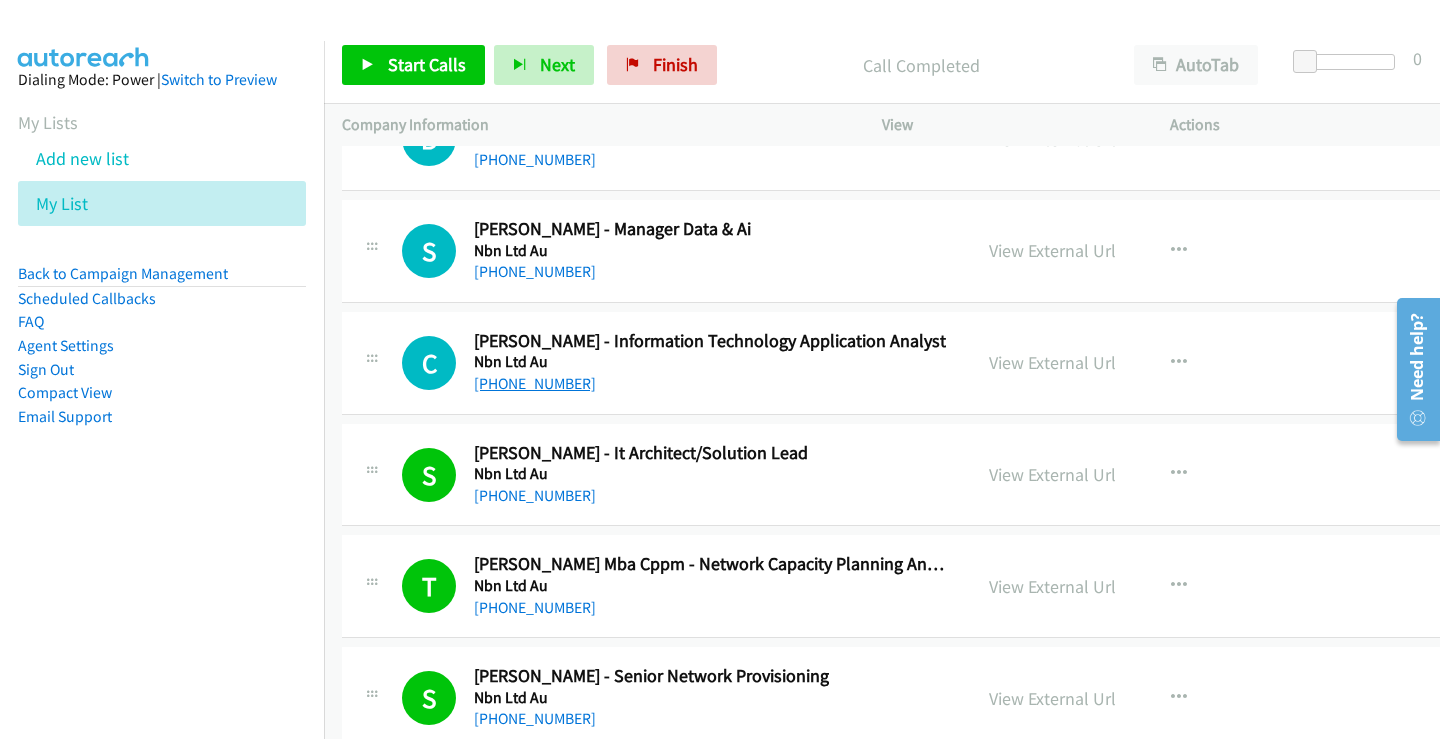 click on "[PHONE_NUMBER]" at bounding box center (535, 383) 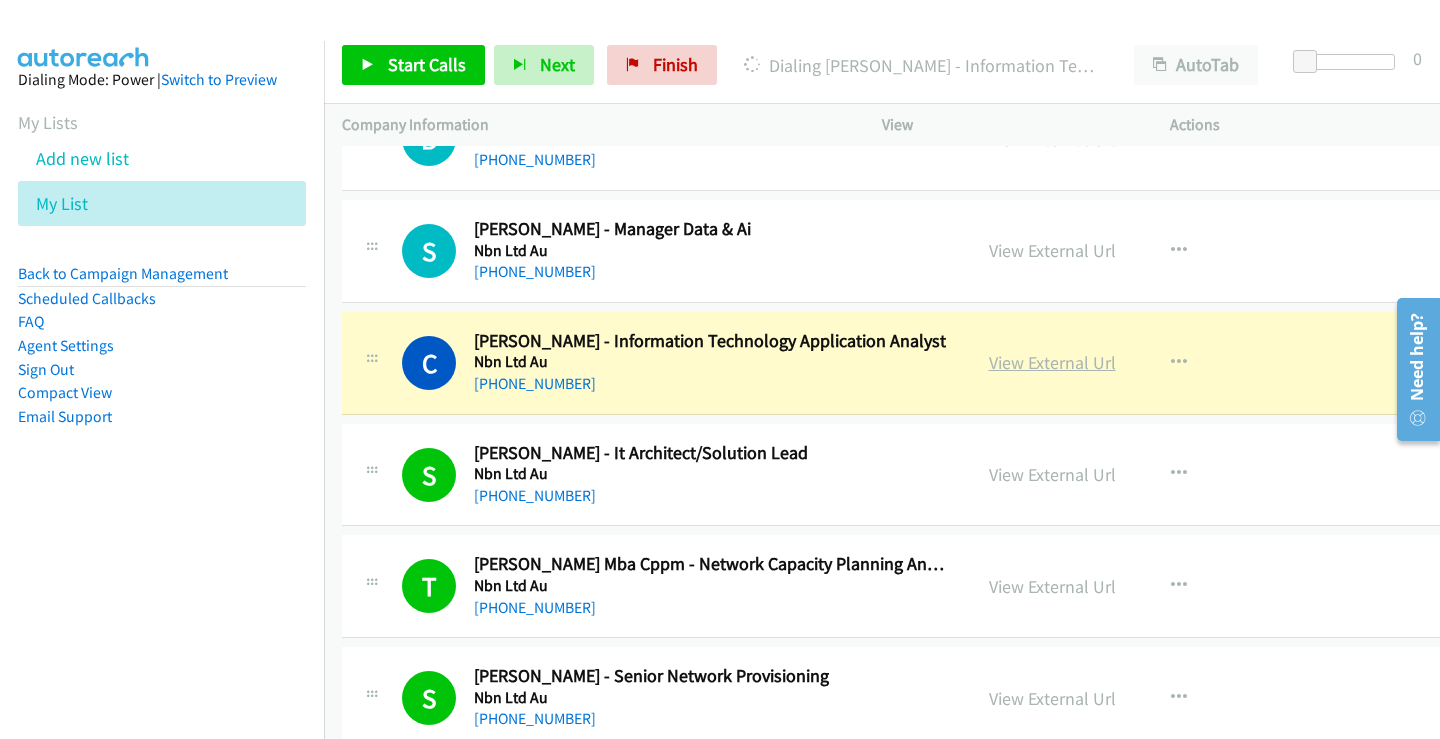 click on "View External Url" at bounding box center (1052, 362) 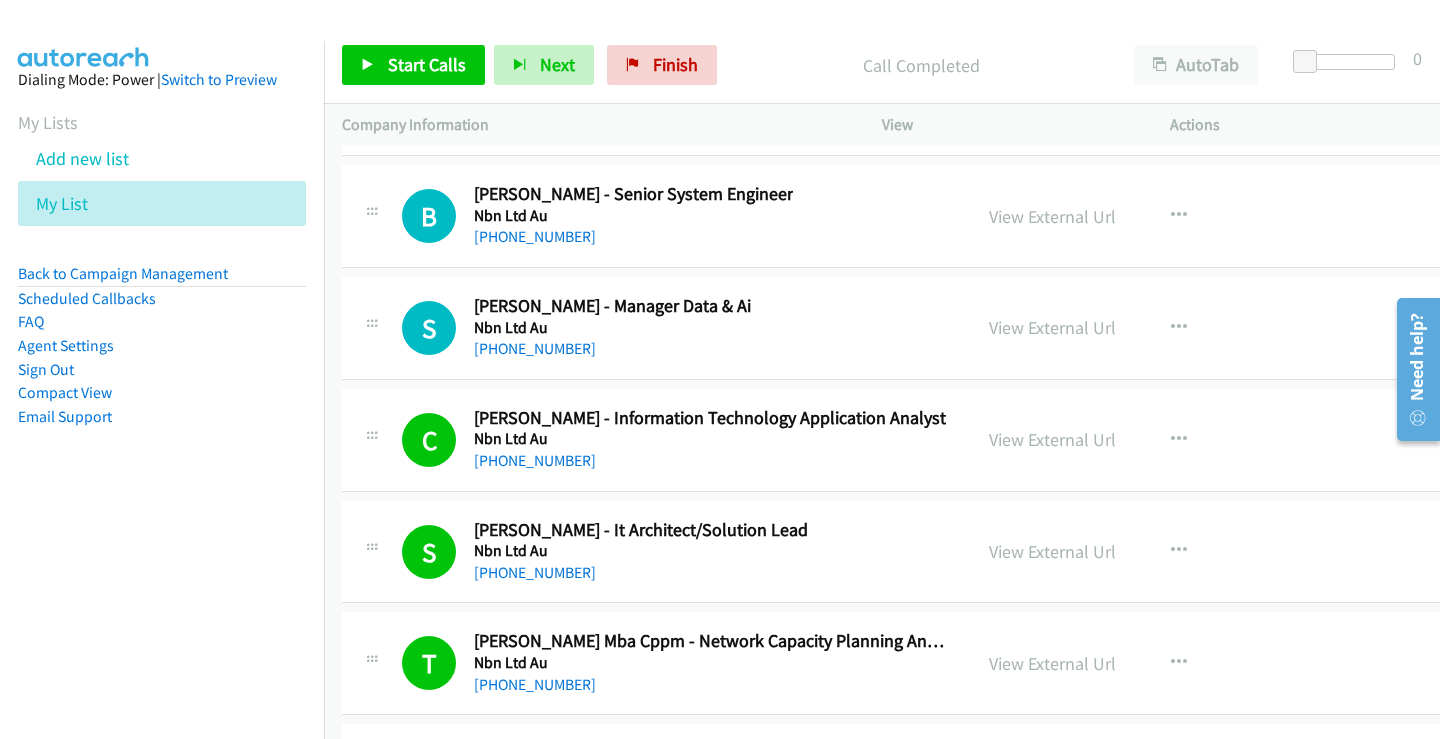 scroll, scrollTop: 38314, scrollLeft: 0, axis: vertical 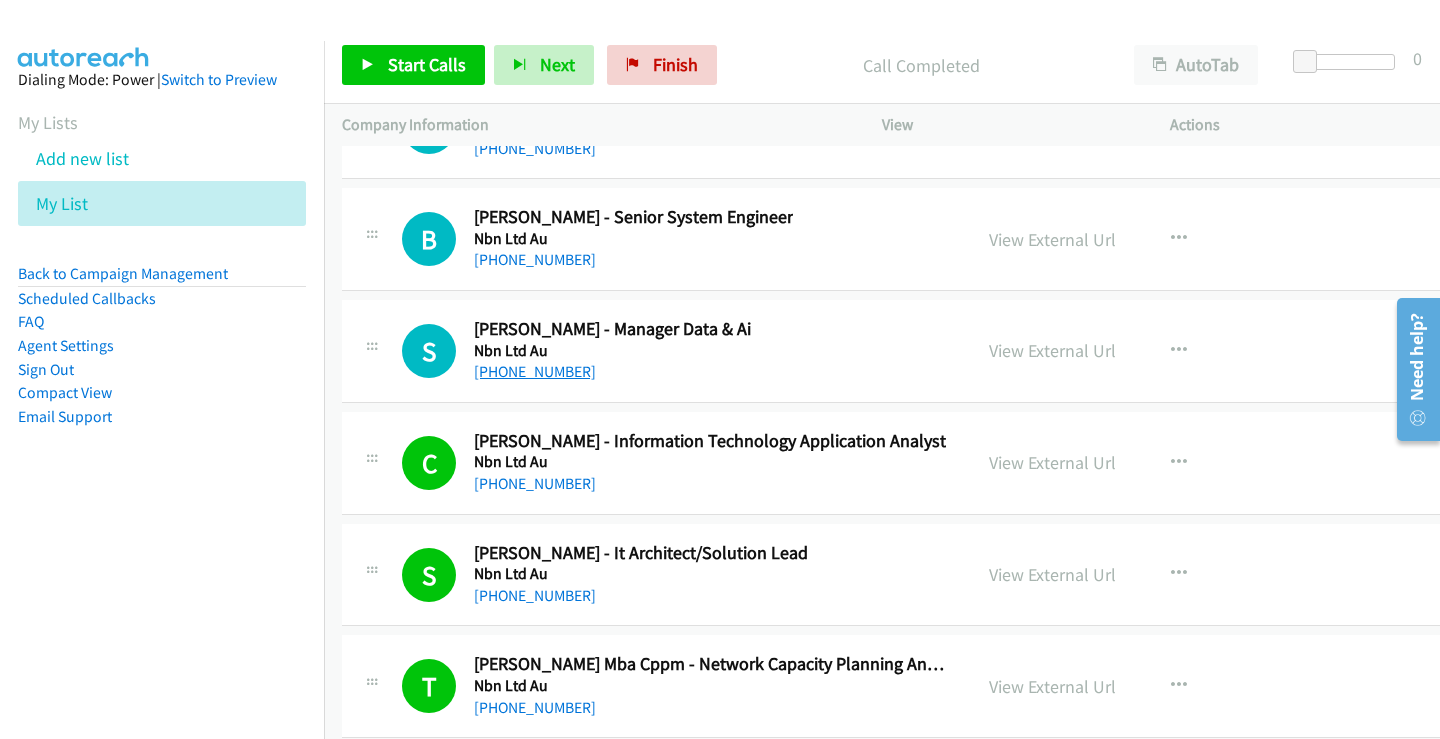 click on "[PHONE_NUMBER]" at bounding box center (535, 371) 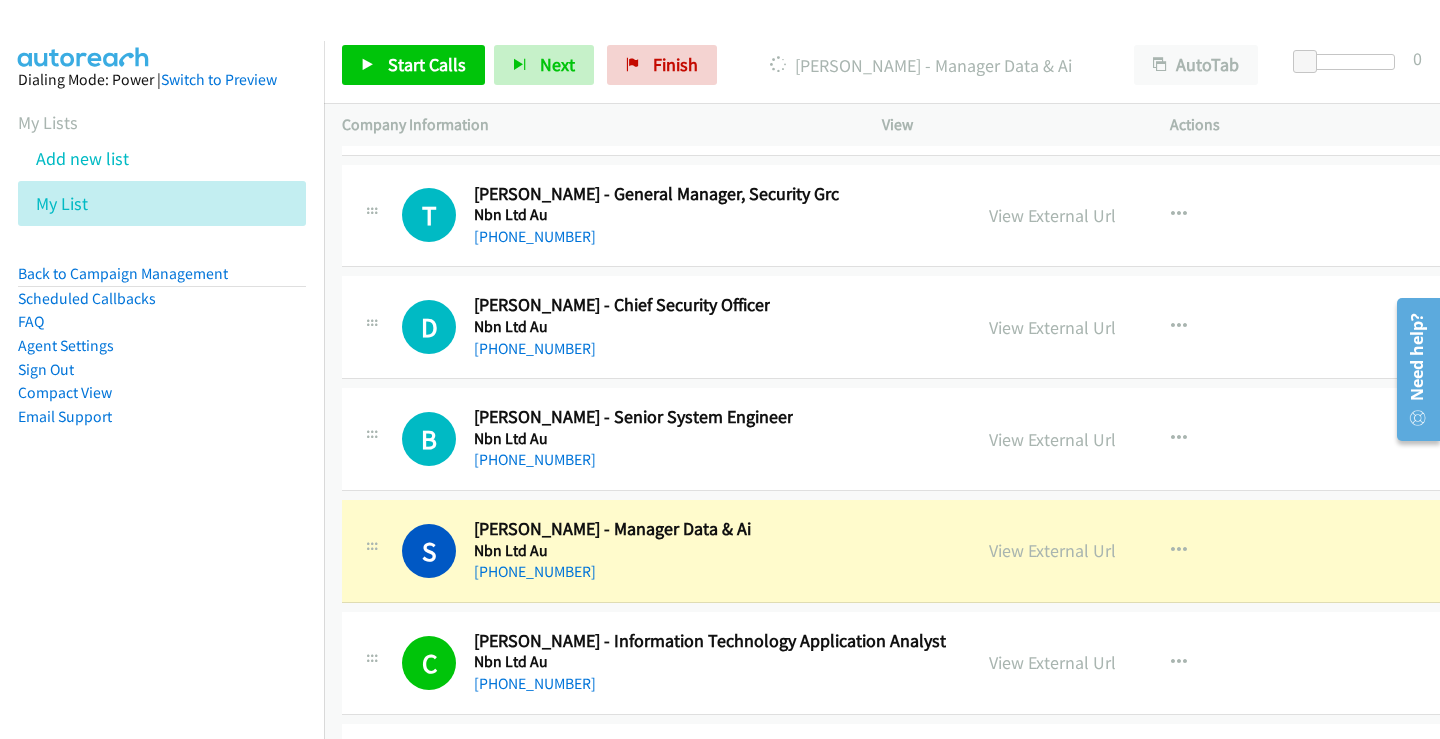 scroll, scrollTop: 38014, scrollLeft: 0, axis: vertical 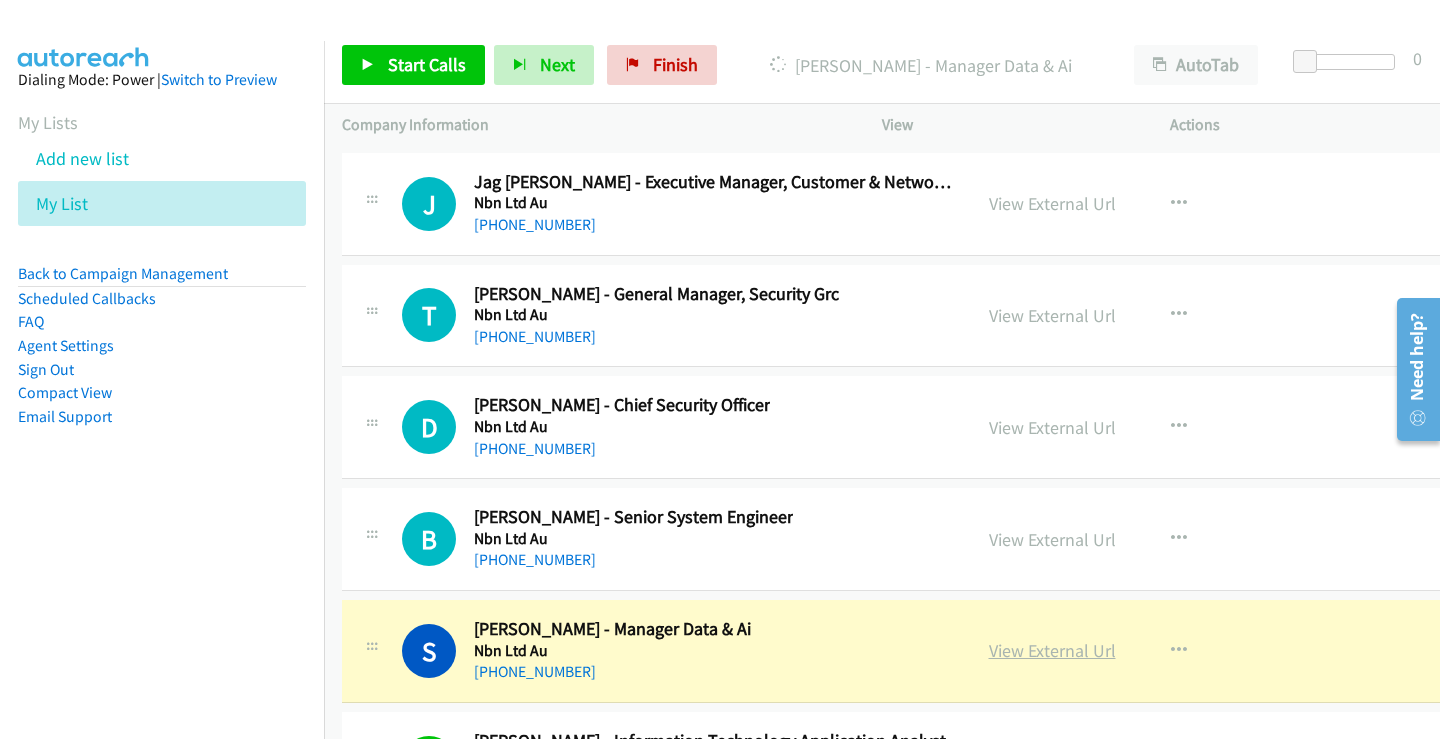 click on "View External Url" at bounding box center [1052, 650] 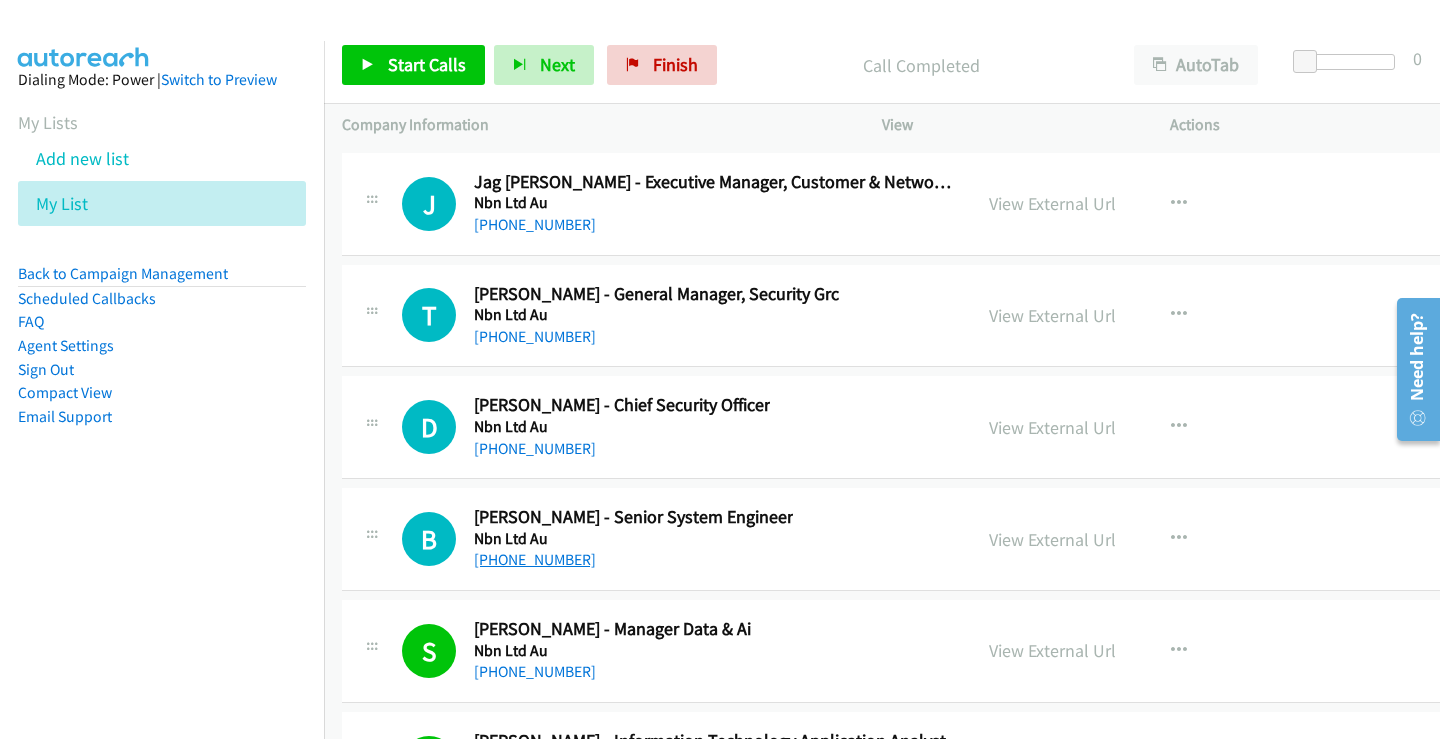 click on "[PHONE_NUMBER]" at bounding box center (535, 559) 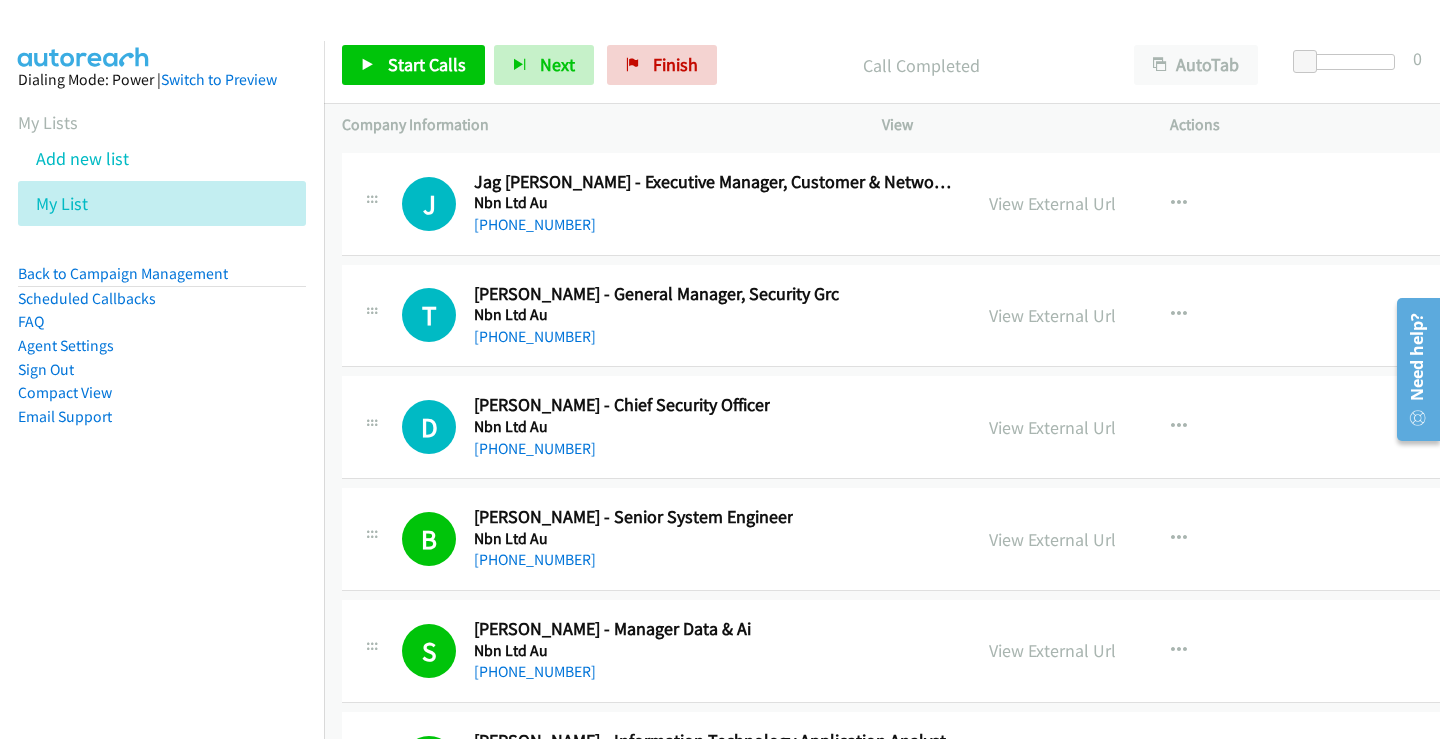 scroll, scrollTop: 37914, scrollLeft: 0, axis: vertical 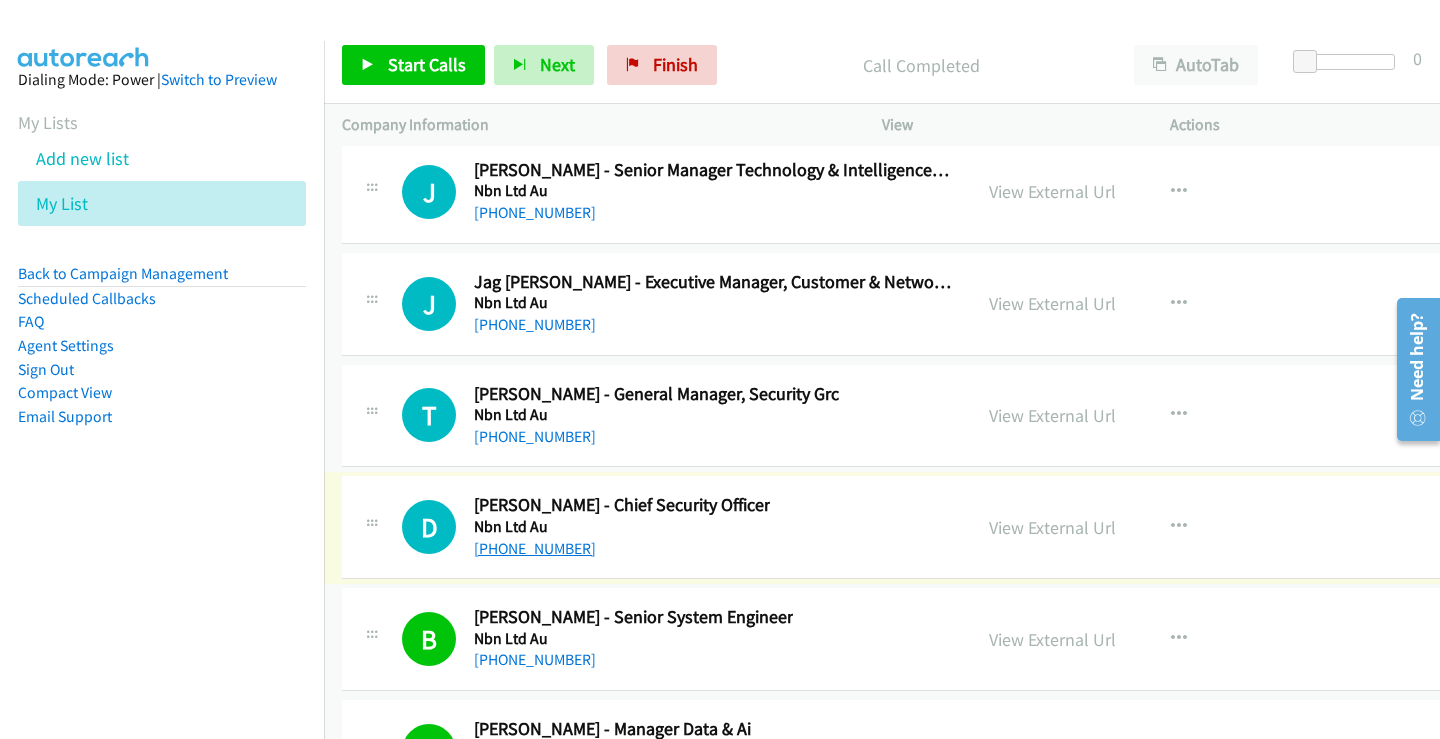 click on "[PHONE_NUMBER]" at bounding box center (535, 548) 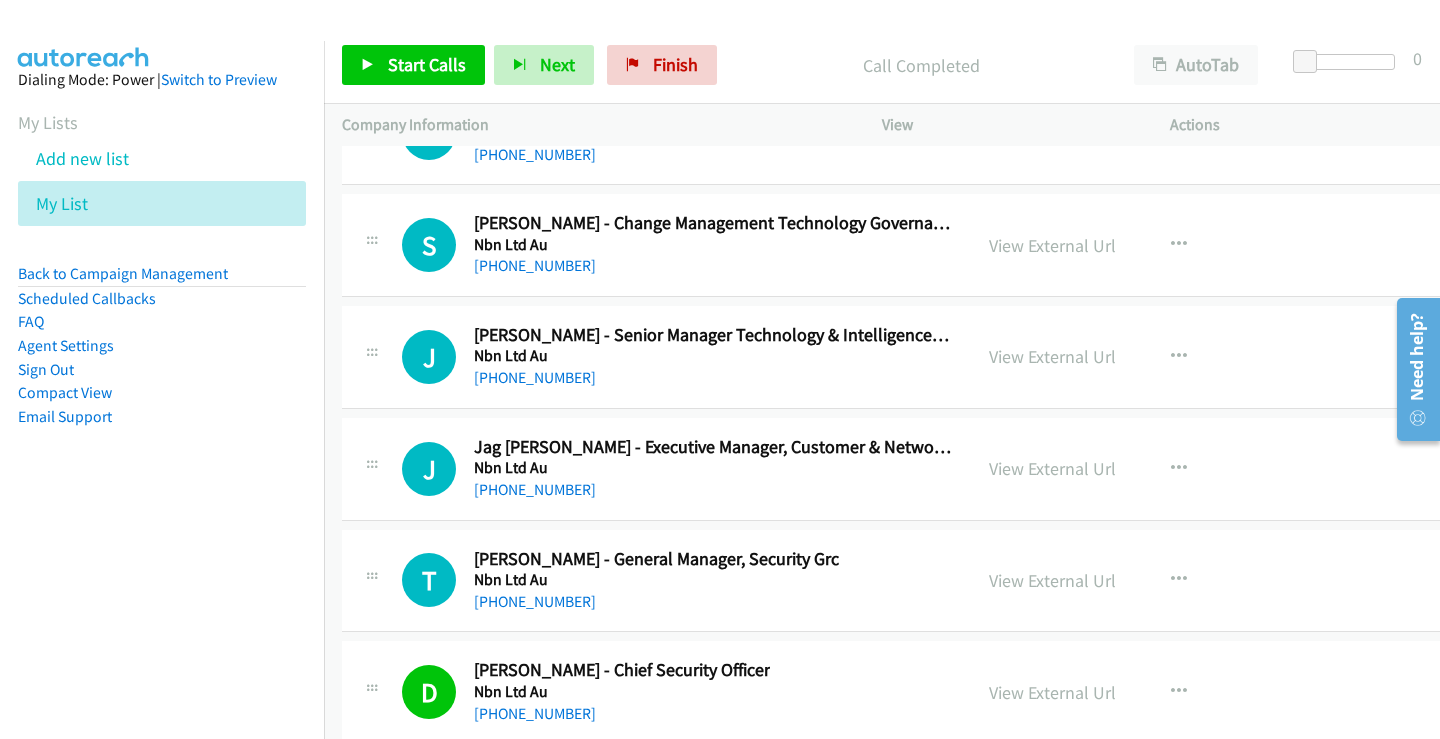 scroll, scrollTop: 37714, scrollLeft: 0, axis: vertical 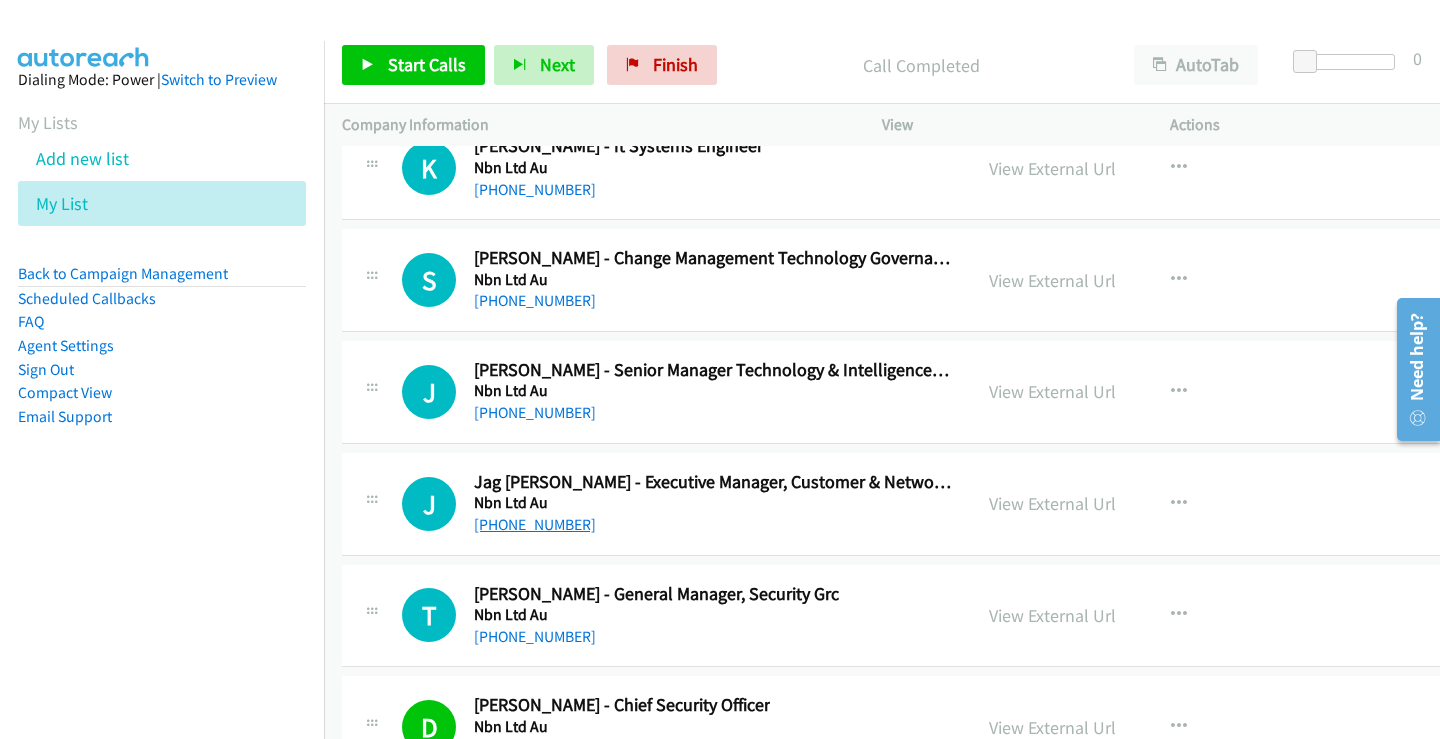 click on "[PHONE_NUMBER]" at bounding box center (535, 524) 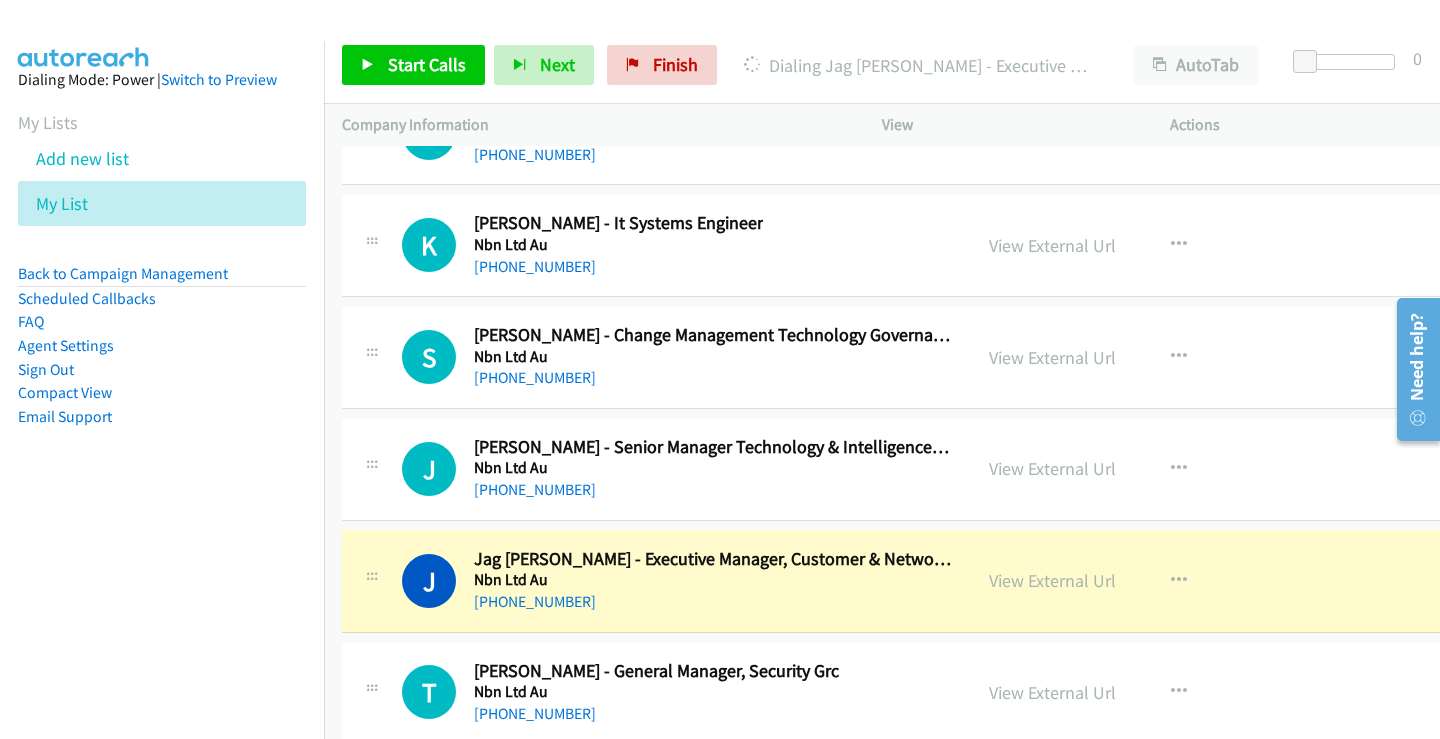 scroll, scrollTop: 37614, scrollLeft: 0, axis: vertical 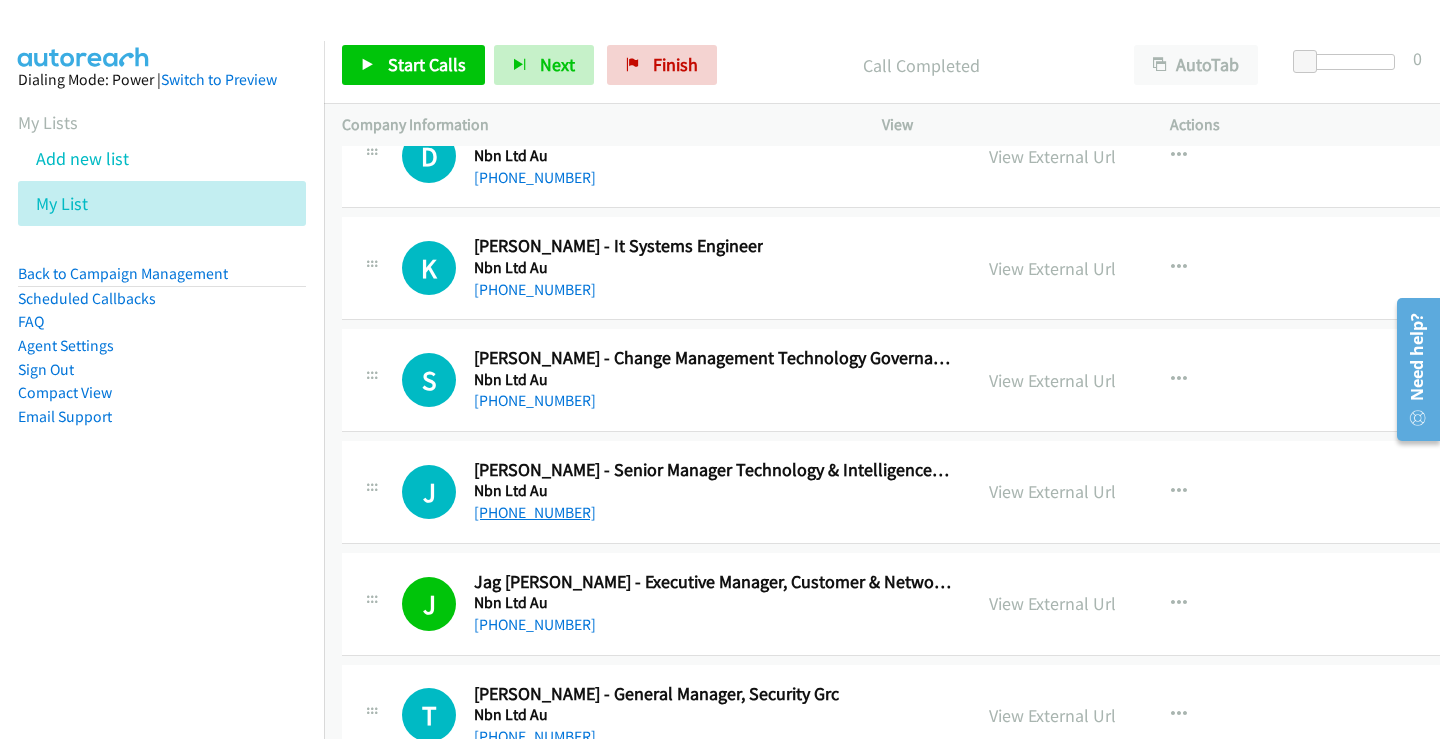 click on "[PHONE_NUMBER]" at bounding box center [535, 512] 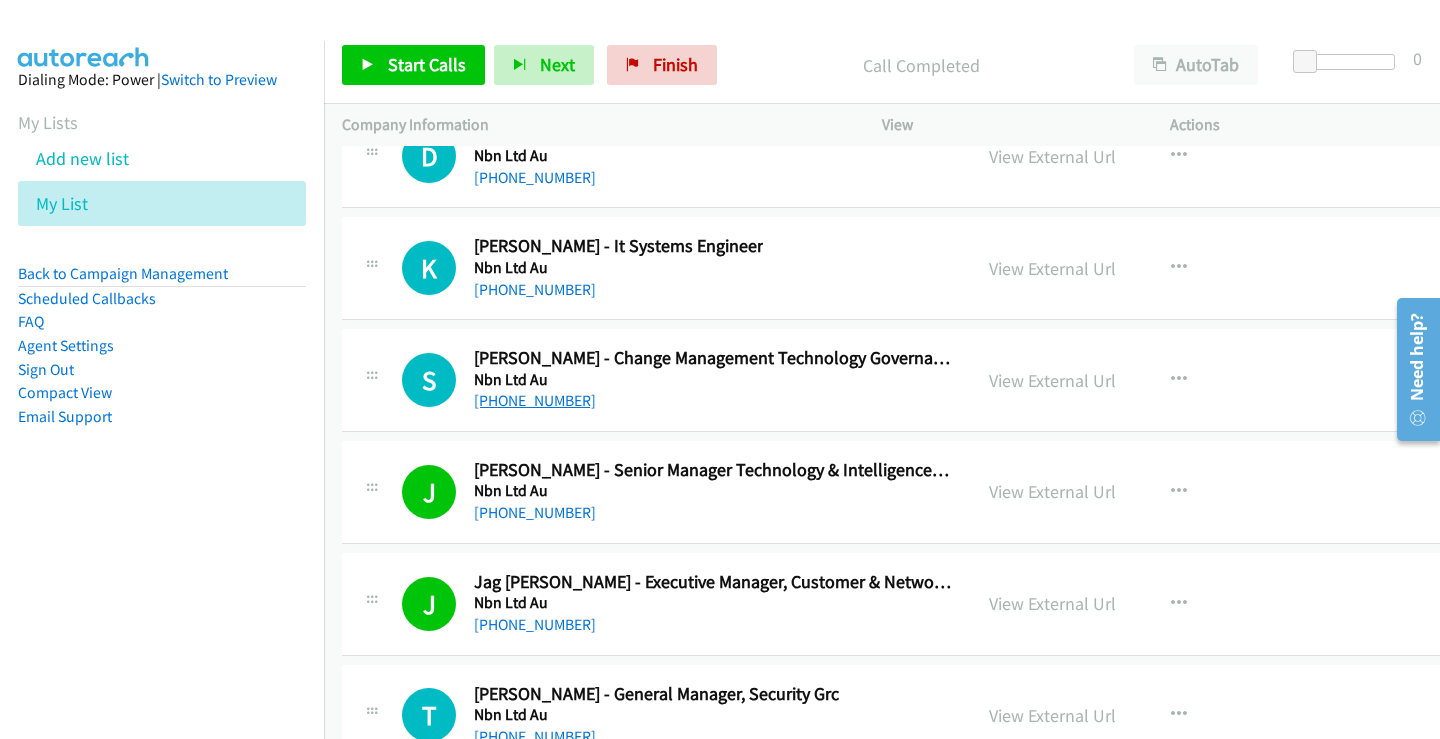 click on "[PHONE_NUMBER]" at bounding box center (535, 400) 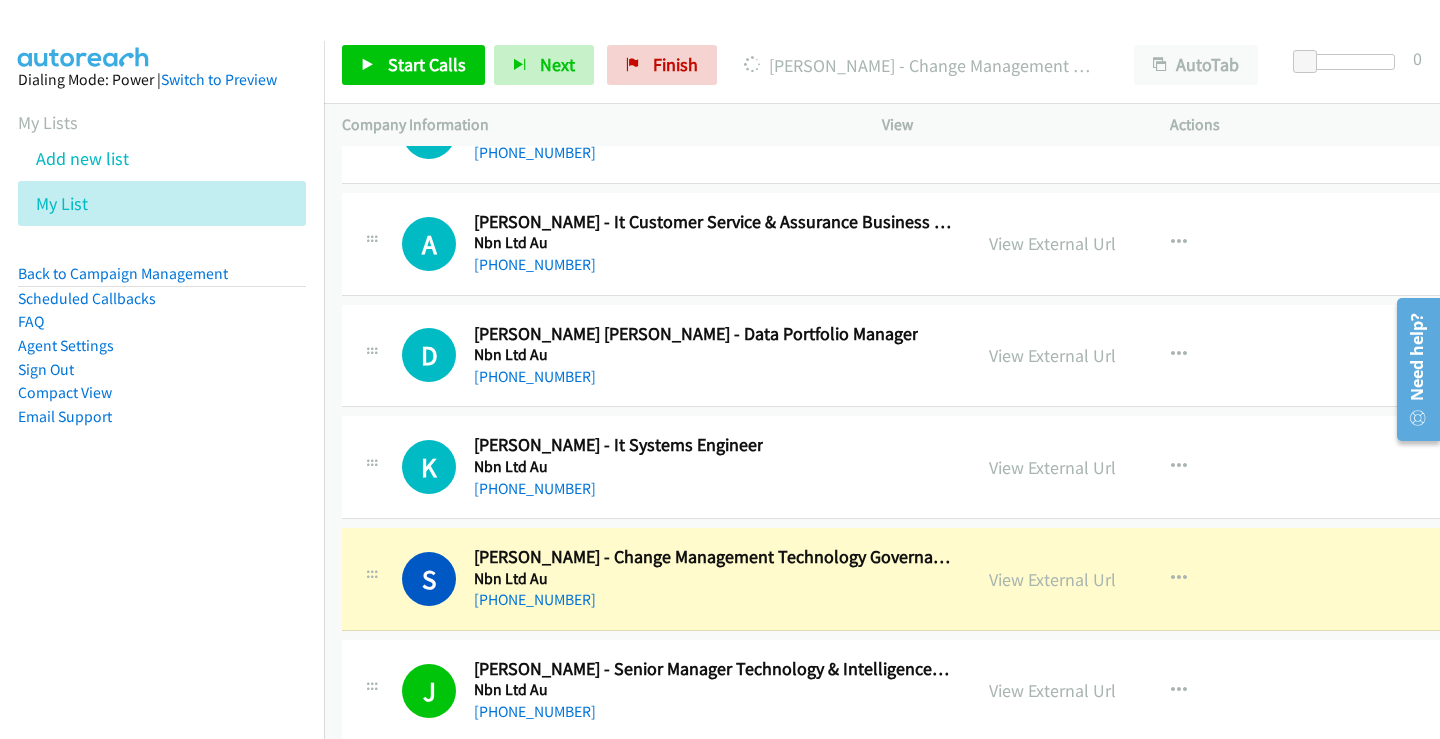 scroll, scrollTop: 37414, scrollLeft: 0, axis: vertical 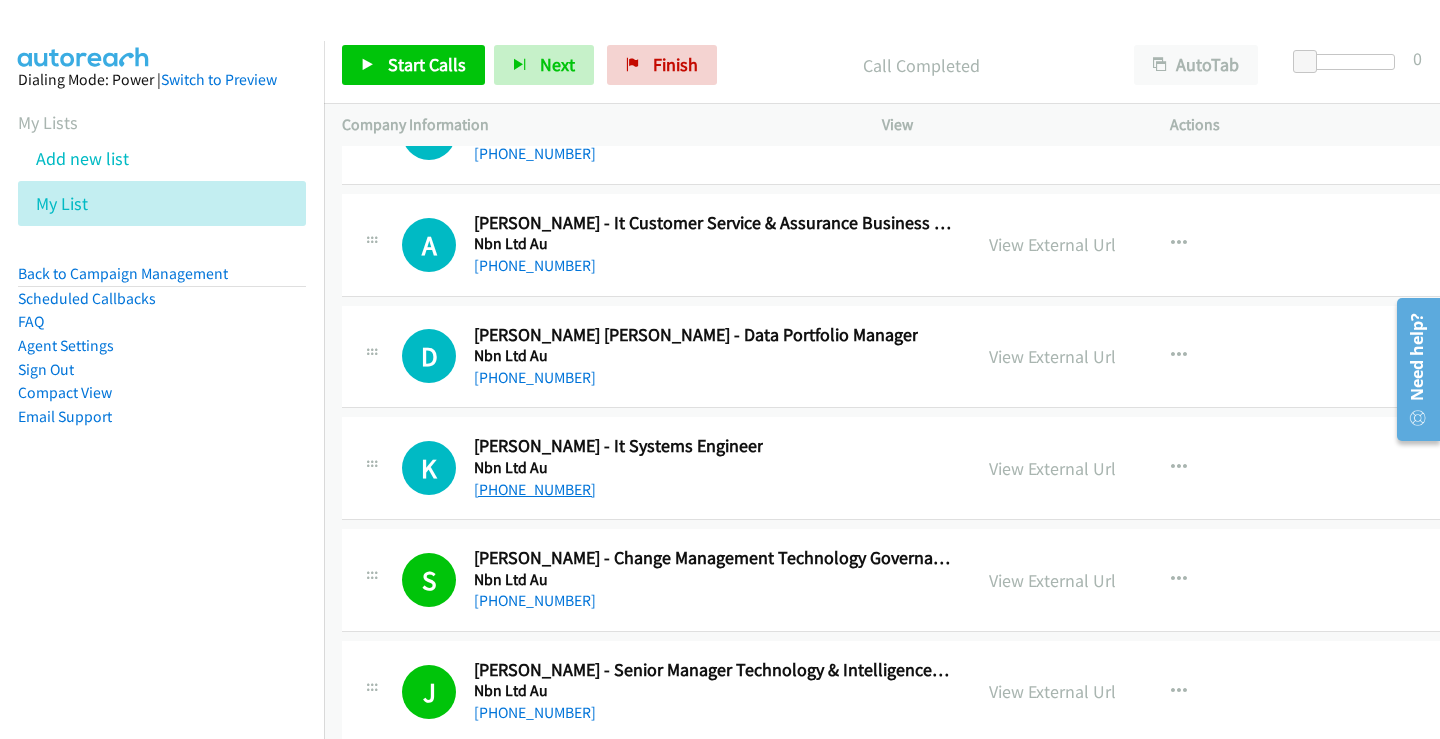 click on "[PHONE_NUMBER]" at bounding box center (535, 489) 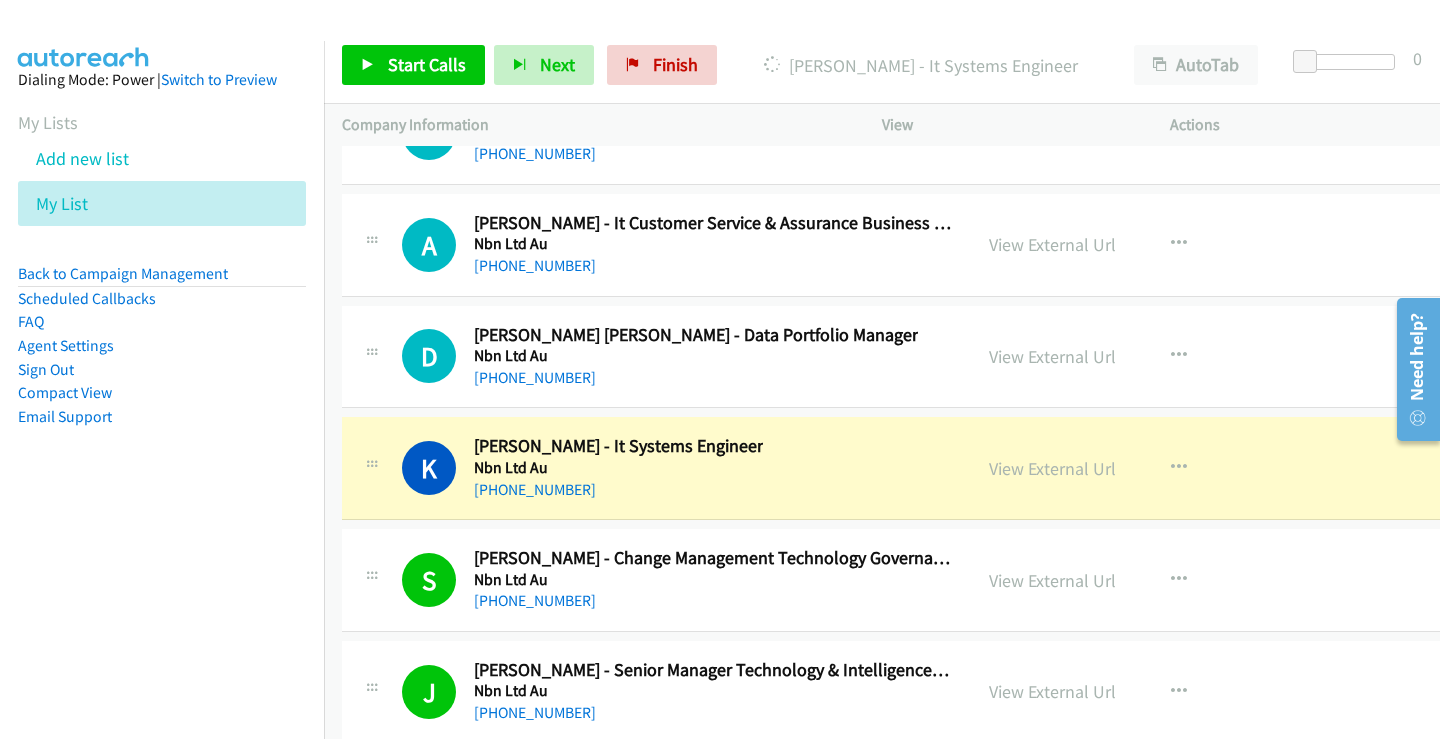 click on "Start Calls
Pause
Next
Finish
[PERSON_NAME] - It Systems Engineer
AutoTab
AutoTab
0" at bounding box center (882, 65) 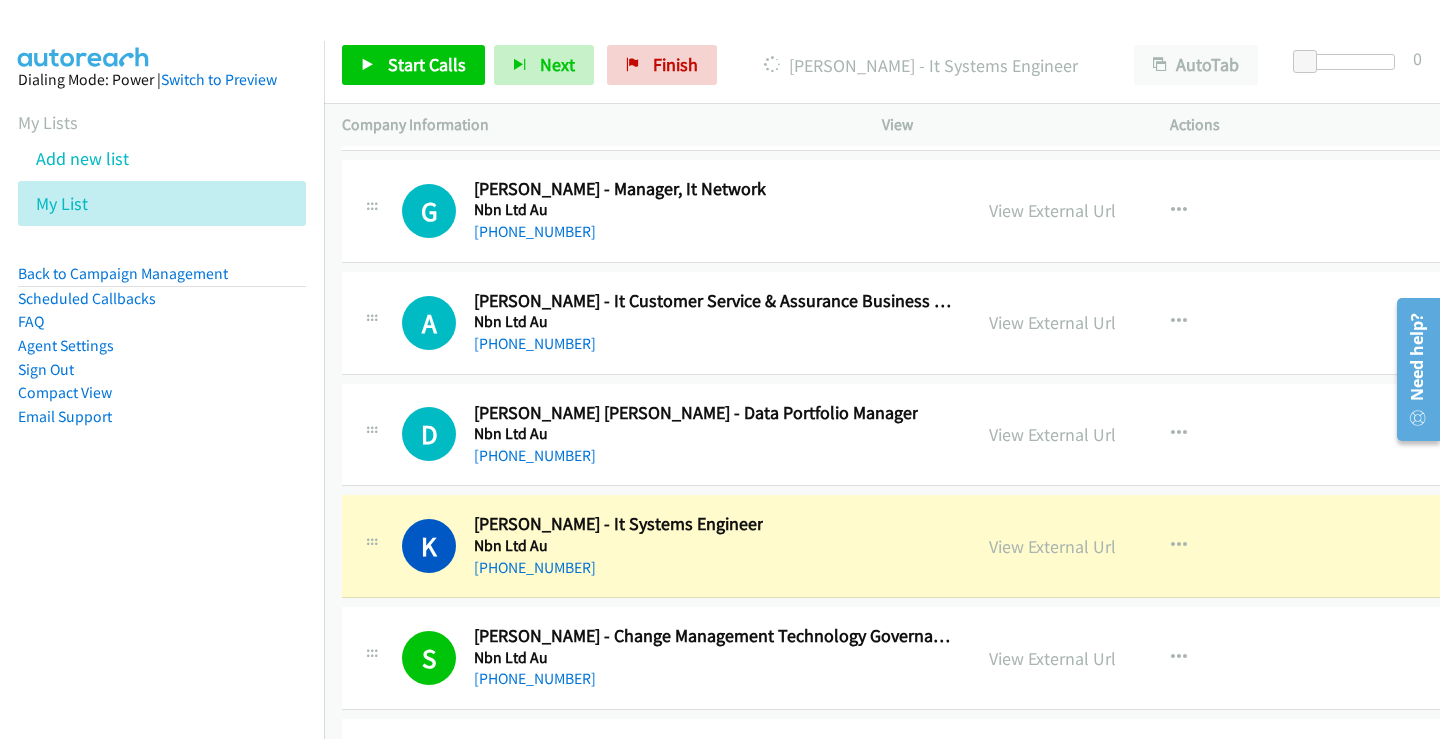 scroll, scrollTop: 37314, scrollLeft: 0, axis: vertical 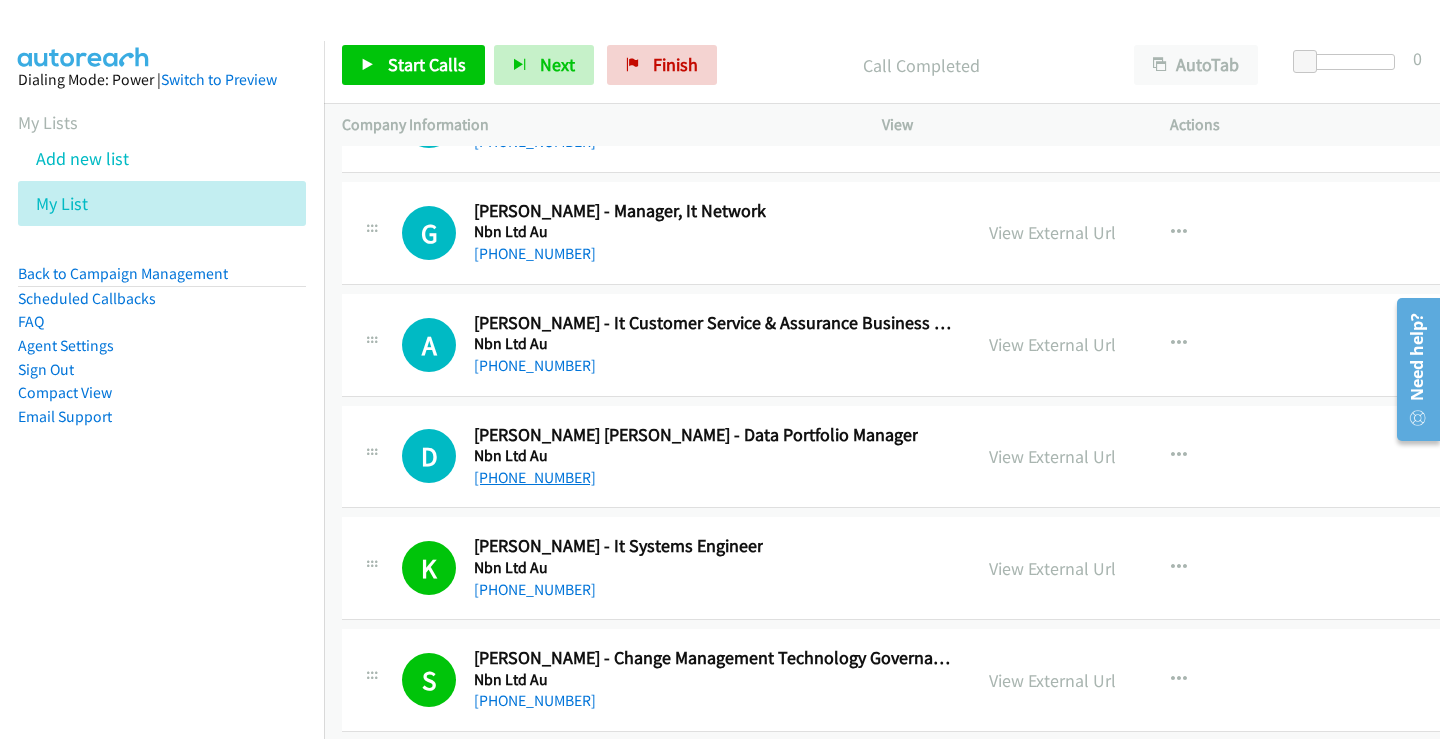 click on "[PHONE_NUMBER]" at bounding box center (535, 477) 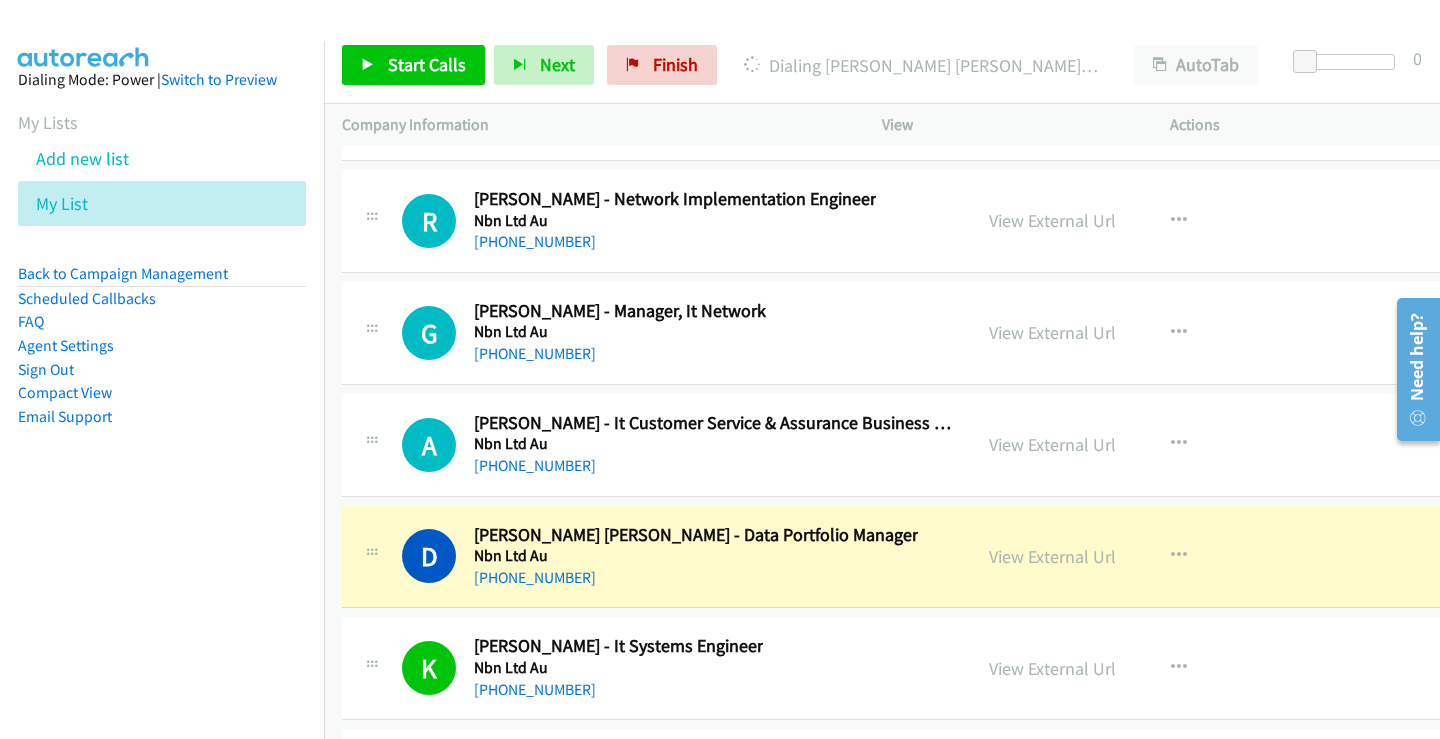 scroll, scrollTop: 37114, scrollLeft: 0, axis: vertical 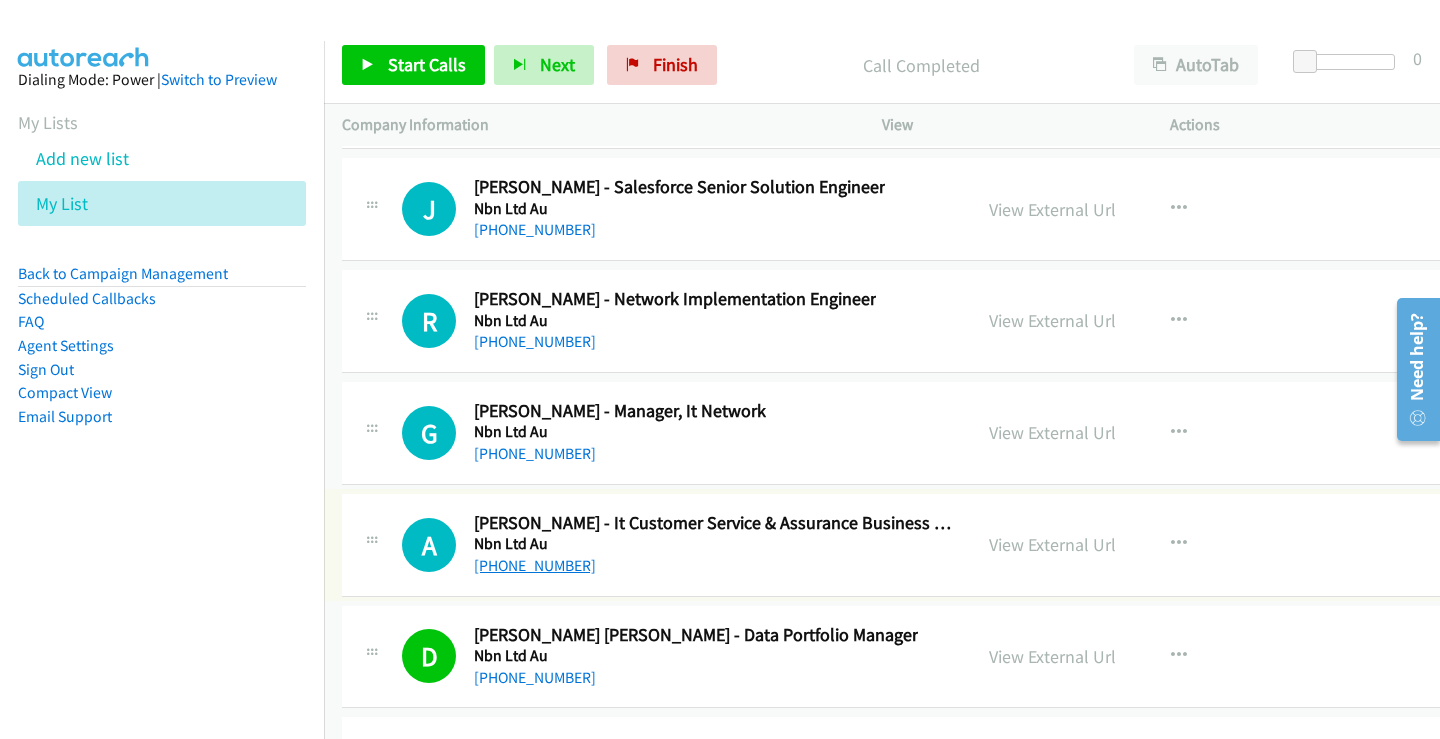 click on "[PHONE_NUMBER]" at bounding box center (535, 565) 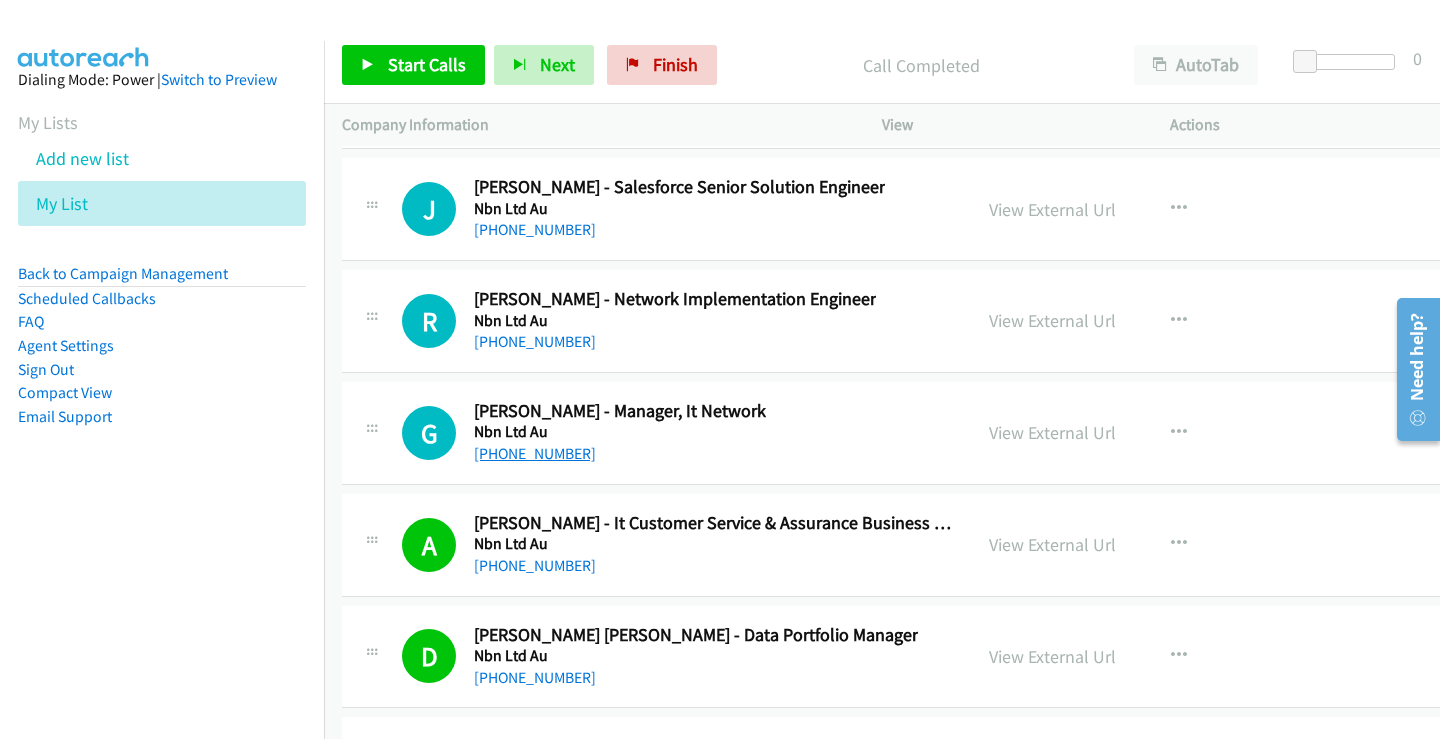 click on "[PHONE_NUMBER]" at bounding box center (535, 453) 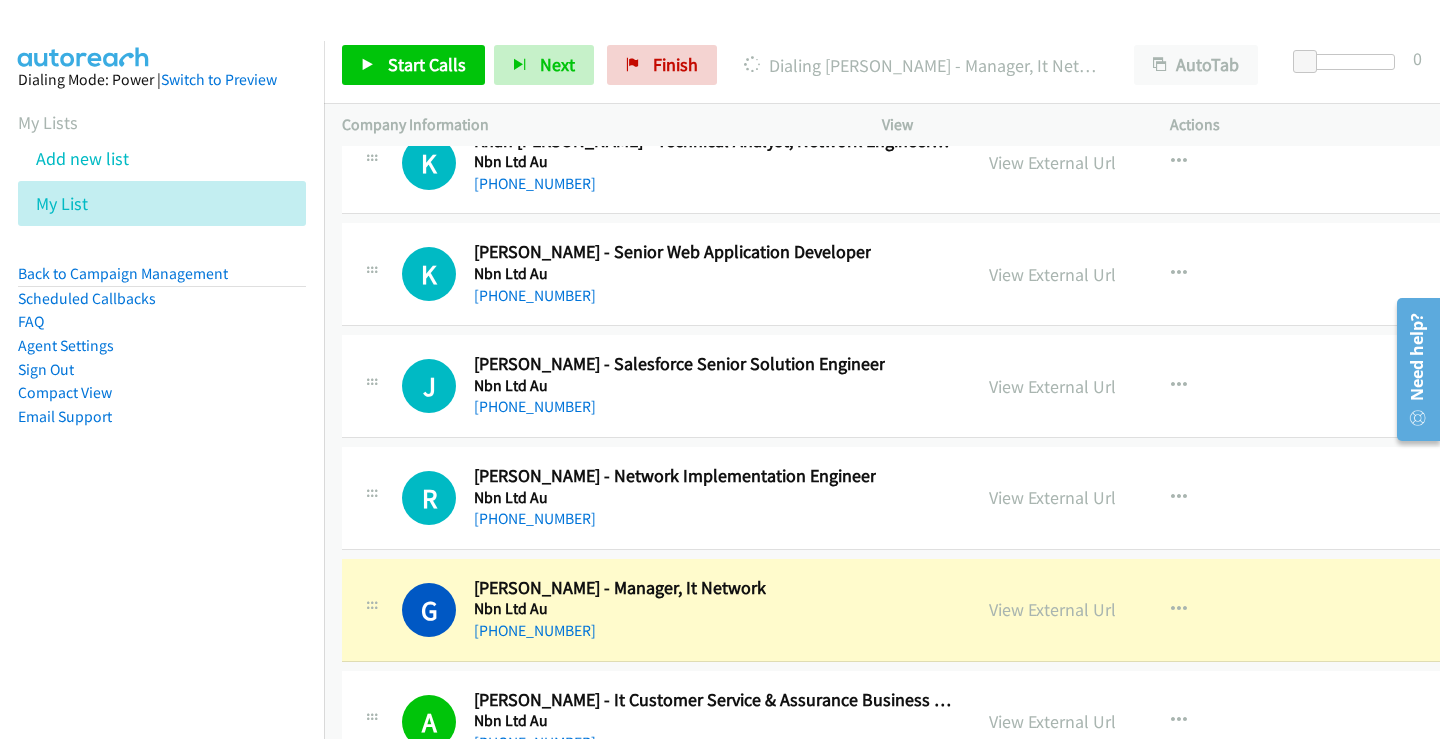 scroll, scrollTop: 36914, scrollLeft: 0, axis: vertical 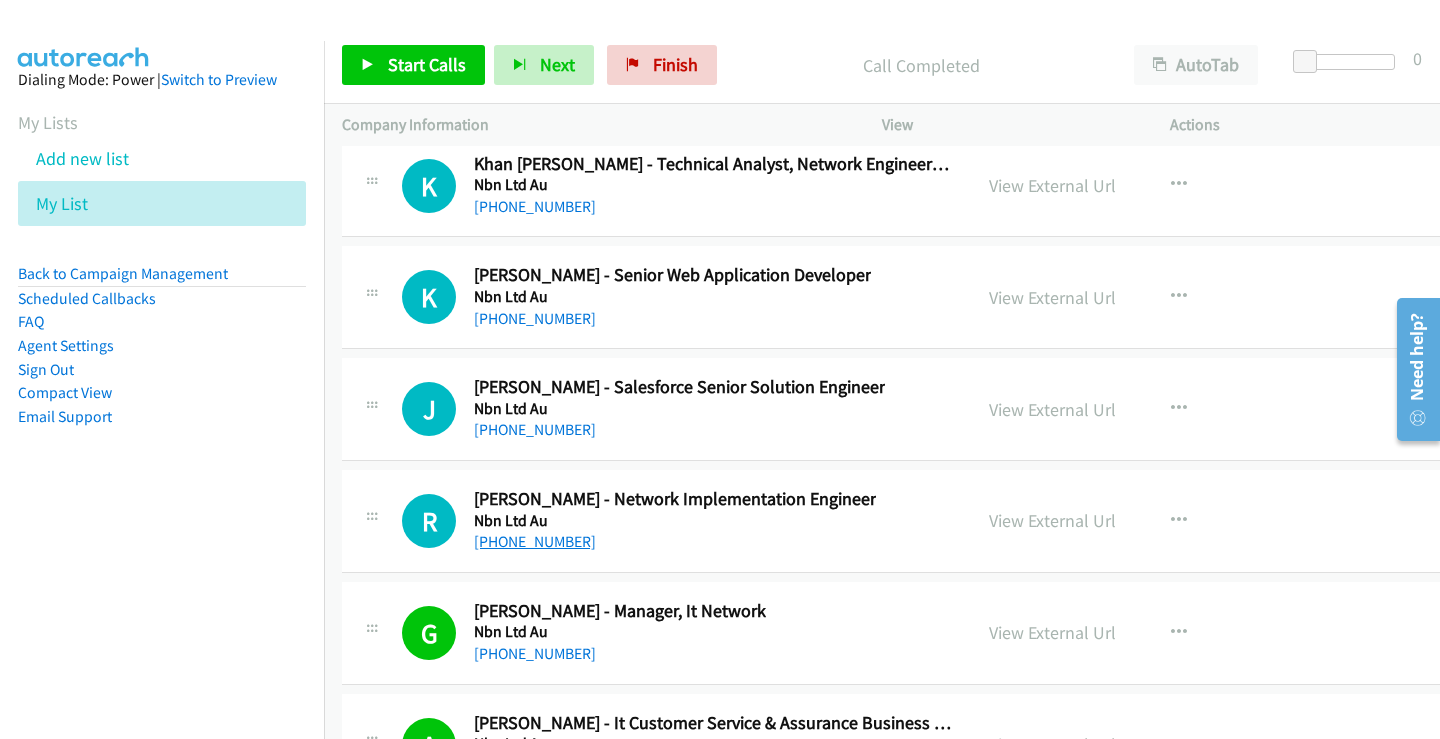 click on "[PHONE_NUMBER]" at bounding box center [535, 541] 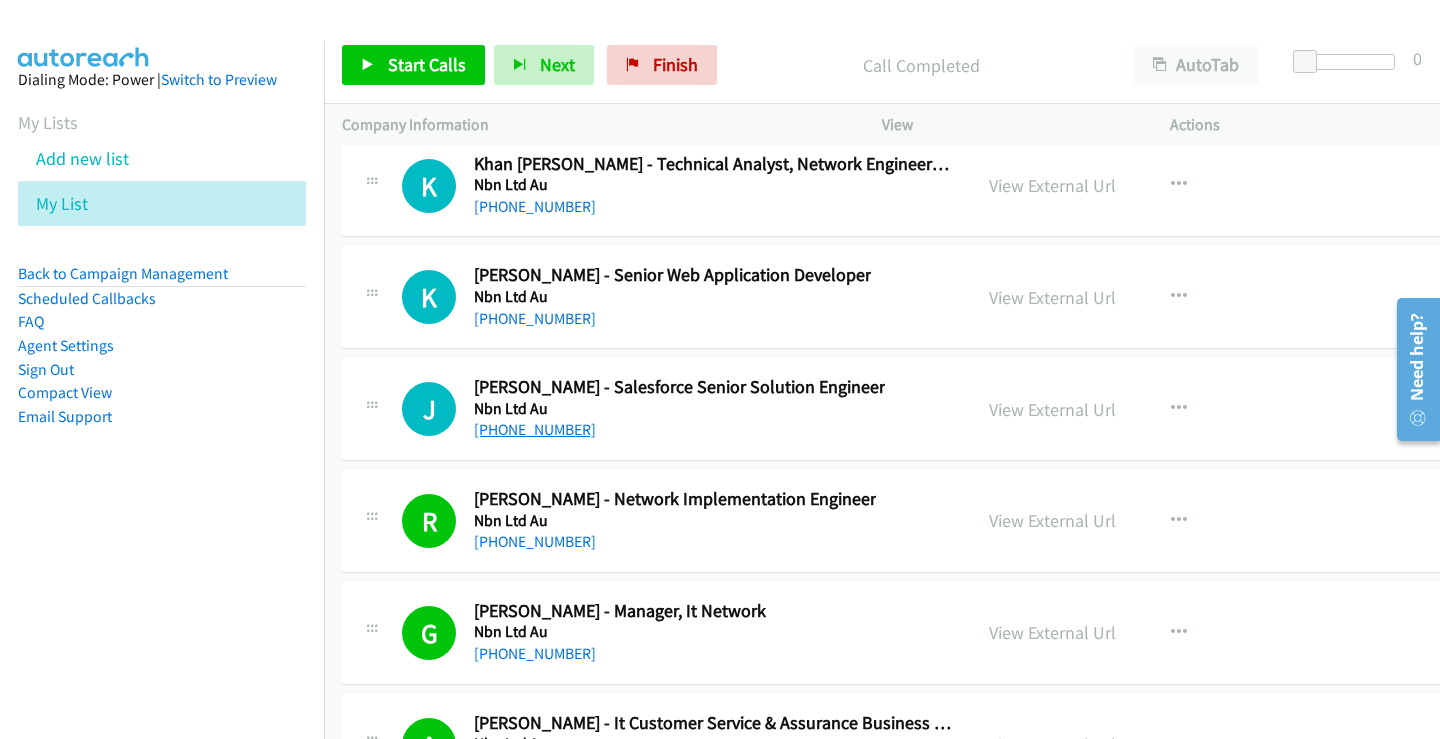 click on "[PHONE_NUMBER]" at bounding box center [535, 429] 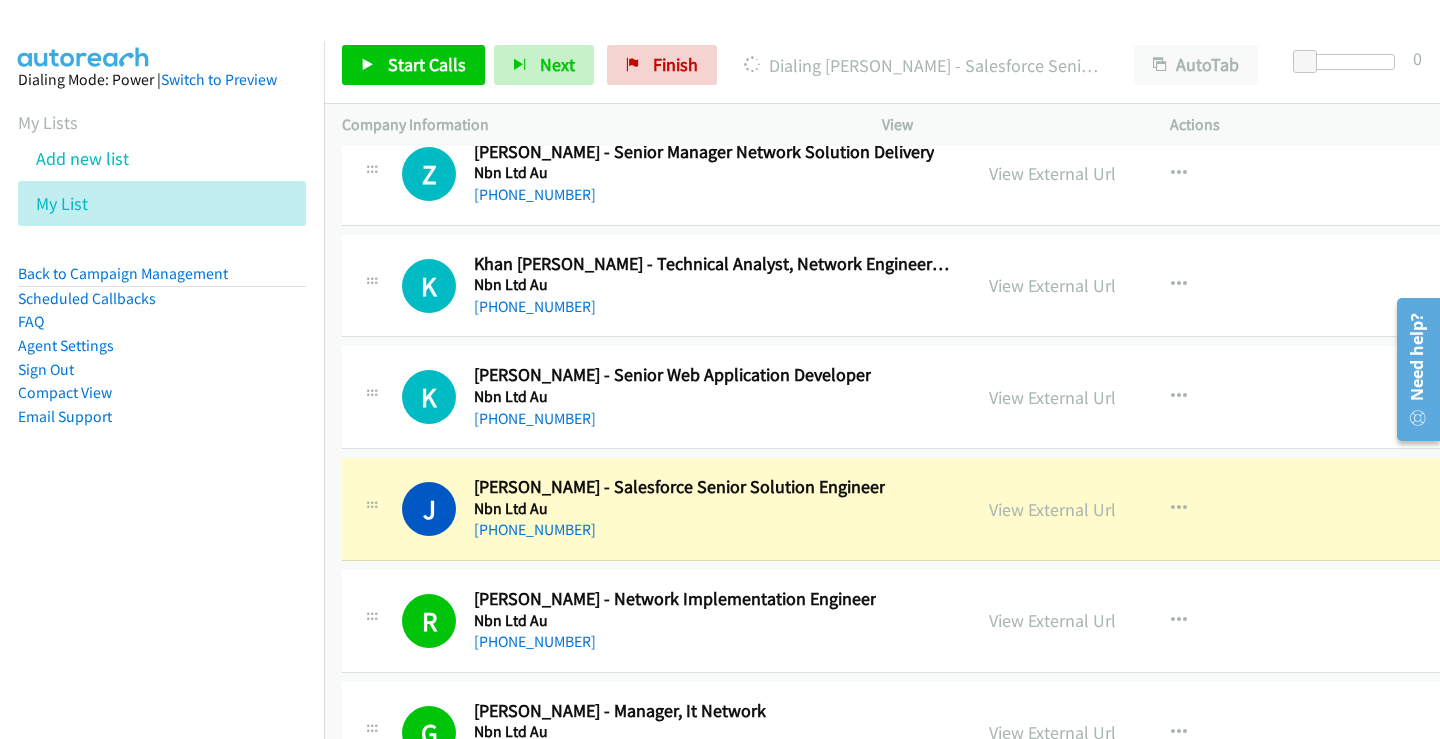 scroll, scrollTop: 36714, scrollLeft: 0, axis: vertical 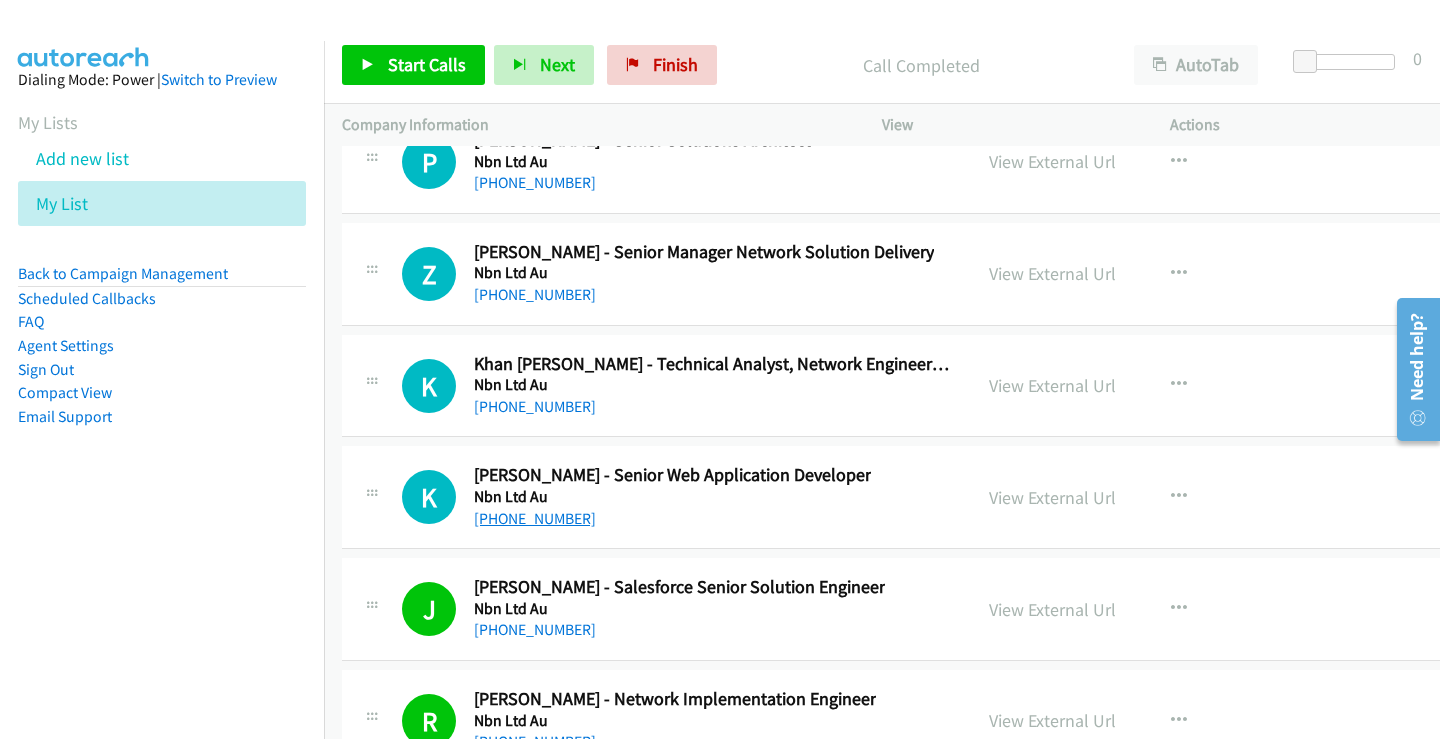click on "[PHONE_NUMBER]" at bounding box center [535, 518] 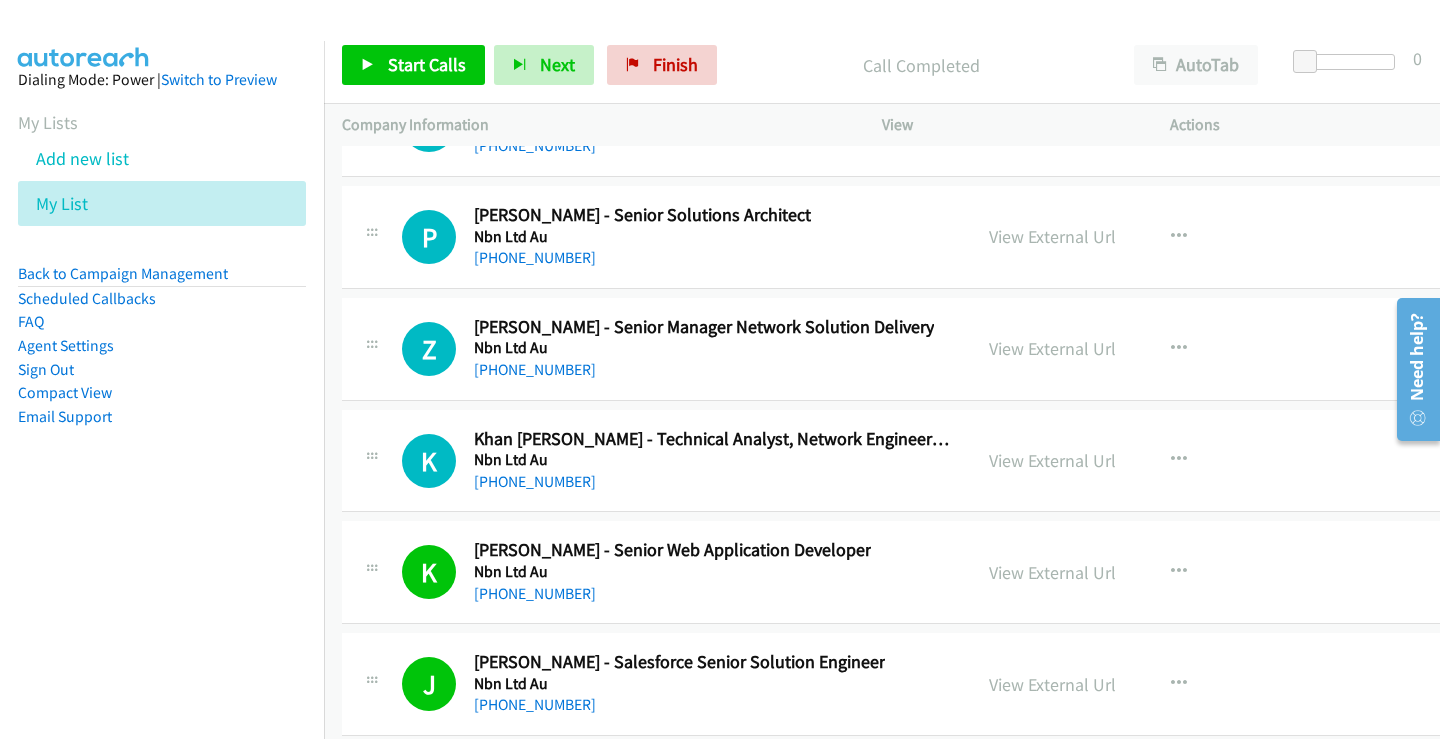 scroll, scrollTop: 36514, scrollLeft: 0, axis: vertical 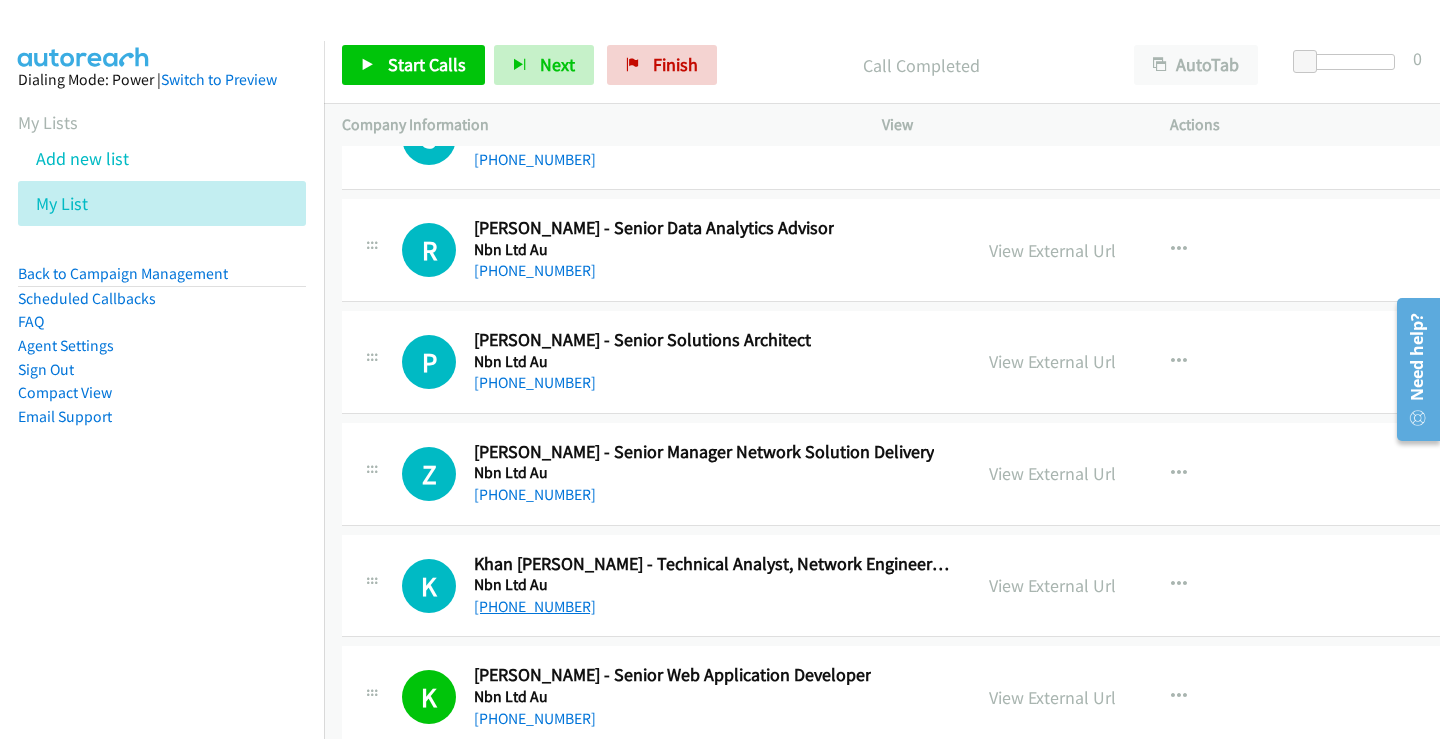 click on "[PHONE_NUMBER]" at bounding box center (535, 606) 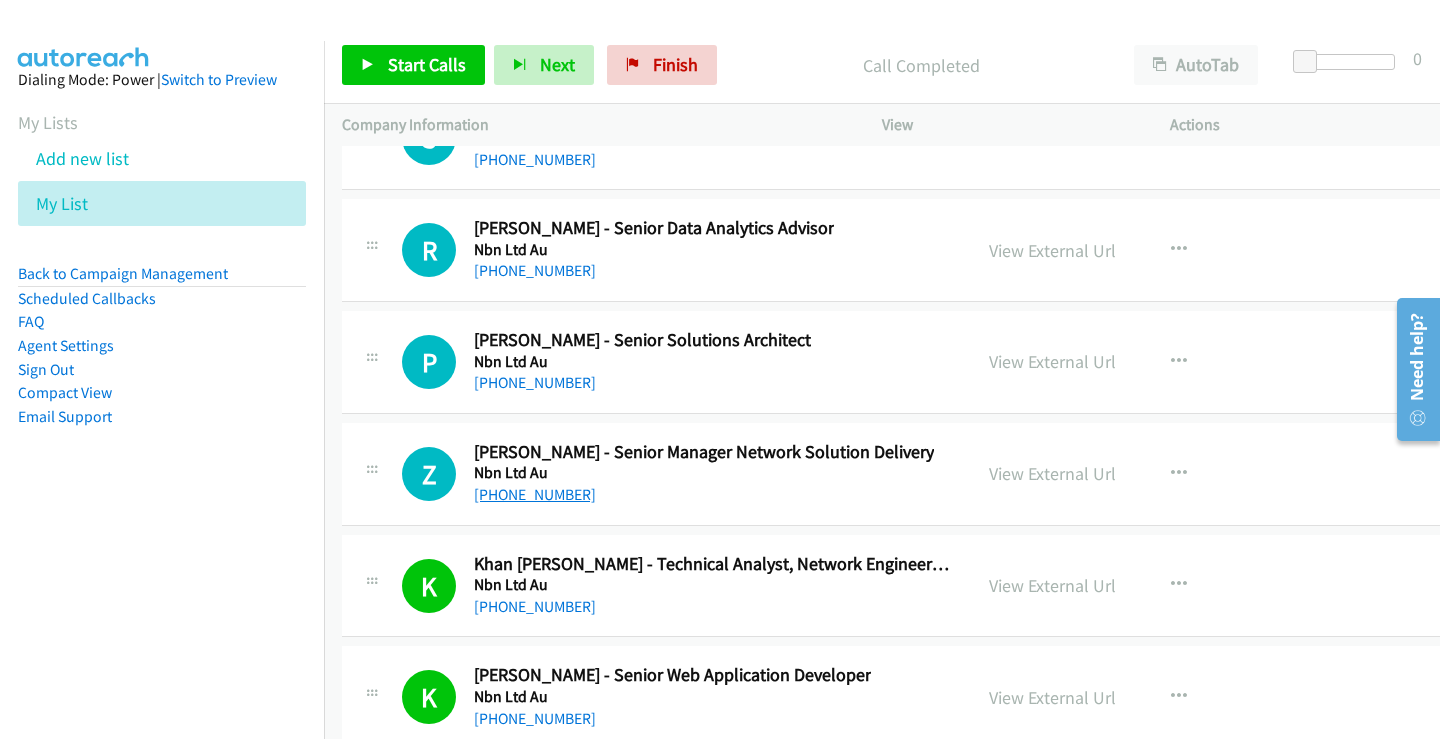 click on "[PHONE_NUMBER]" at bounding box center (535, 494) 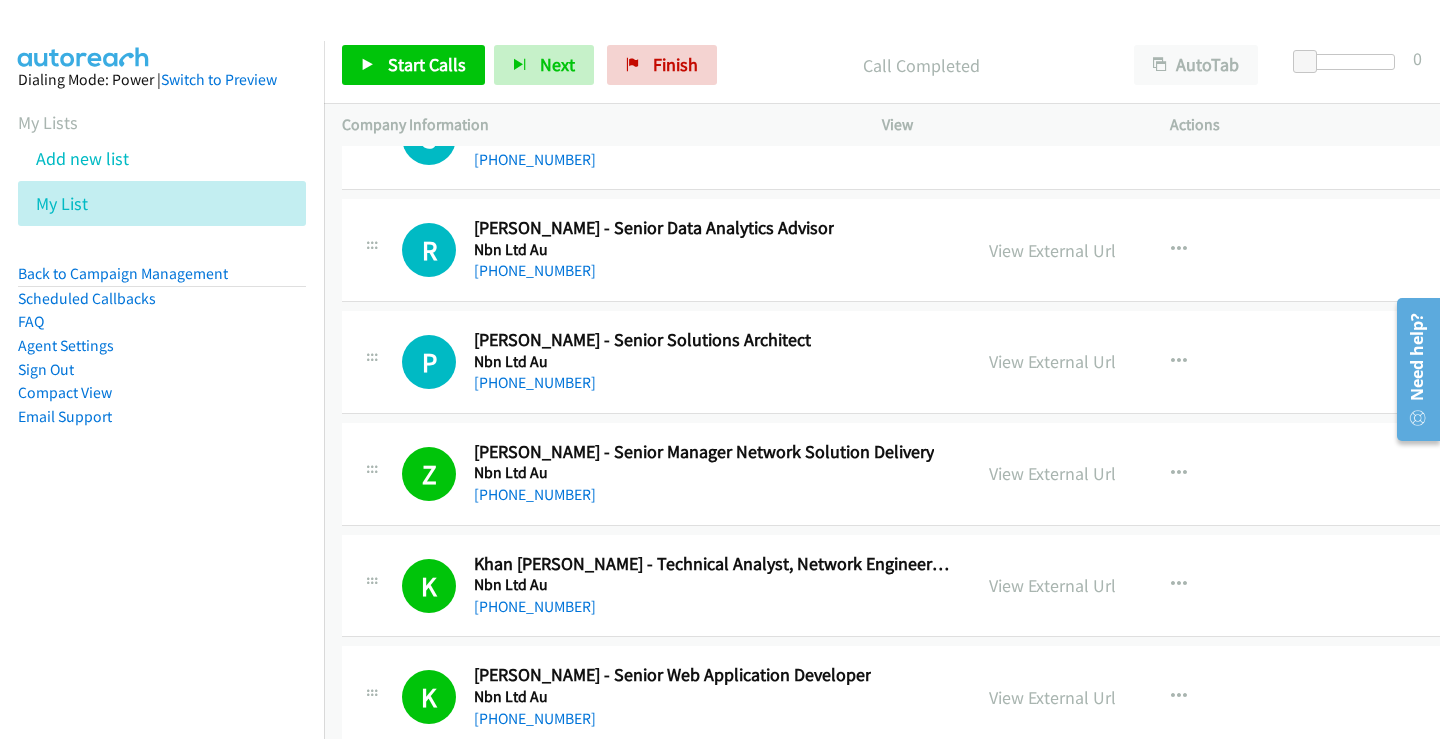 scroll, scrollTop: 36414, scrollLeft: 0, axis: vertical 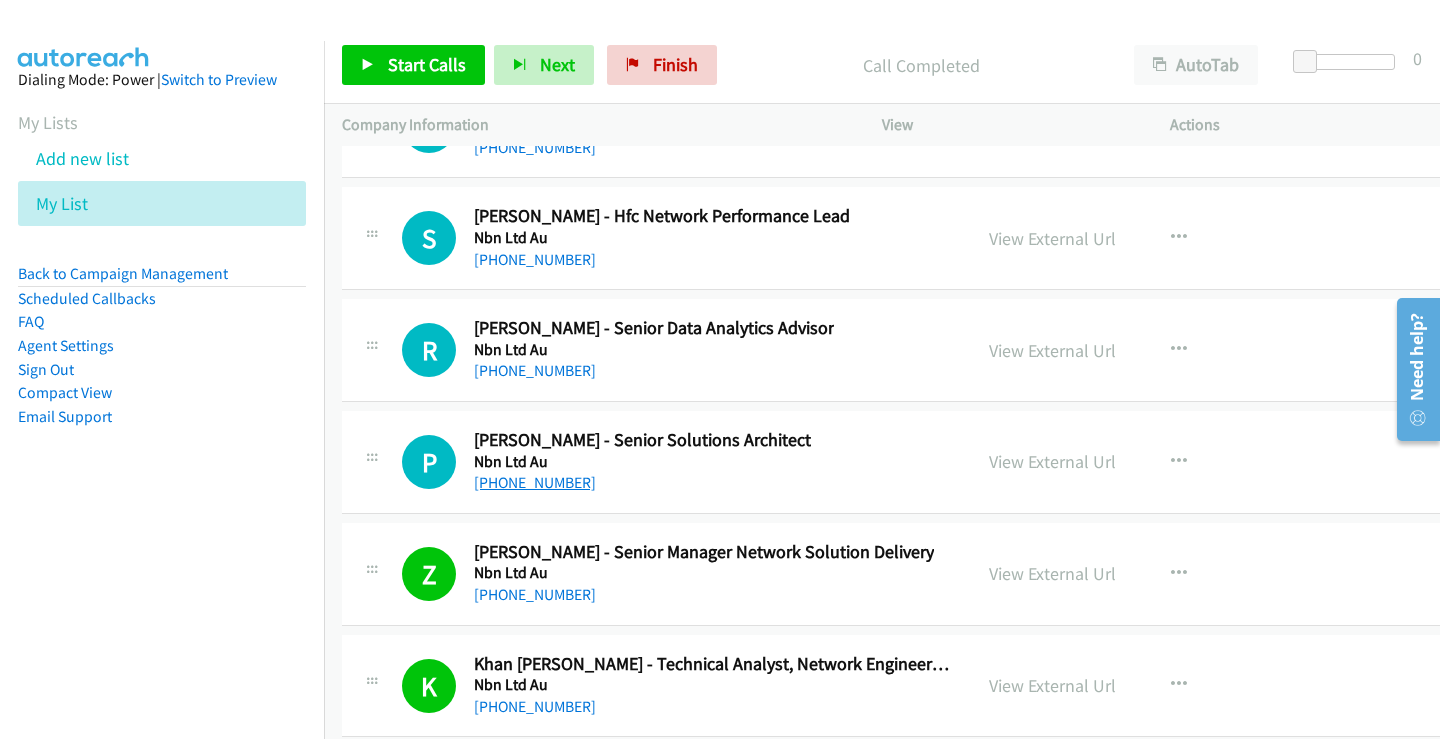 click on "[PHONE_NUMBER]" at bounding box center [535, 482] 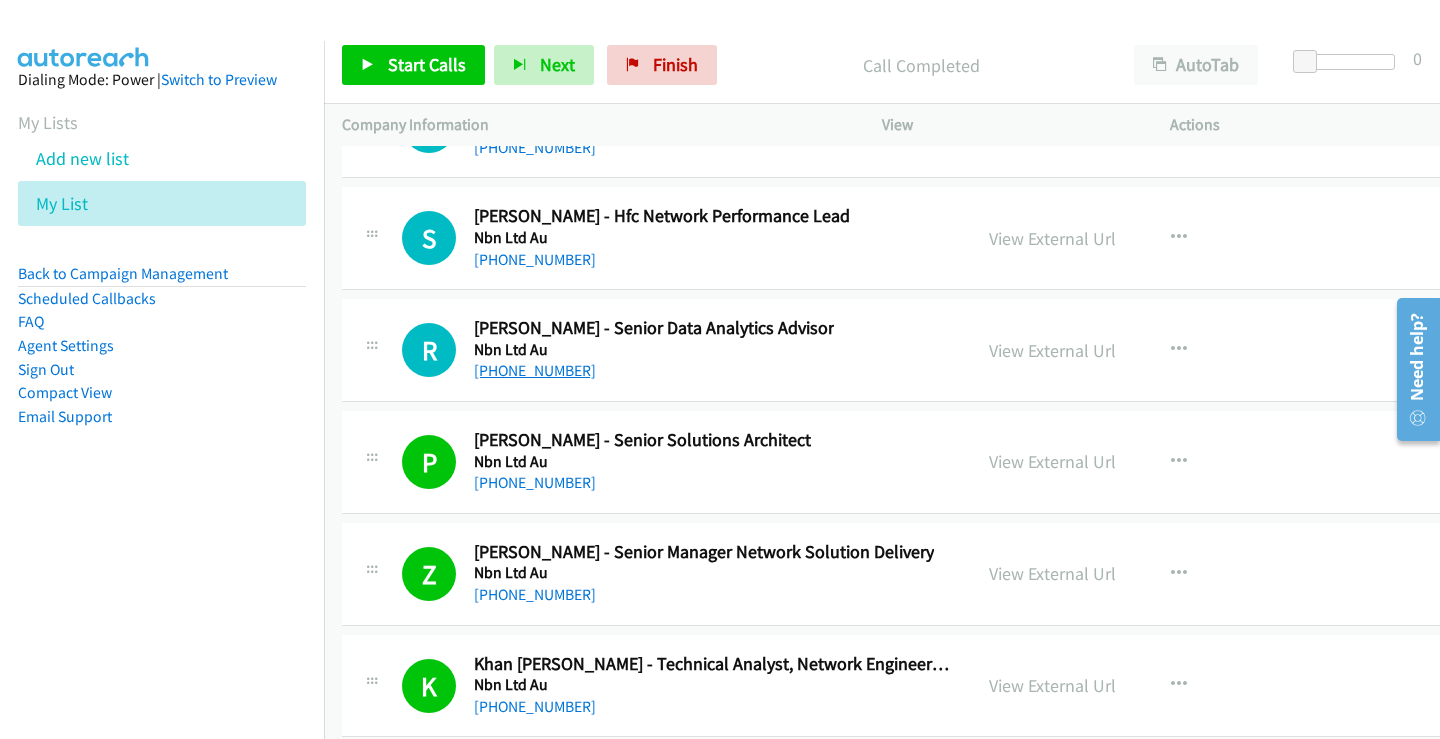 click on "[PHONE_NUMBER]" at bounding box center (535, 370) 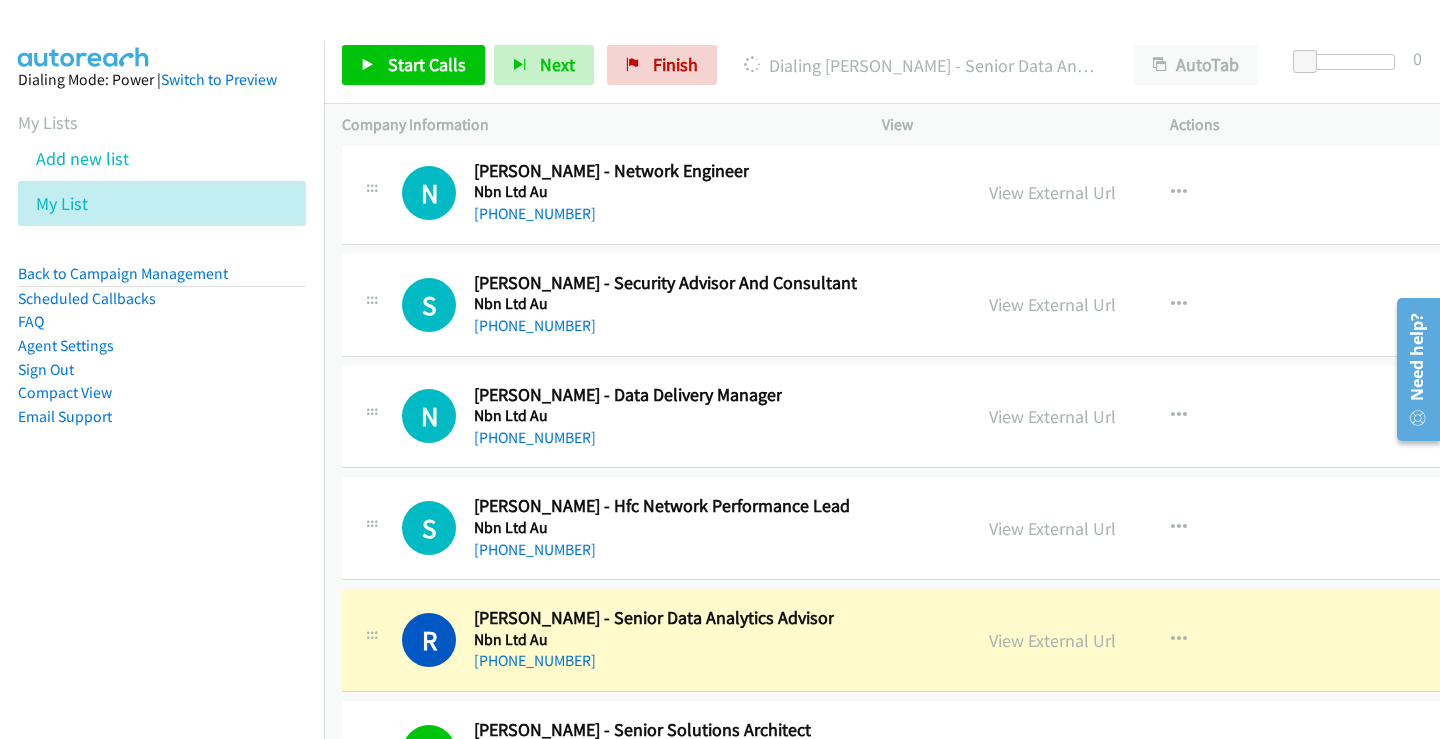 scroll, scrollTop: 36114, scrollLeft: 0, axis: vertical 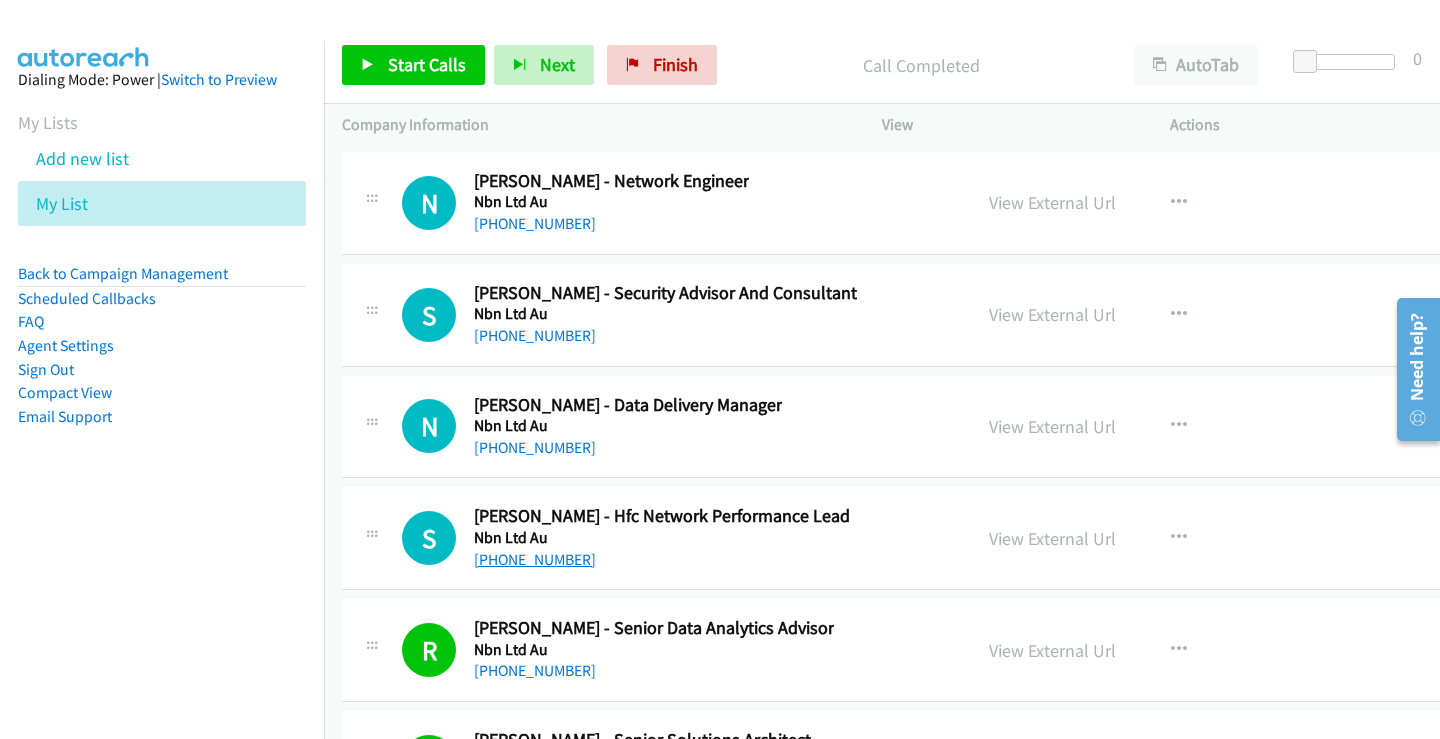click on "[PHONE_NUMBER]" at bounding box center (535, 559) 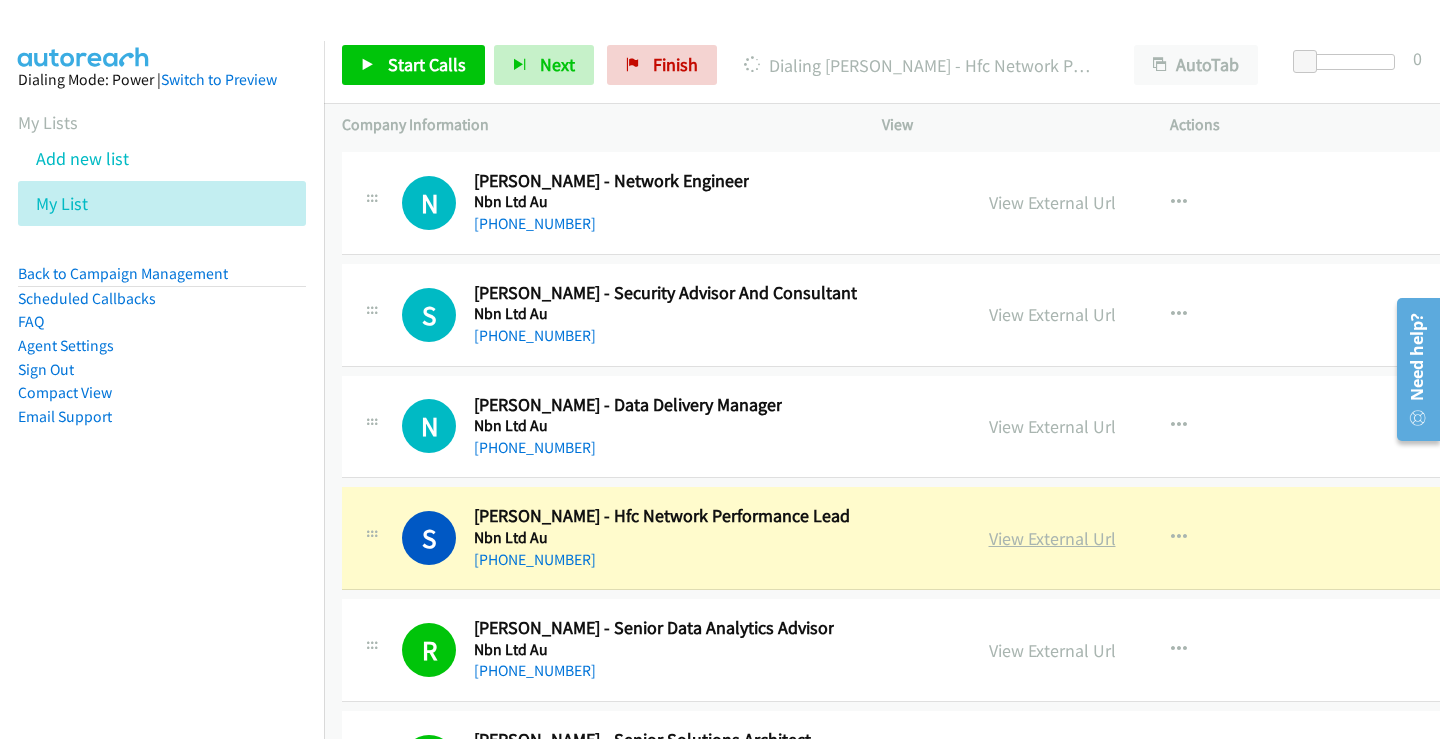 click on "View External Url" at bounding box center (1052, 538) 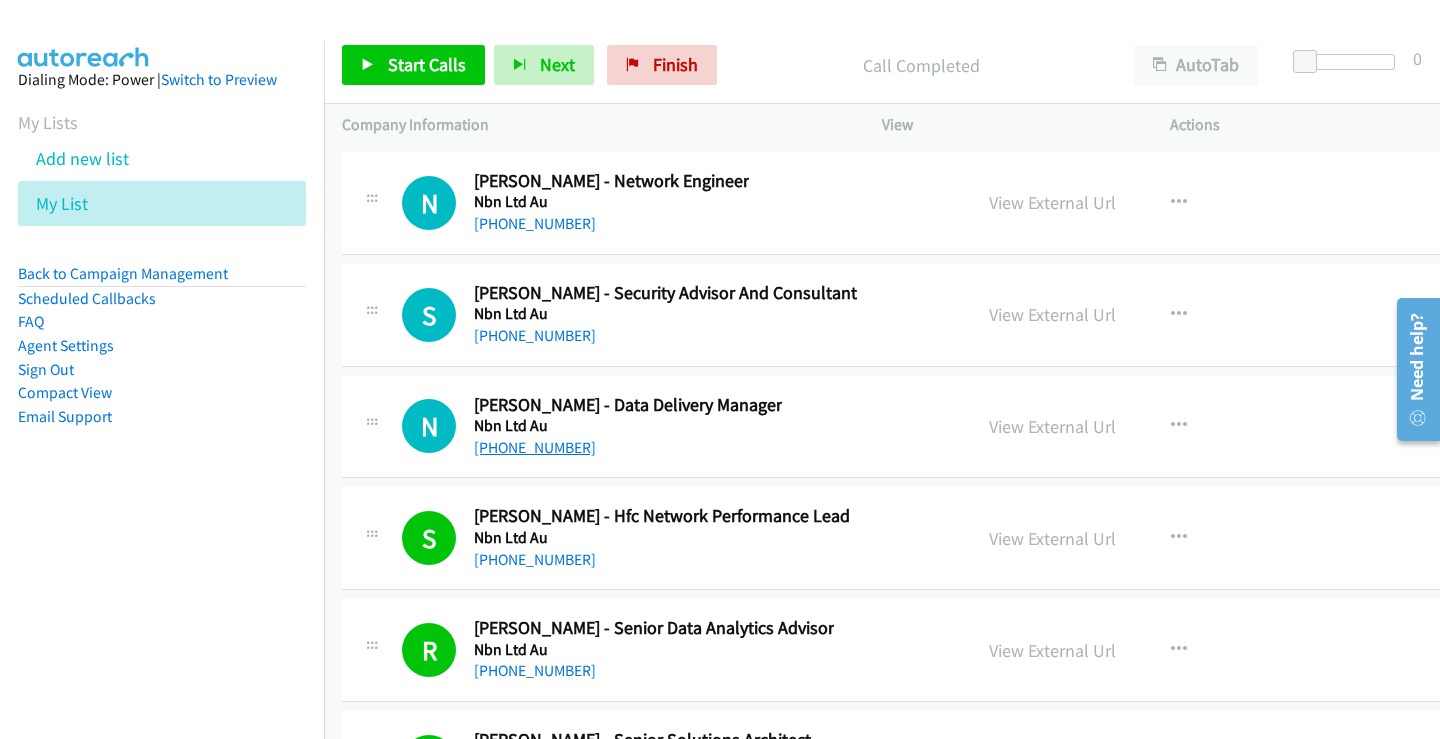 click on "[PHONE_NUMBER]" at bounding box center [535, 447] 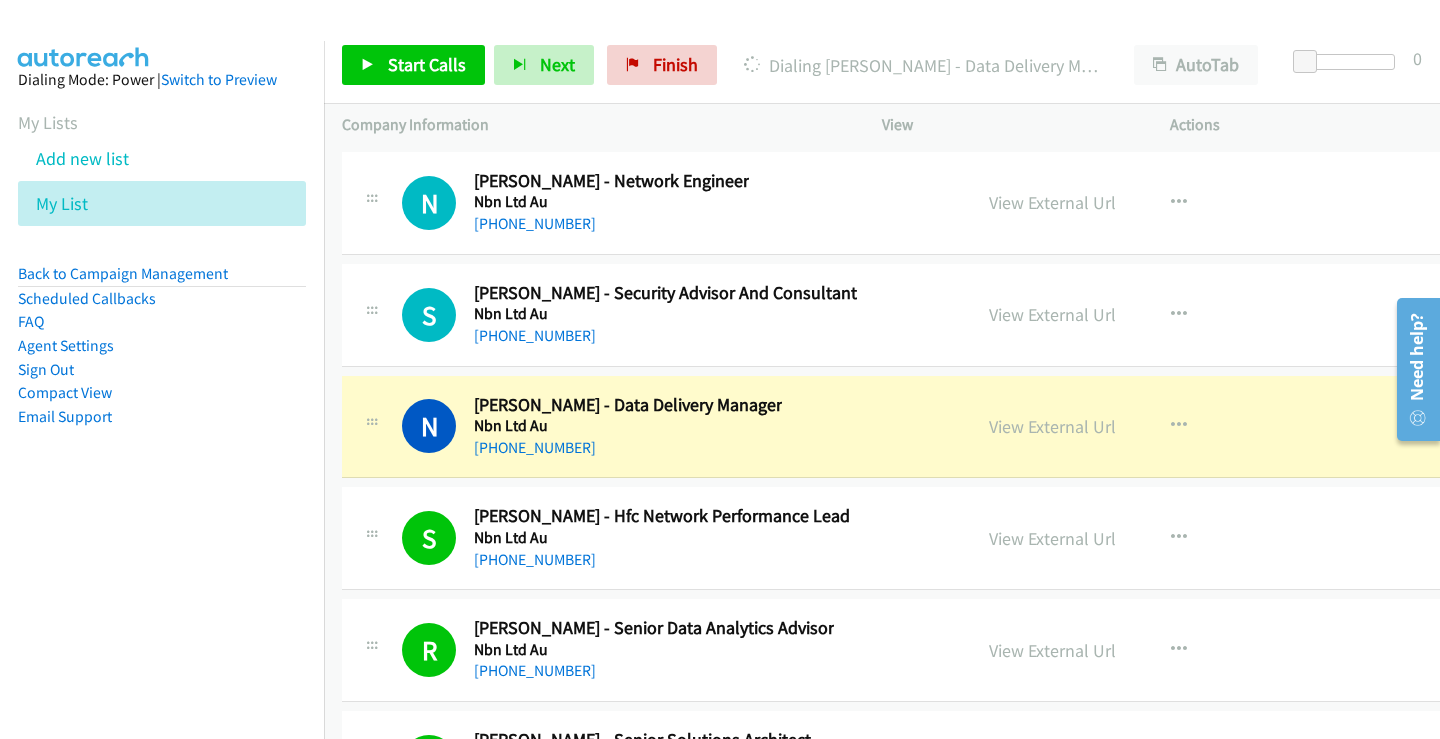 click on "Compact View" at bounding box center [162, 393] 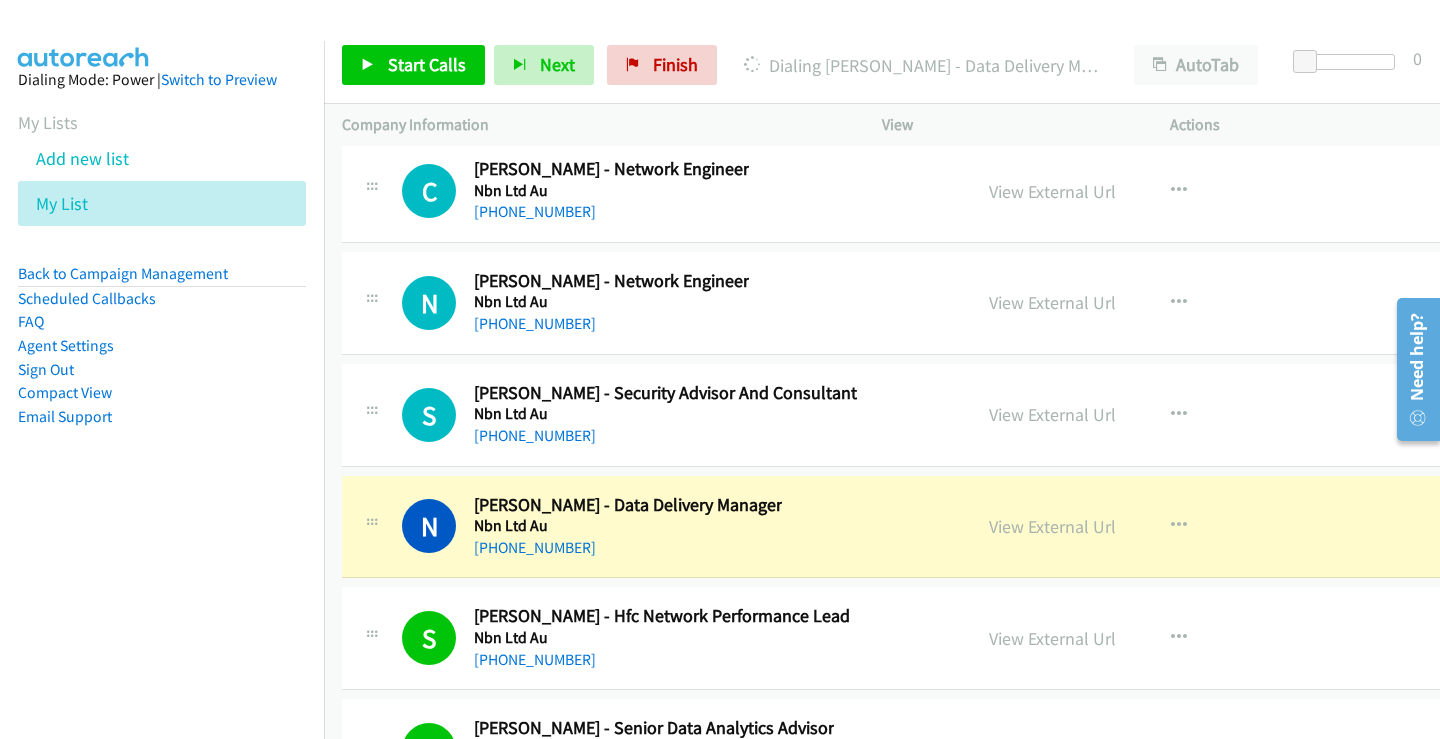 scroll, scrollTop: 35914, scrollLeft: 0, axis: vertical 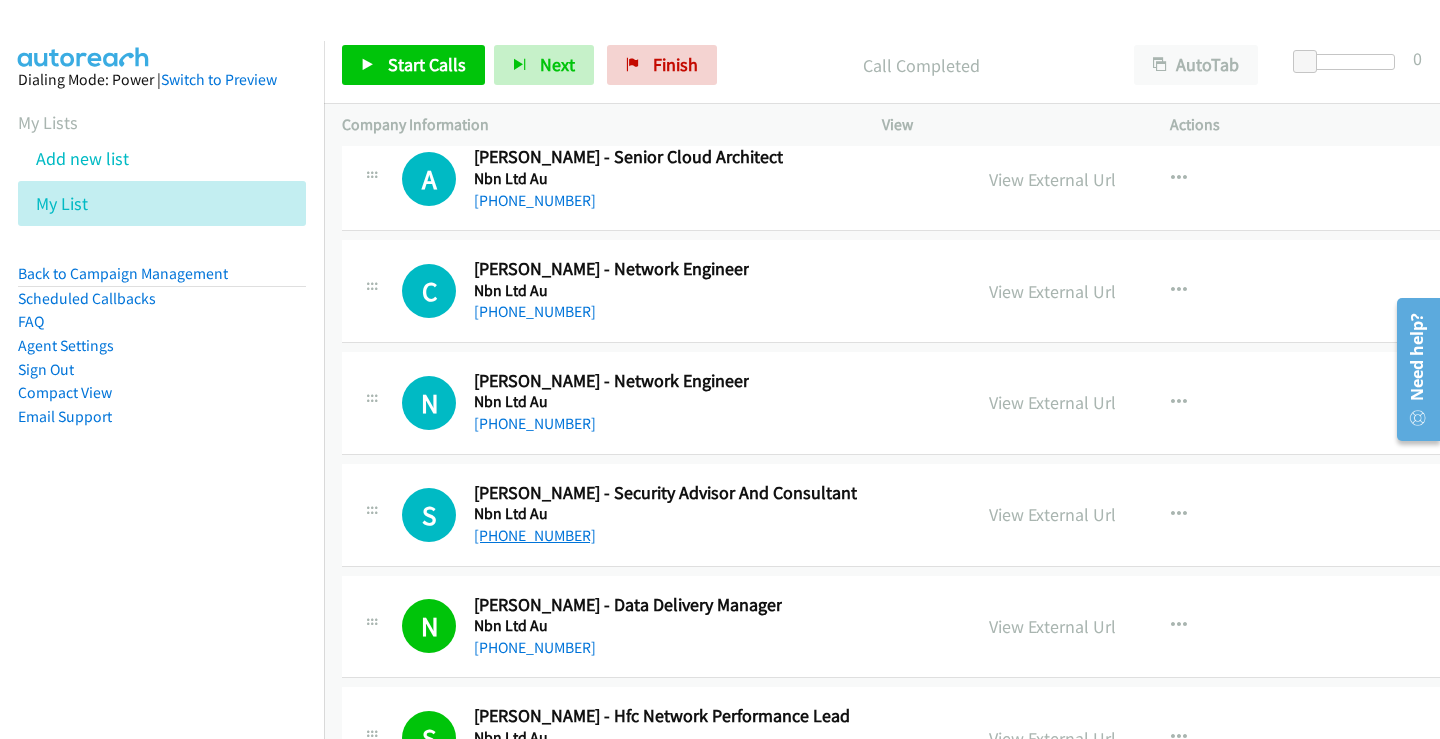 click on "[PHONE_NUMBER]" at bounding box center [535, 535] 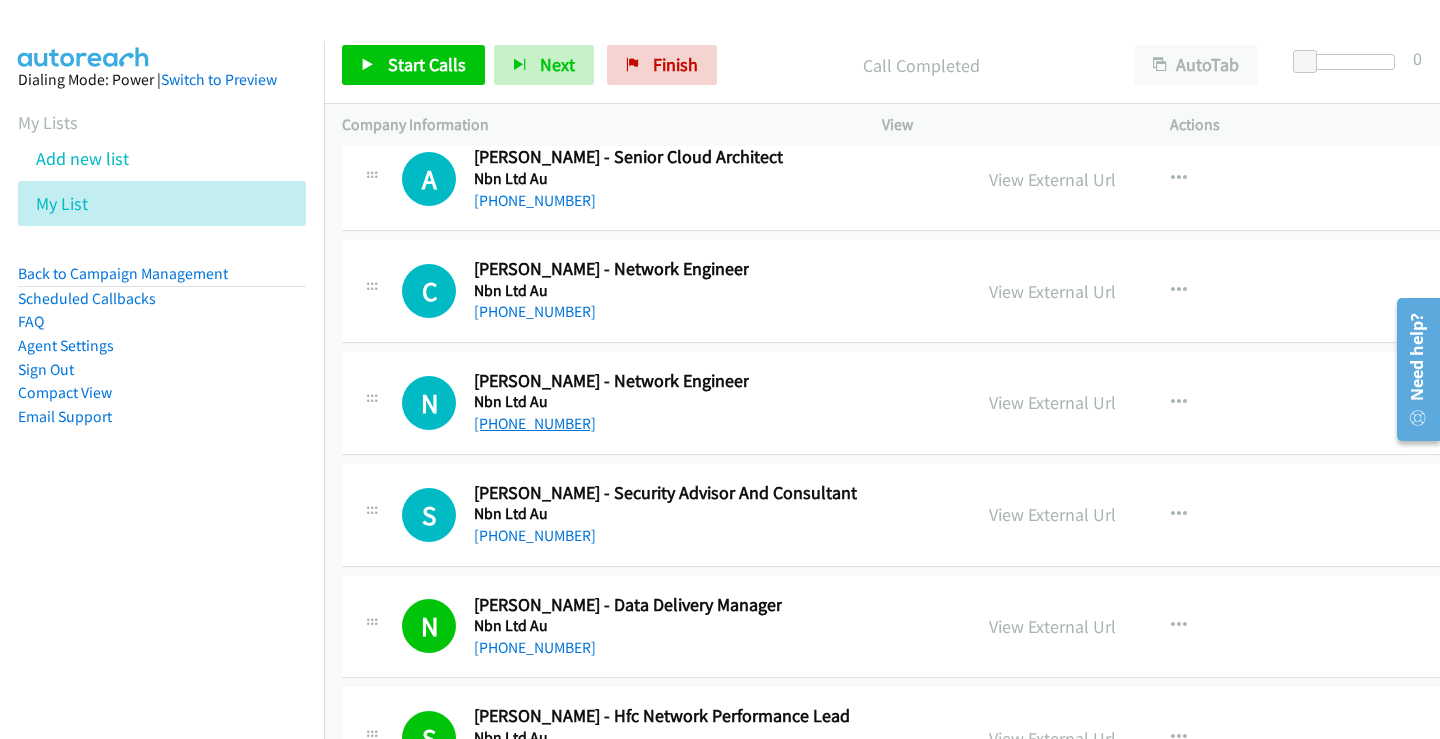 click on "[PHONE_NUMBER]" at bounding box center (535, 423) 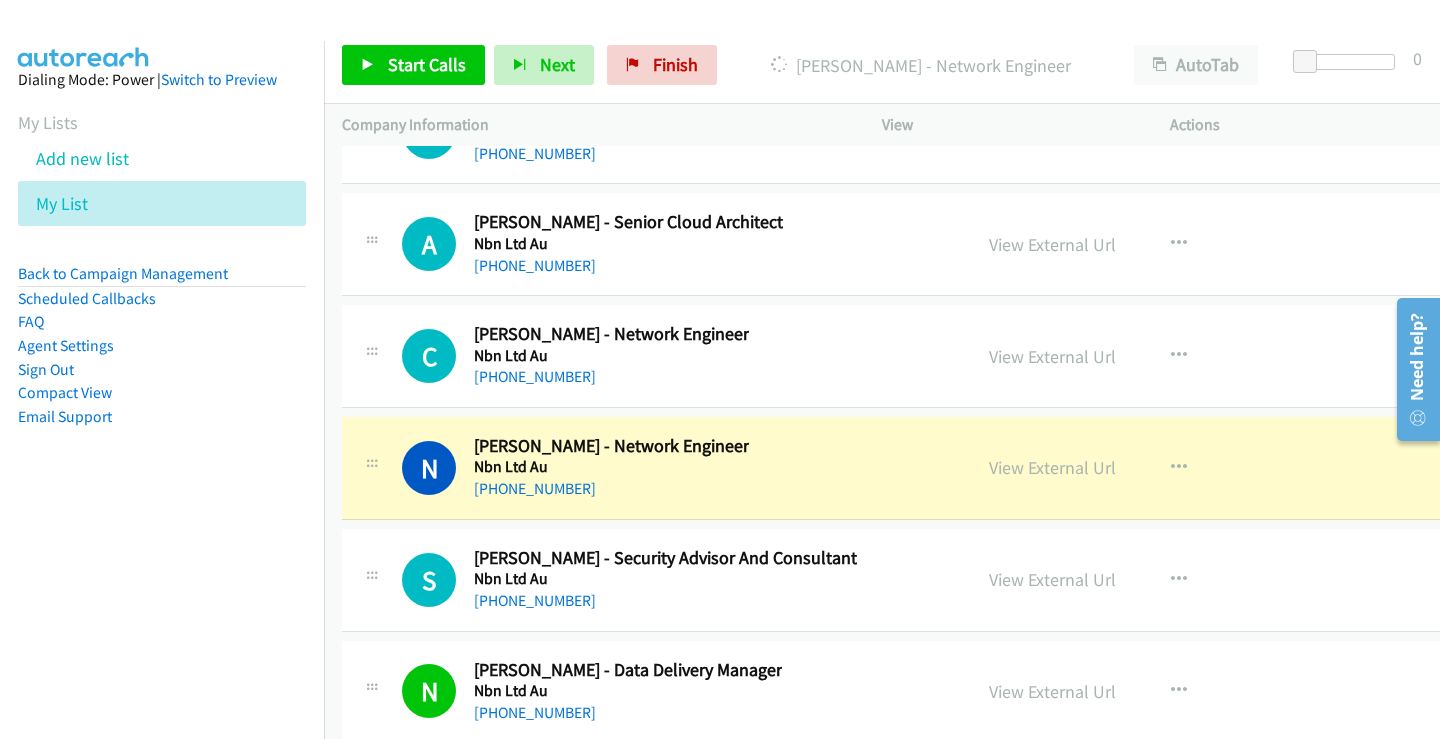 scroll, scrollTop: 35814, scrollLeft: 0, axis: vertical 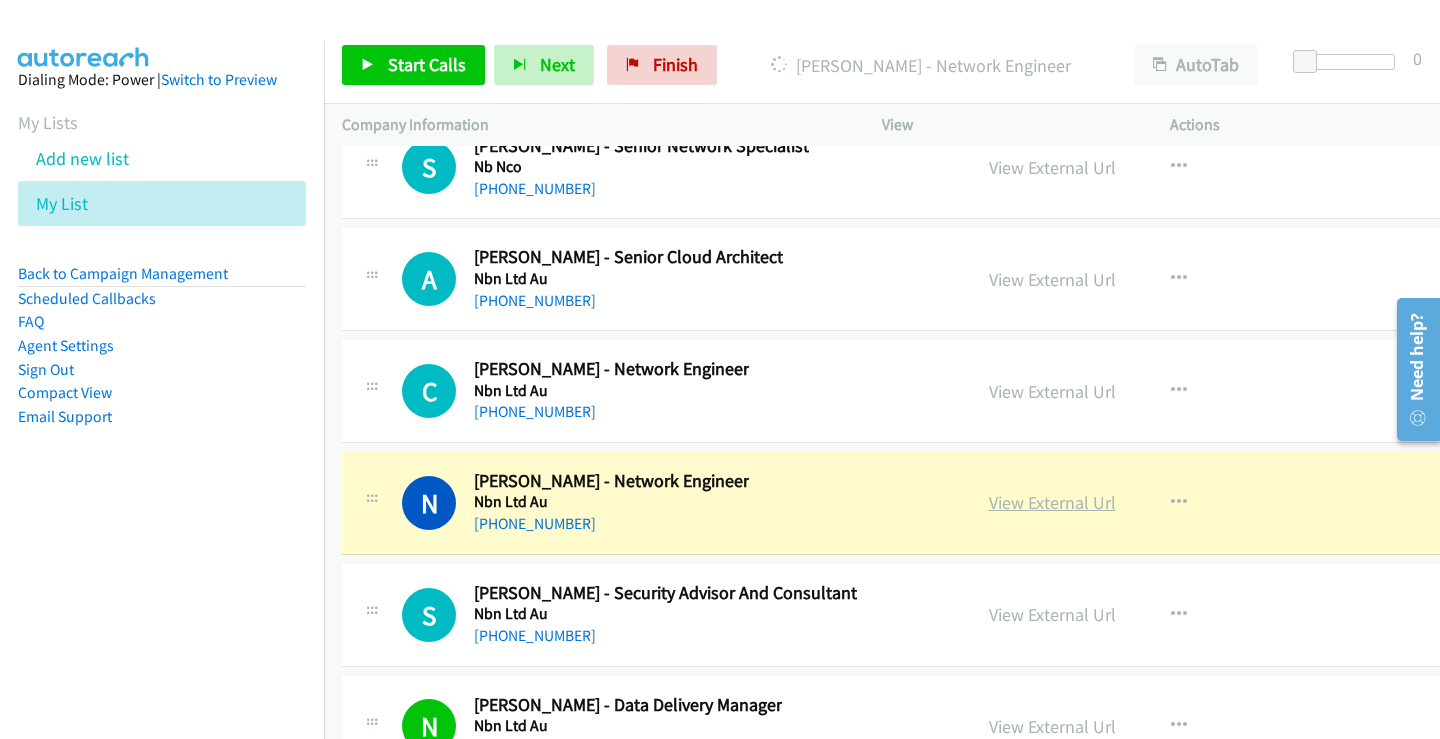 click on "View External Url" at bounding box center [1052, 502] 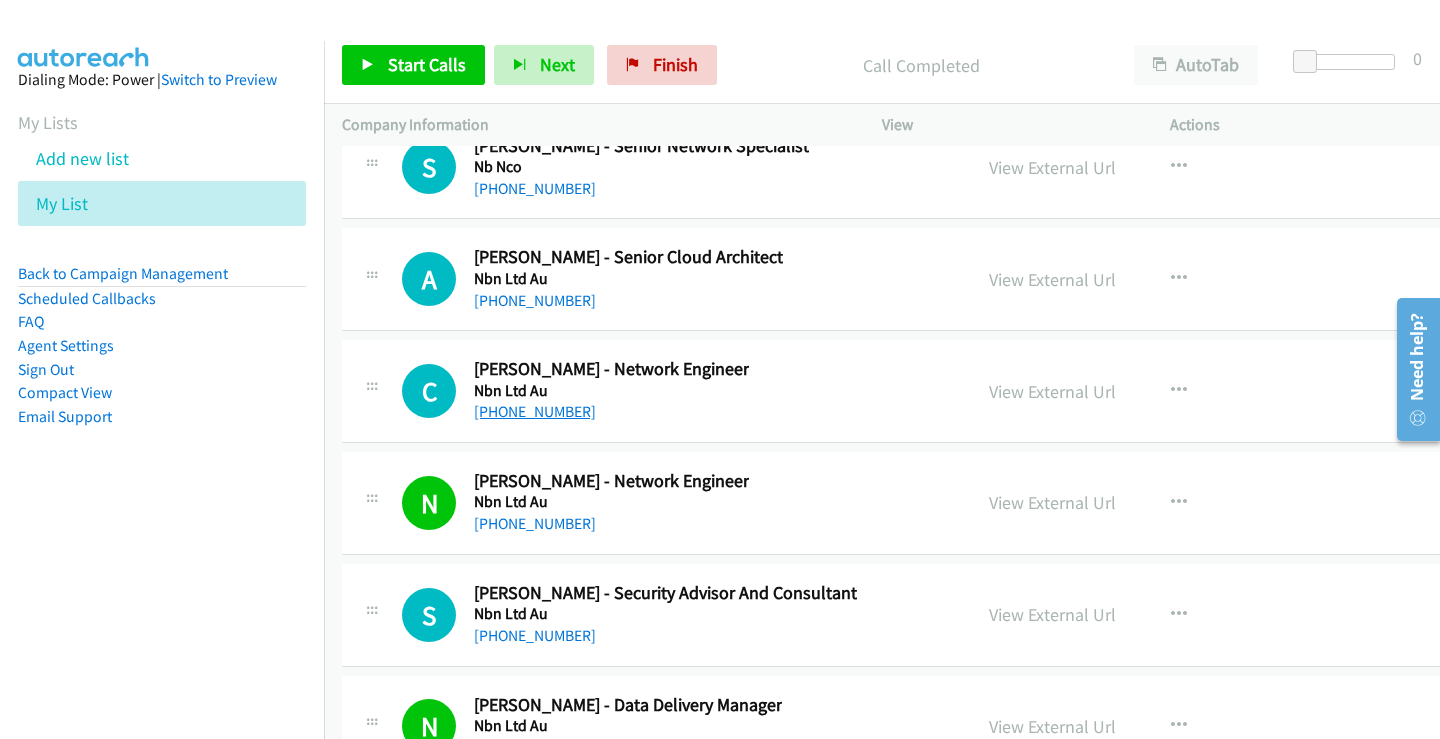 click on "[PHONE_NUMBER]" at bounding box center (535, 411) 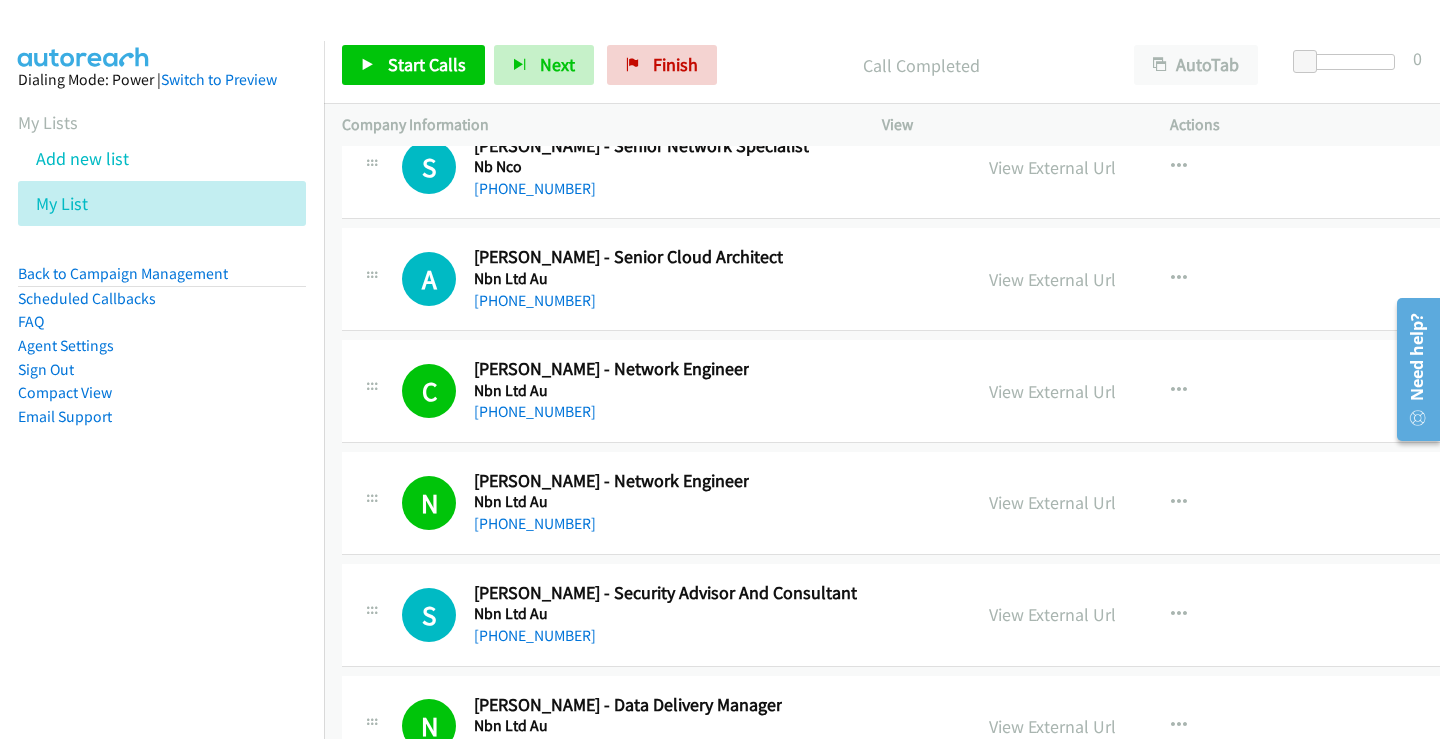 scroll, scrollTop: 35714, scrollLeft: 0, axis: vertical 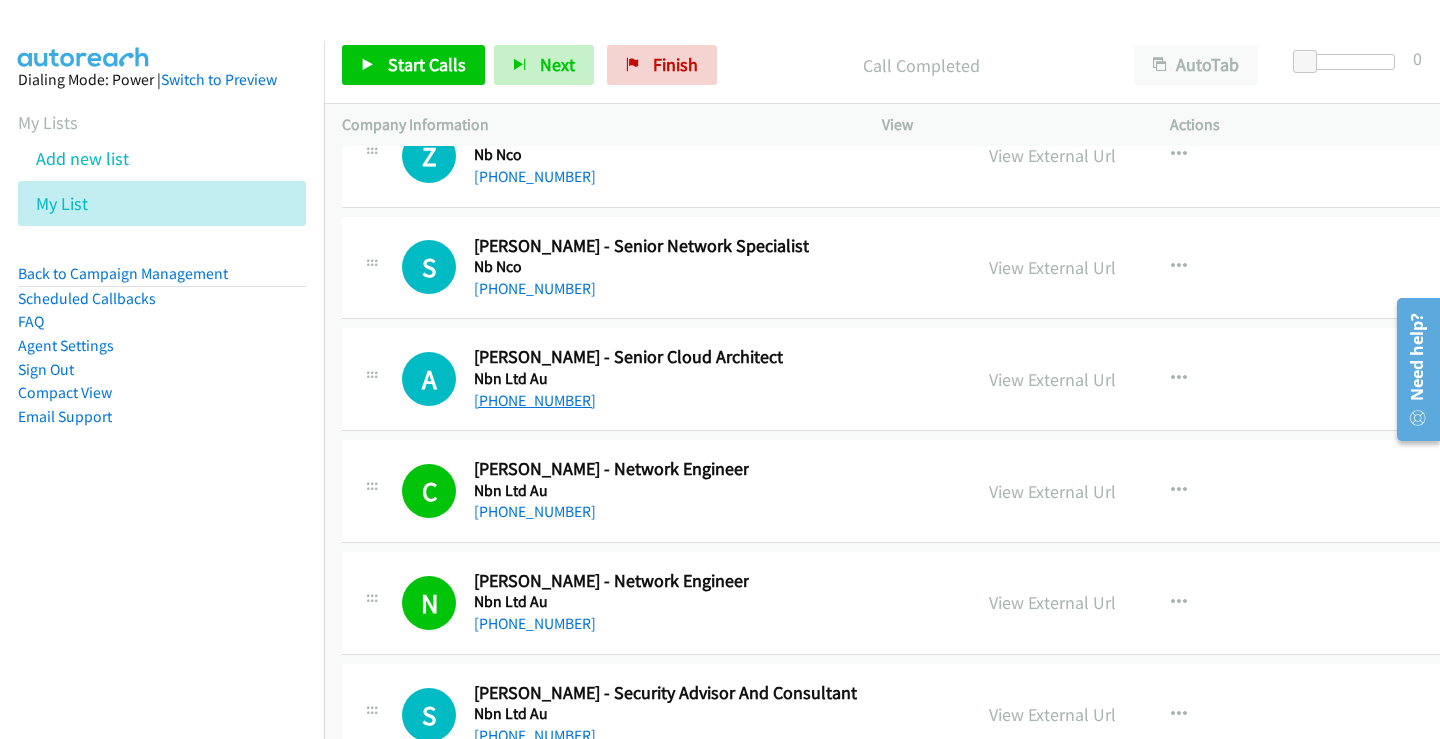 click on "[PHONE_NUMBER]" at bounding box center [535, 400] 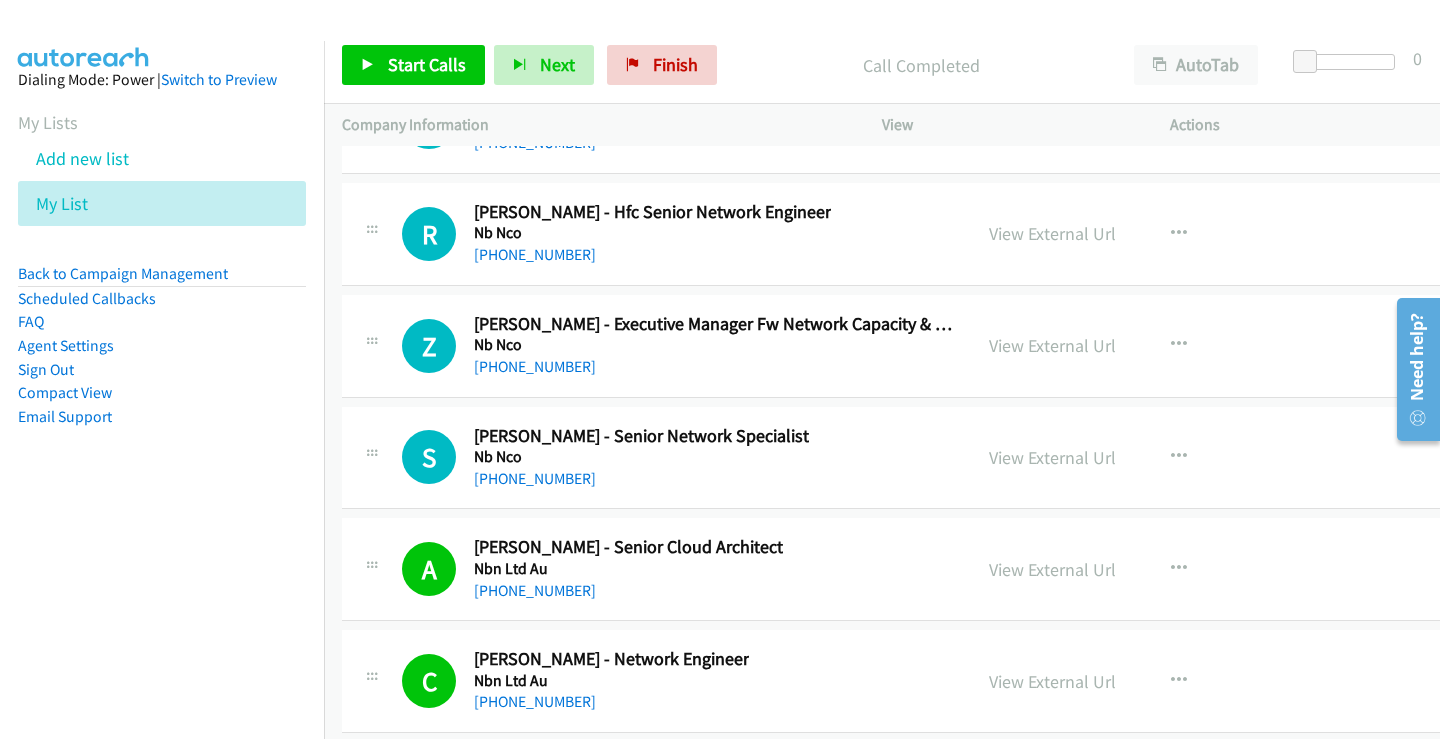 scroll, scrollTop: 35514, scrollLeft: 0, axis: vertical 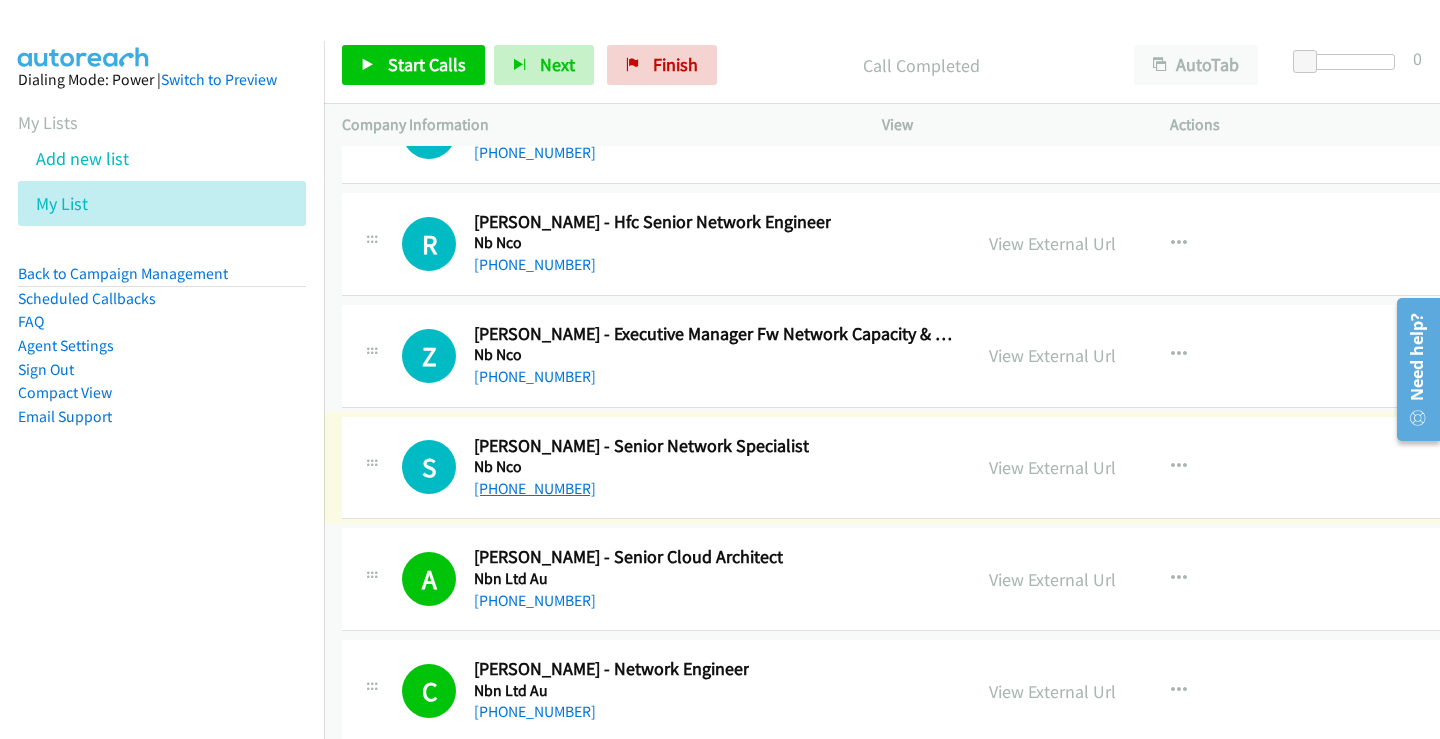 click on "[PHONE_NUMBER]" at bounding box center [535, 488] 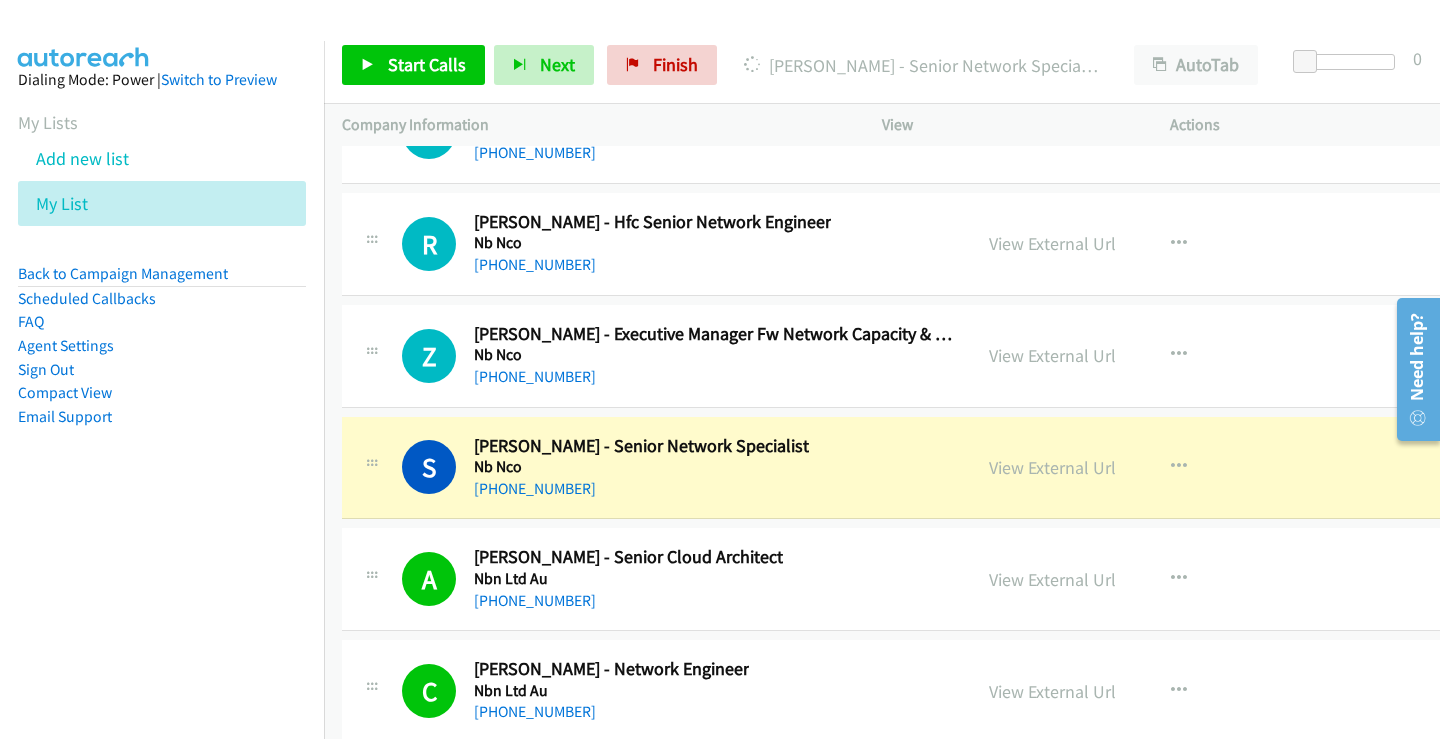scroll, scrollTop: 35414, scrollLeft: 0, axis: vertical 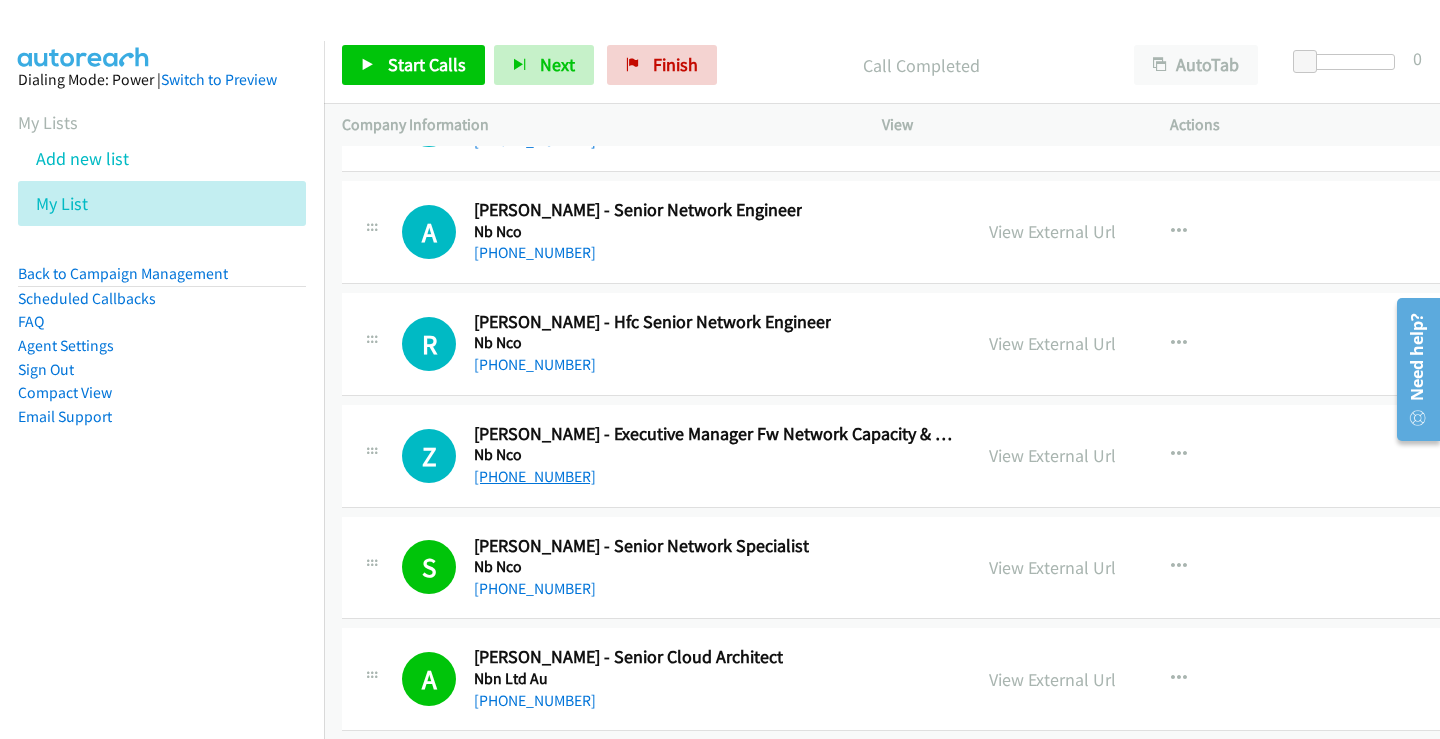 click on "[PHONE_NUMBER]" at bounding box center (535, 476) 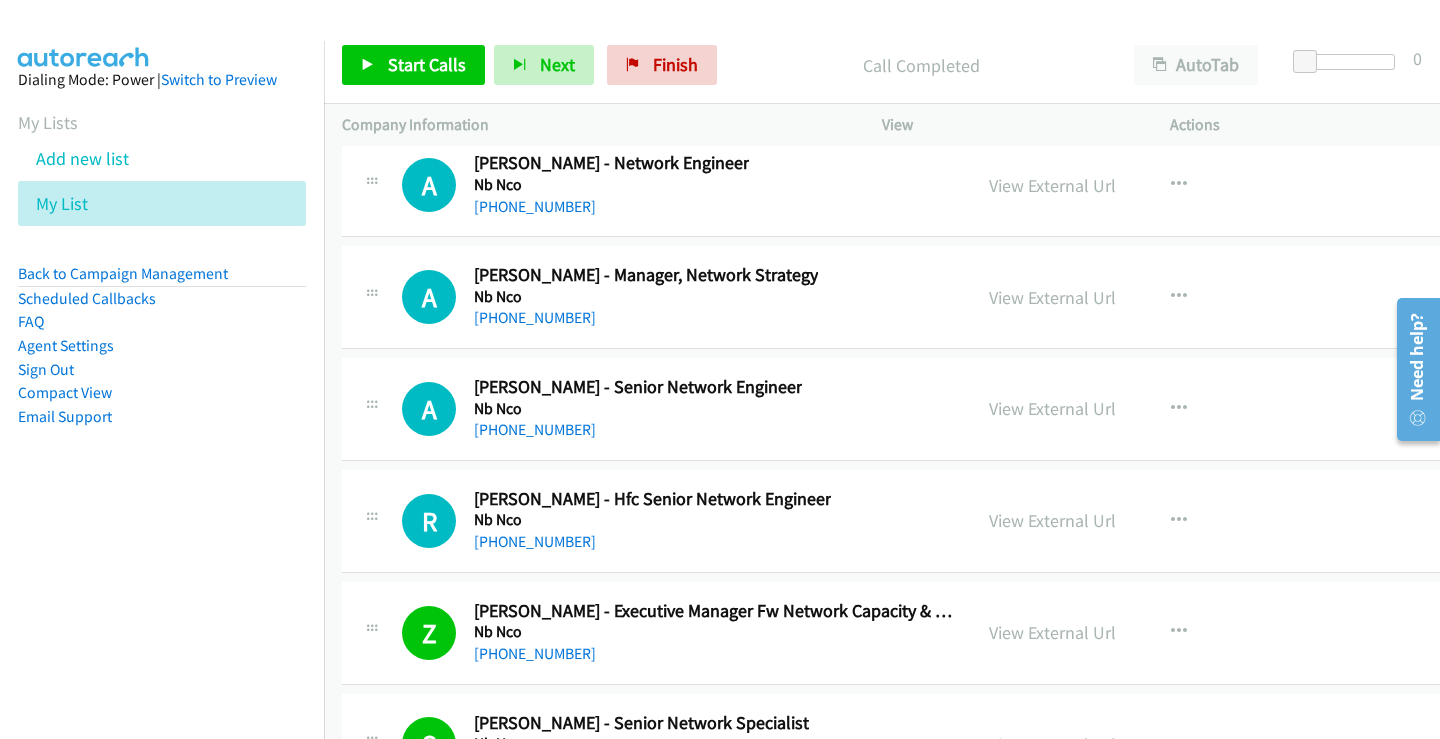 scroll, scrollTop: 35214, scrollLeft: 0, axis: vertical 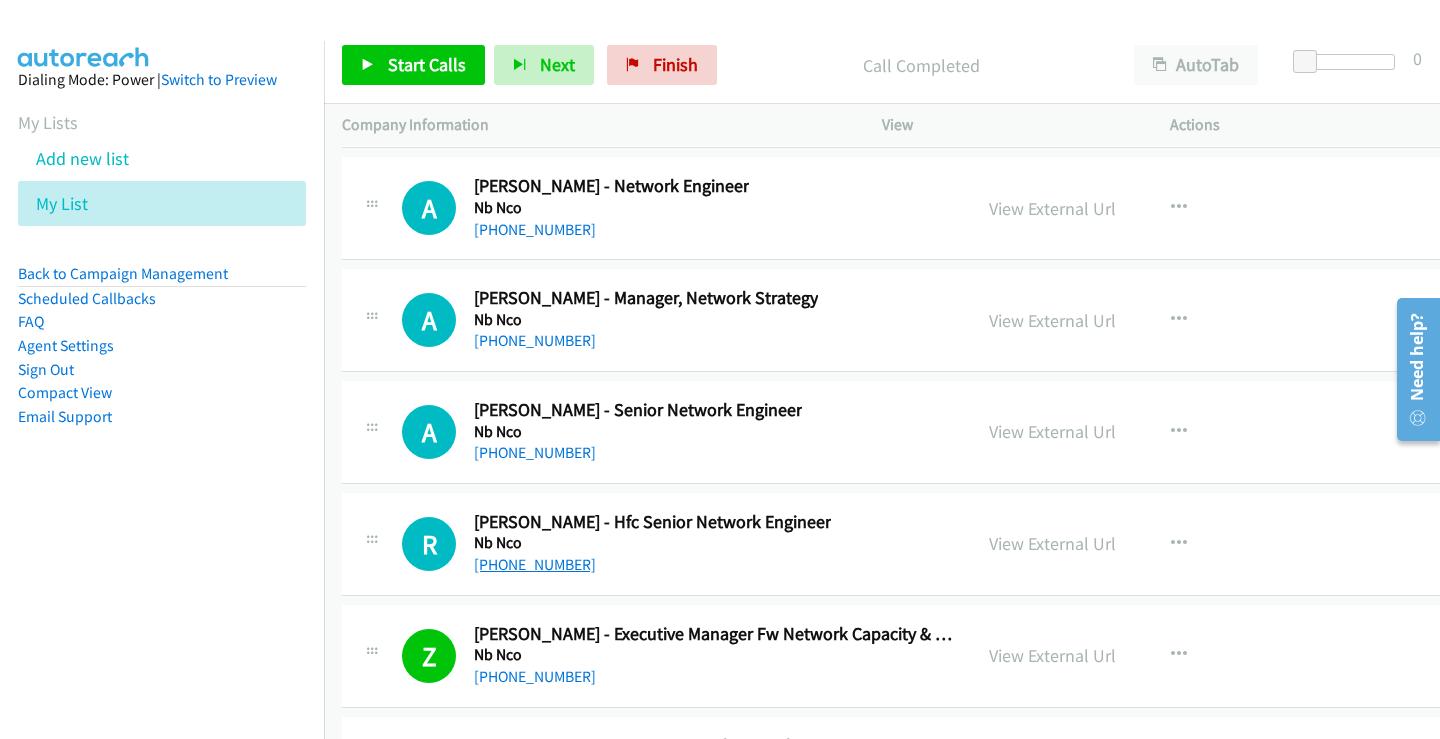 click on "[PHONE_NUMBER]" at bounding box center (535, 564) 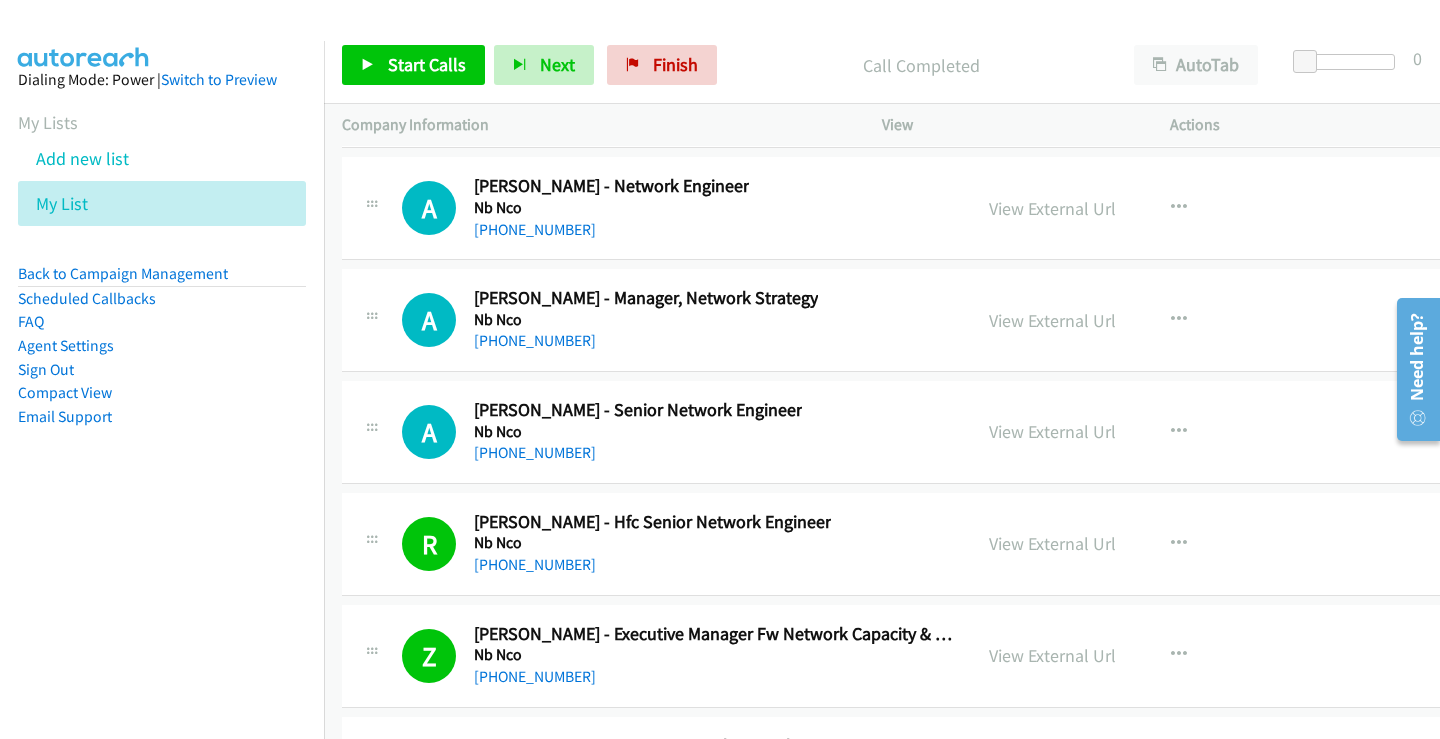 scroll, scrollTop: 35114, scrollLeft: 0, axis: vertical 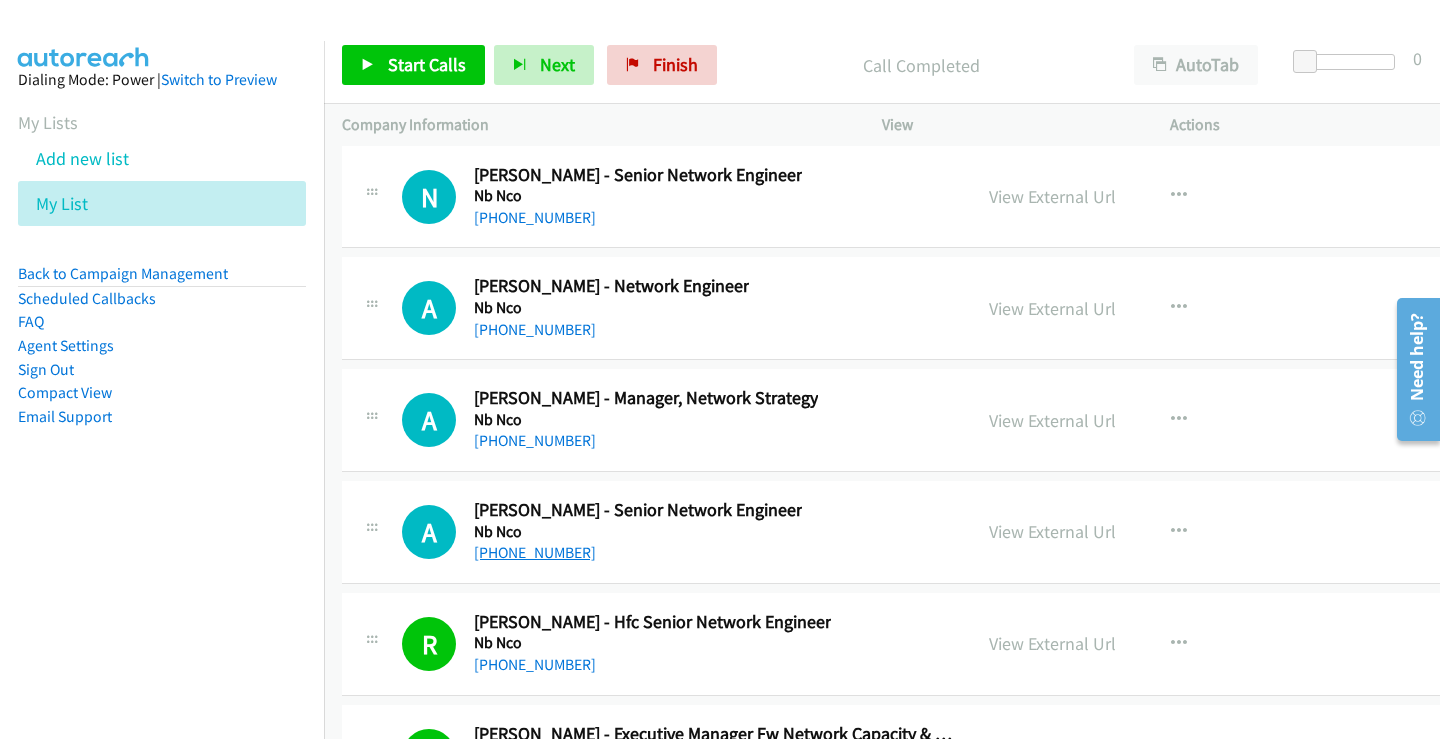 click on "[PHONE_NUMBER]" at bounding box center (535, 552) 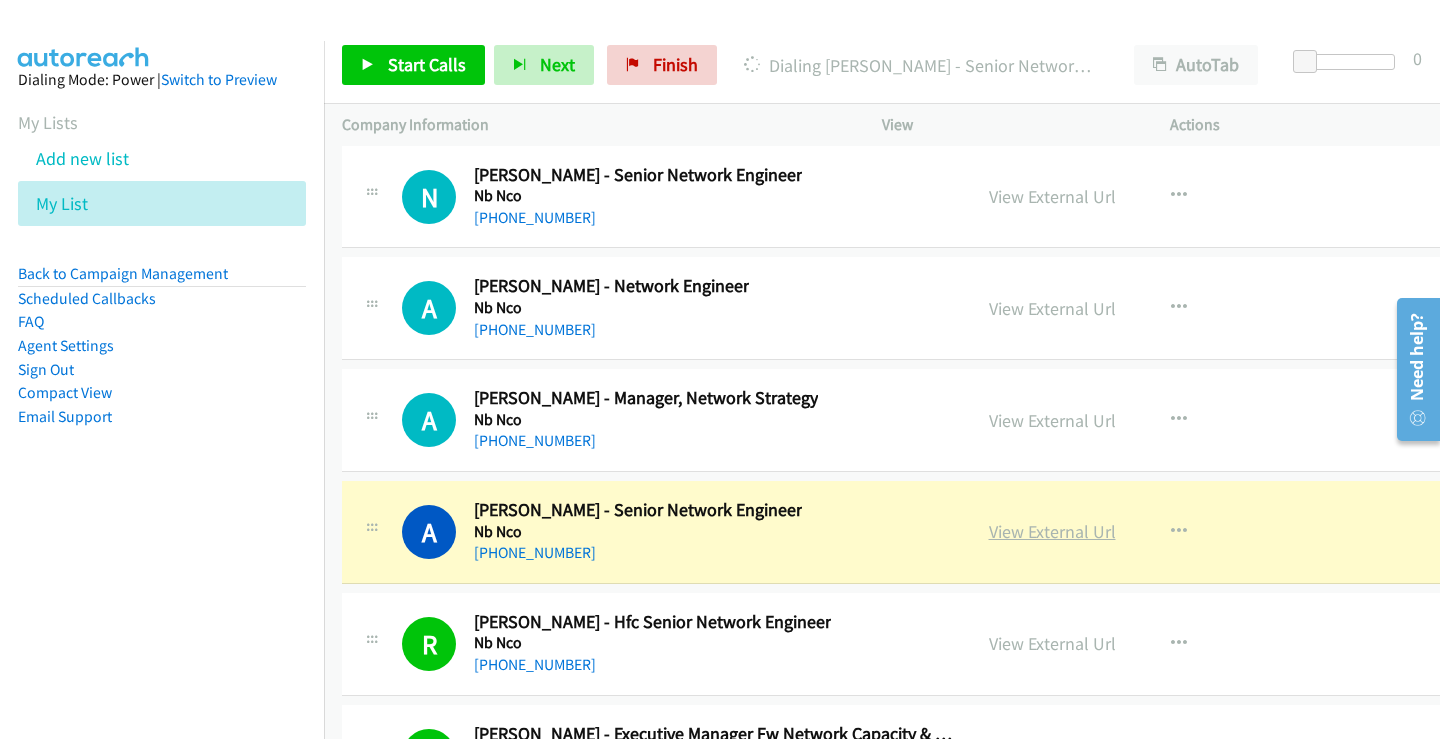 click on "View External Url" at bounding box center [1052, 531] 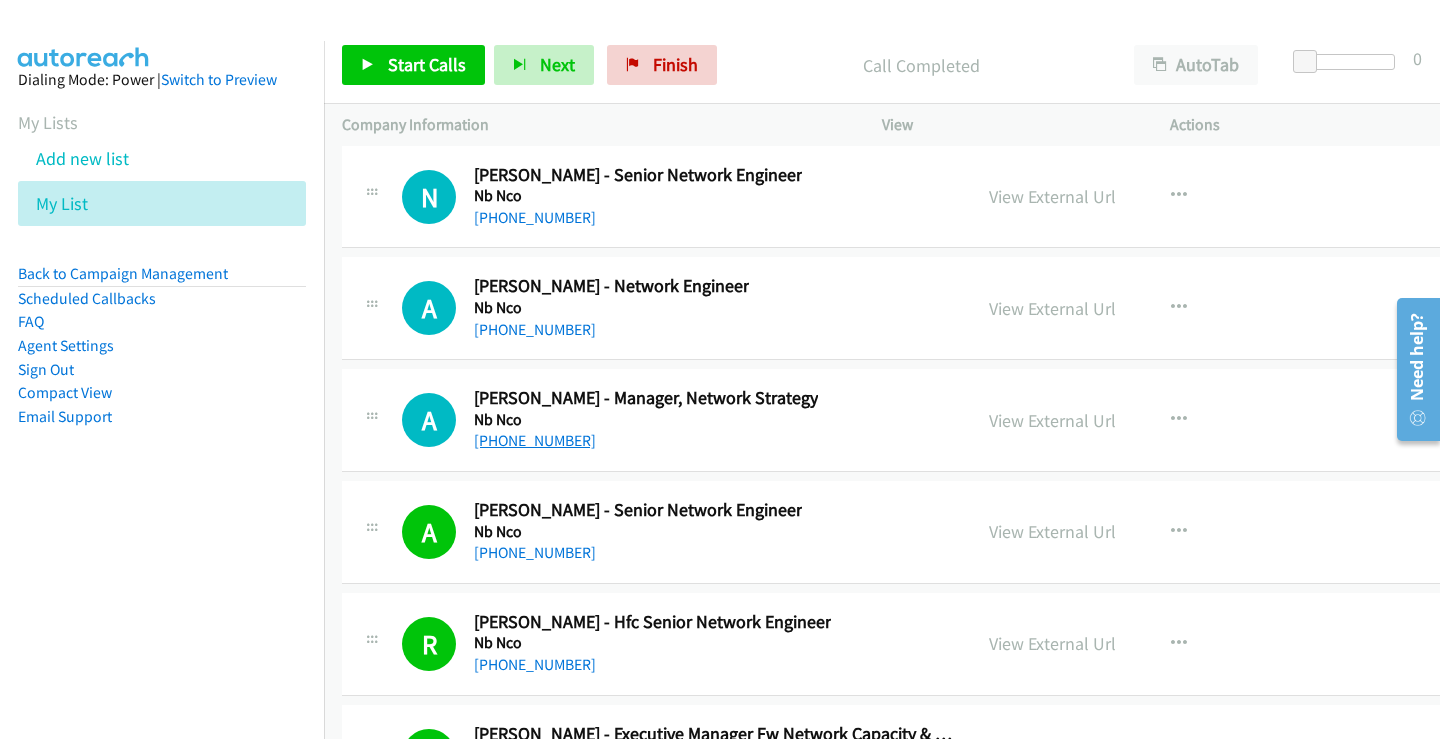 click on "[PHONE_NUMBER]" at bounding box center [535, 440] 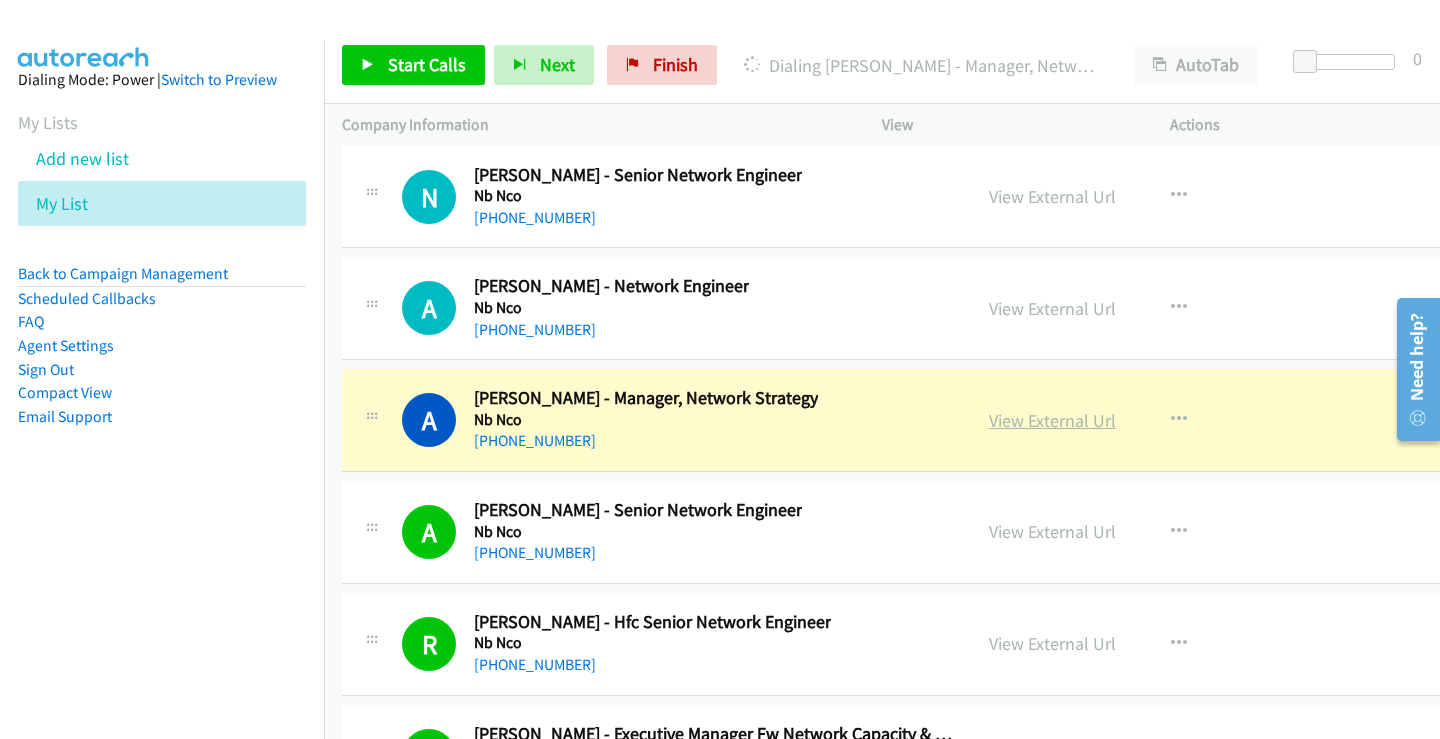 click on "View External Url" at bounding box center (1052, 420) 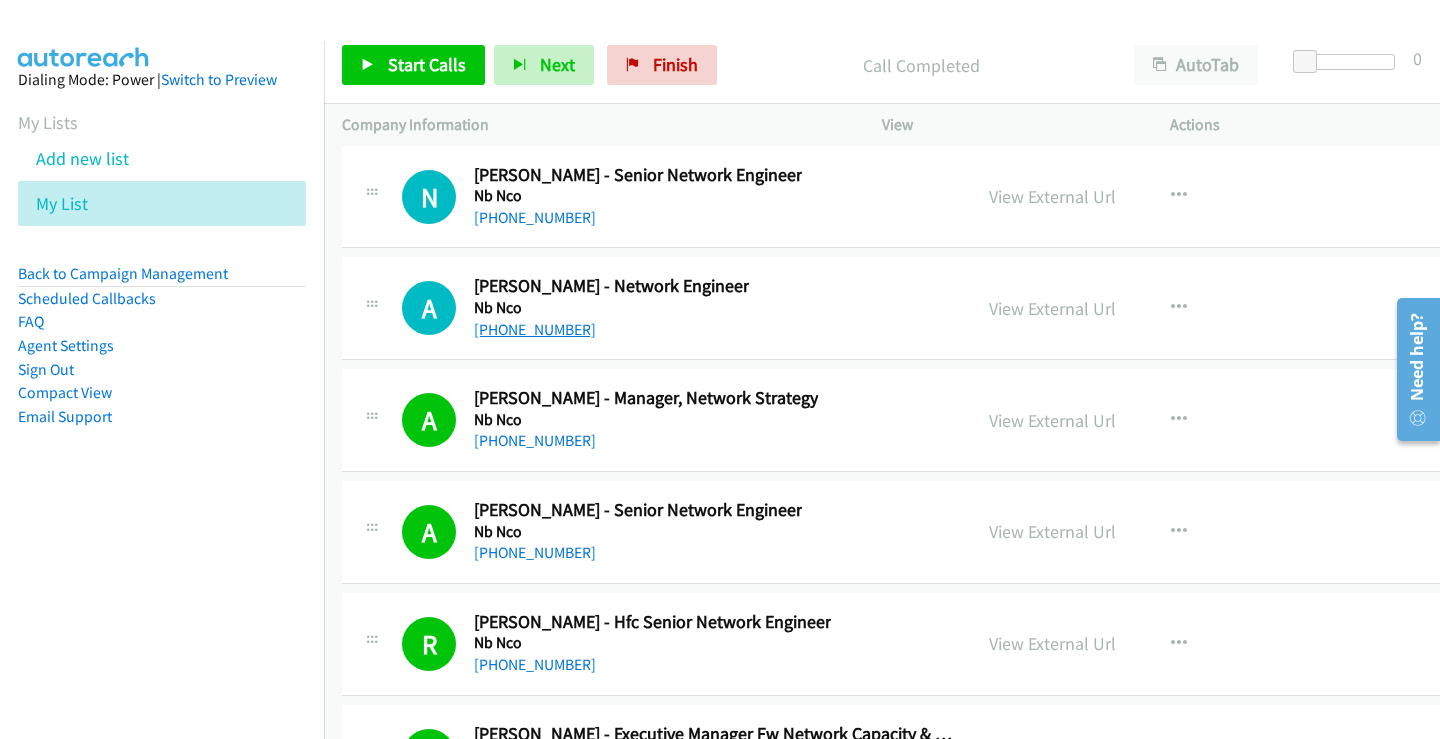 click on "[PHONE_NUMBER]" at bounding box center (535, 329) 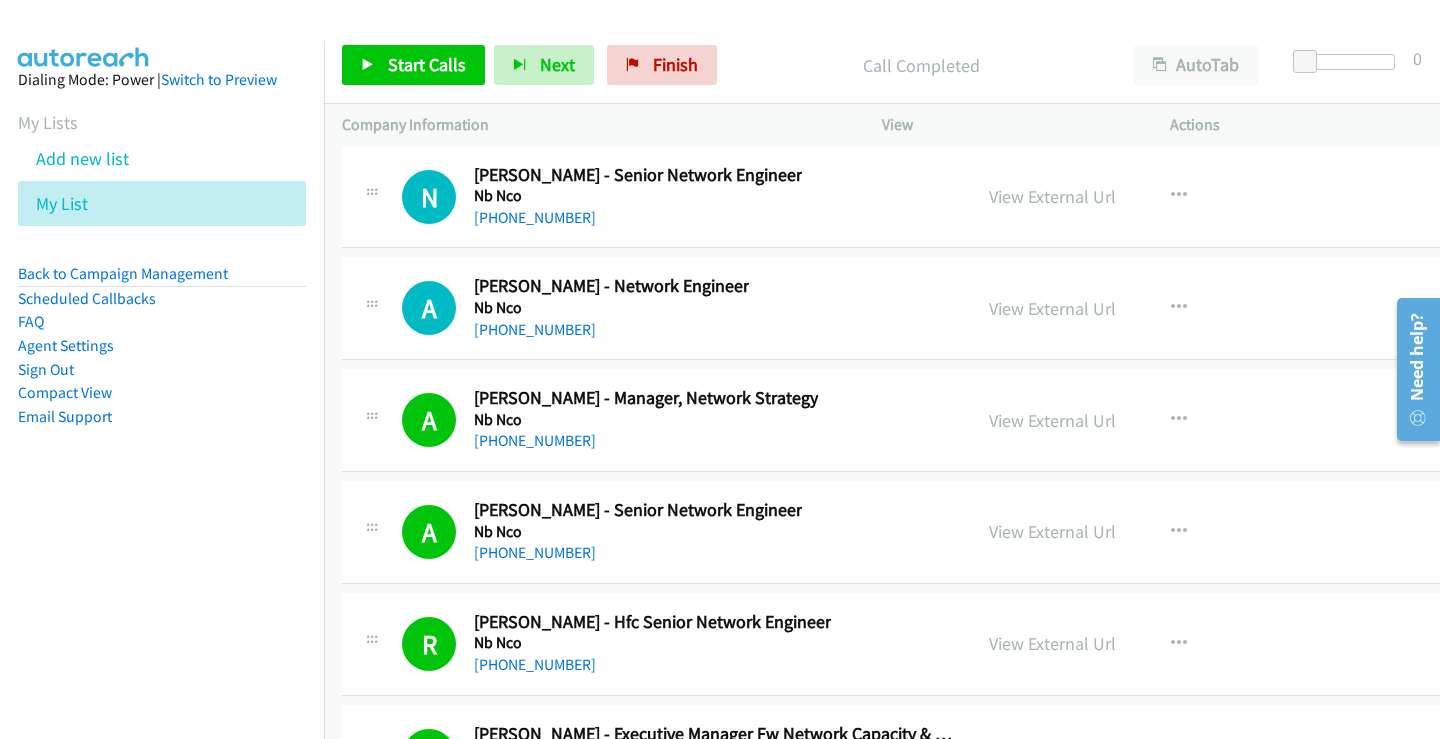 scroll, scrollTop: 34914, scrollLeft: 0, axis: vertical 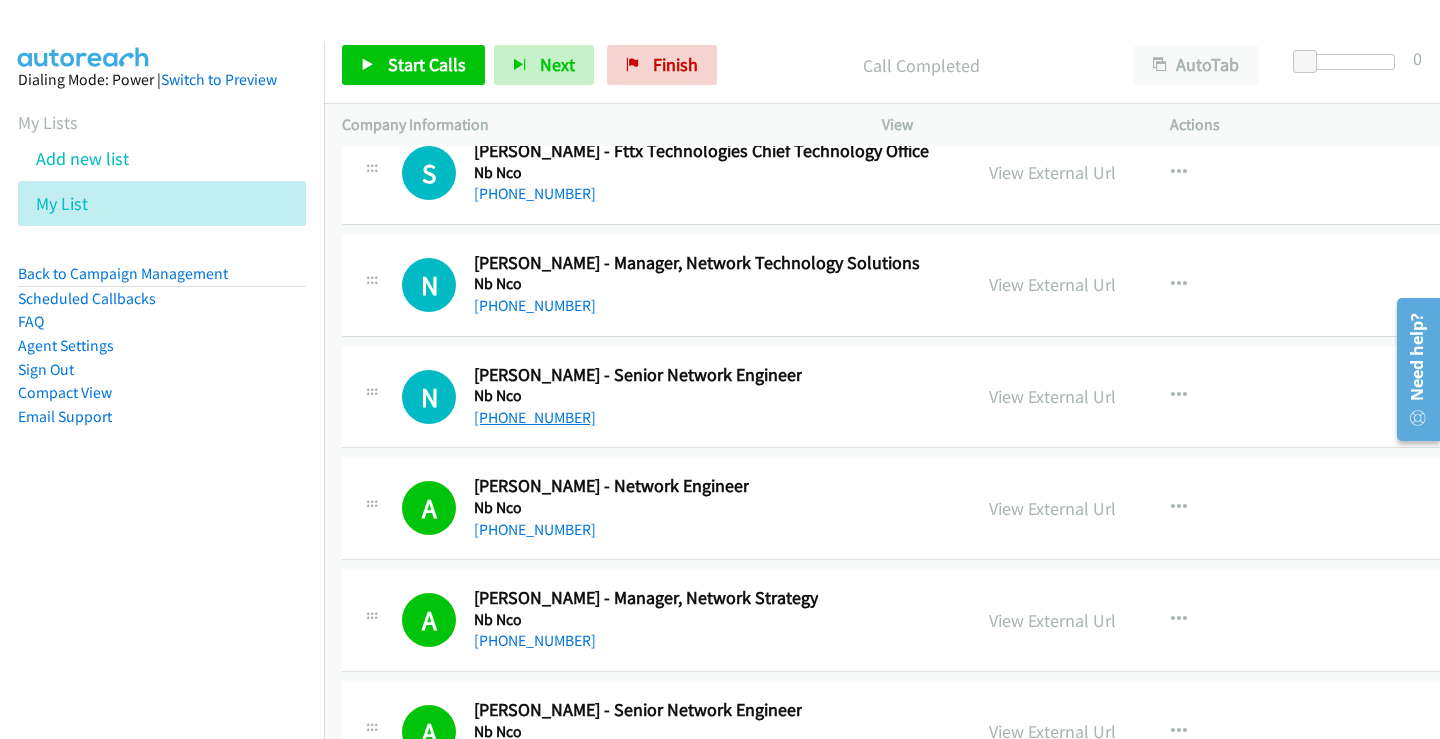 click on "[PHONE_NUMBER]" at bounding box center (535, 417) 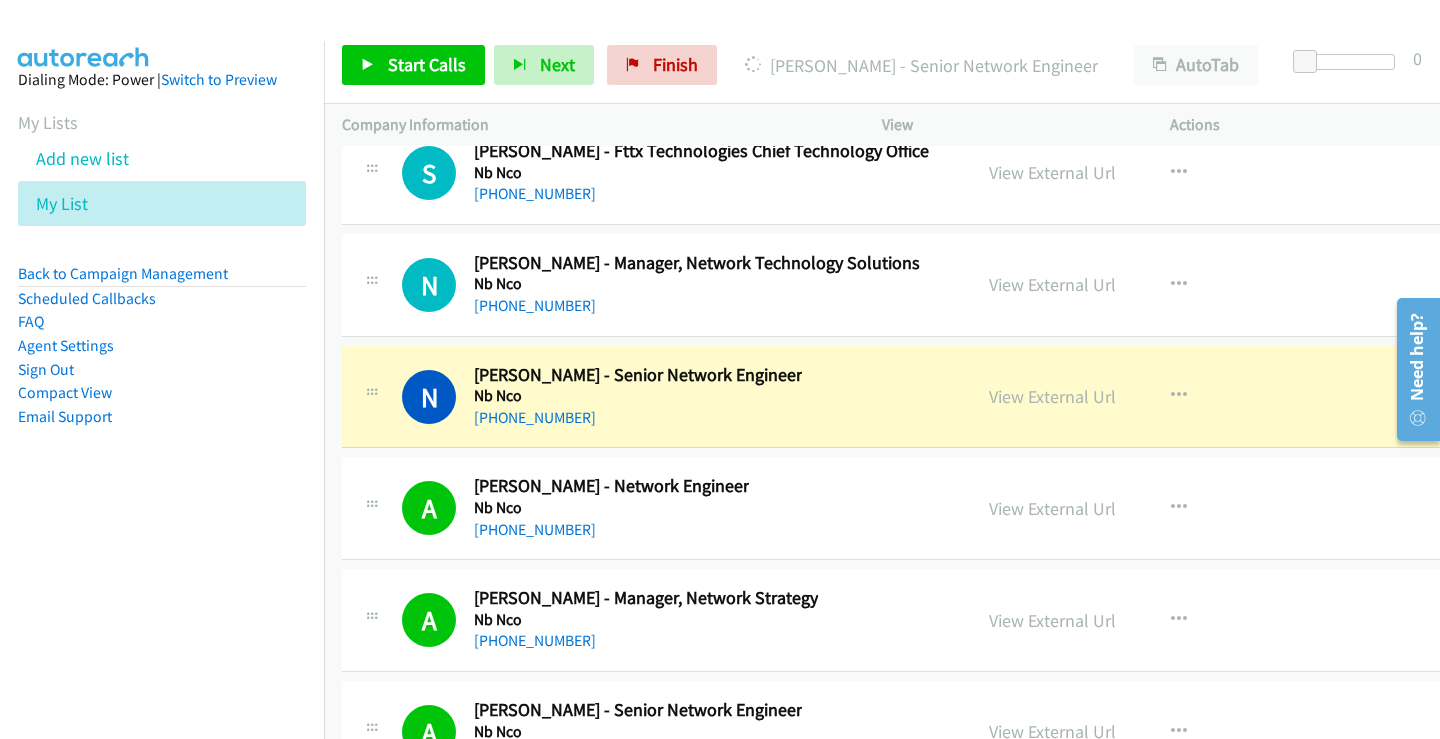 scroll, scrollTop: 34814, scrollLeft: 0, axis: vertical 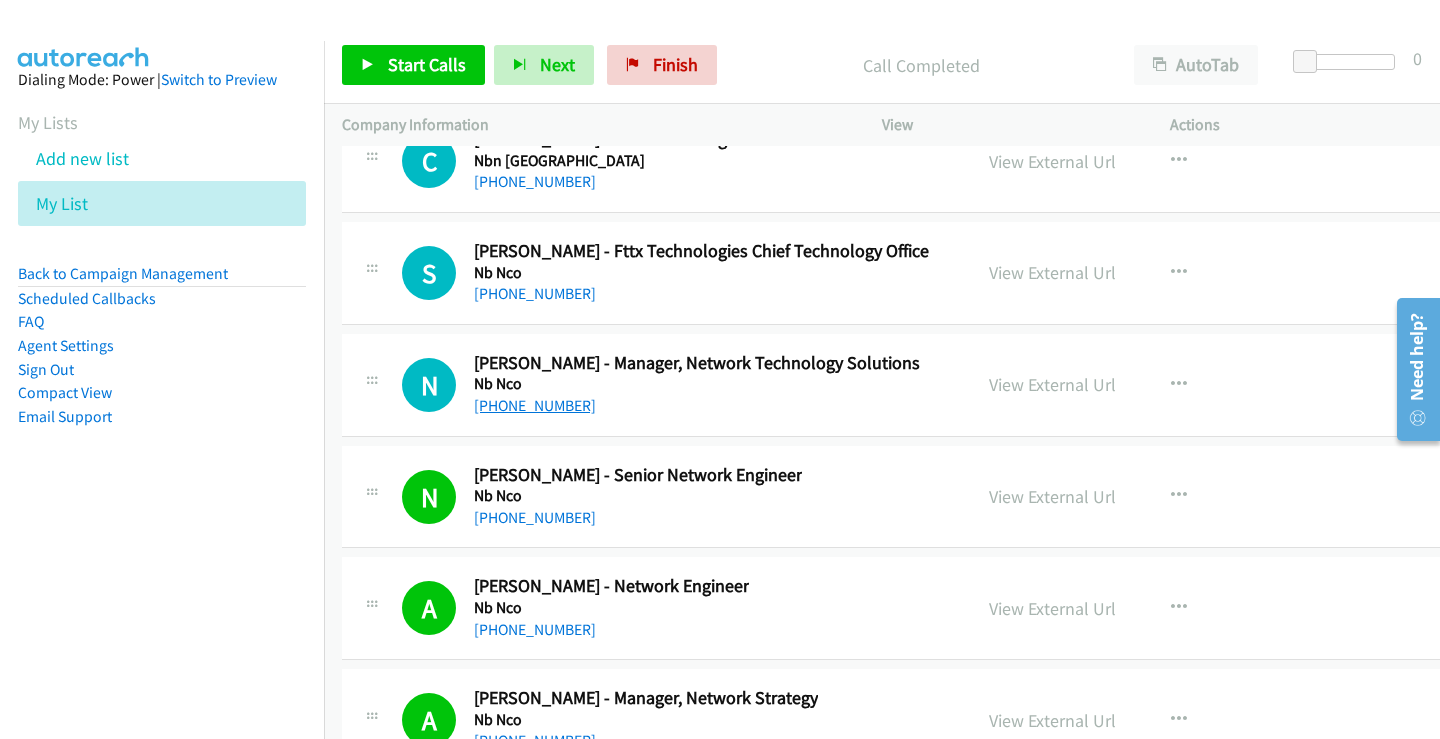 click on "[PHONE_NUMBER]" at bounding box center (535, 405) 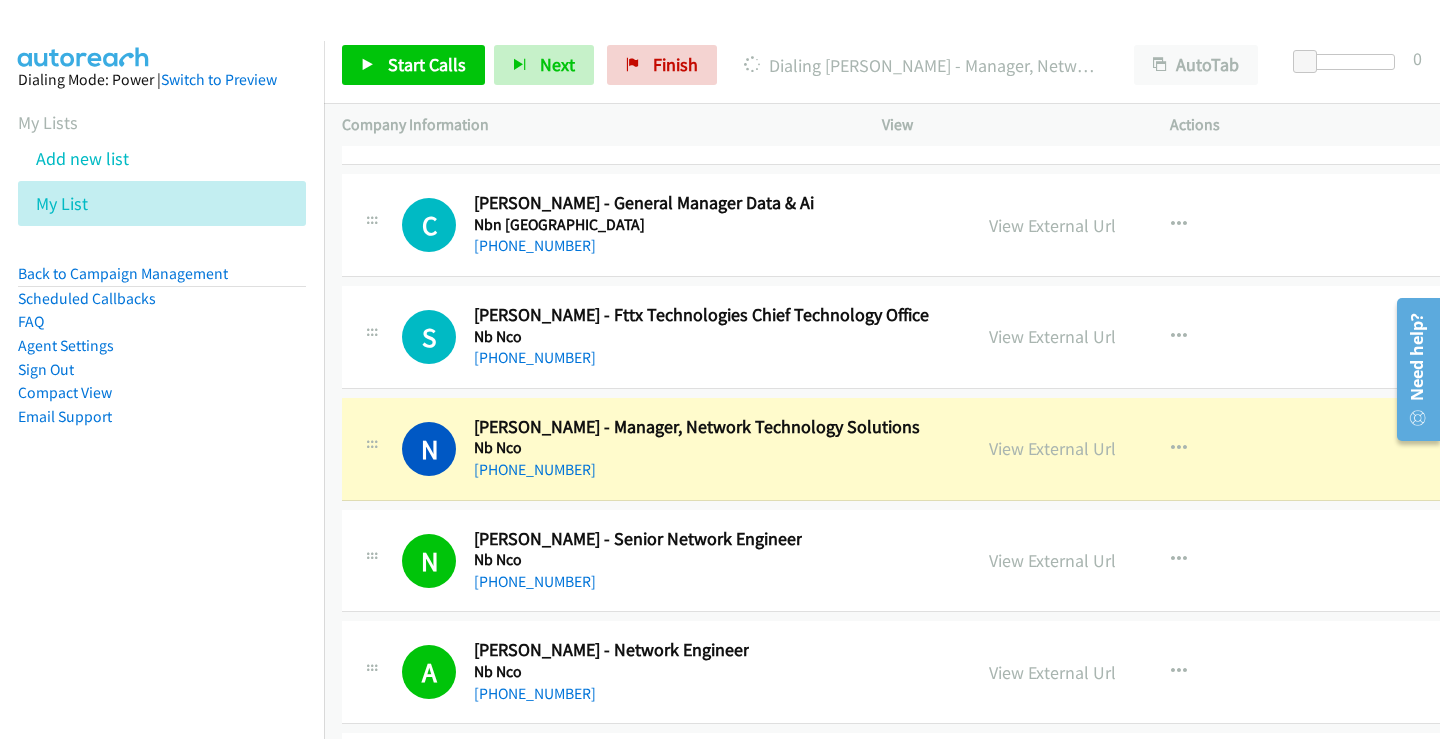 scroll, scrollTop: 34714, scrollLeft: 0, axis: vertical 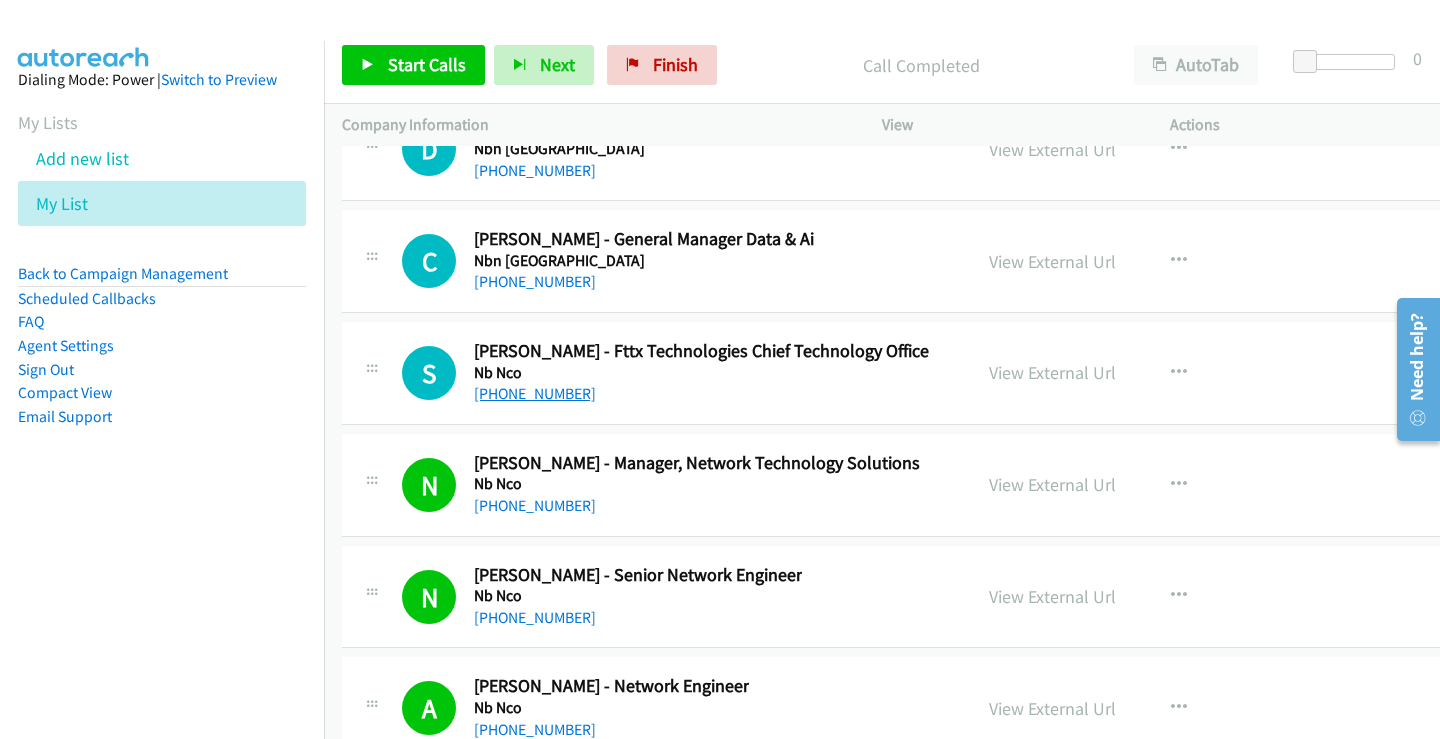 click on "[PHONE_NUMBER]" at bounding box center (535, 393) 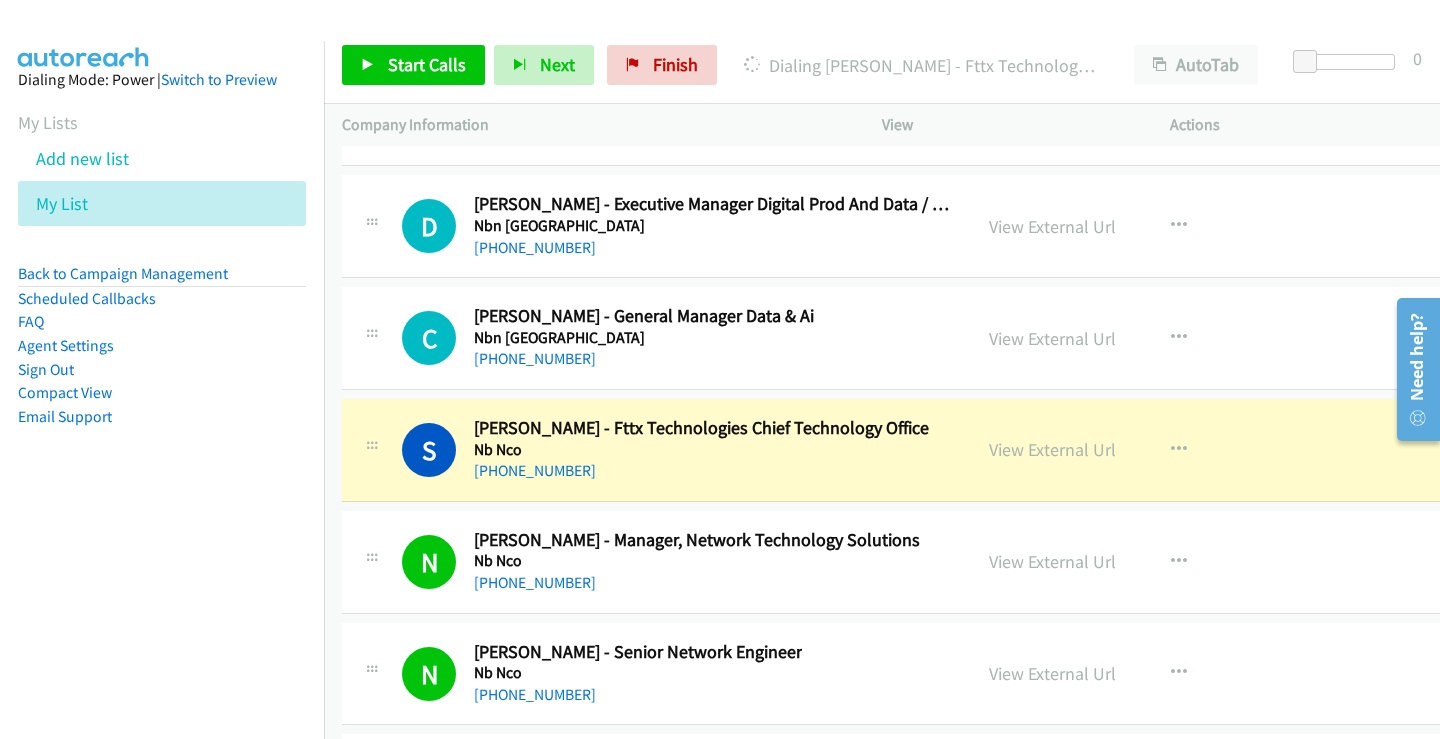 scroll, scrollTop: 34614, scrollLeft: 0, axis: vertical 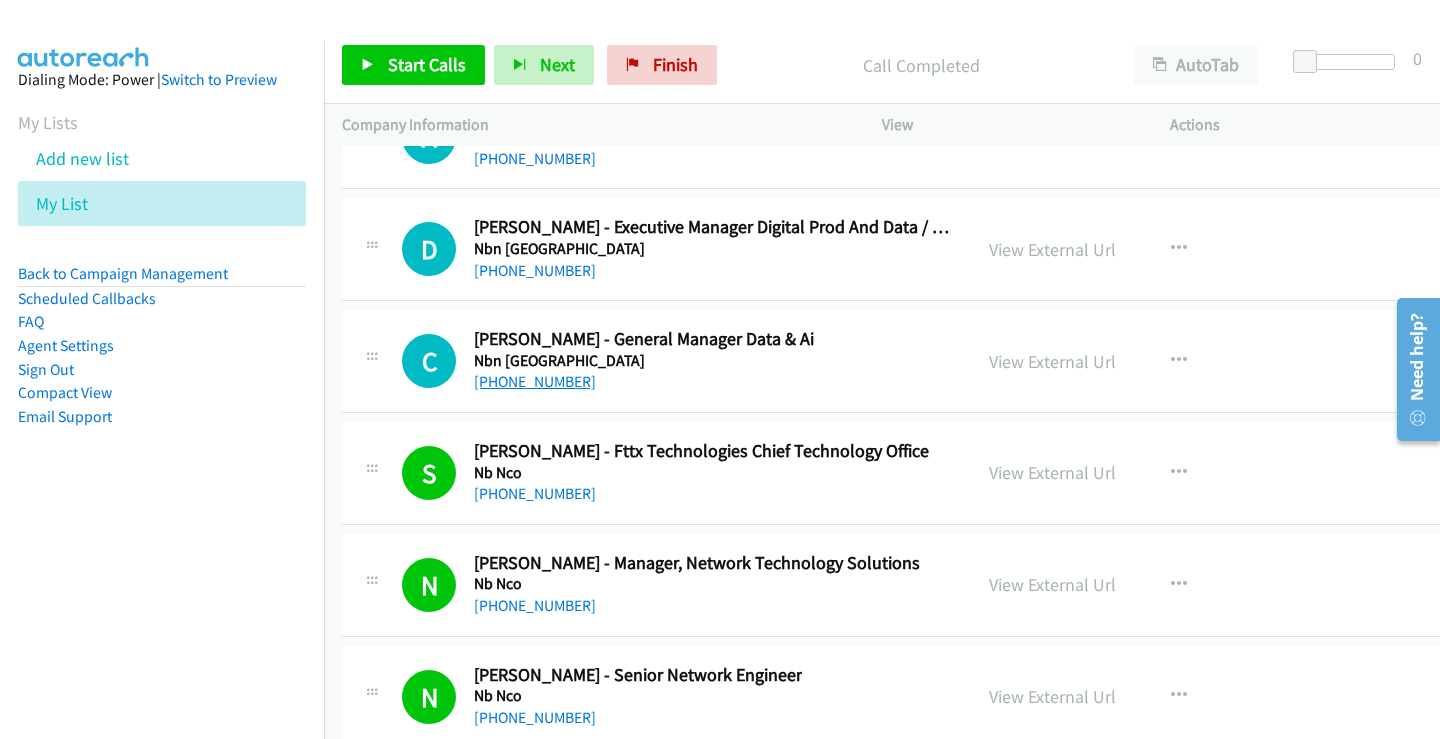 click on "[PHONE_NUMBER]" at bounding box center [535, 381] 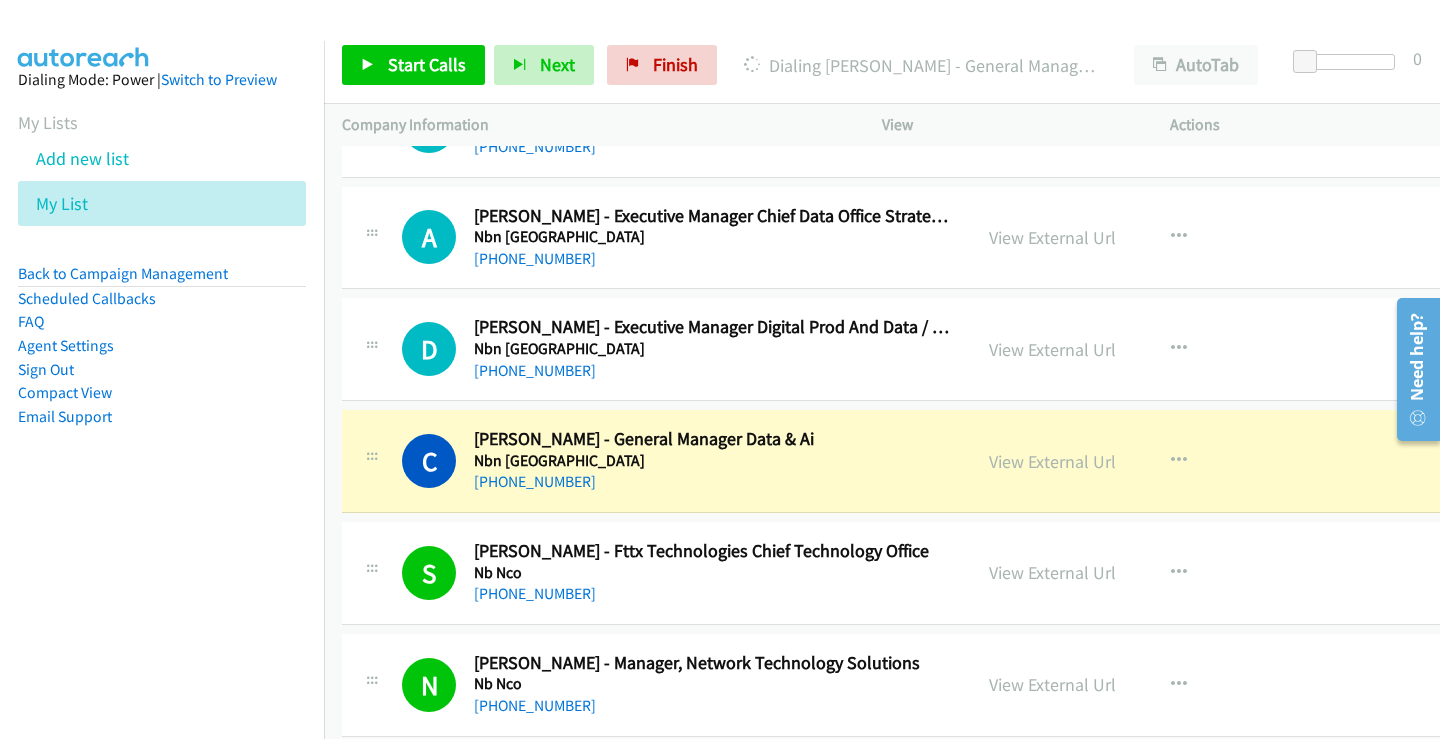 scroll, scrollTop: 34414, scrollLeft: 0, axis: vertical 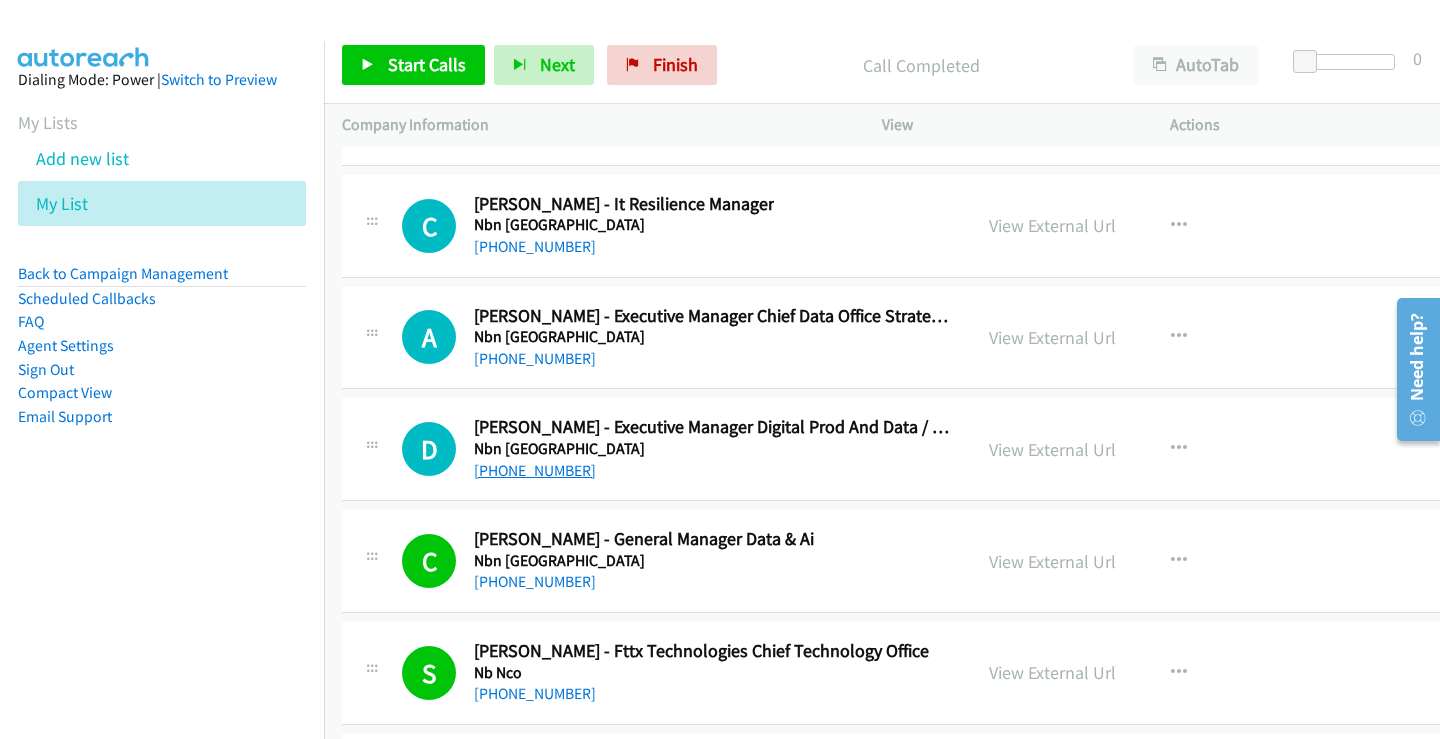 click on "[PHONE_NUMBER]" at bounding box center (535, 470) 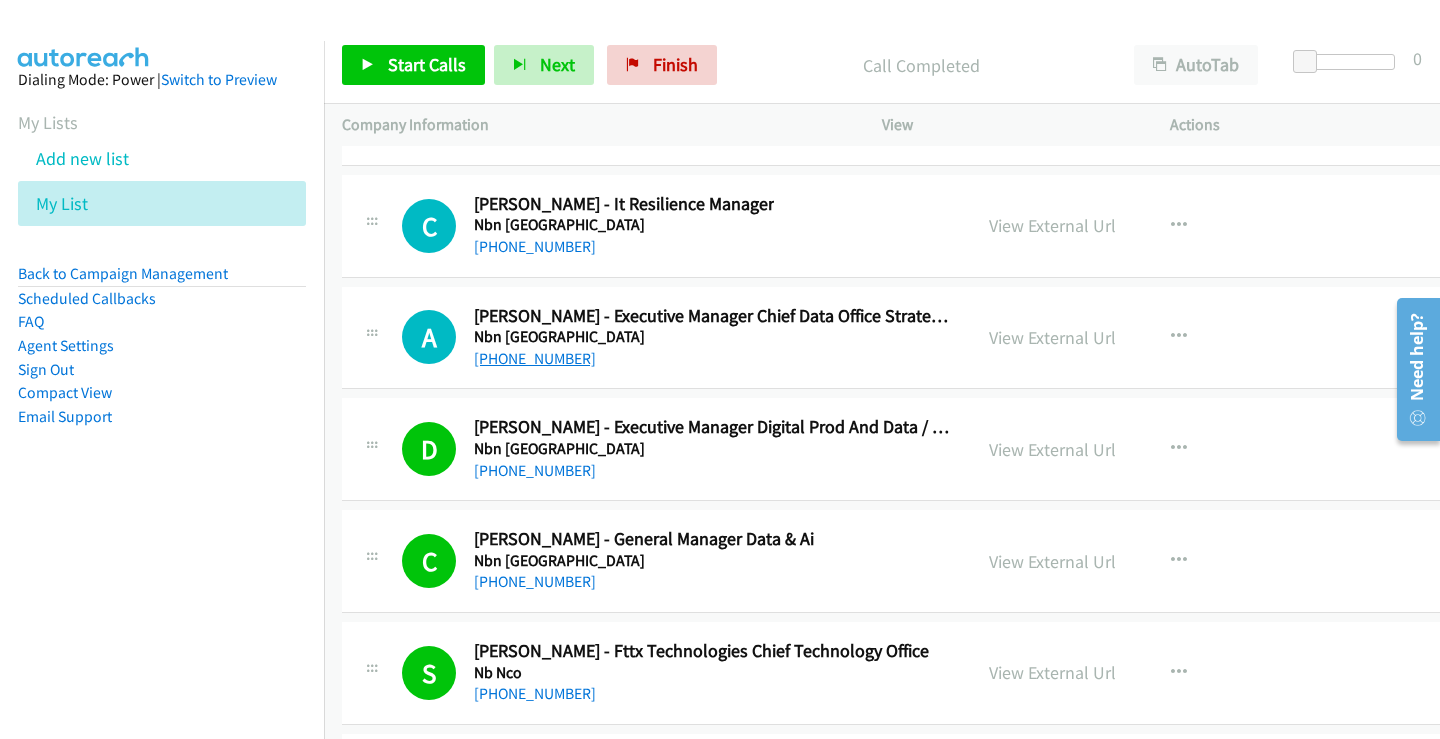 click on "[PHONE_NUMBER]" at bounding box center (535, 358) 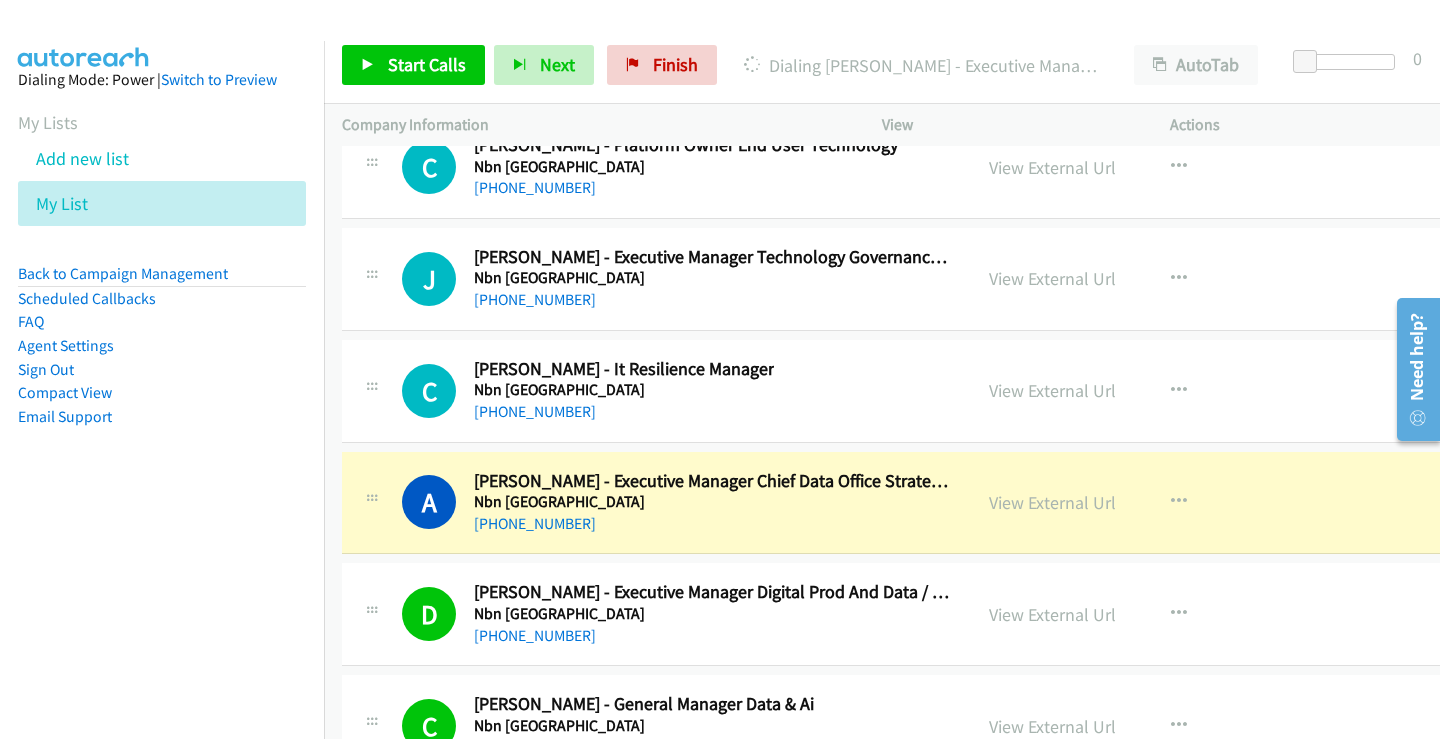 scroll, scrollTop: 34214, scrollLeft: 0, axis: vertical 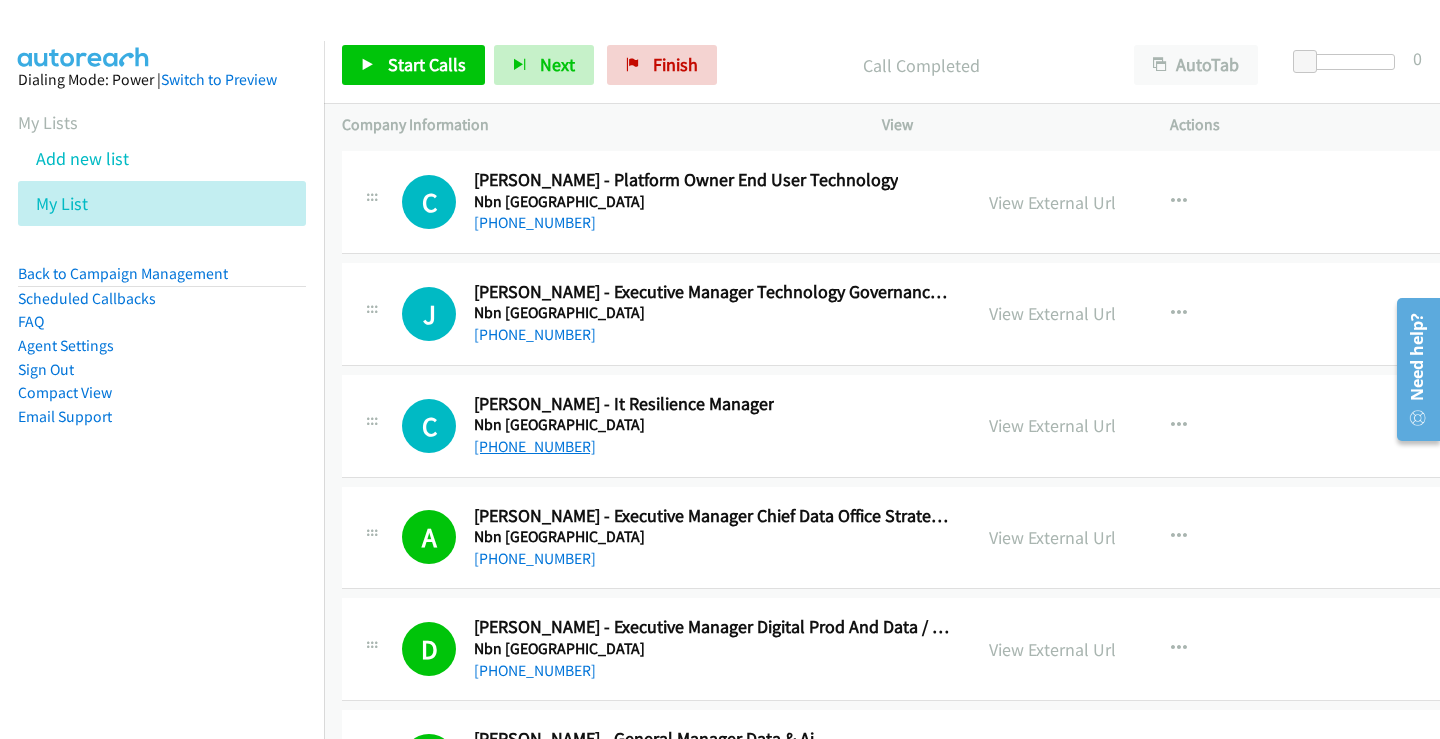 click on "[PHONE_NUMBER]" at bounding box center (535, 446) 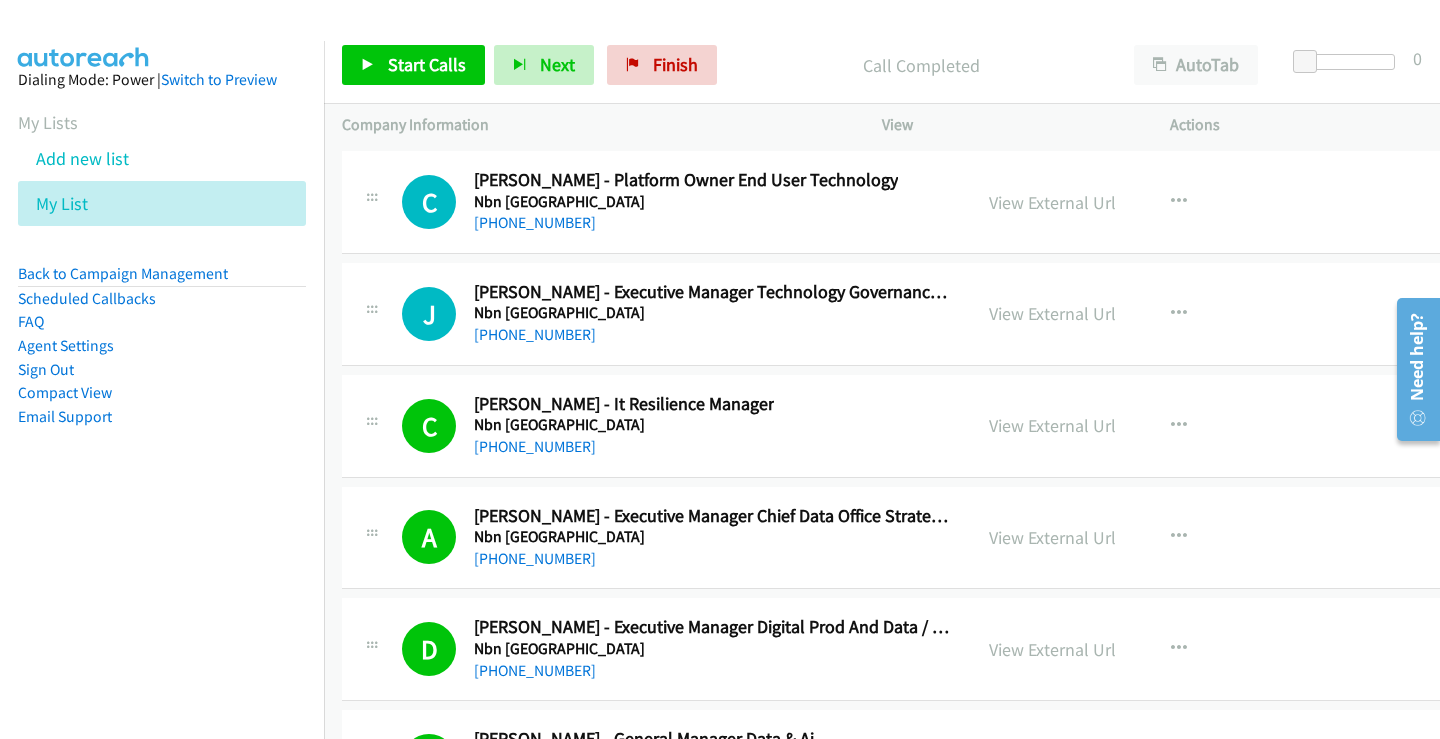 scroll, scrollTop: 34114, scrollLeft: 0, axis: vertical 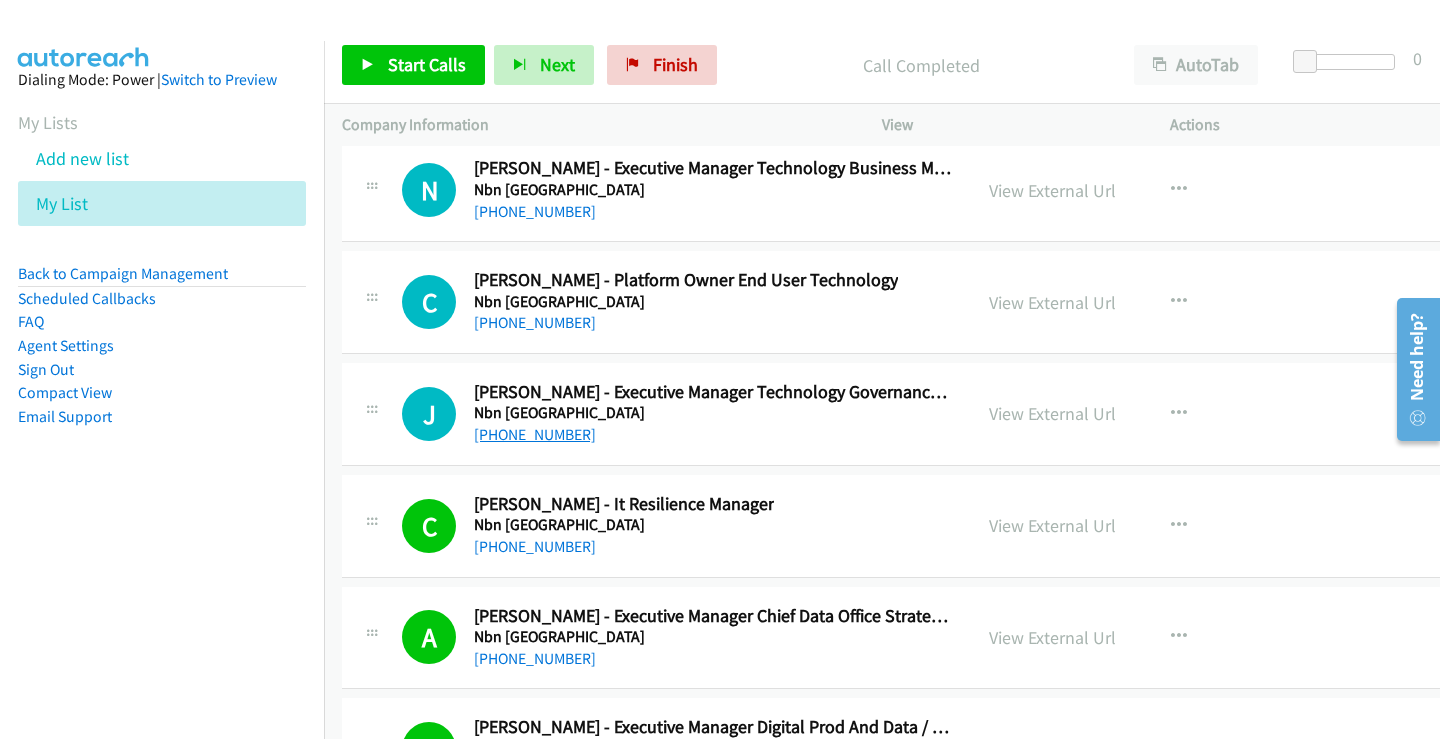 click on "[PHONE_NUMBER]" at bounding box center (535, 434) 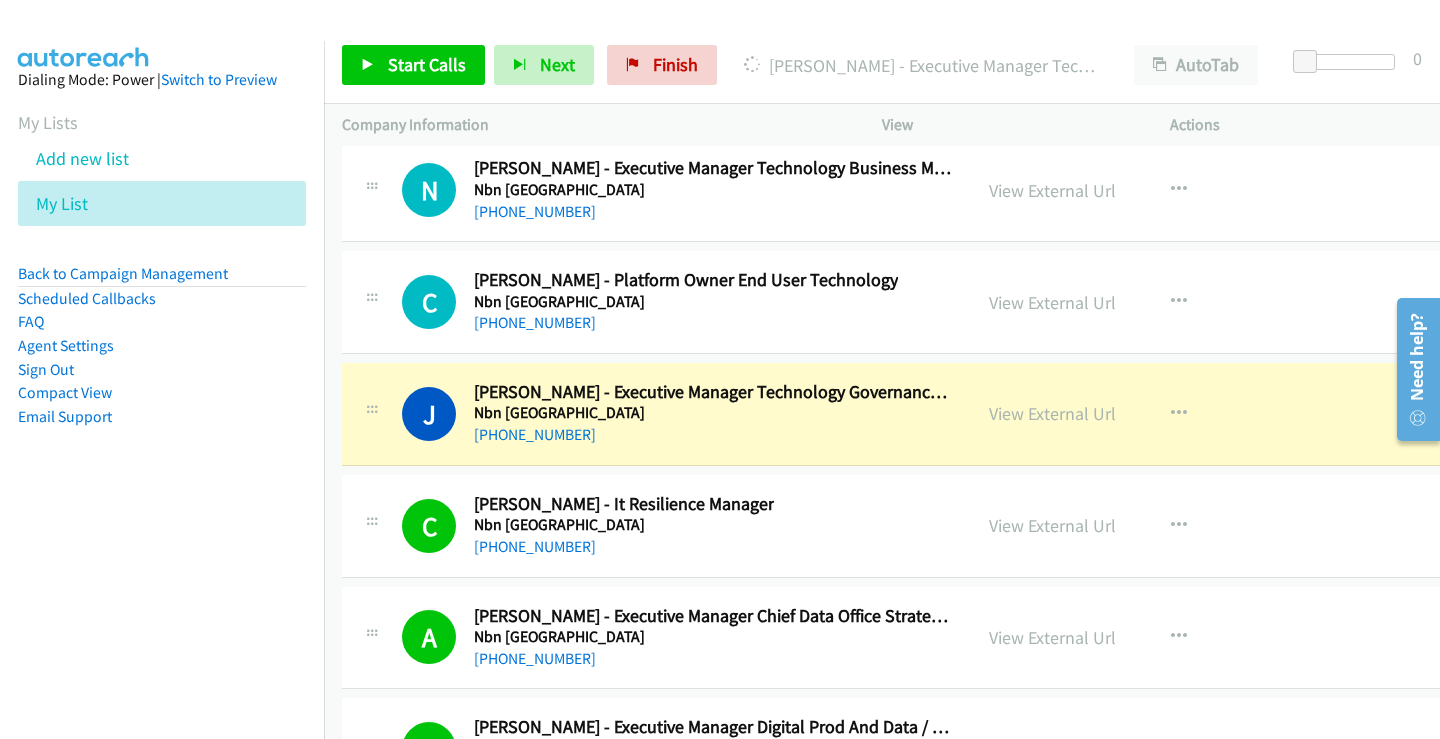 scroll, scrollTop: 34014, scrollLeft: 0, axis: vertical 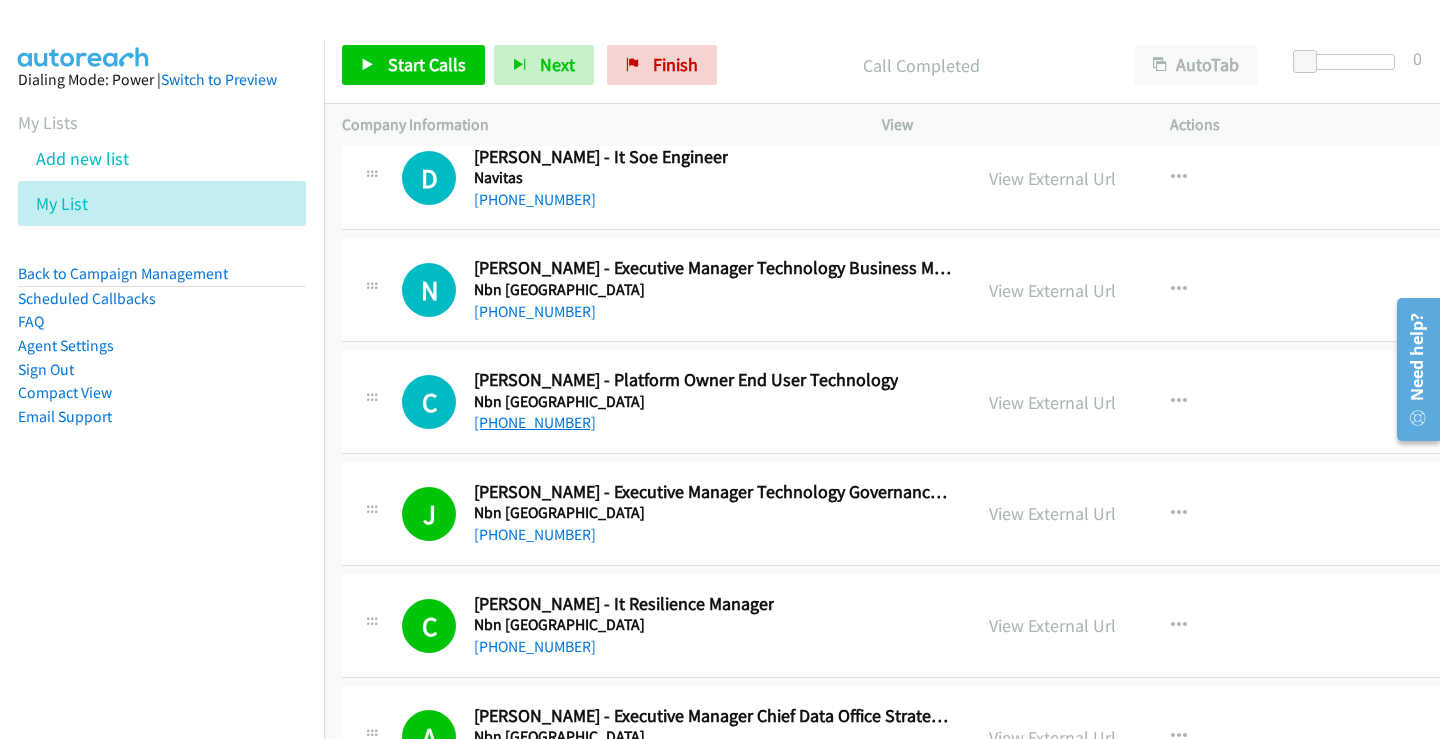 click on "[PHONE_NUMBER]" at bounding box center [535, 422] 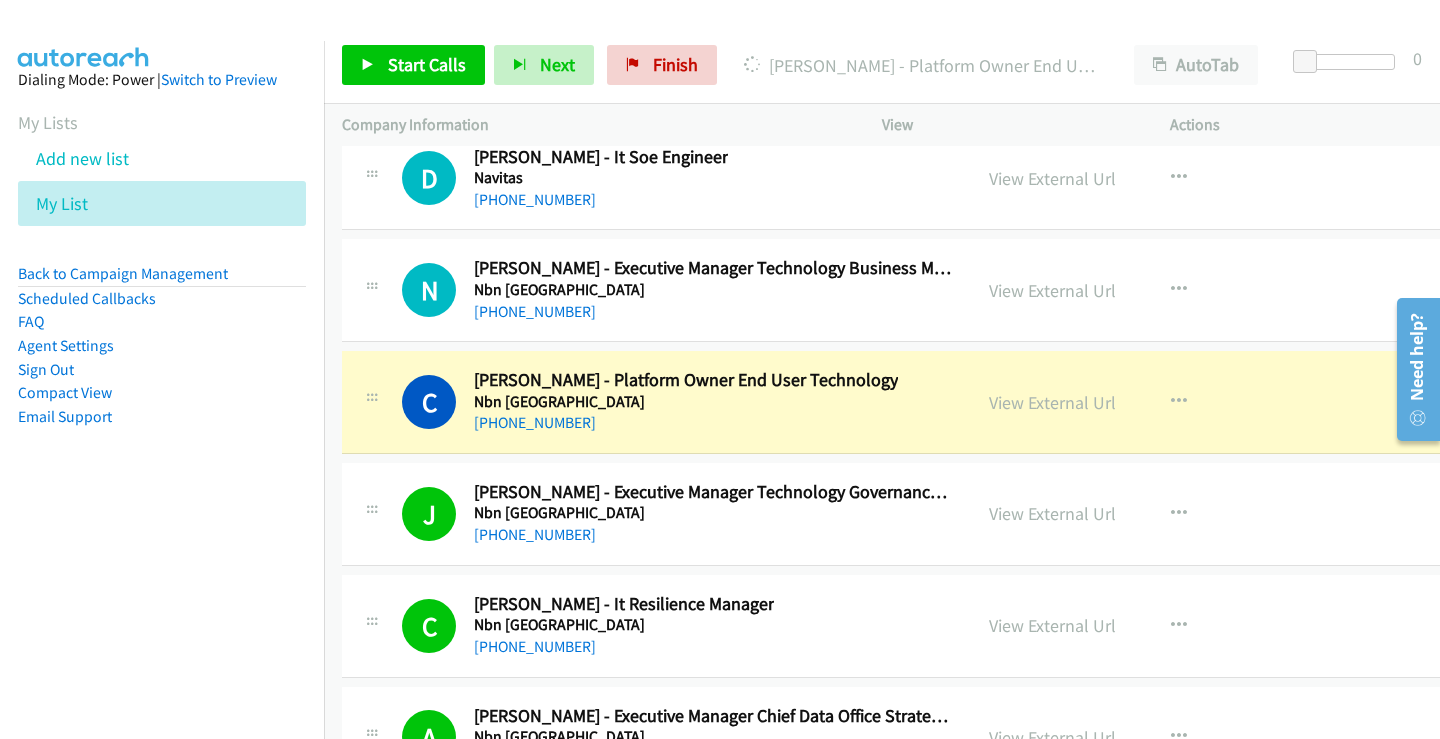 scroll, scrollTop: 33914, scrollLeft: 0, axis: vertical 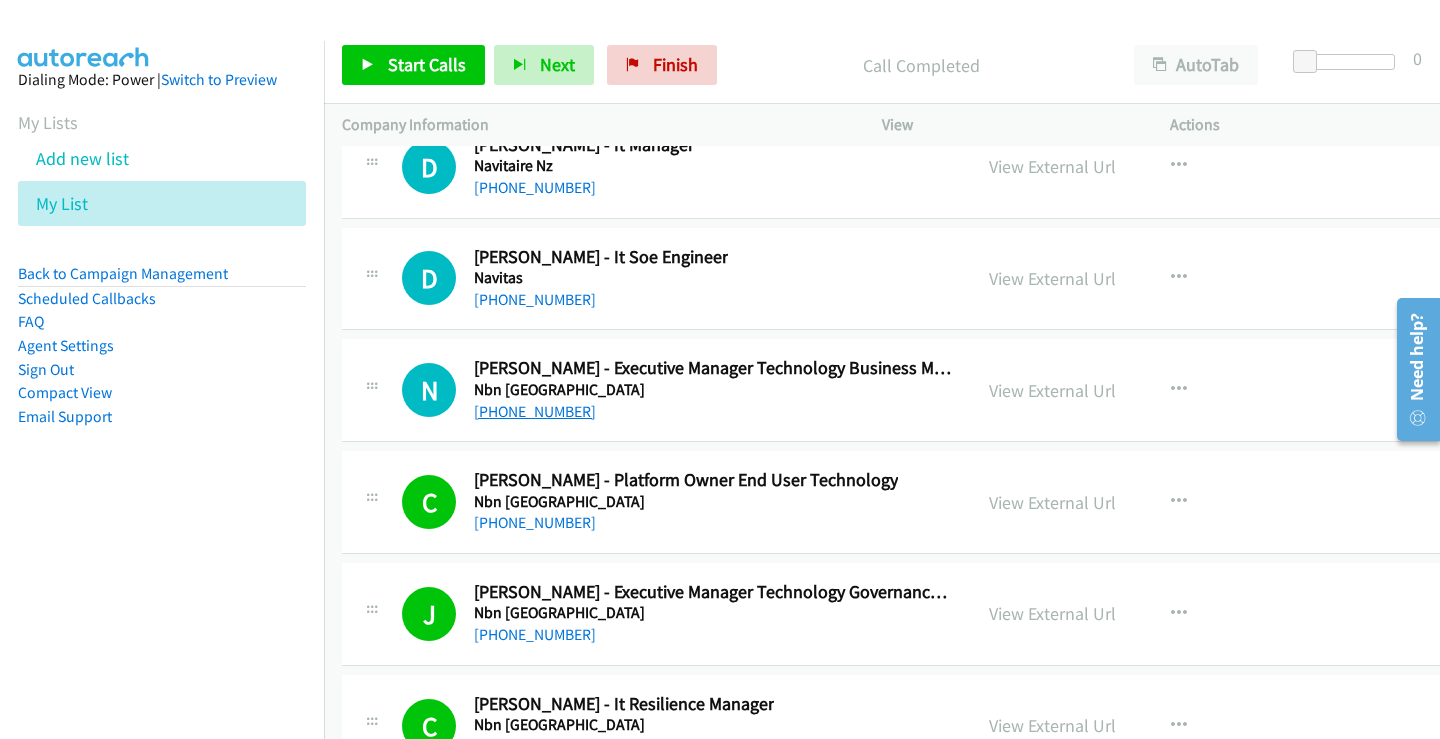 click on "[PHONE_NUMBER]" at bounding box center (535, 411) 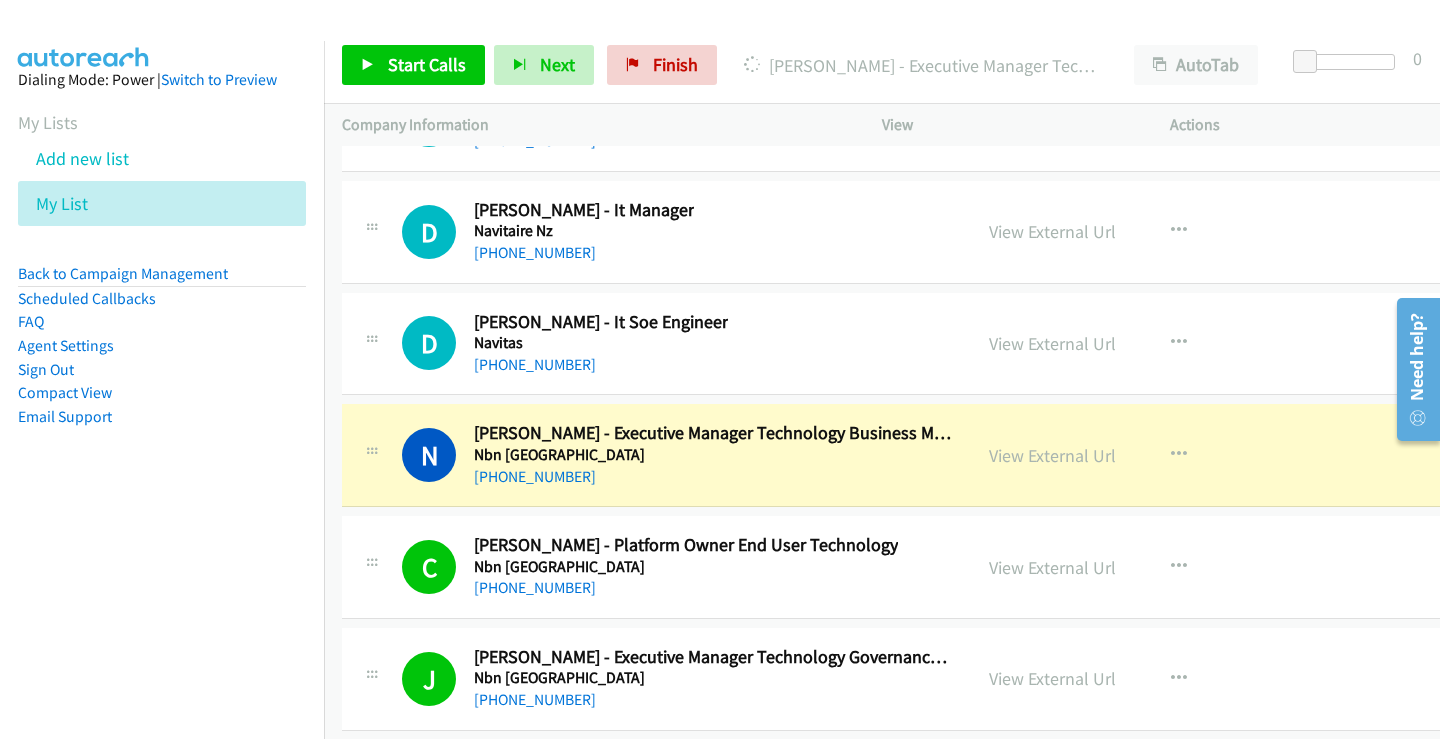 scroll, scrollTop: 33814, scrollLeft: 0, axis: vertical 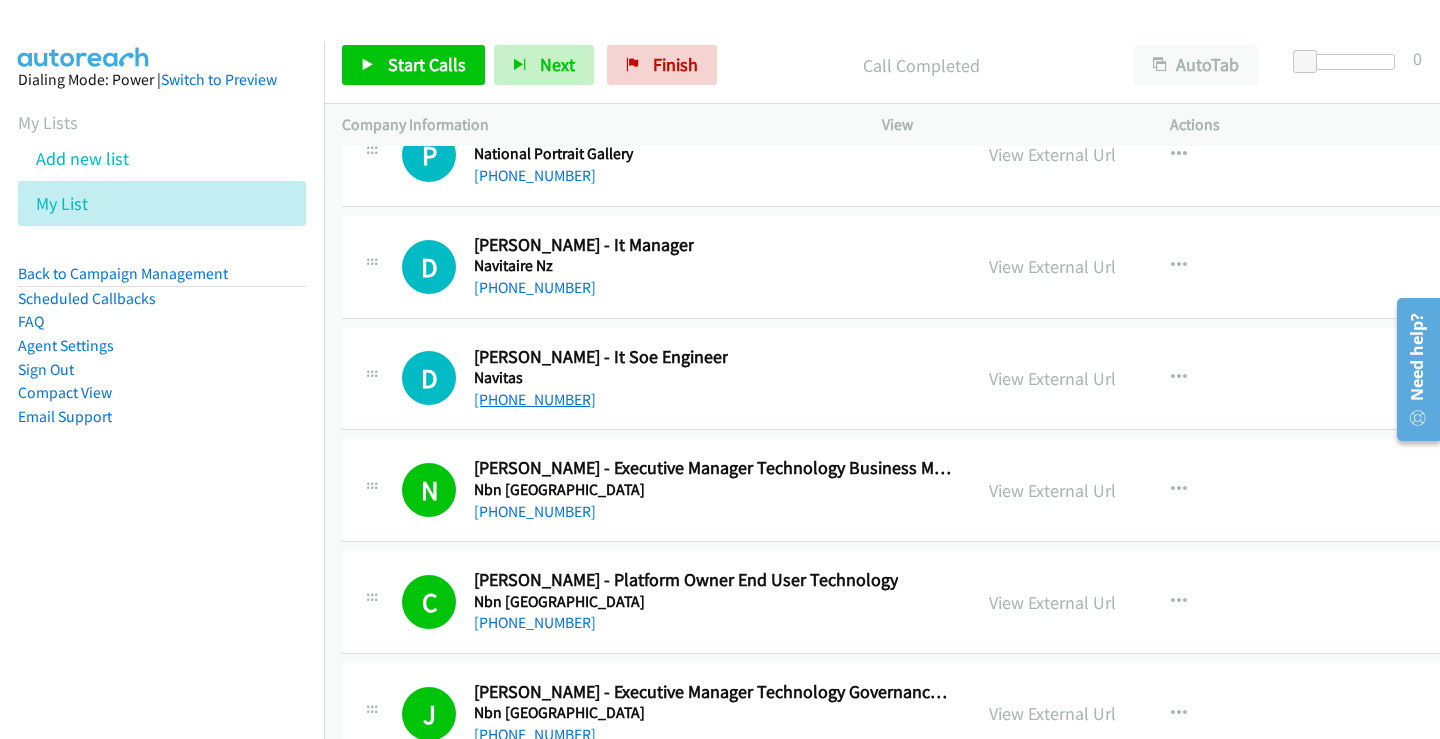 click on "[PHONE_NUMBER]" at bounding box center (535, 399) 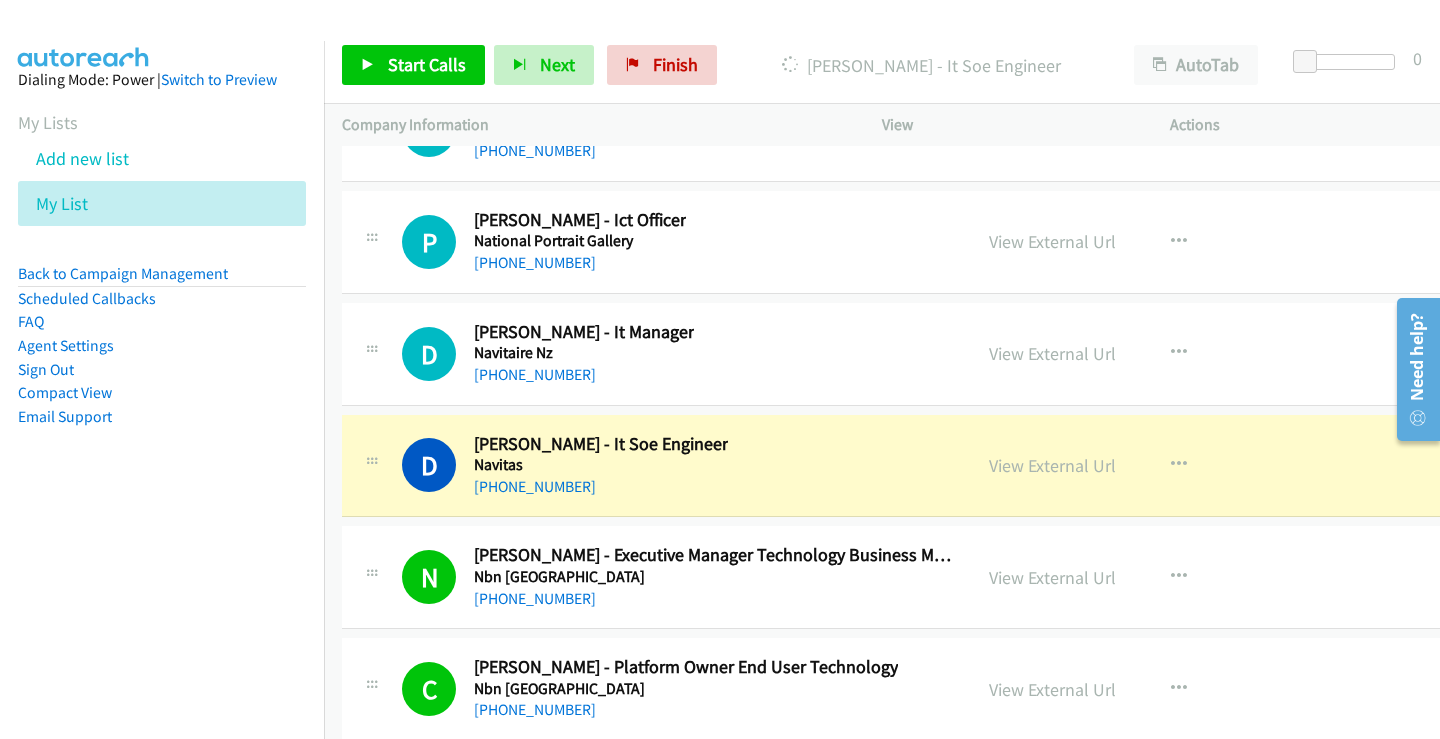 scroll, scrollTop: 33714, scrollLeft: 0, axis: vertical 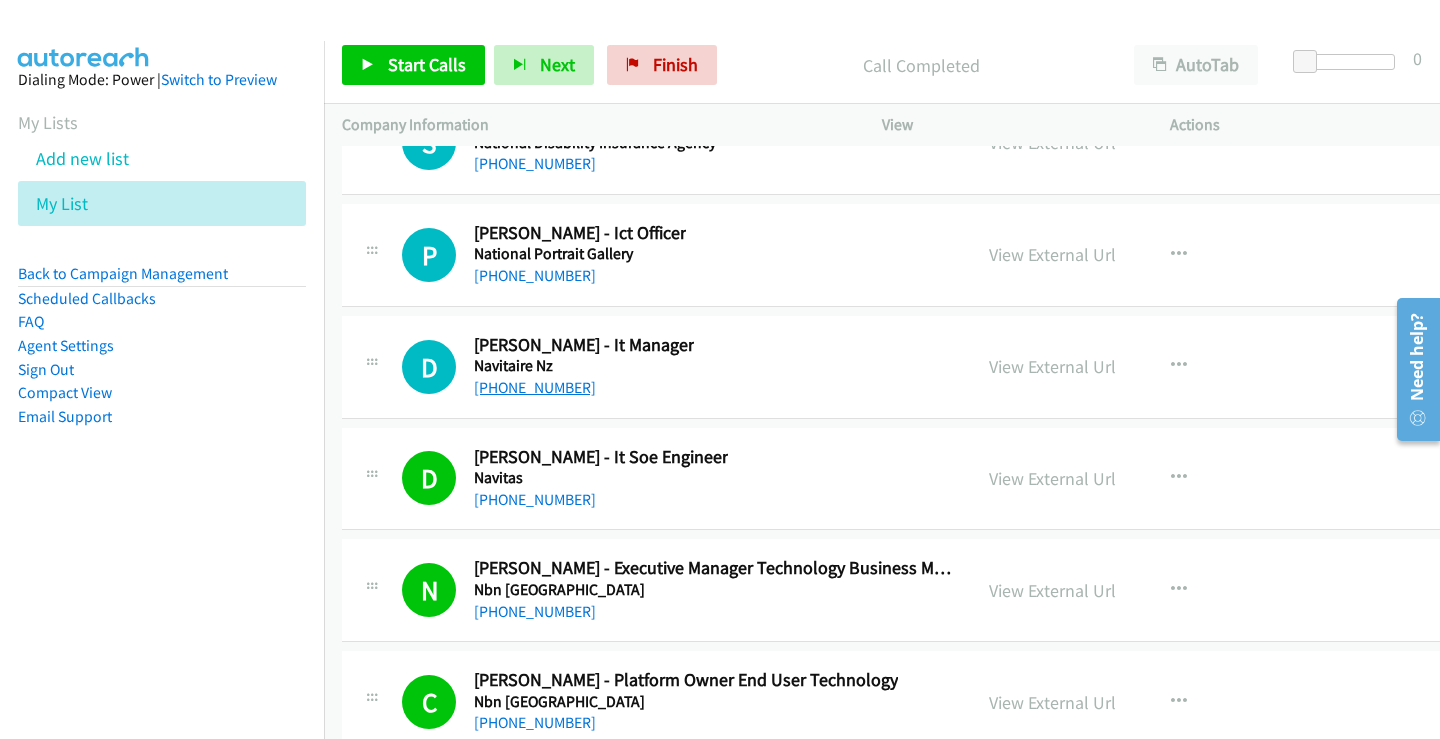 click on "[PHONE_NUMBER]" at bounding box center (535, 387) 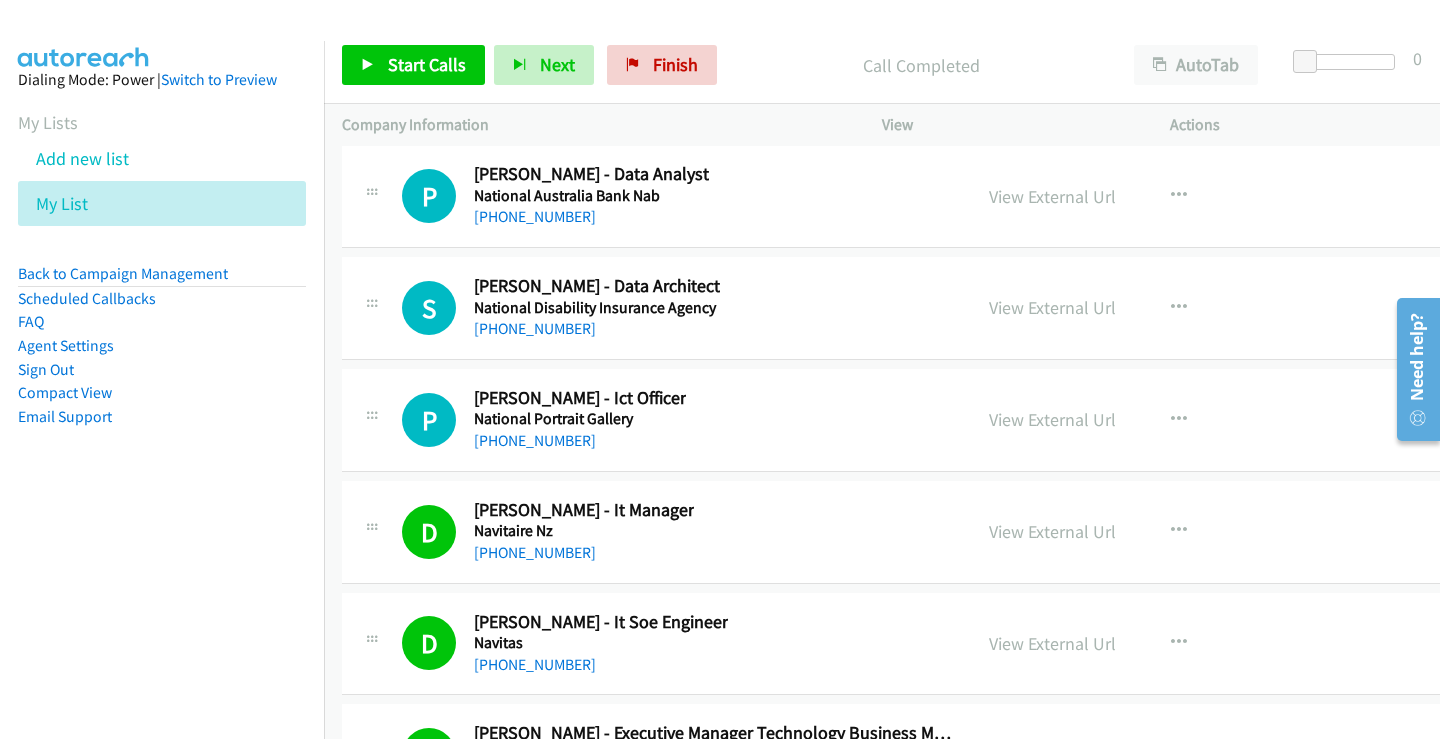 scroll, scrollTop: 33514, scrollLeft: 0, axis: vertical 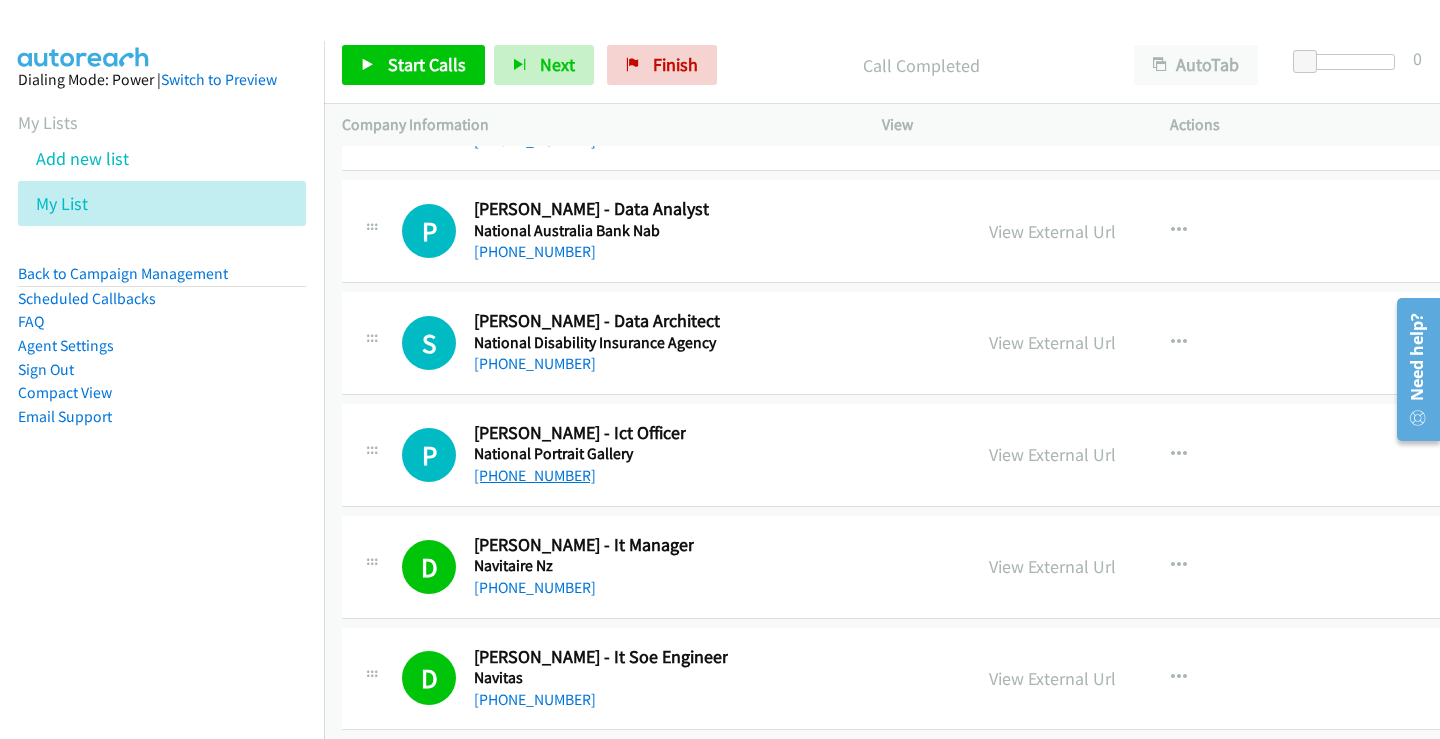 click on "[PHONE_NUMBER]" at bounding box center (535, 475) 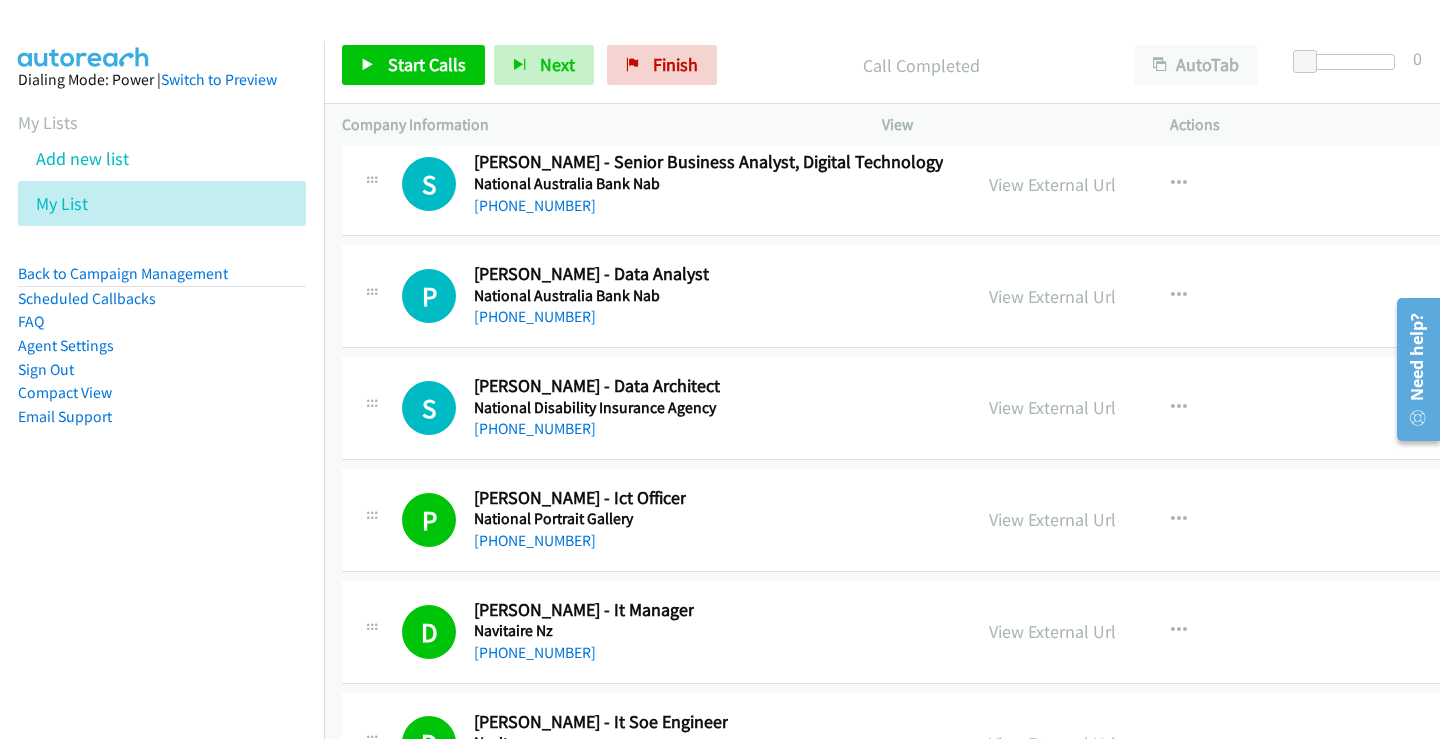 scroll, scrollTop: 33414, scrollLeft: 0, axis: vertical 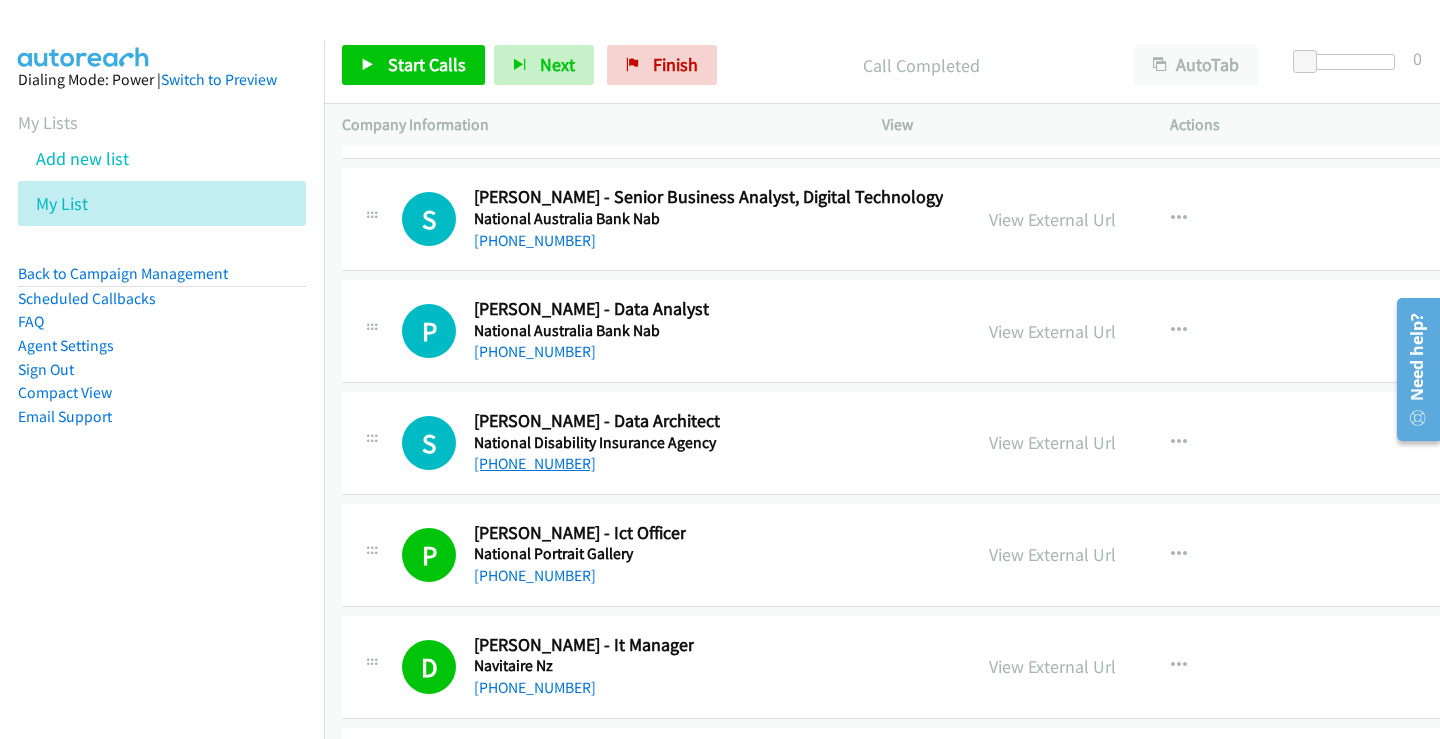 click on "[PHONE_NUMBER]" at bounding box center [535, 463] 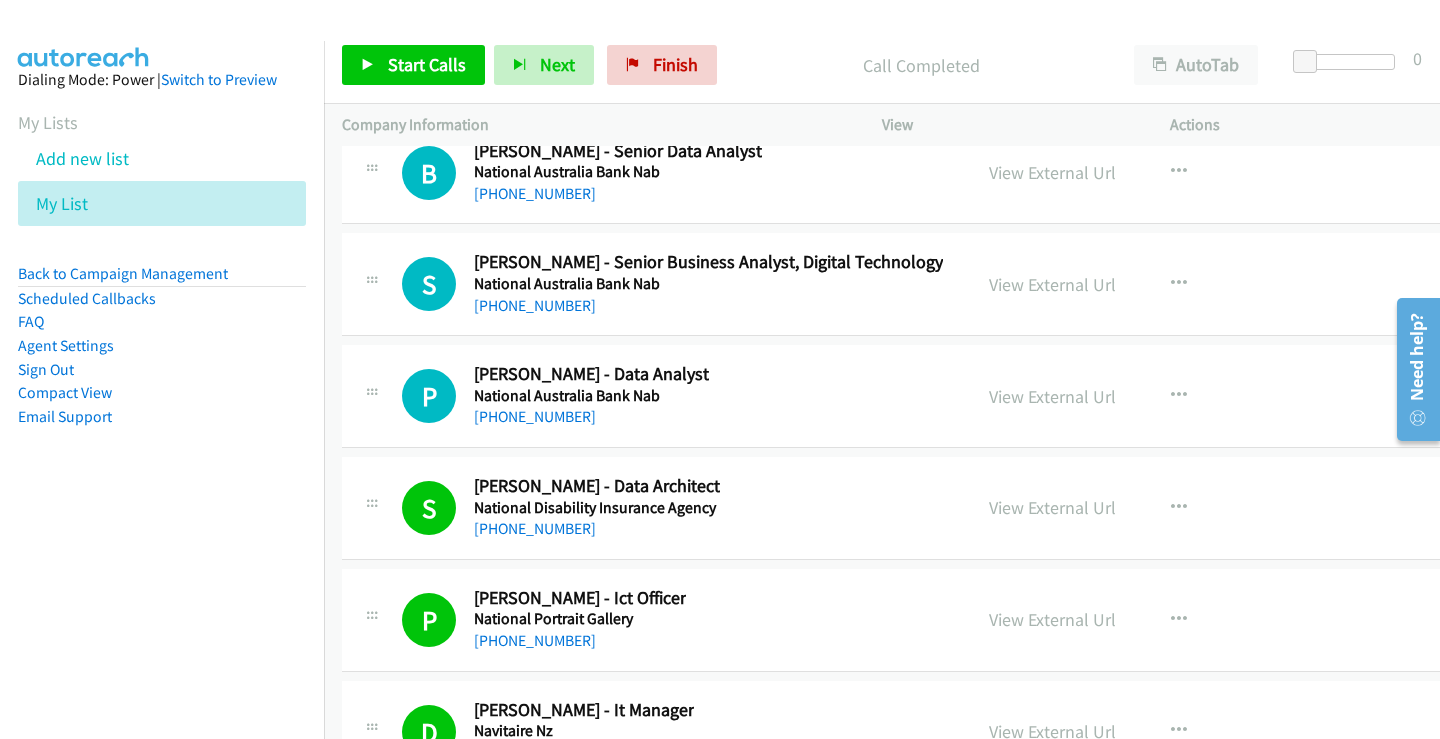 scroll, scrollTop: 33314, scrollLeft: 0, axis: vertical 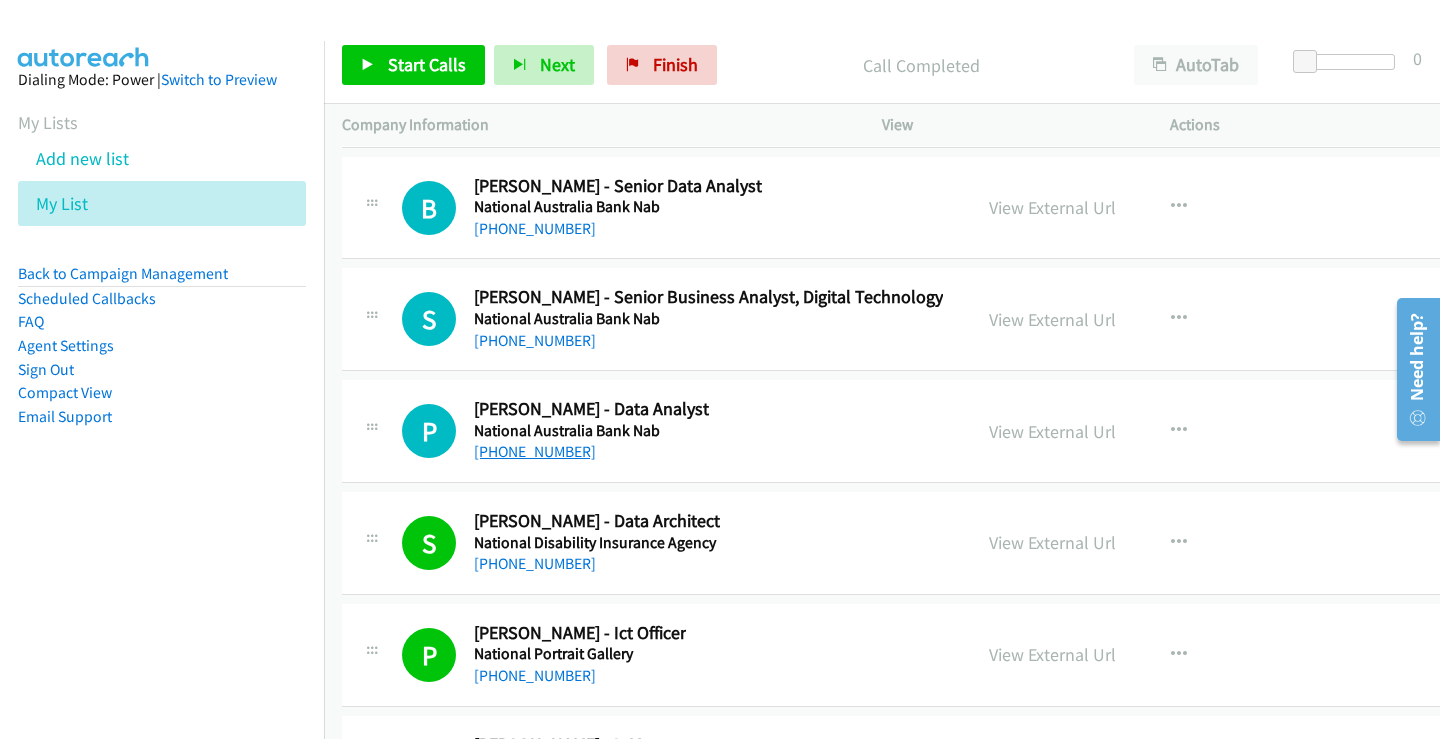 click on "[PHONE_NUMBER]" at bounding box center (535, 451) 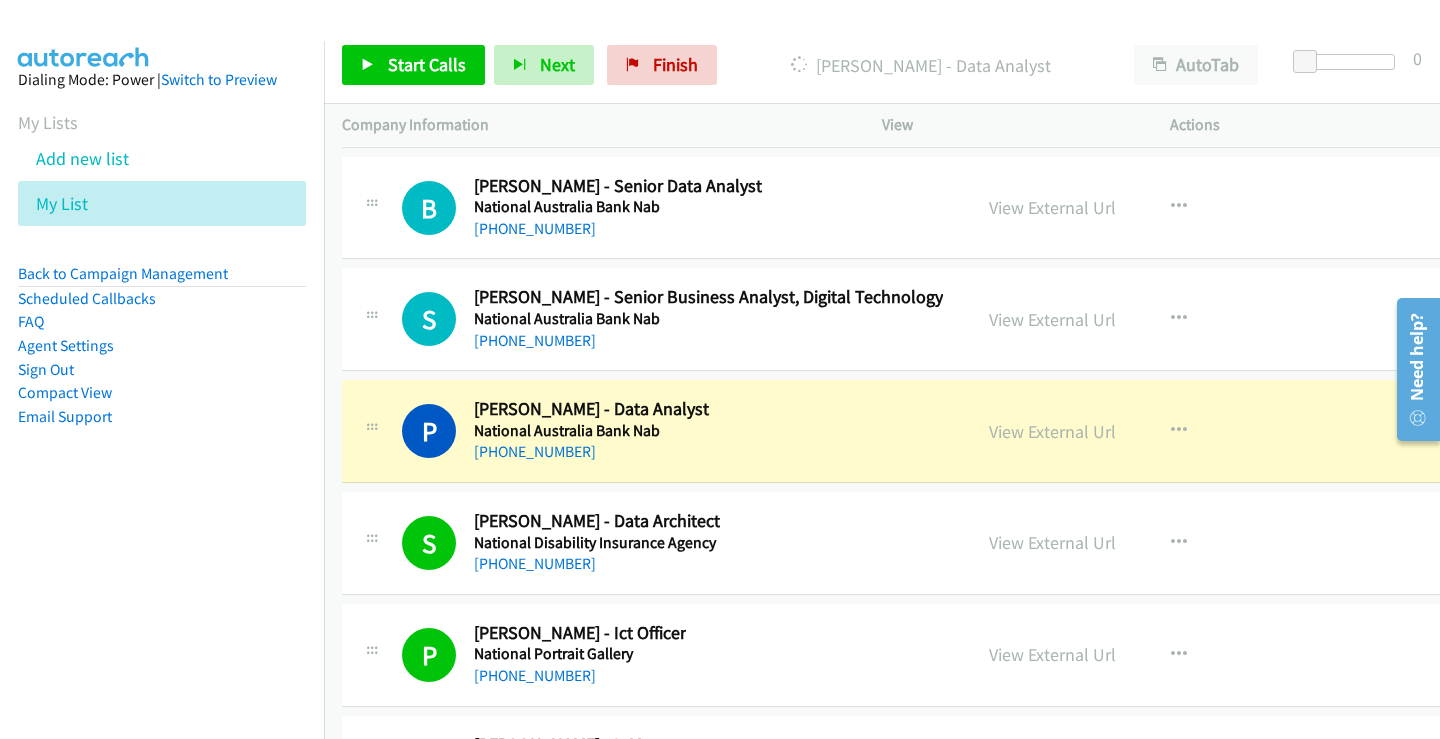 scroll, scrollTop: 33214, scrollLeft: 0, axis: vertical 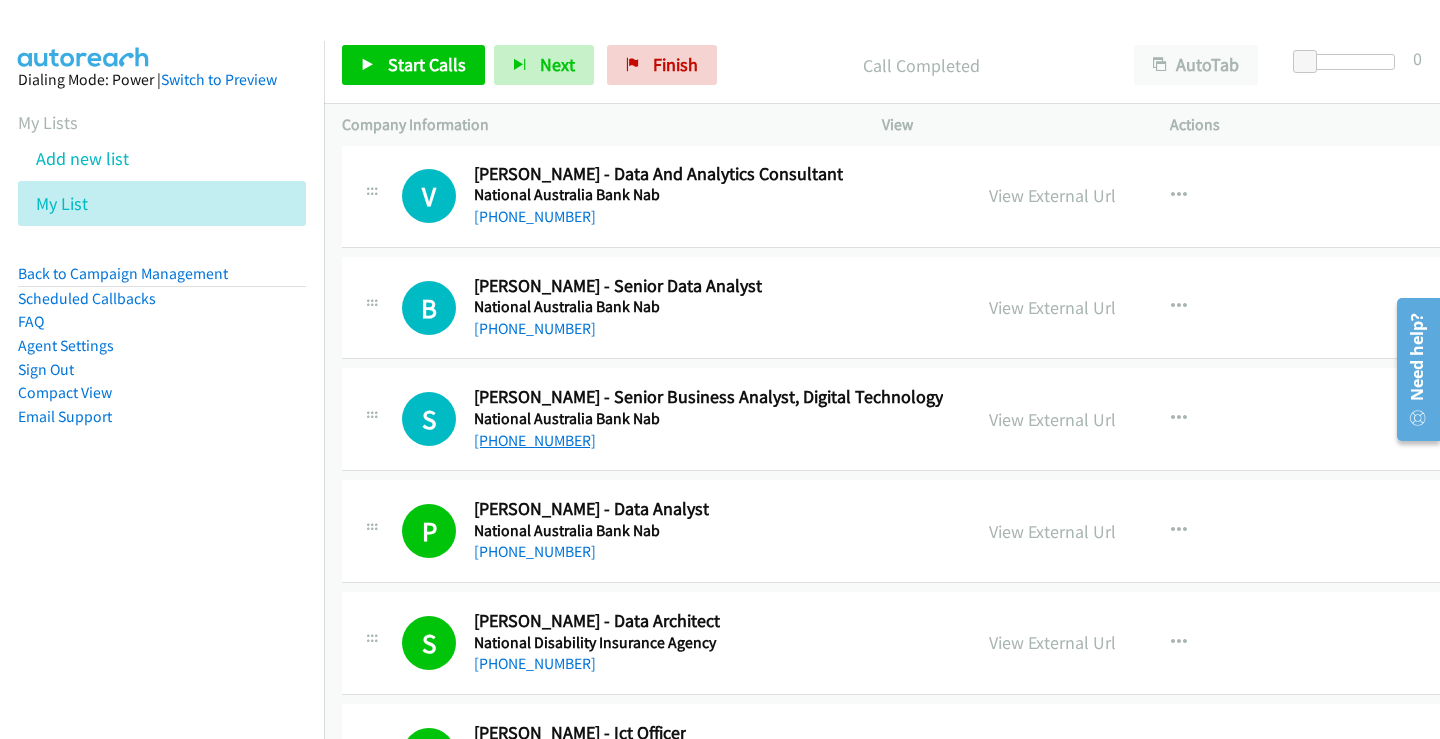 click on "[PHONE_NUMBER]" at bounding box center [535, 440] 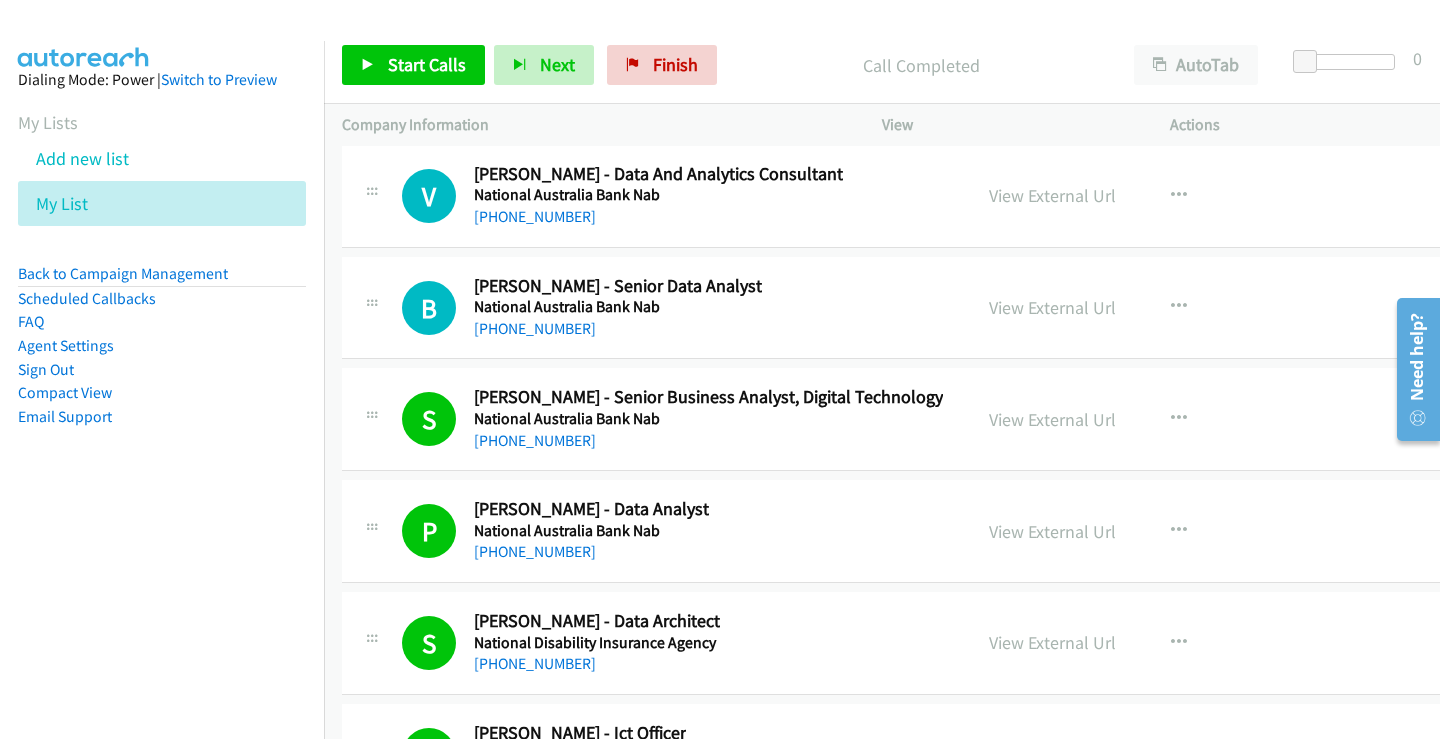 click on "[PHONE_NUMBER]" at bounding box center (618, 329) 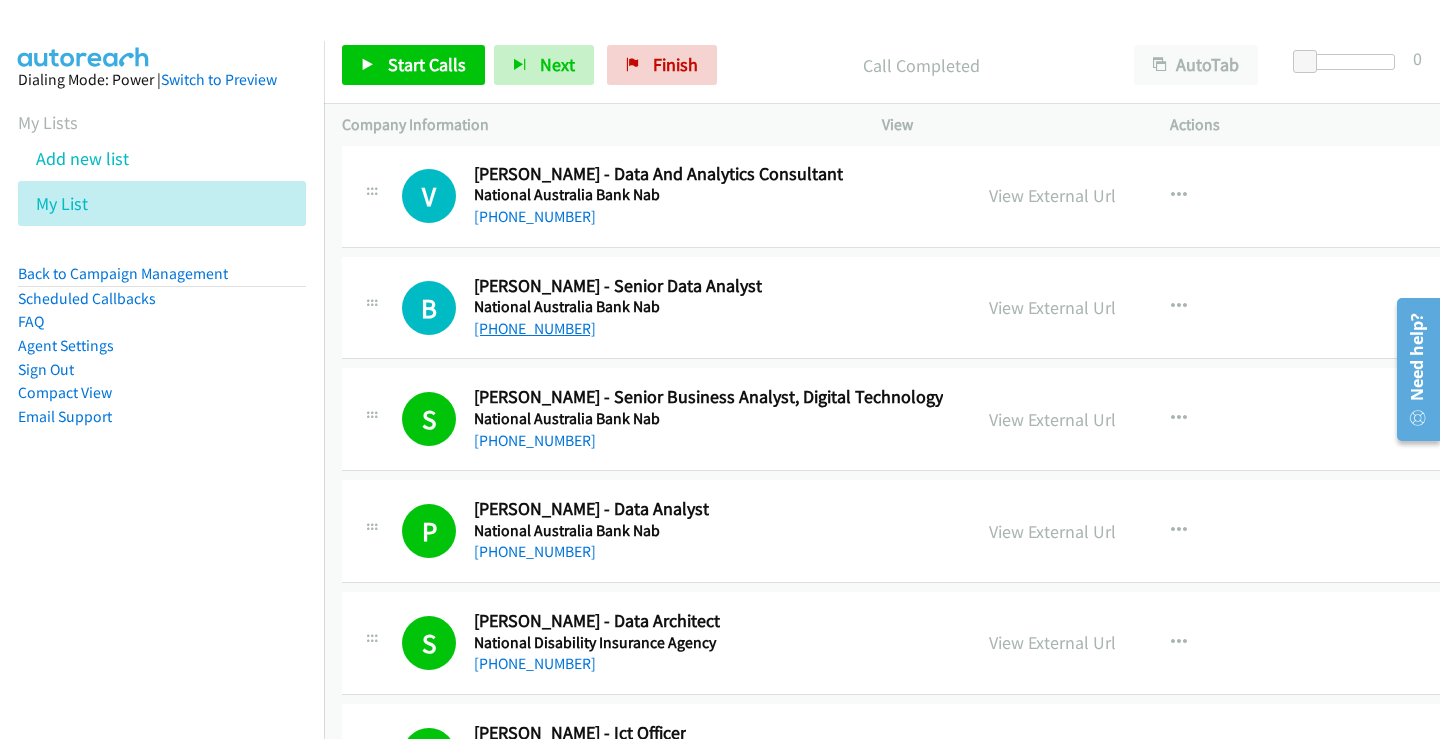 click on "[PHONE_NUMBER]" at bounding box center [535, 328] 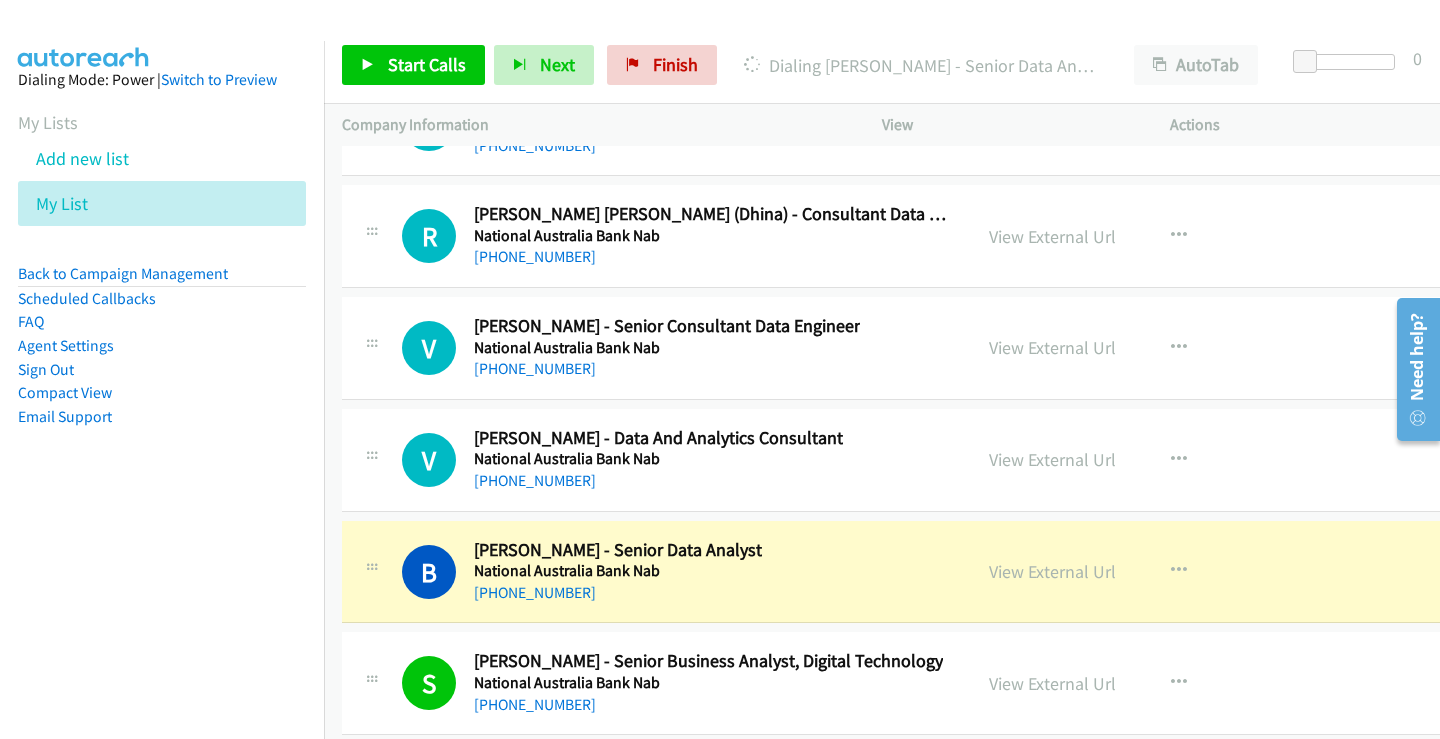 scroll, scrollTop: 32914, scrollLeft: 0, axis: vertical 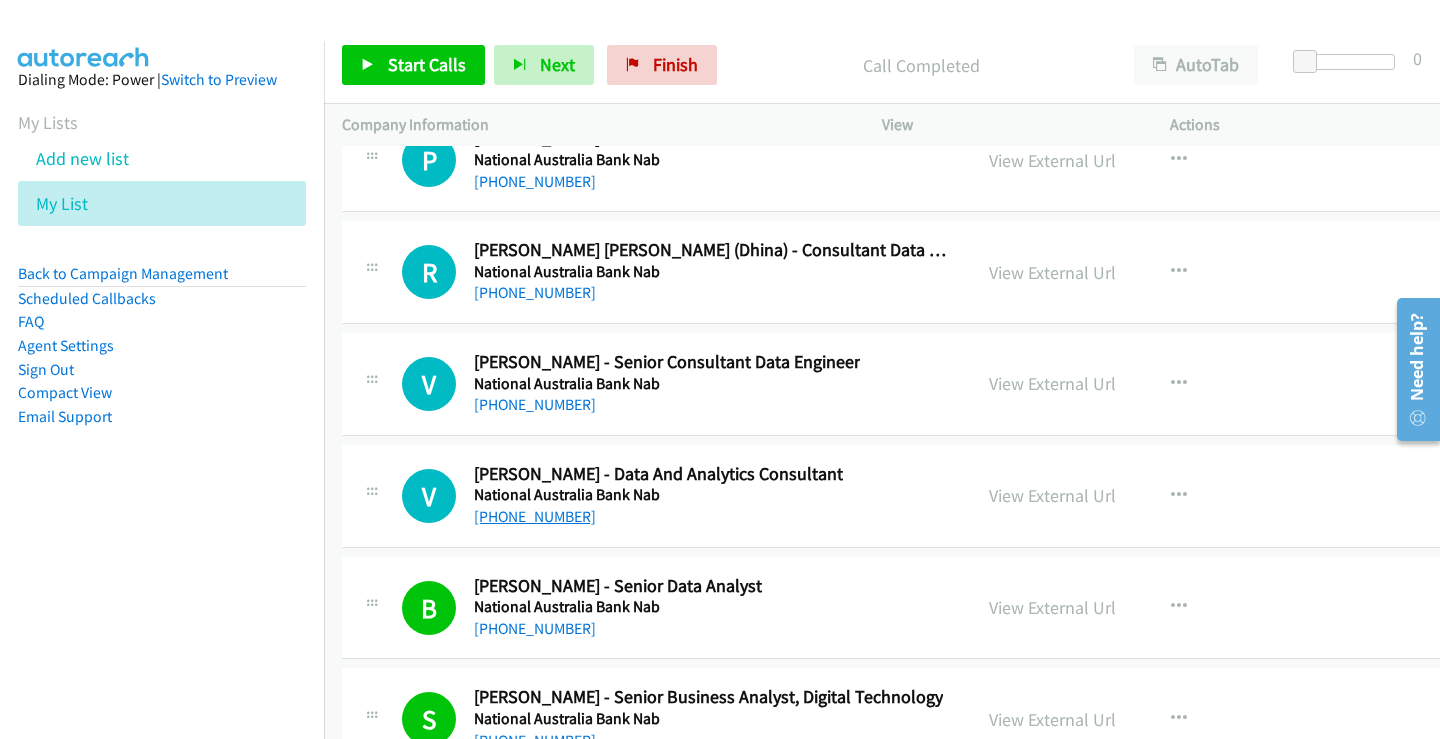 click on "[PHONE_NUMBER]" at bounding box center [535, 516] 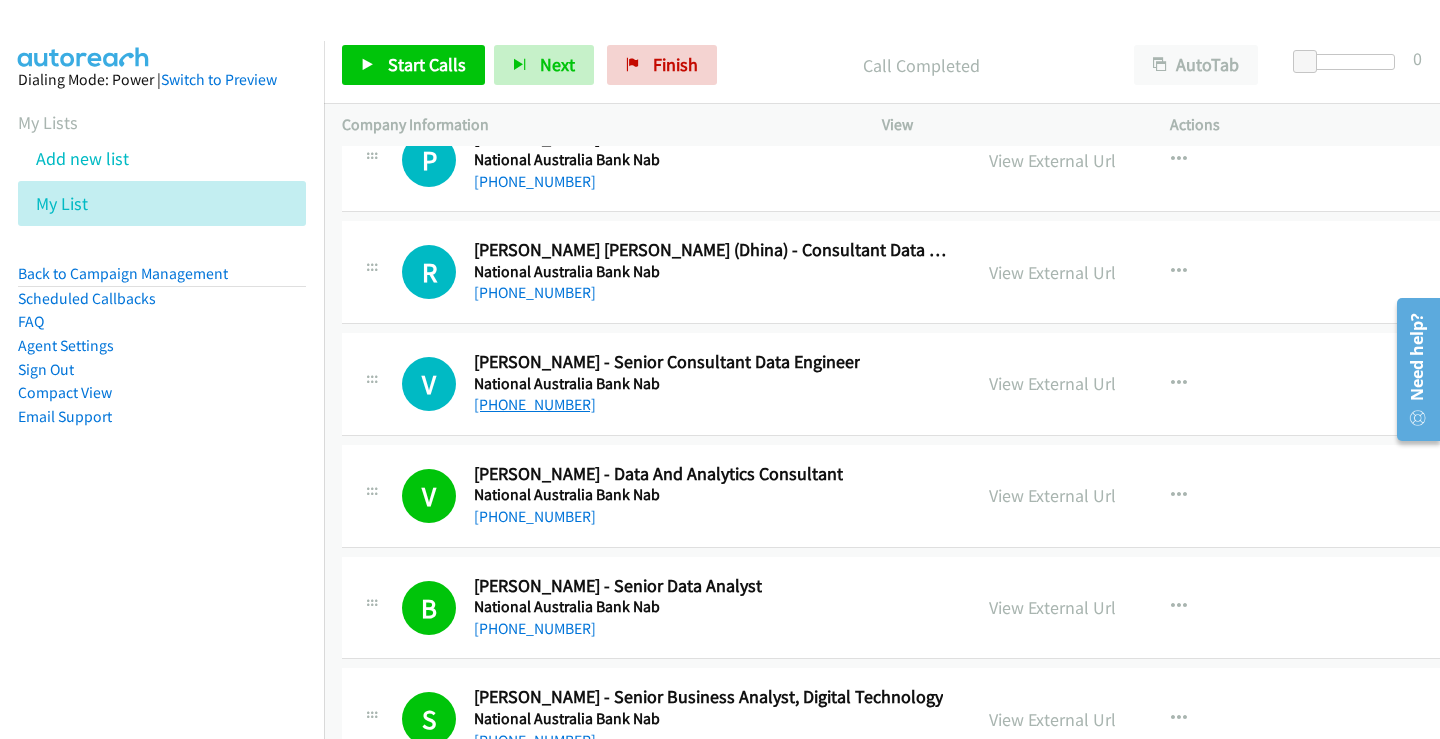 click on "[PHONE_NUMBER]" at bounding box center [535, 404] 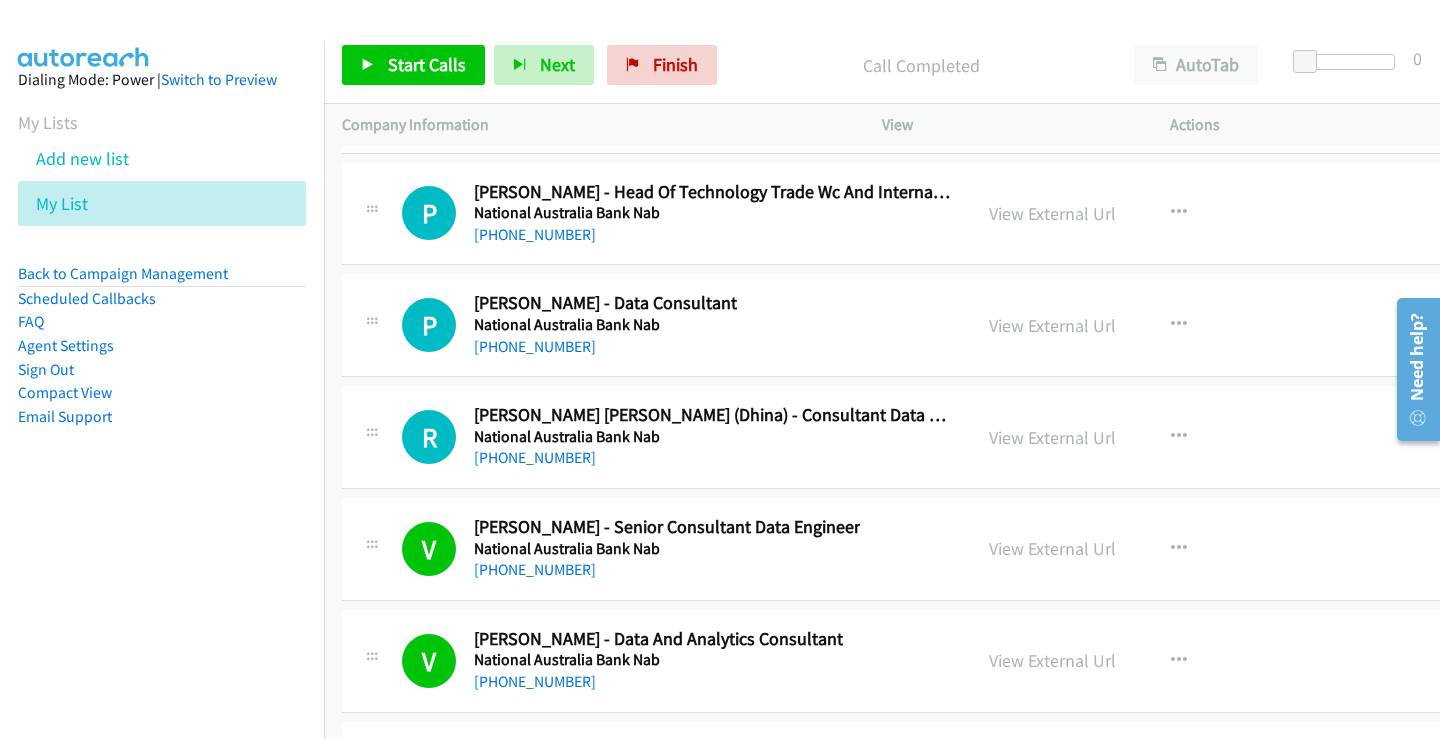 scroll, scrollTop: 32714, scrollLeft: 0, axis: vertical 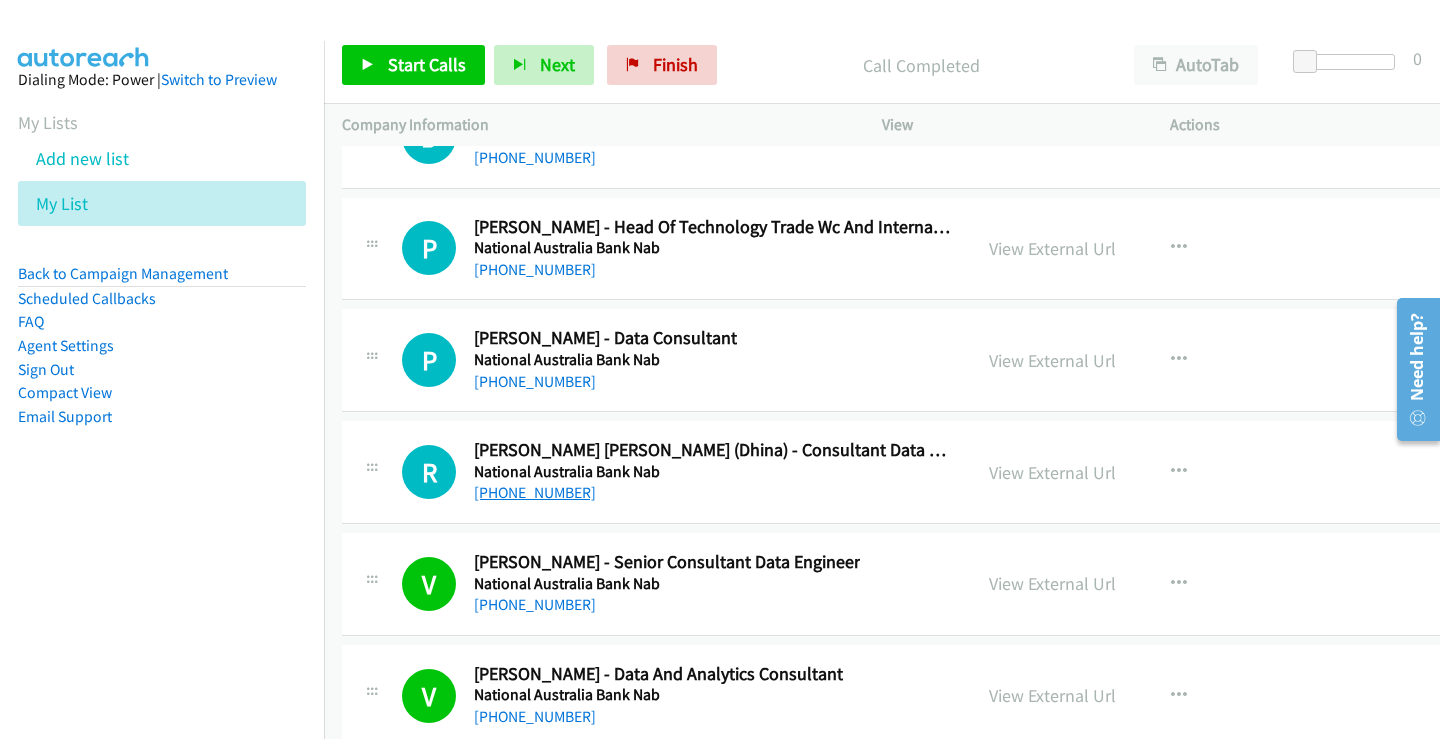 click on "[PHONE_NUMBER]" at bounding box center (535, 492) 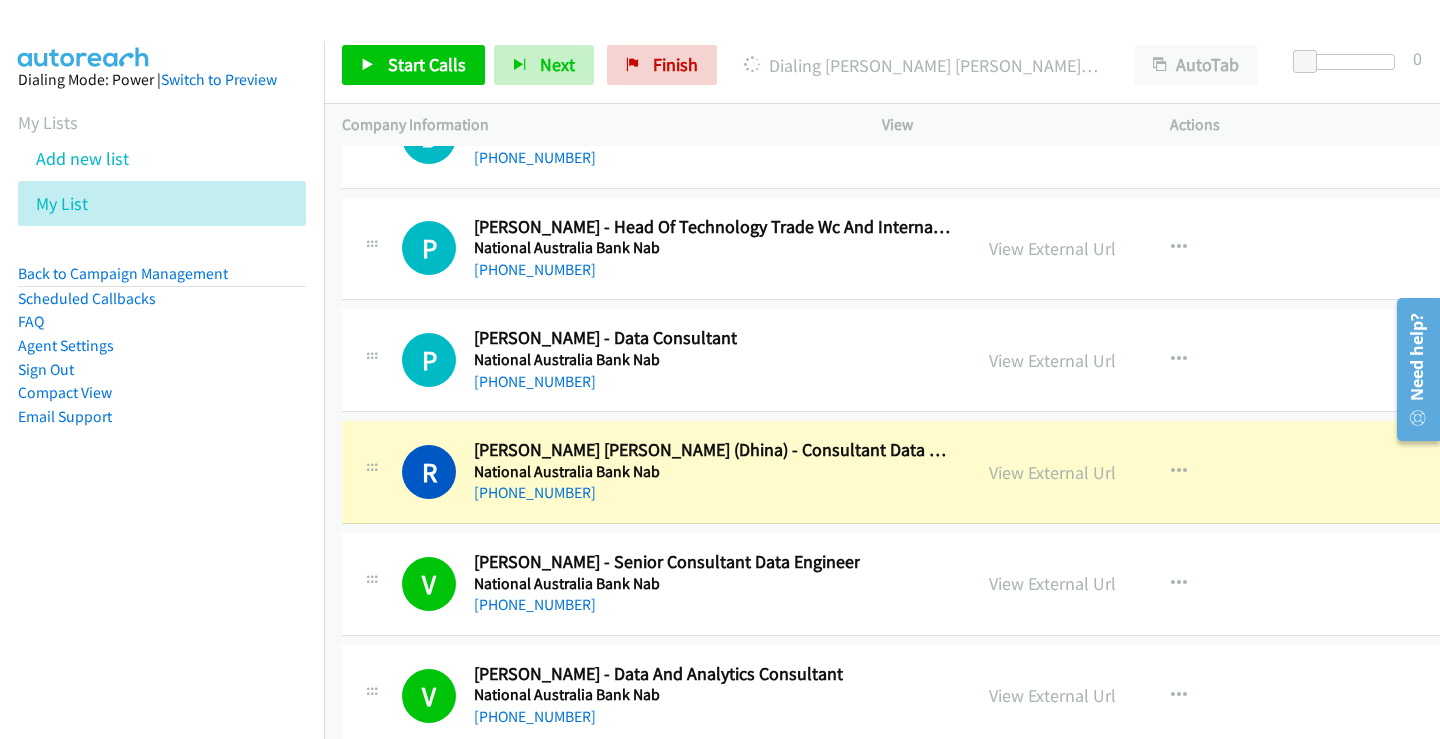 scroll, scrollTop: 32614, scrollLeft: 0, axis: vertical 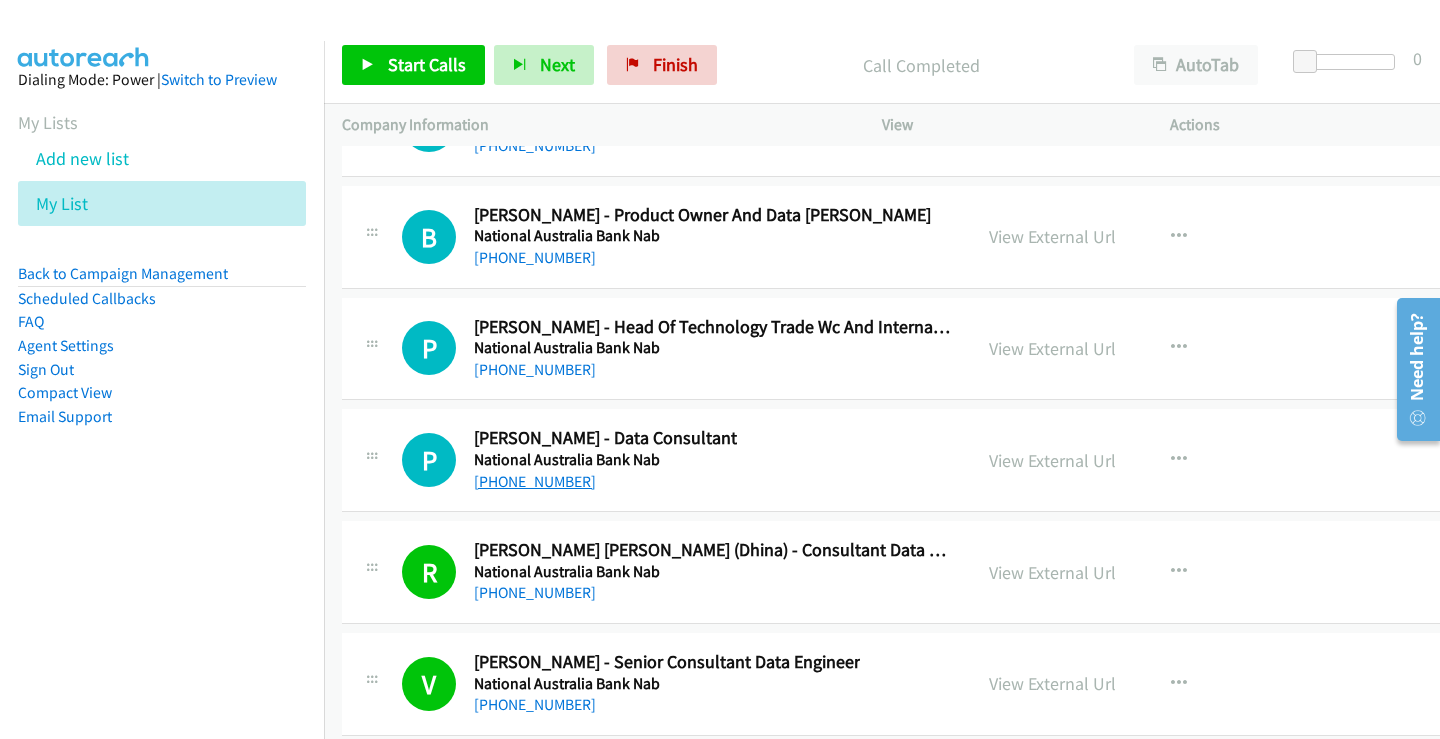 click on "[PHONE_NUMBER]" at bounding box center [535, 481] 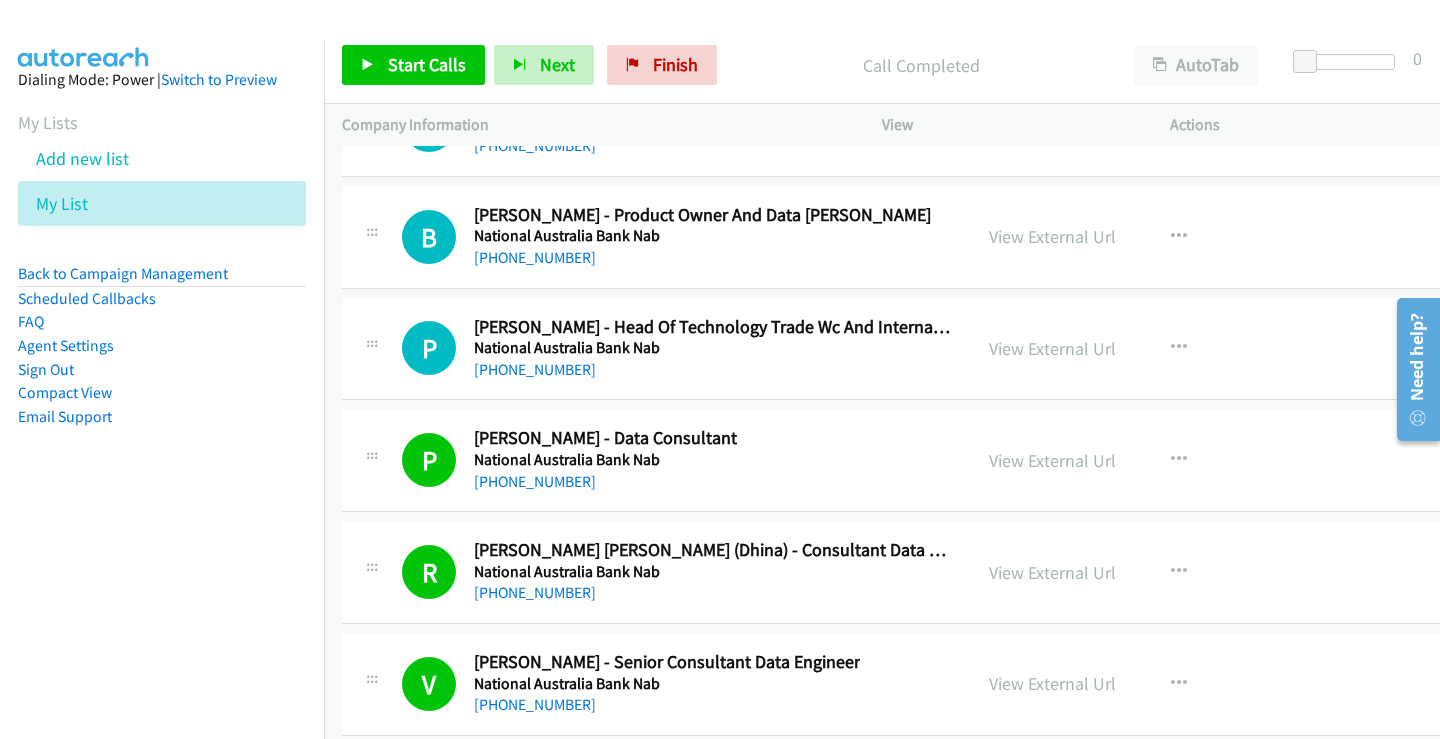 scroll, scrollTop: 32514, scrollLeft: 0, axis: vertical 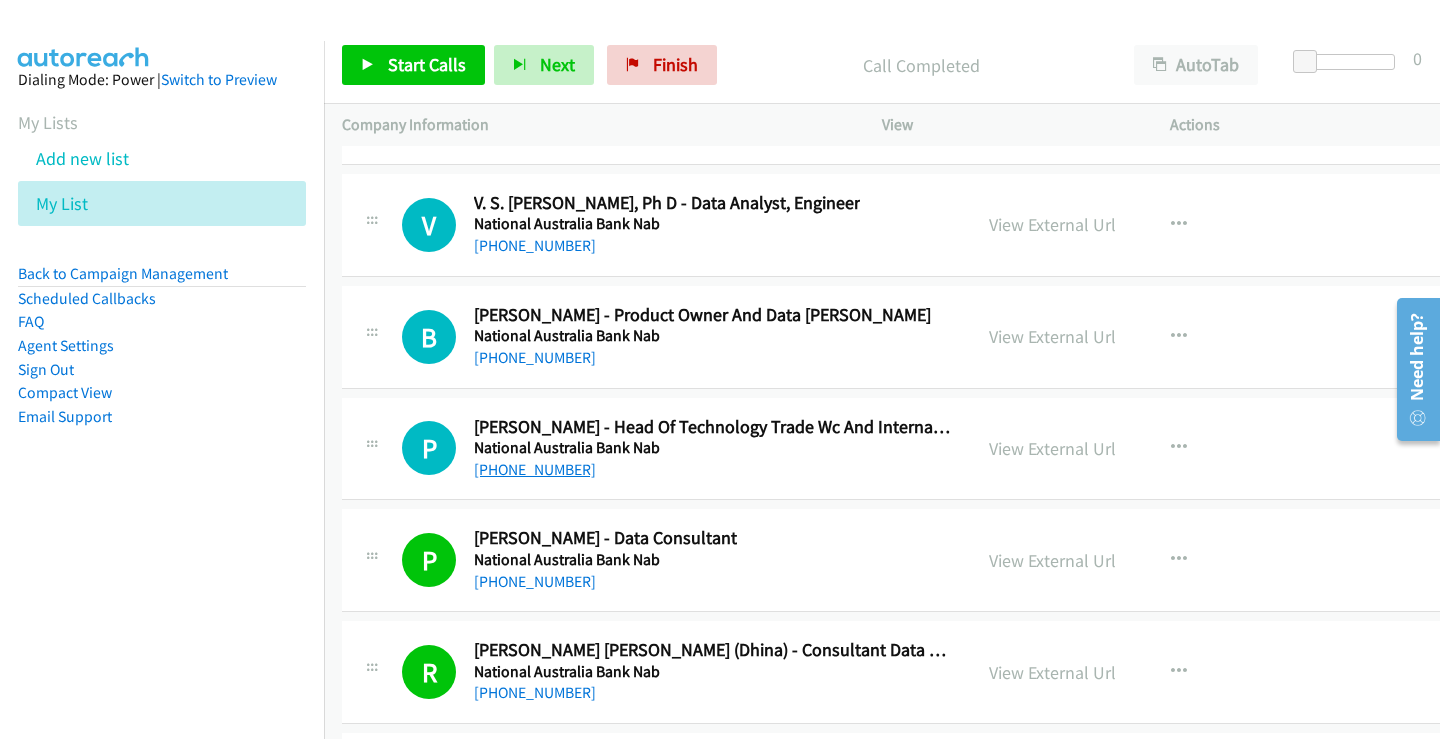 click on "[PHONE_NUMBER]" at bounding box center [535, 469] 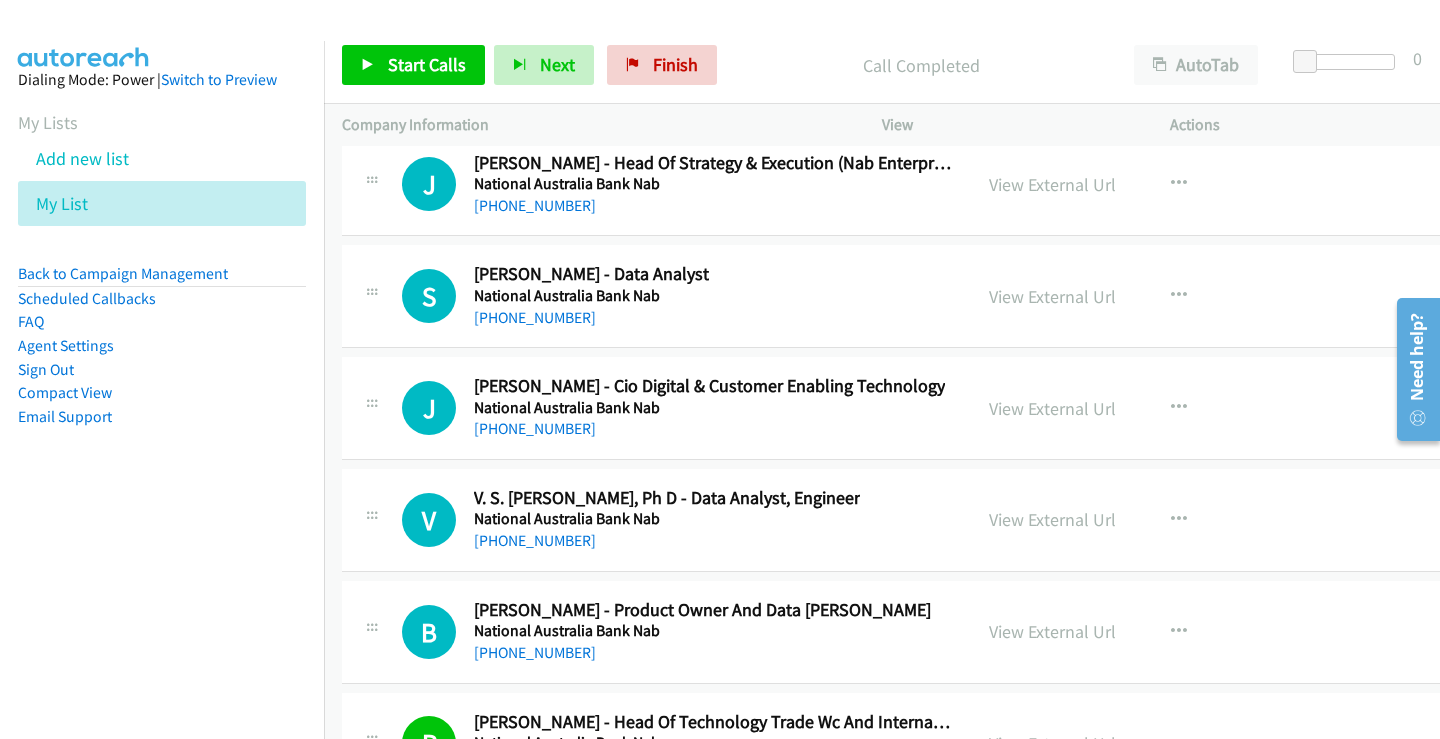 scroll, scrollTop: 32214, scrollLeft: 0, axis: vertical 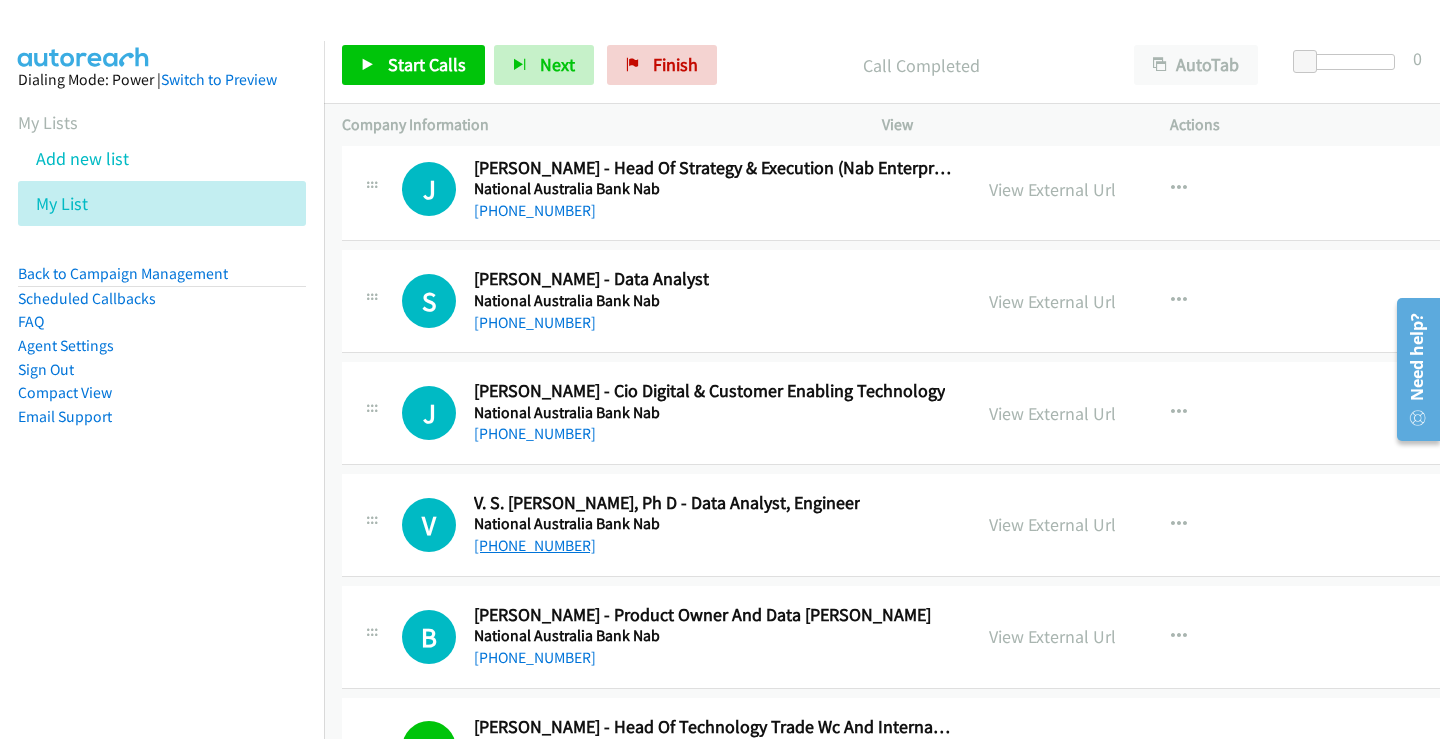 click on "[PHONE_NUMBER]" at bounding box center [535, 545] 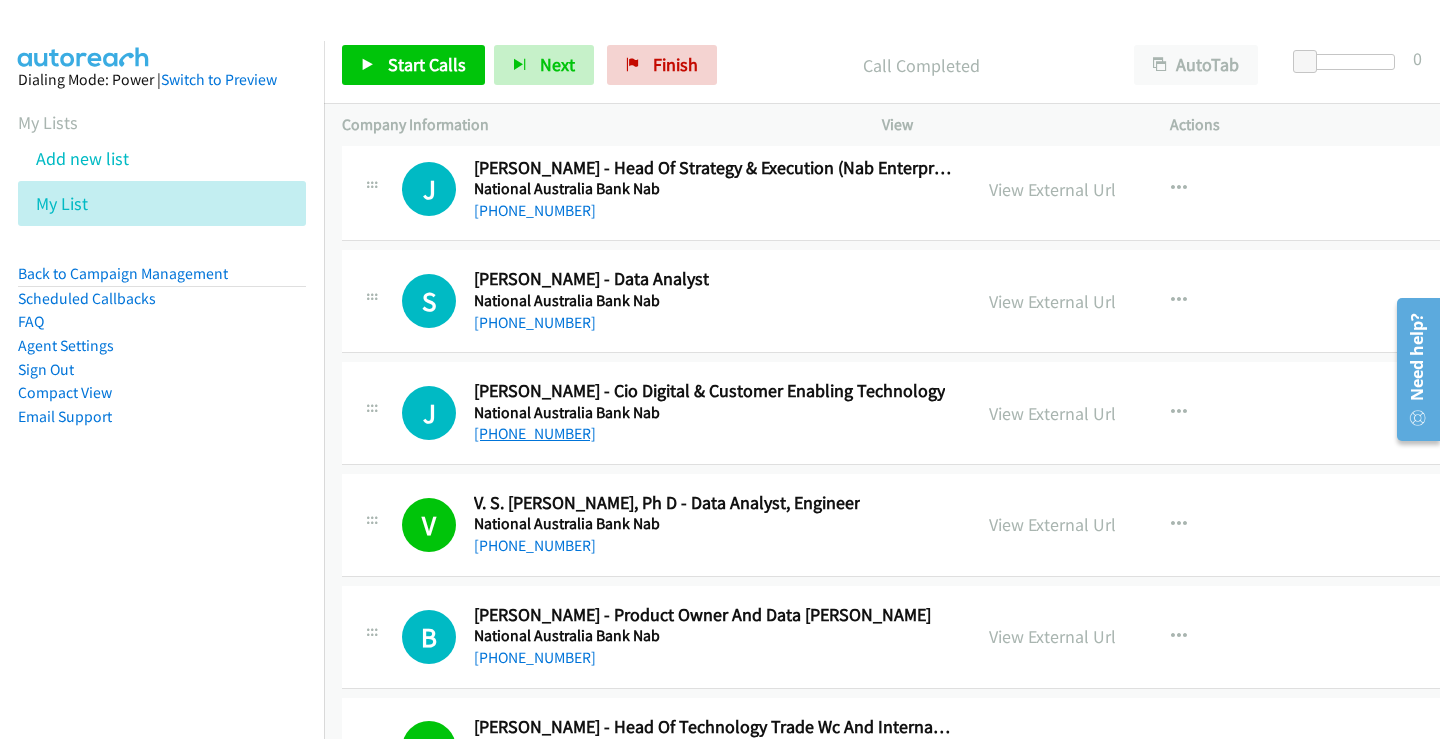 click on "[PHONE_NUMBER]" at bounding box center [535, 433] 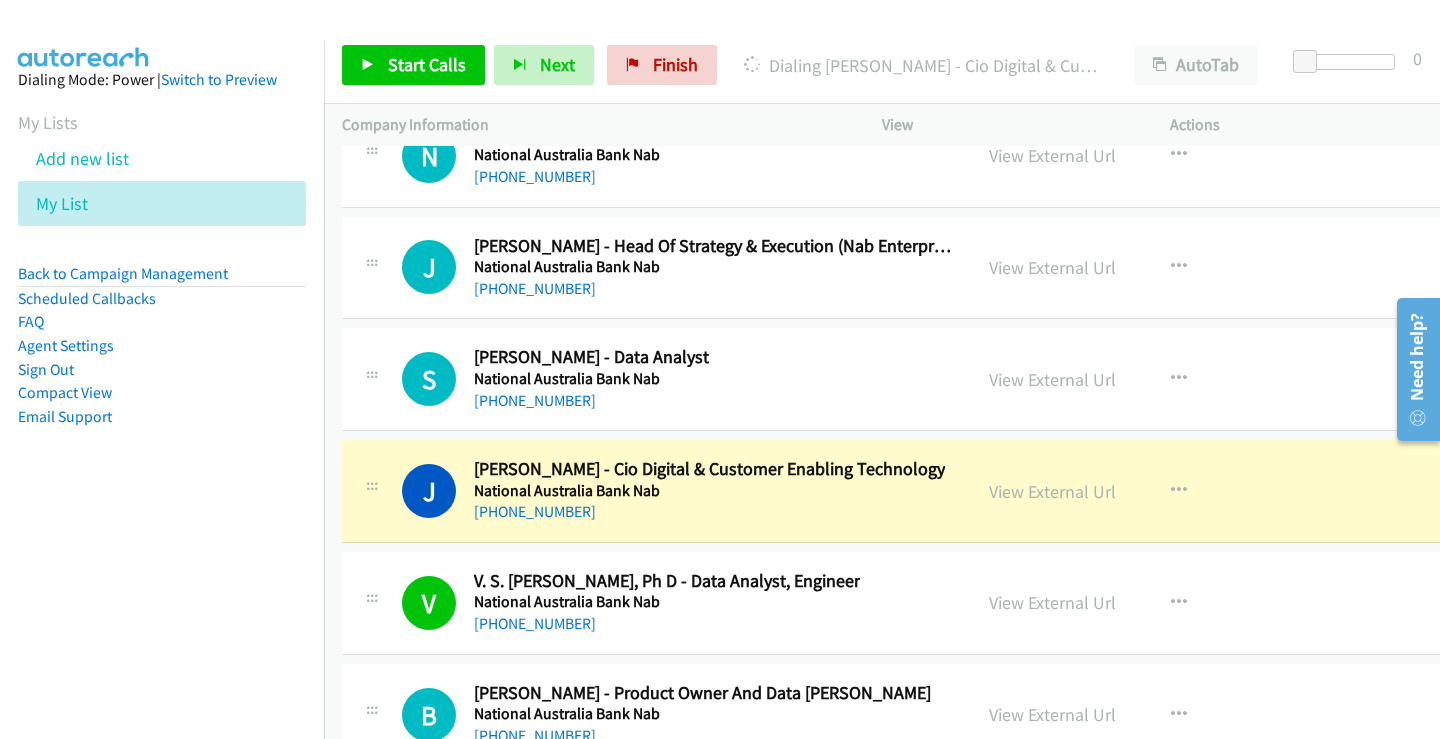 scroll, scrollTop: 32114, scrollLeft: 0, axis: vertical 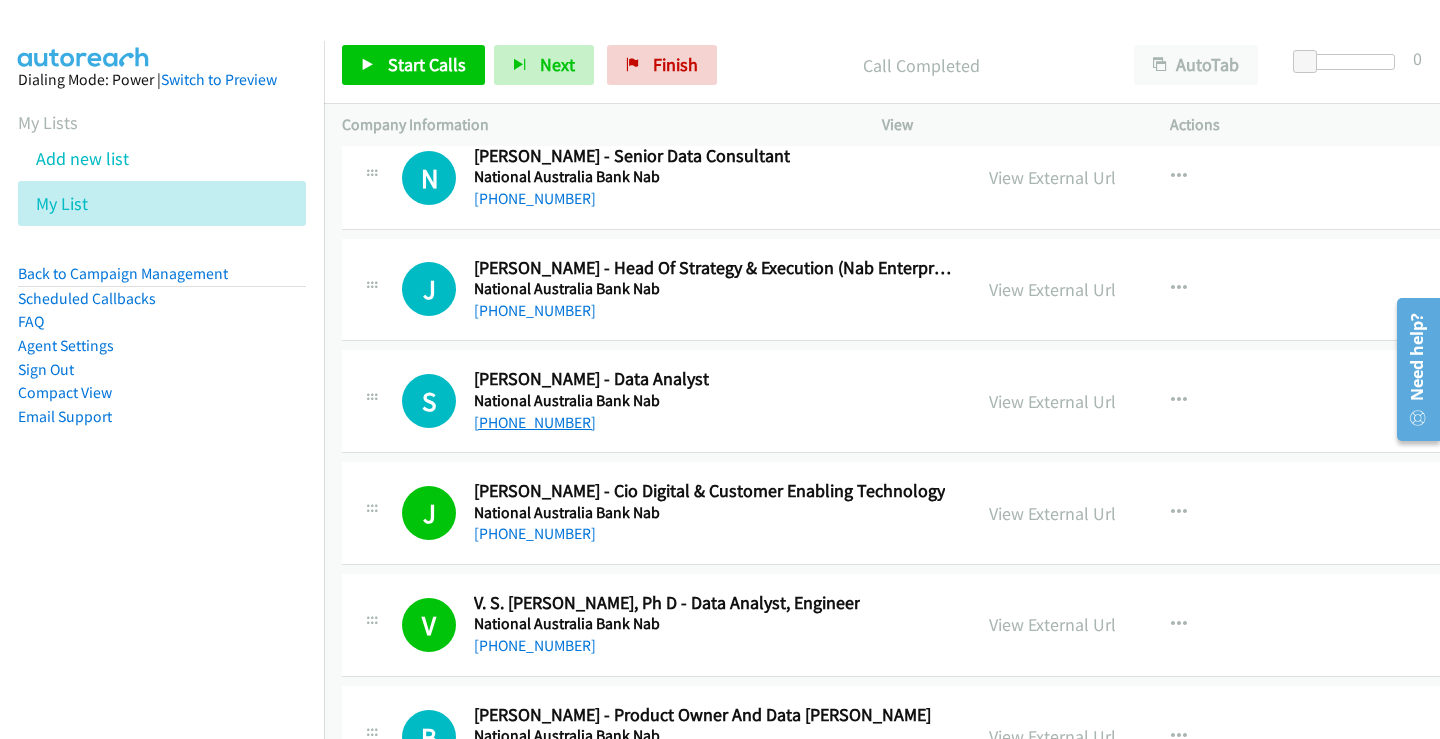 click on "[PHONE_NUMBER]" at bounding box center (535, 422) 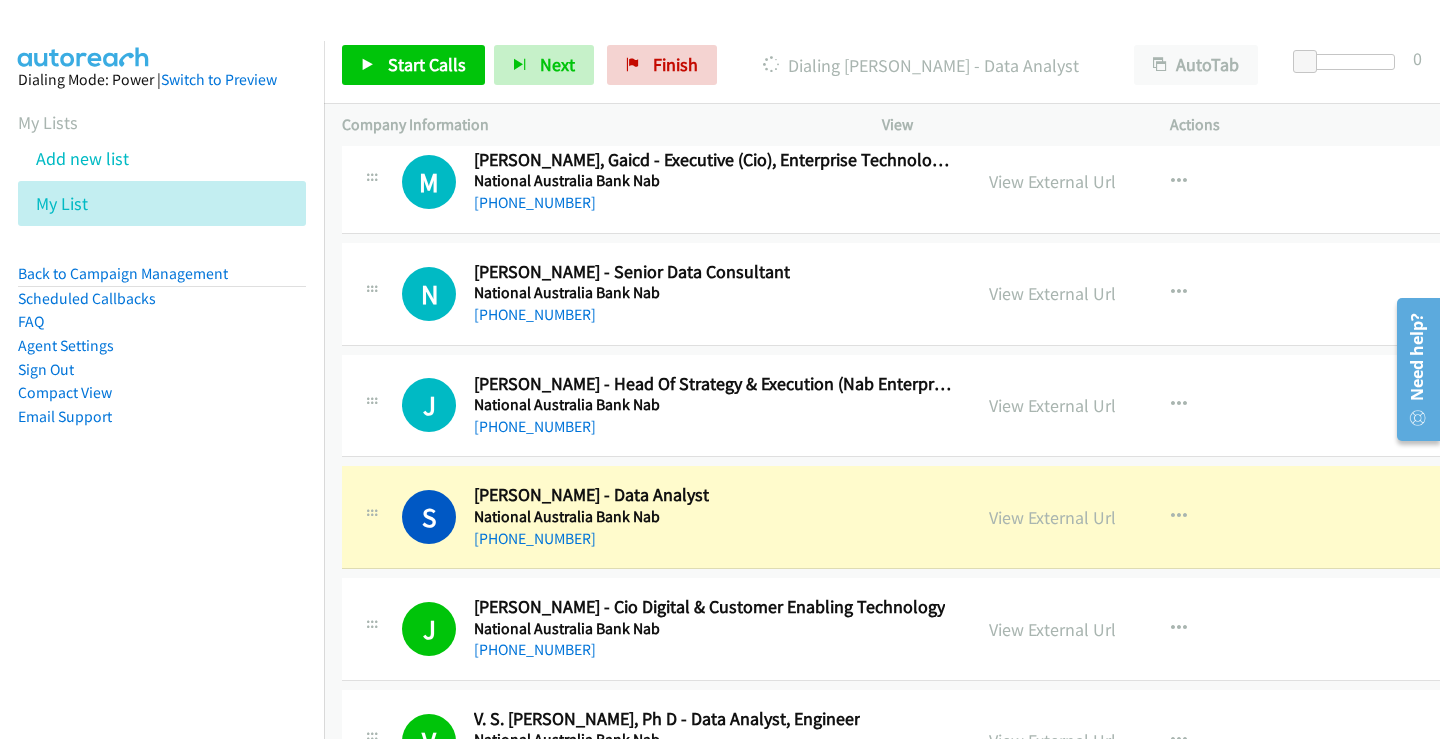 scroll, scrollTop: 31914, scrollLeft: 0, axis: vertical 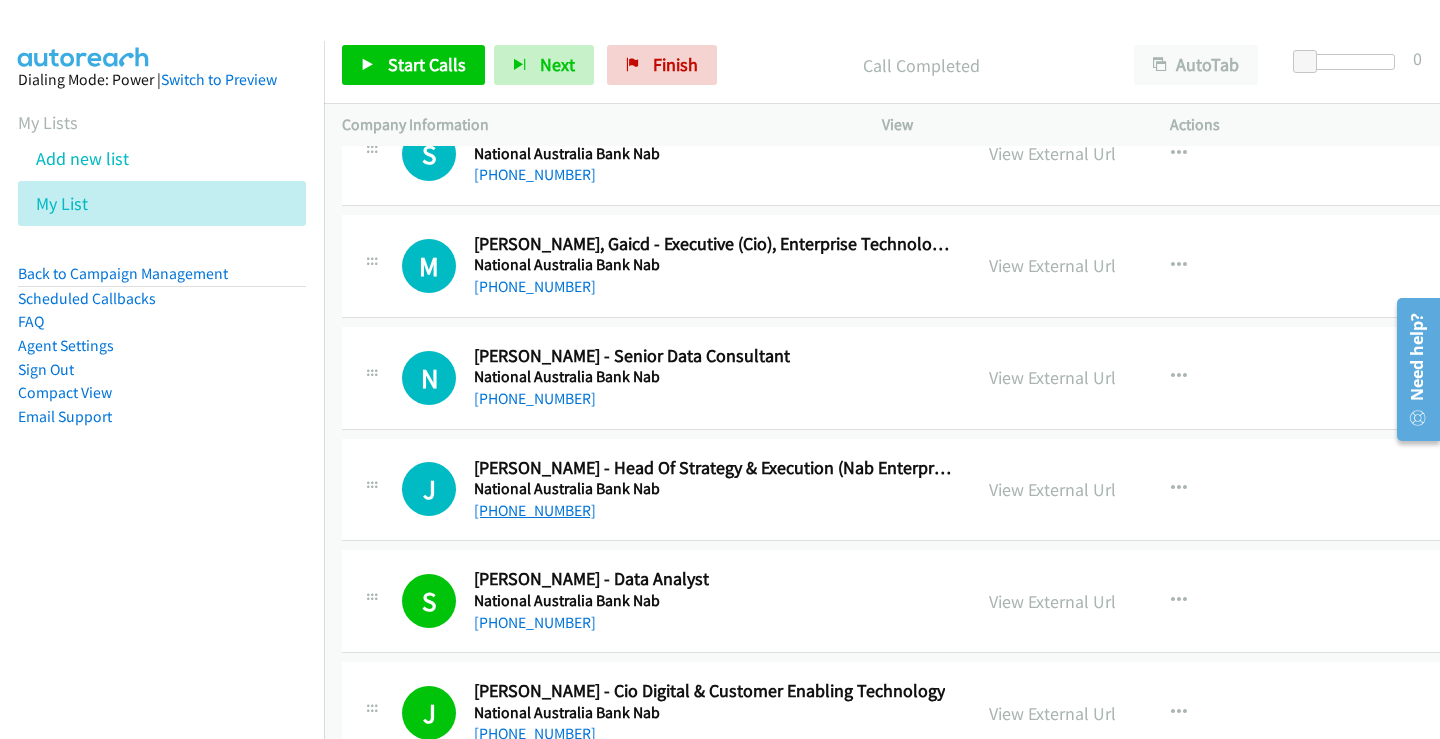click on "[PHONE_NUMBER]" at bounding box center (535, 510) 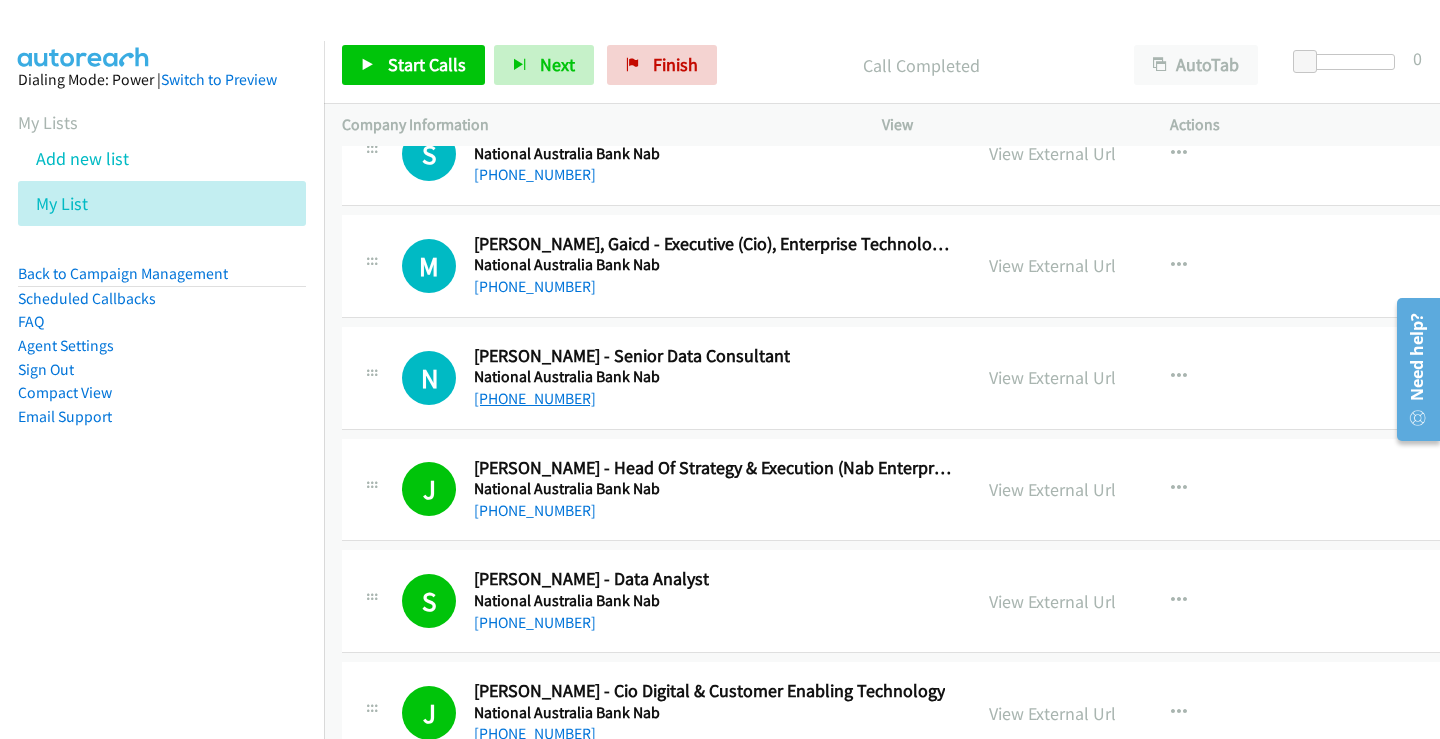 click on "[PHONE_NUMBER]" at bounding box center [535, 398] 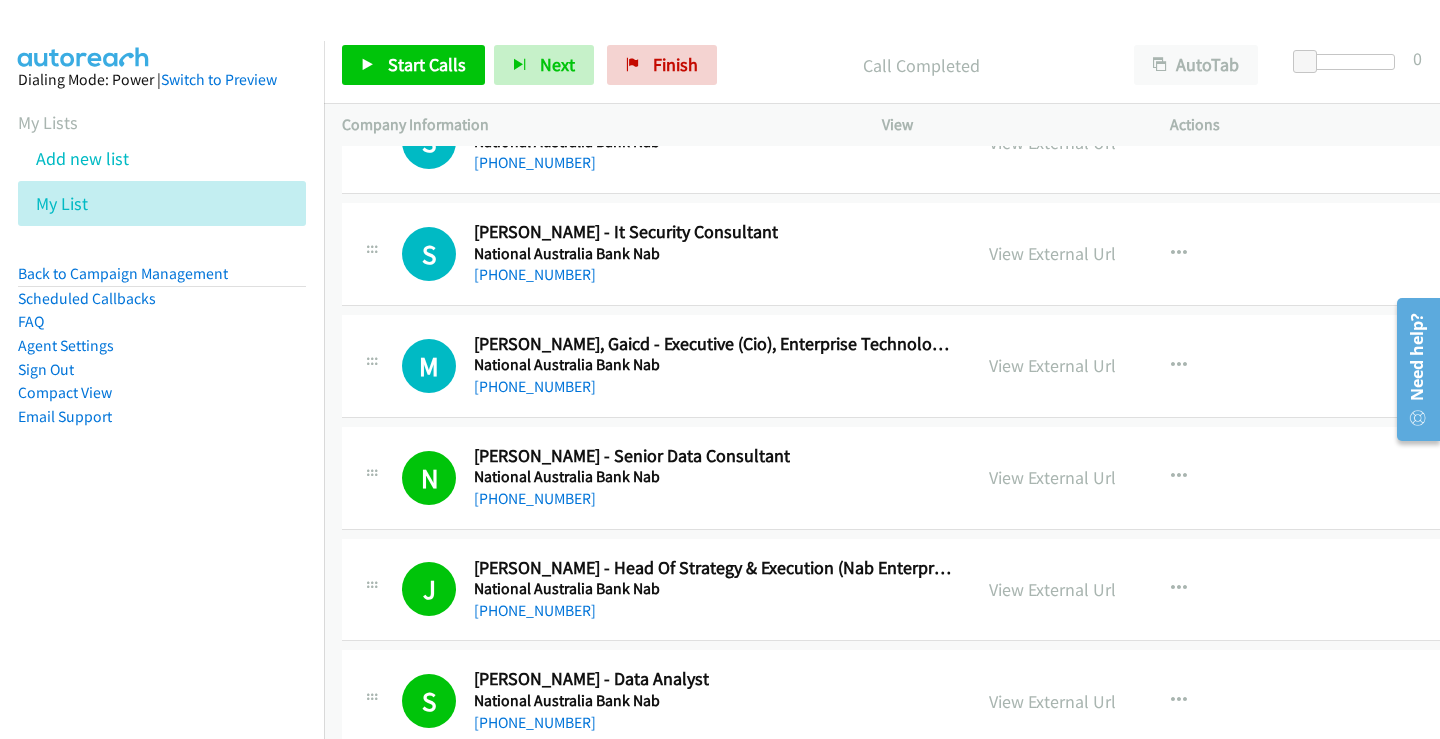 scroll, scrollTop: 31714, scrollLeft: 0, axis: vertical 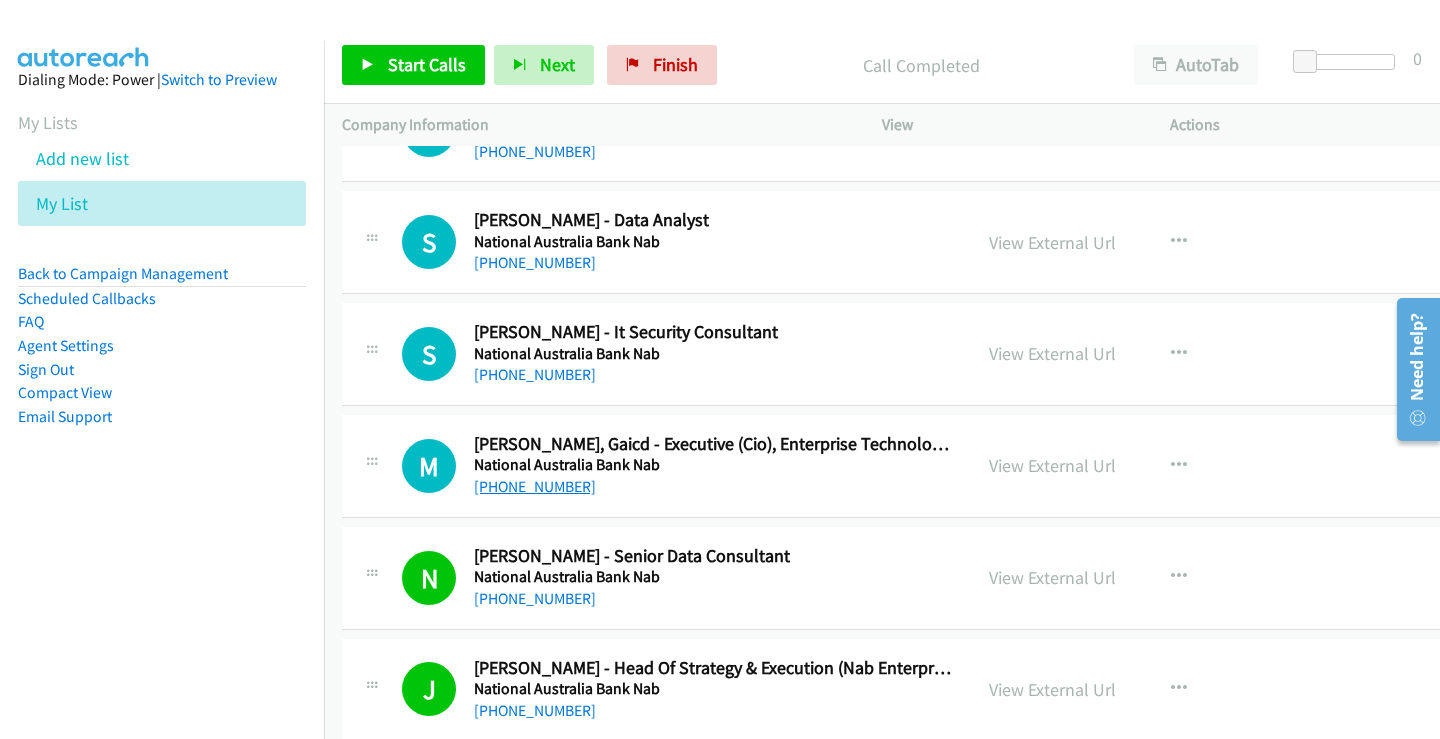 click on "[PHONE_NUMBER]" at bounding box center (535, 486) 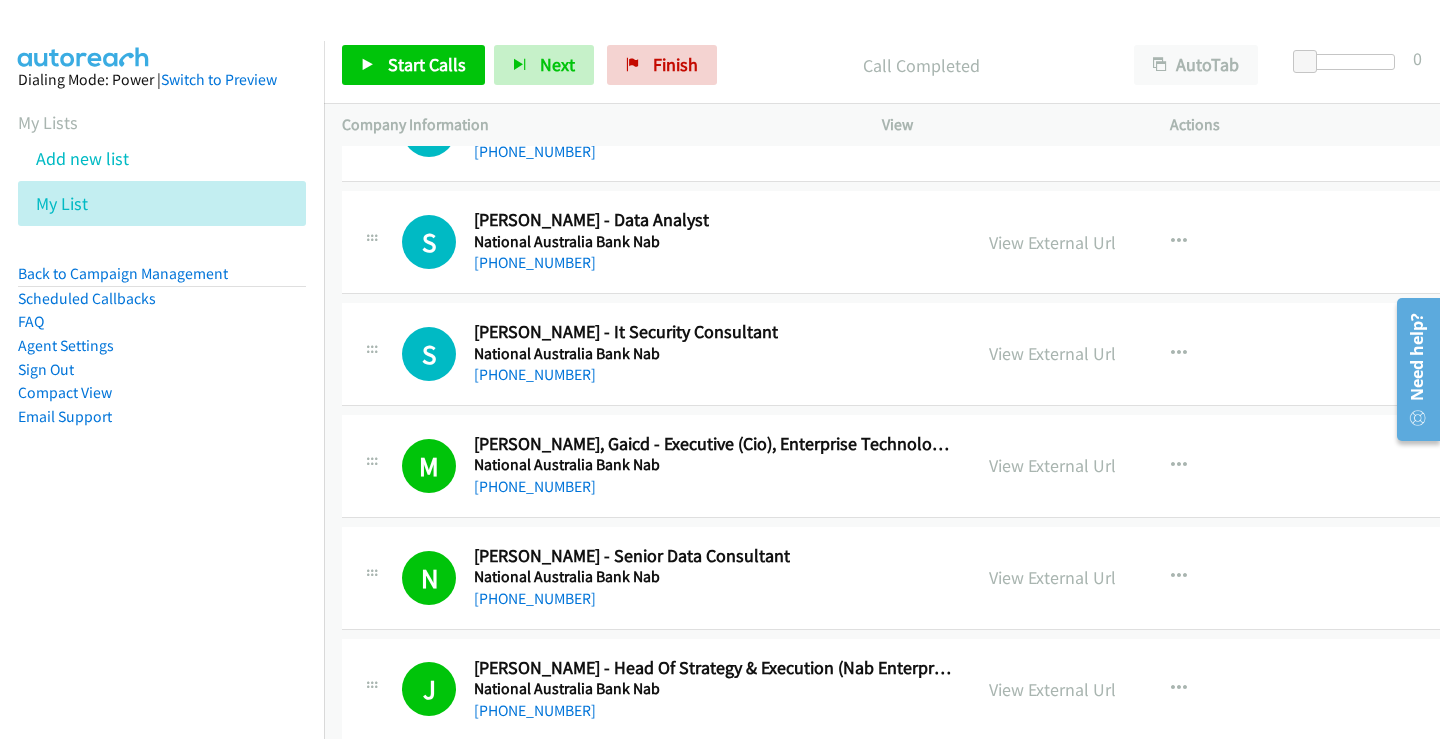 scroll, scrollTop: 31614, scrollLeft: 0, axis: vertical 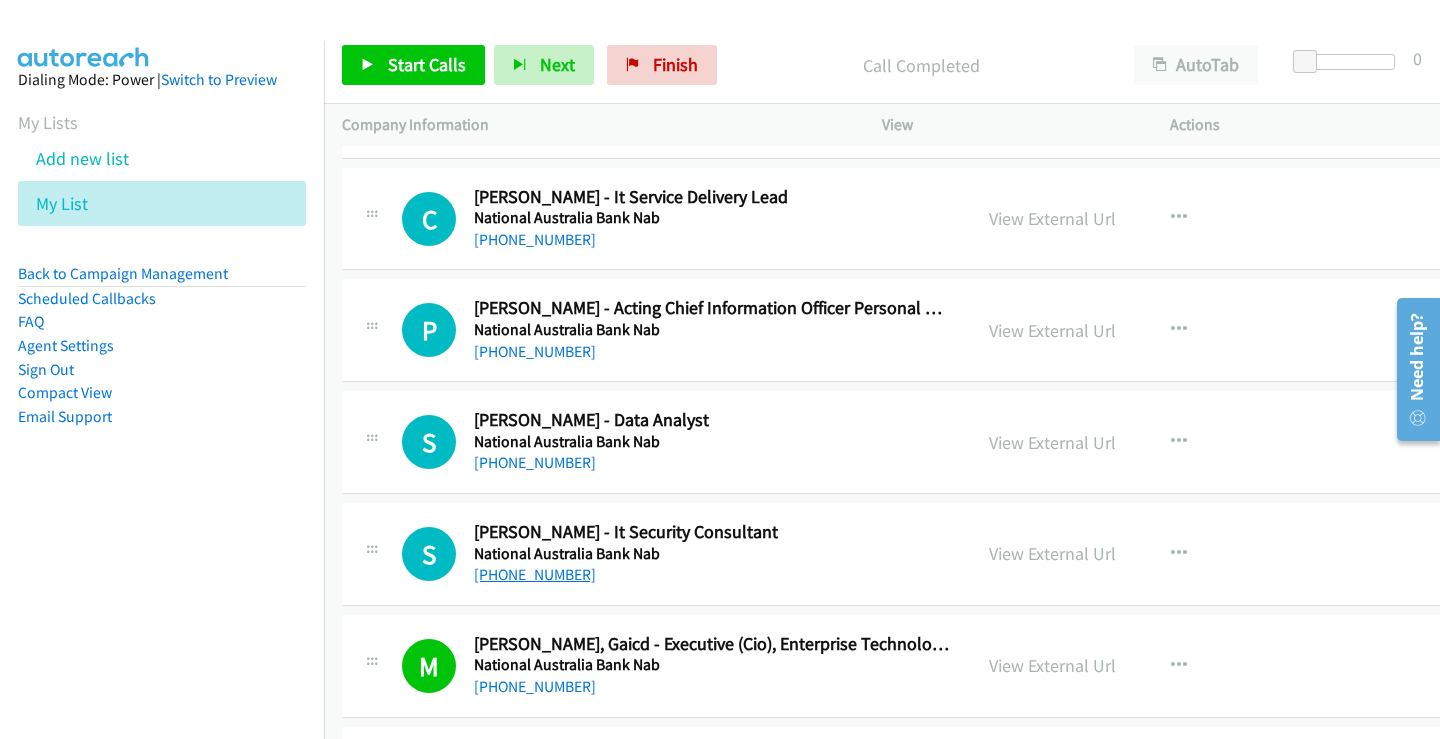 click on "[PHONE_NUMBER]" at bounding box center (535, 574) 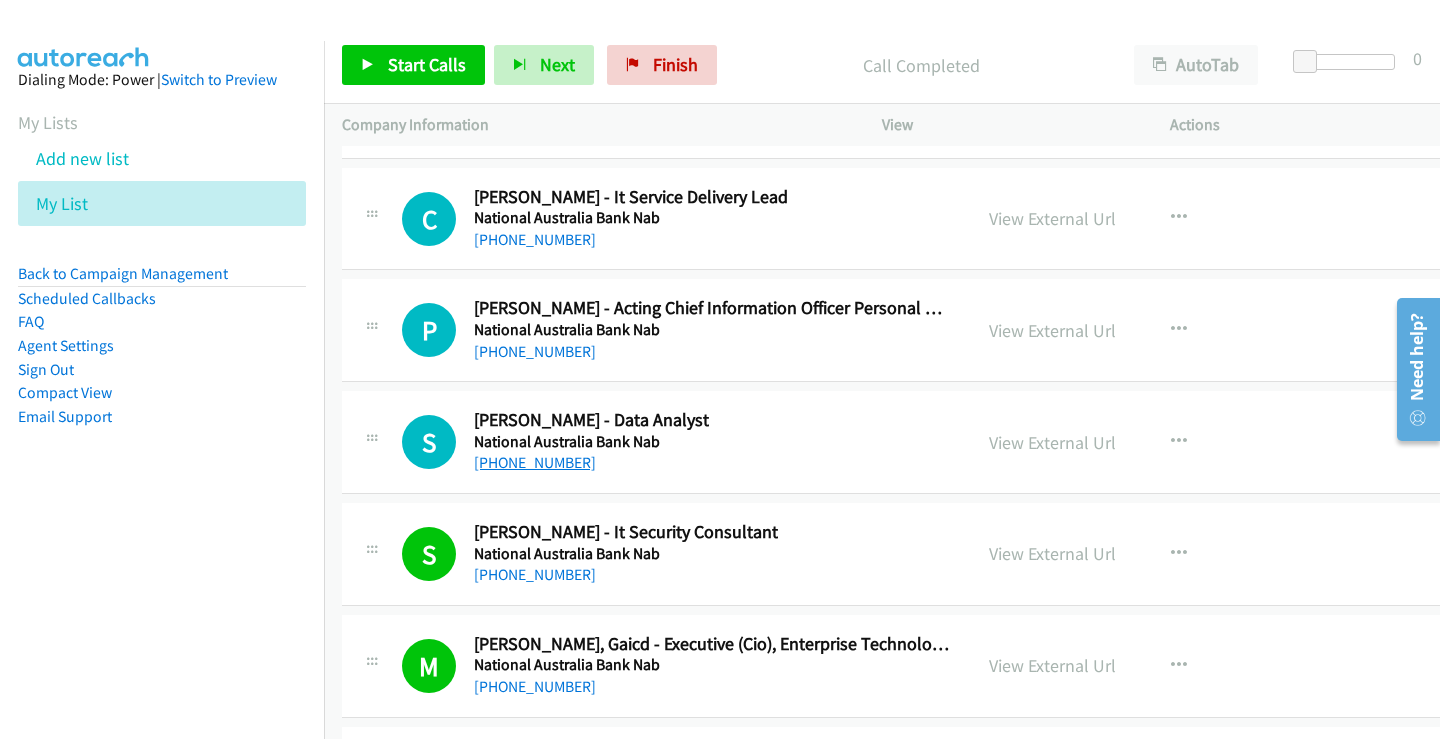 click on "[PHONE_NUMBER]" at bounding box center [535, 462] 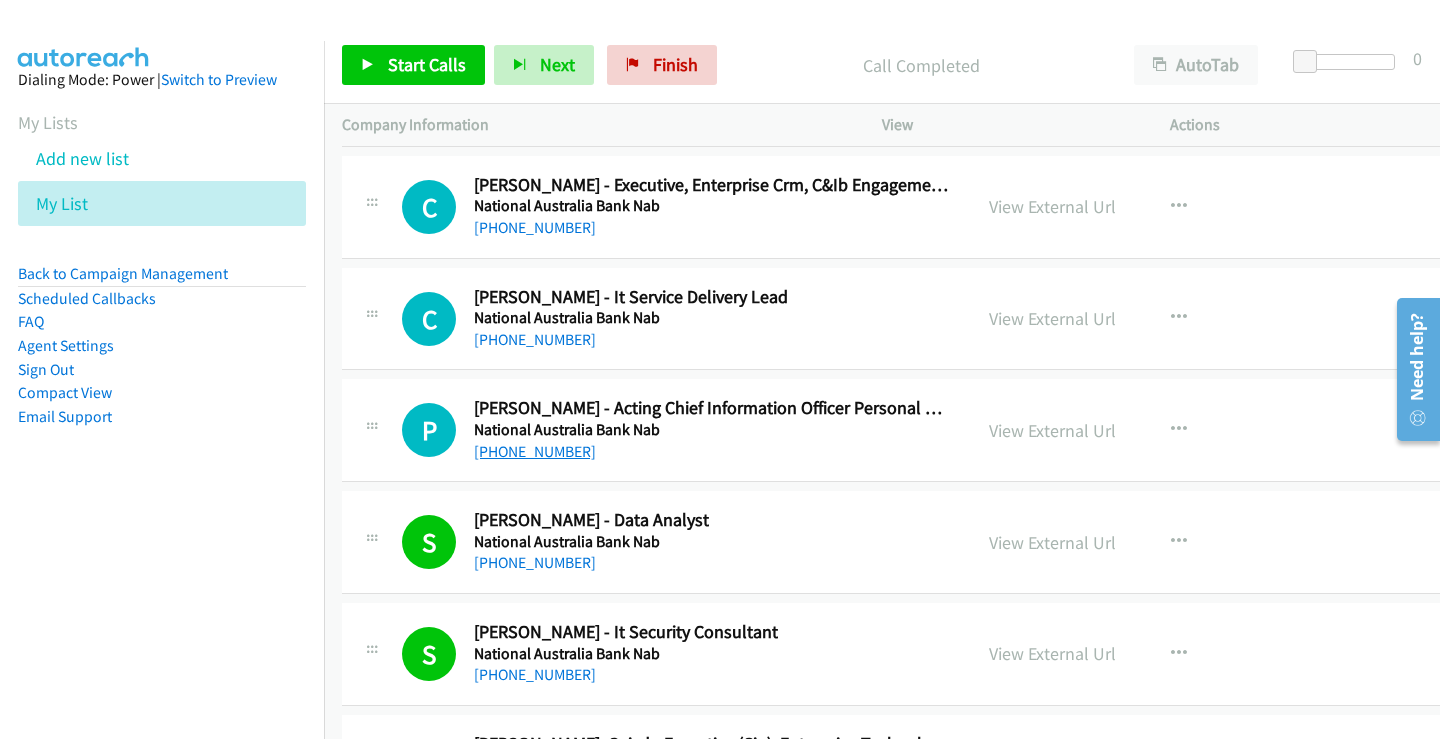 scroll, scrollTop: 31314, scrollLeft: 0, axis: vertical 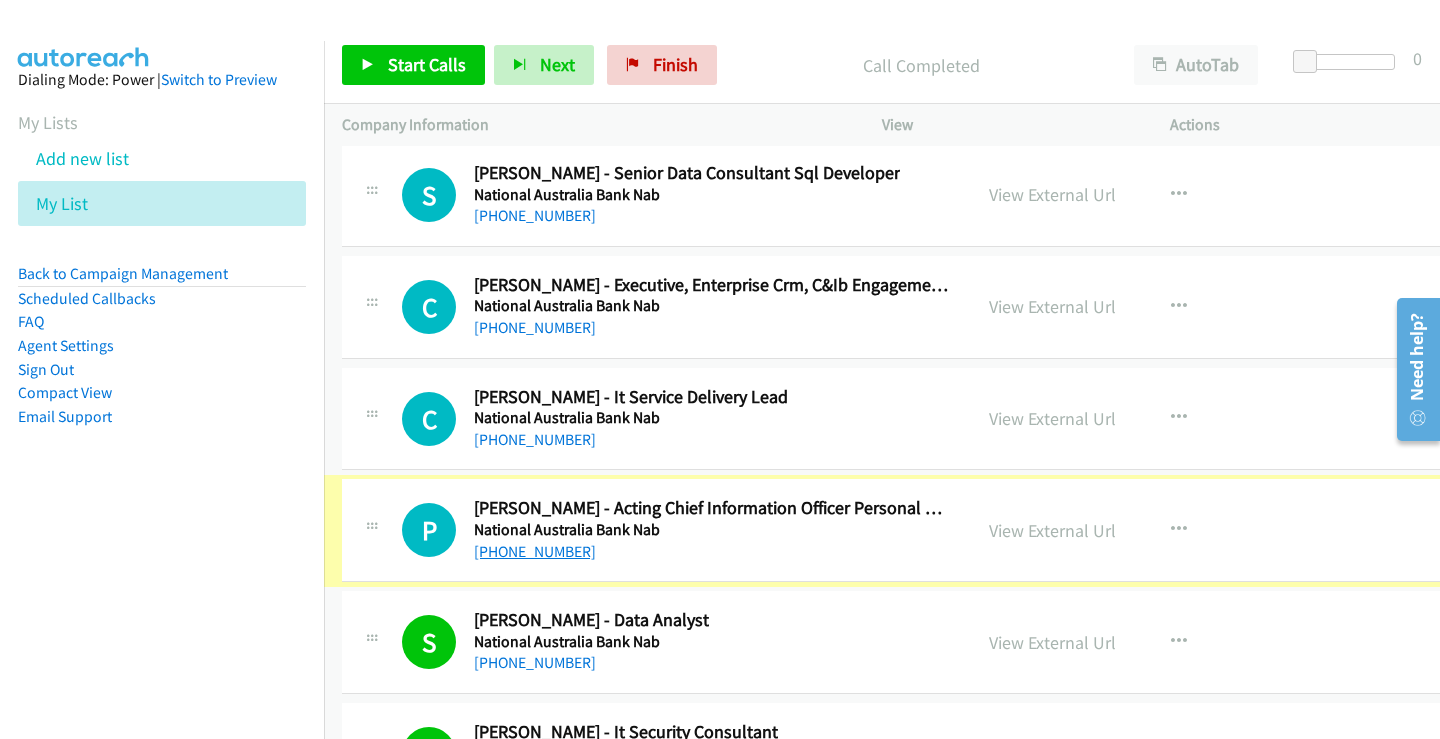 click on "[PHONE_NUMBER]" at bounding box center [535, 551] 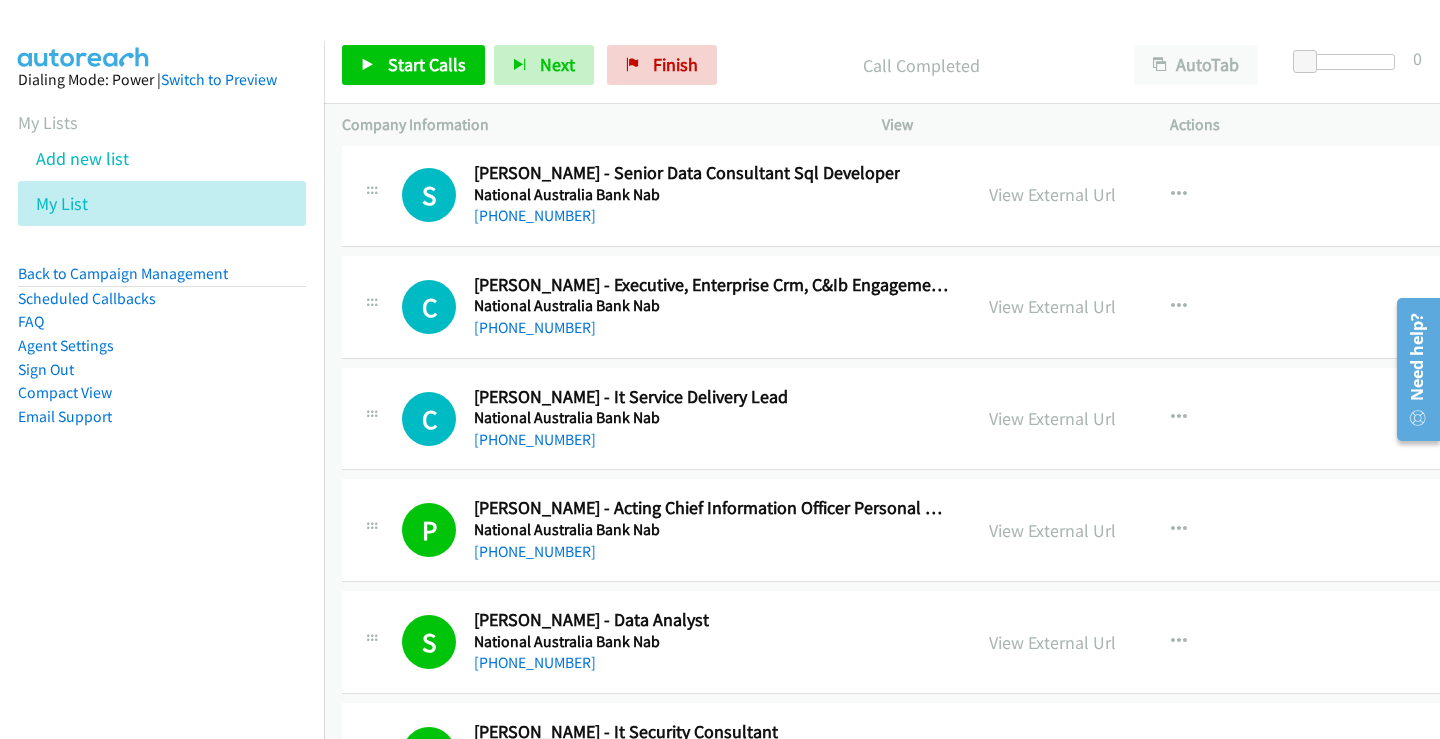 scroll, scrollTop: 31214, scrollLeft: 0, axis: vertical 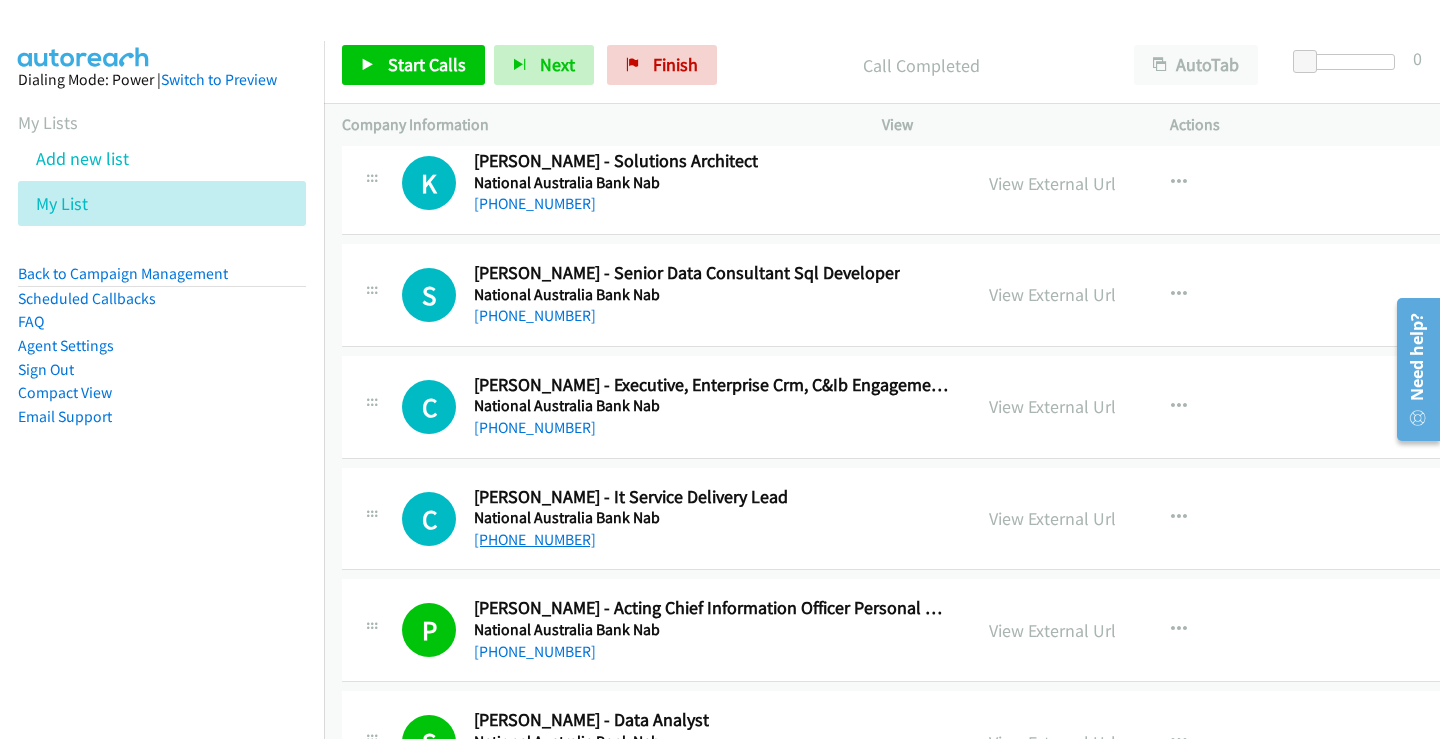 click on "[PHONE_NUMBER]" at bounding box center (535, 539) 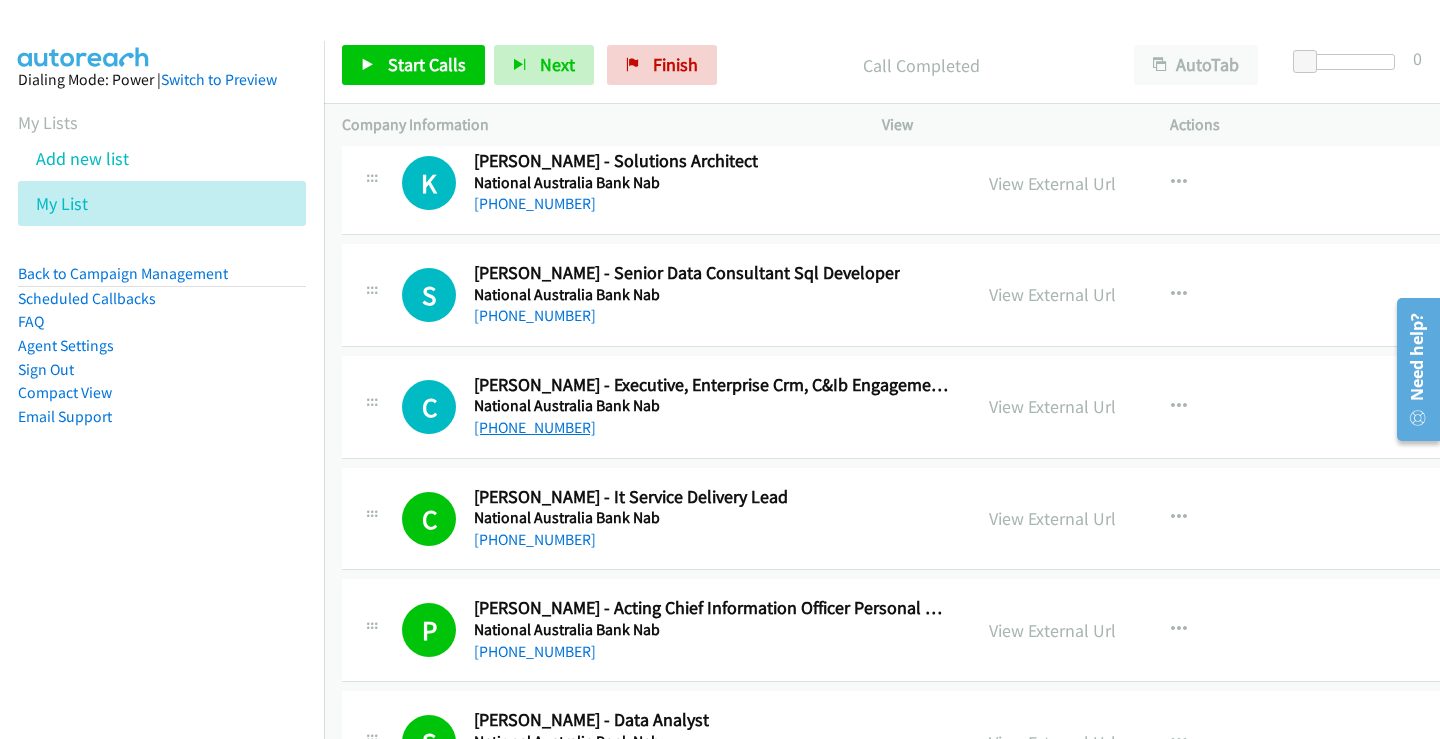 click on "[PHONE_NUMBER]" at bounding box center [535, 427] 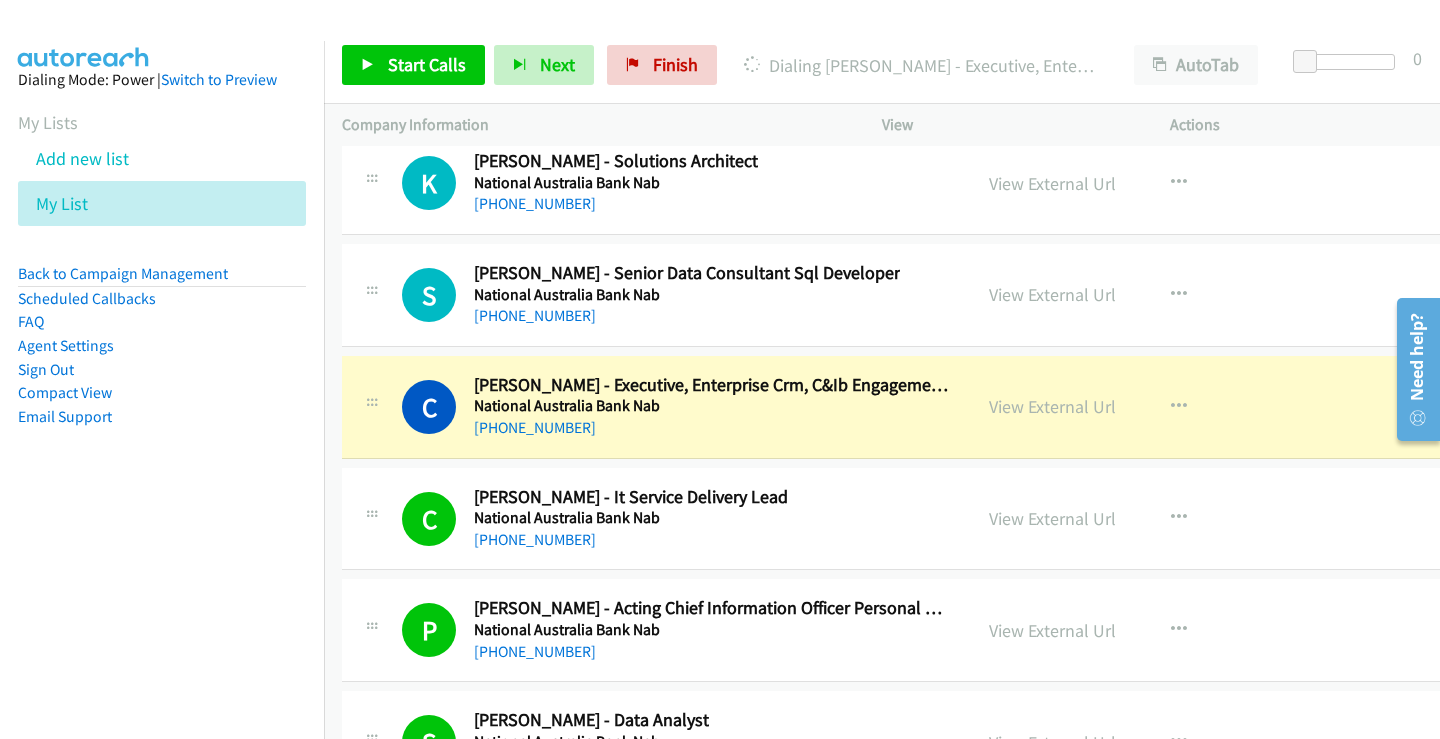 scroll, scrollTop: 31114, scrollLeft: 0, axis: vertical 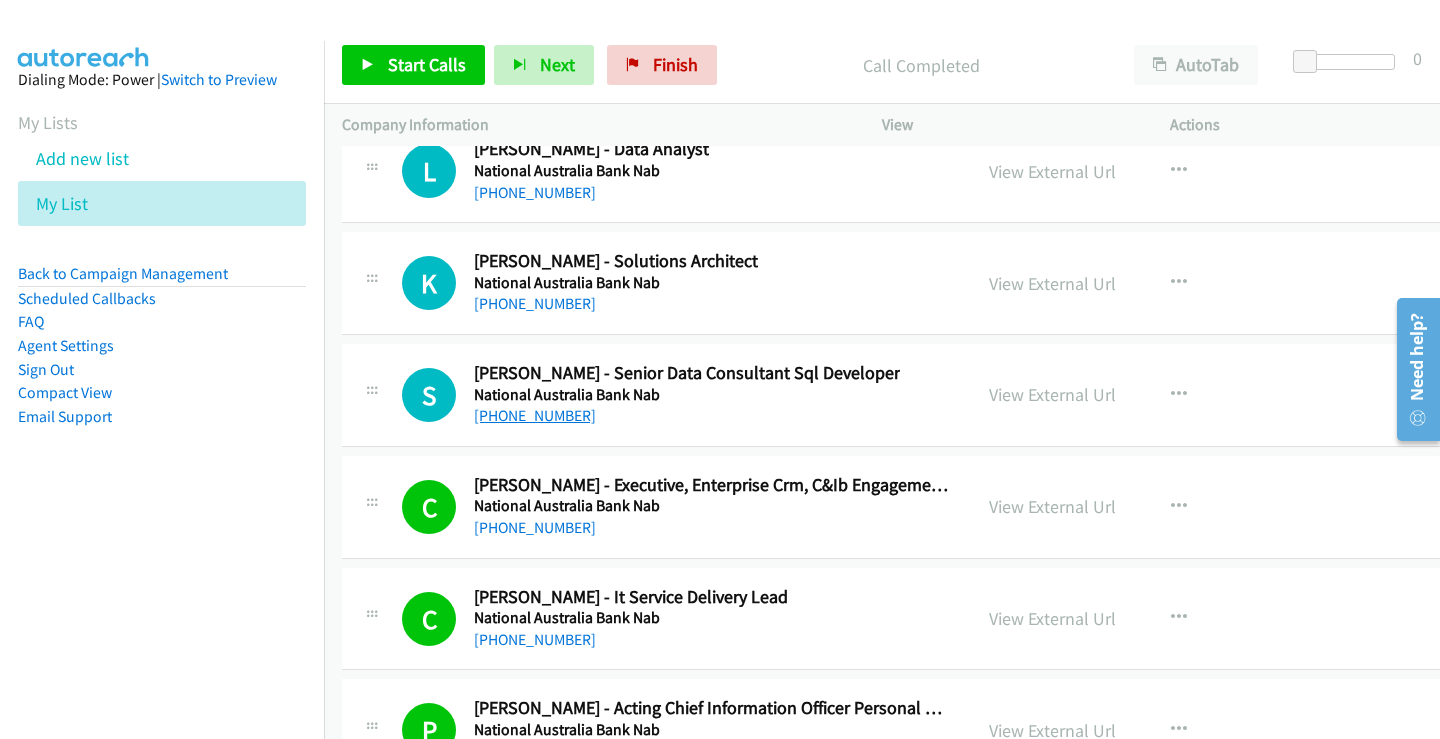 click on "[PHONE_NUMBER]" at bounding box center [535, 415] 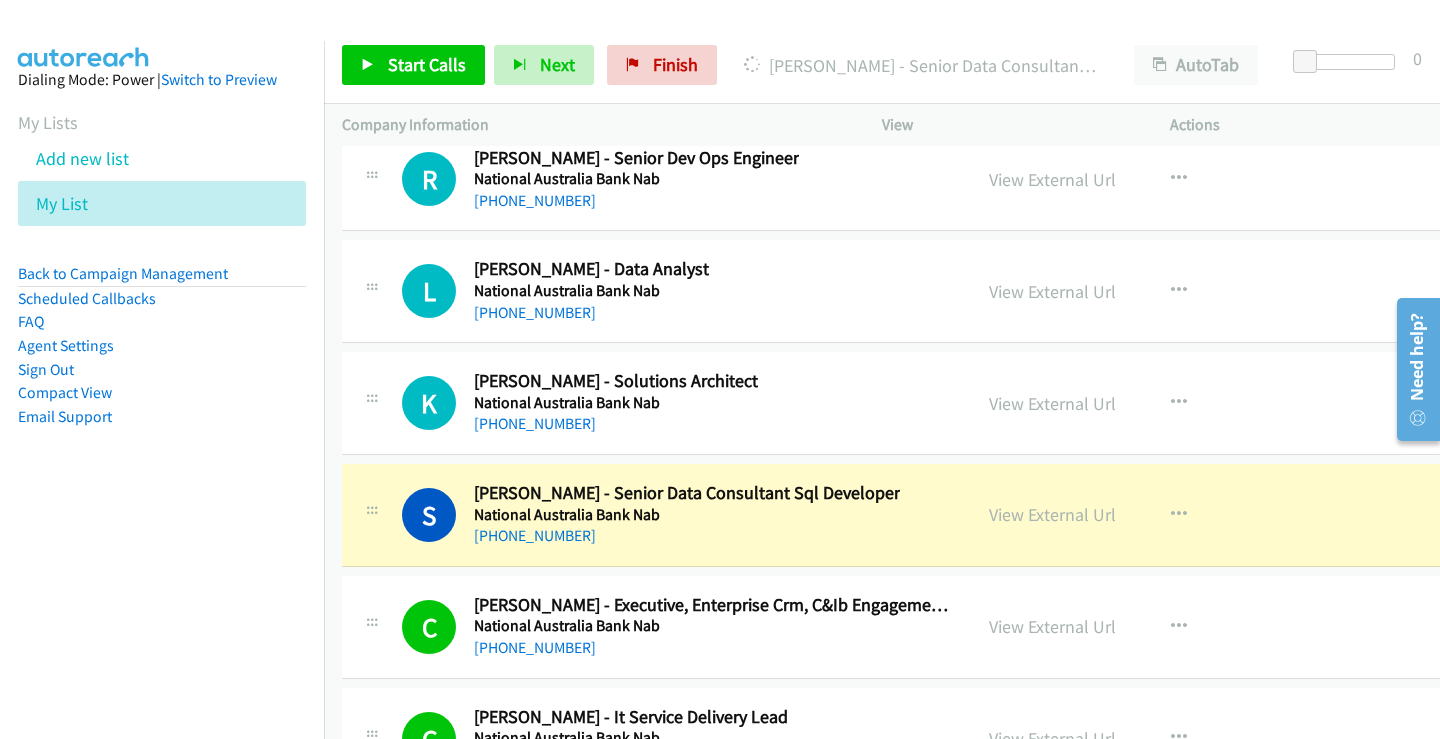 scroll, scrollTop: 30914, scrollLeft: 0, axis: vertical 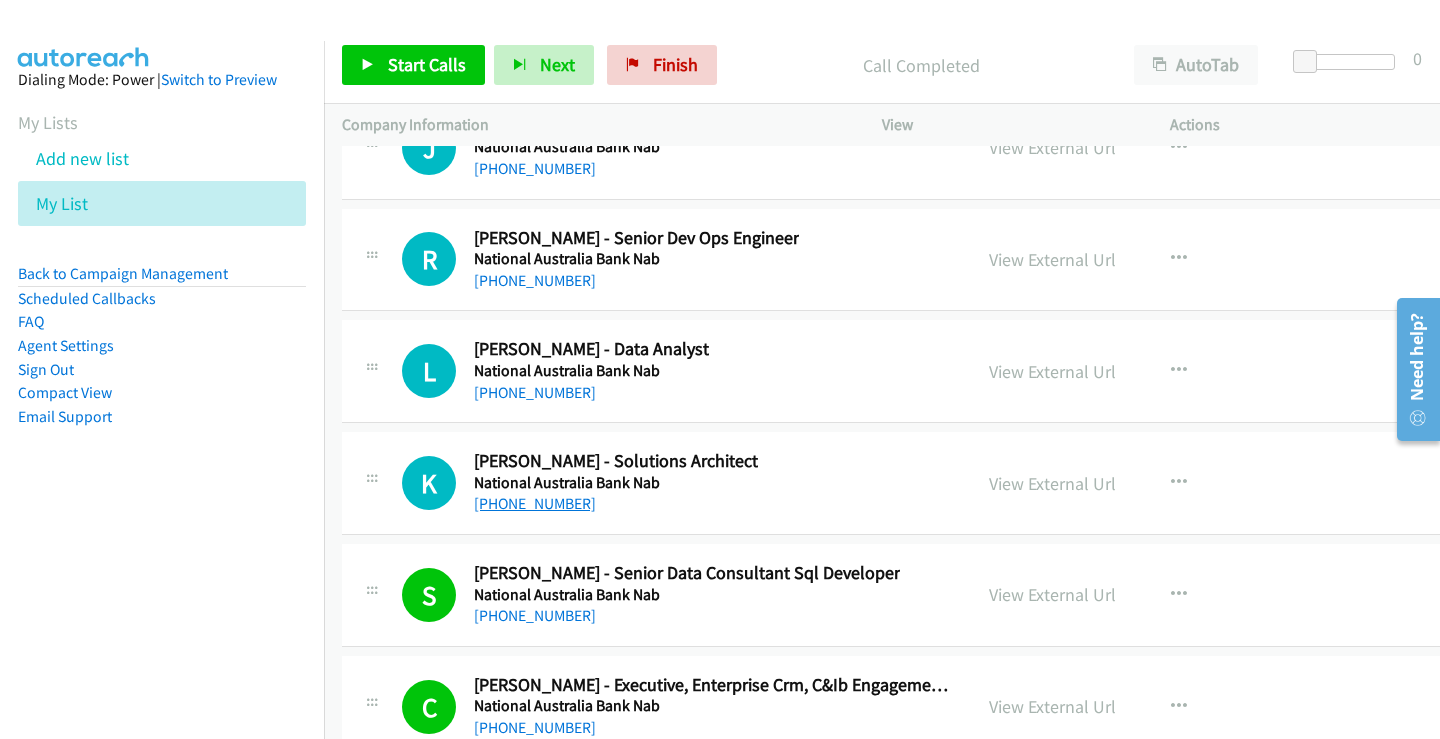 click on "[PHONE_NUMBER]" at bounding box center [535, 503] 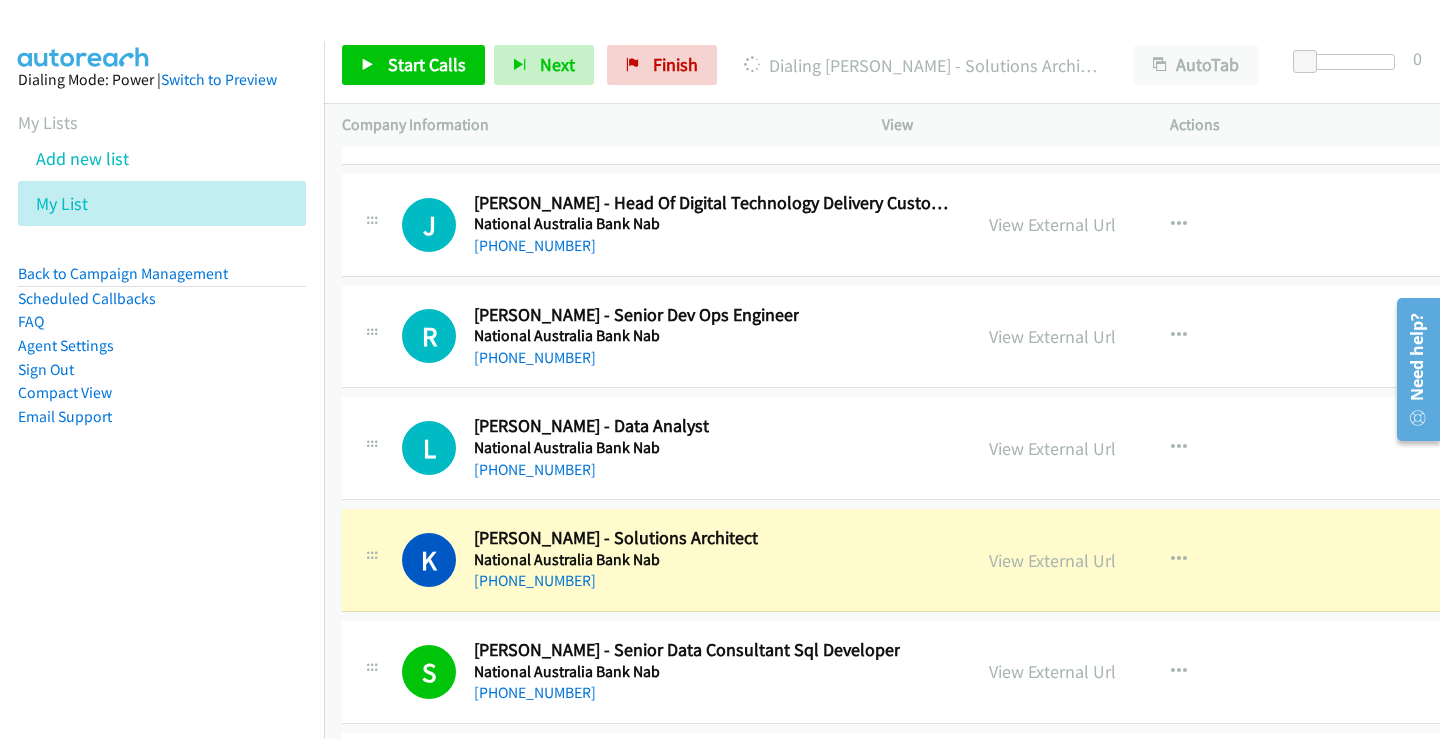 scroll, scrollTop: 30814, scrollLeft: 0, axis: vertical 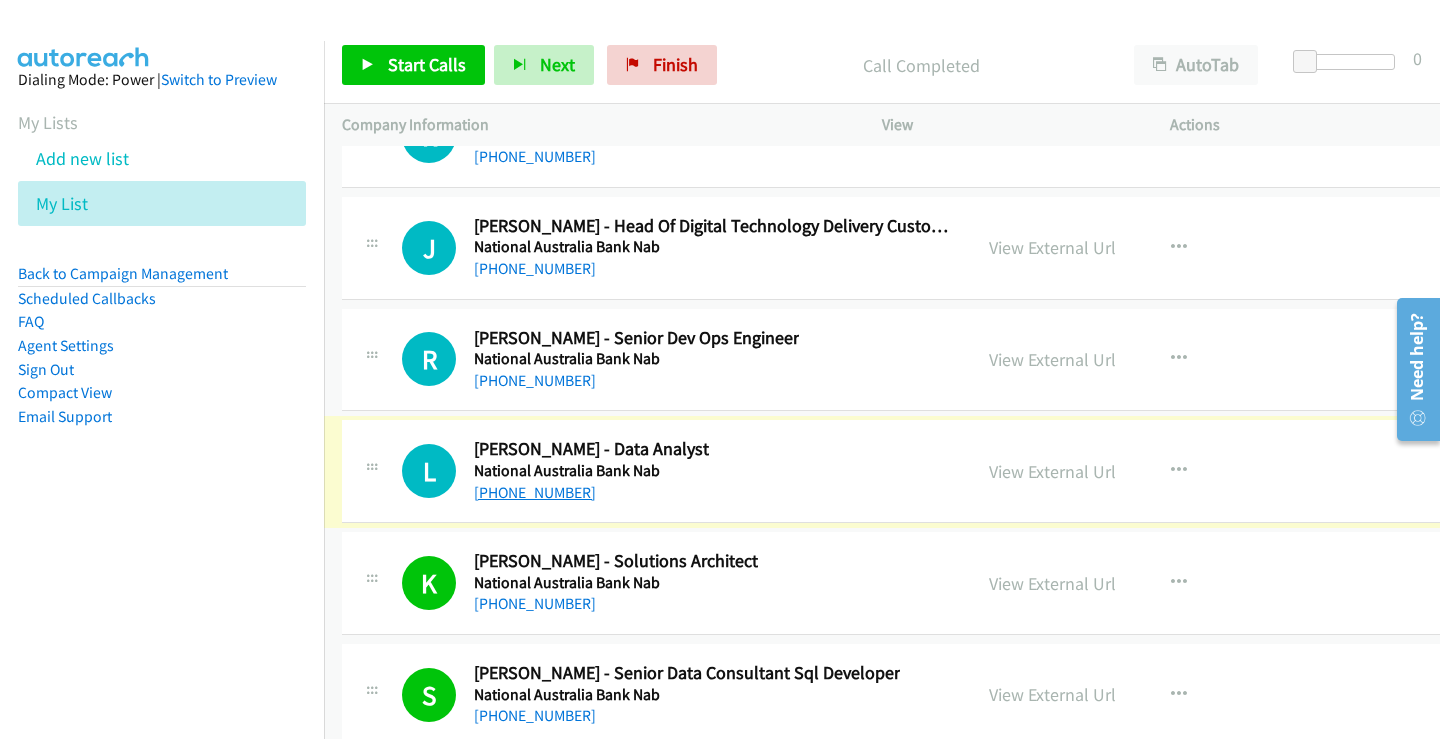 click on "[PHONE_NUMBER]" at bounding box center [535, 492] 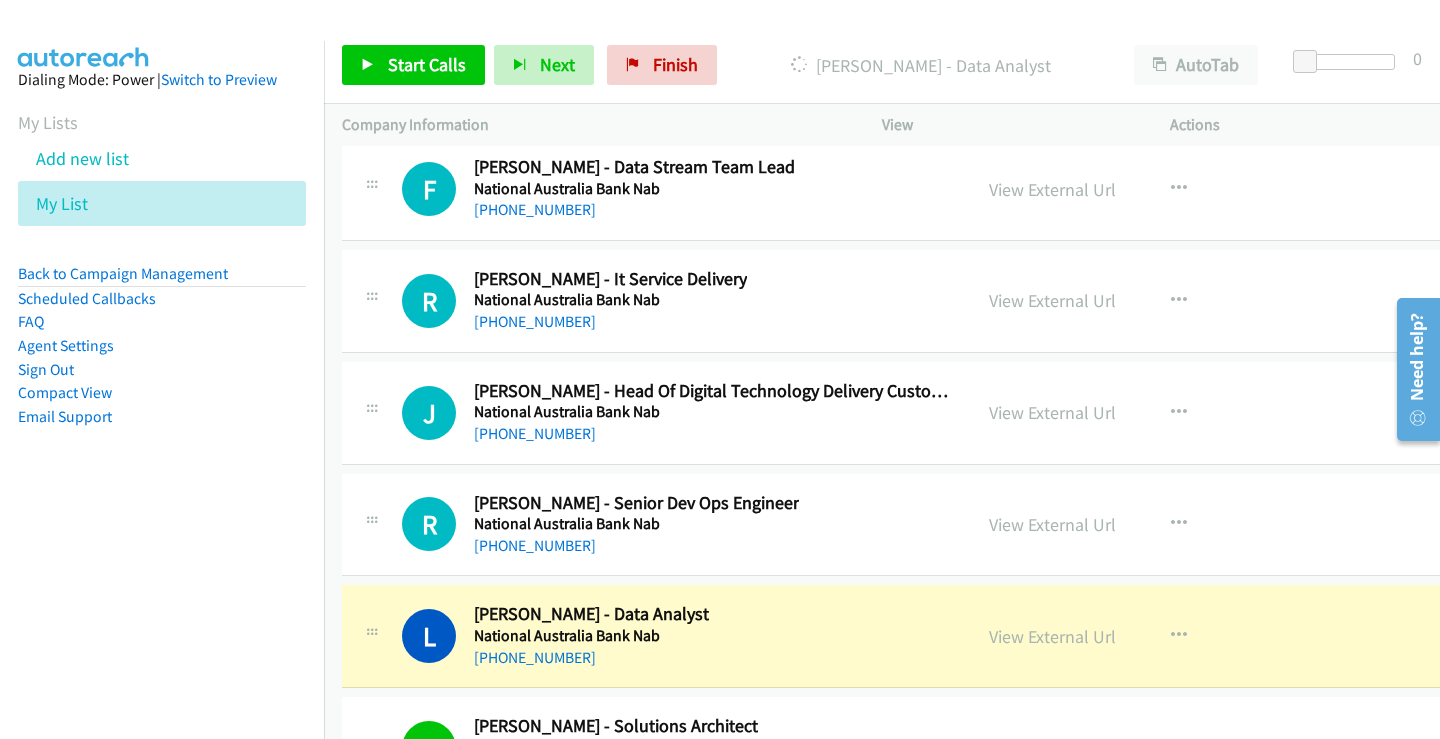 scroll, scrollTop: 30614, scrollLeft: 0, axis: vertical 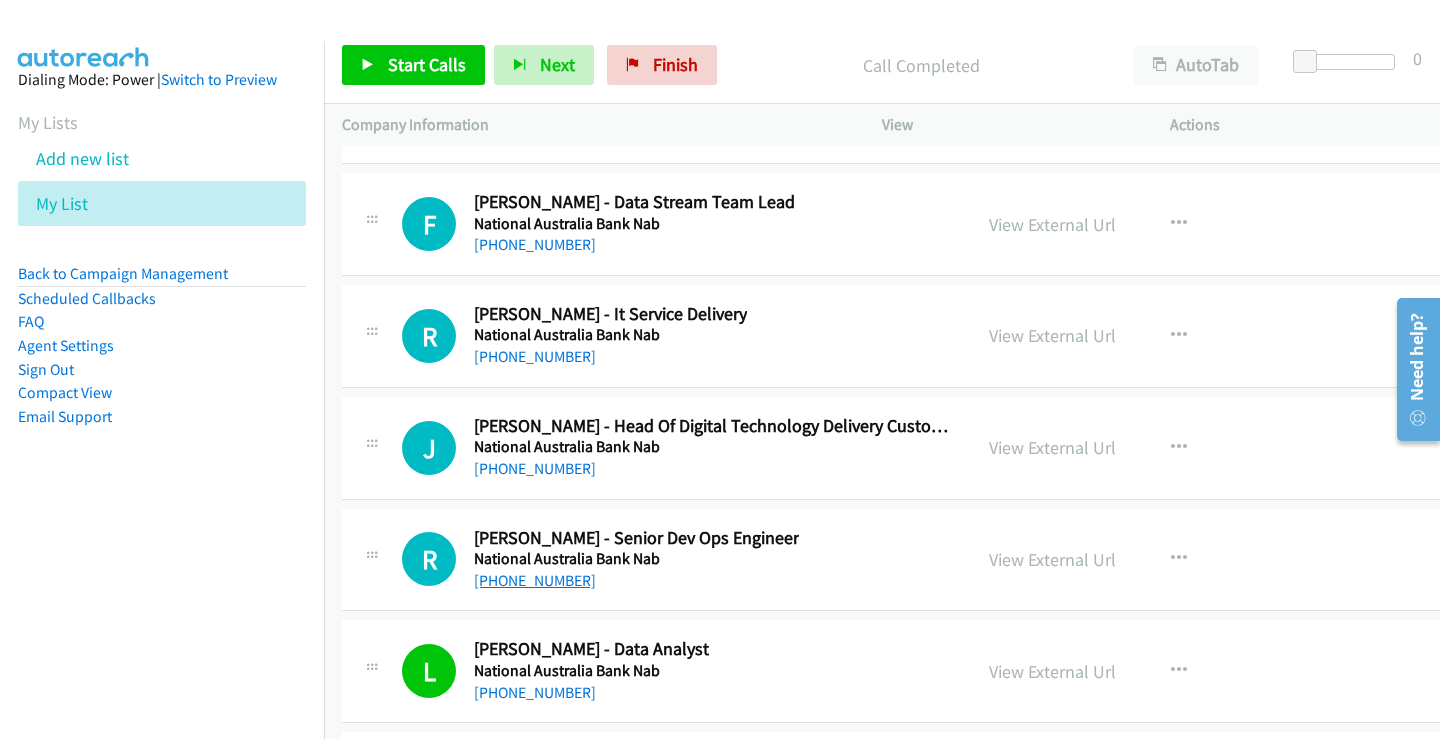 click on "[PHONE_NUMBER]" at bounding box center [535, 580] 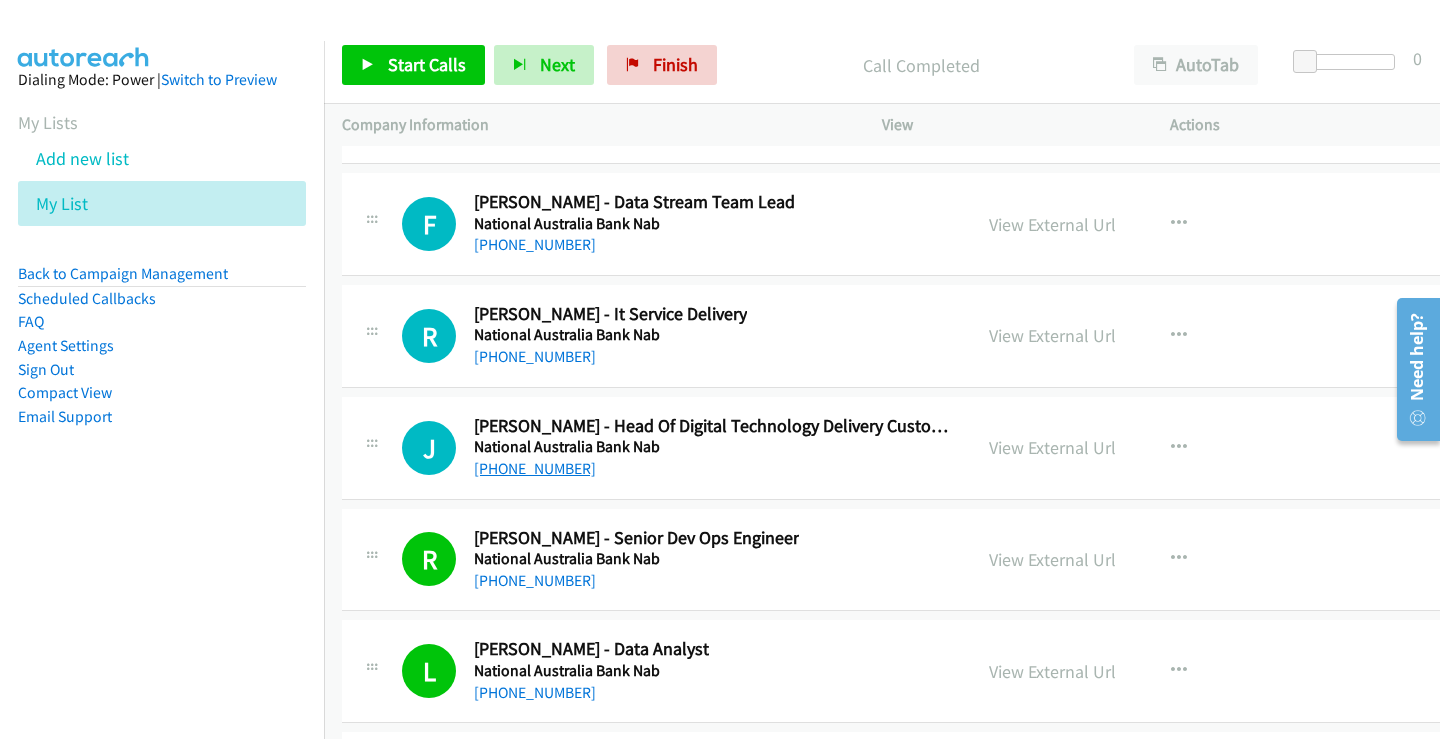 click on "[PHONE_NUMBER]" at bounding box center [535, 468] 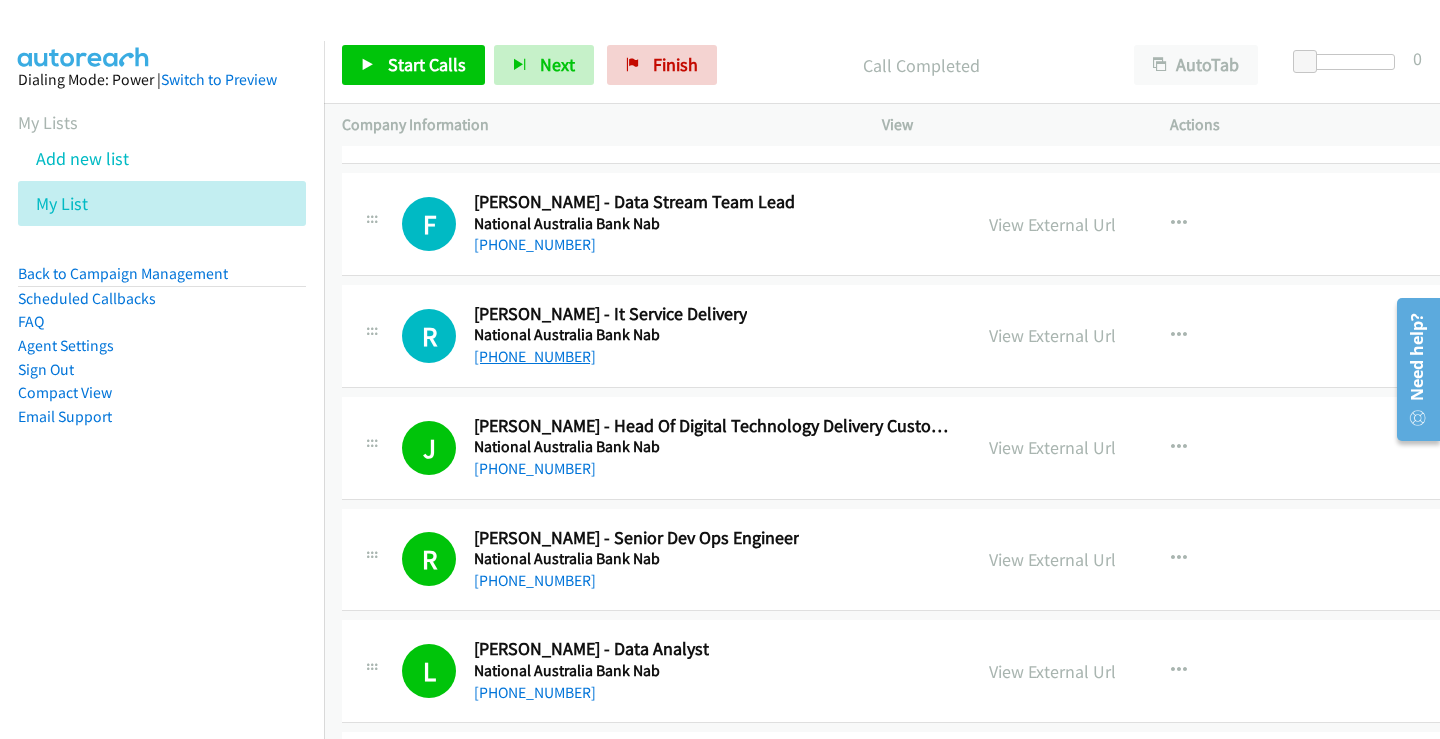 click on "[PHONE_NUMBER]" at bounding box center [535, 356] 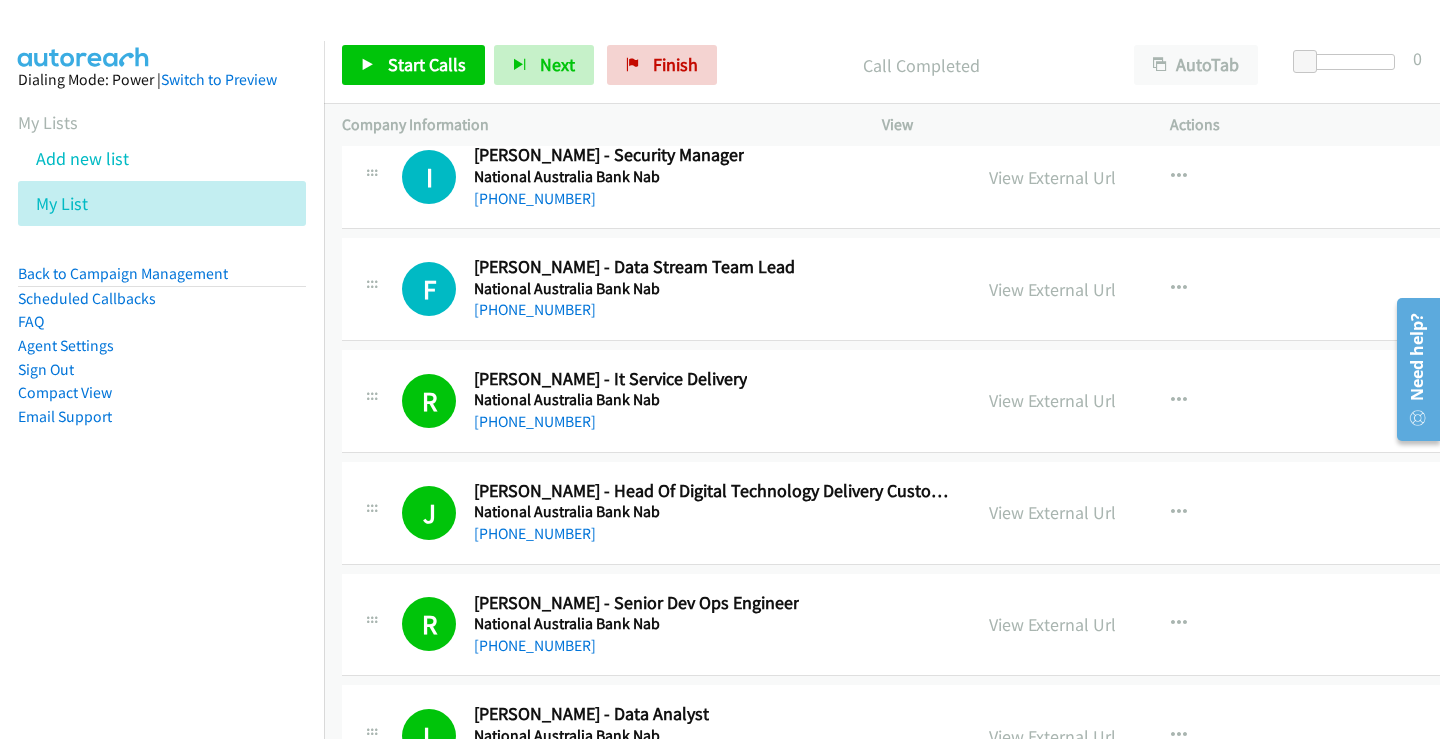scroll, scrollTop: 30514, scrollLeft: 0, axis: vertical 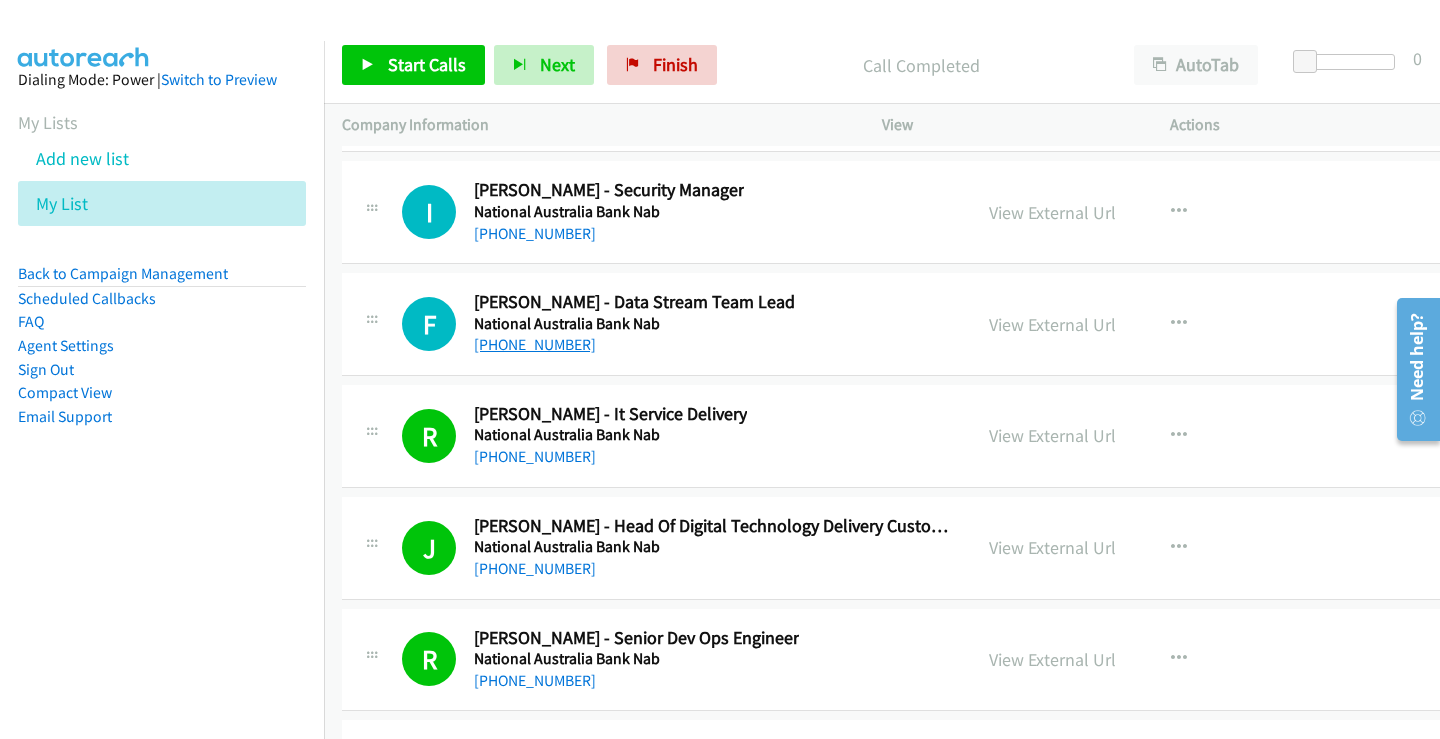 click on "[PHONE_NUMBER]" at bounding box center [535, 344] 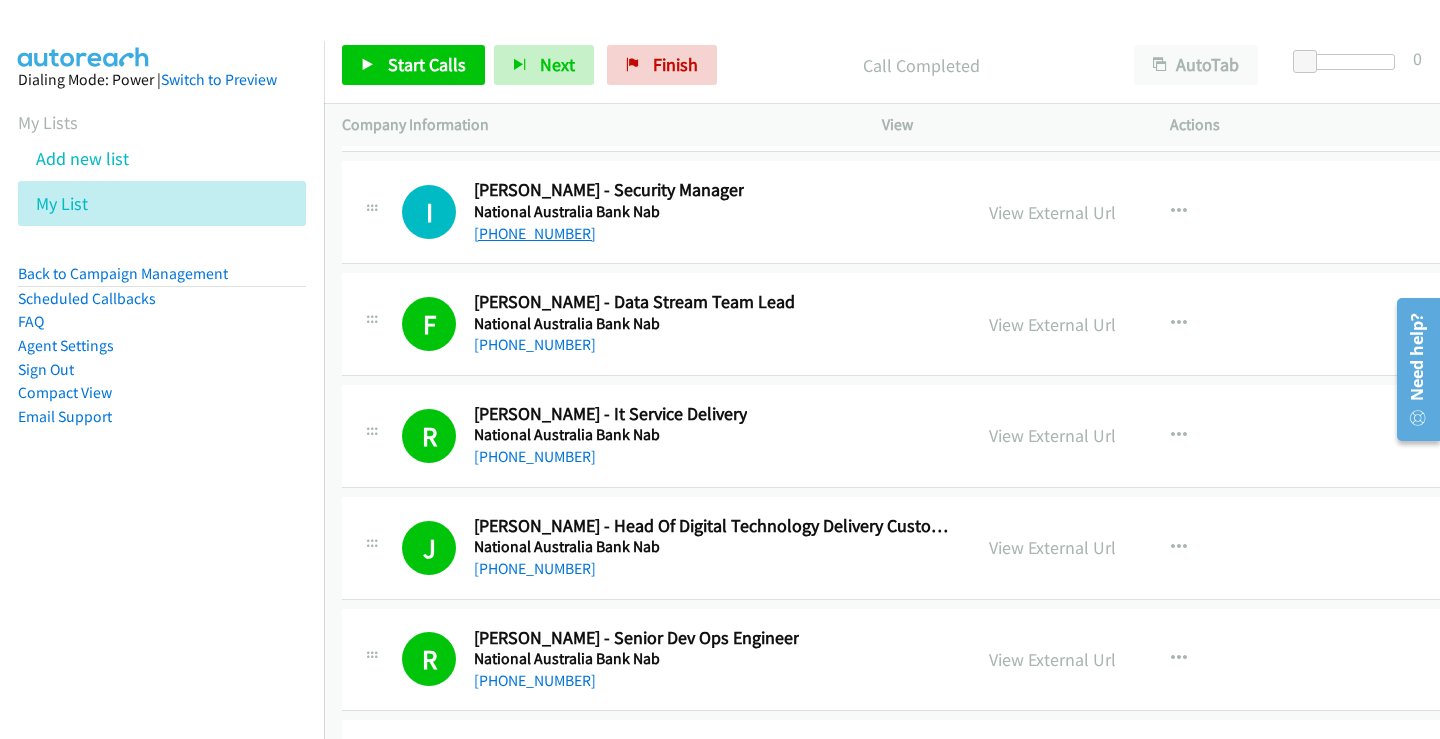 click on "[PHONE_NUMBER]" at bounding box center [535, 233] 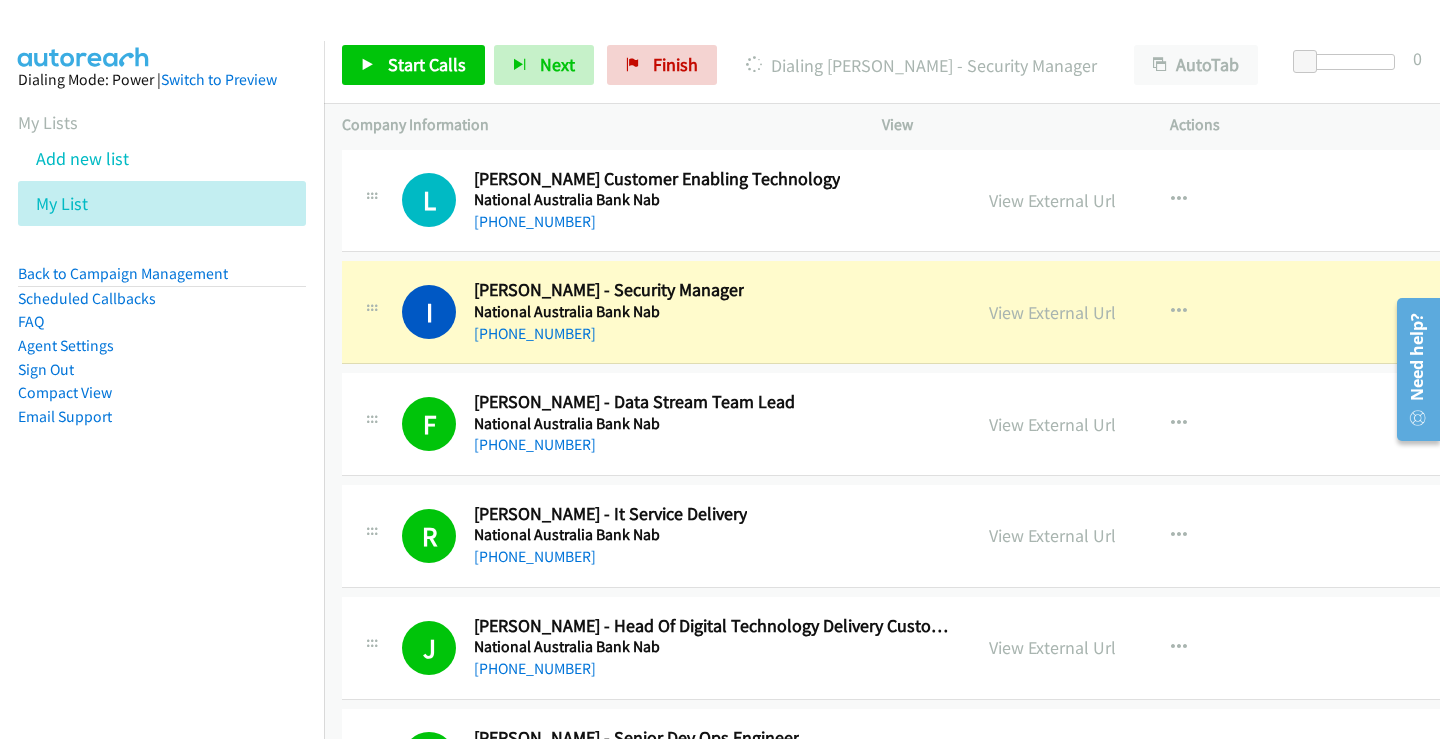 scroll, scrollTop: 30214, scrollLeft: 0, axis: vertical 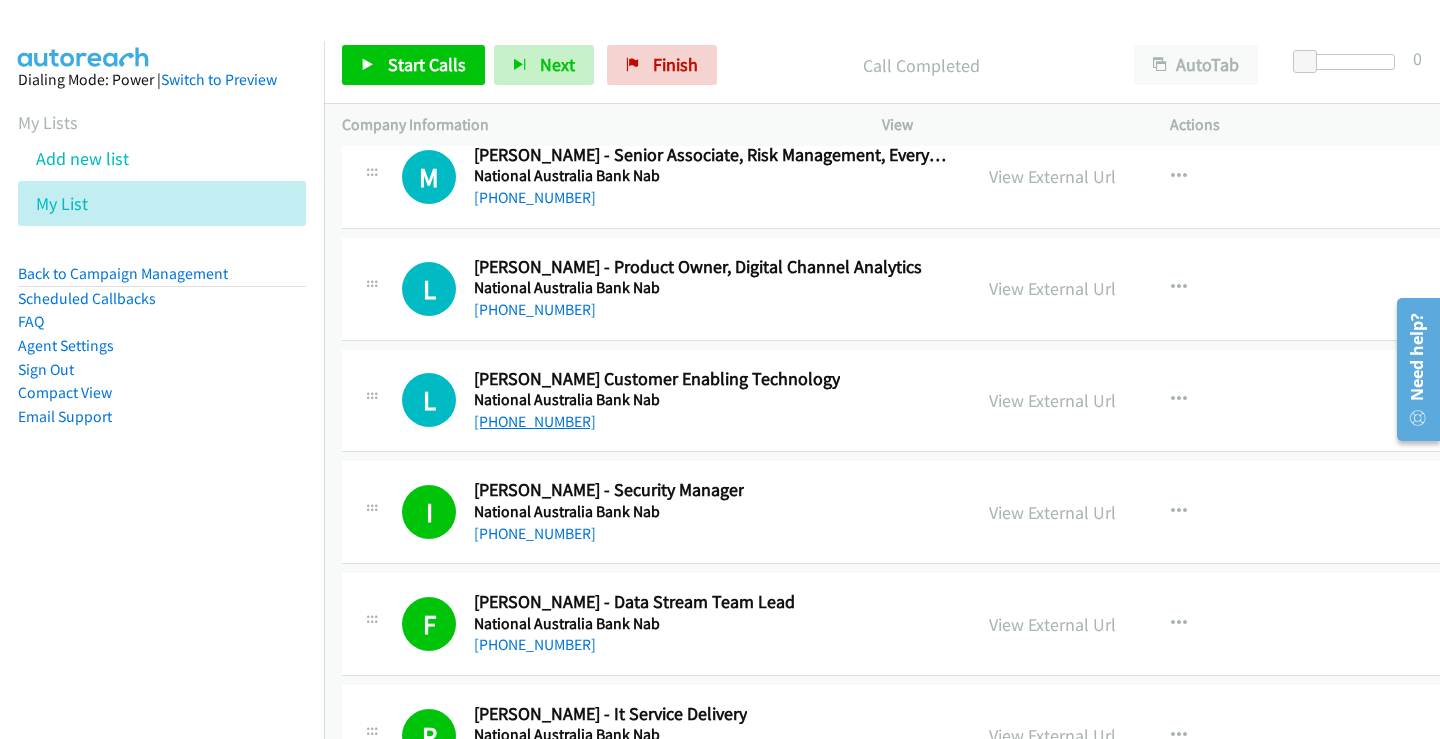 click on "[PHONE_NUMBER]" at bounding box center [535, 421] 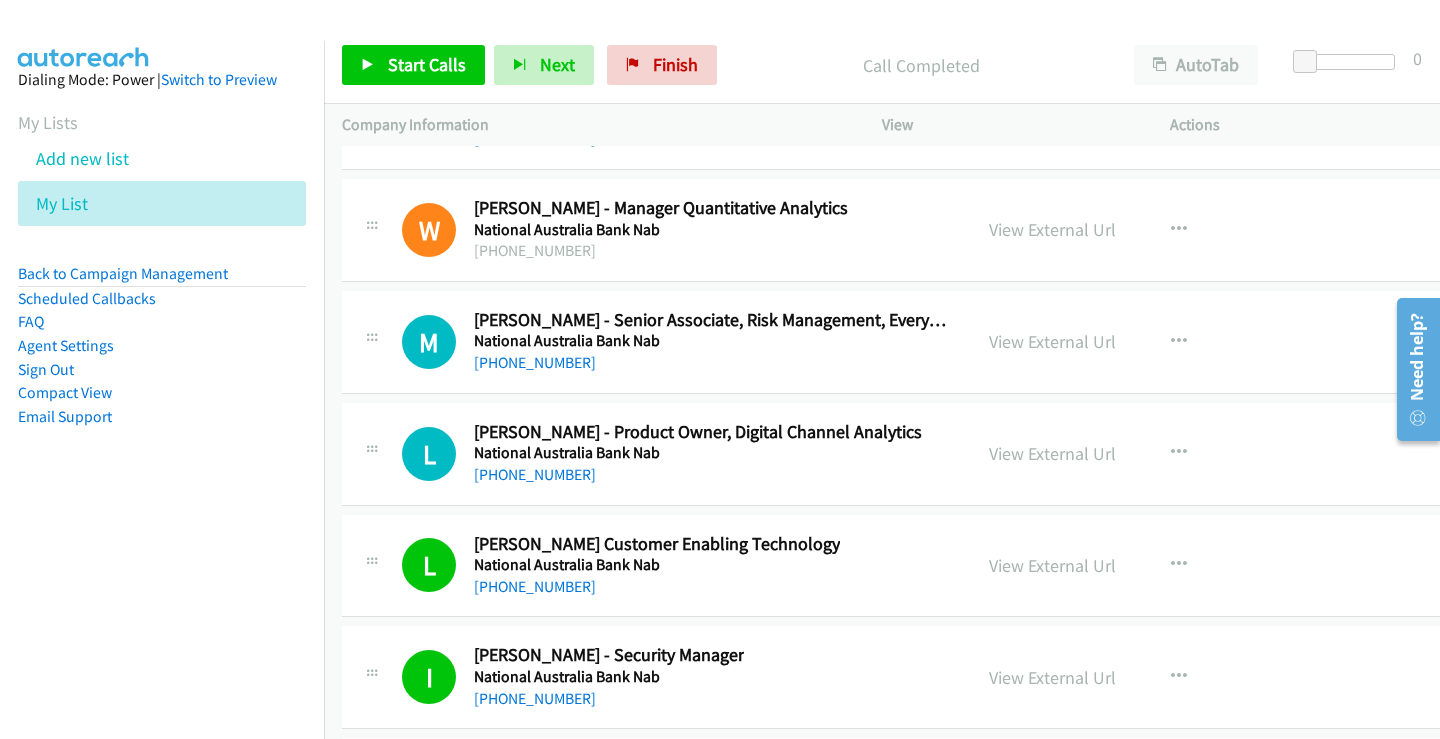 scroll, scrollTop: 30014, scrollLeft: 0, axis: vertical 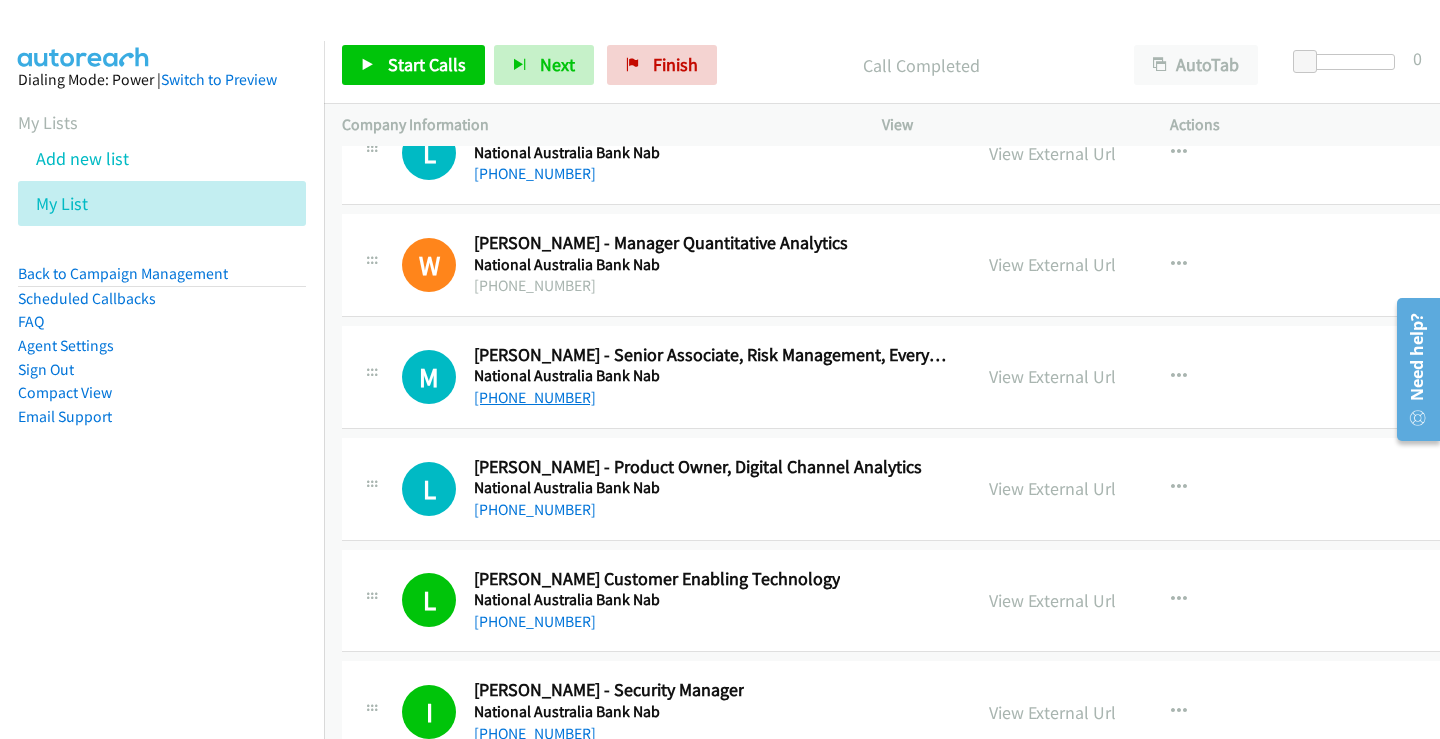 click on "[PHONE_NUMBER]" at bounding box center (535, 397) 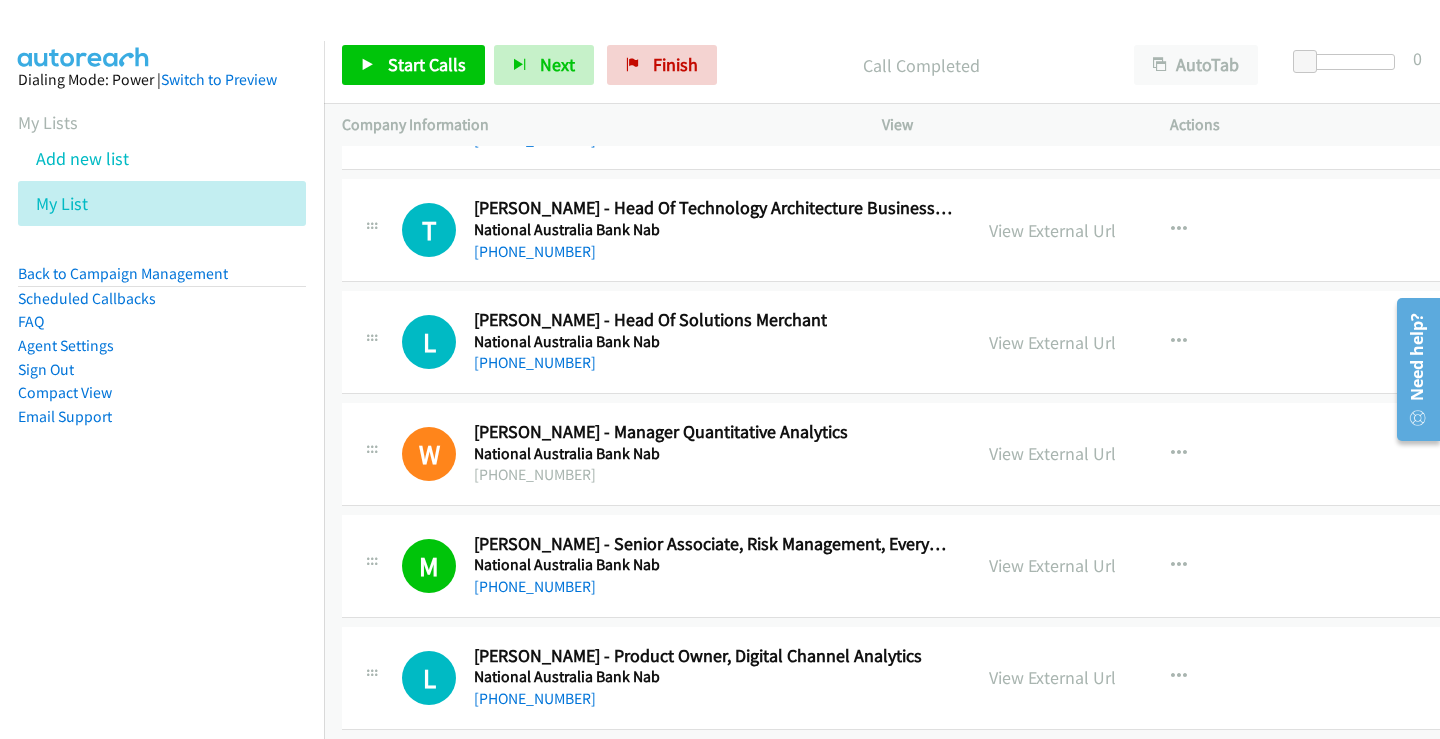 scroll, scrollTop: 29814, scrollLeft: 0, axis: vertical 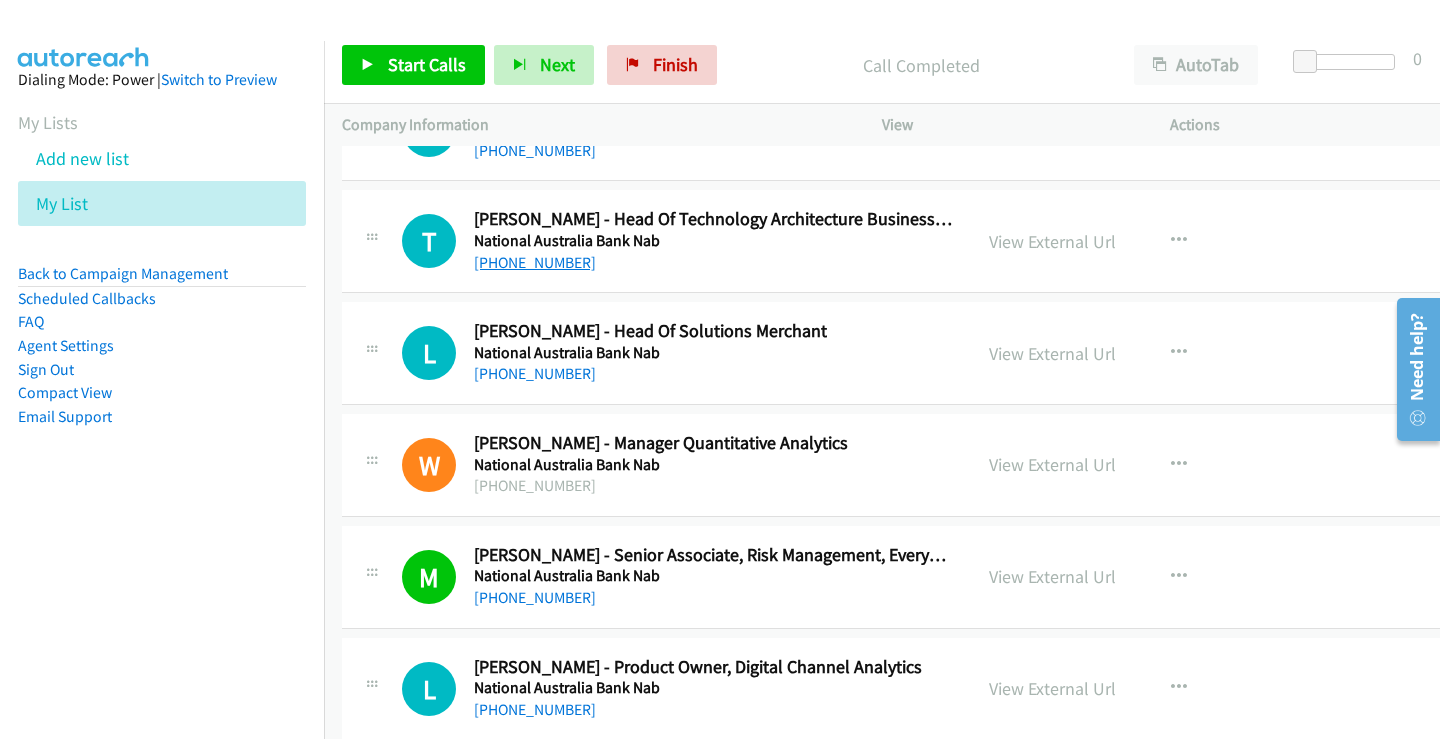 click on "[PHONE_NUMBER]" at bounding box center (535, 262) 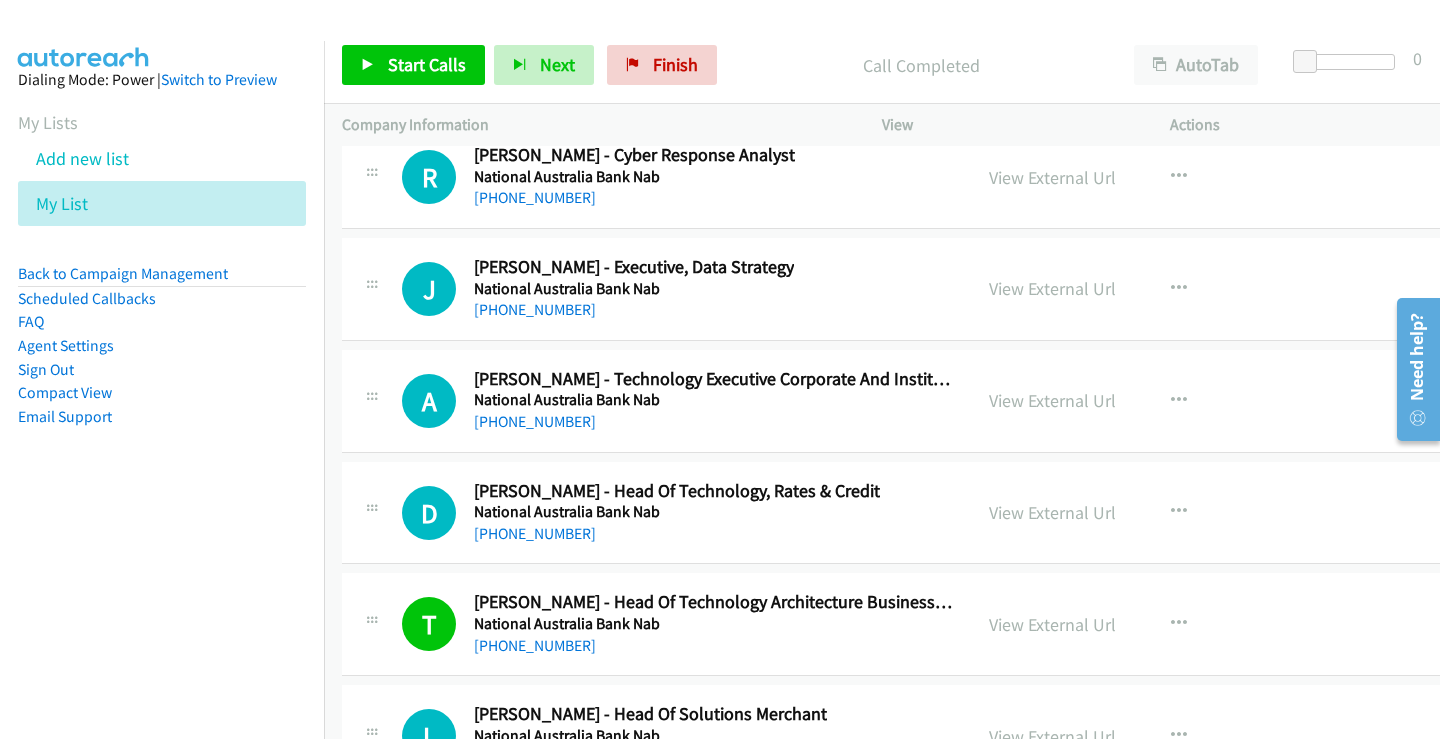 scroll, scrollTop: 29414, scrollLeft: 0, axis: vertical 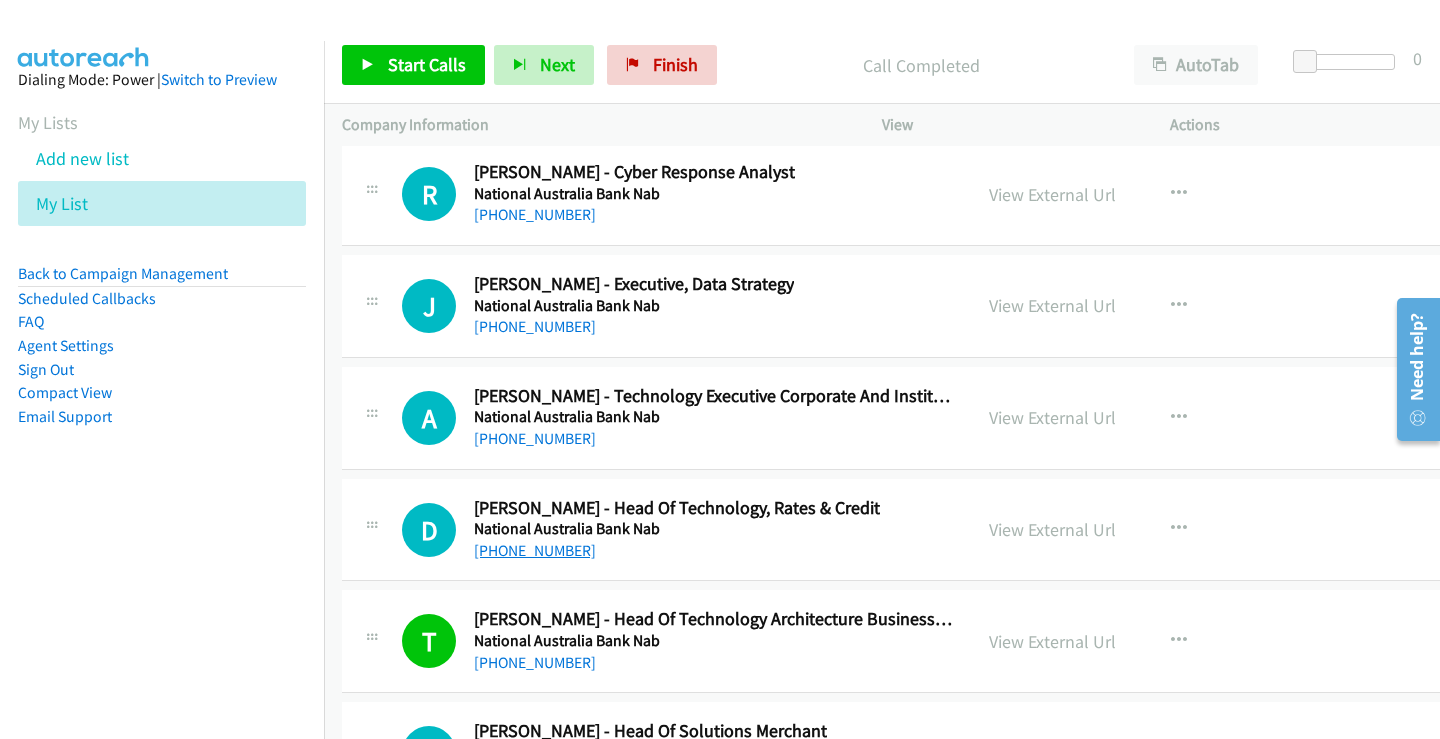 click on "[PHONE_NUMBER]" at bounding box center [535, 550] 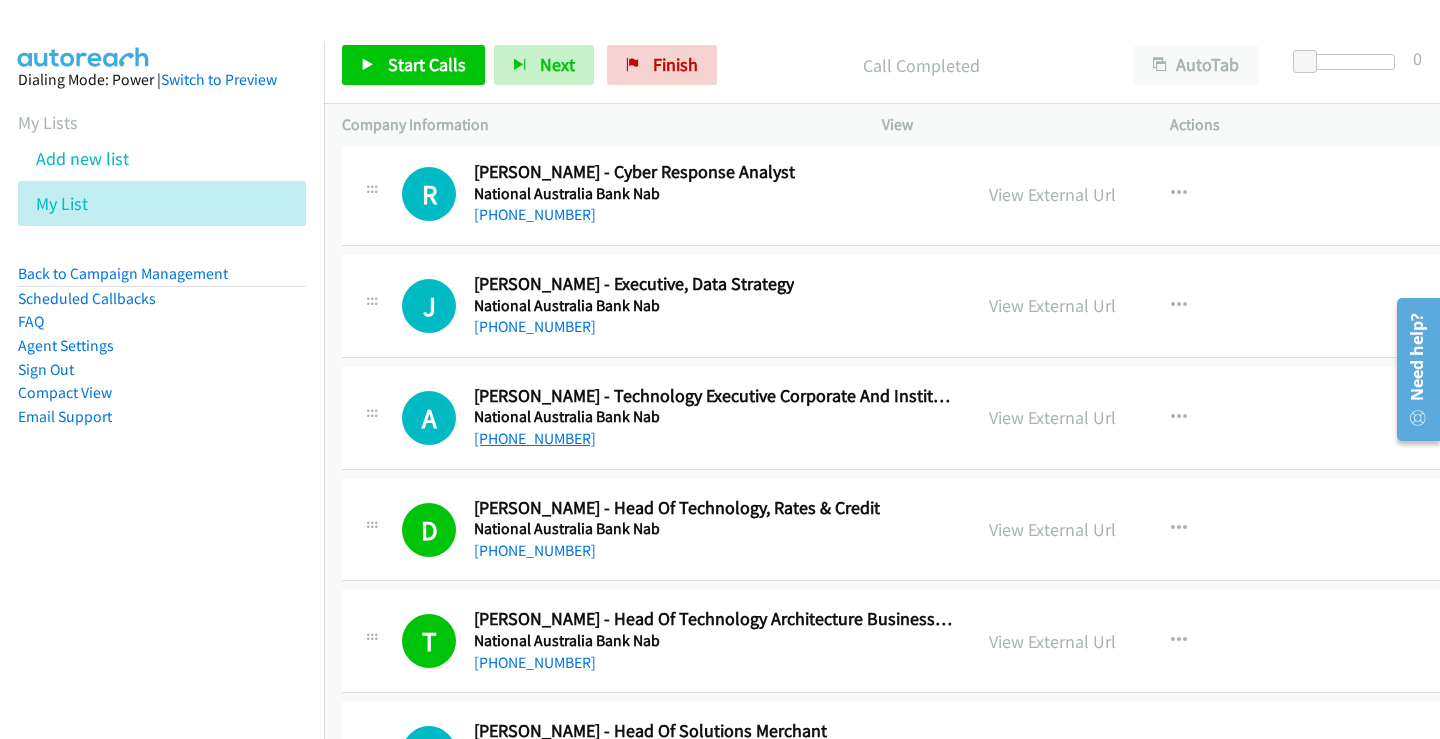 click on "[PHONE_NUMBER]" at bounding box center [535, 438] 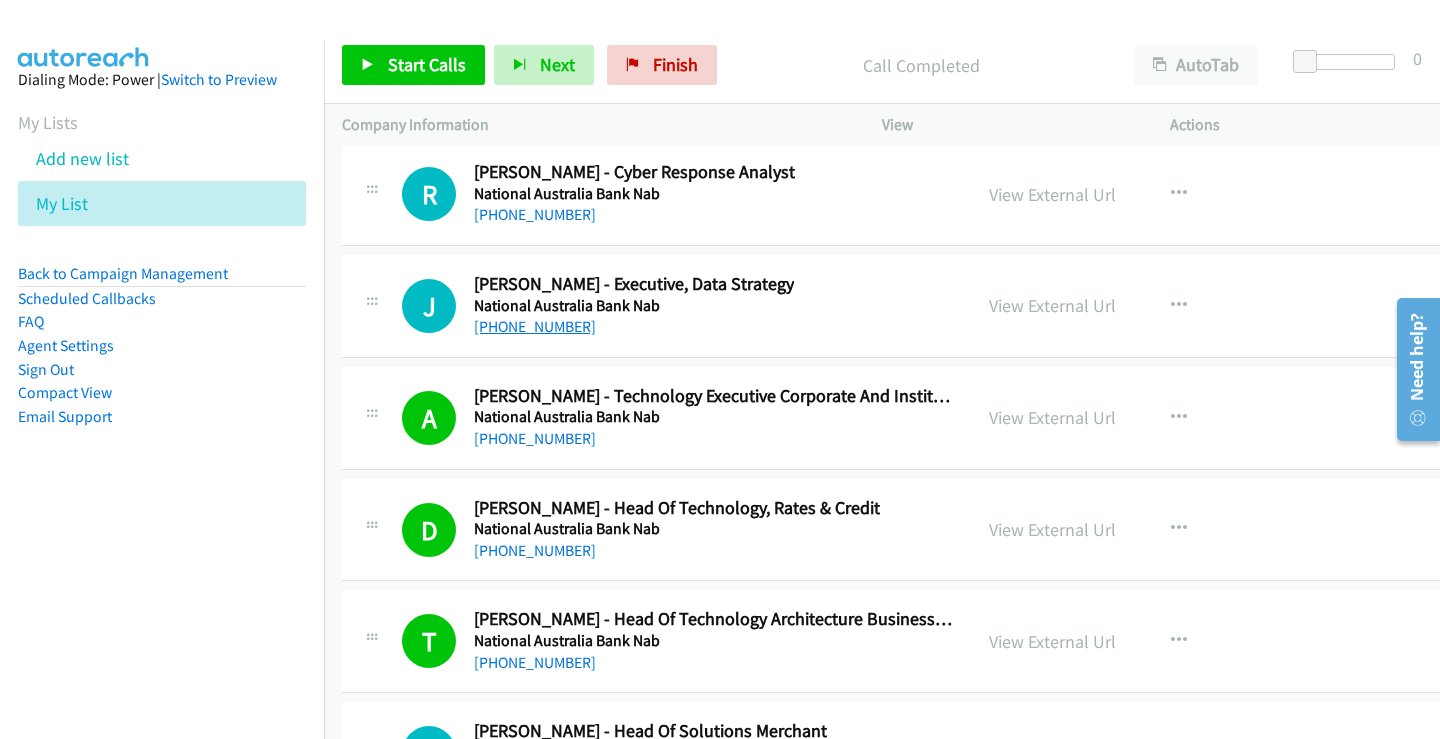 click on "[PHONE_NUMBER]" at bounding box center (535, 326) 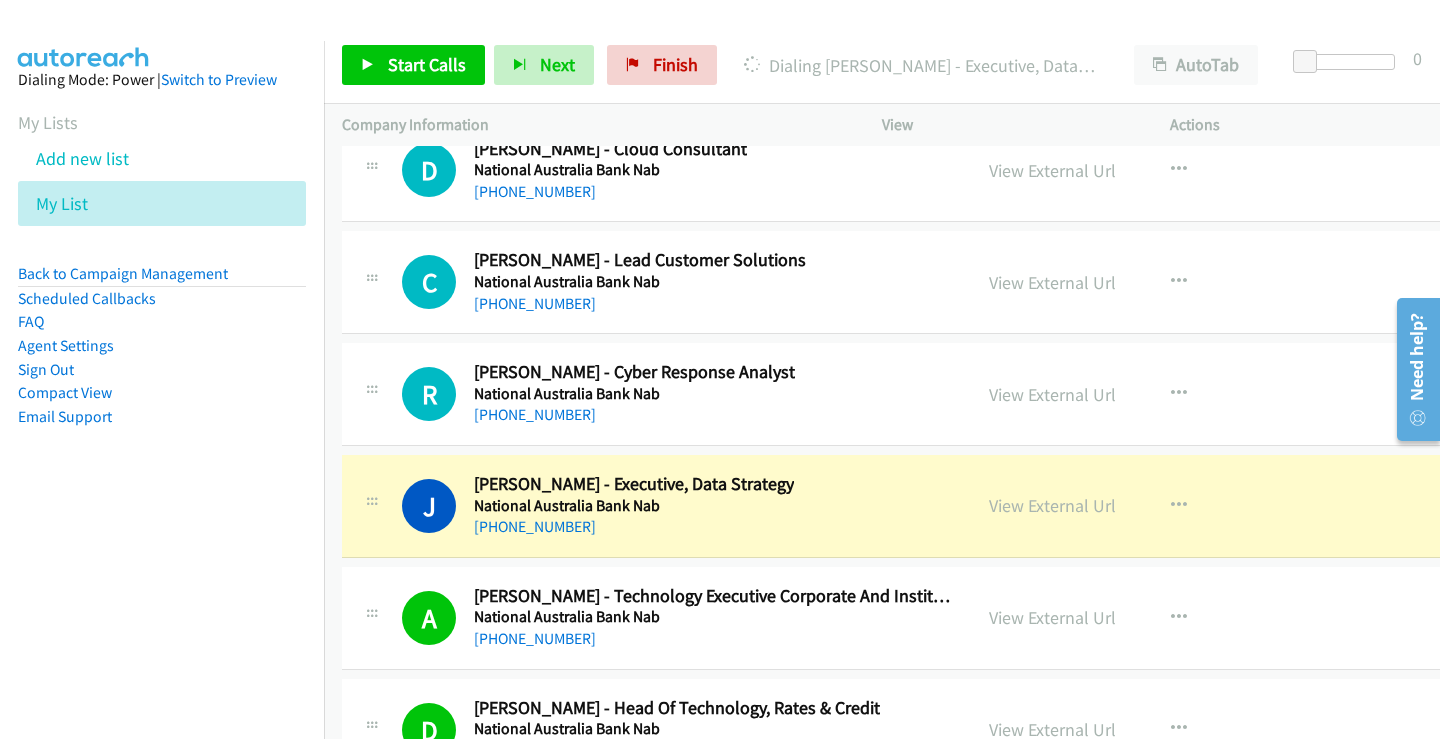 scroll, scrollTop: 29114, scrollLeft: 0, axis: vertical 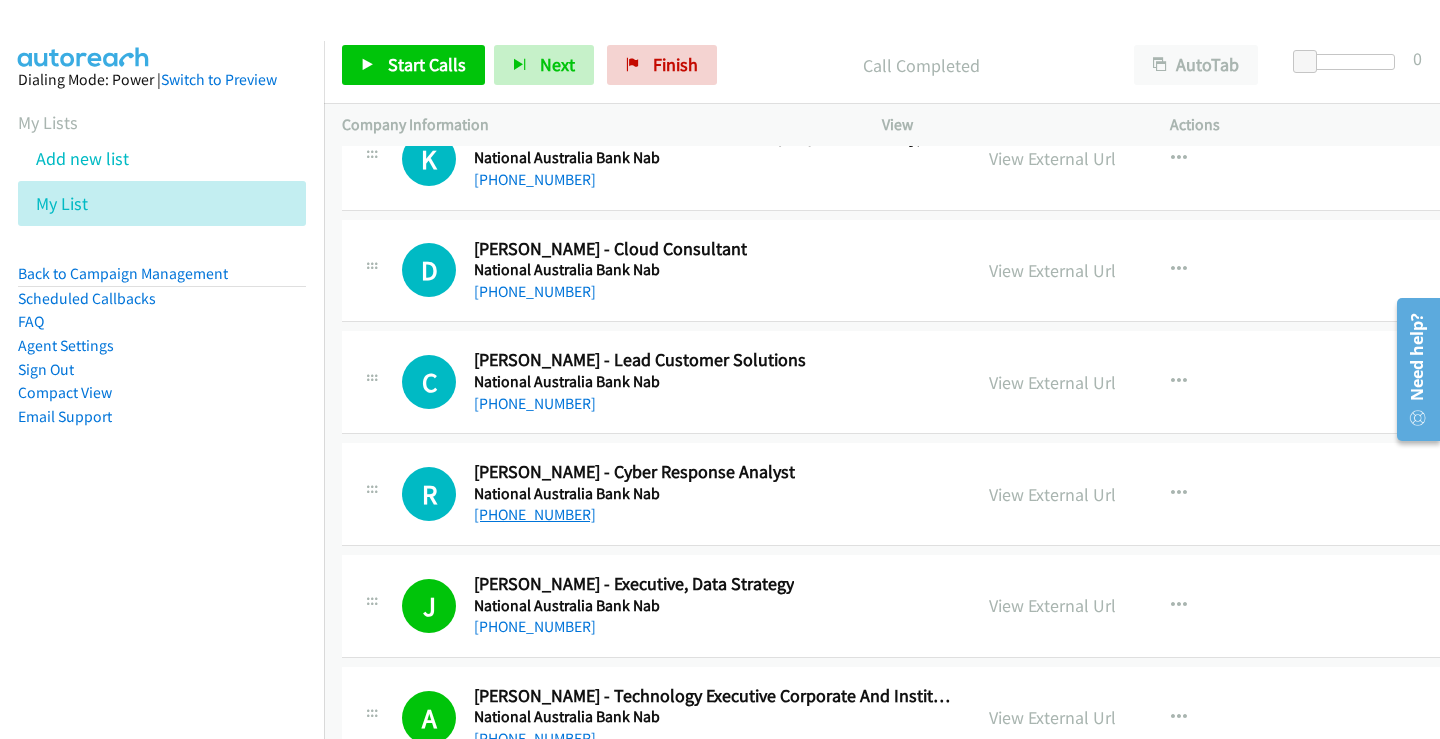 click on "[PHONE_NUMBER]" at bounding box center (535, 514) 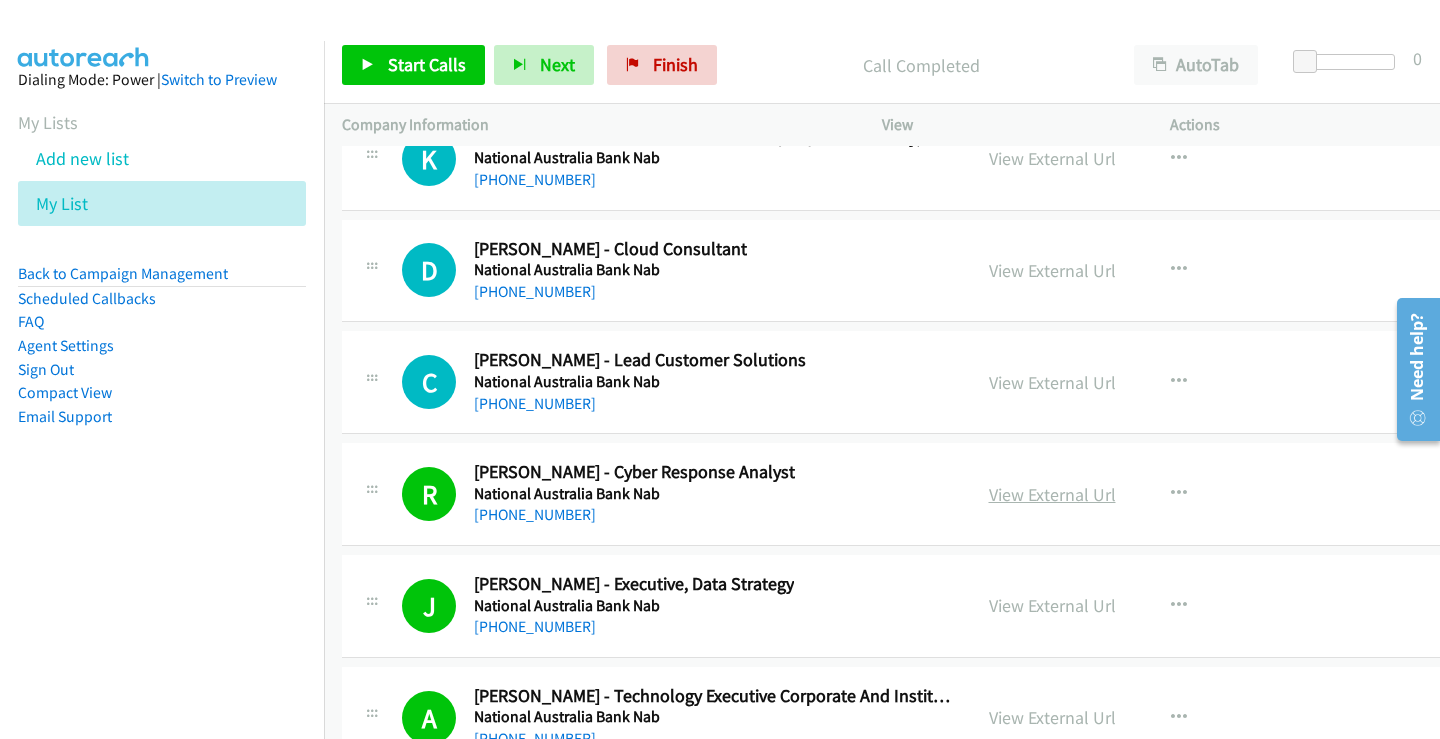 click on "View External Url" at bounding box center [1052, 494] 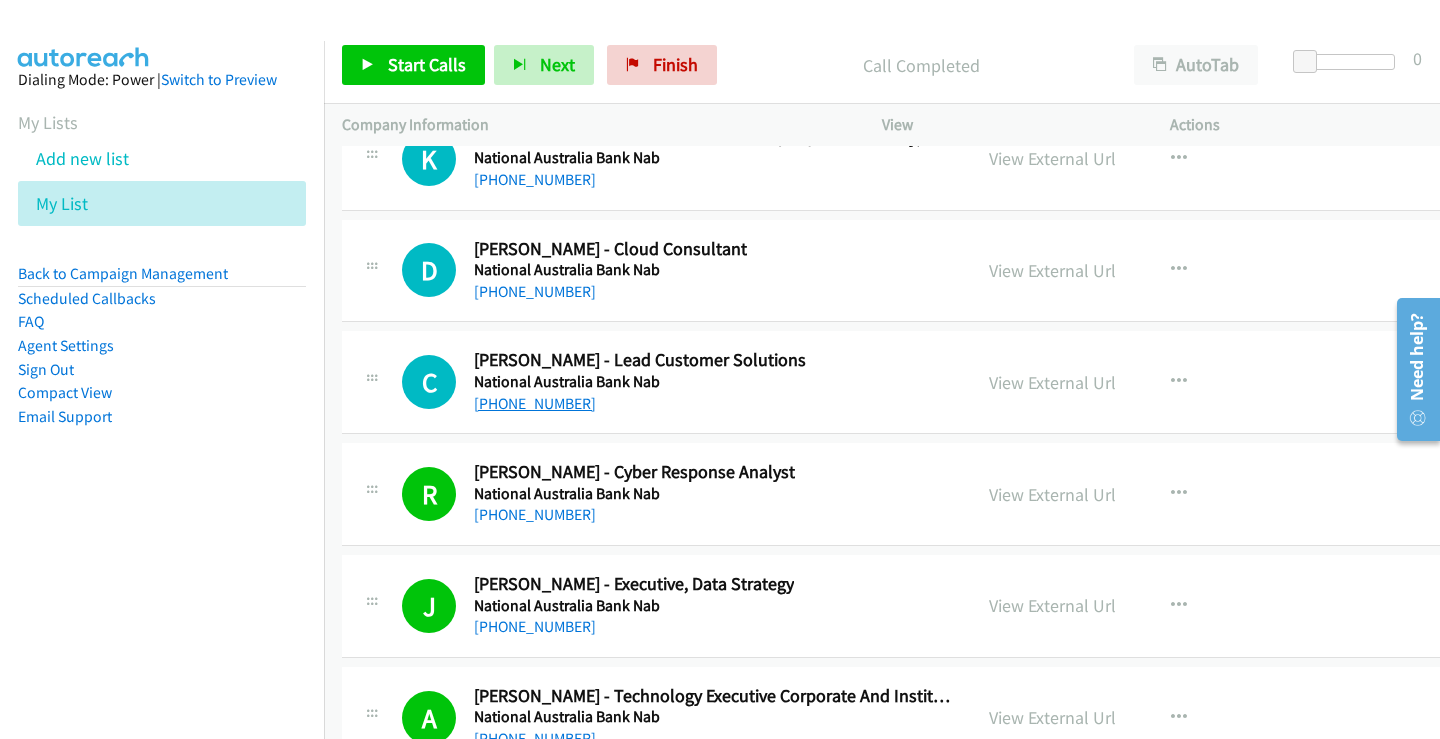 click on "[PHONE_NUMBER]" at bounding box center [535, 403] 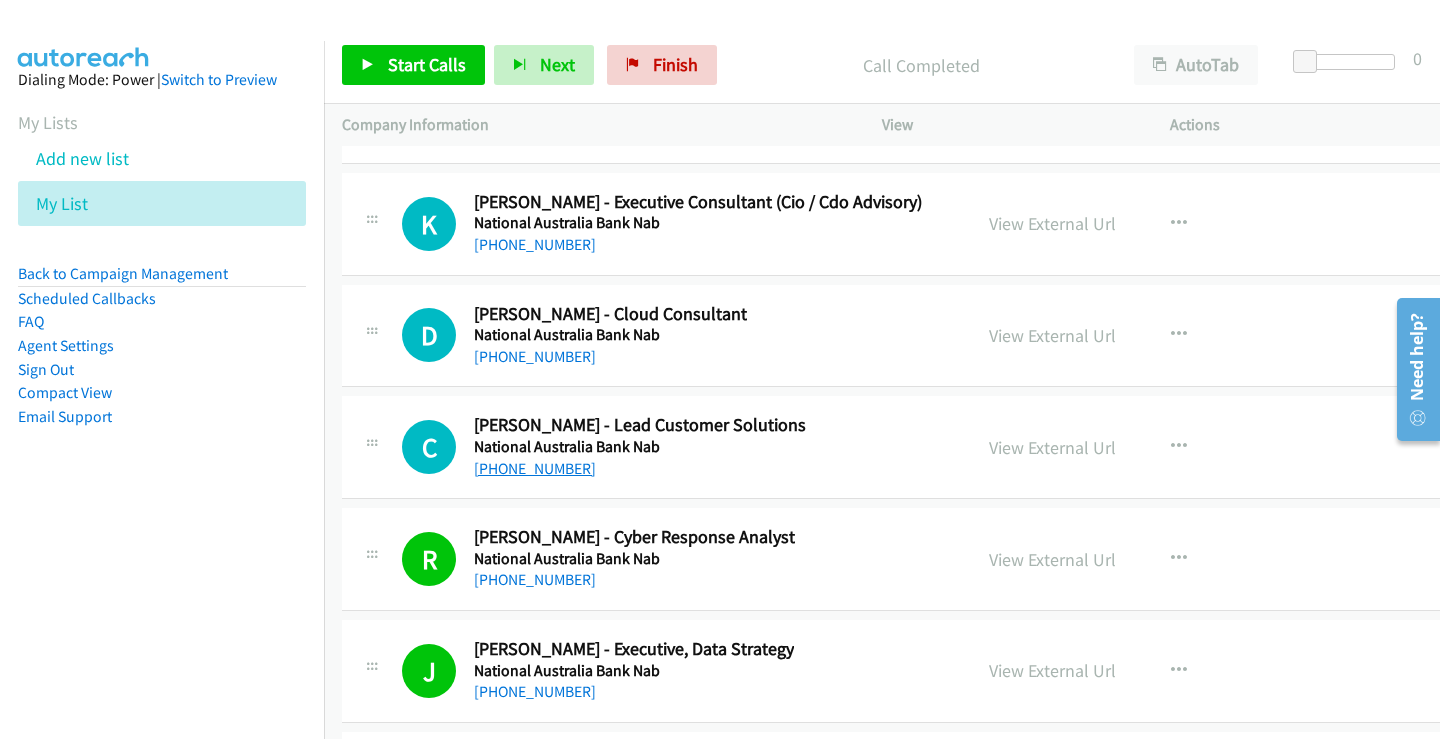 scroll, scrollTop: 29014, scrollLeft: 0, axis: vertical 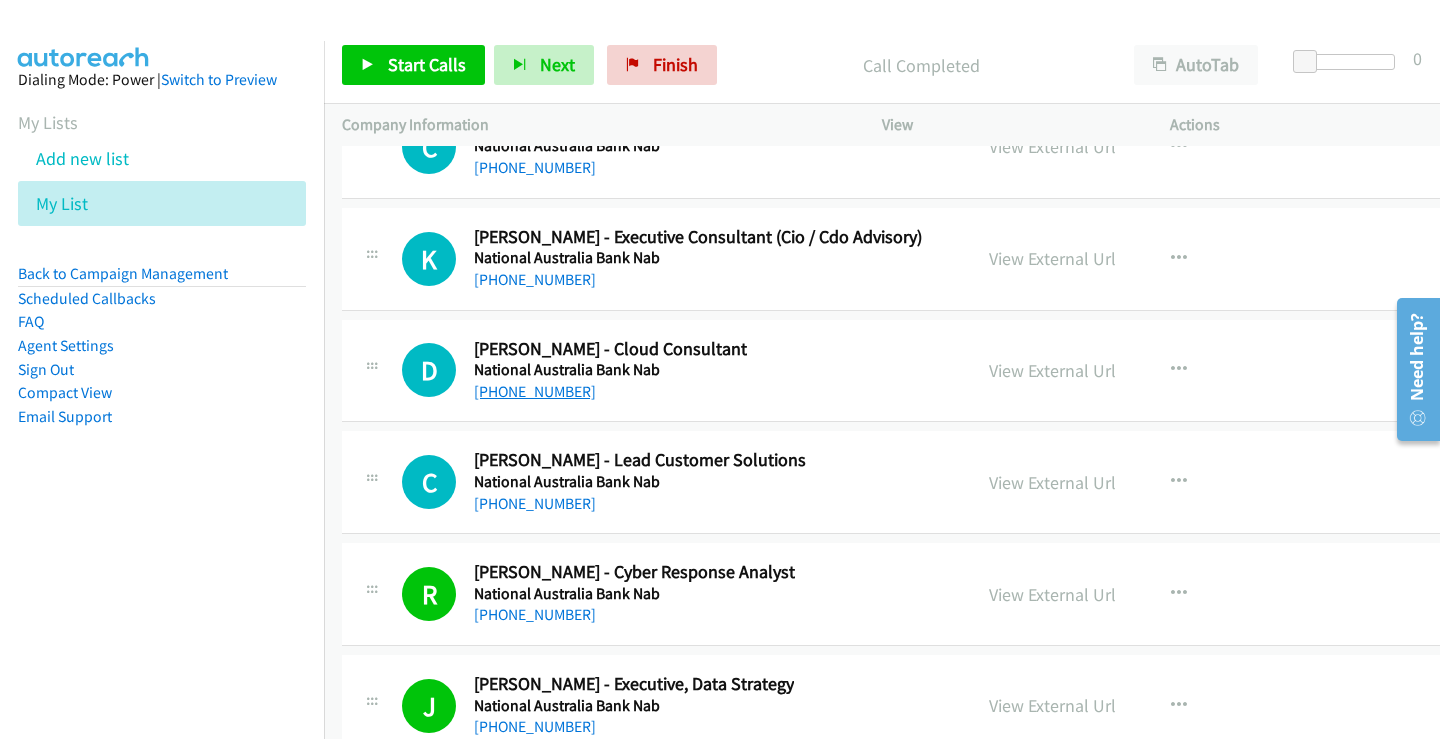 click on "[PHONE_NUMBER]" at bounding box center [535, 391] 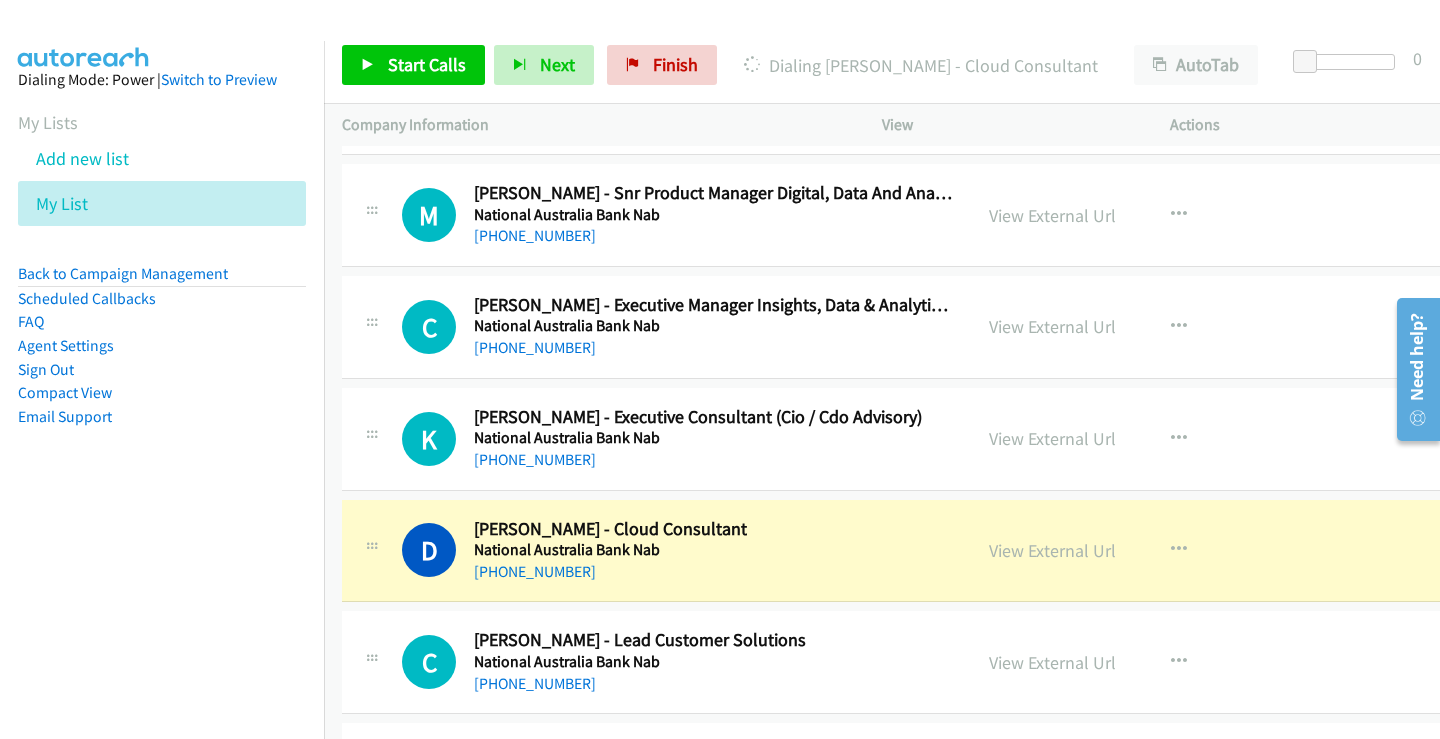 scroll, scrollTop: 28714, scrollLeft: 0, axis: vertical 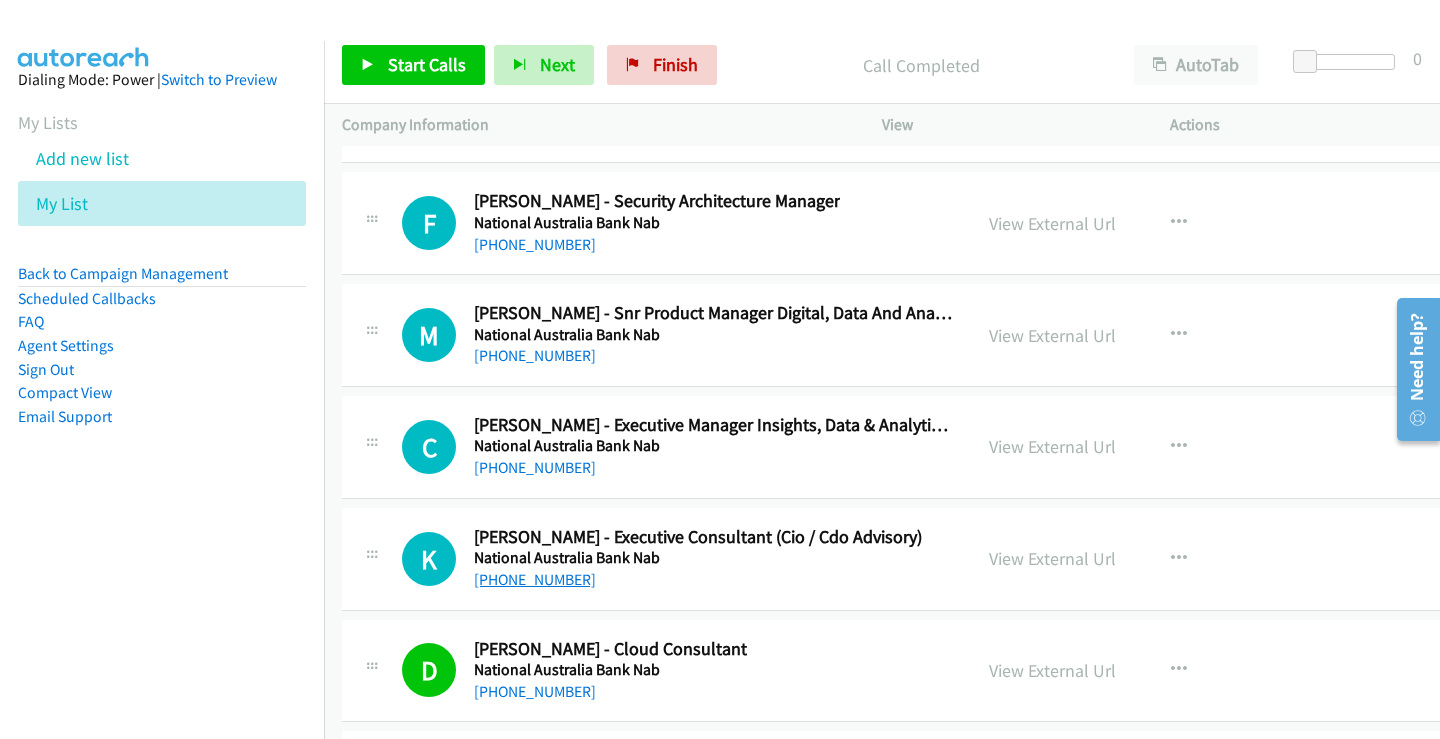 click on "[PHONE_NUMBER]" at bounding box center [535, 579] 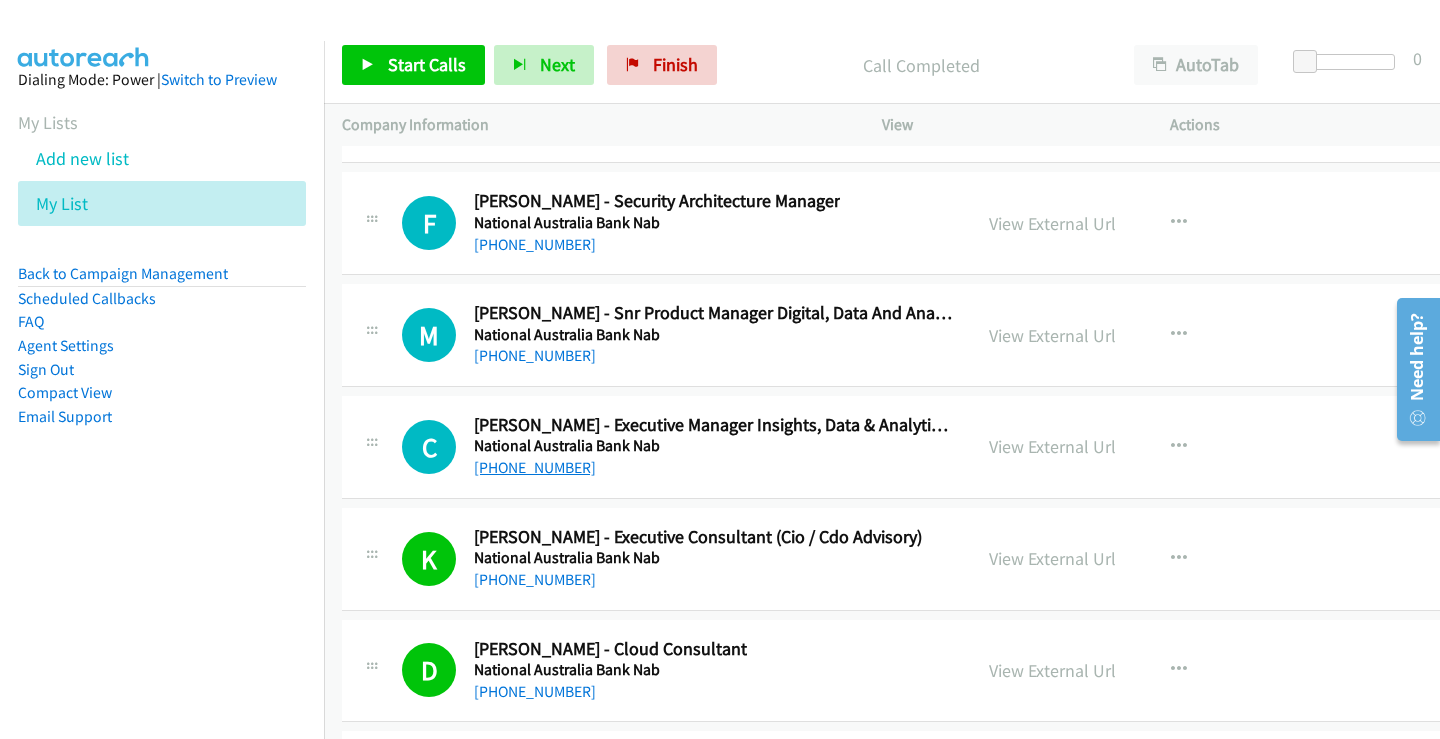 click on "[PHONE_NUMBER]" at bounding box center (535, 467) 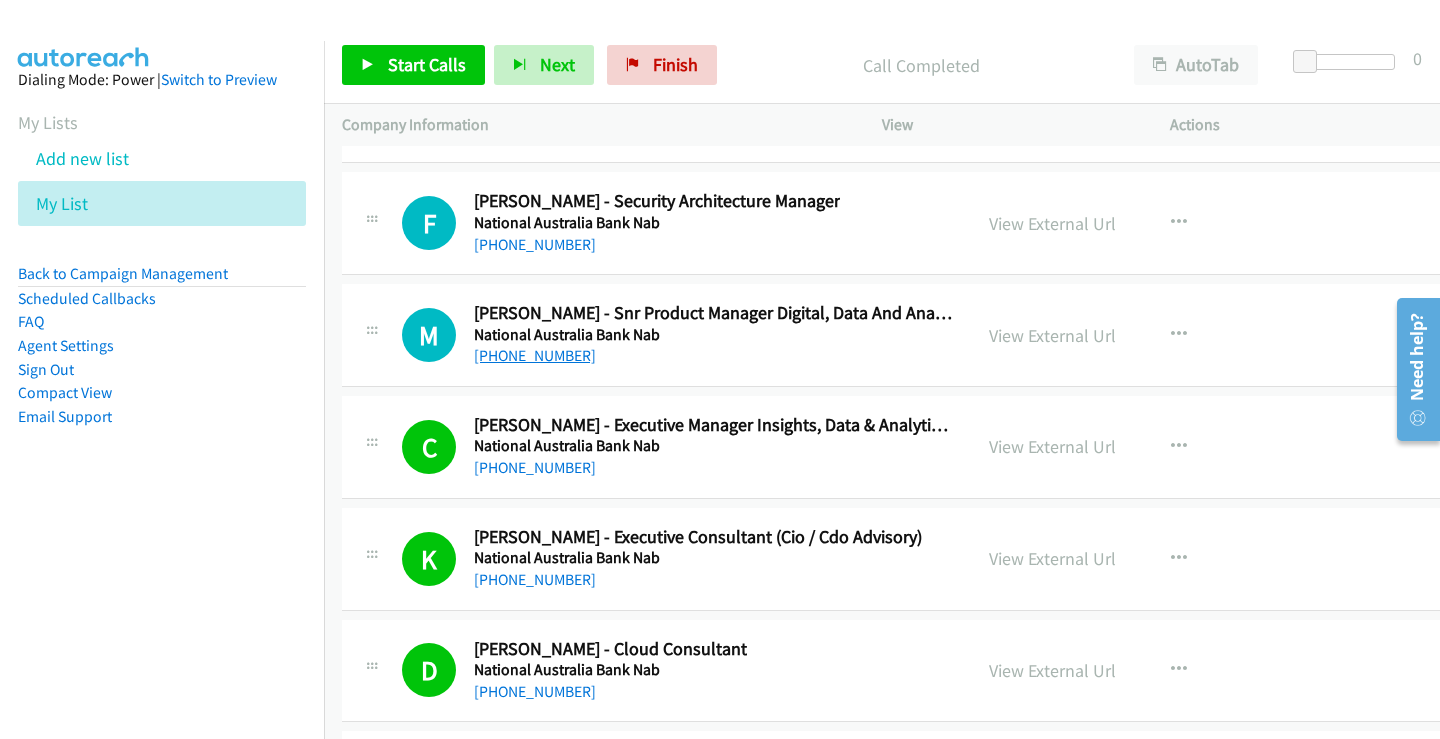 click on "[PHONE_NUMBER]" at bounding box center (535, 355) 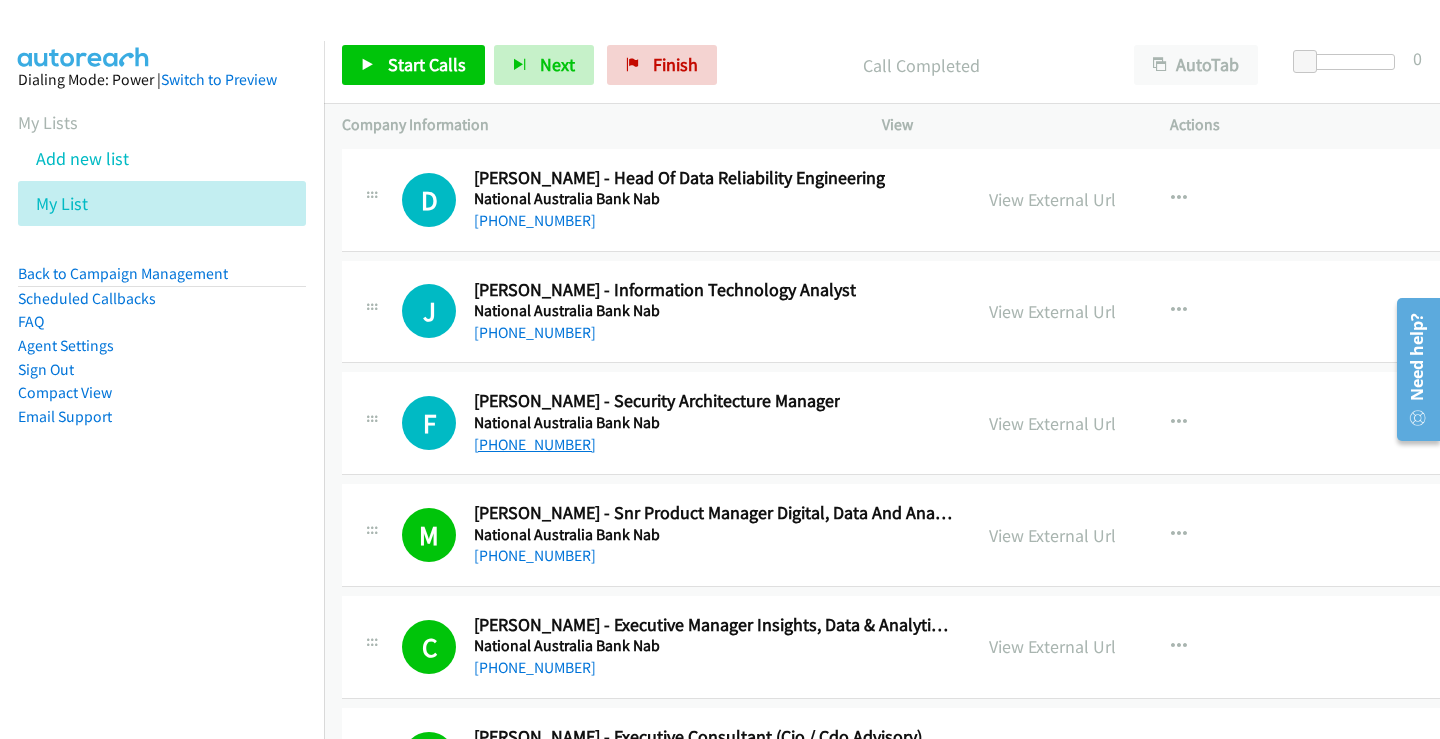 scroll, scrollTop: 28414, scrollLeft: 0, axis: vertical 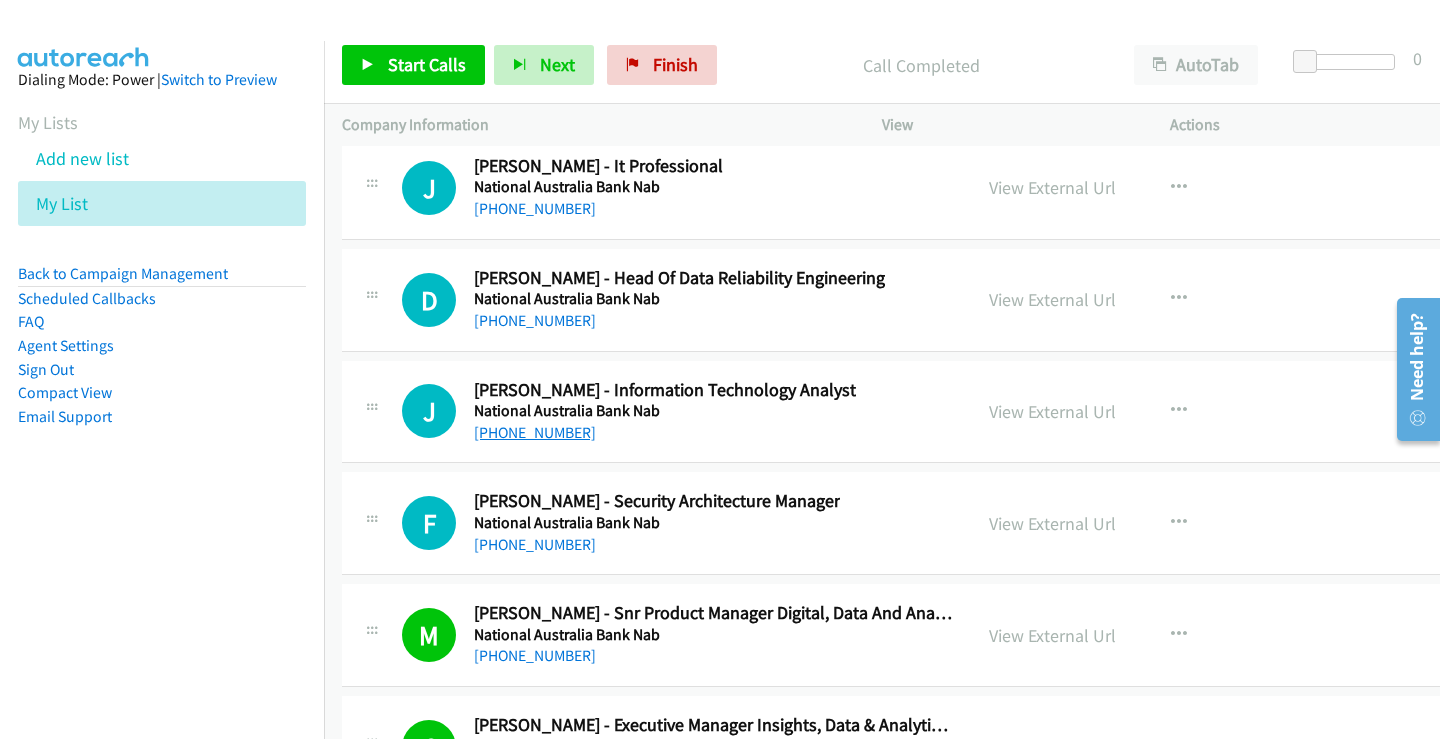 click on "[PHONE_NUMBER]" at bounding box center (535, 432) 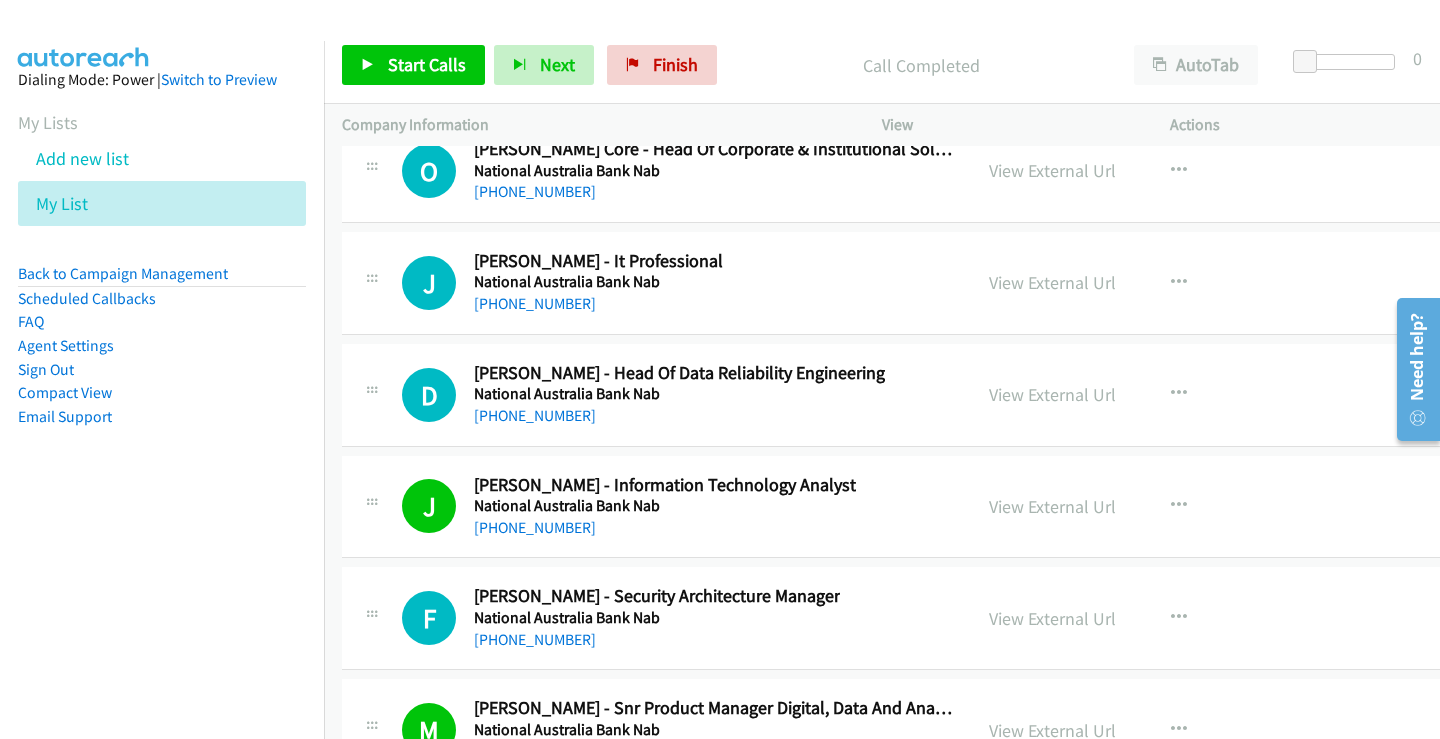 scroll, scrollTop: 28314, scrollLeft: 0, axis: vertical 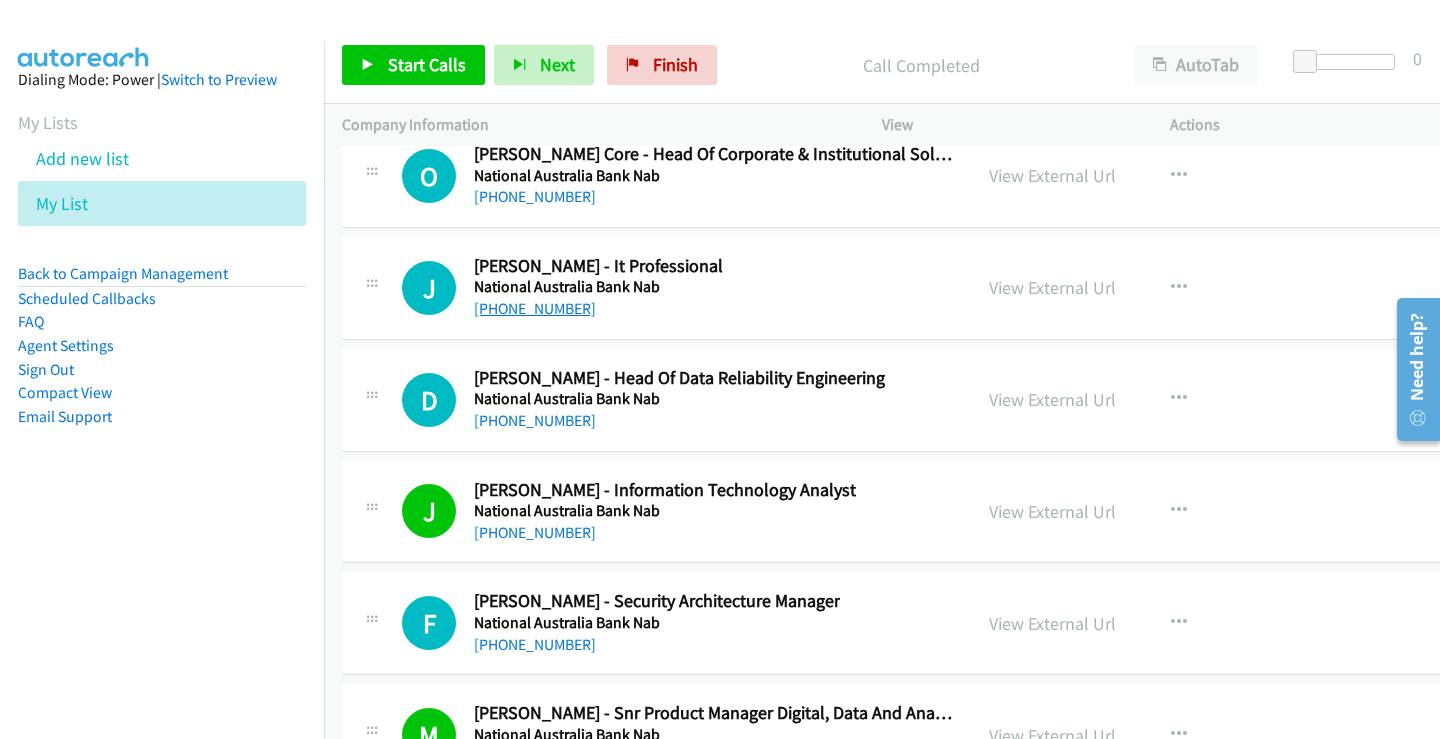 click on "[PHONE_NUMBER]" at bounding box center (535, 308) 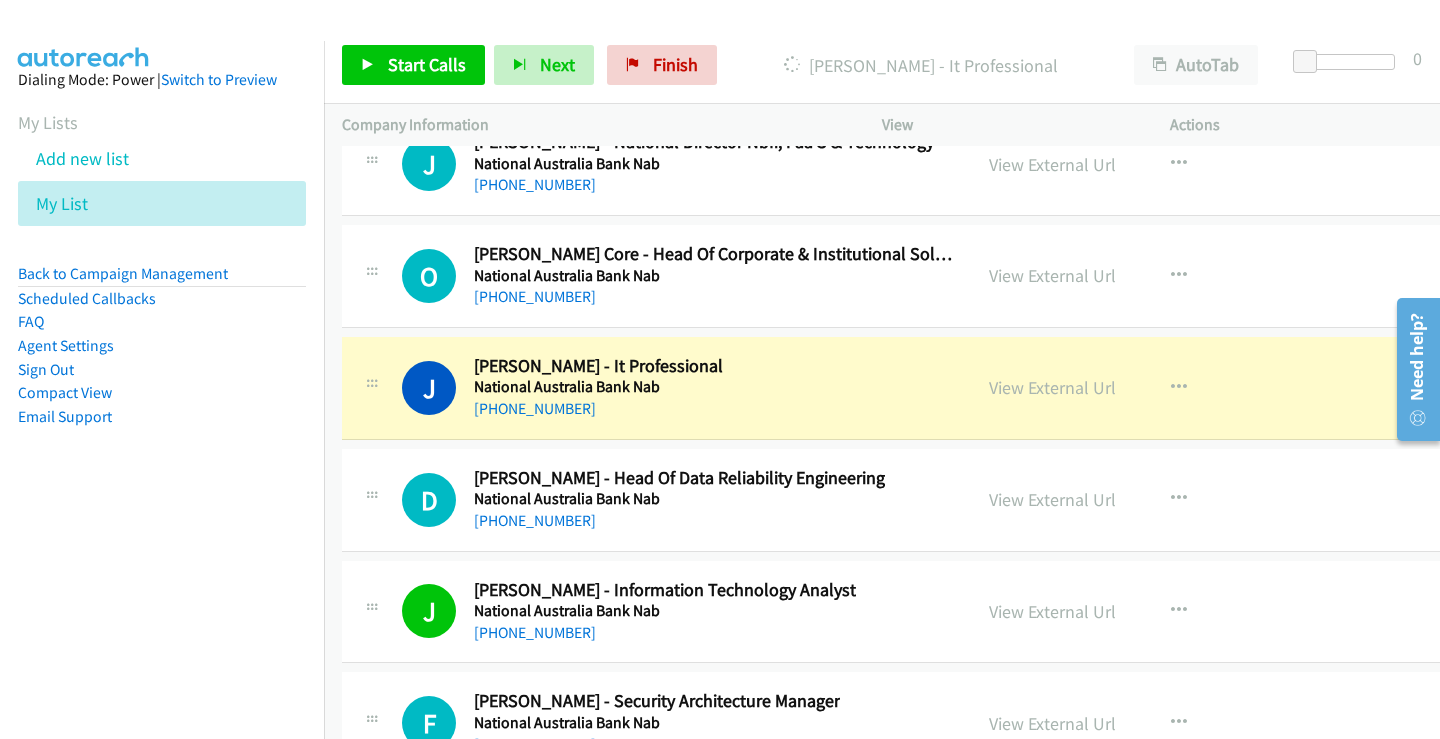 scroll, scrollTop: 28114, scrollLeft: 0, axis: vertical 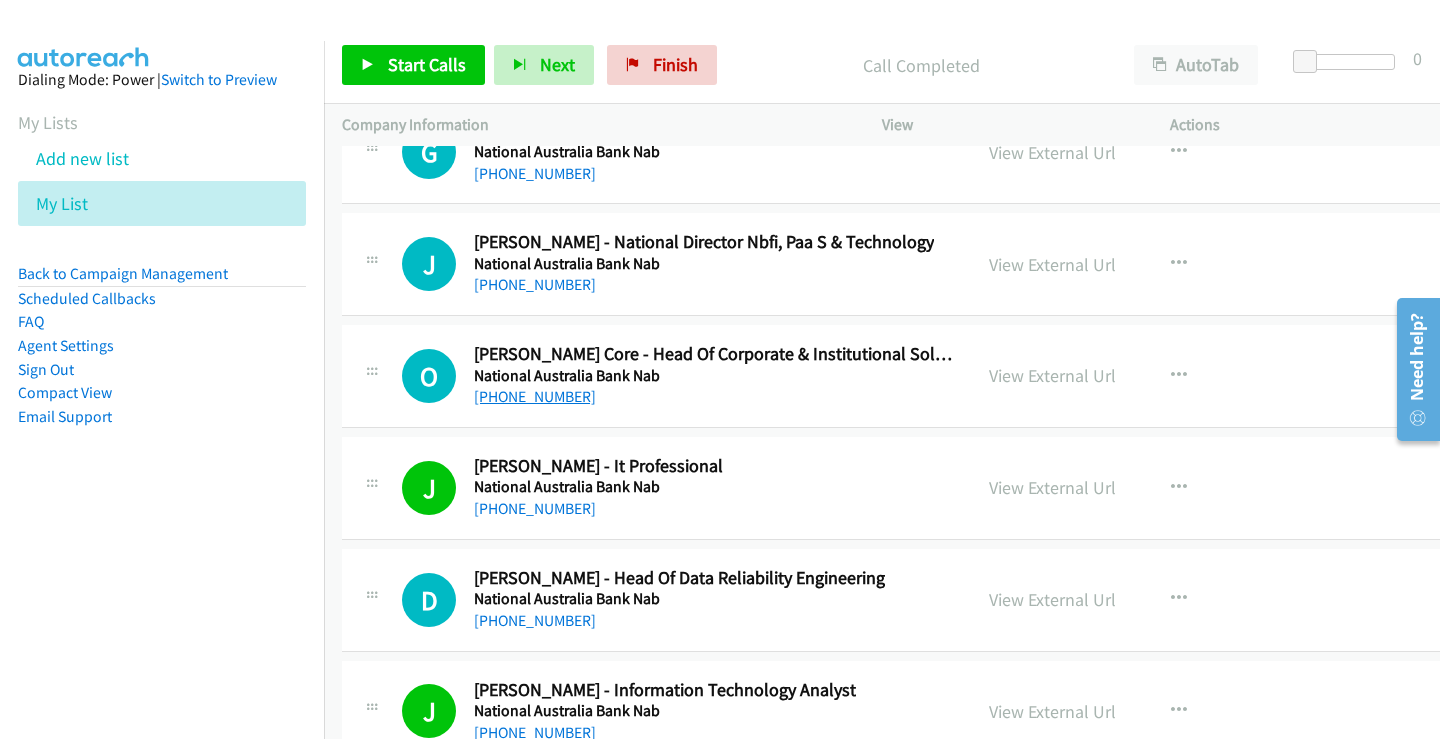click on "[PHONE_NUMBER]" at bounding box center [535, 396] 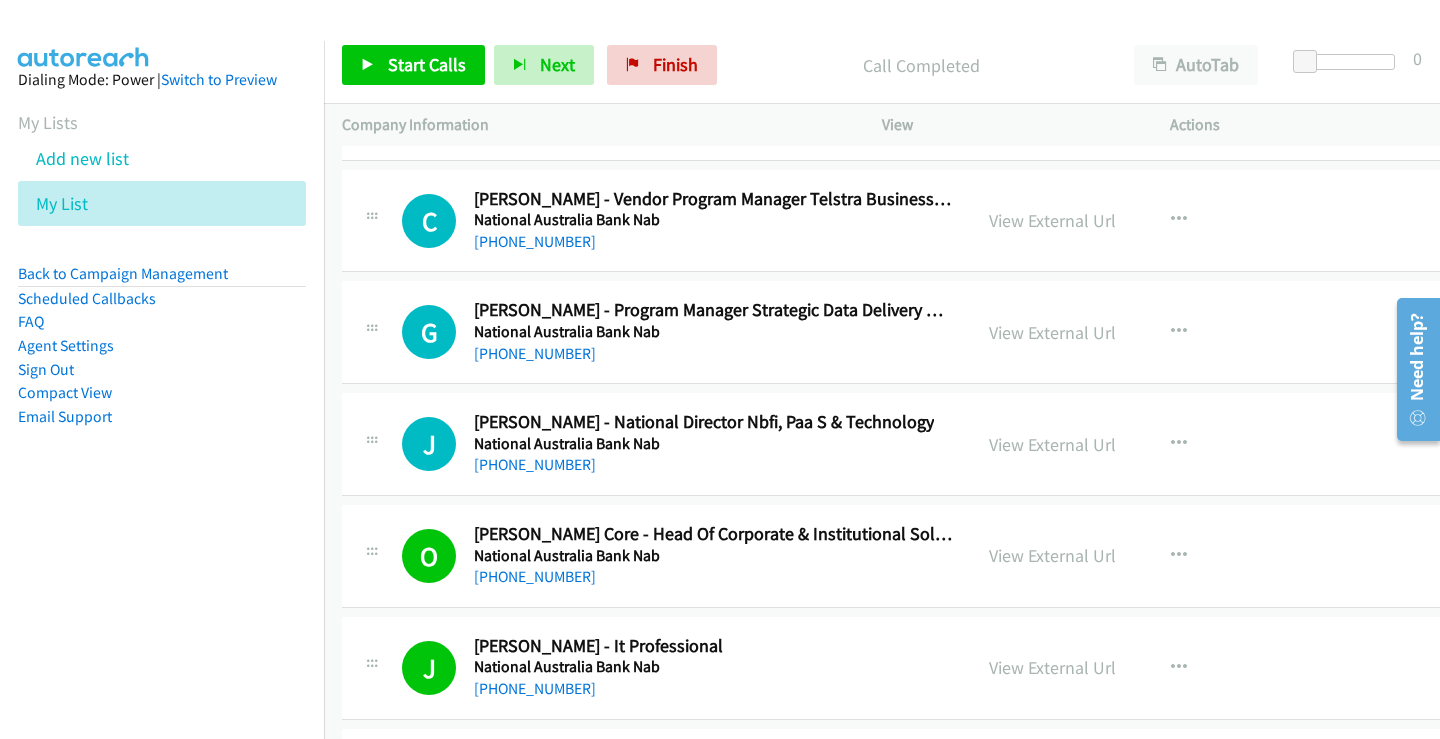 scroll, scrollTop: 27914, scrollLeft: 0, axis: vertical 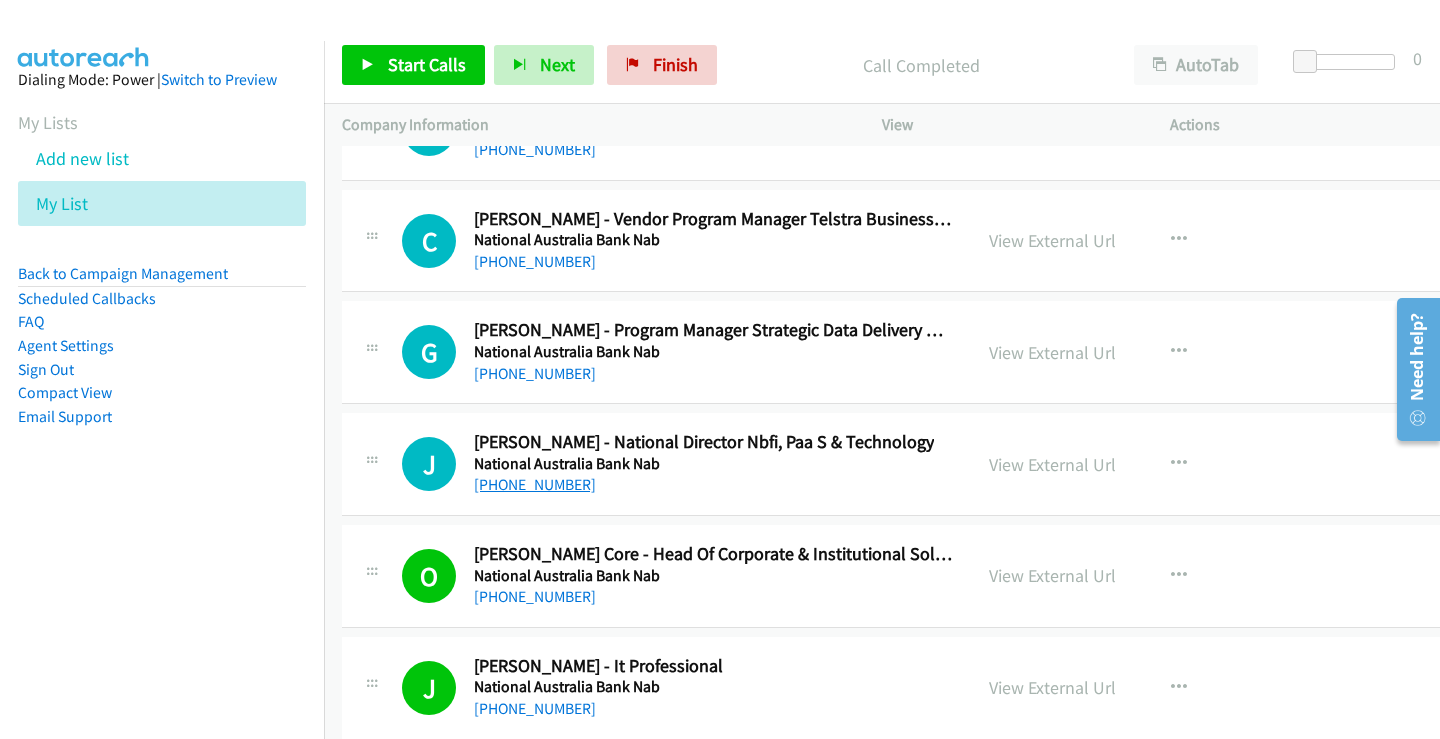click on "[PHONE_NUMBER]" at bounding box center [535, 484] 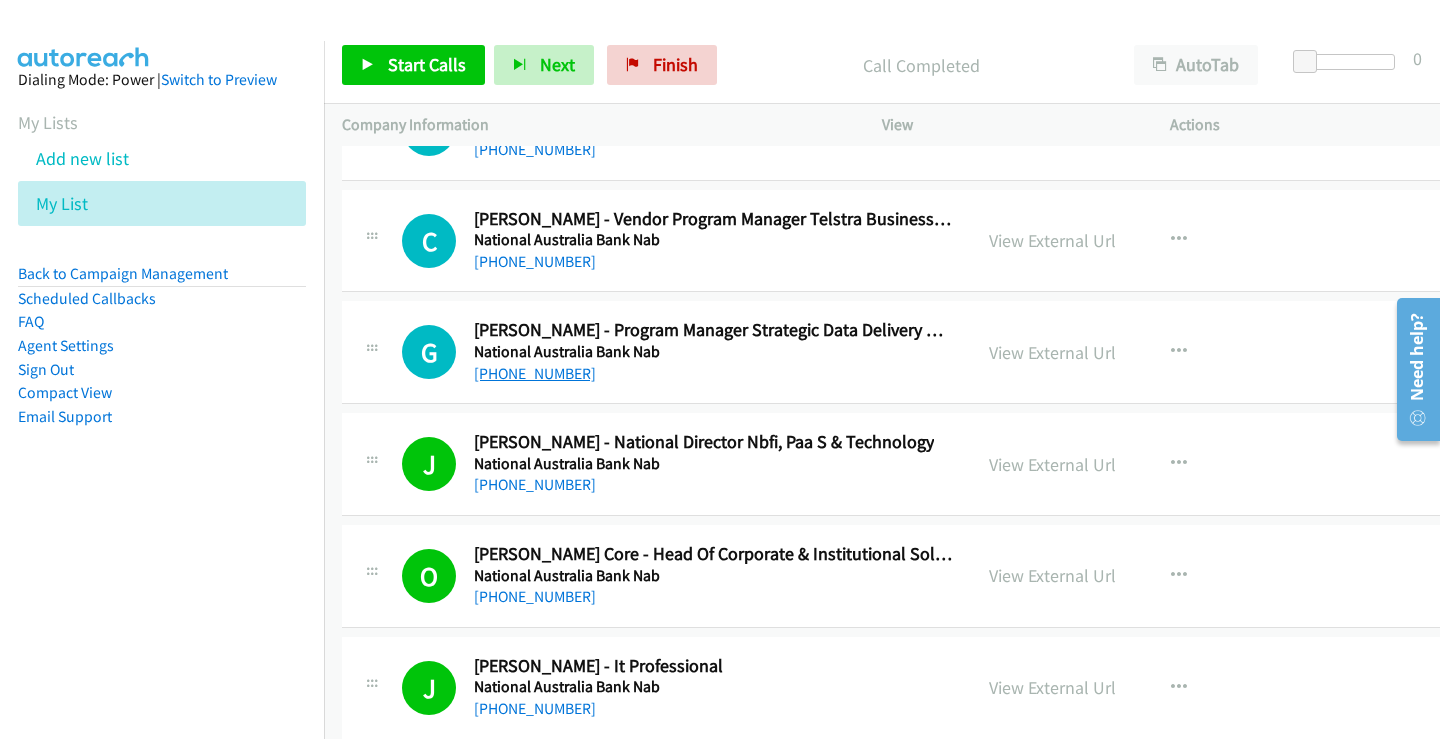 click on "[PHONE_NUMBER]" at bounding box center (535, 373) 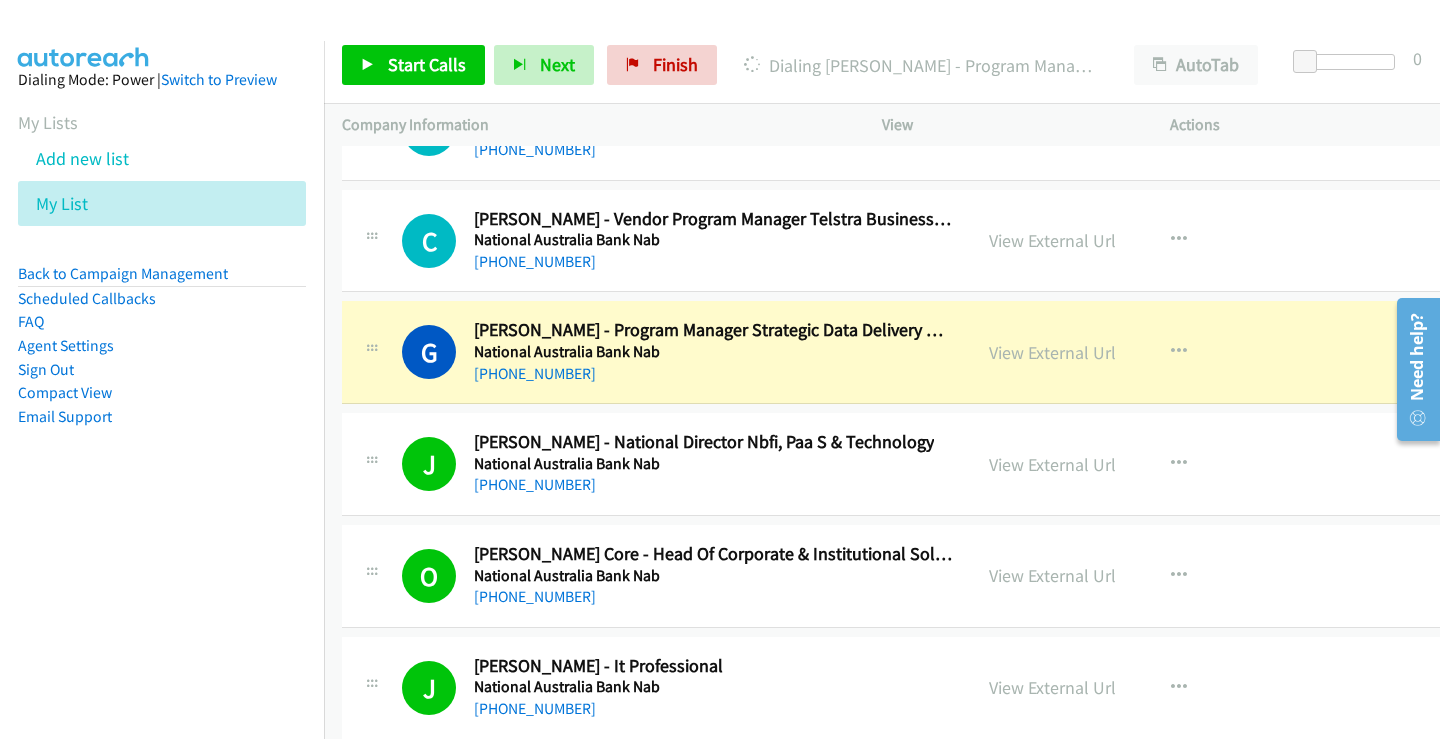 scroll, scrollTop: 27814, scrollLeft: 0, axis: vertical 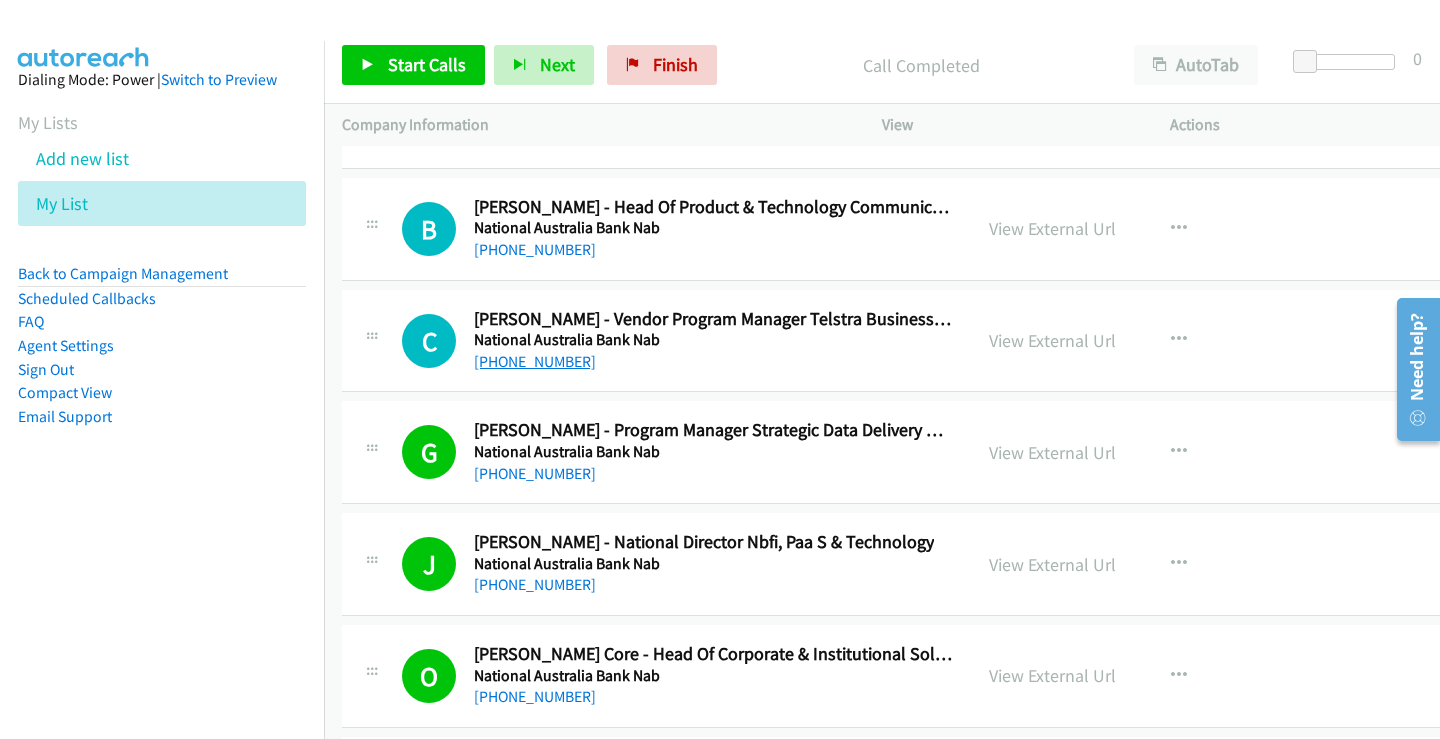 click on "[PHONE_NUMBER]" at bounding box center [535, 361] 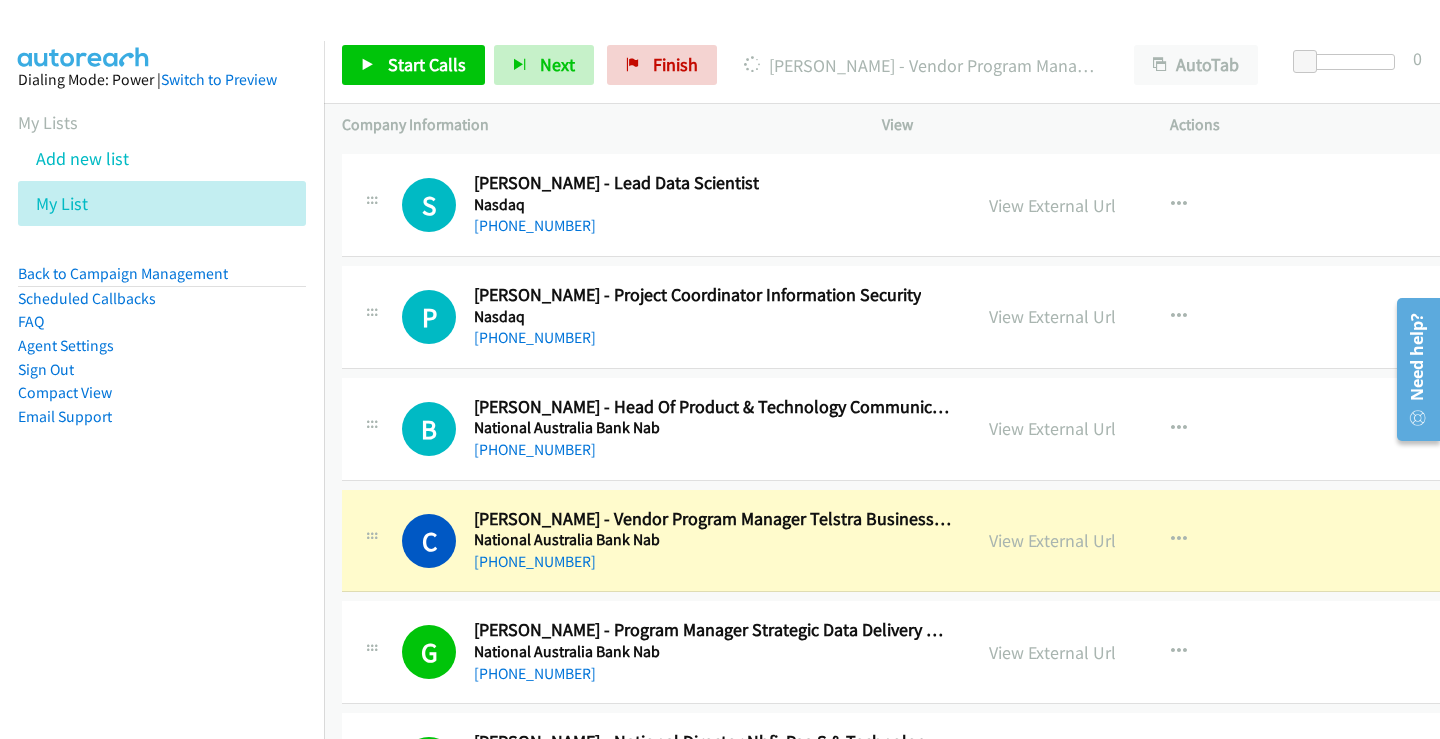scroll, scrollTop: 27514, scrollLeft: 0, axis: vertical 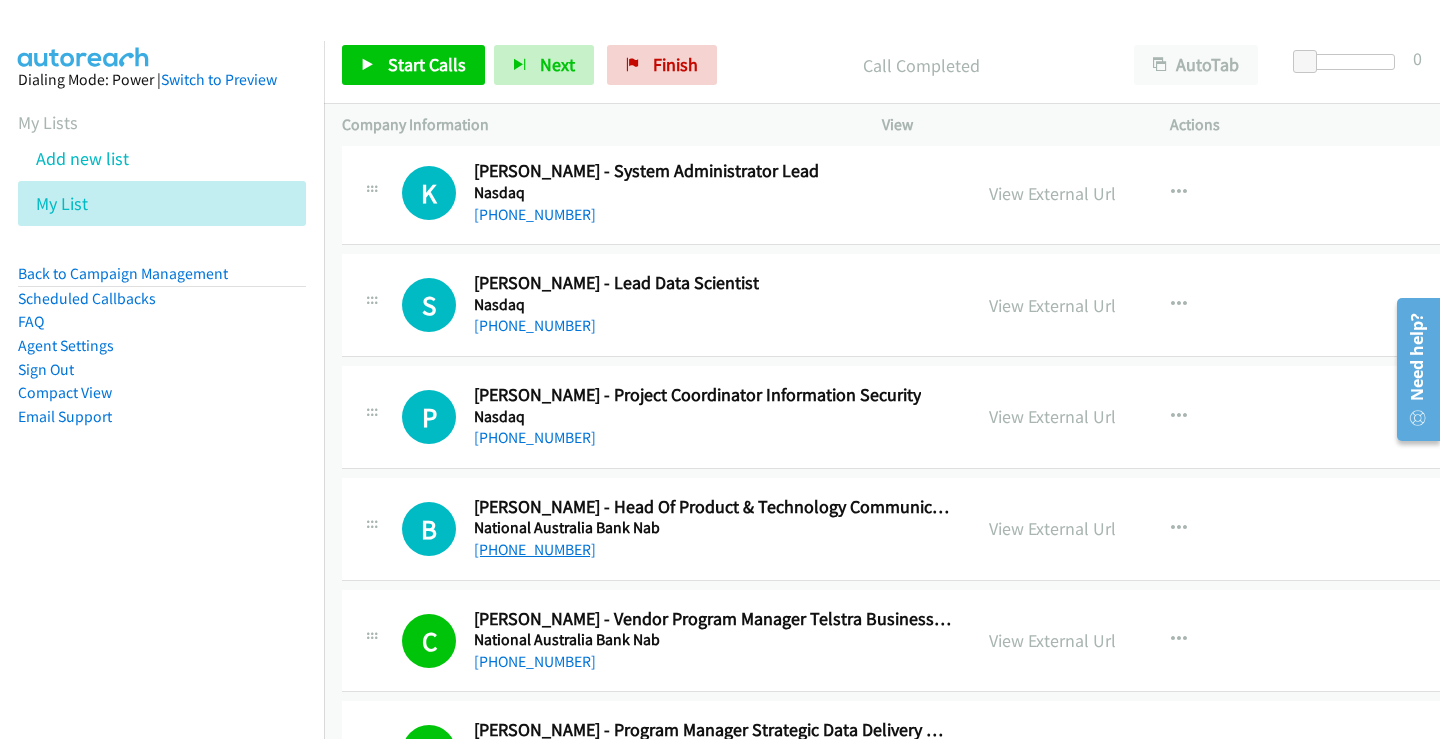 click on "[PHONE_NUMBER]" at bounding box center (535, 549) 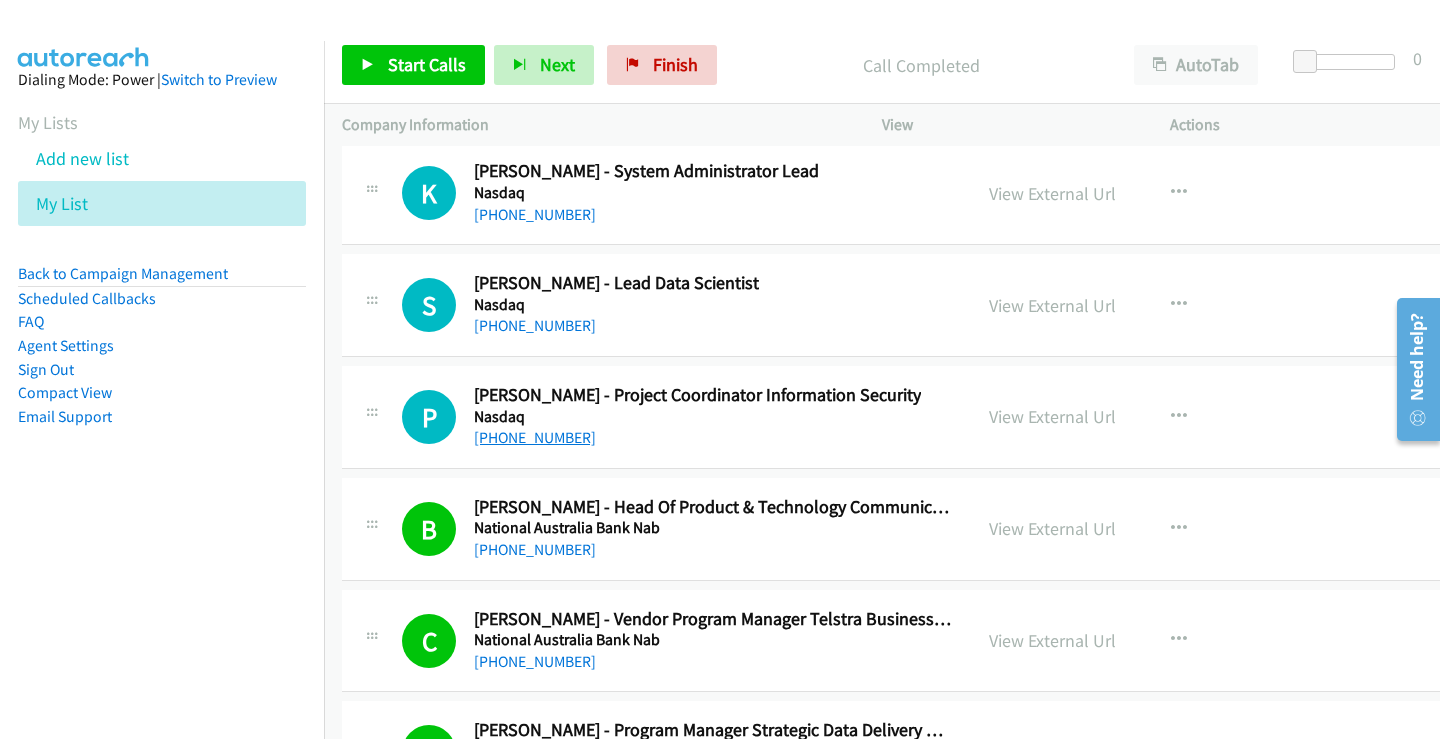 click on "[PHONE_NUMBER]" at bounding box center (535, 437) 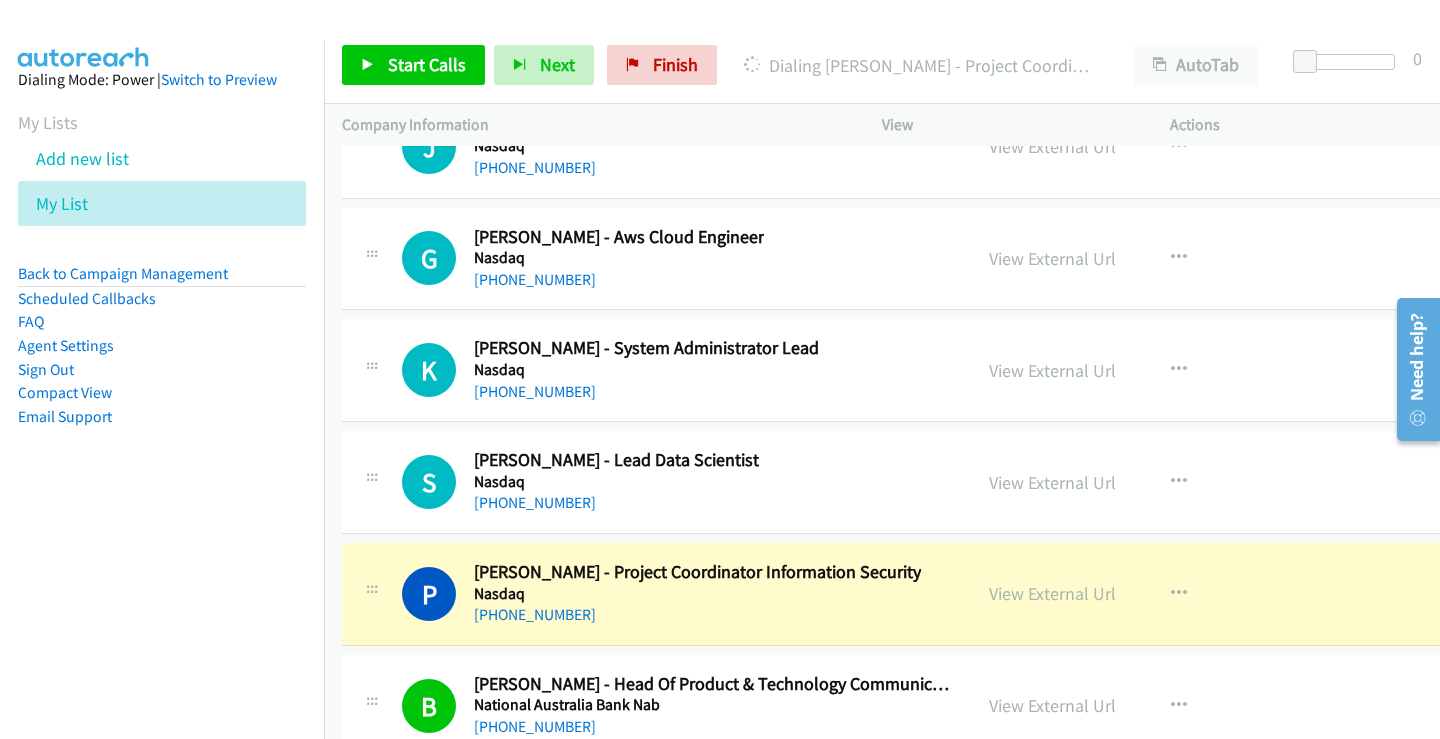 scroll, scrollTop: 27314, scrollLeft: 0, axis: vertical 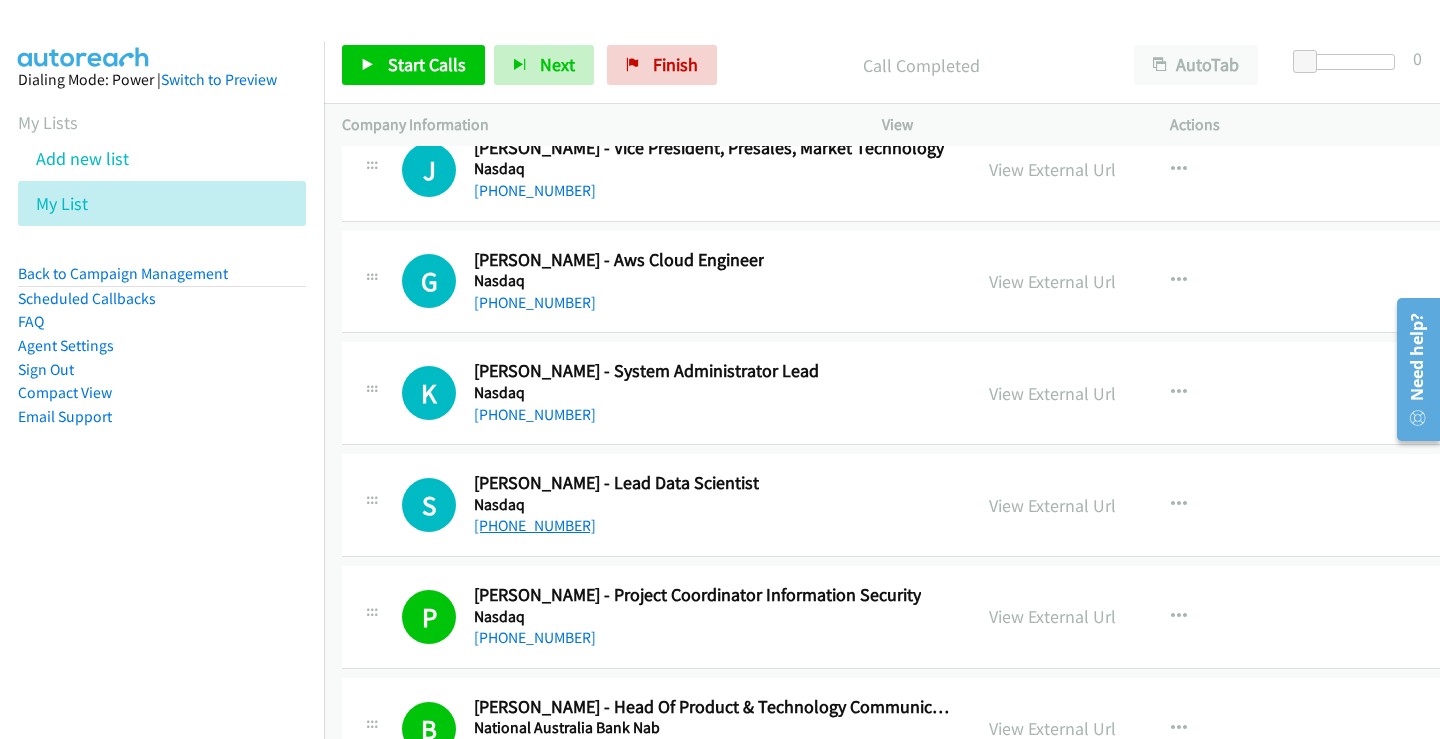 click on "[PHONE_NUMBER]" at bounding box center (535, 525) 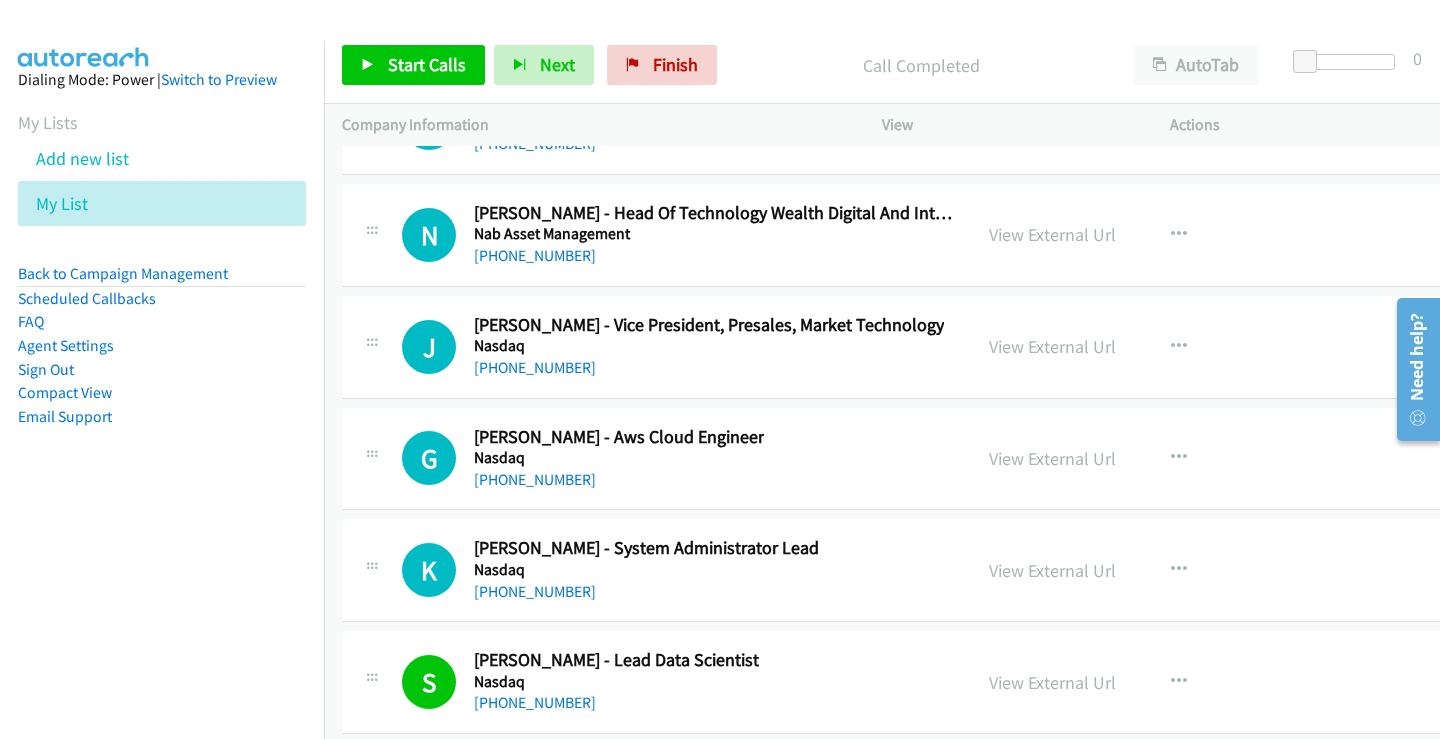 scroll, scrollTop: 27114, scrollLeft: 0, axis: vertical 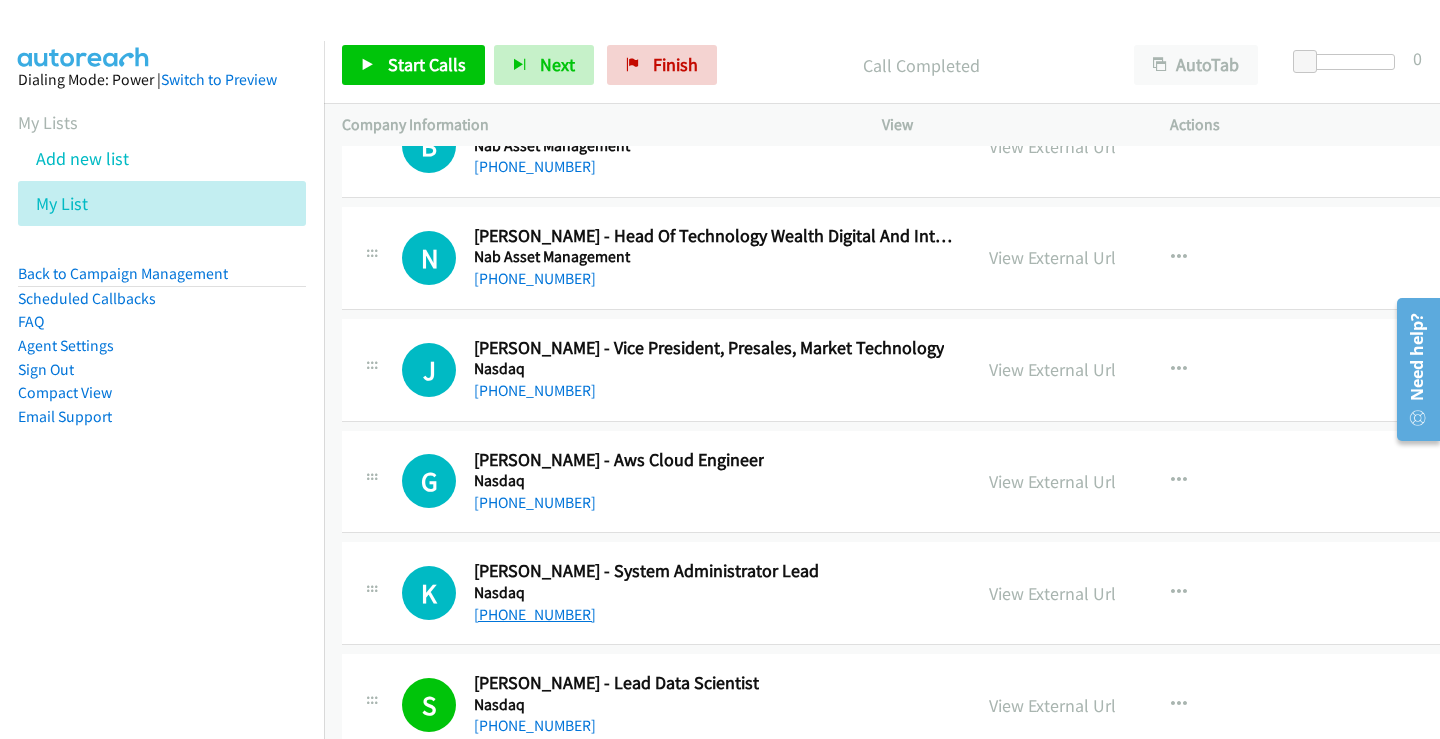 click on "[PHONE_NUMBER]" at bounding box center [535, 614] 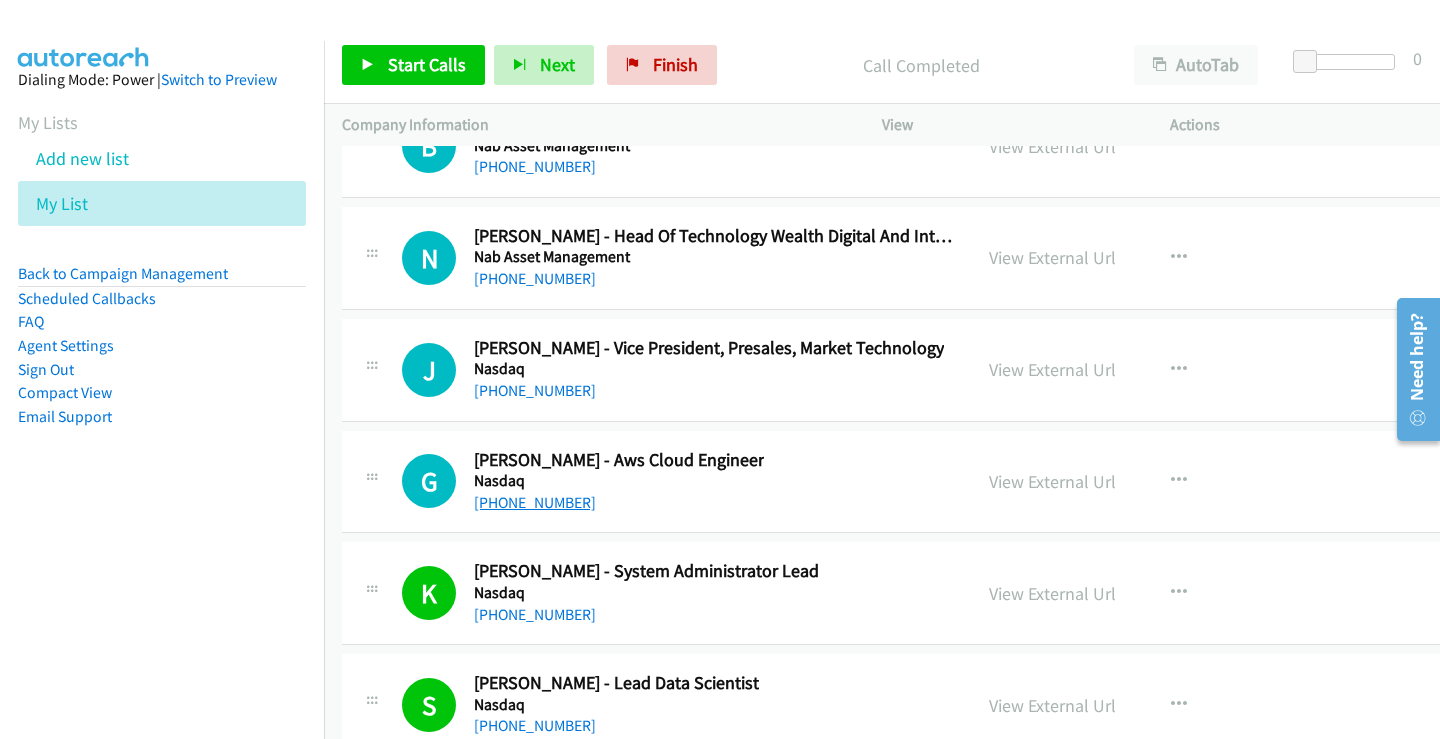 click on "[PHONE_NUMBER]" at bounding box center (535, 502) 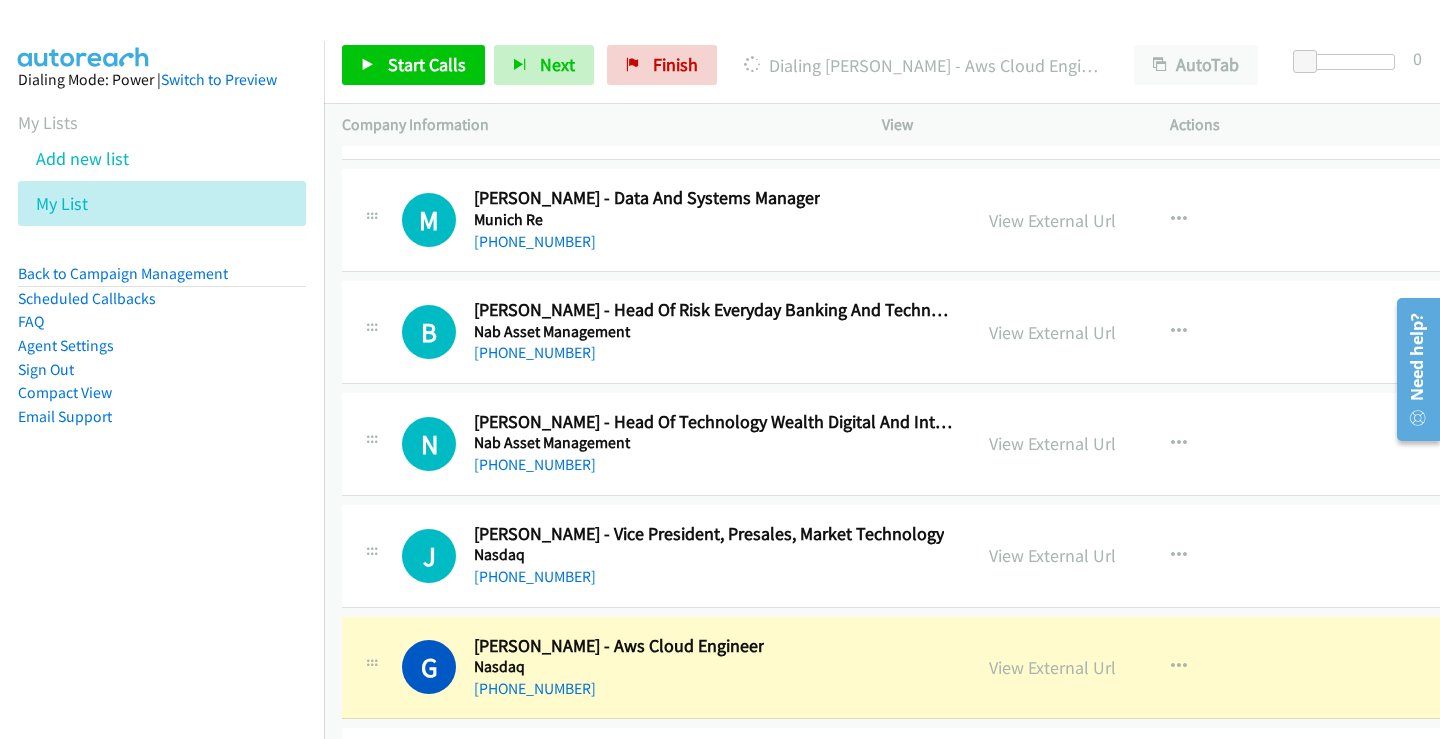scroll, scrollTop: 26914, scrollLeft: 0, axis: vertical 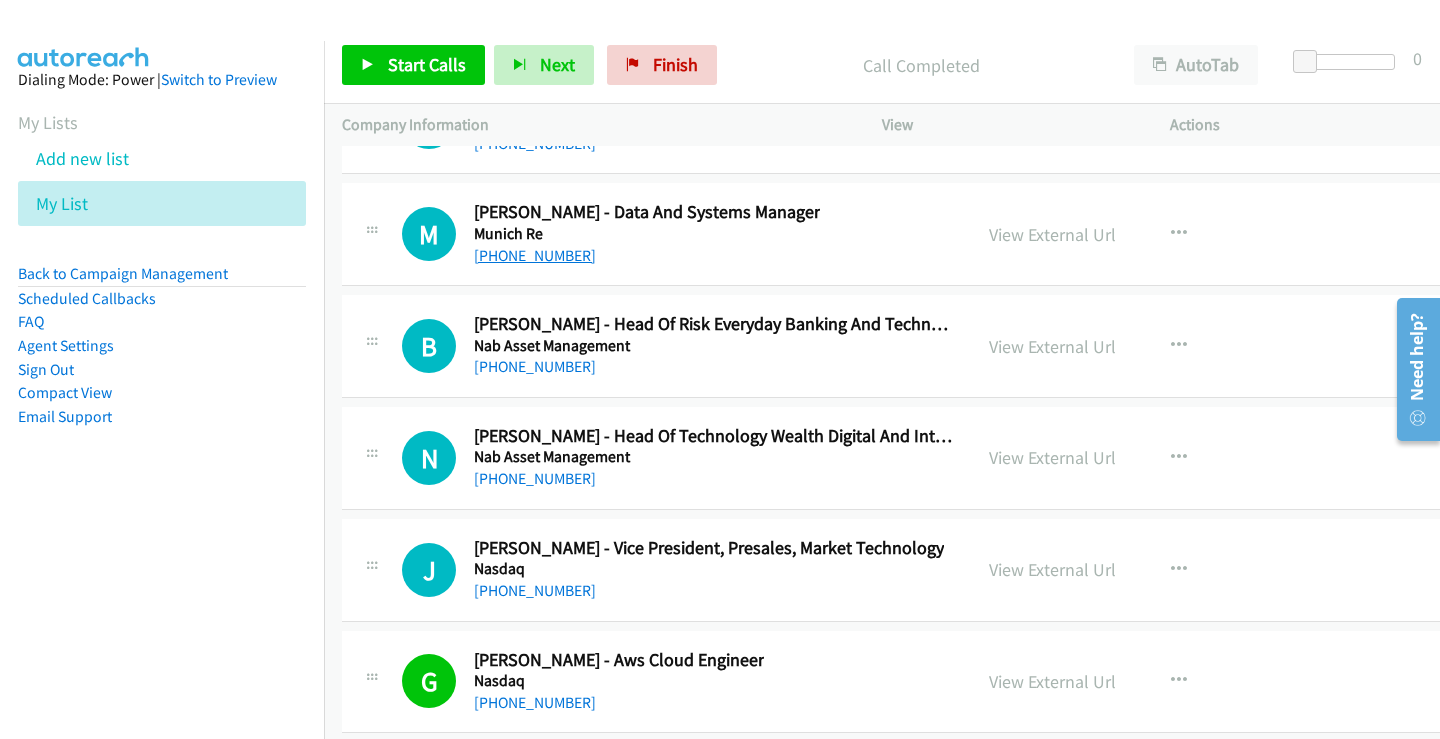 click on "[PHONE_NUMBER]" at bounding box center [535, 255] 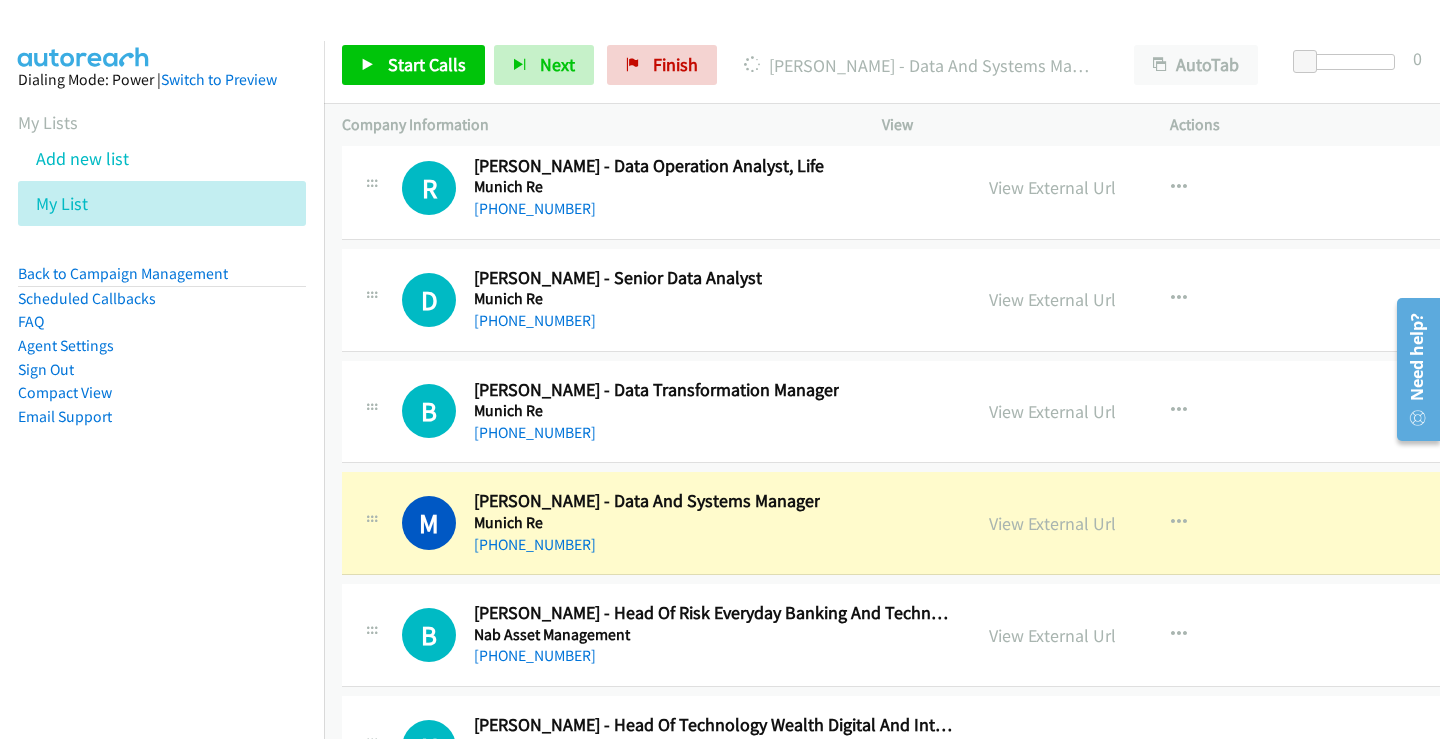 scroll, scrollTop: 26614, scrollLeft: 0, axis: vertical 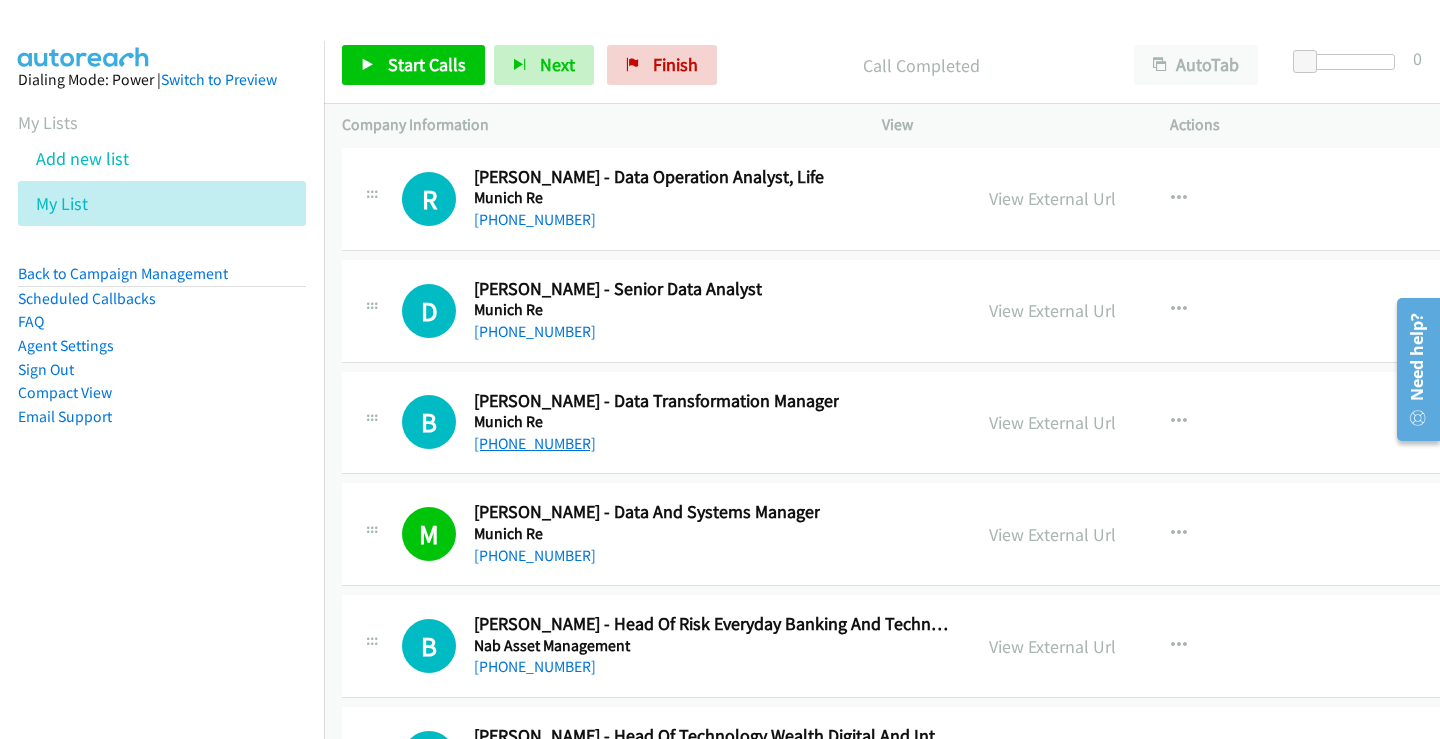 click on "[PHONE_NUMBER]" at bounding box center (535, 443) 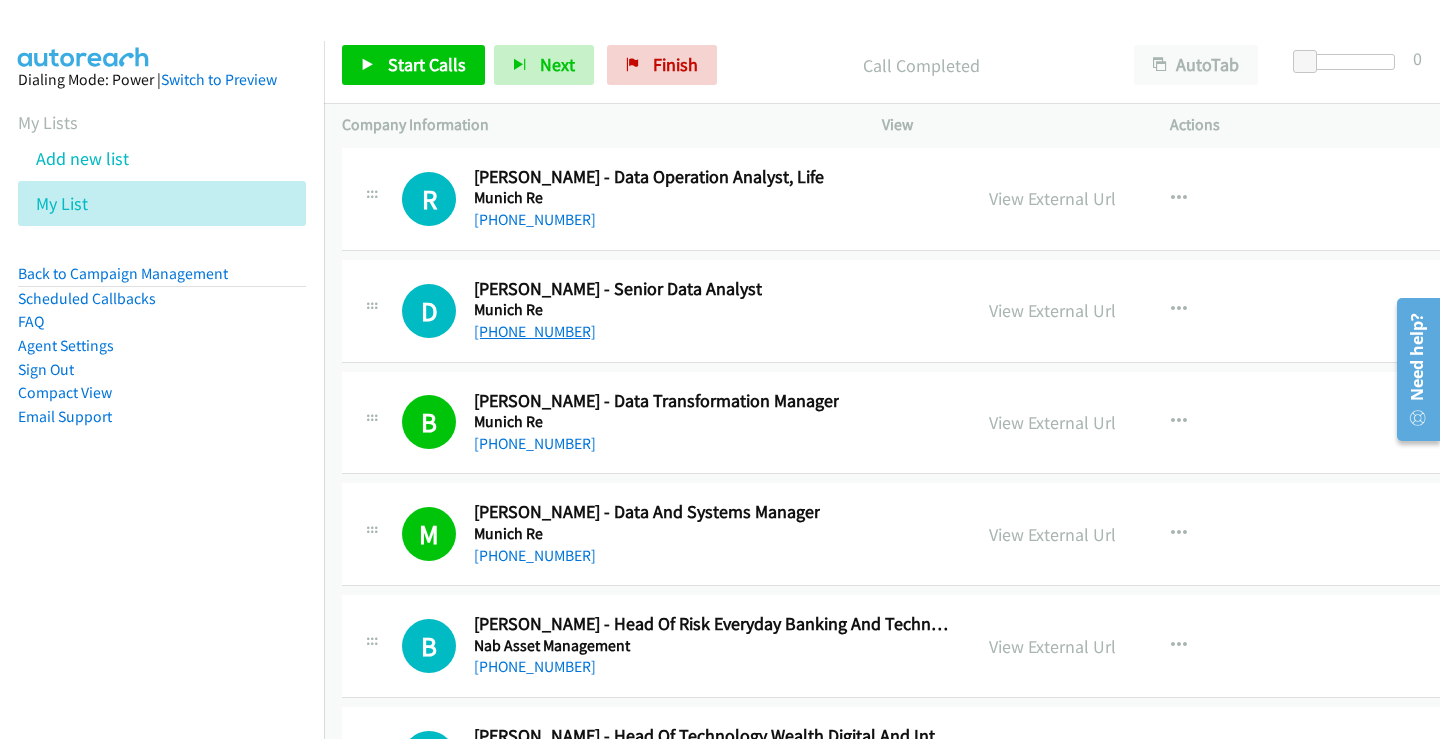 drag, startPoint x: 547, startPoint y: 337, endPoint x: 534, endPoint y: 339, distance: 13.152946 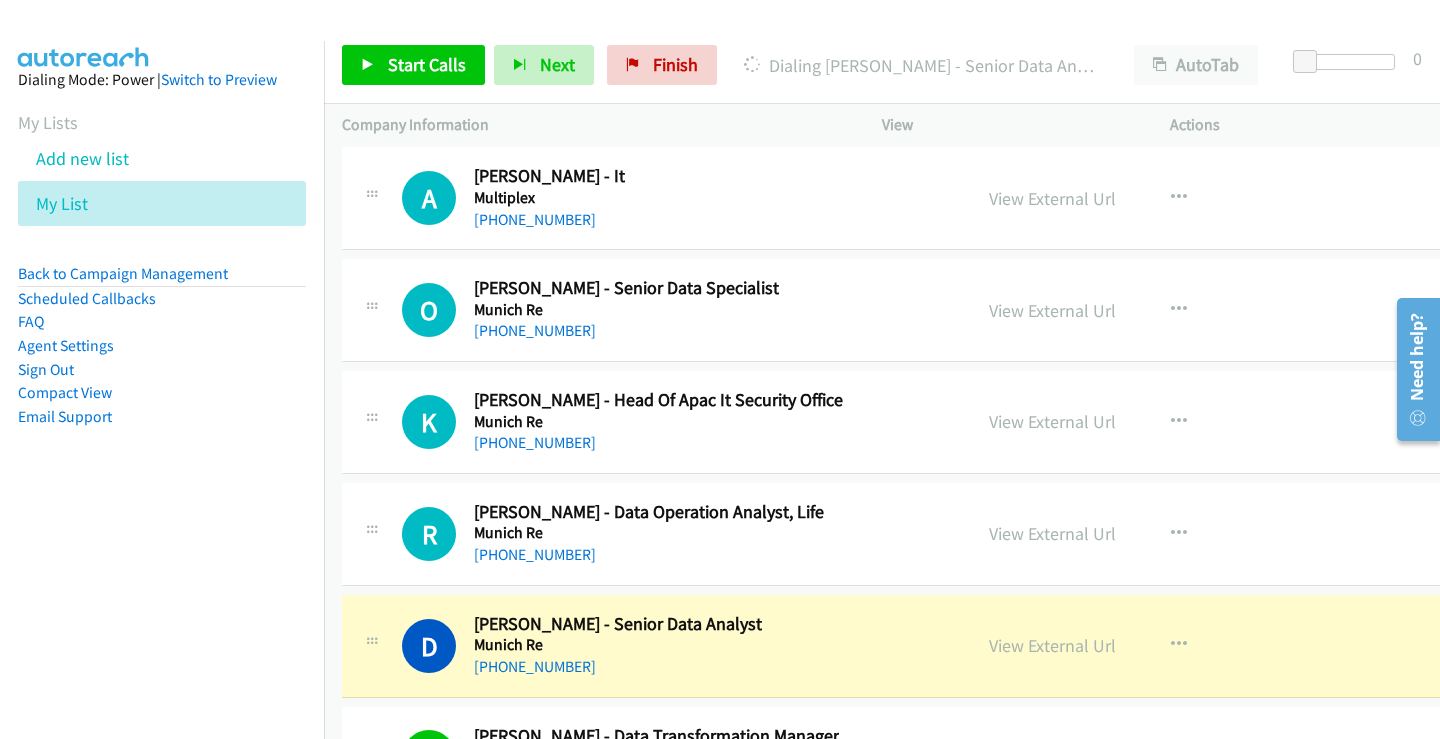 scroll, scrollTop: 26314, scrollLeft: 0, axis: vertical 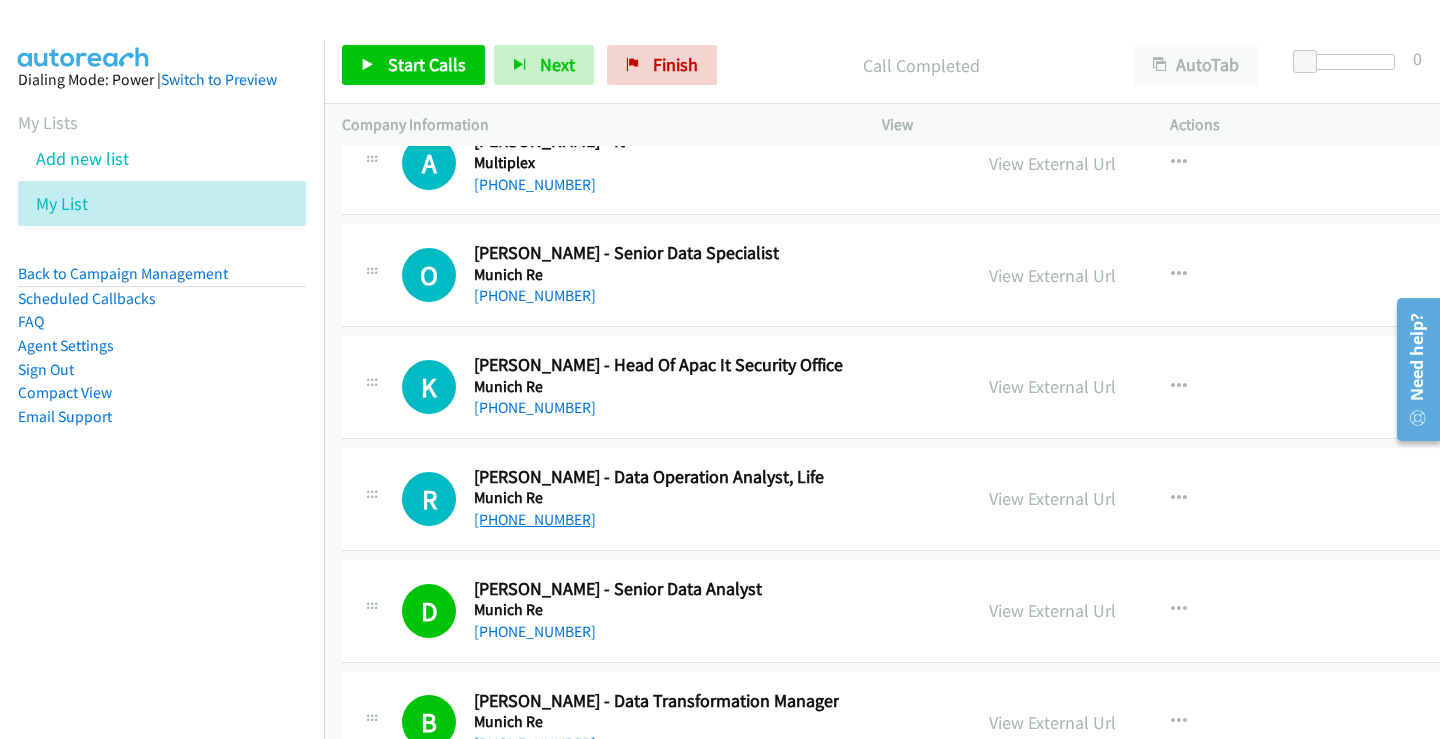 click on "[PHONE_NUMBER]" at bounding box center (535, 519) 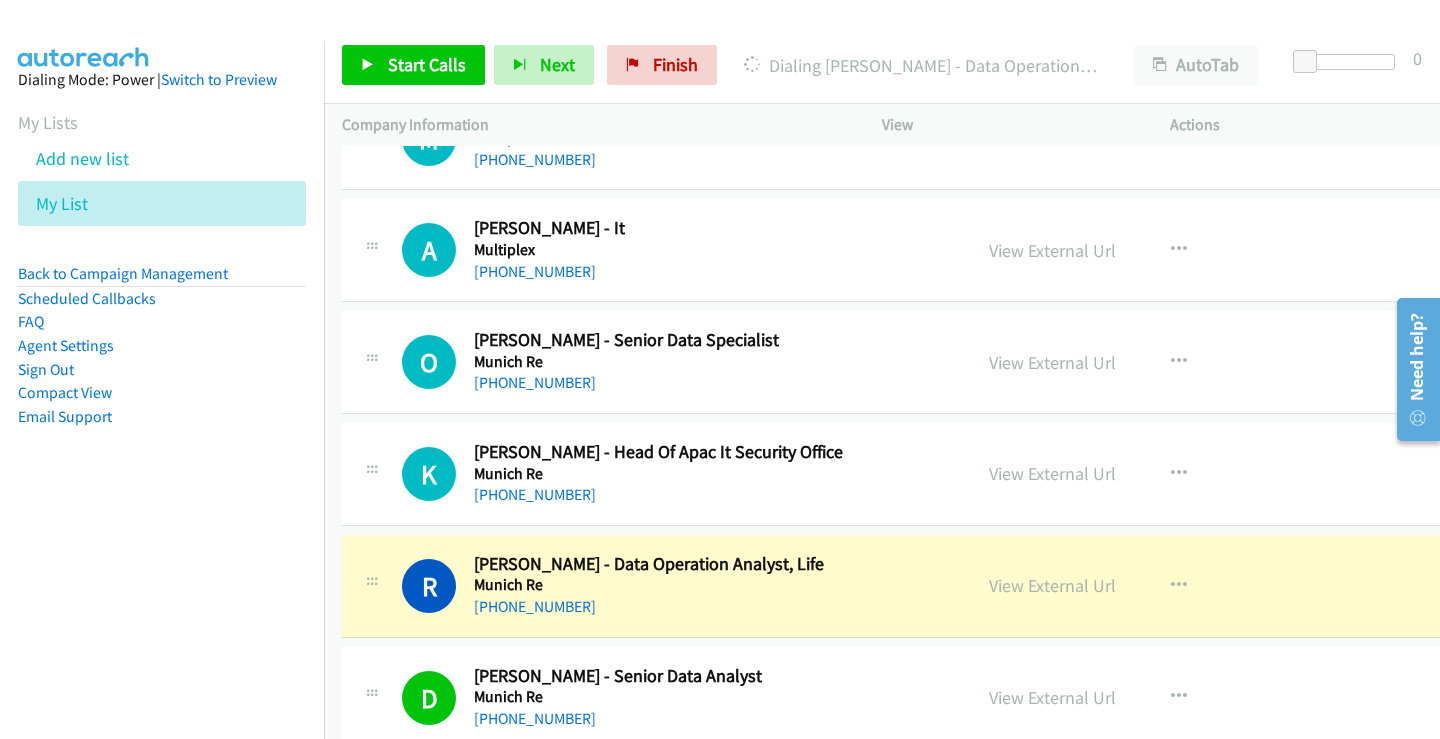 scroll, scrollTop: 26214, scrollLeft: 0, axis: vertical 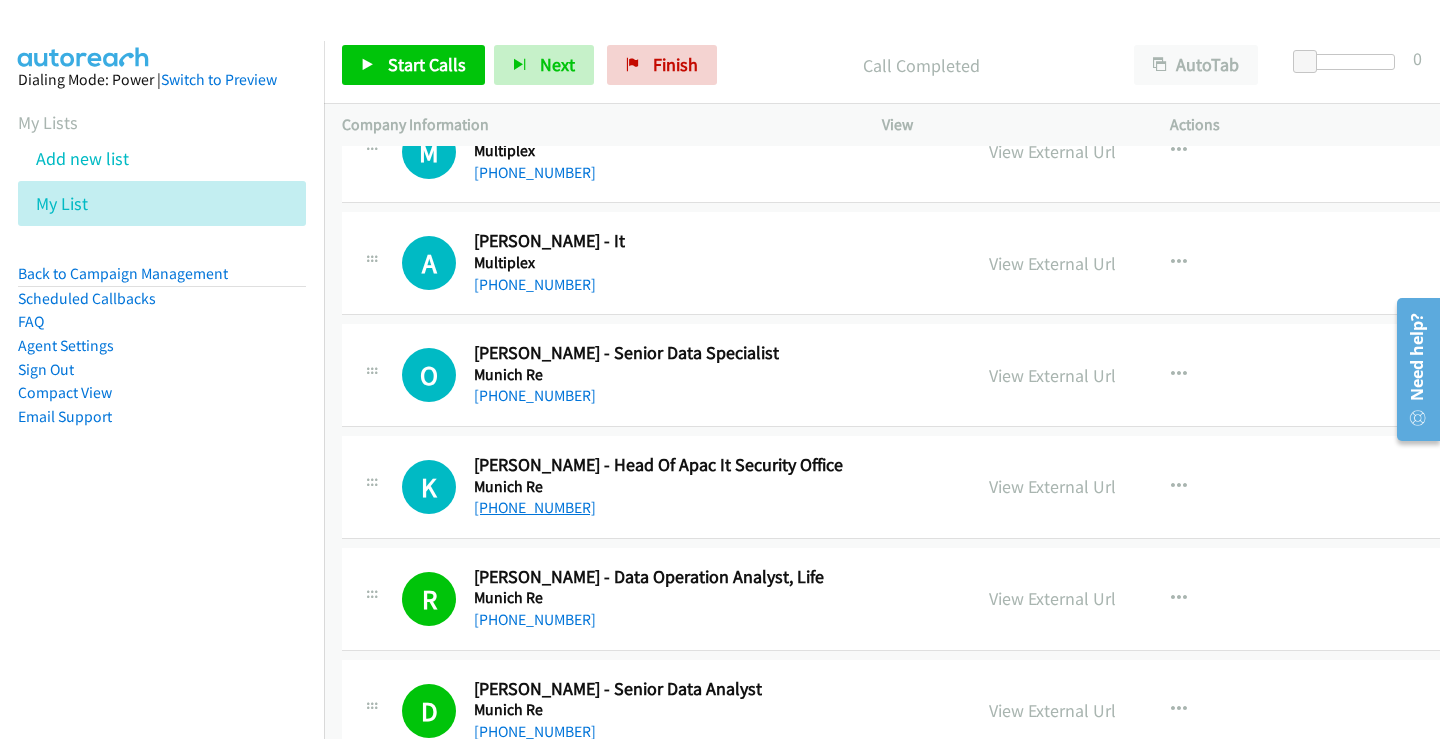 click on "[PHONE_NUMBER]" at bounding box center [535, 507] 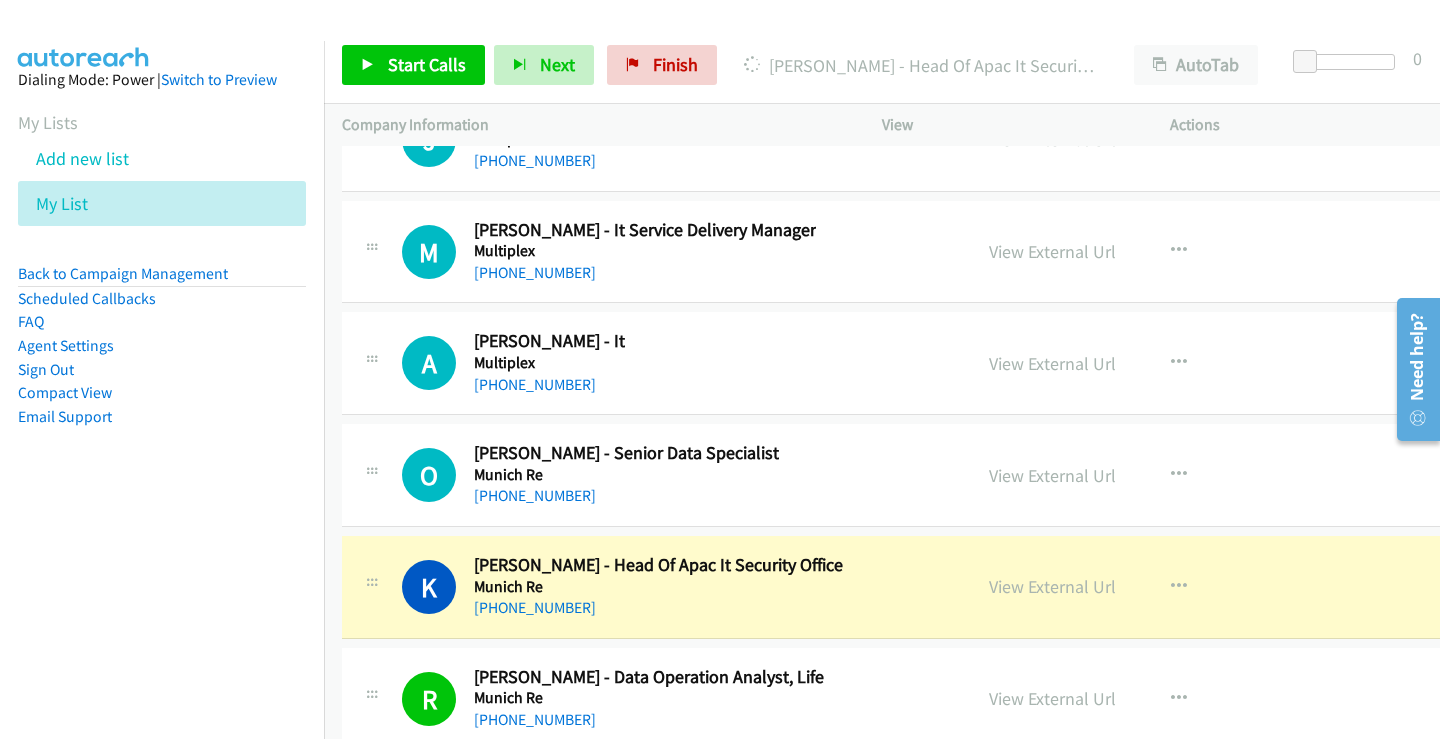 scroll, scrollTop: 26014, scrollLeft: 0, axis: vertical 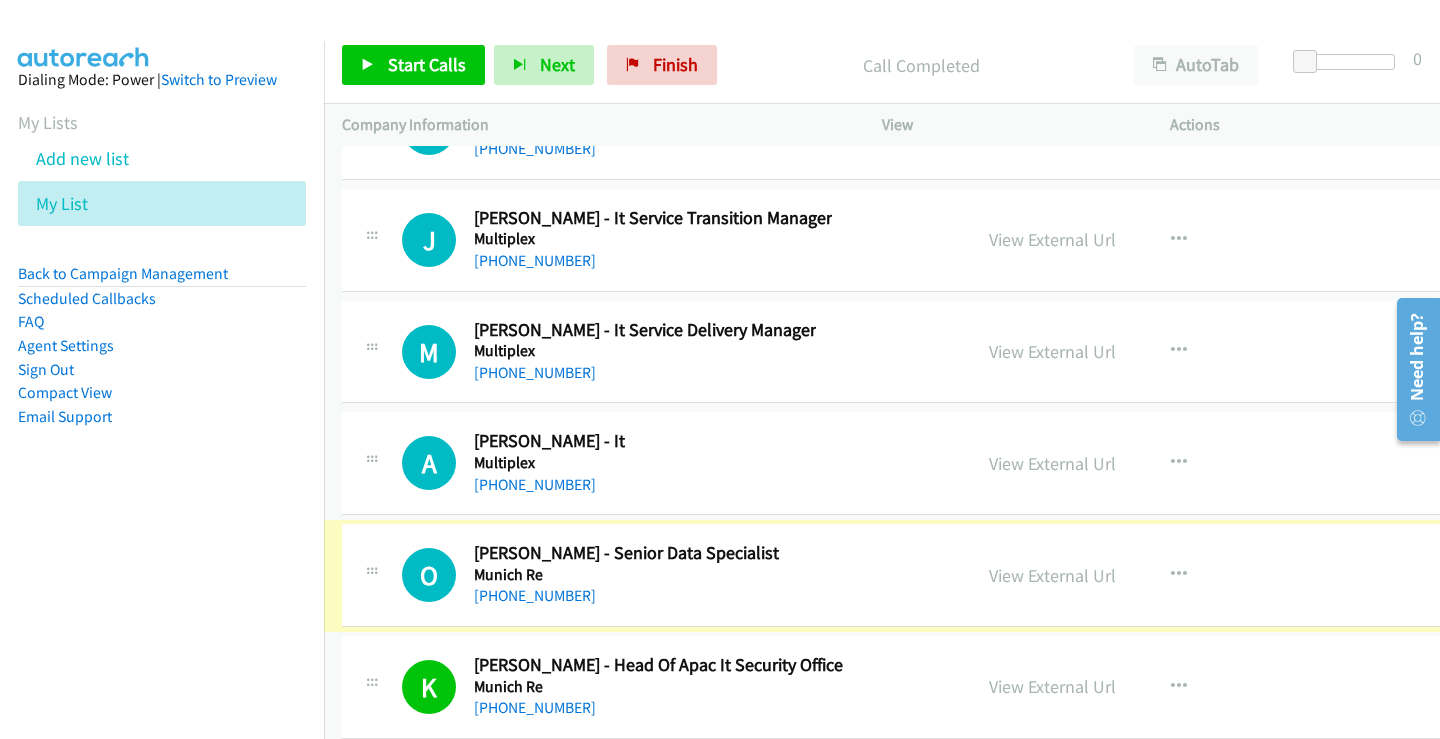 click on "[PHONE_NUMBER]" at bounding box center (535, 595) 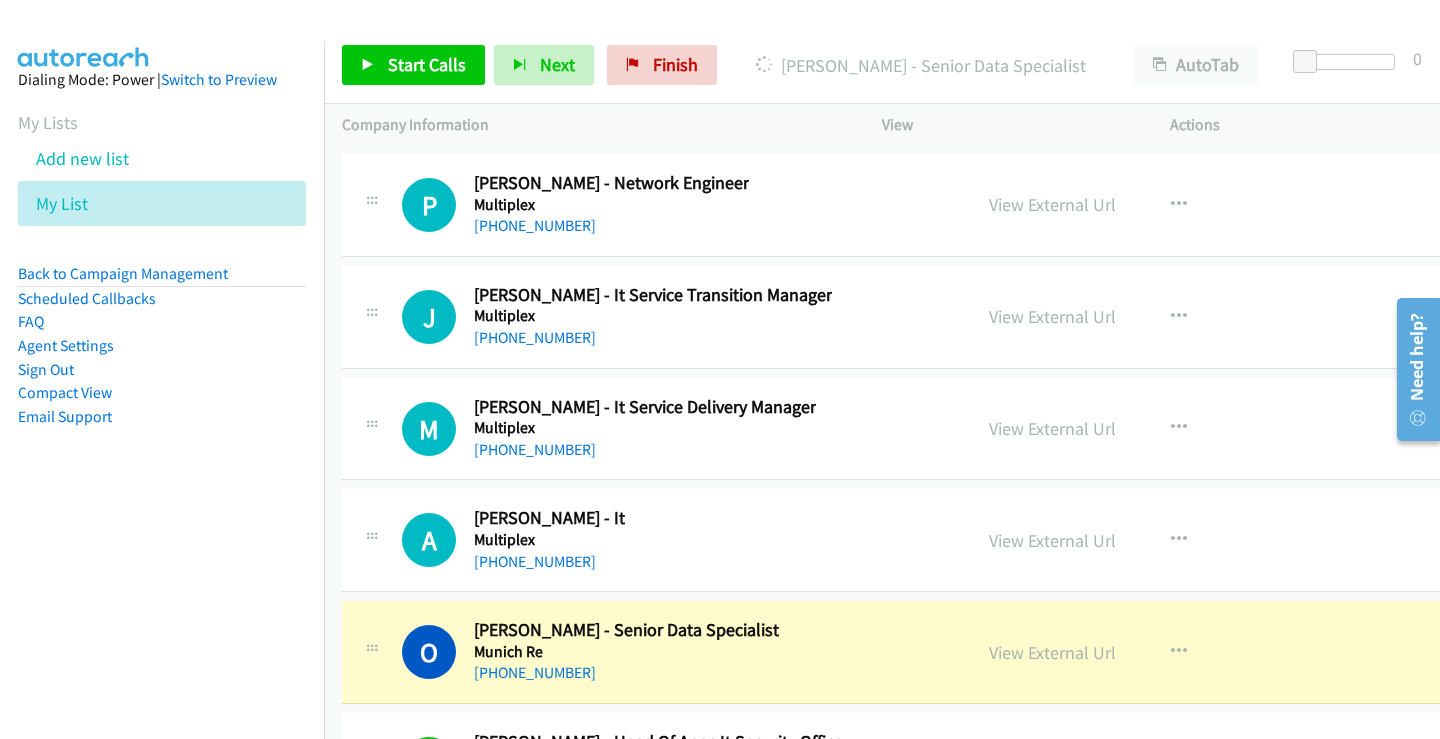 scroll, scrollTop: 25914, scrollLeft: 0, axis: vertical 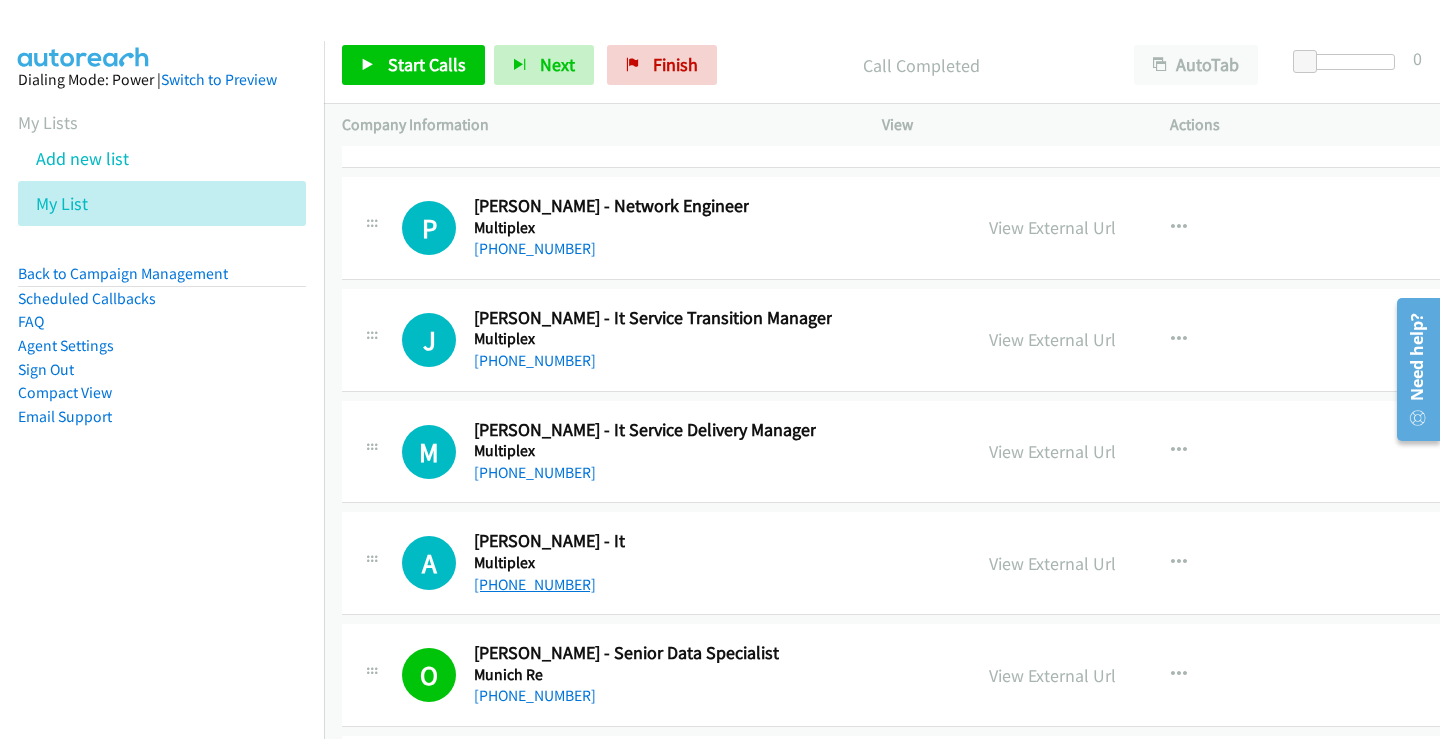 click on "[PHONE_NUMBER]" at bounding box center [535, 584] 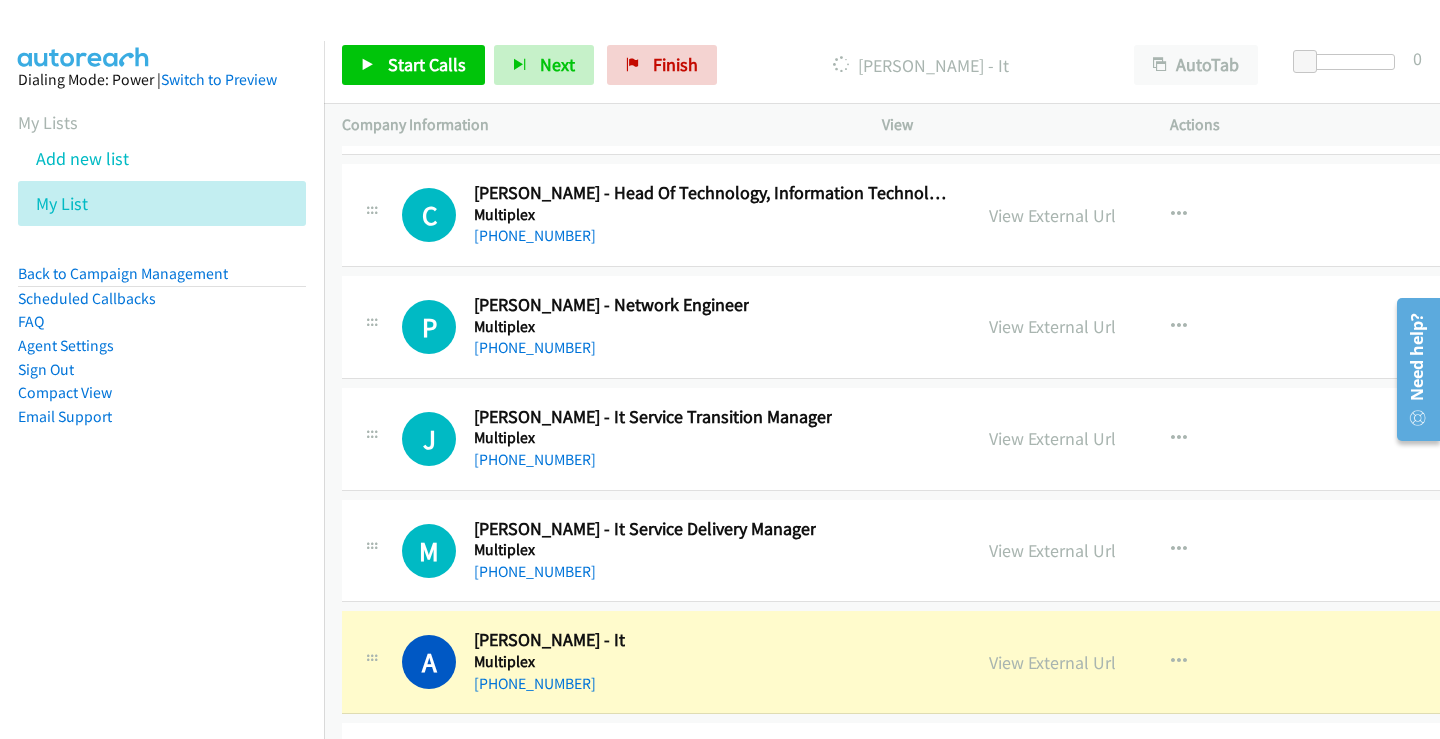 scroll, scrollTop: 25814, scrollLeft: 0, axis: vertical 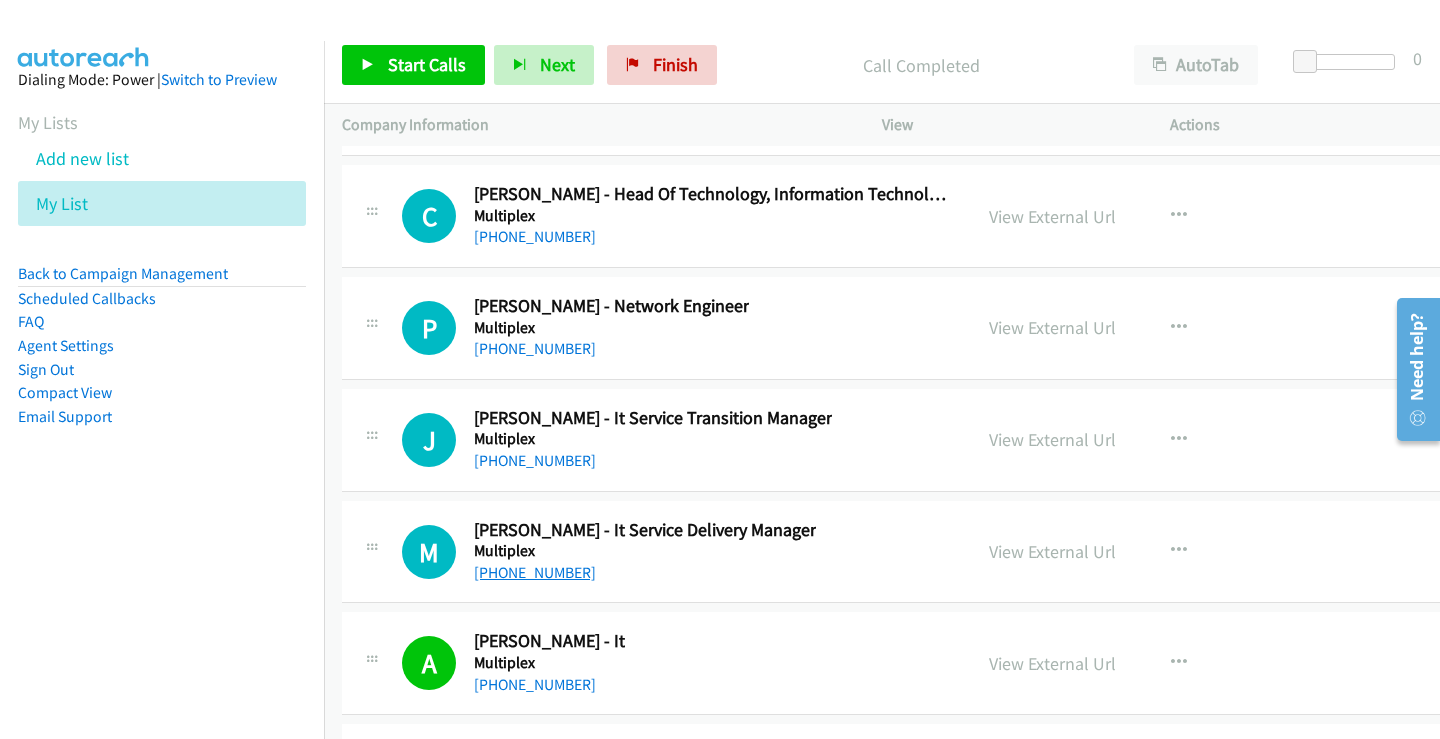 click on "[PHONE_NUMBER]" at bounding box center (535, 572) 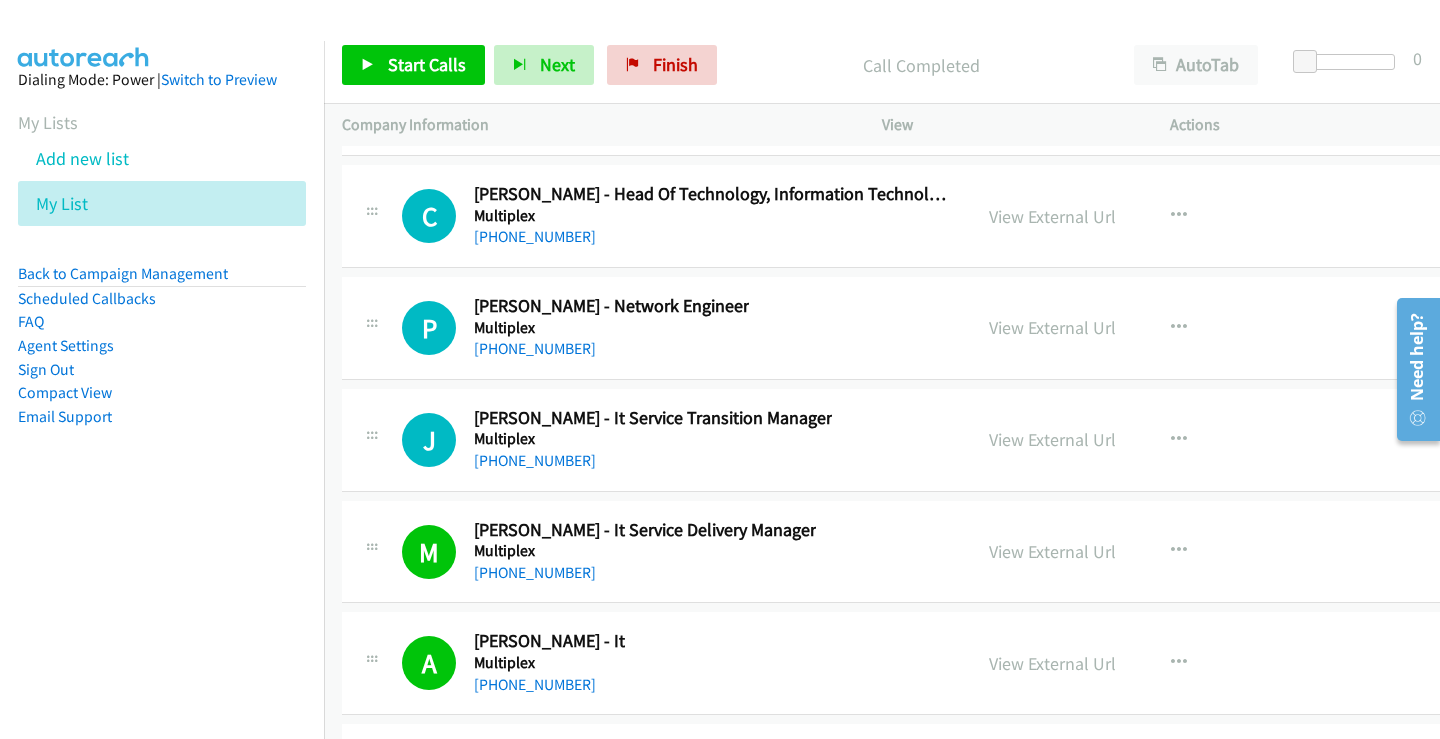 scroll, scrollTop: 25714, scrollLeft: 0, axis: vertical 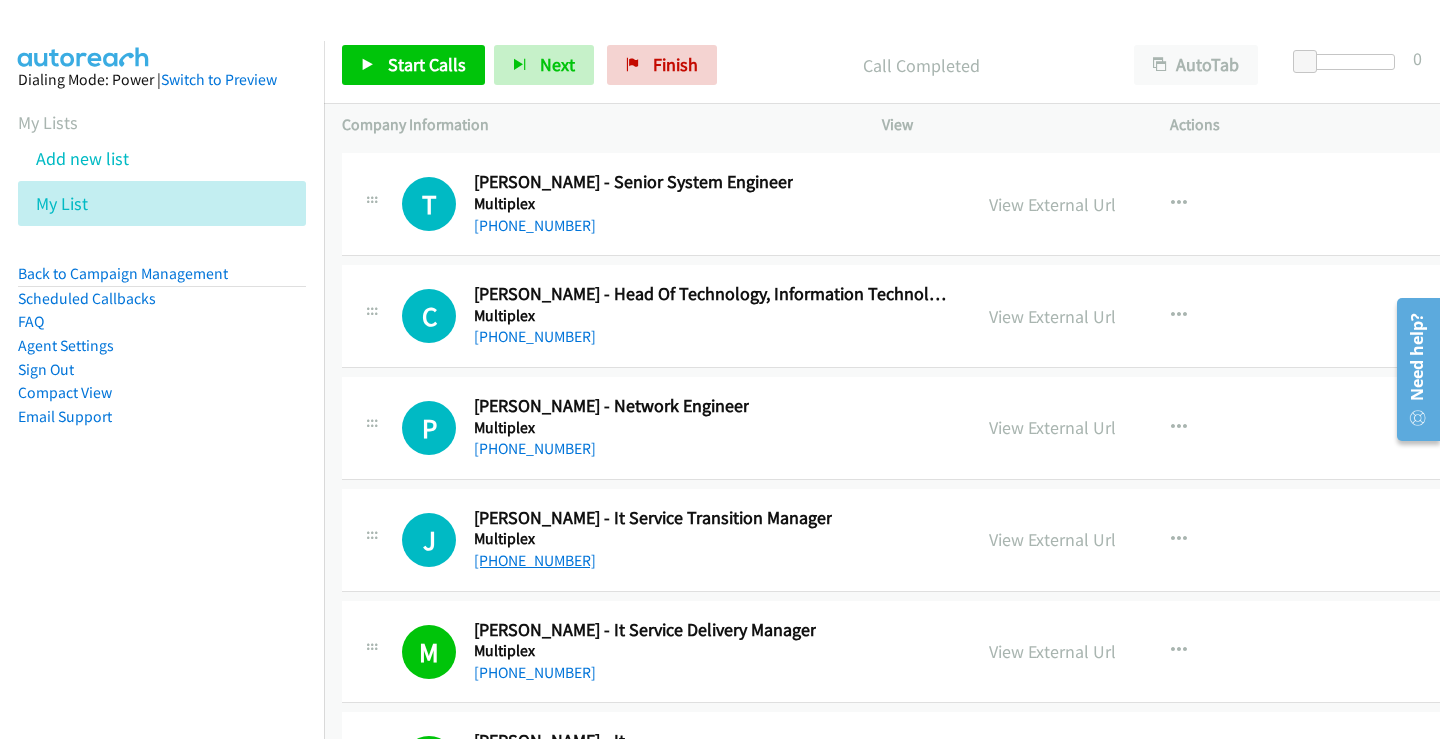 click on "[PHONE_NUMBER]" at bounding box center [535, 560] 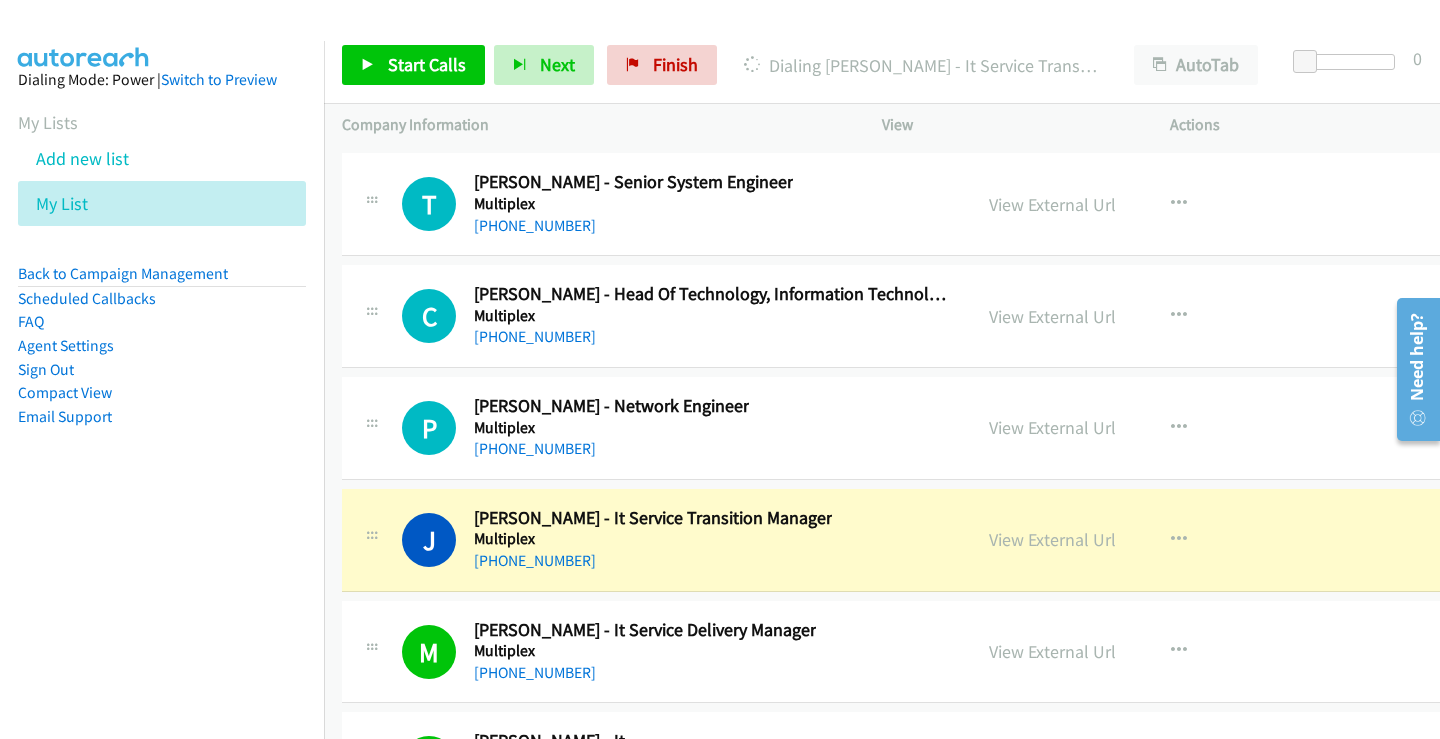 scroll, scrollTop: 25614, scrollLeft: 0, axis: vertical 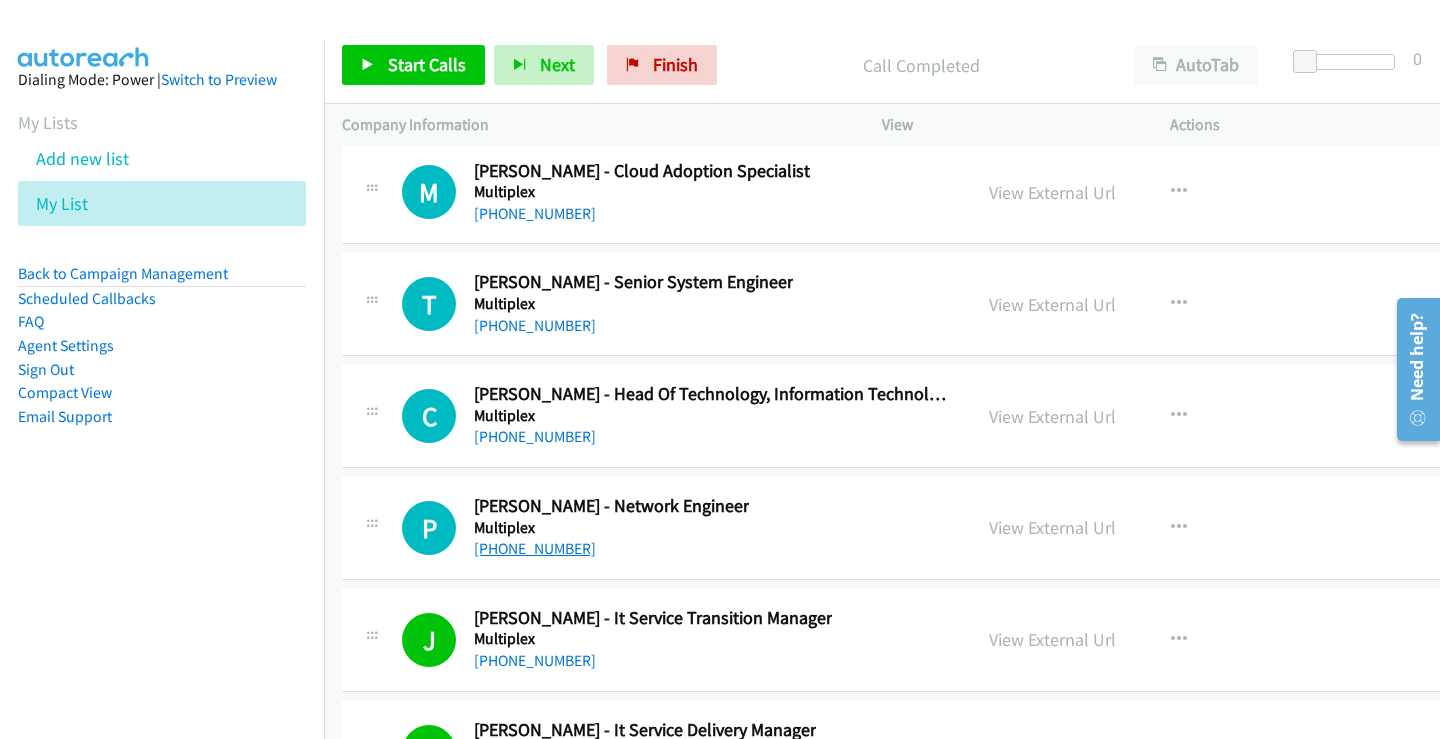 click on "[PHONE_NUMBER]" at bounding box center (535, 548) 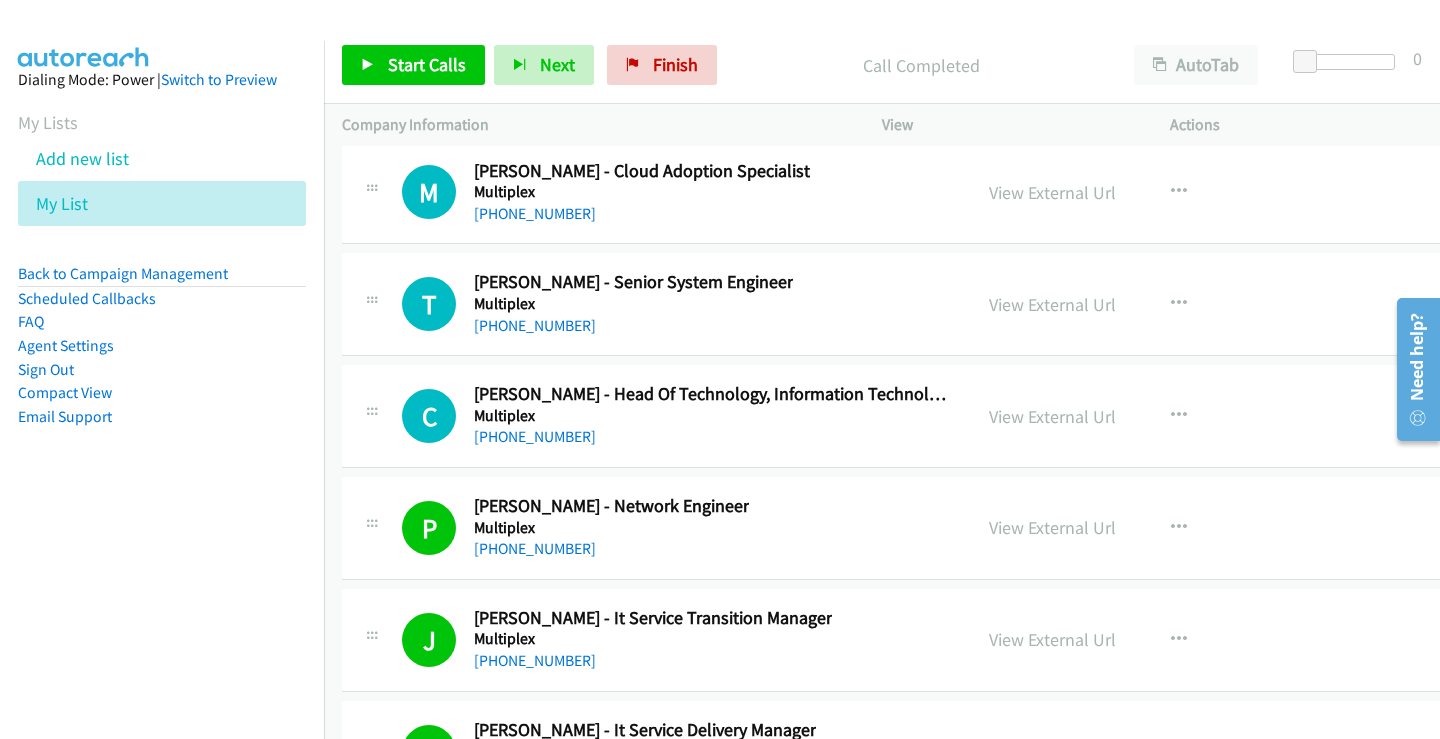 click on "Multiplex" at bounding box center (611, 528) 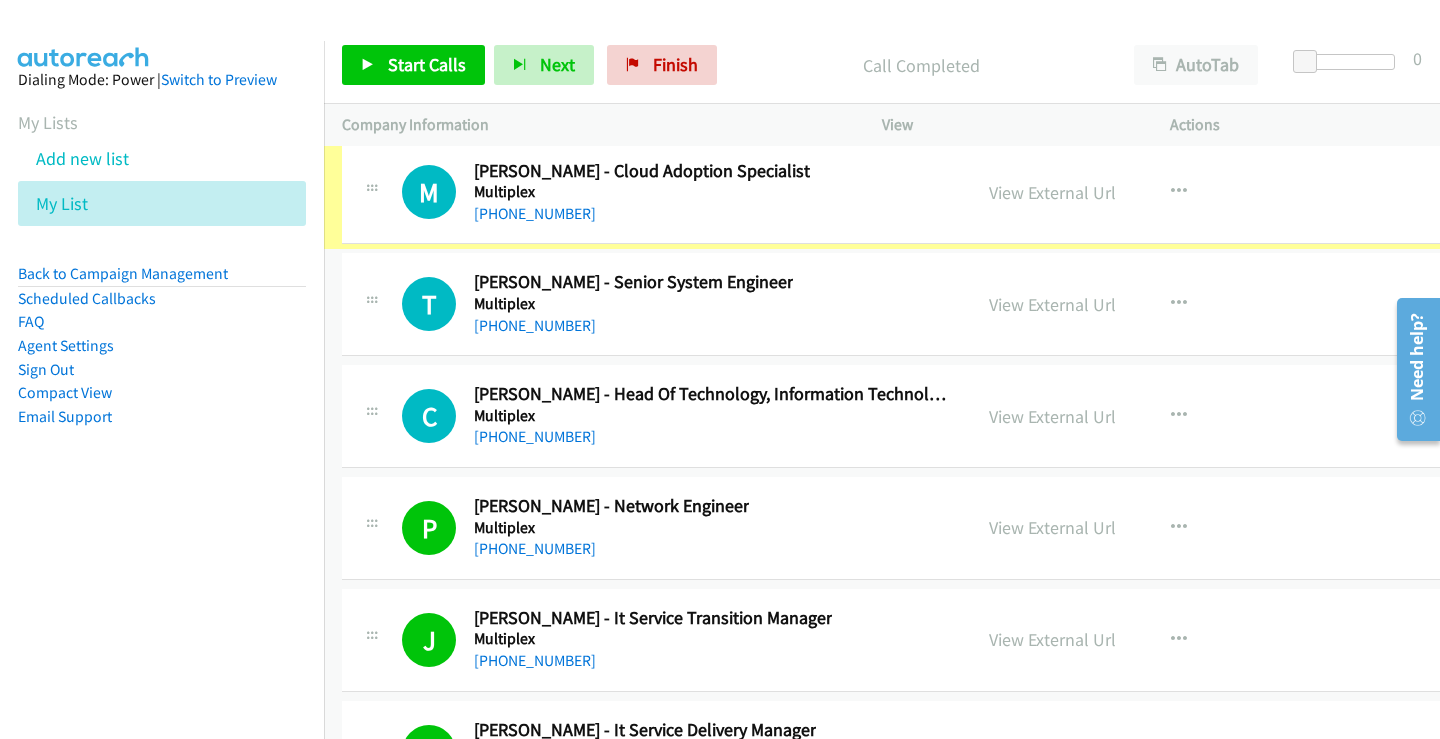 scroll, scrollTop: 25614, scrollLeft: 0, axis: vertical 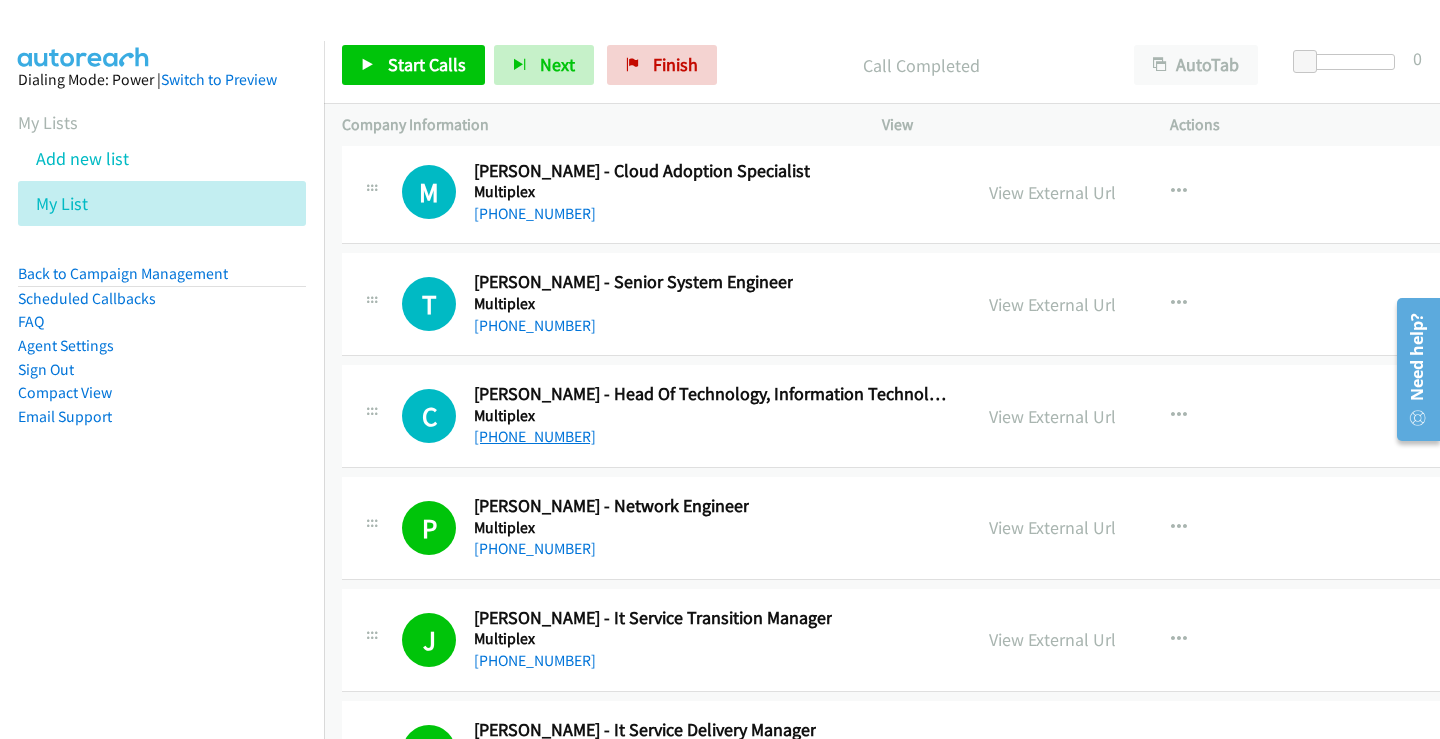 click on "[PHONE_NUMBER]" at bounding box center (535, 436) 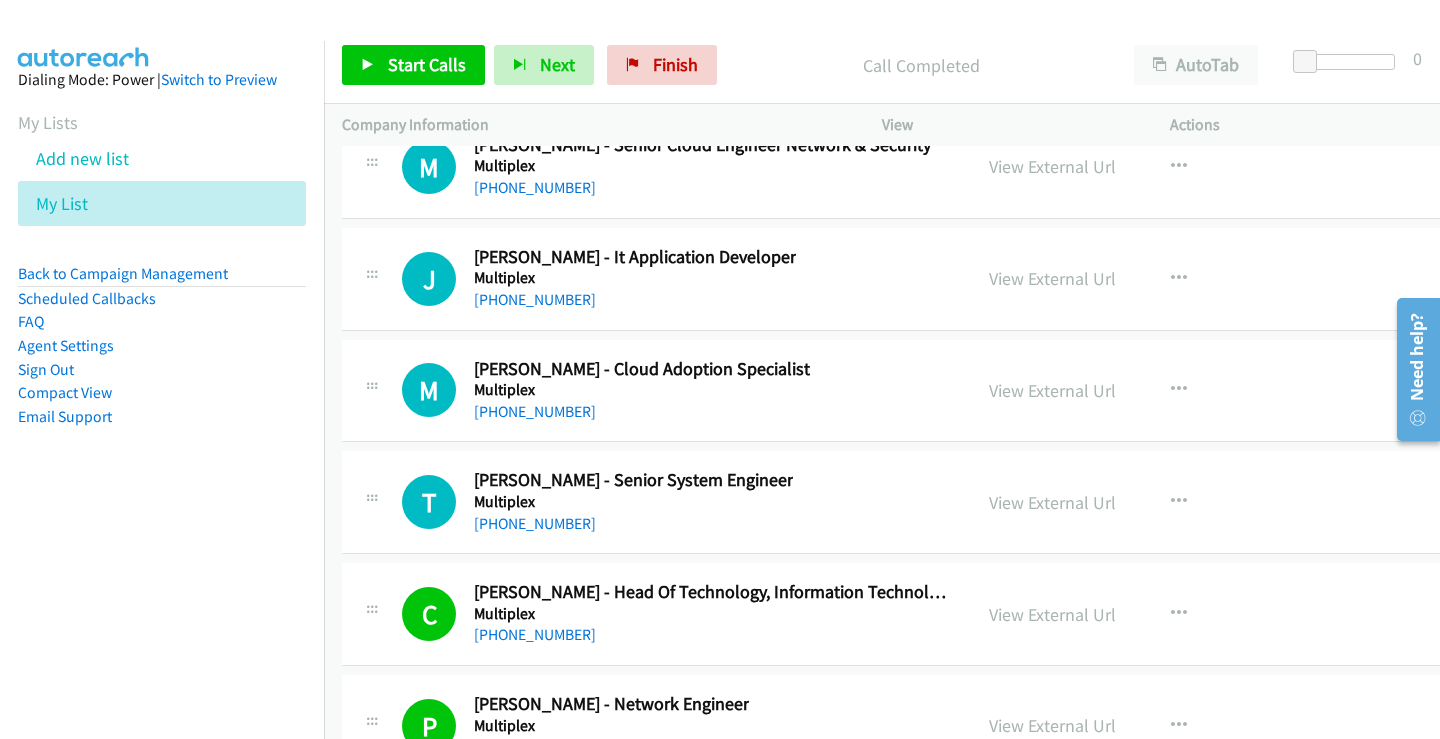scroll, scrollTop: 25414, scrollLeft: 0, axis: vertical 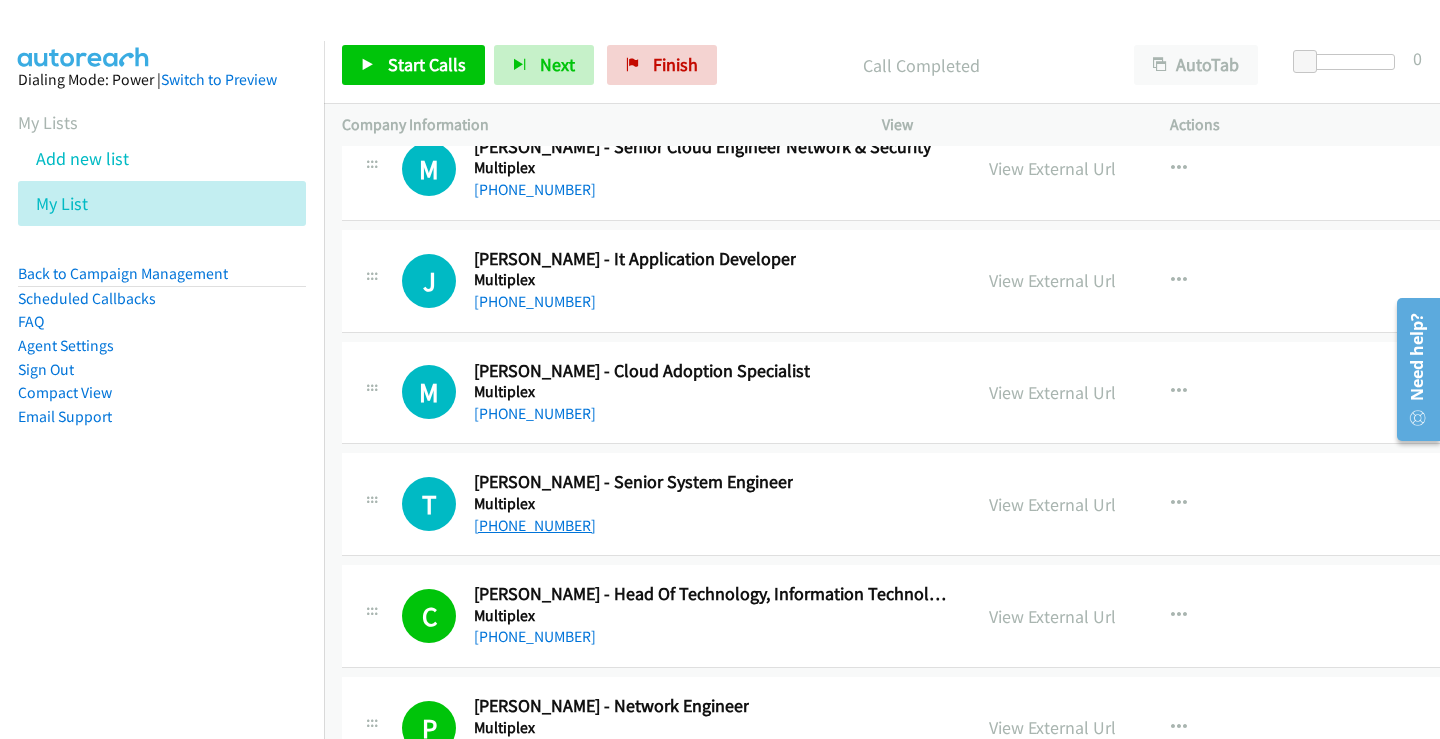 click on "[PHONE_NUMBER]" at bounding box center [535, 525] 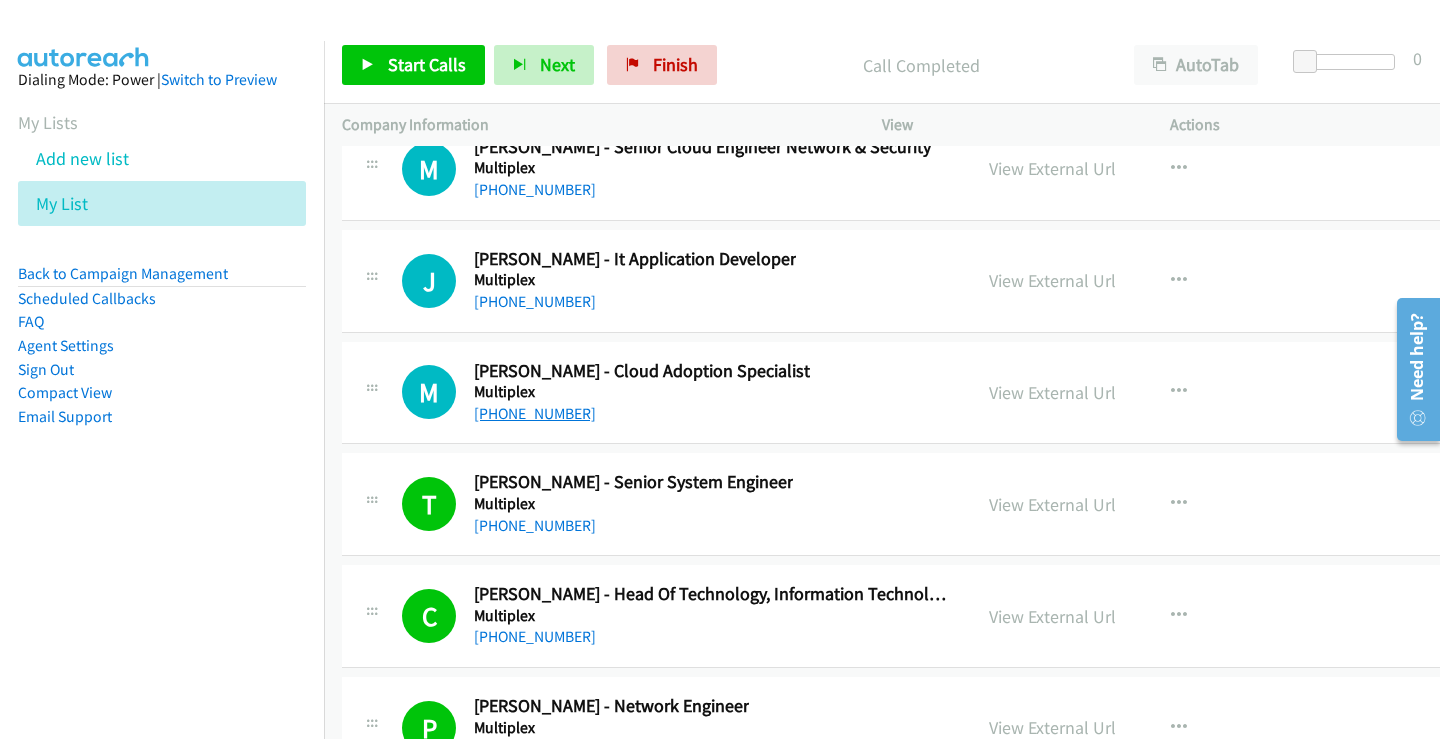 click on "[PHONE_NUMBER]" at bounding box center (535, 413) 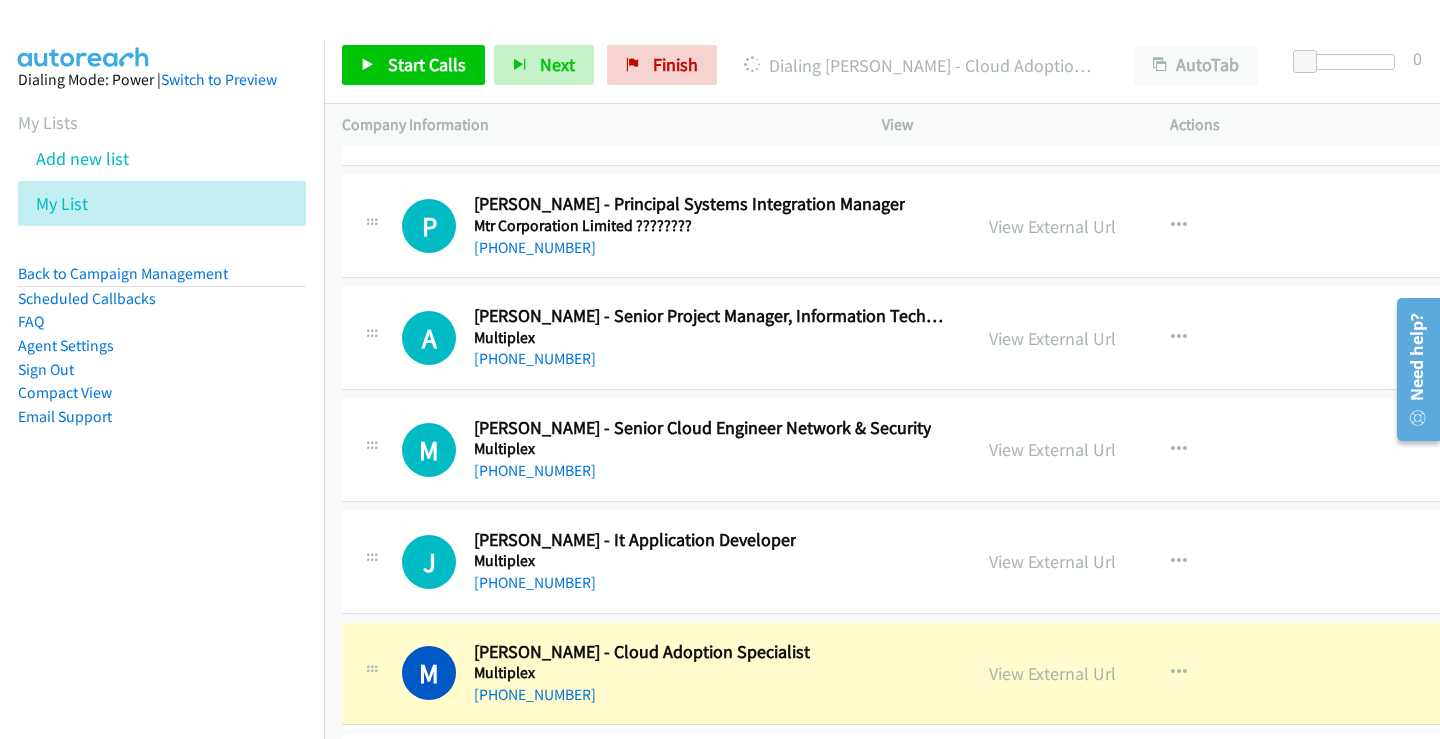 scroll, scrollTop: 25114, scrollLeft: 0, axis: vertical 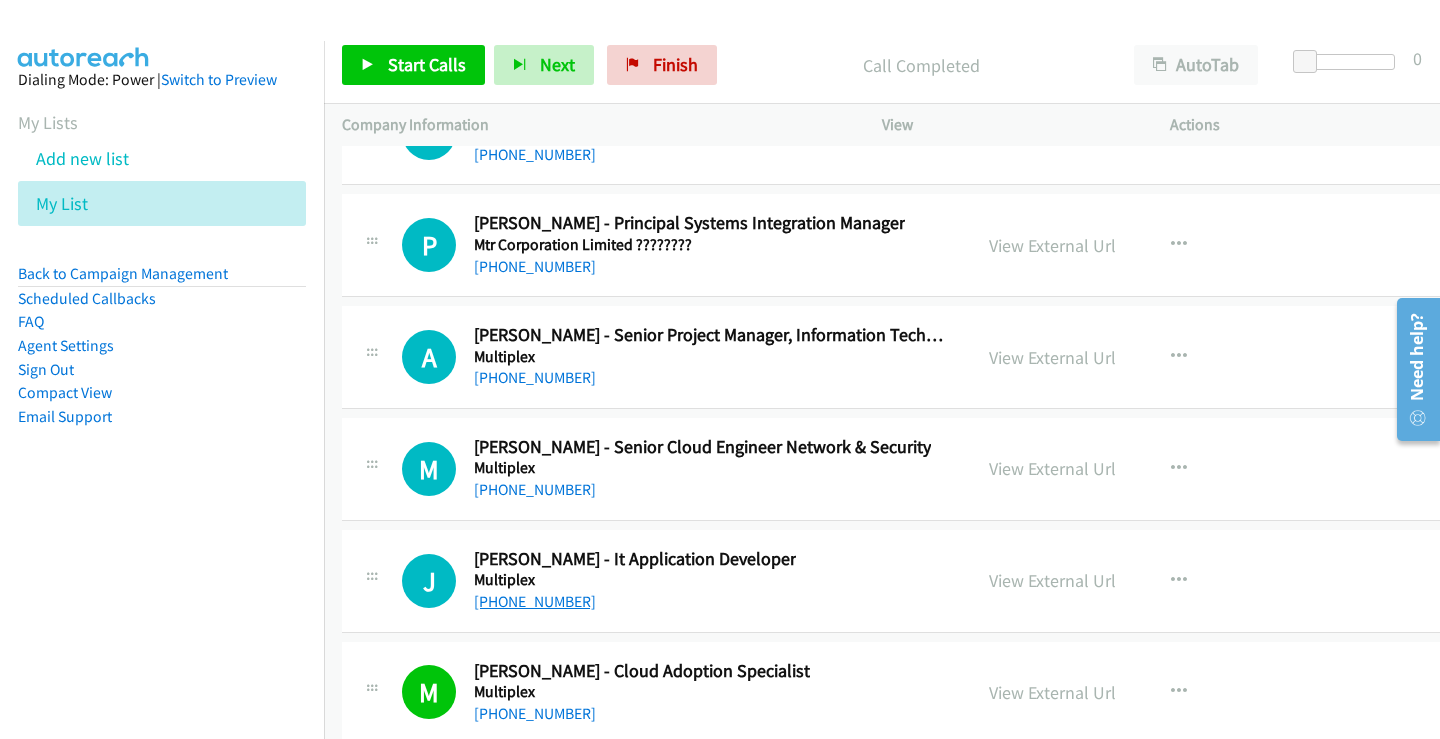 click on "[PHONE_NUMBER]" at bounding box center [535, 601] 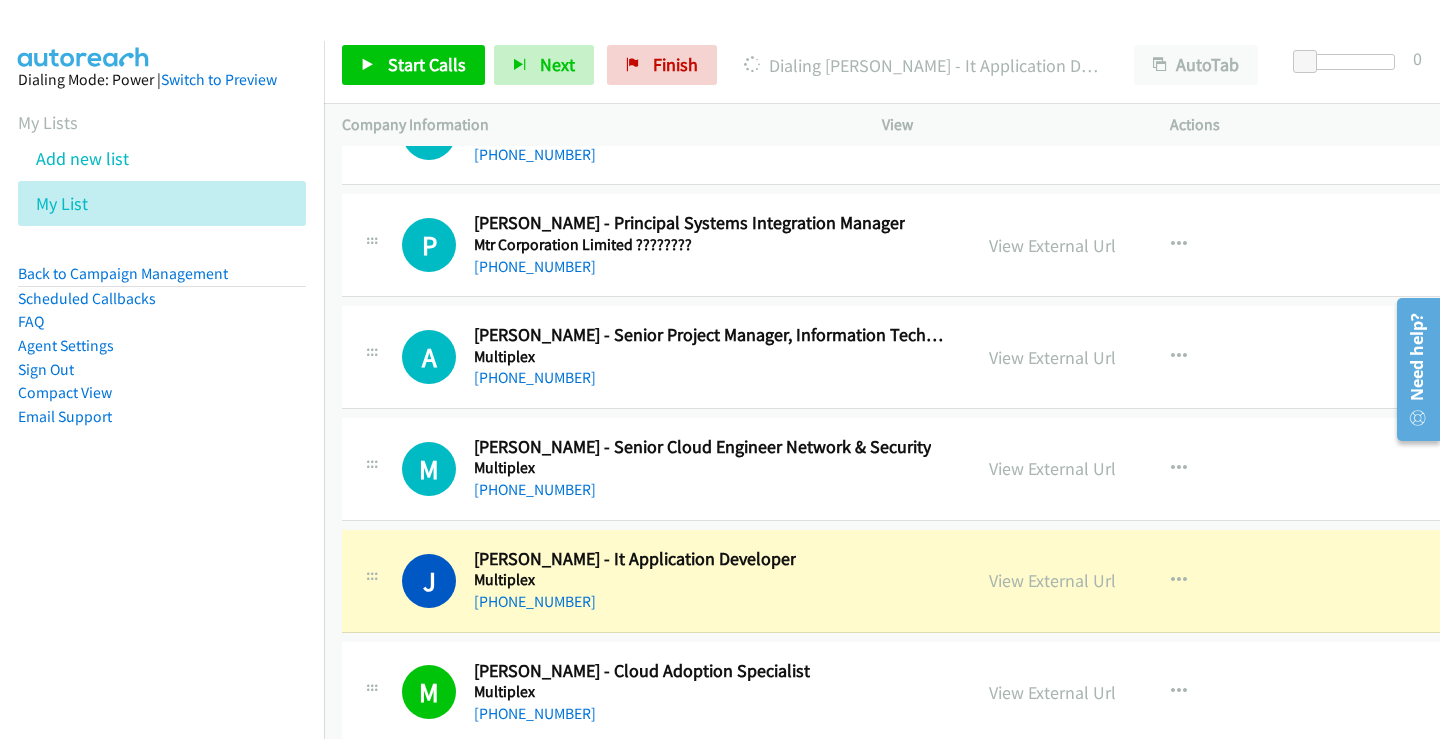 scroll, scrollTop: 25014, scrollLeft: 0, axis: vertical 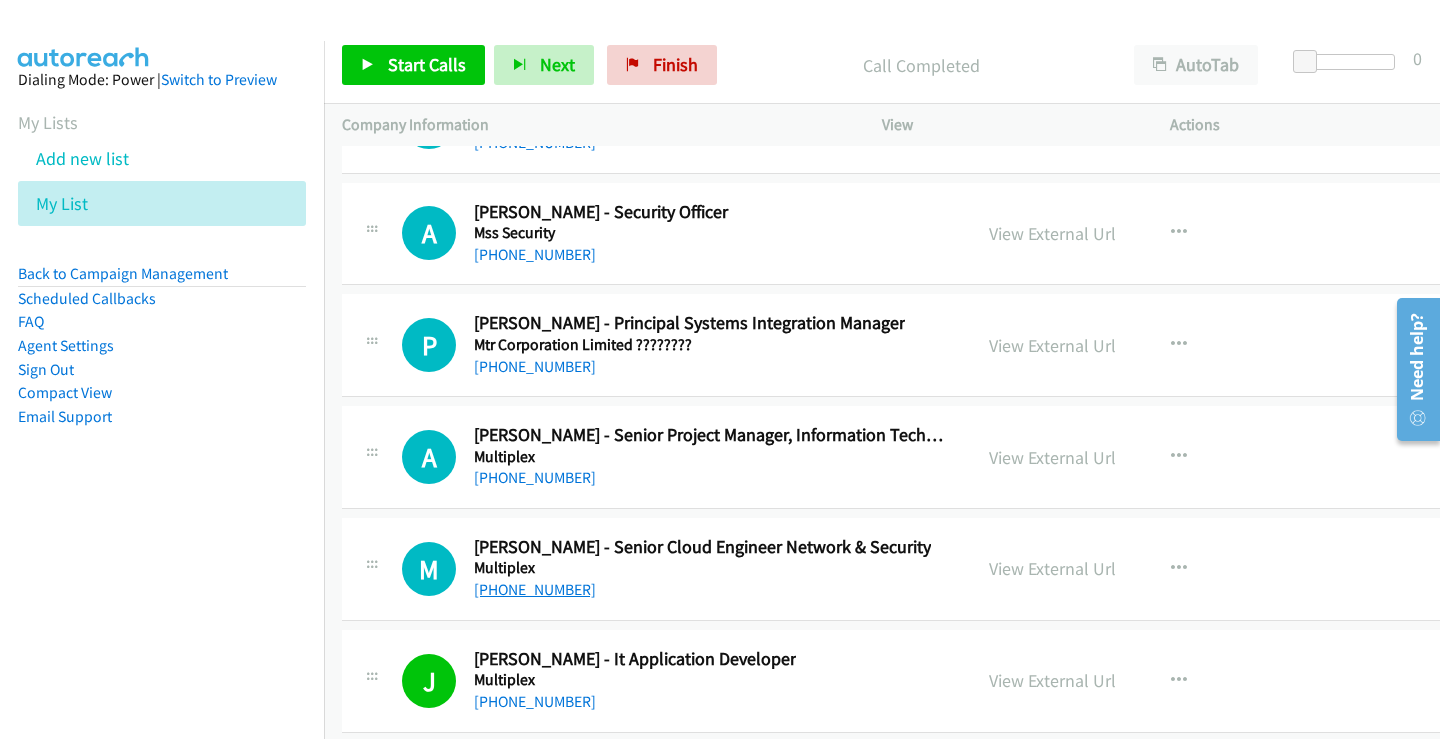 click on "[PHONE_NUMBER]" at bounding box center (535, 589) 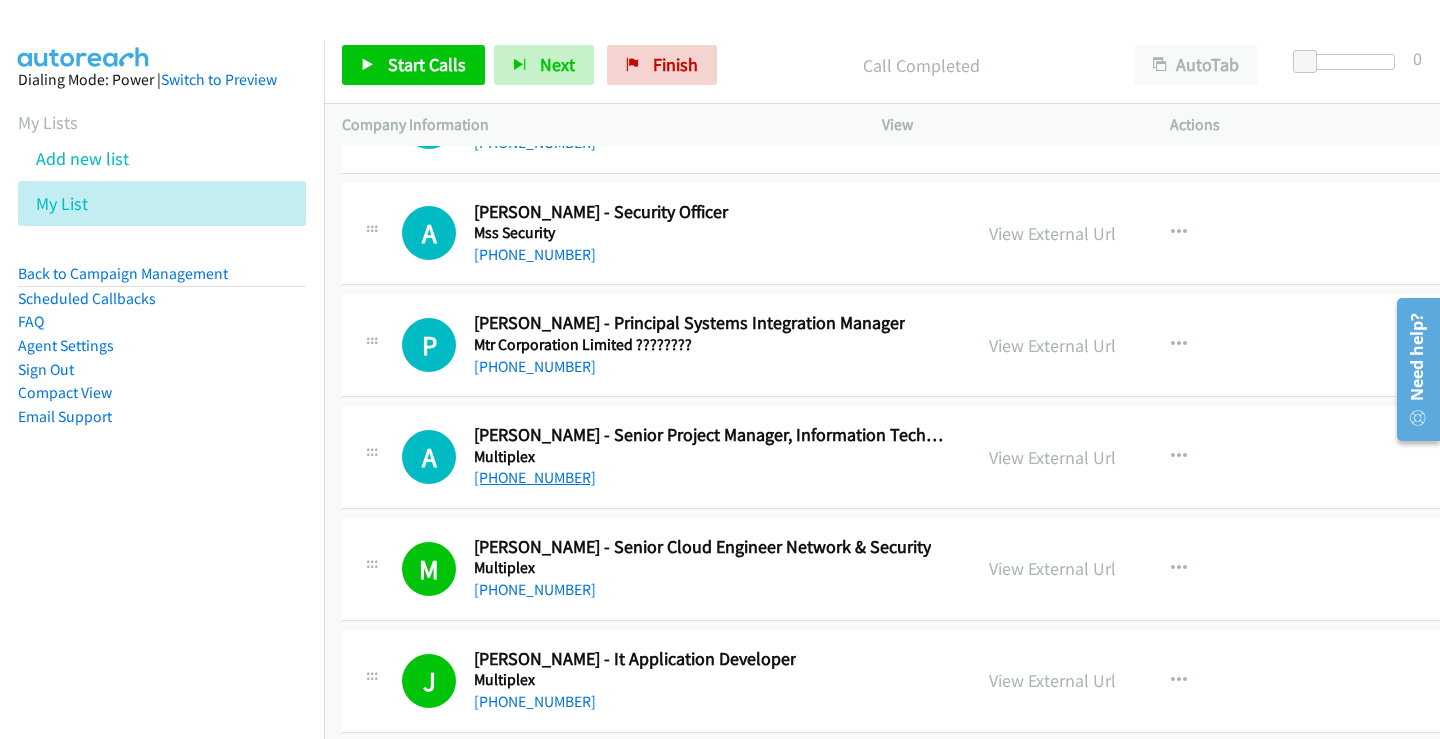click on "[PHONE_NUMBER]" at bounding box center (535, 477) 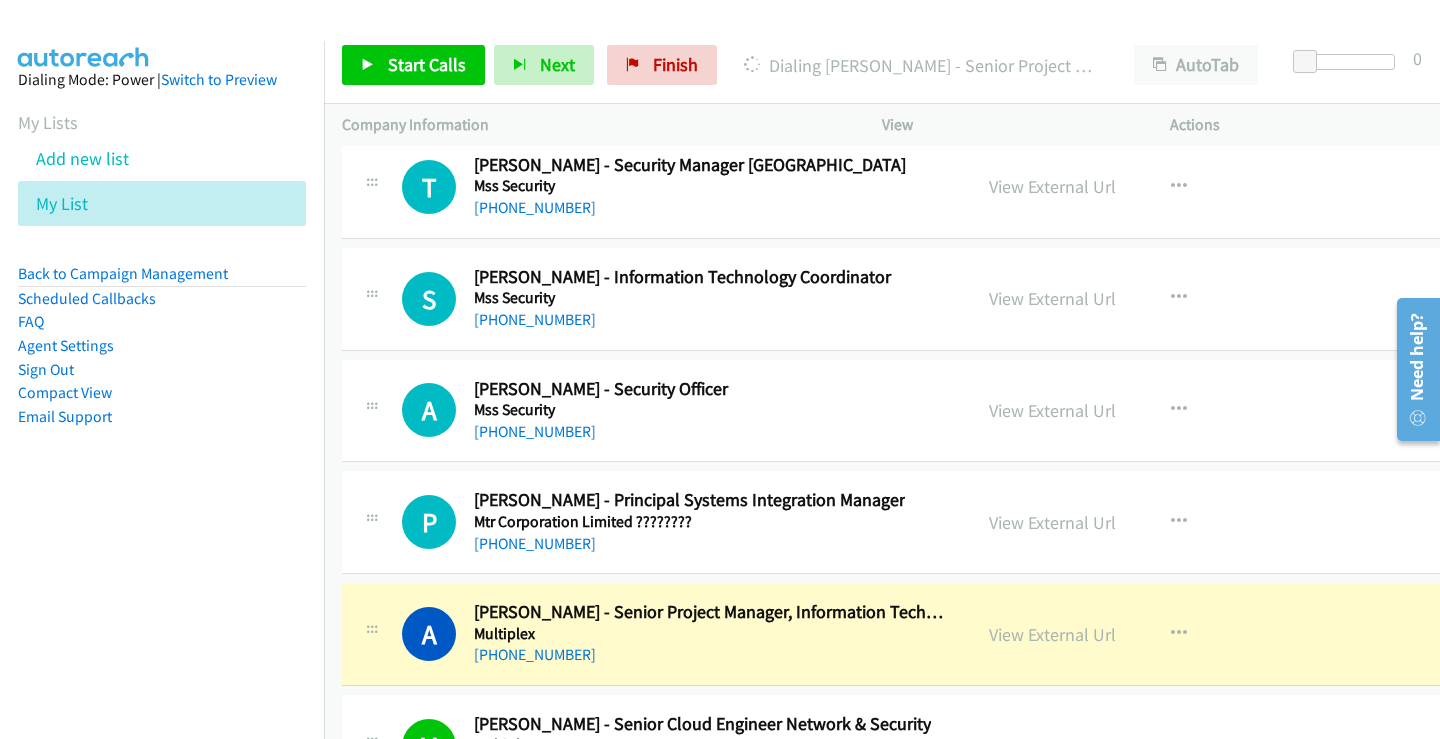 scroll, scrollTop: 24814, scrollLeft: 0, axis: vertical 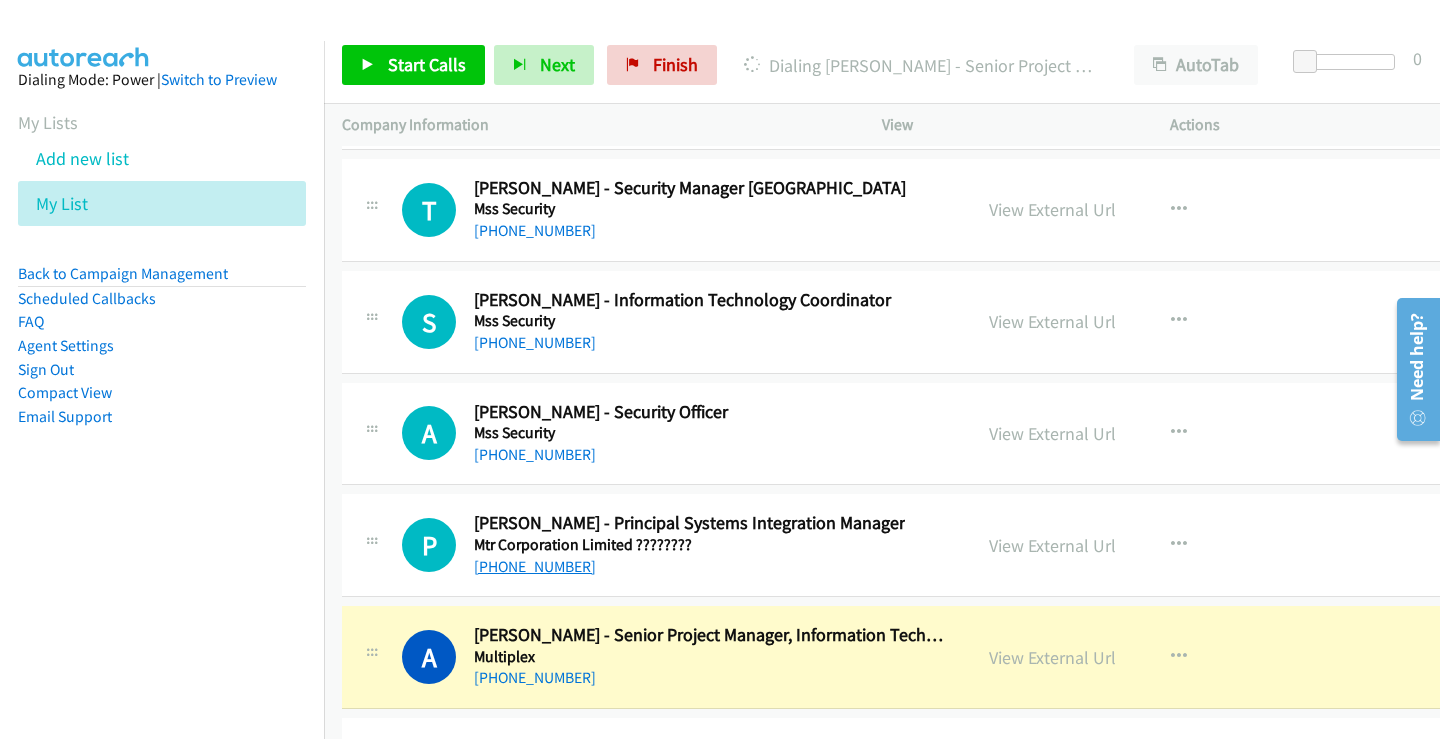 click on "[PHONE_NUMBER]" at bounding box center [535, 566] 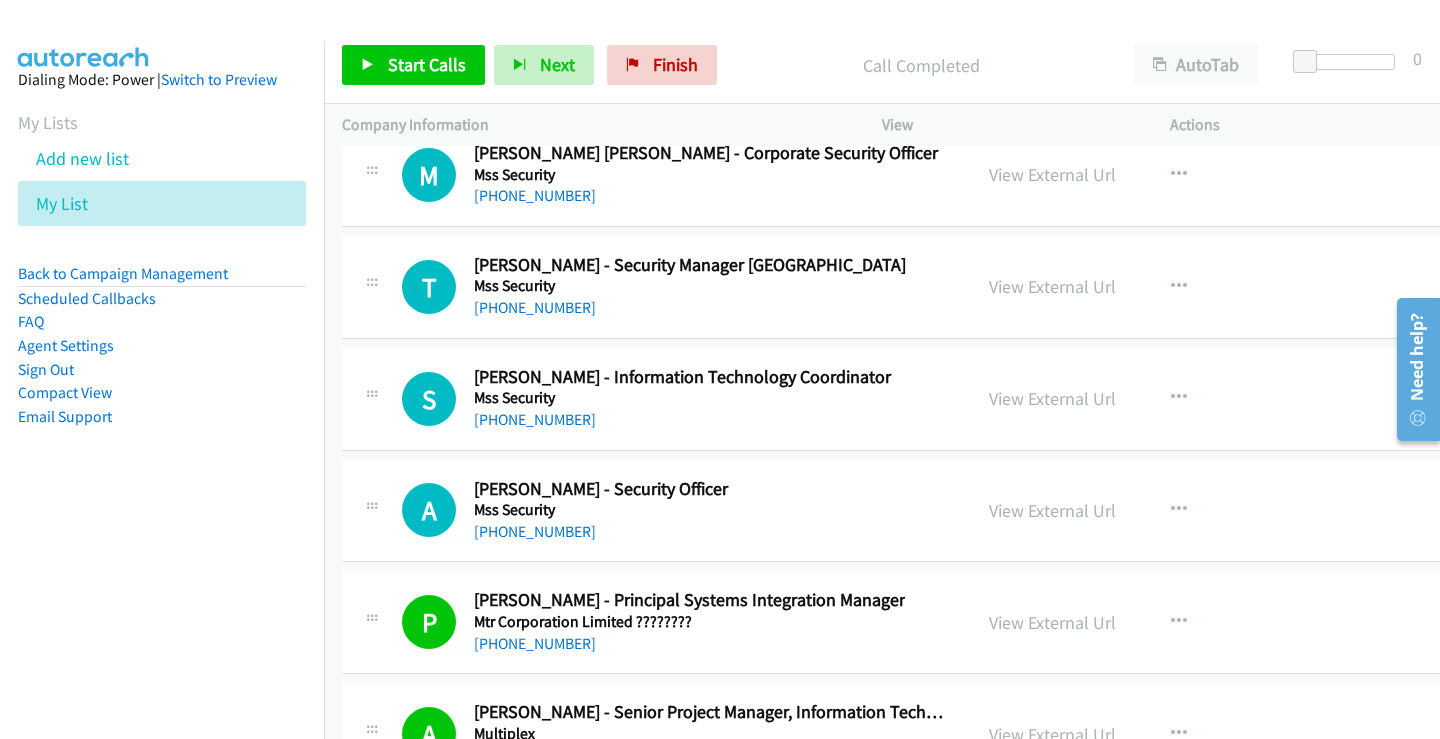 scroll, scrollTop: 24714, scrollLeft: 0, axis: vertical 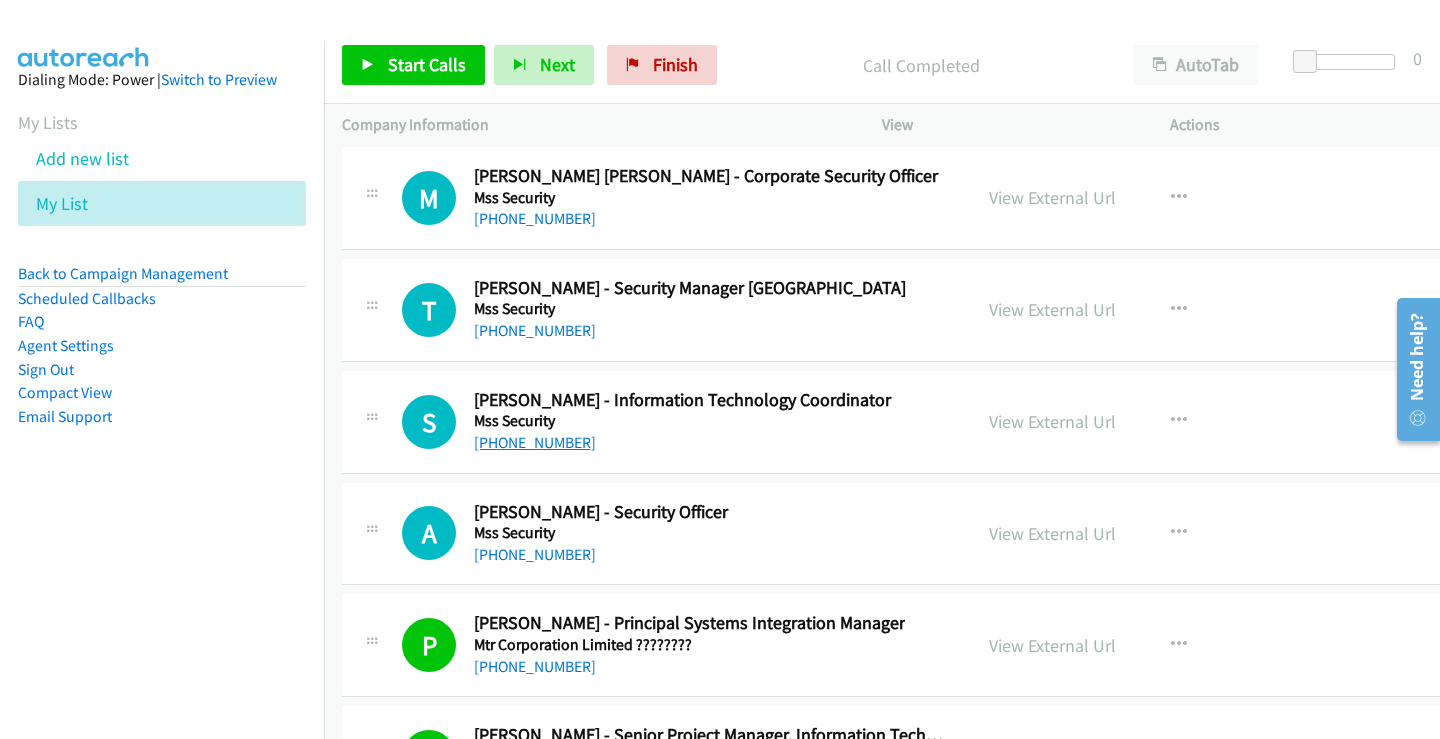 click on "[PHONE_NUMBER]" at bounding box center [535, 442] 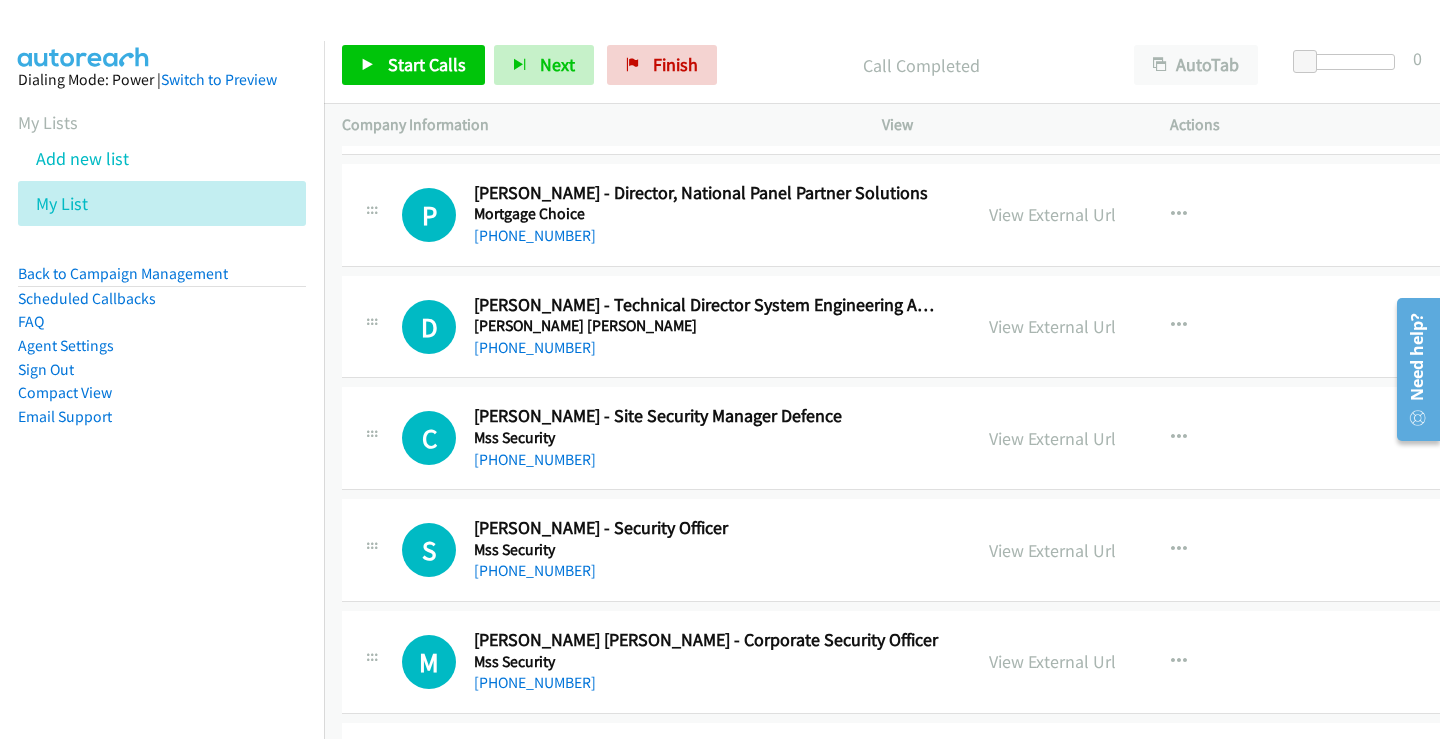 scroll, scrollTop: 24214, scrollLeft: 0, axis: vertical 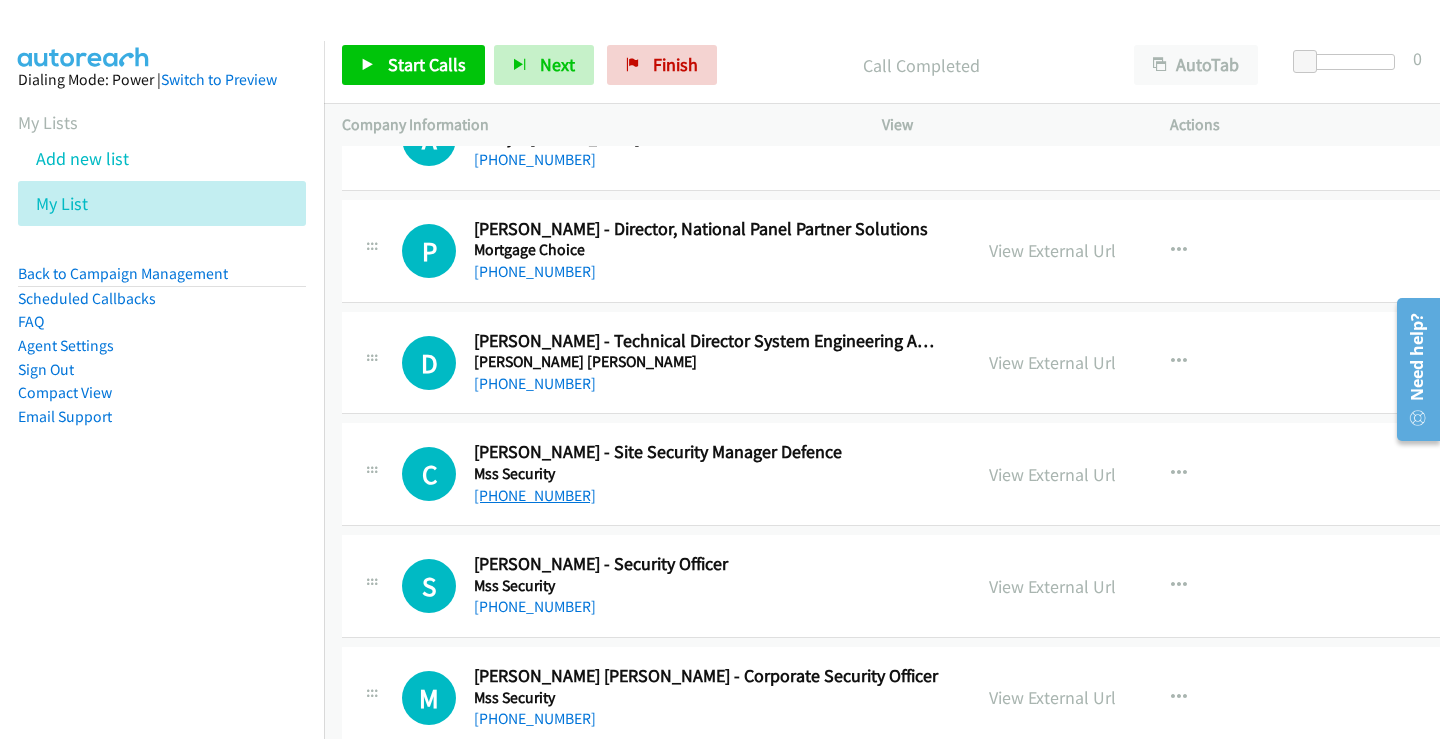 click on "[PHONE_NUMBER]" at bounding box center (535, 495) 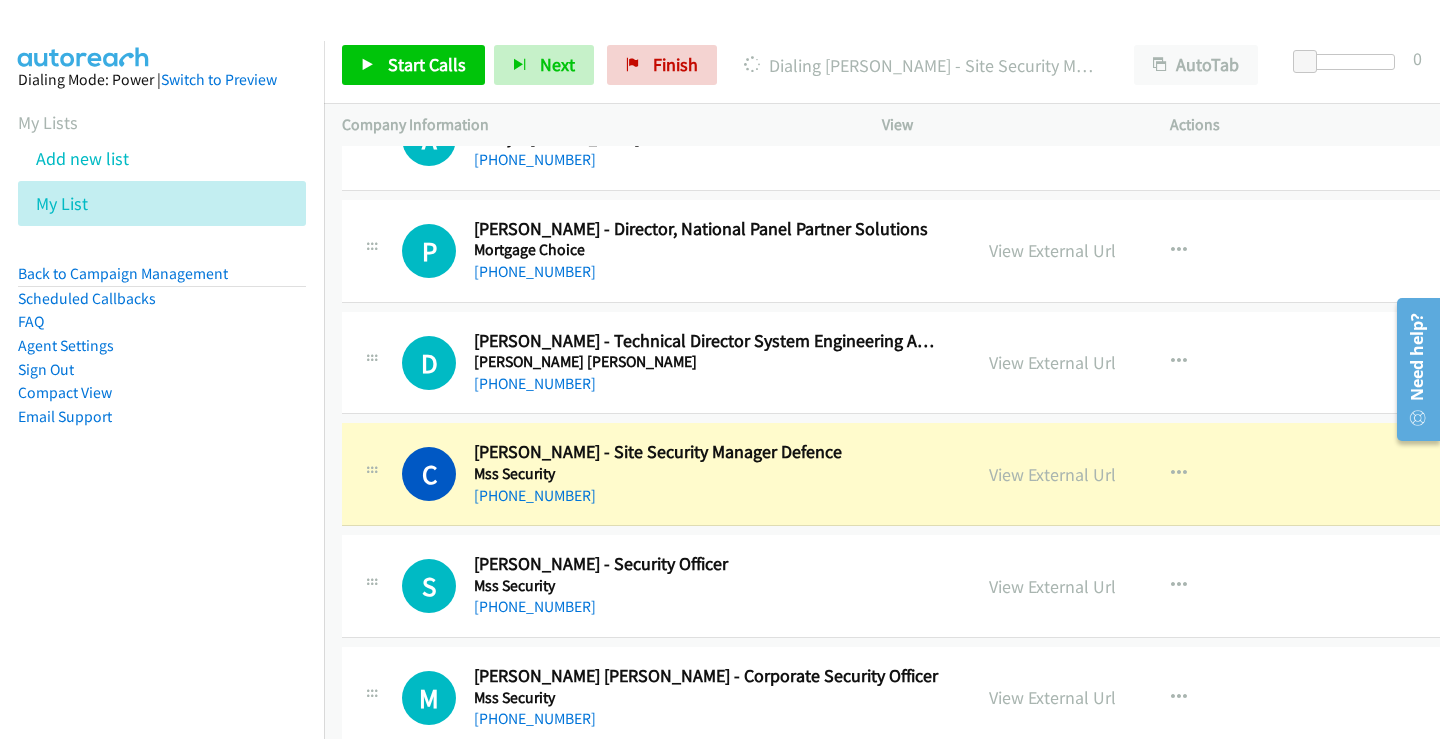 scroll, scrollTop: 24114, scrollLeft: 0, axis: vertical 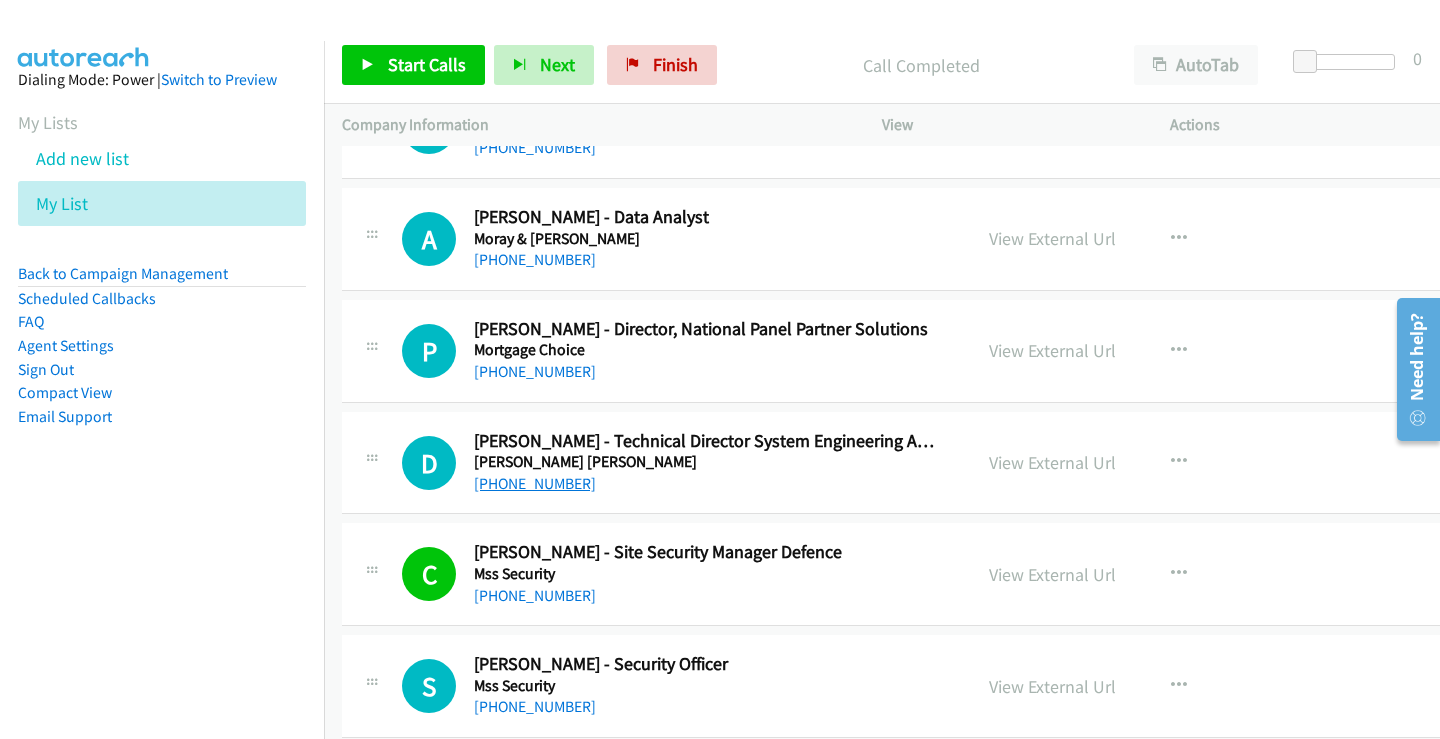 click on "[PHONE_NUMBER]" at bounding box center [535, 483] 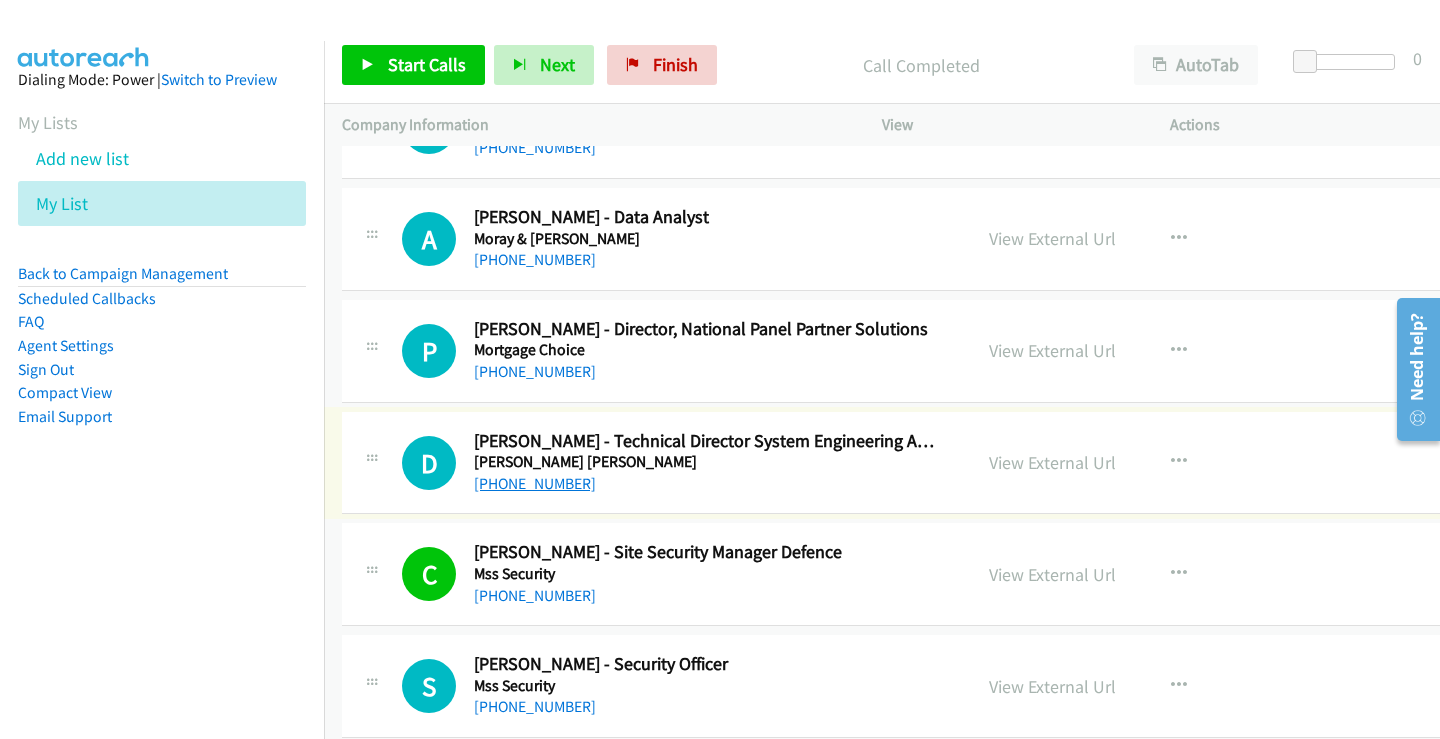 click on "[PHONE_NUMBER]" at bounding box center (535, 483) 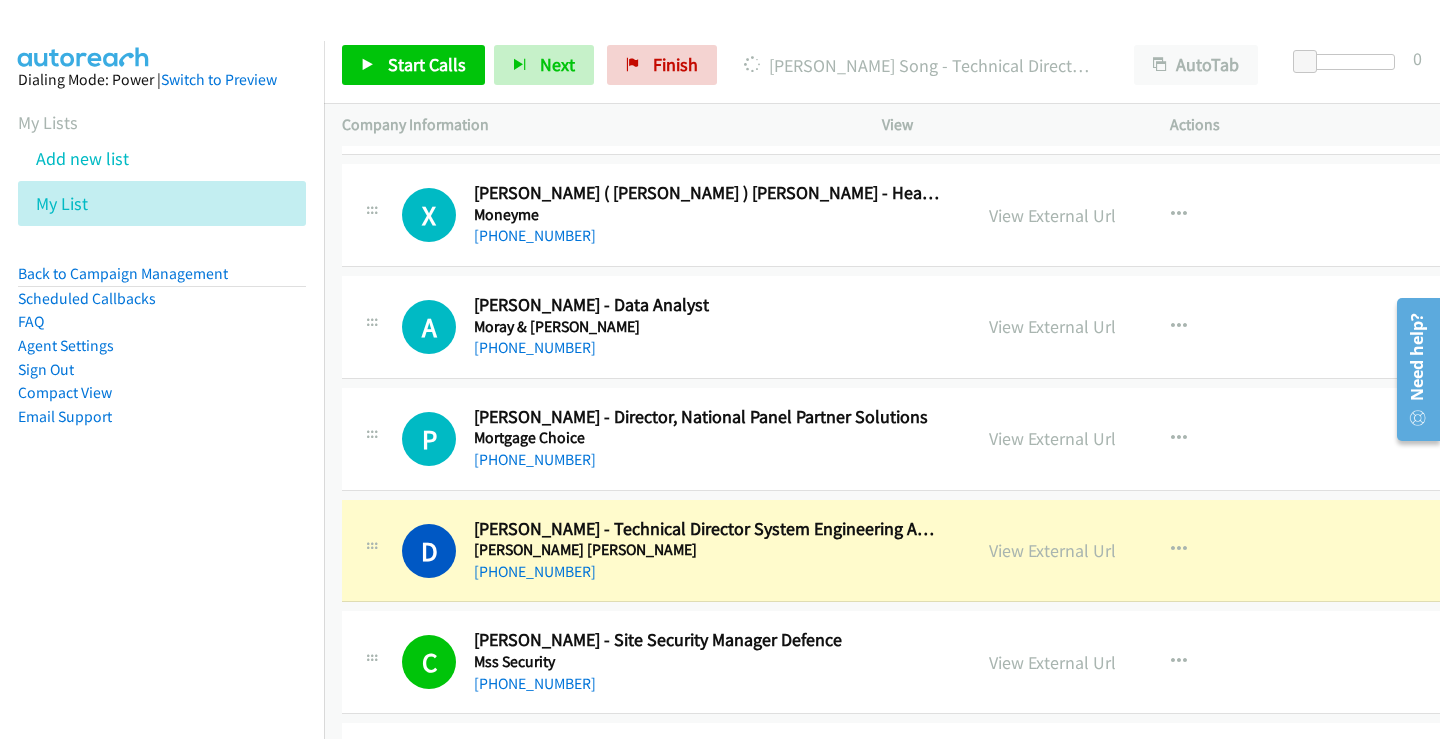 scroll, scrollTop: 24014, scrollLeft: 0, axis: vertical 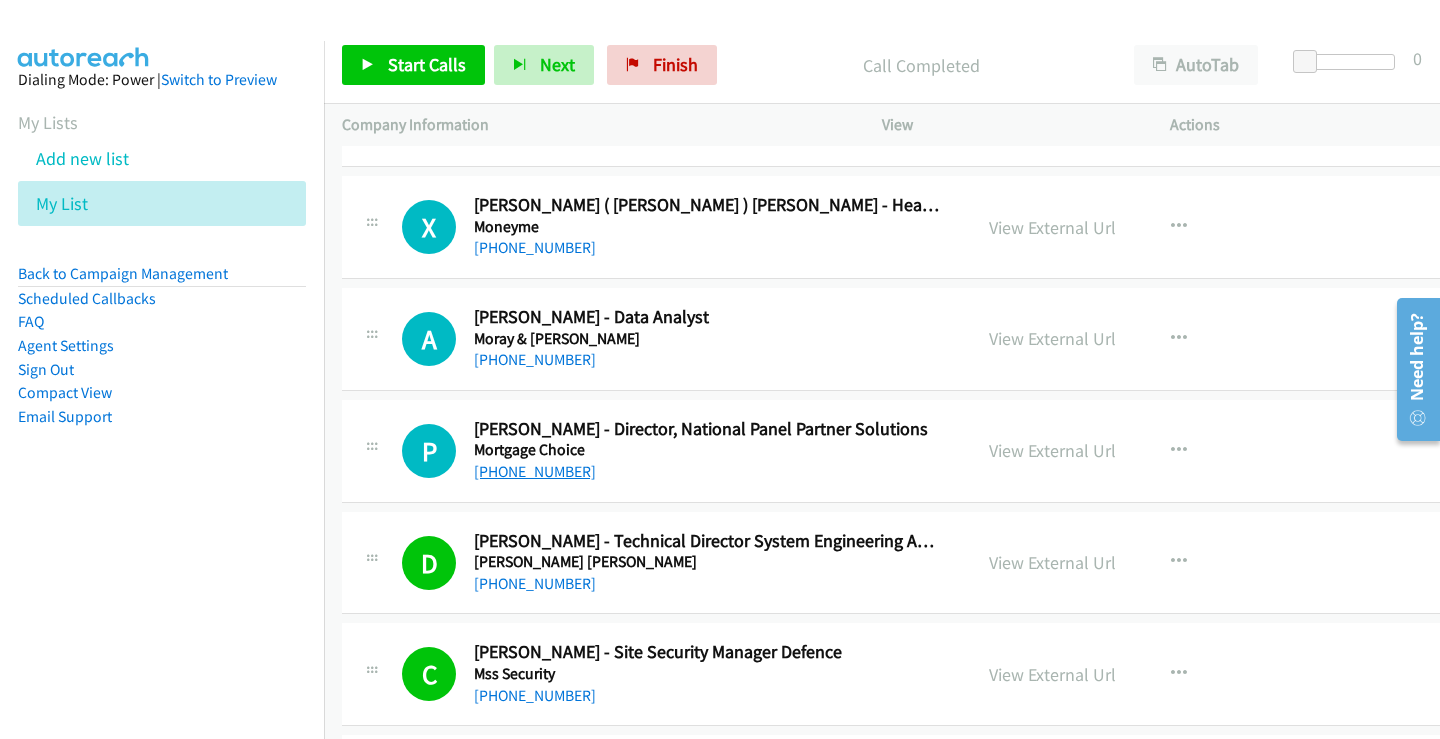 click on "[PHONE_NUMBER]" at bounding box center (535, 471) 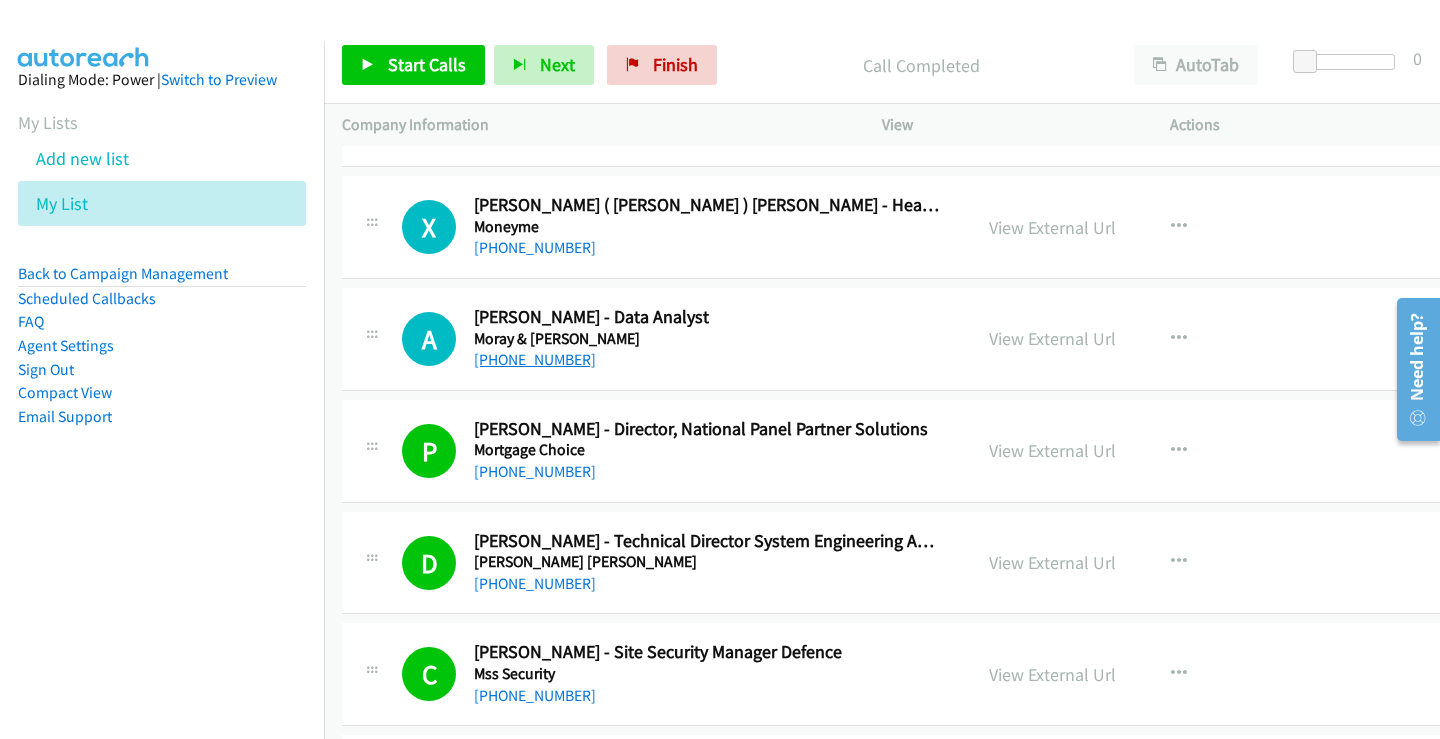 click on "[PHONE_NUMBER]" at bounding box center (535, 359) 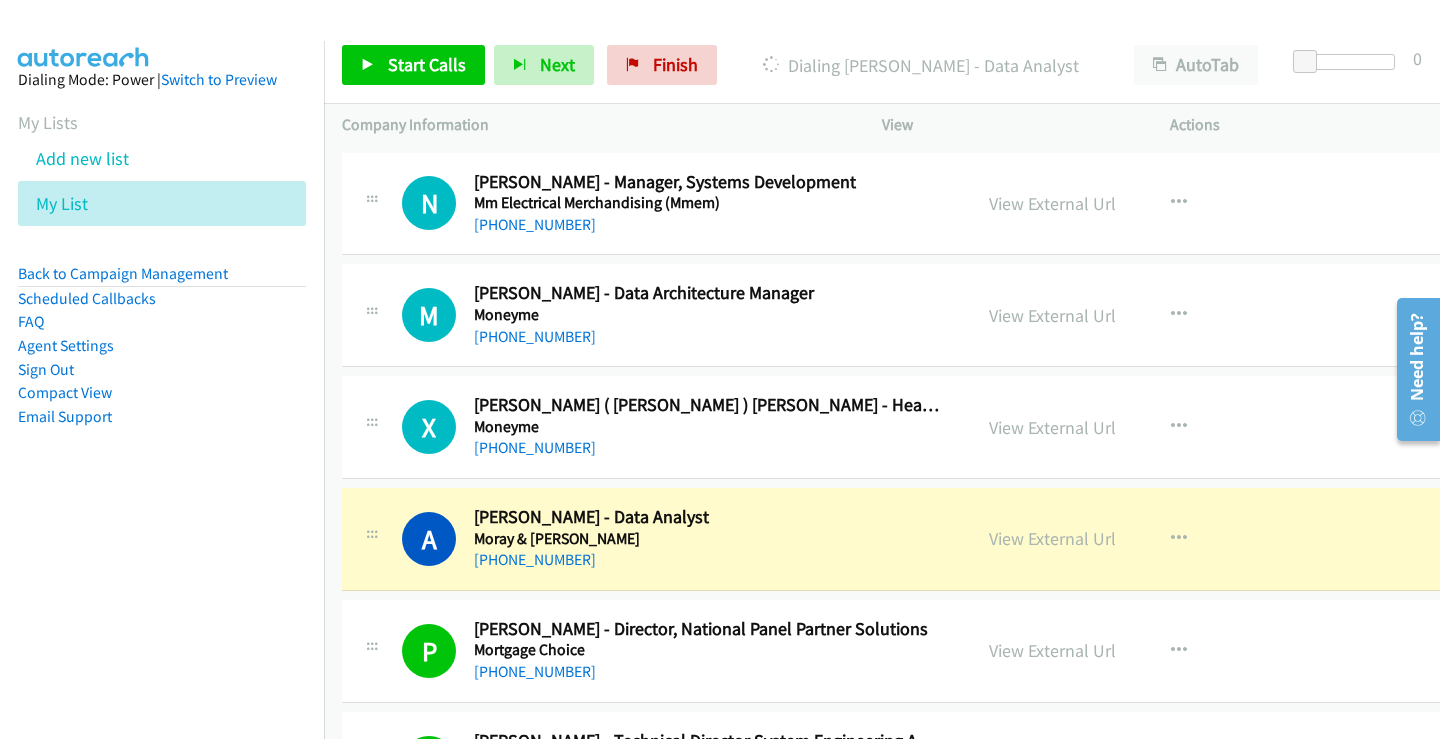 scroll, scrollTop: 23714, scrollLeft: 0, axis: vertical 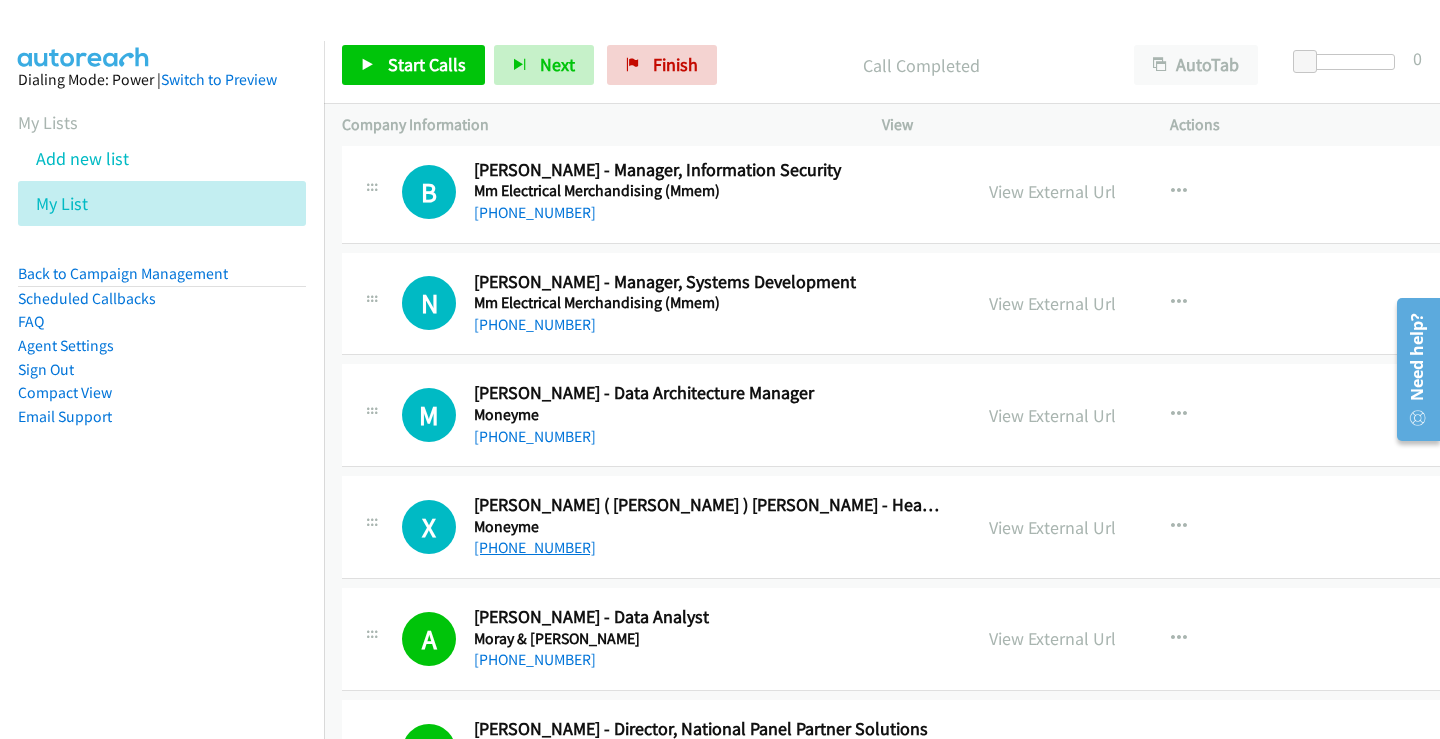 click on "[PHONE_NUMBER]" at bounding box center [535, 547] 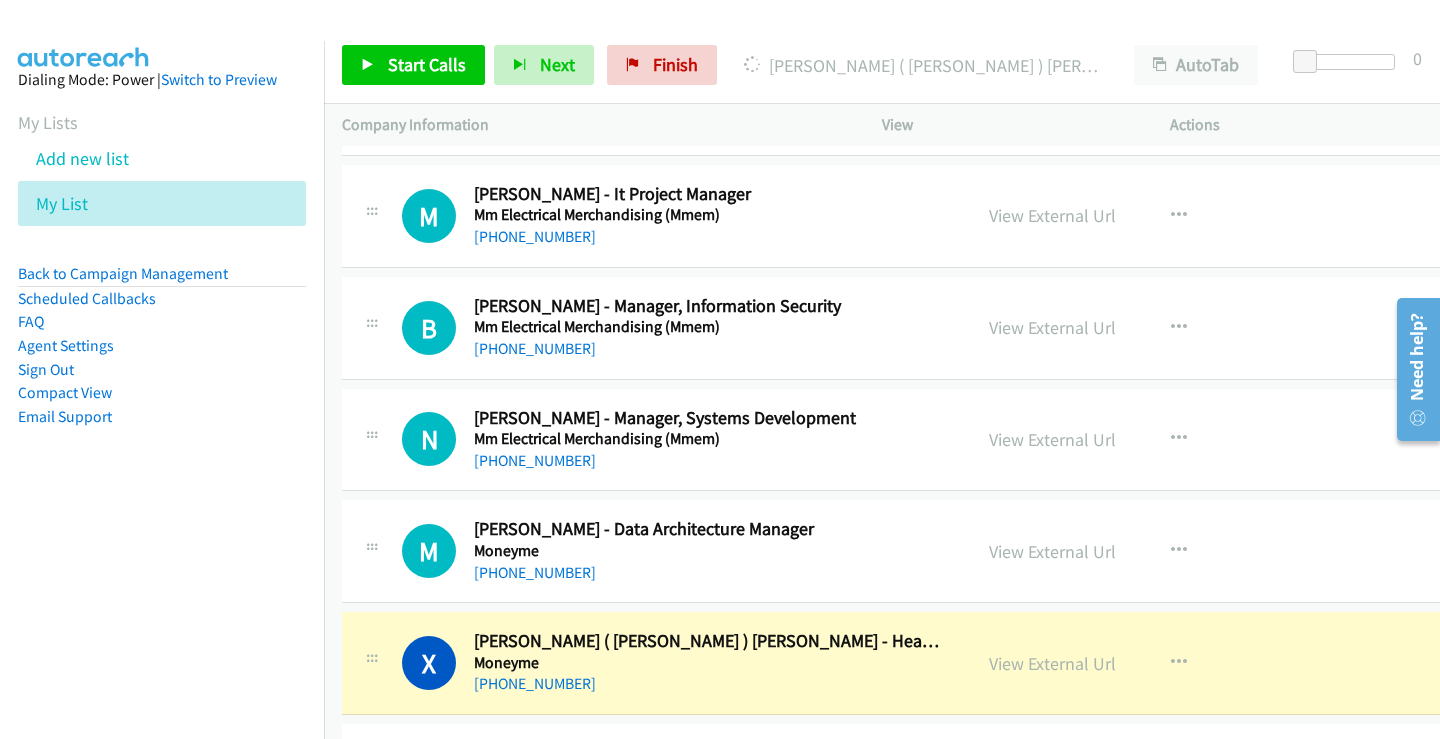 scroll, scrollTop: 23614, scrollLeft: 0, axis: vertical 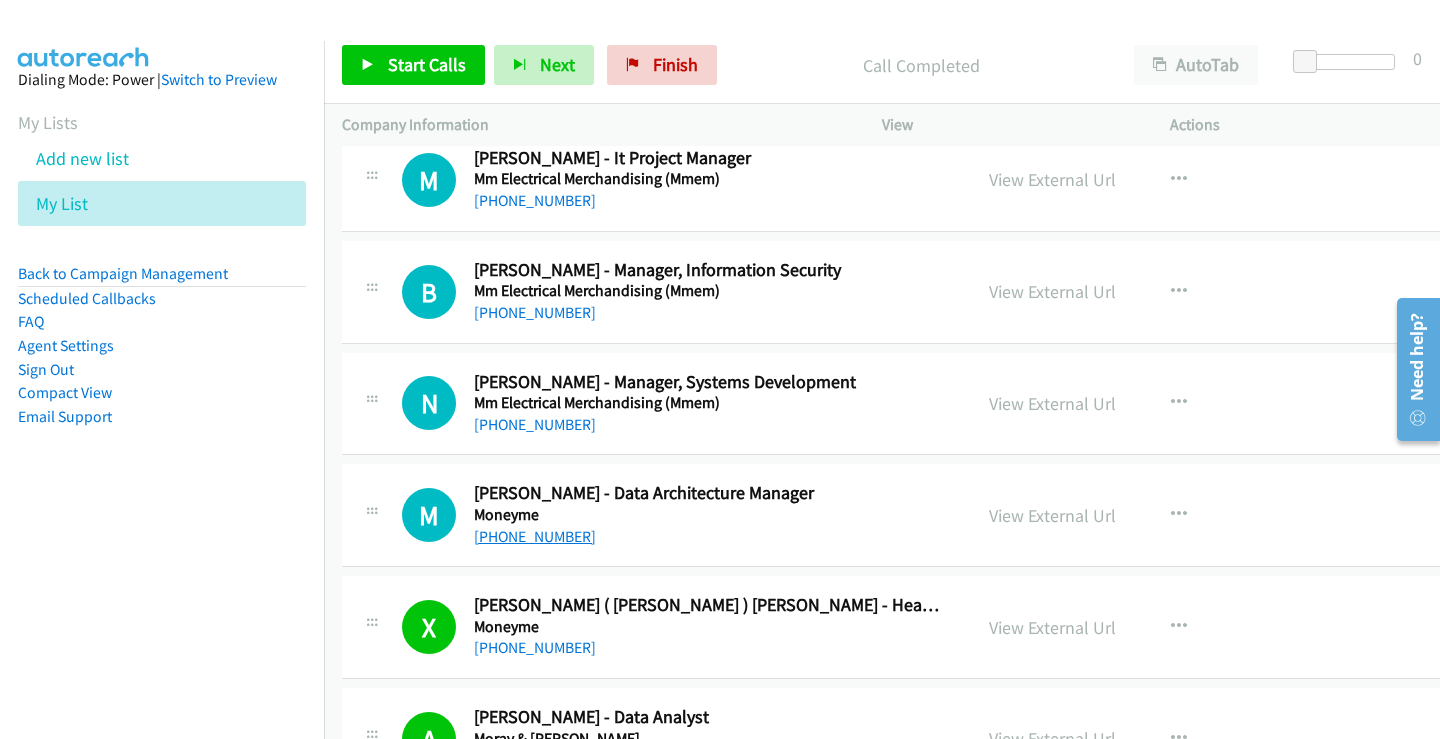 click on "[PHONE_NUMBER]" at bounding box center [535, 536] 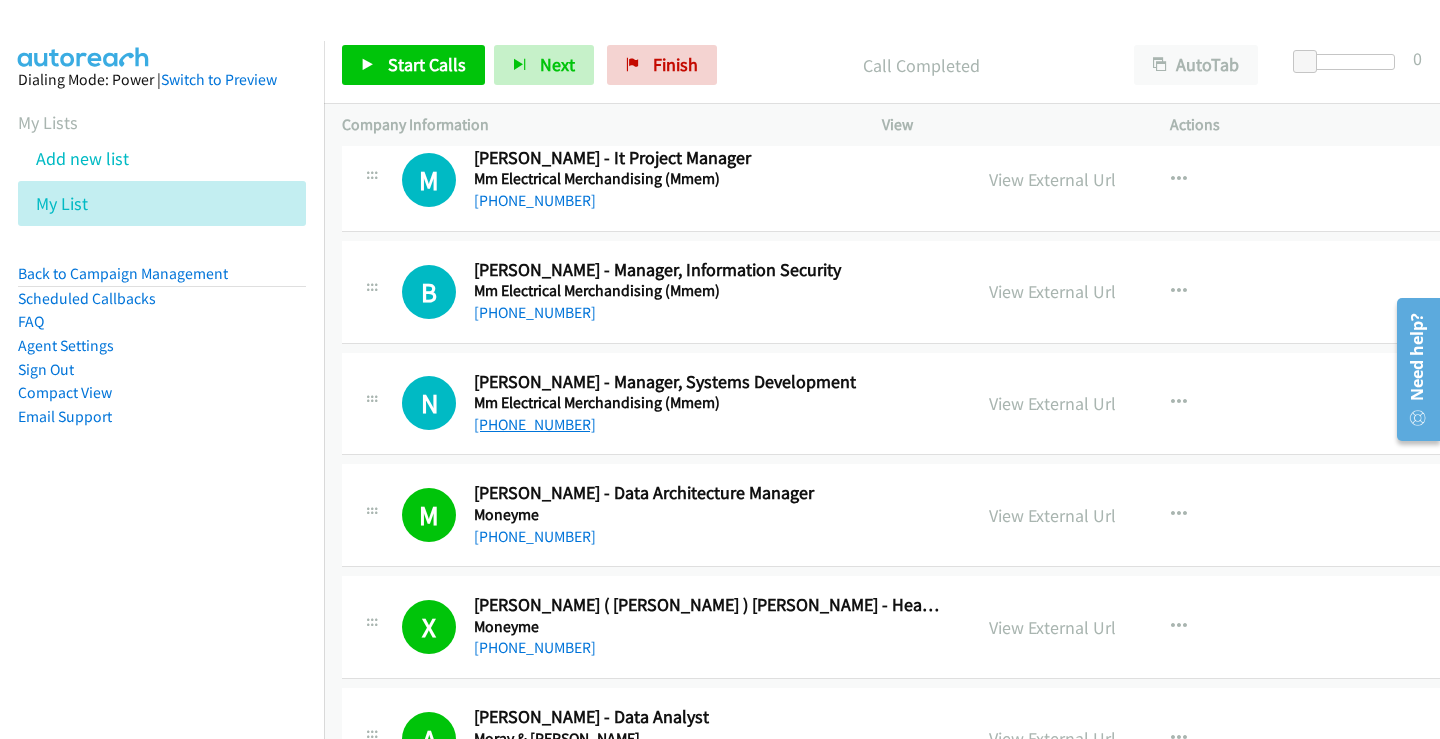click on "[PHONE_NUMBER]" at bounding box center [535, 424] 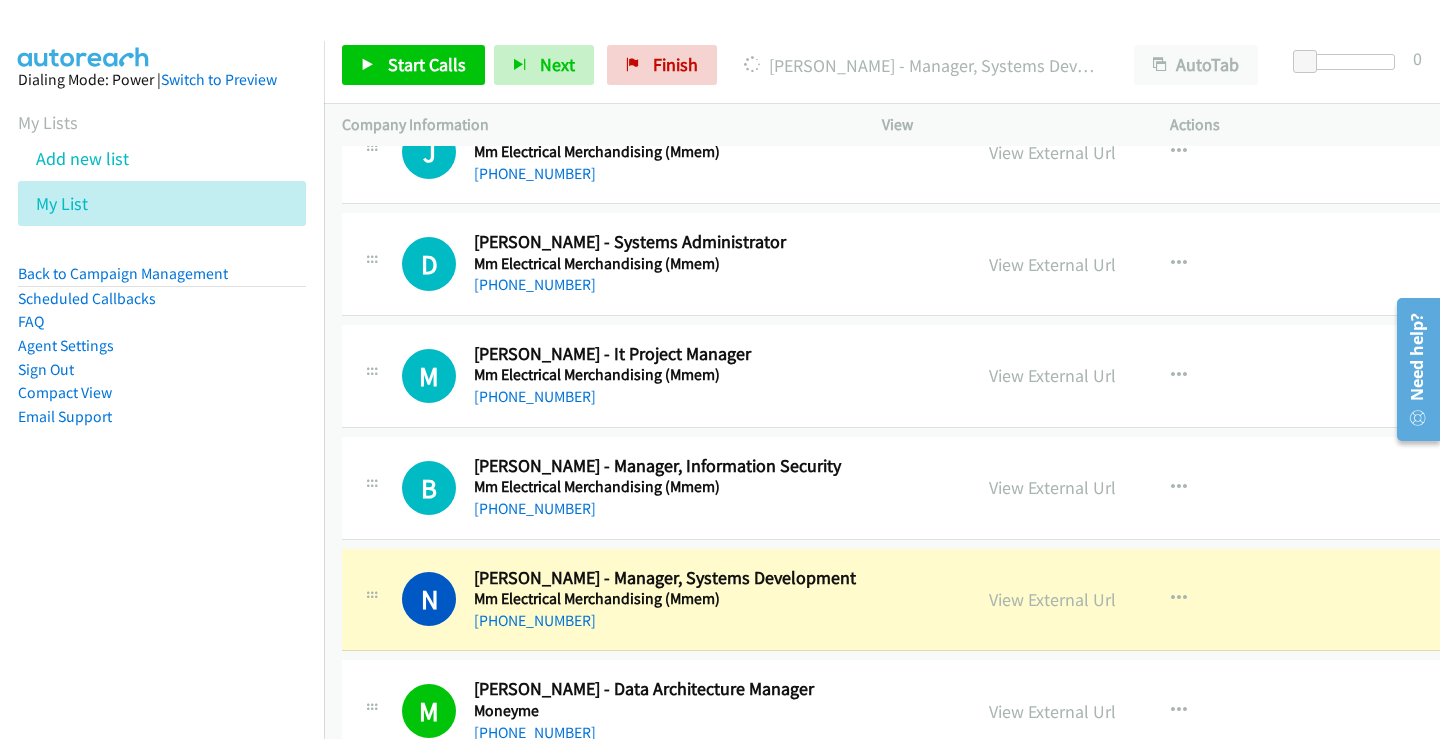 scroll, scrollTop: 23414, scrollLeft: 0, axis: vertical 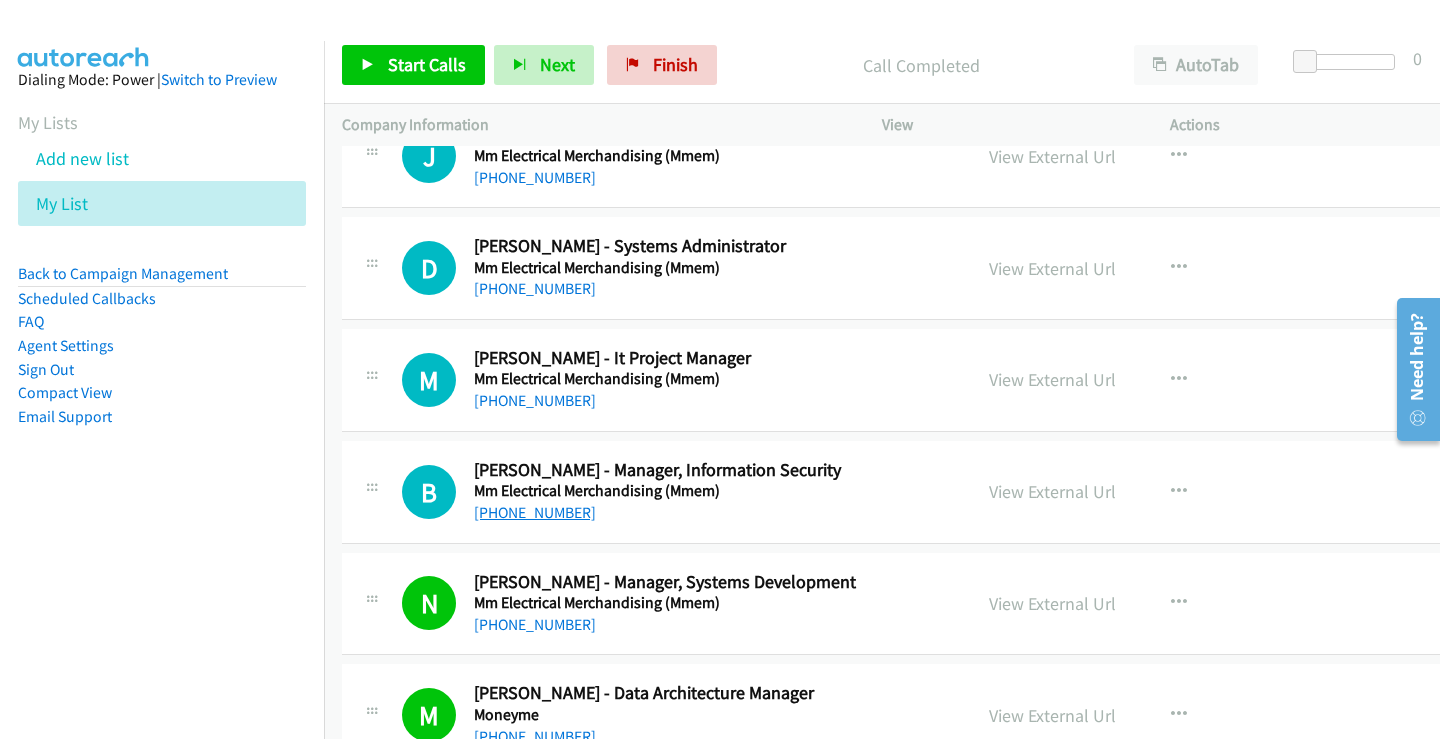 click on "[PHONE_NUMBER]" at bounding box center [535, 512] 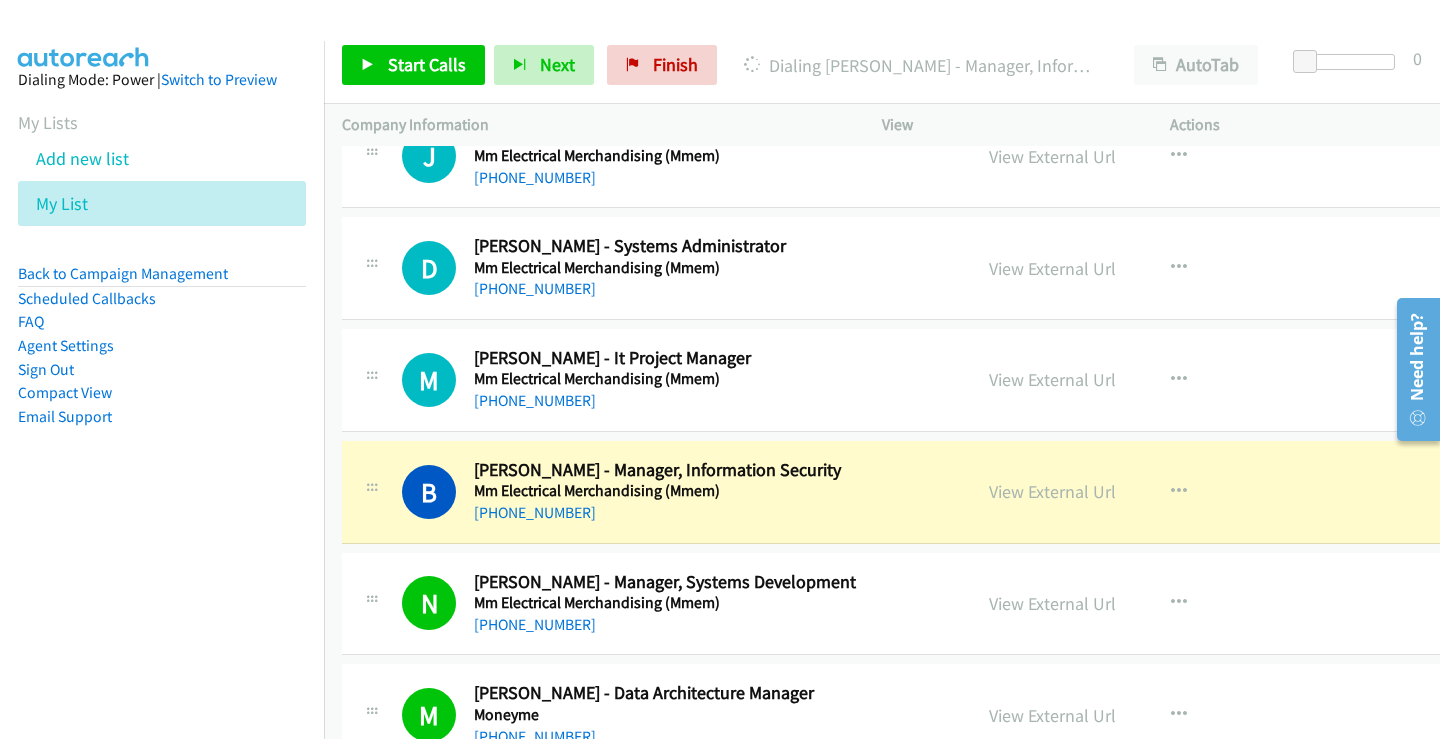 scroll, scrollTop: 23314, scrollLeft: 0, axis: vertical 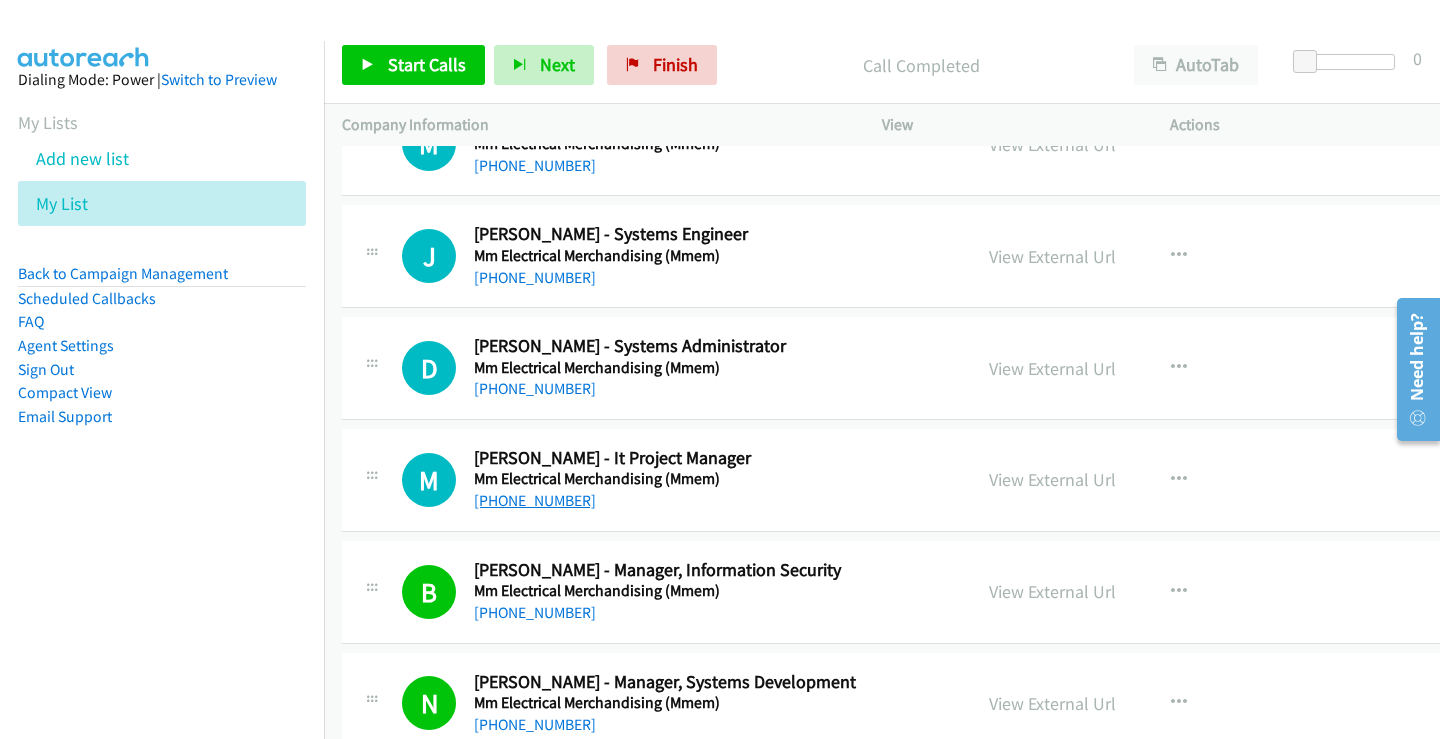 click on "[PHONE_NUMBER]" at bounding box center (535, 500) 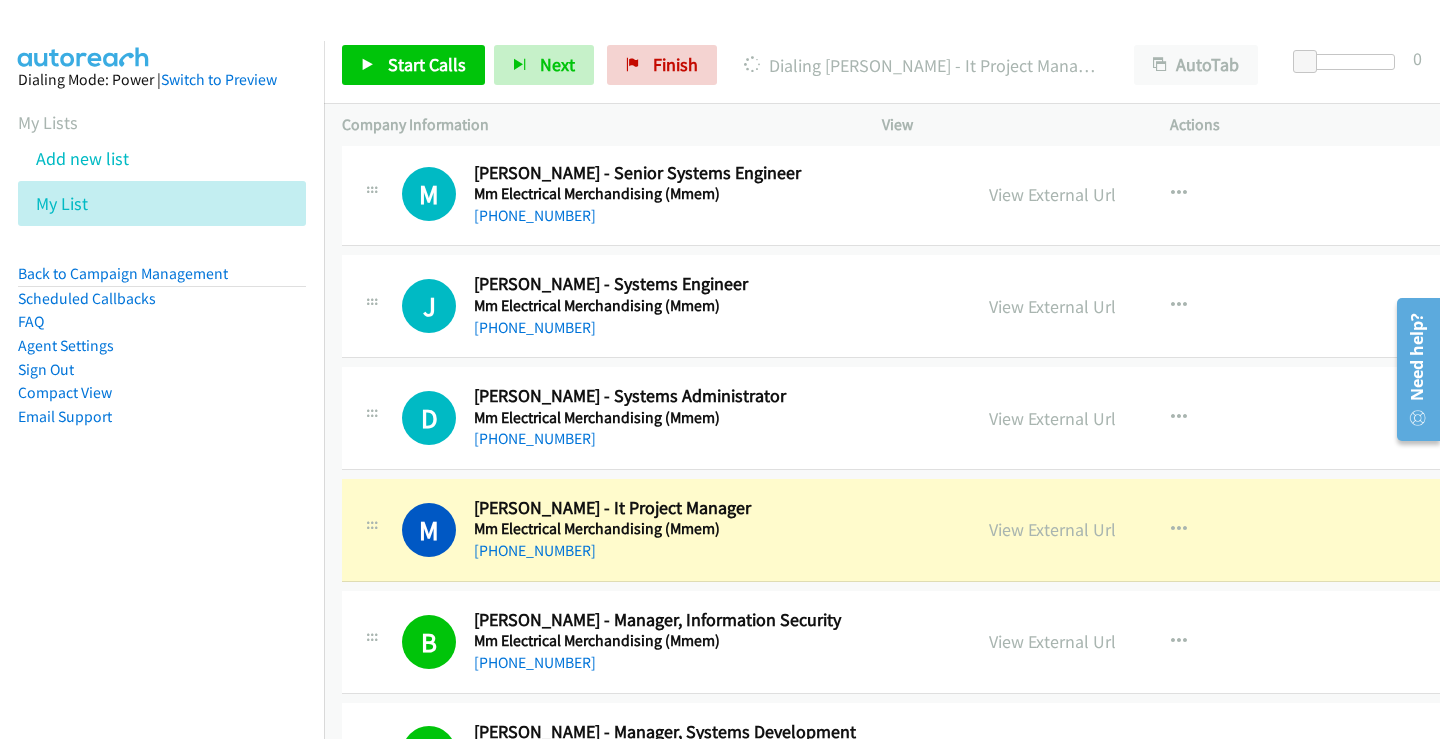 scroll, scrollTop: 23214, scrollLeft: 0, axis: vertical 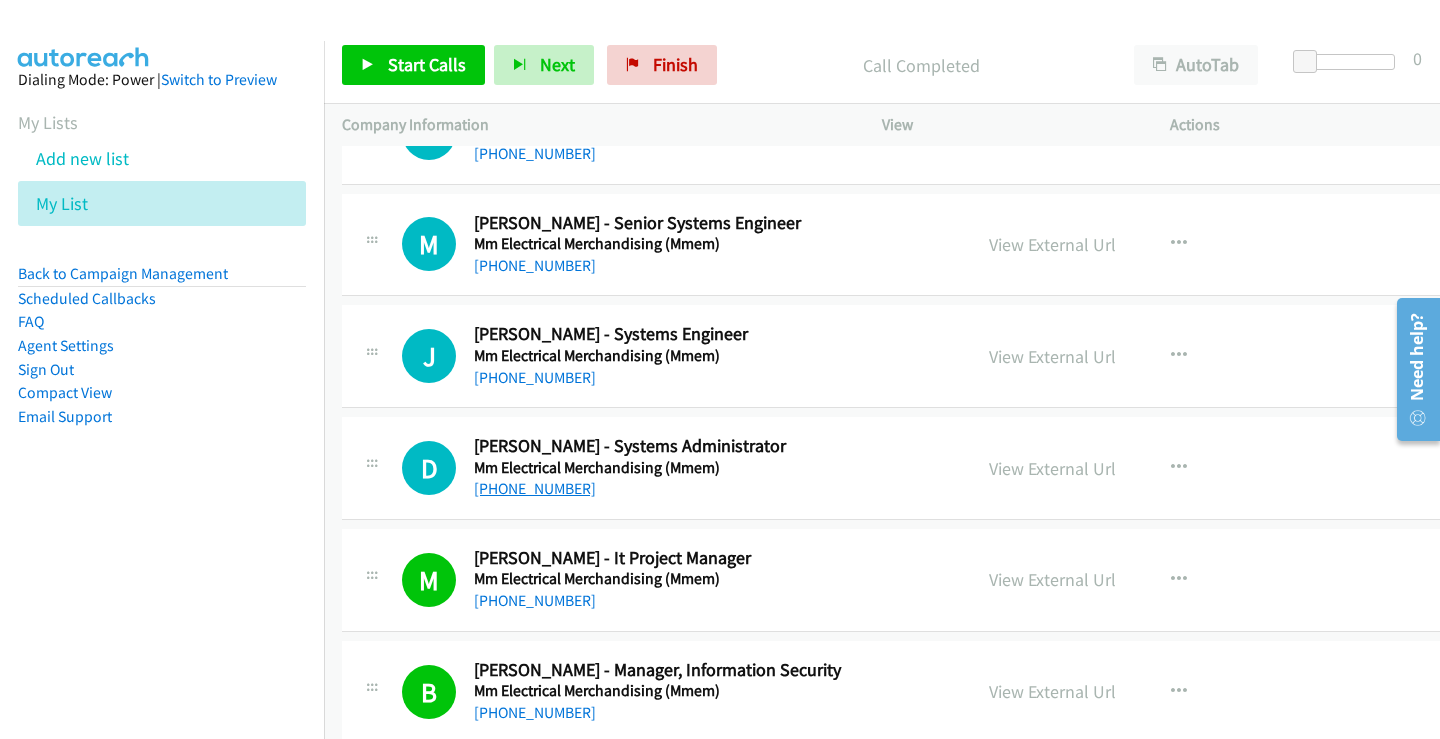 click on "[PHONE_NUMBER]" at bounding box center (535, 488) 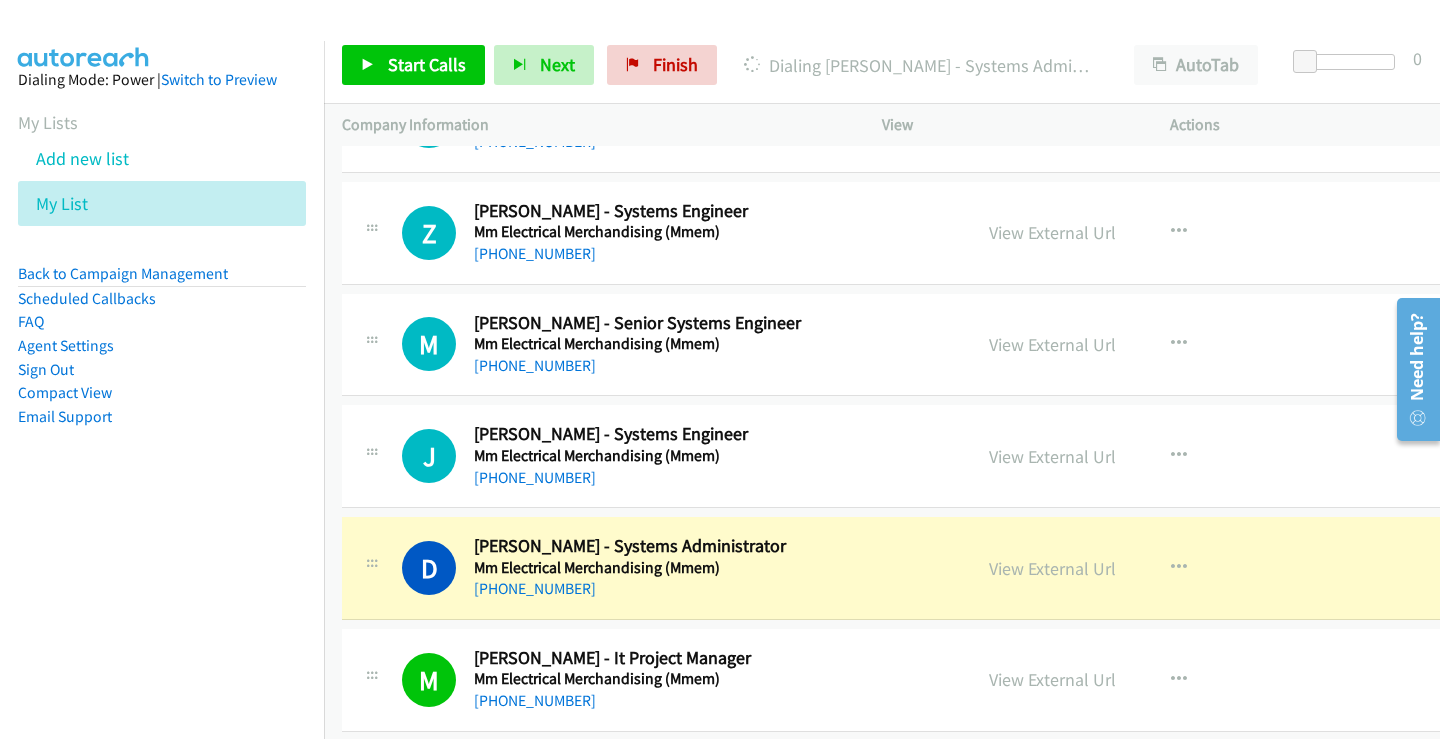scroll, scrollTop: 23014, scrollLeft: 0, axis: vertical 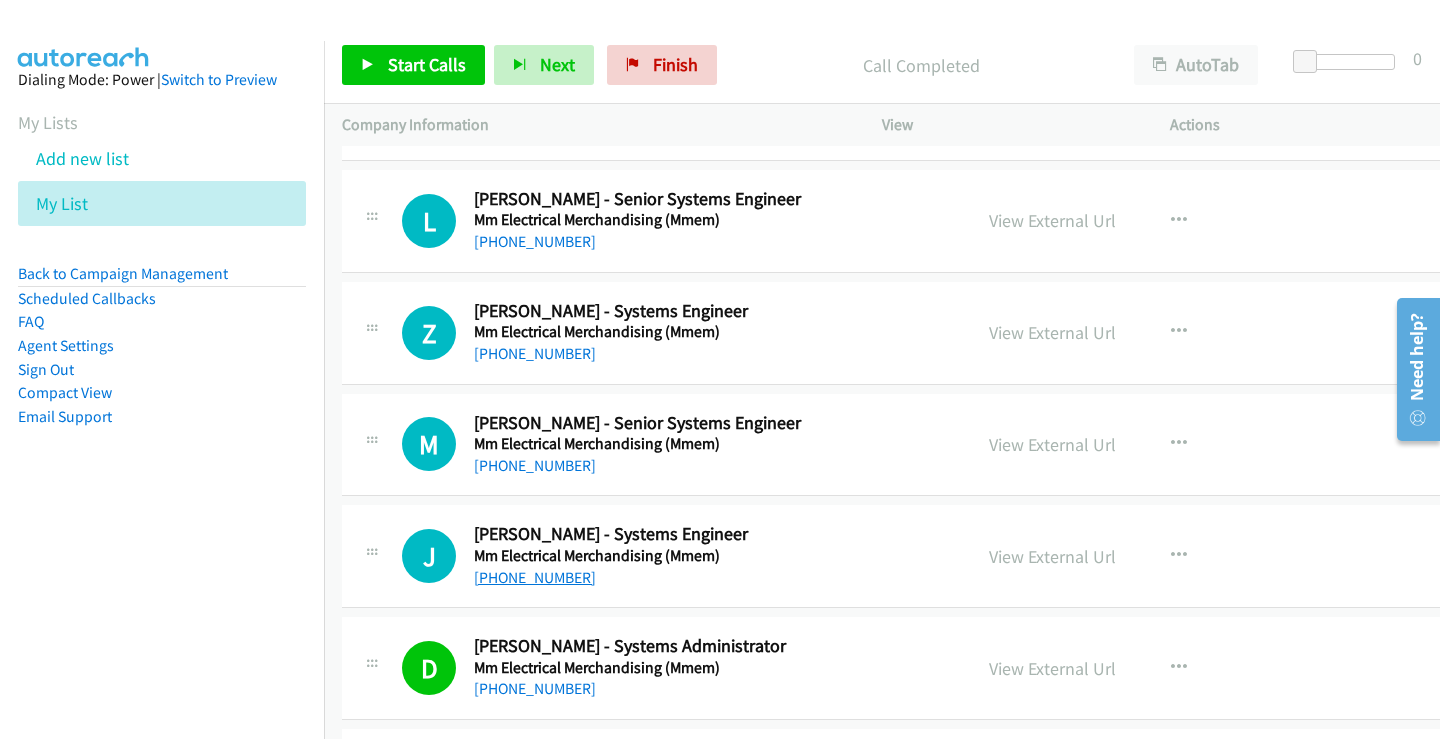 click on "[PHONE_NUMBER]" at bounding box center (535, 577) 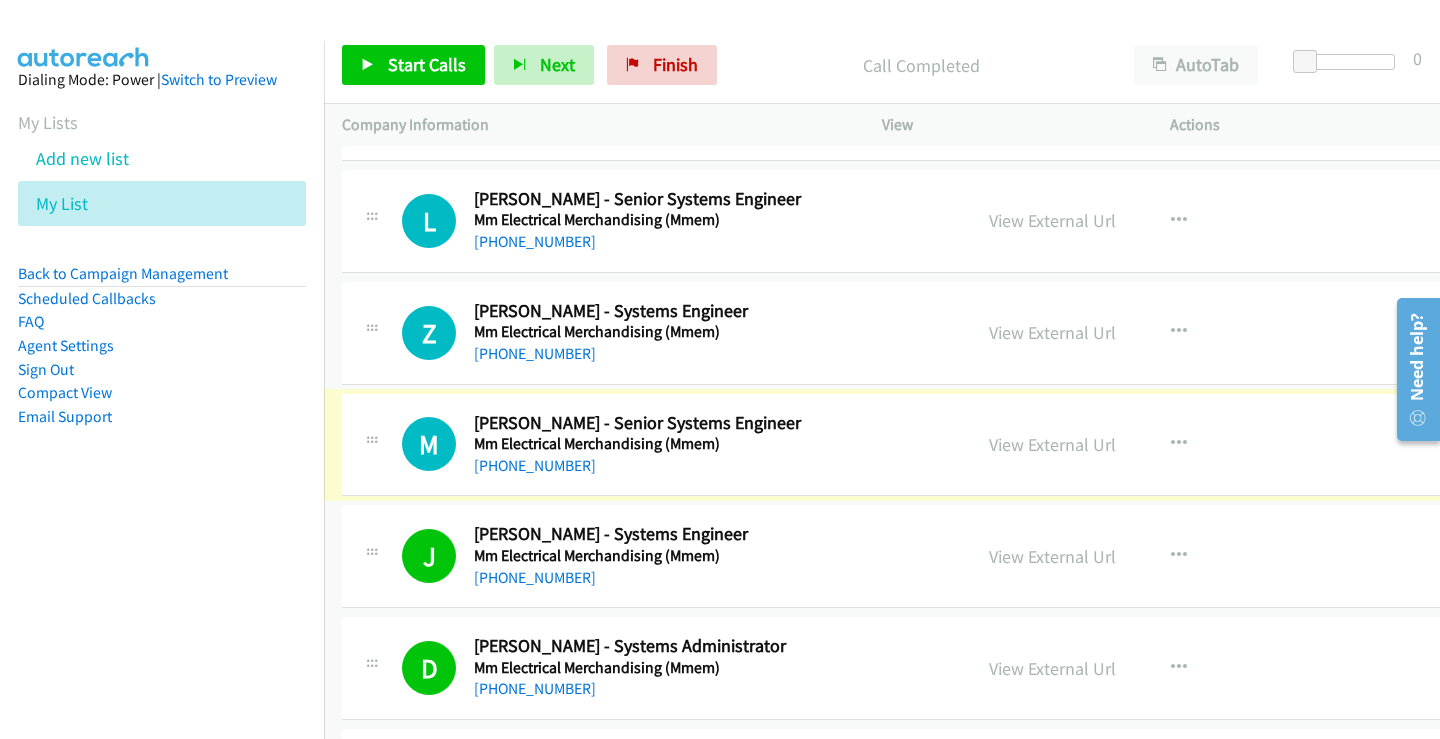 click on "[PHONE_NUMBER]" at bounding box center (535, 465) 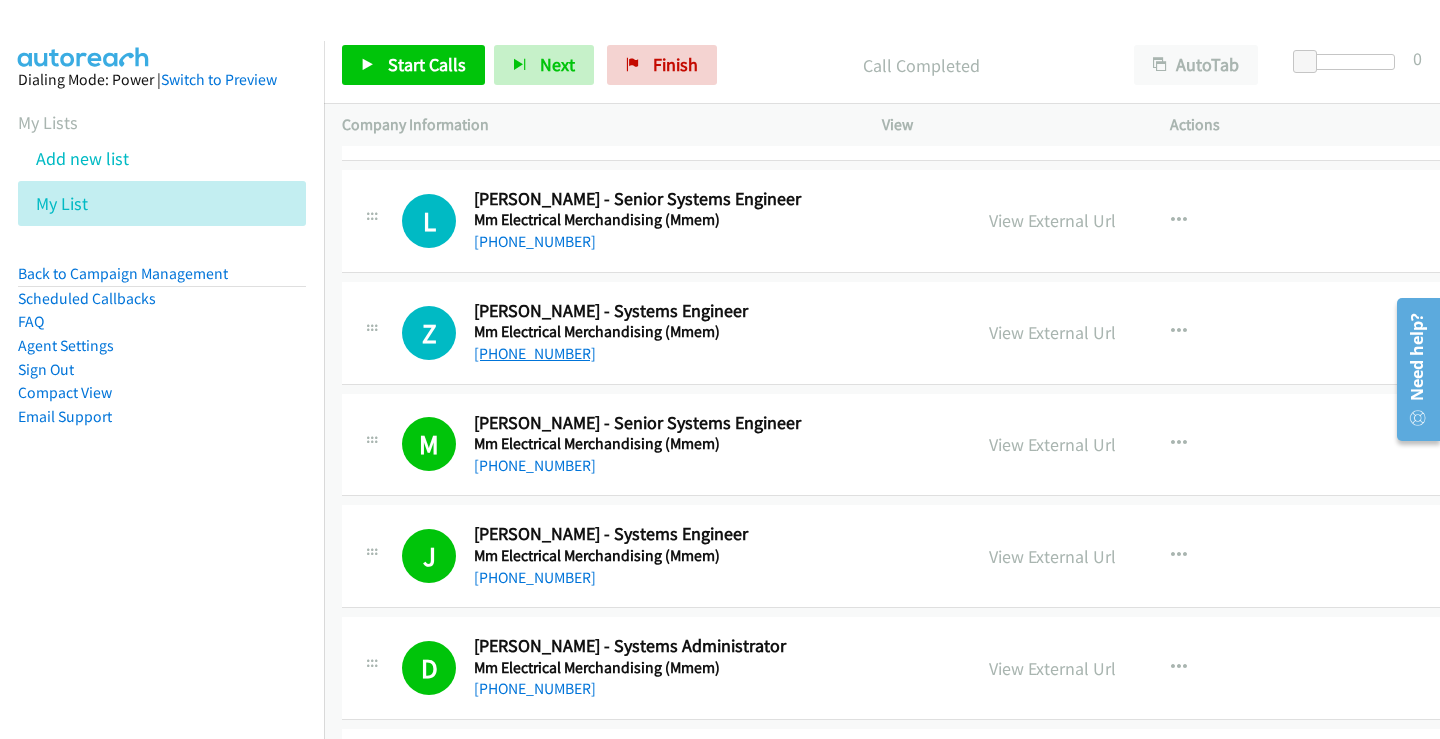 click on "[PHONE_NUMBER]" at bounding box center (535, 353) 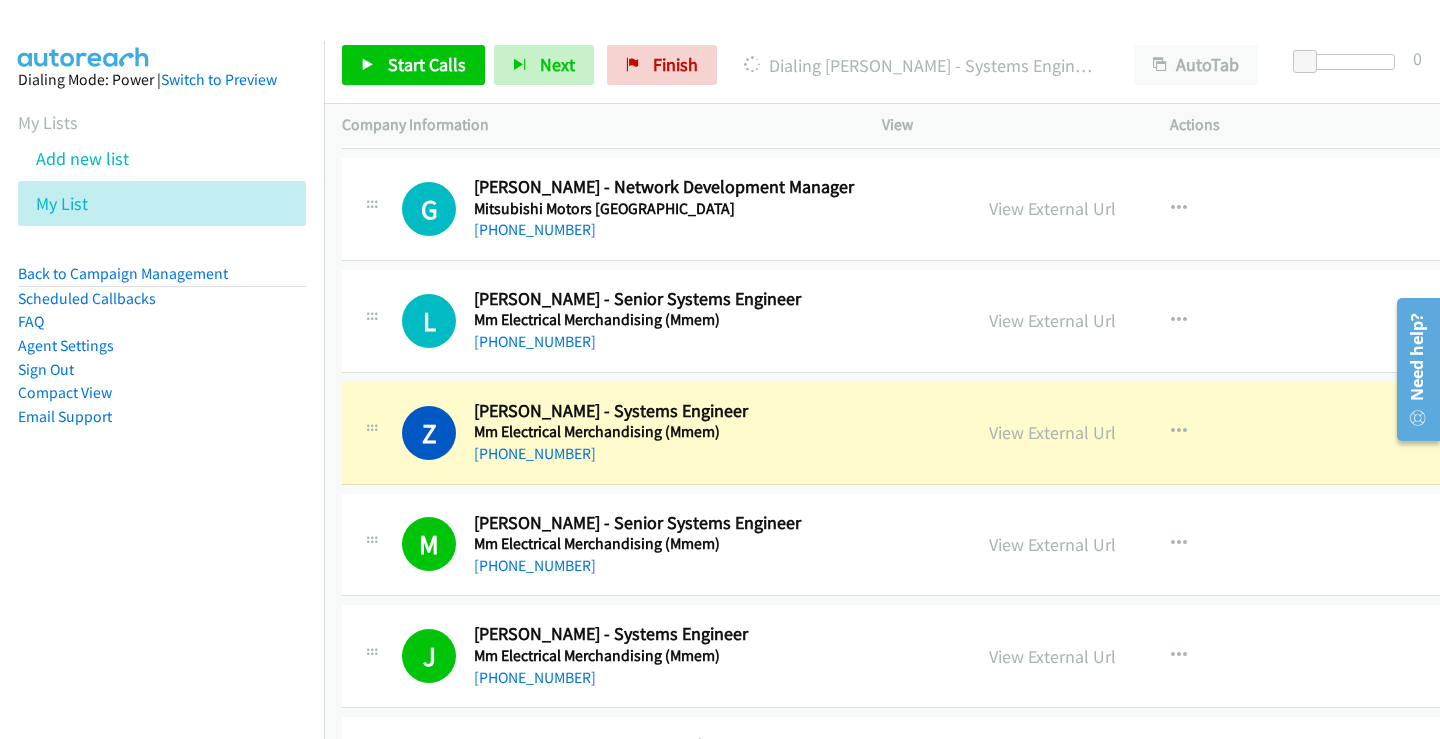 scroll, scrollTop: 22814, scrollLeft: 0, axis: vertical 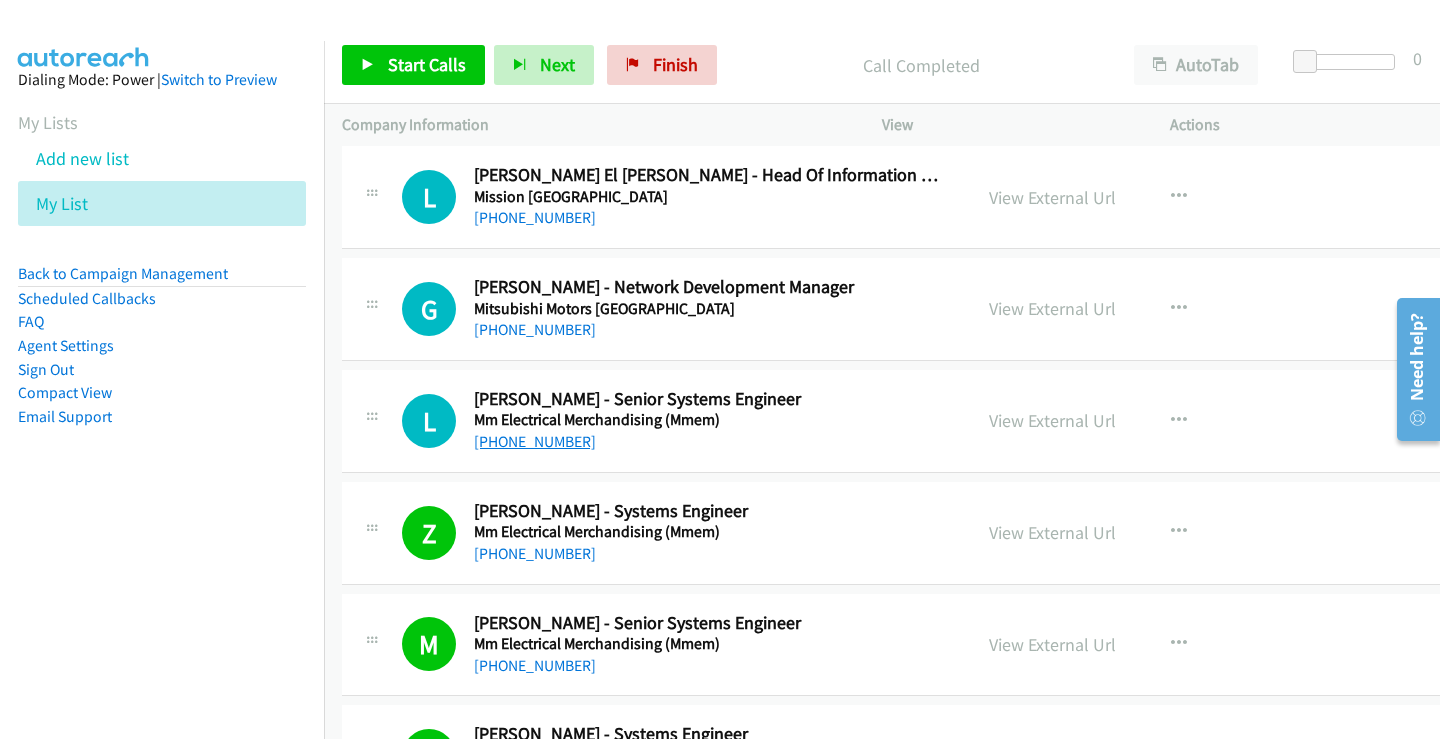 click on "[PHONE_NUMBER]" at bounding box center (535, 441) 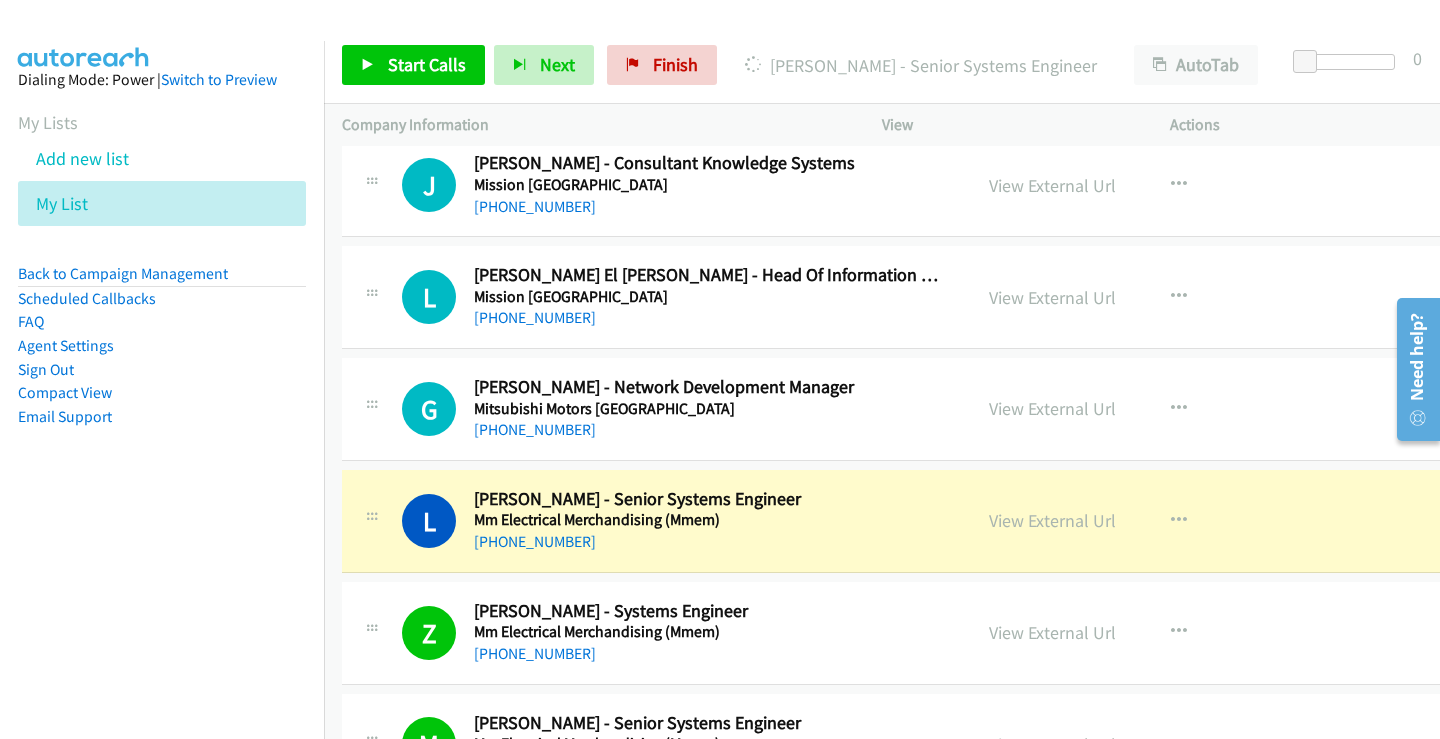 scroll, scrollTop: 22614, scrollLeft: 0, axis: vertical 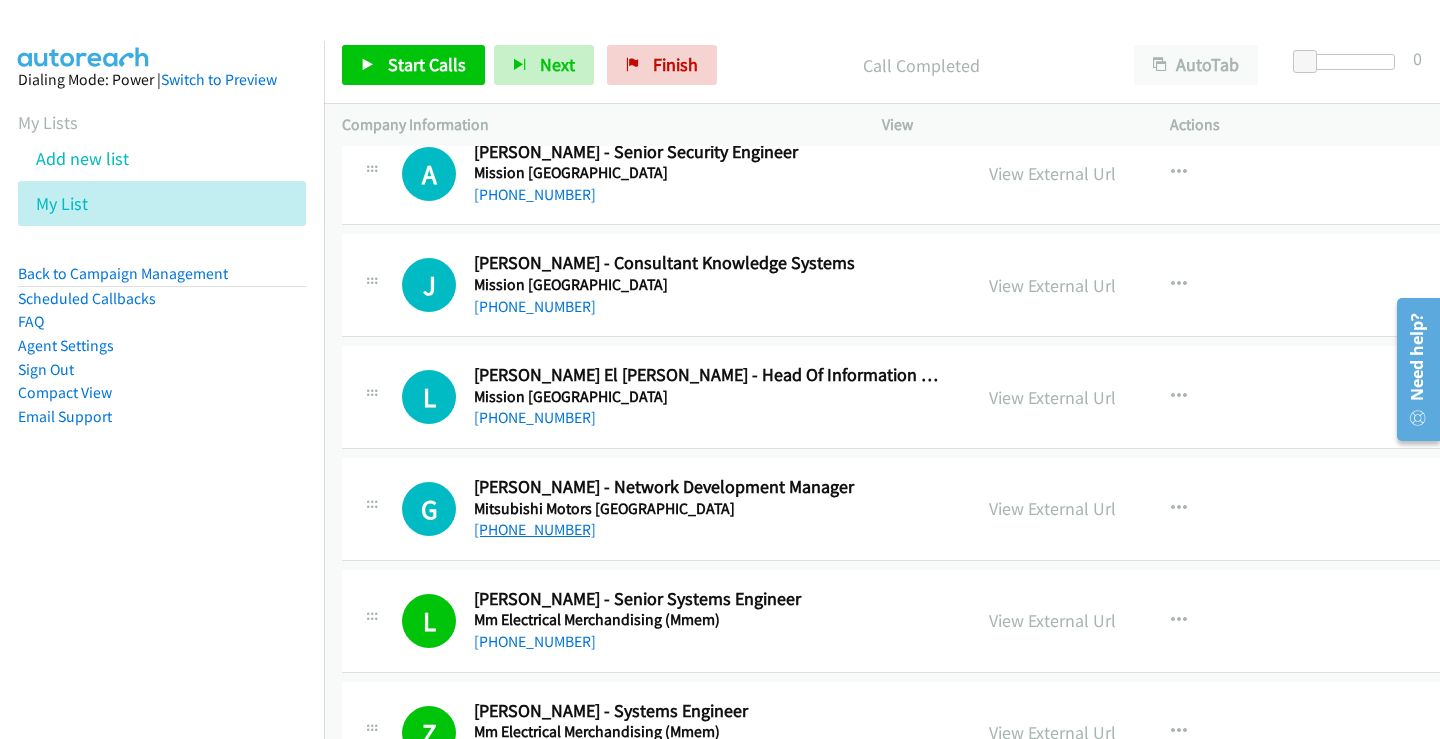 click on "[PHONE_NUMBER]" at bounding box center (535, 529) 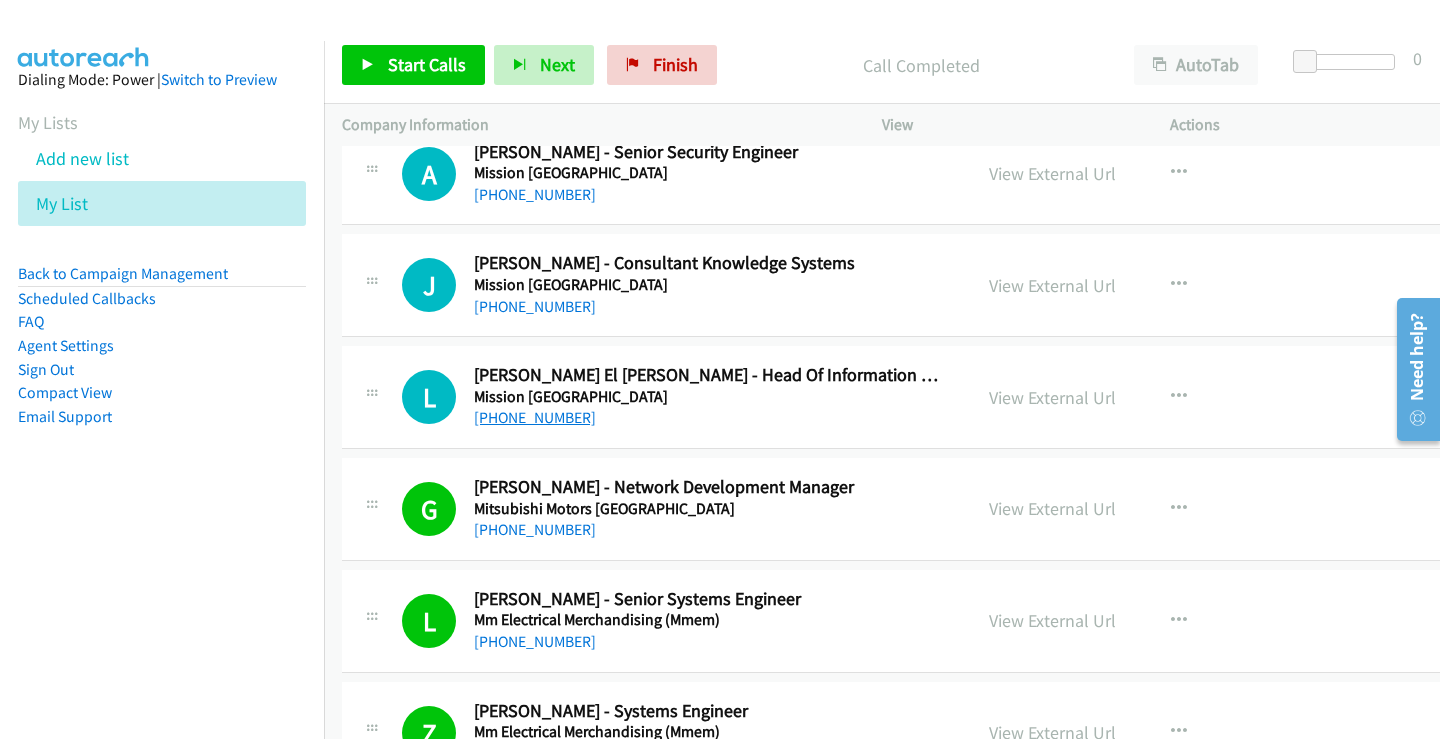click on "[PHONE_NUMBER]" at bounding box center (535, 417) 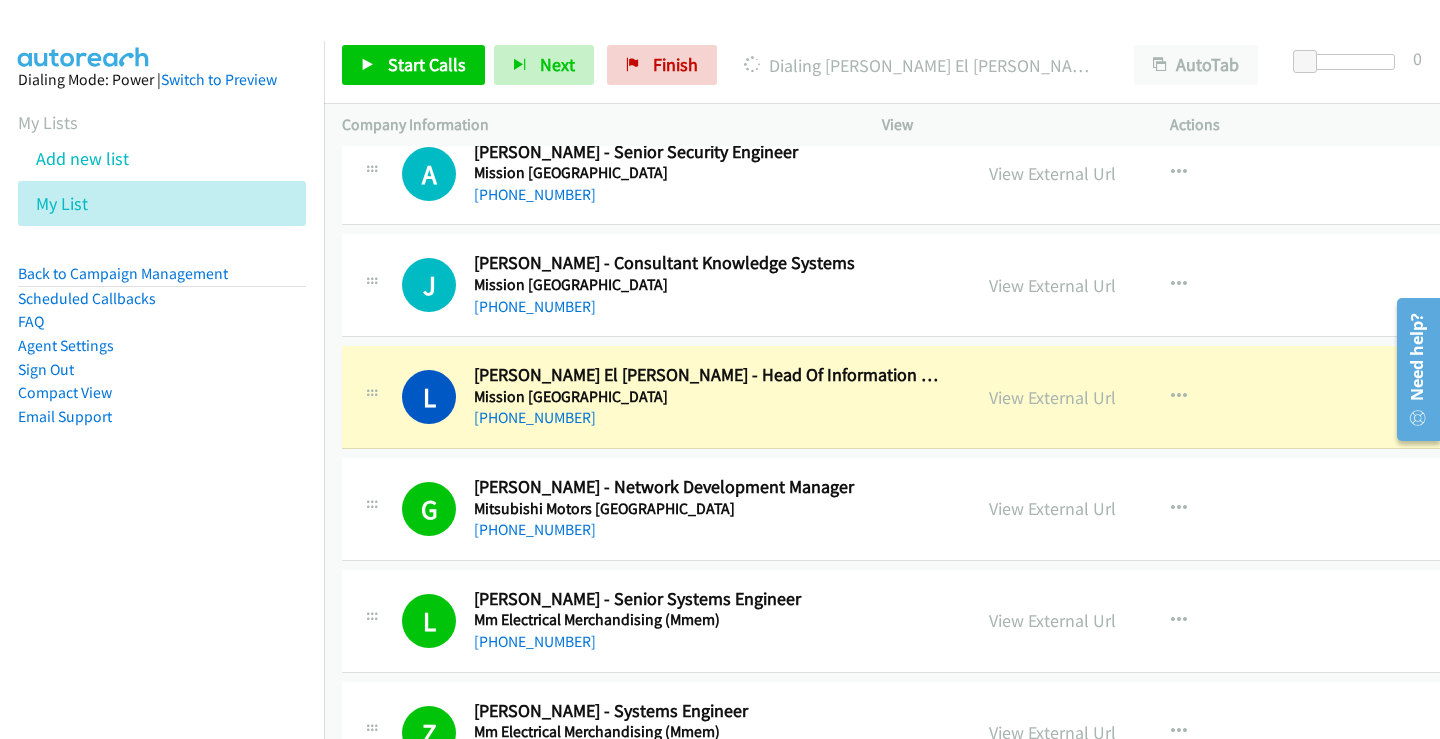 scroll, scrollTop: 22514, scrollLeft: 0, axis: vertical 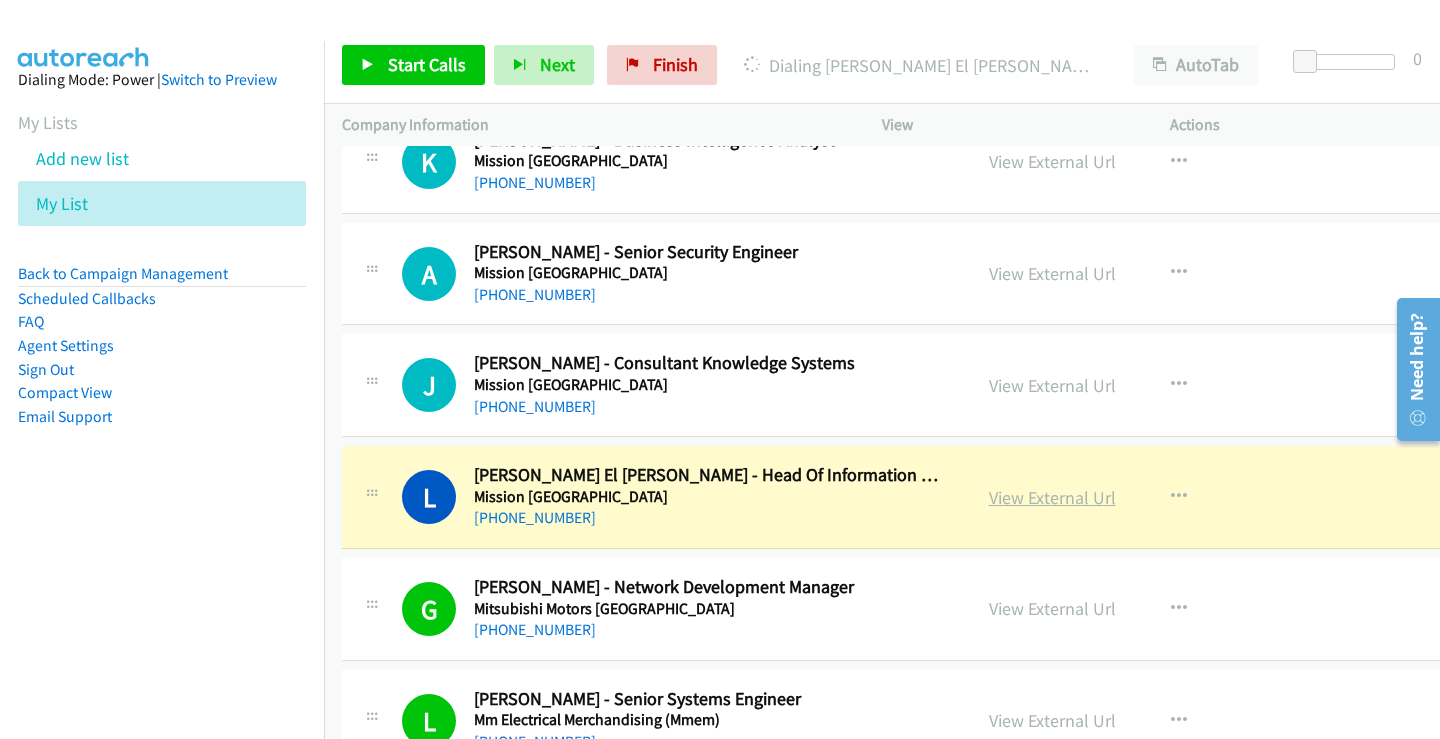 click on "View External Url" at bounding box center [1052, 497] 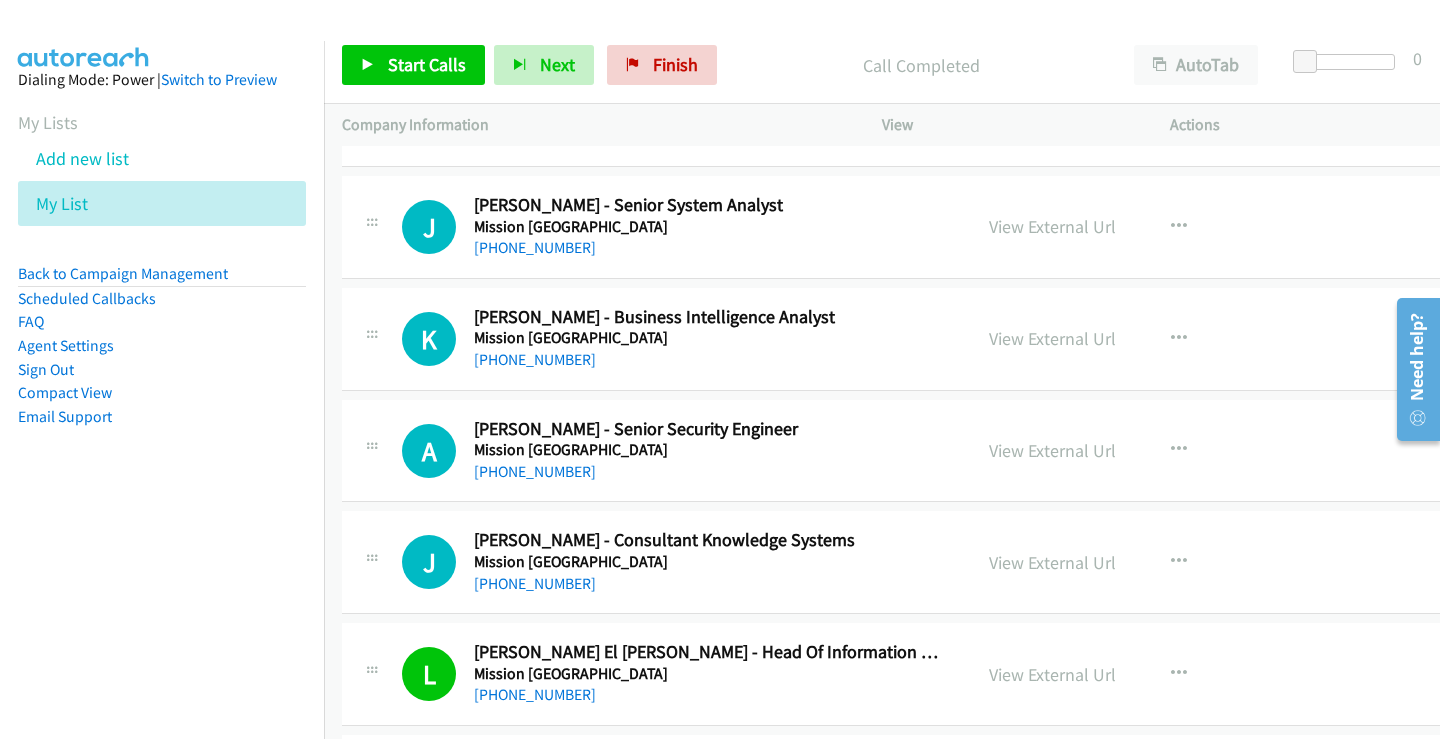 scroll, scrollTop: 22314, scrollLeft: 0, axis: vertical 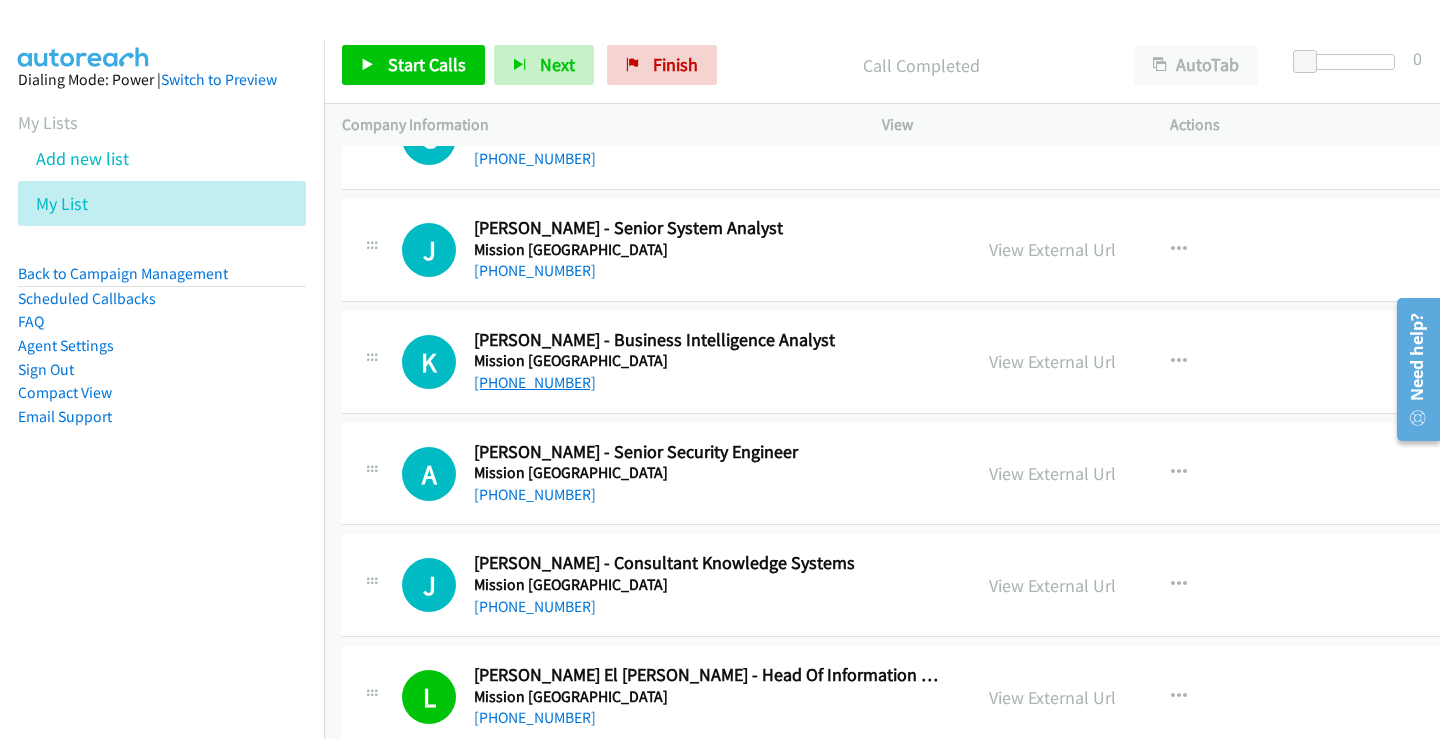 click on "[PHONE_NUMBER]" at bounding box center [535, 382] 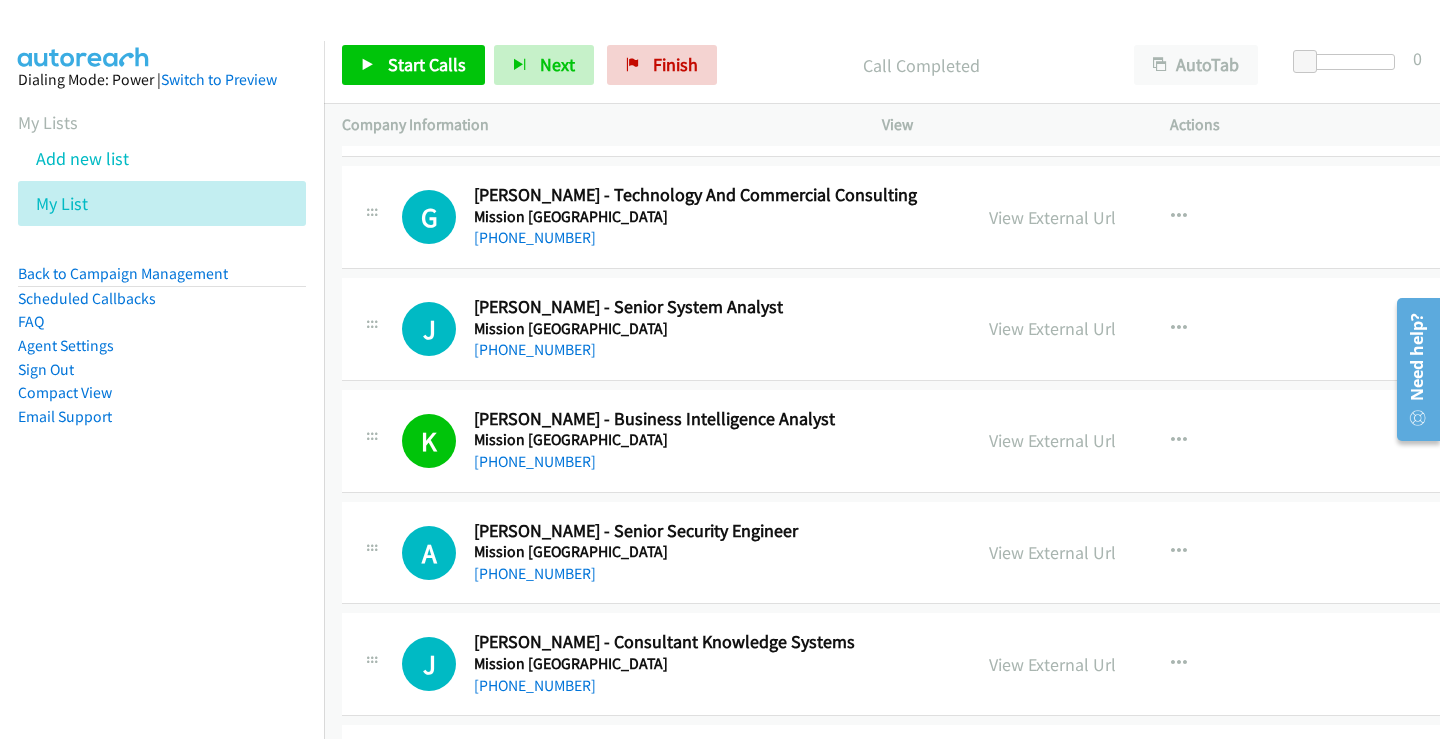 scroll, scrollTop: 22114, scrollLeft: 0, axis: vertical 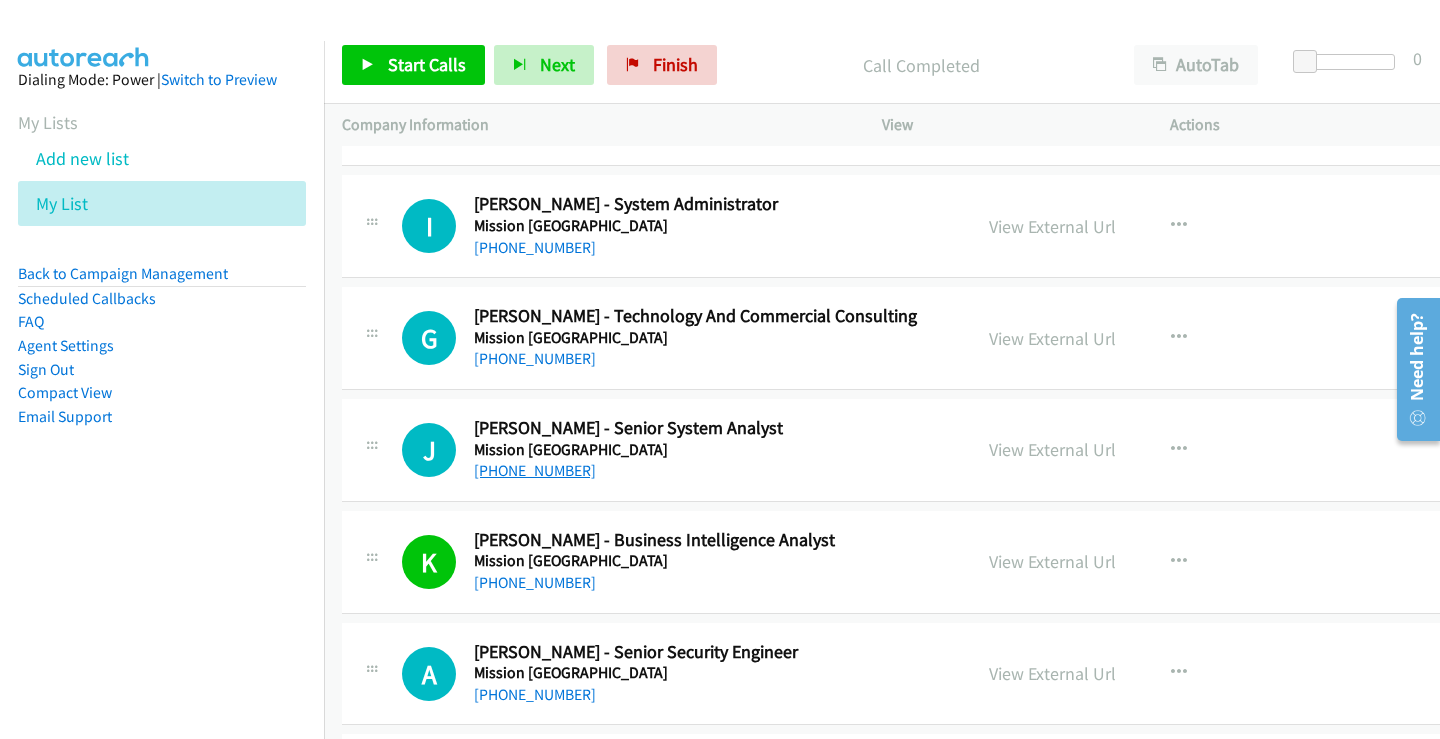 click on "[PHONE_NUMBER]" at bounding box center [535, 470] 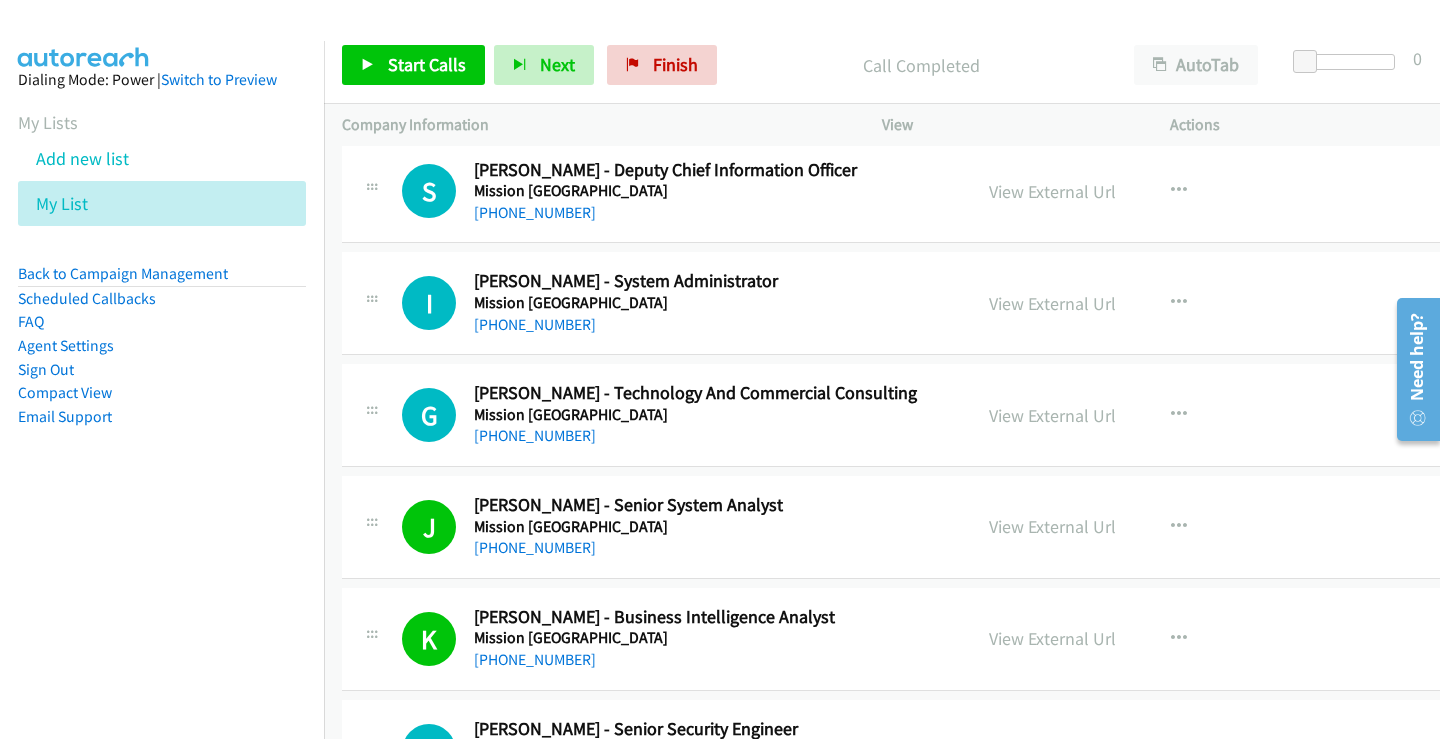 scroll, scrollTop: 22014, scrollLeft: 0, axis: vertical 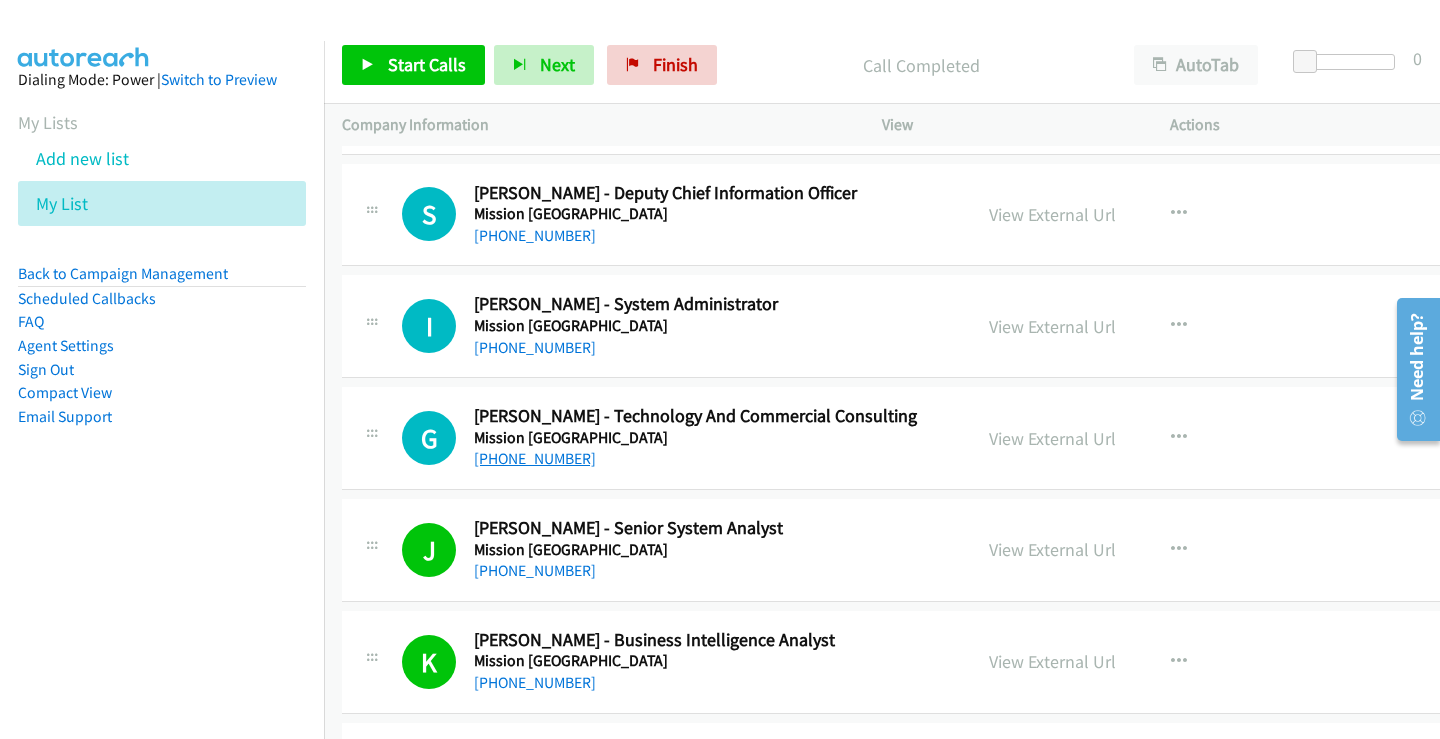 click on "[PHONE_NUMBER]" at bounding box center (535, 458) 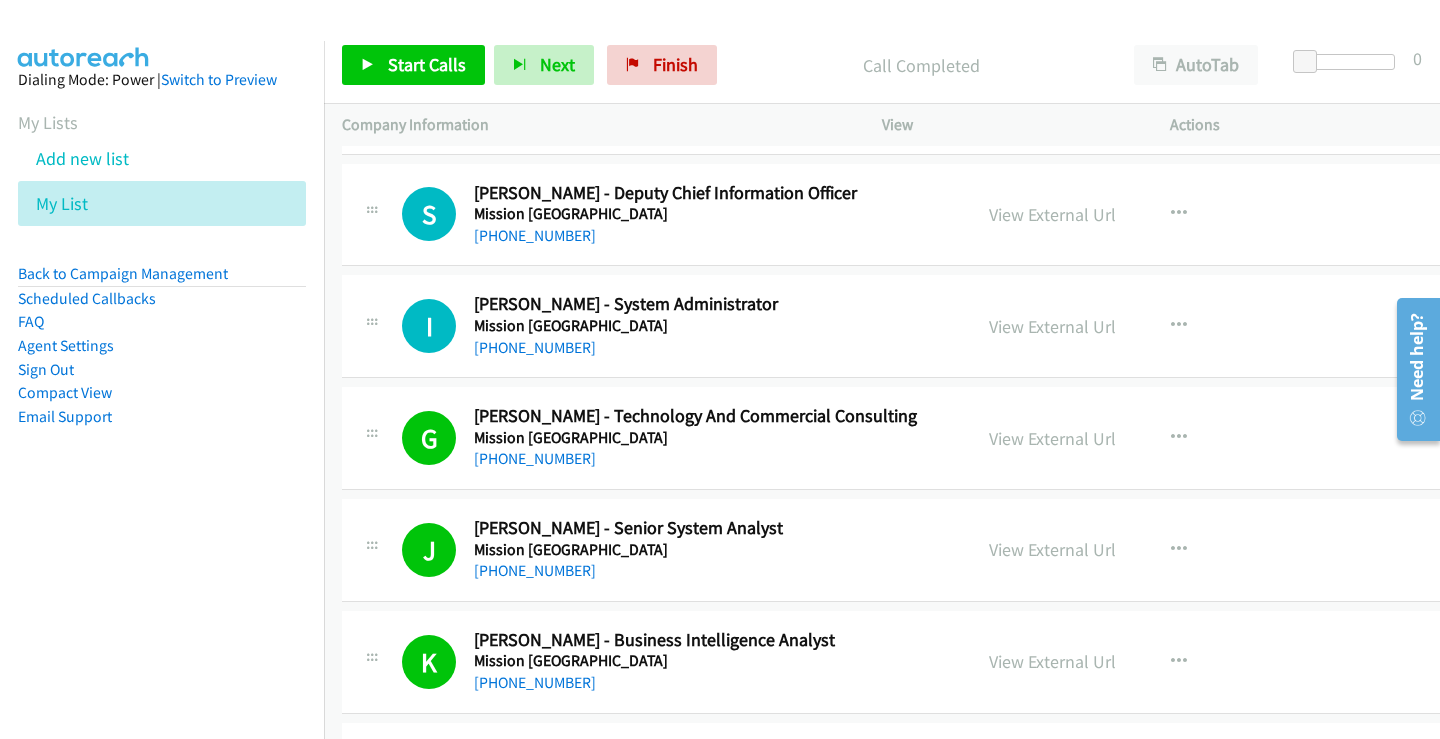 click on "[PHONE_NUMBER]" at bounding box center [707, 348] 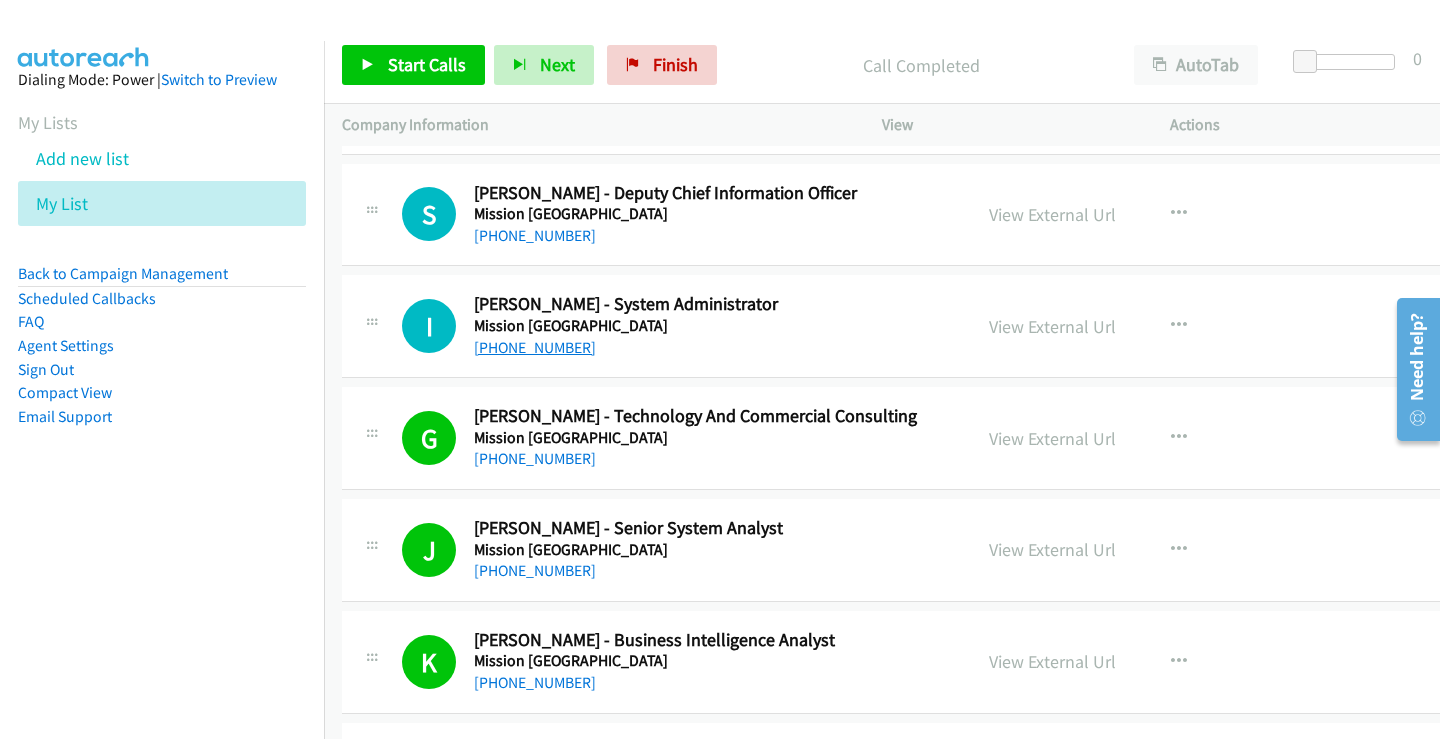 click on "[PHONE_NUMBER]" at bounding box center [535, 347] 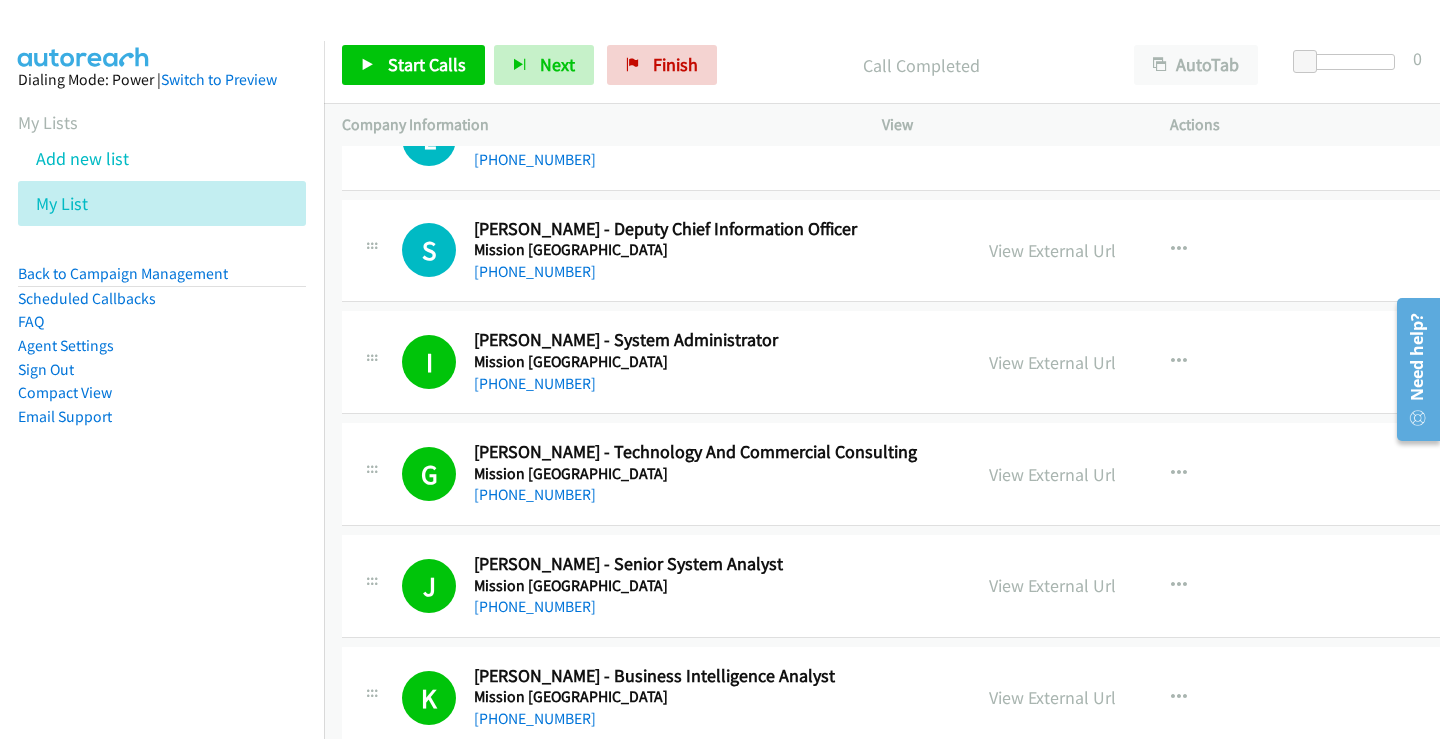 scroll, scrollTop: 21914, scrollLeft: 0, axis: vertical 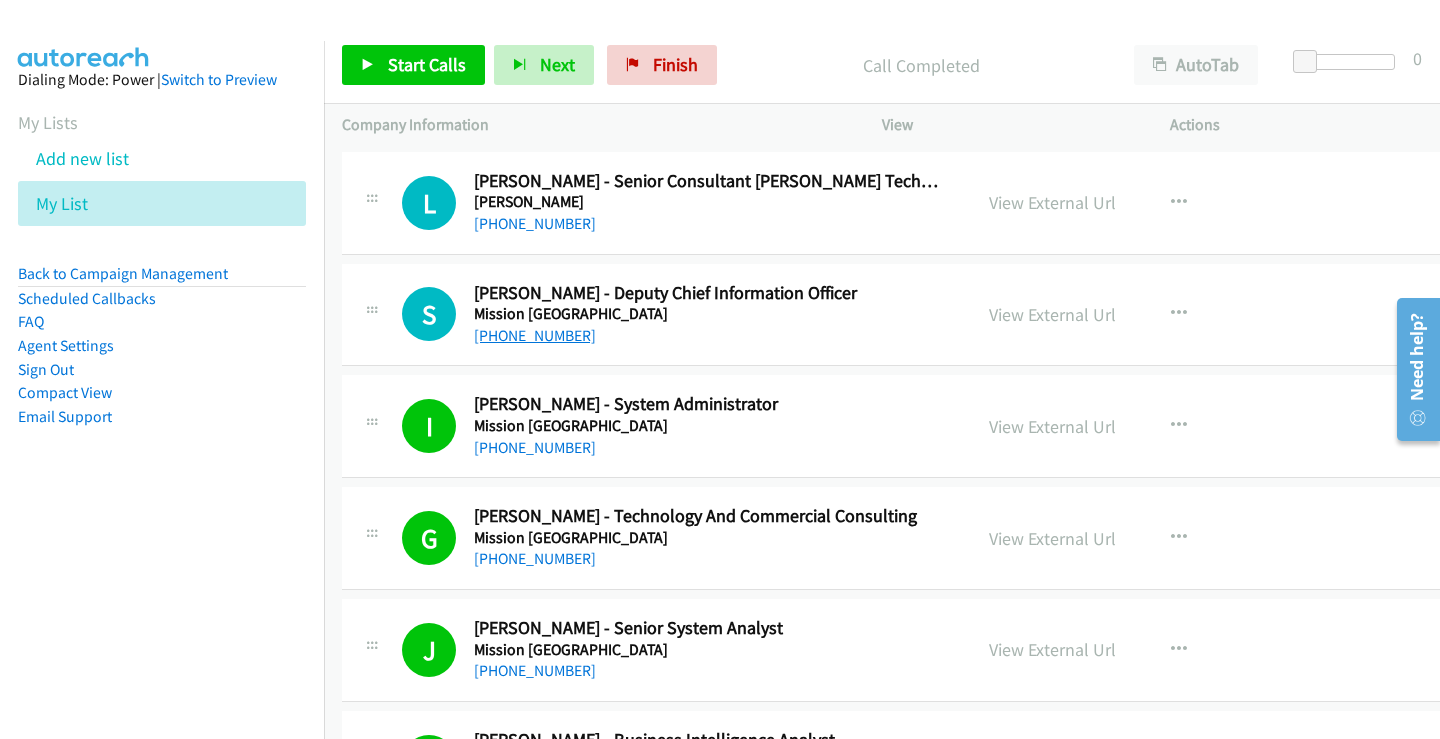 click on "[PHONE_NUMBER]" at bounding box center (535, 335) 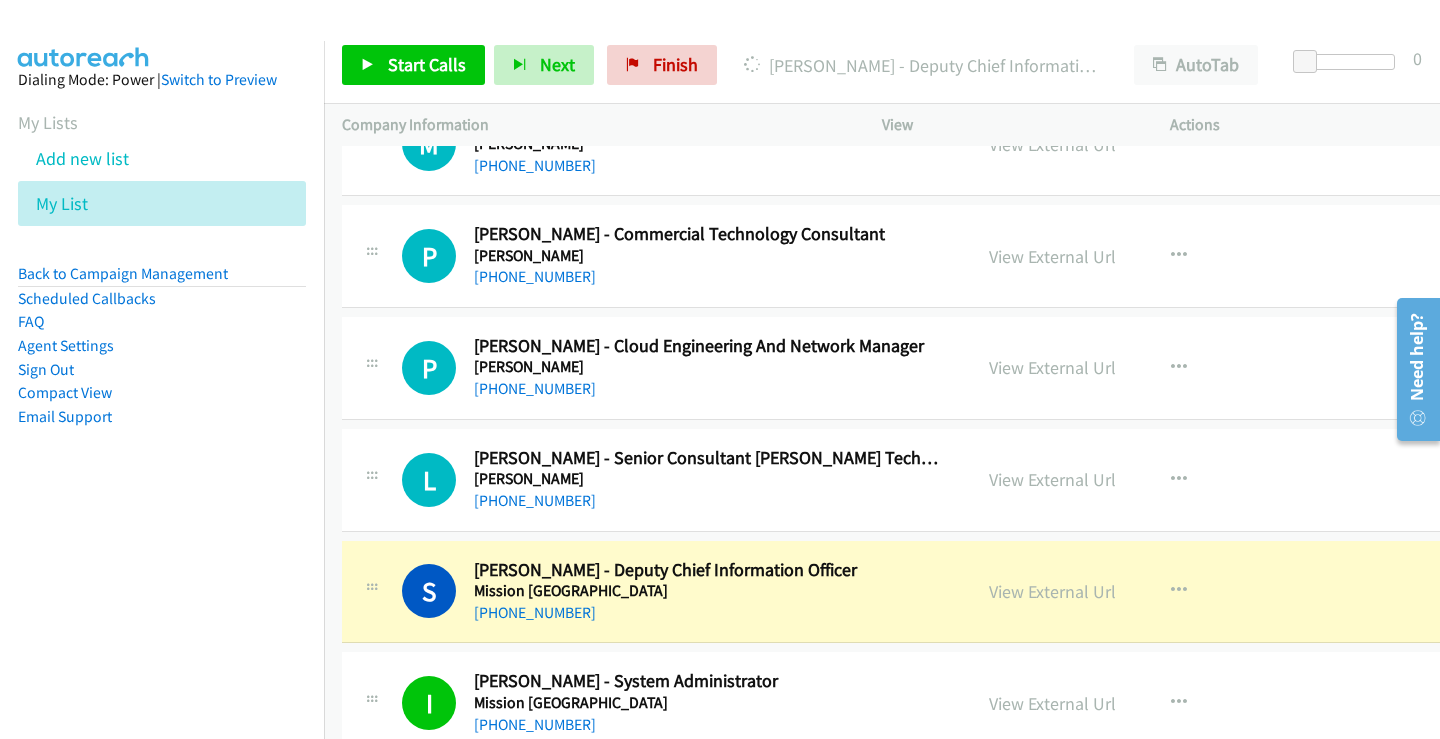 scroll, scrollTop: 21614, scrollLeft: 0, axis: vertical 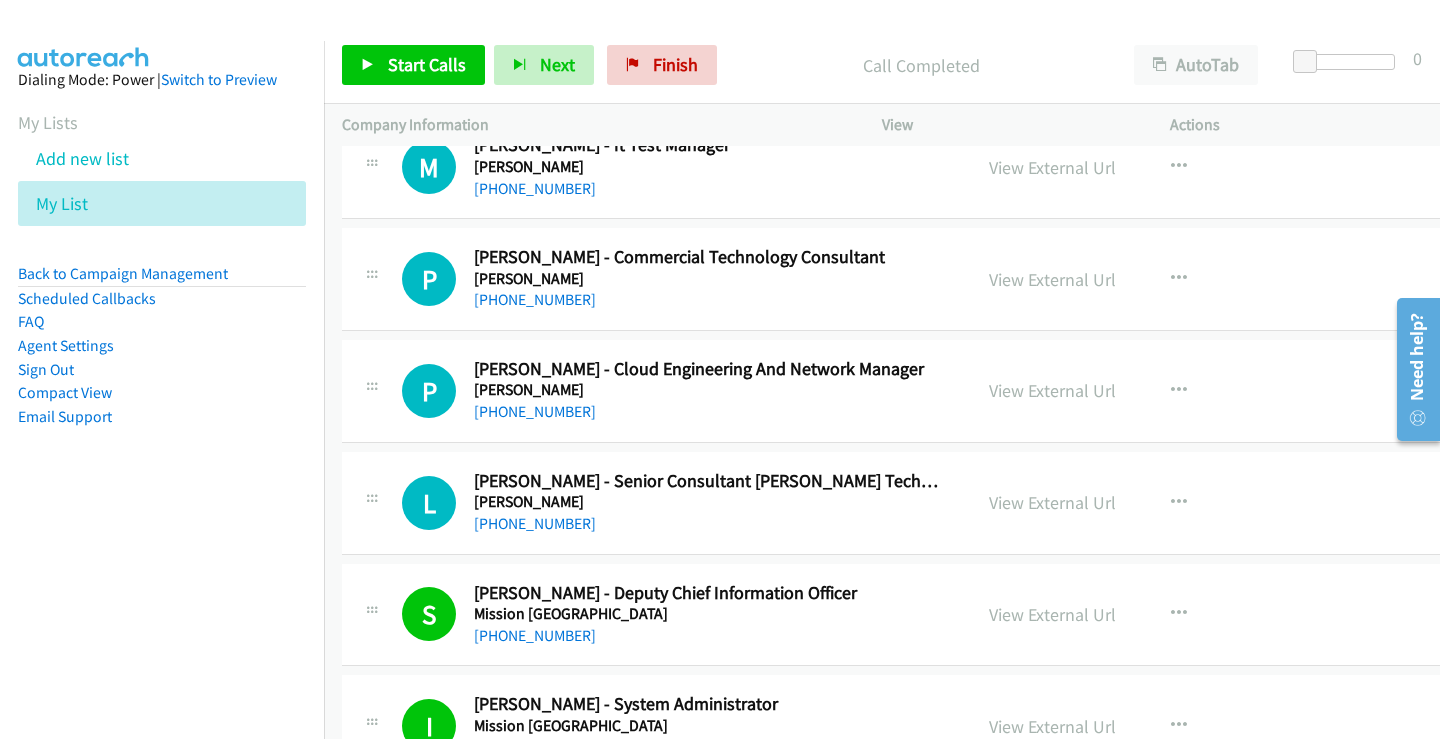 click on "[PHONE_NUMBER]" at bounding box center [707, 524] 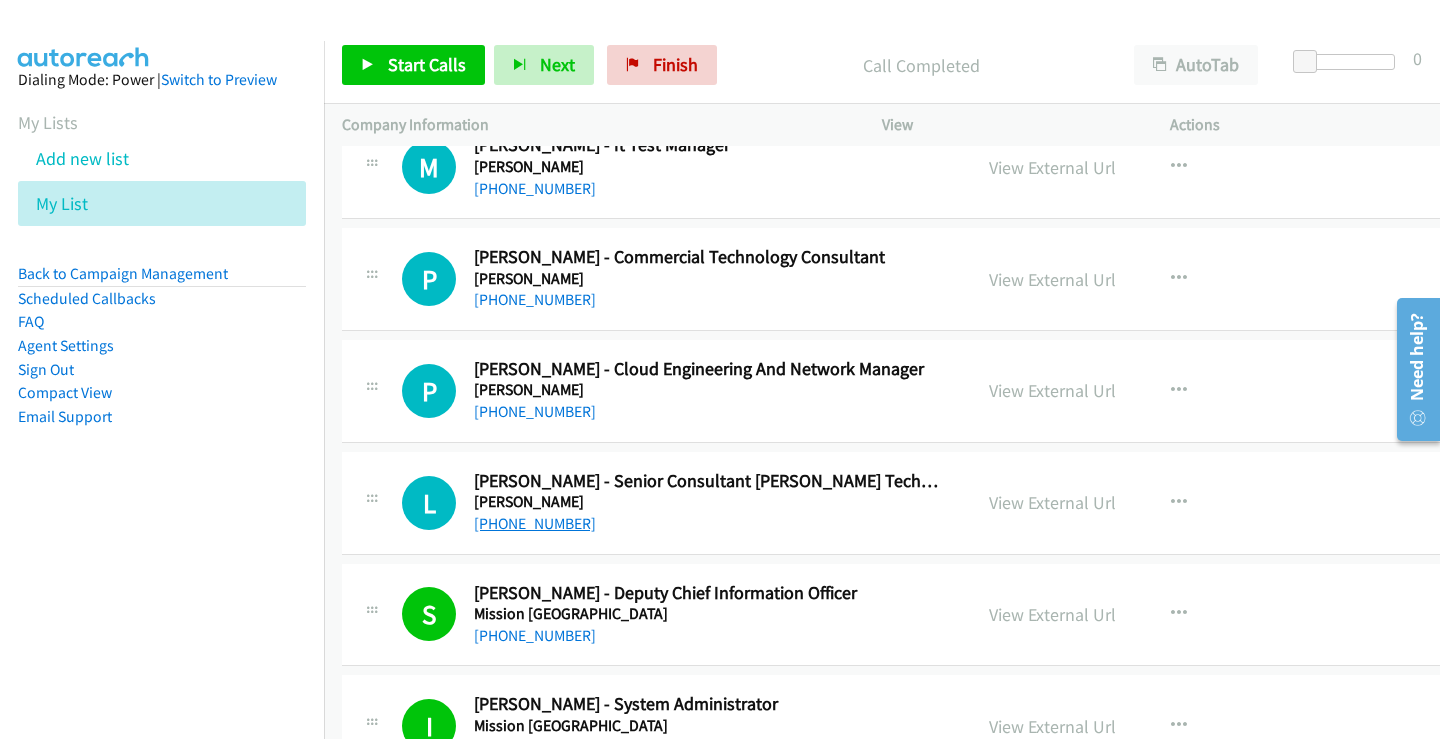 click on "[PHONE_NUMBER]" at bounding box center [535, 523] 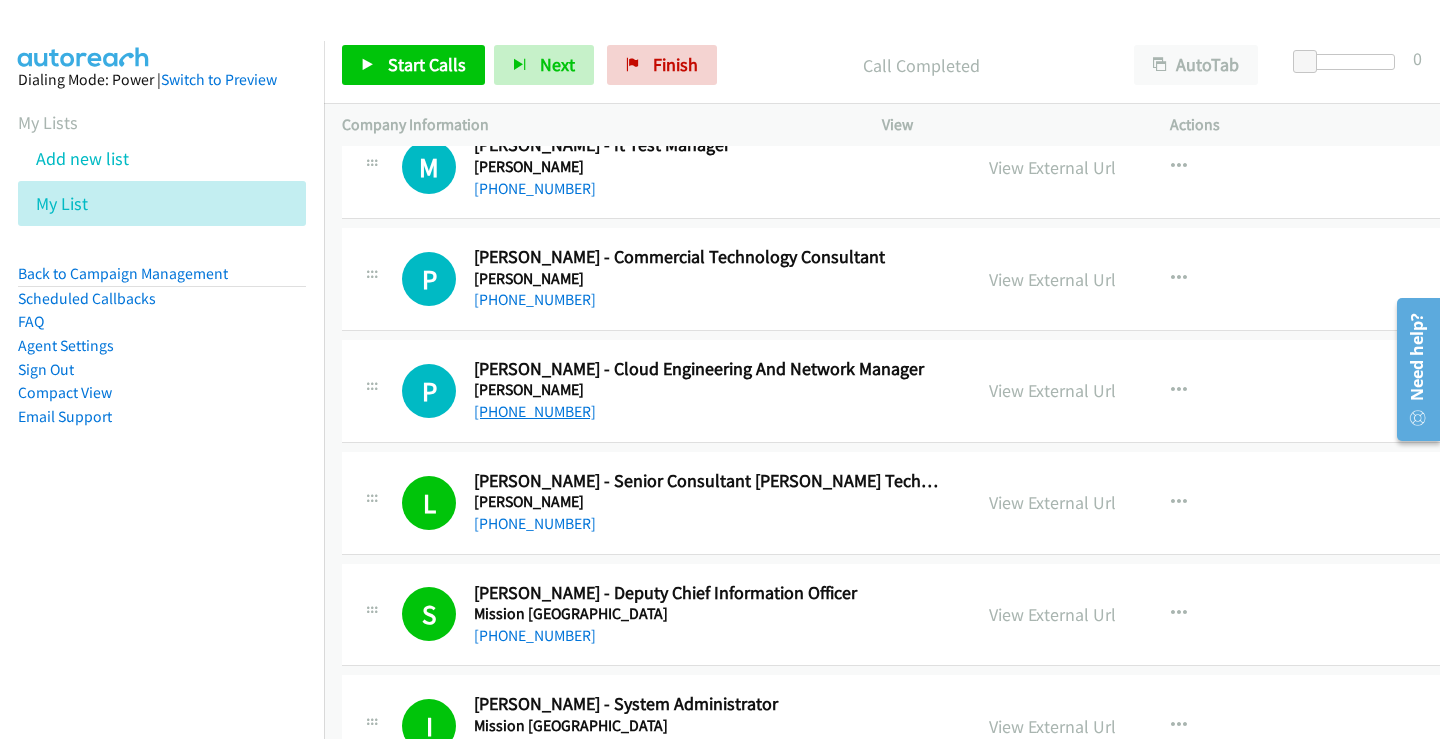 click on "[PHONE_NUMBER]" at bounding box center (535, 411) 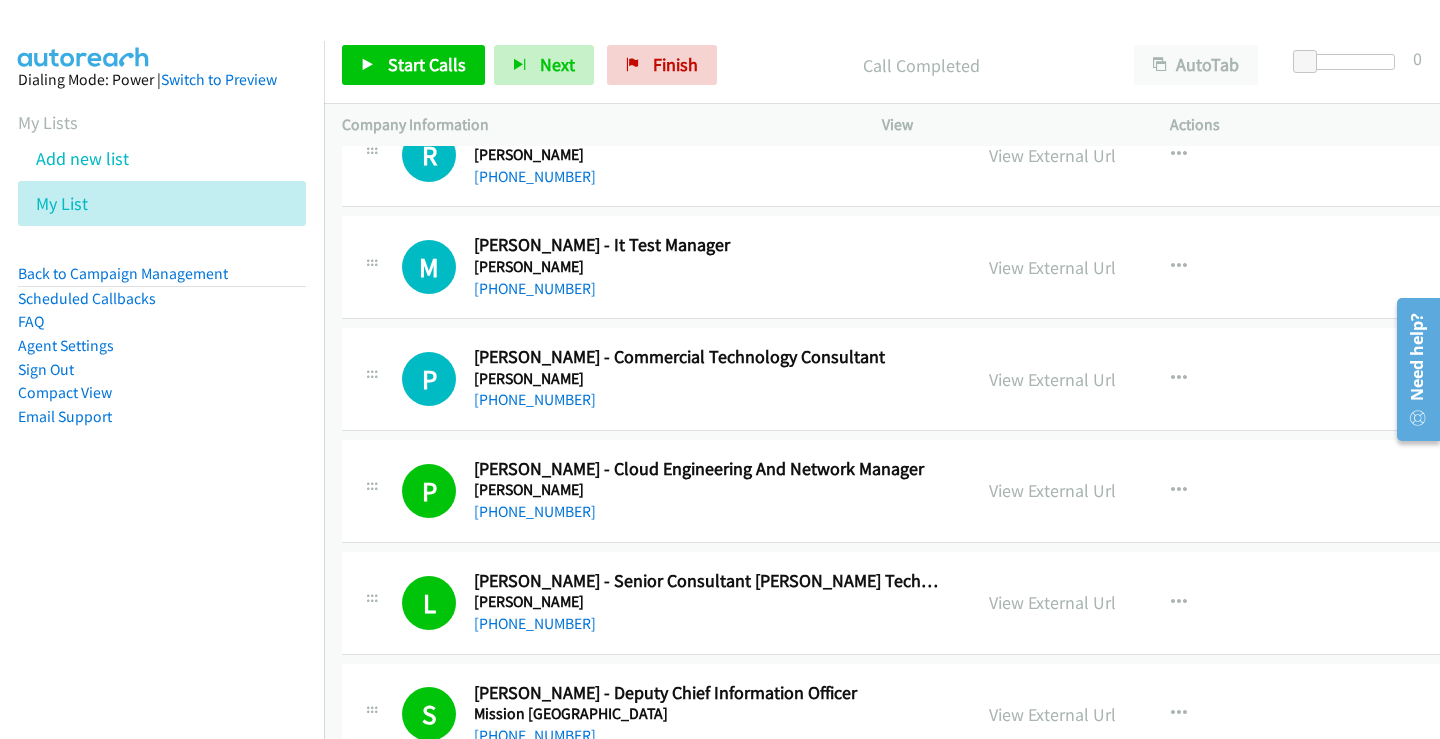 scroll, scrollTop: 21414, scrollLeft: 0, axis: vertical 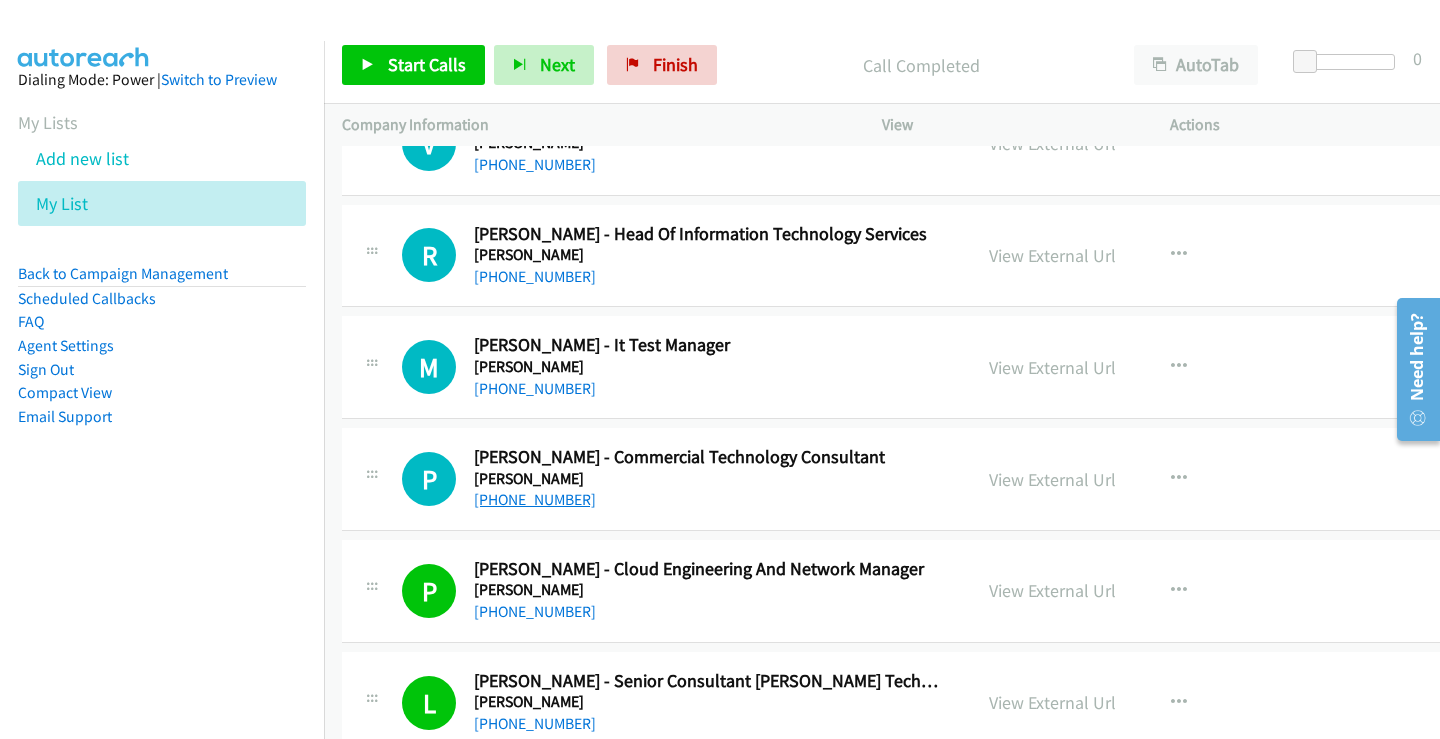 click on "[PHONE_NUMBER]" at bounding box center (535, 499) 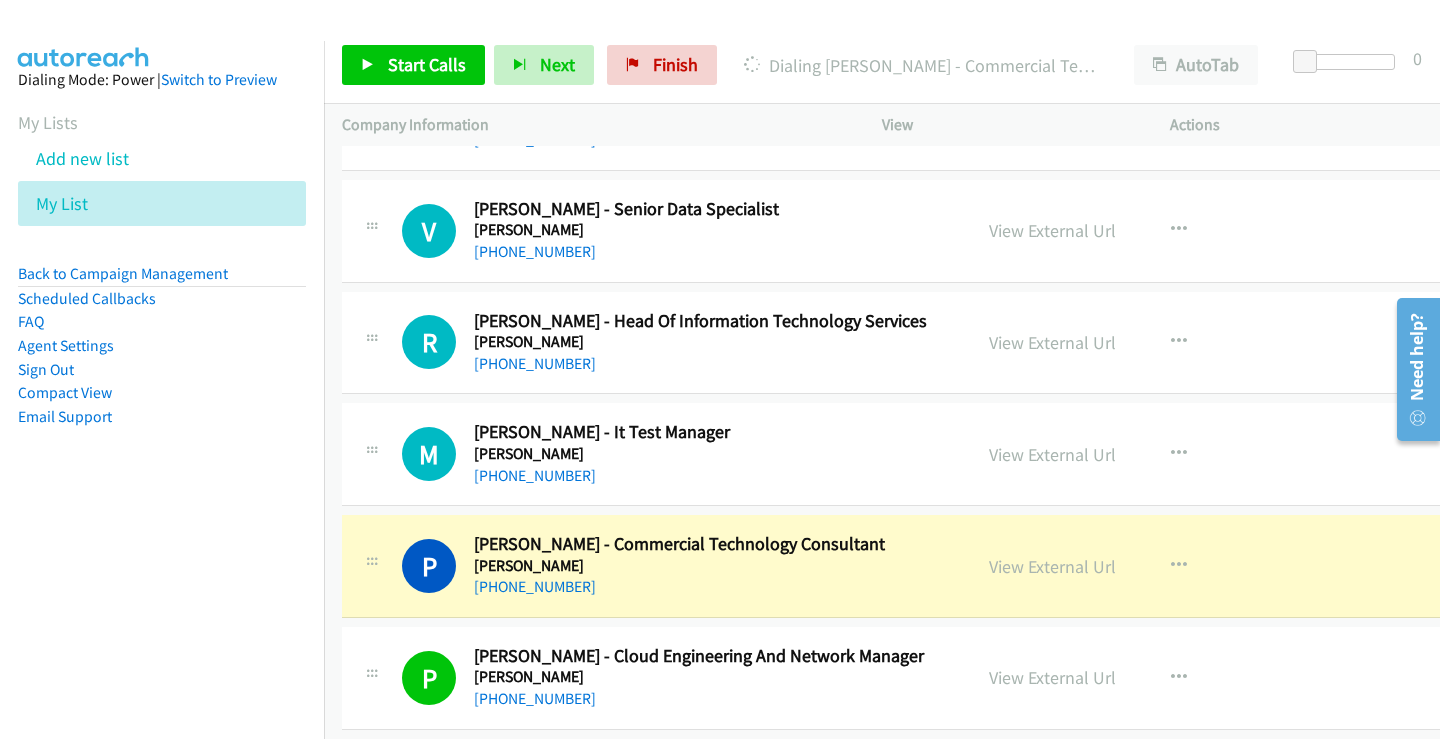 scroll, scrollTop: 21314, scrollLeft: 0, axis: vertical 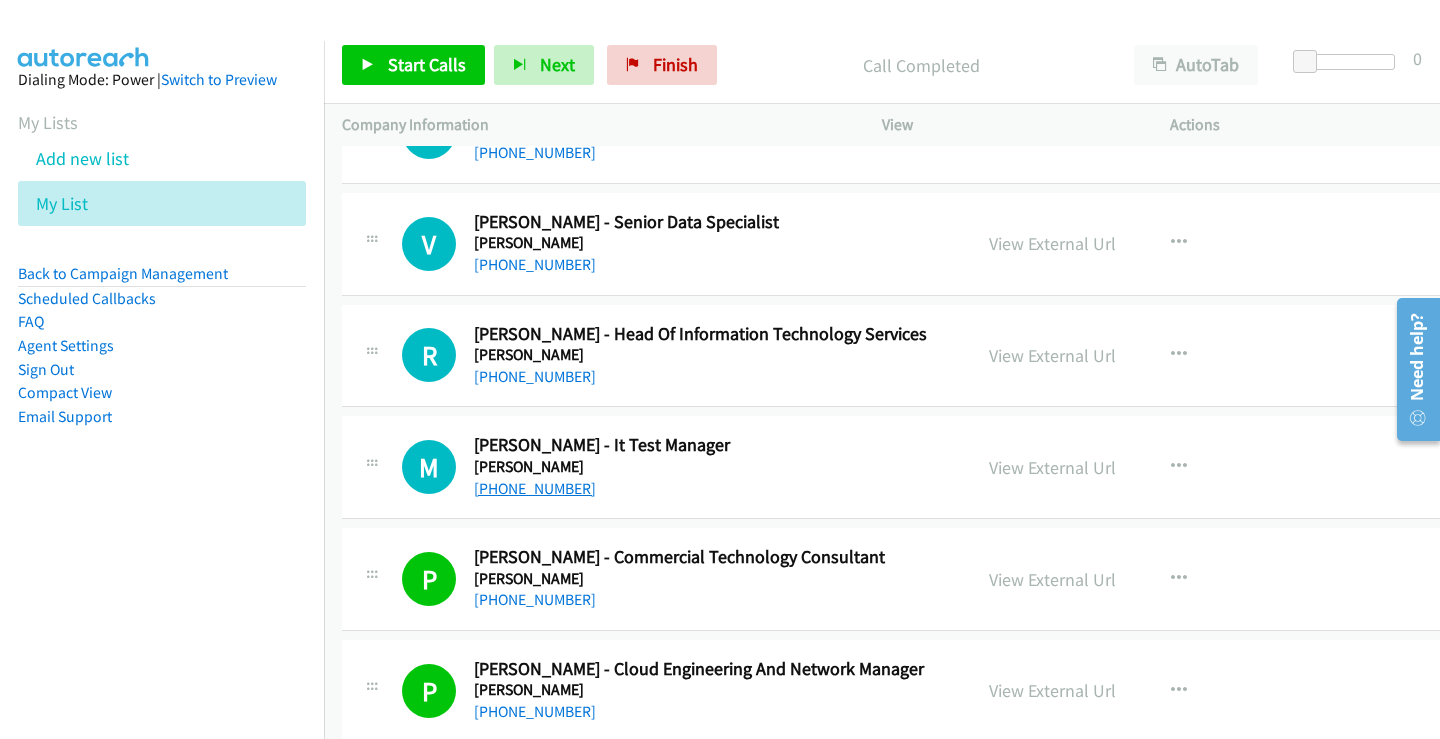 click on "[PHONE_NUMBER]" at bounding box center [535, 488] 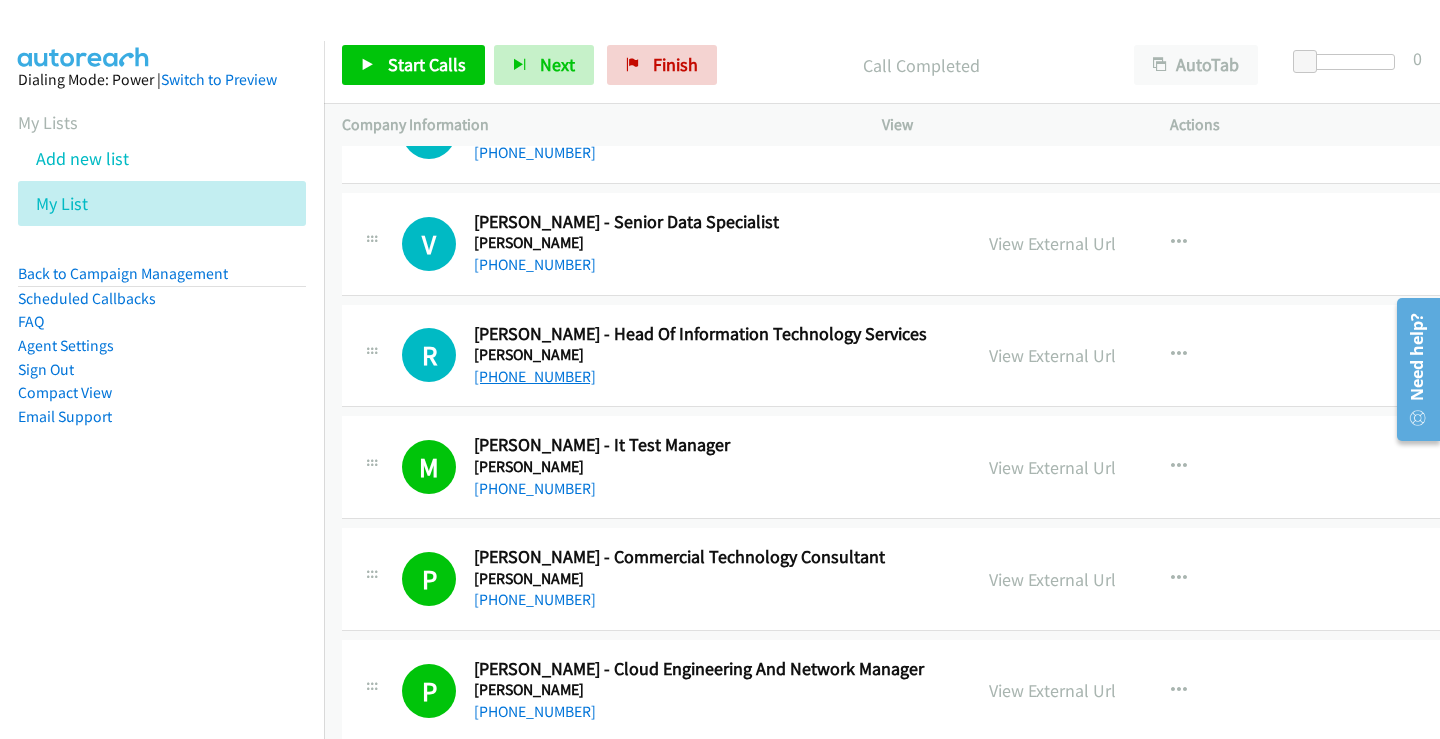 click on "[PHONE_NUMBER]" at bounding box center (535, 376) 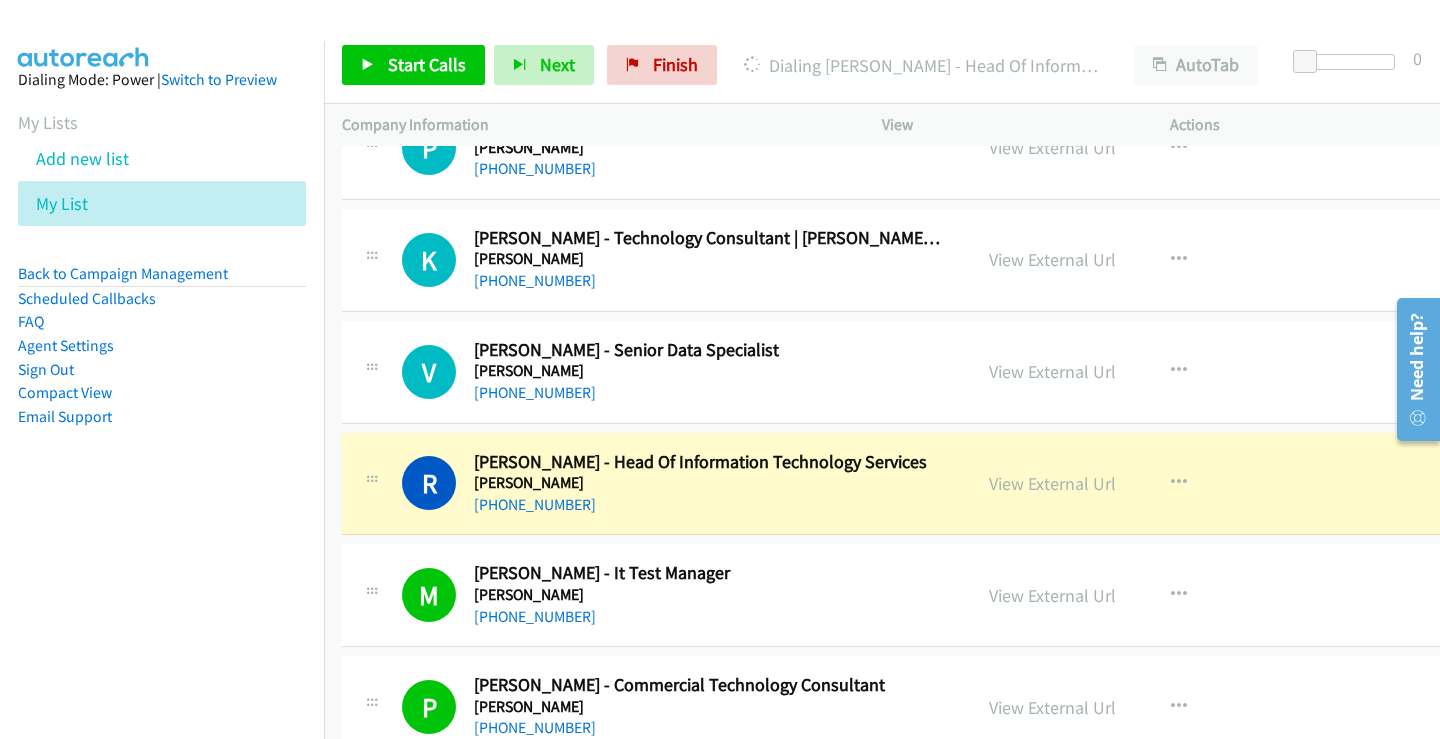 scroll, scrollTop: 21114, scrollLeft: 0, axis: vertical 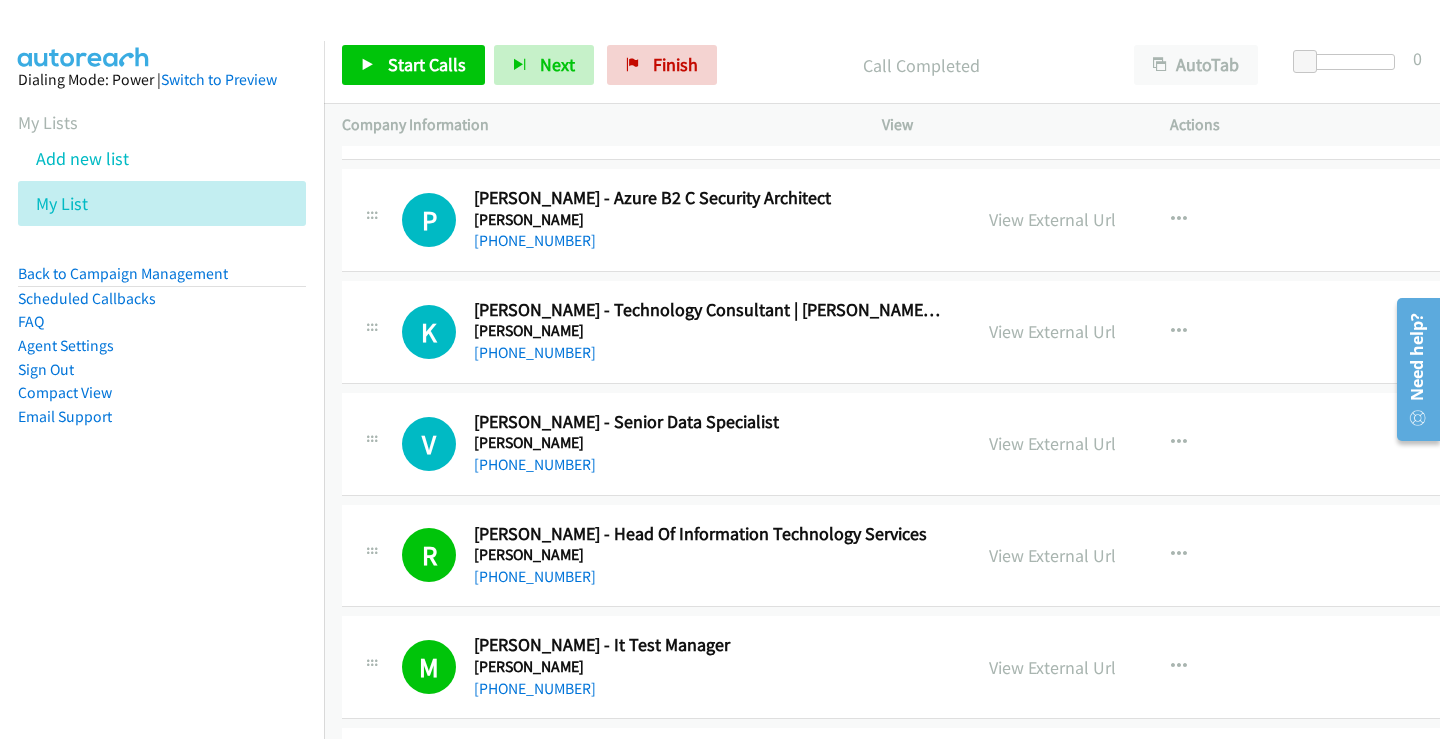 click on "[PHONE_NUMBER]" at bounding box center [707, 465] 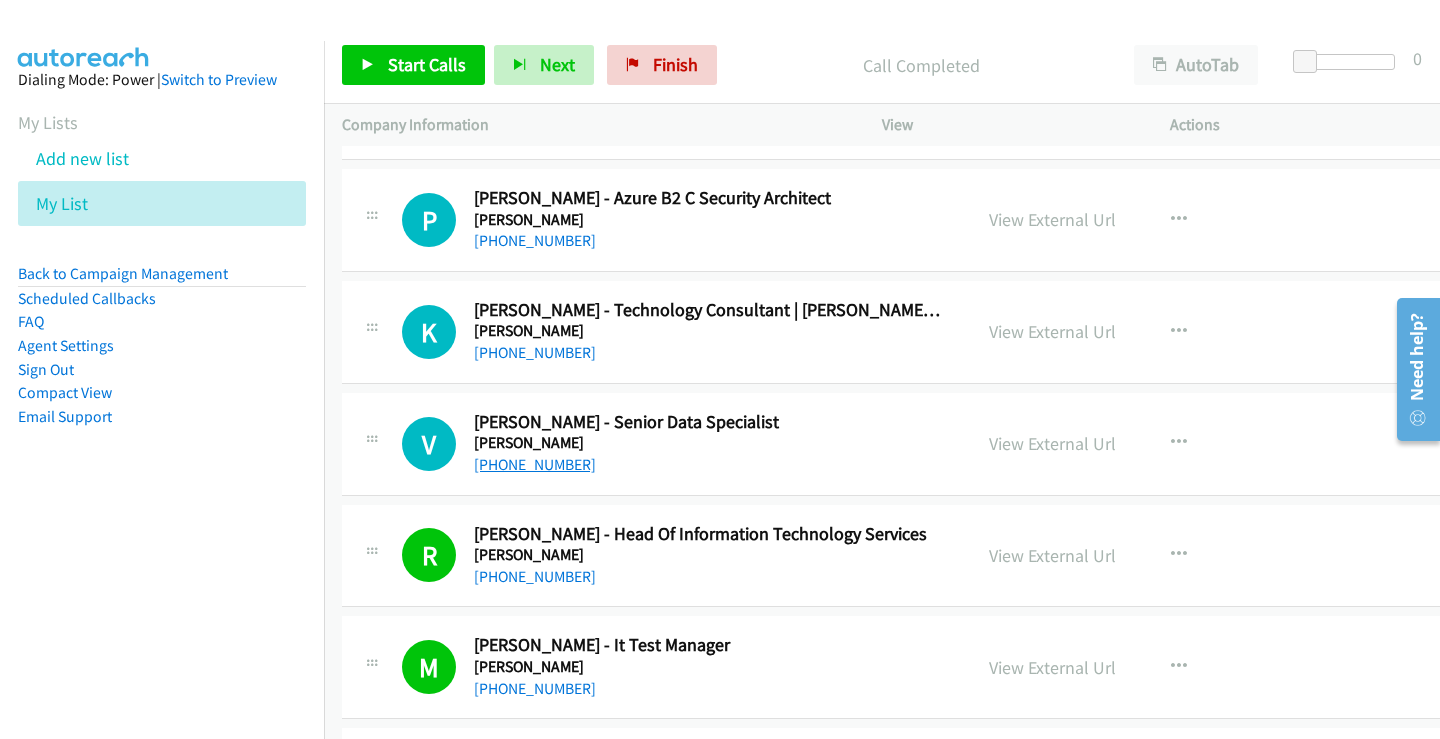click on "[PHONE_NUMBER]" at bounding box center (535, 464) 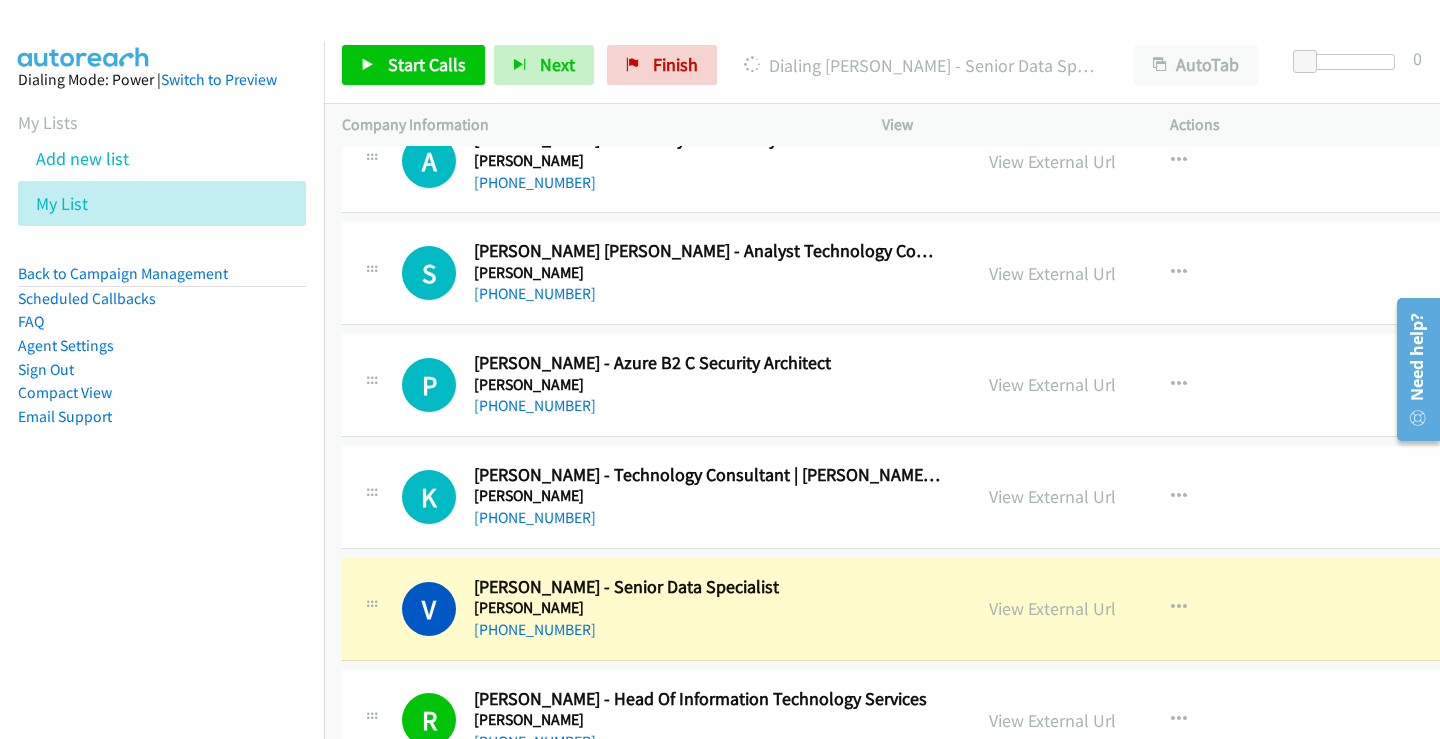 scroll, scrollTop: 20914, scrollLeft: 0, axis: vertical 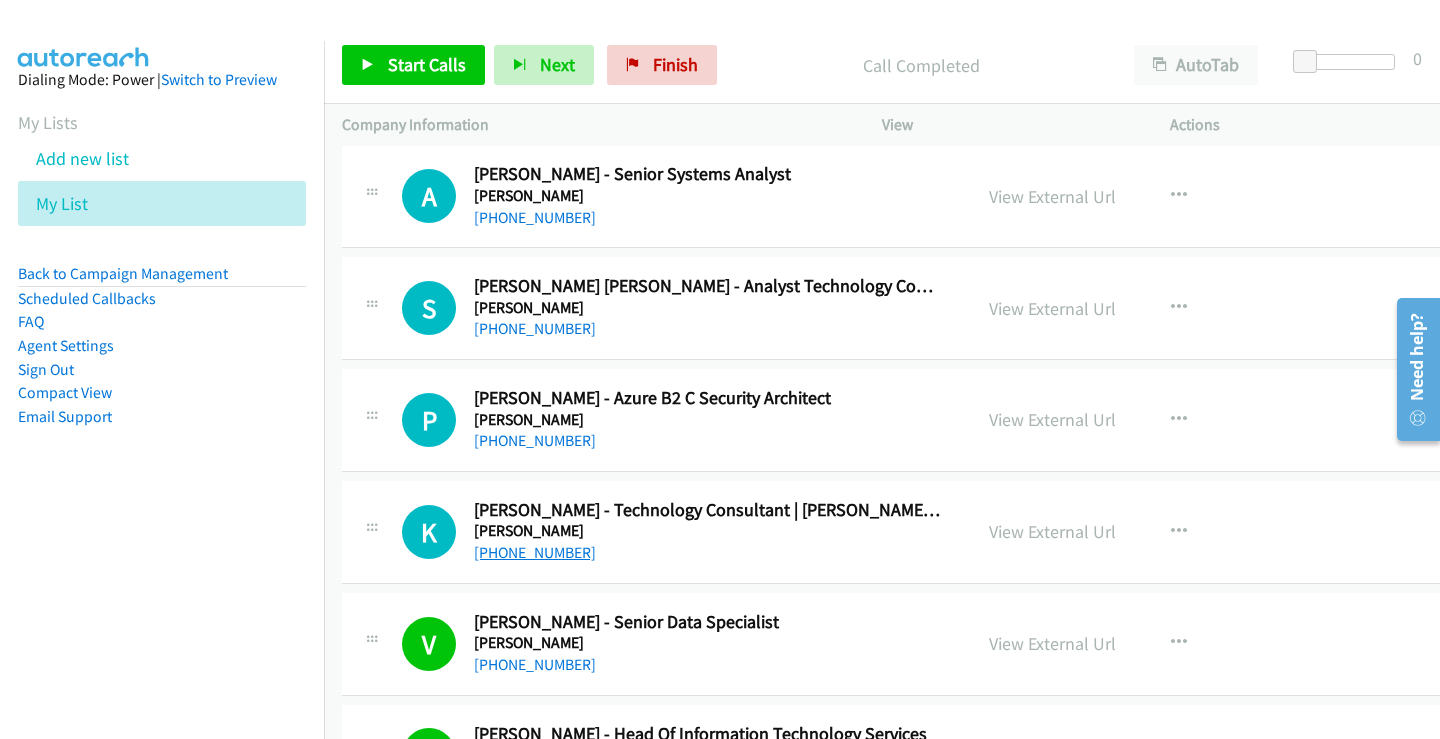 click on "[PHONE_NUMBER]" at bounding box center (535, 552) 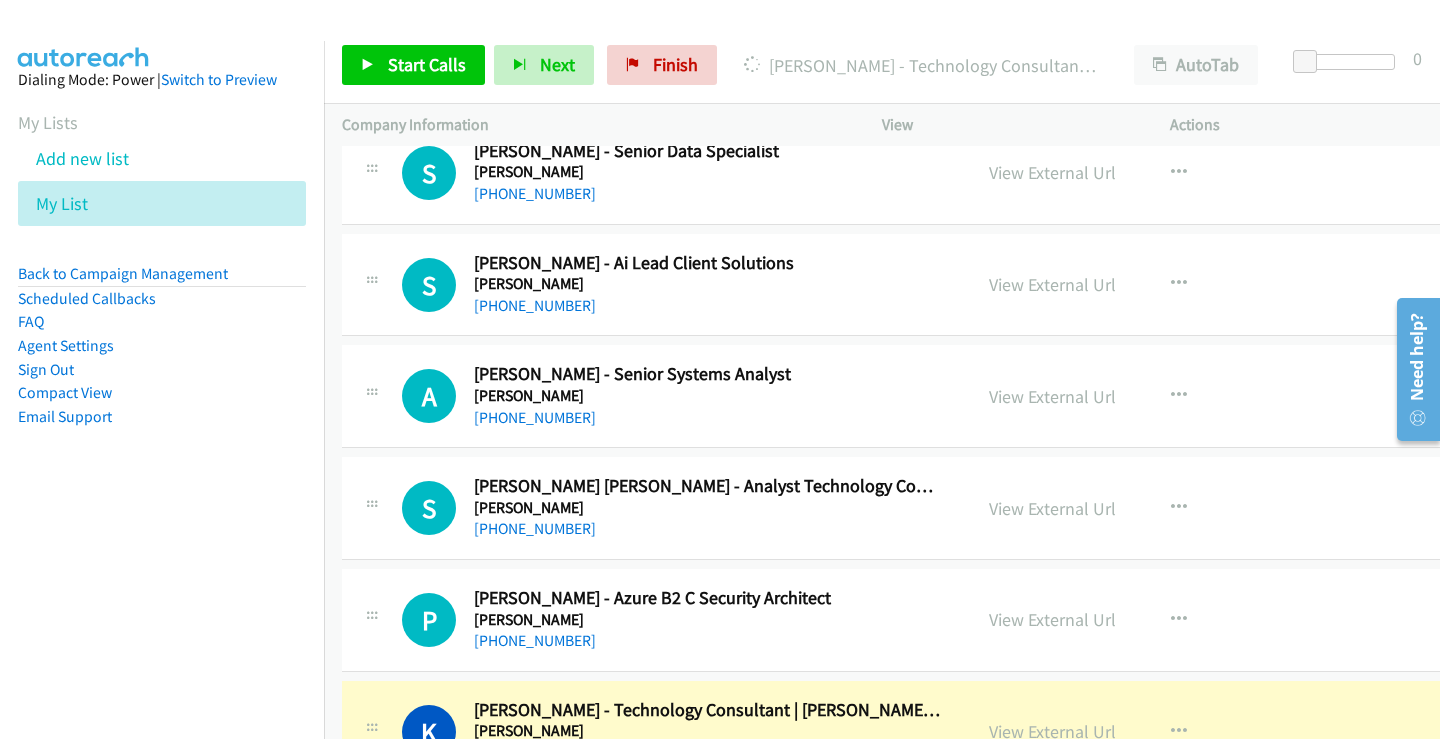 scroll, scrollTop: 20814, scrollLeft: 0, axis: vertical 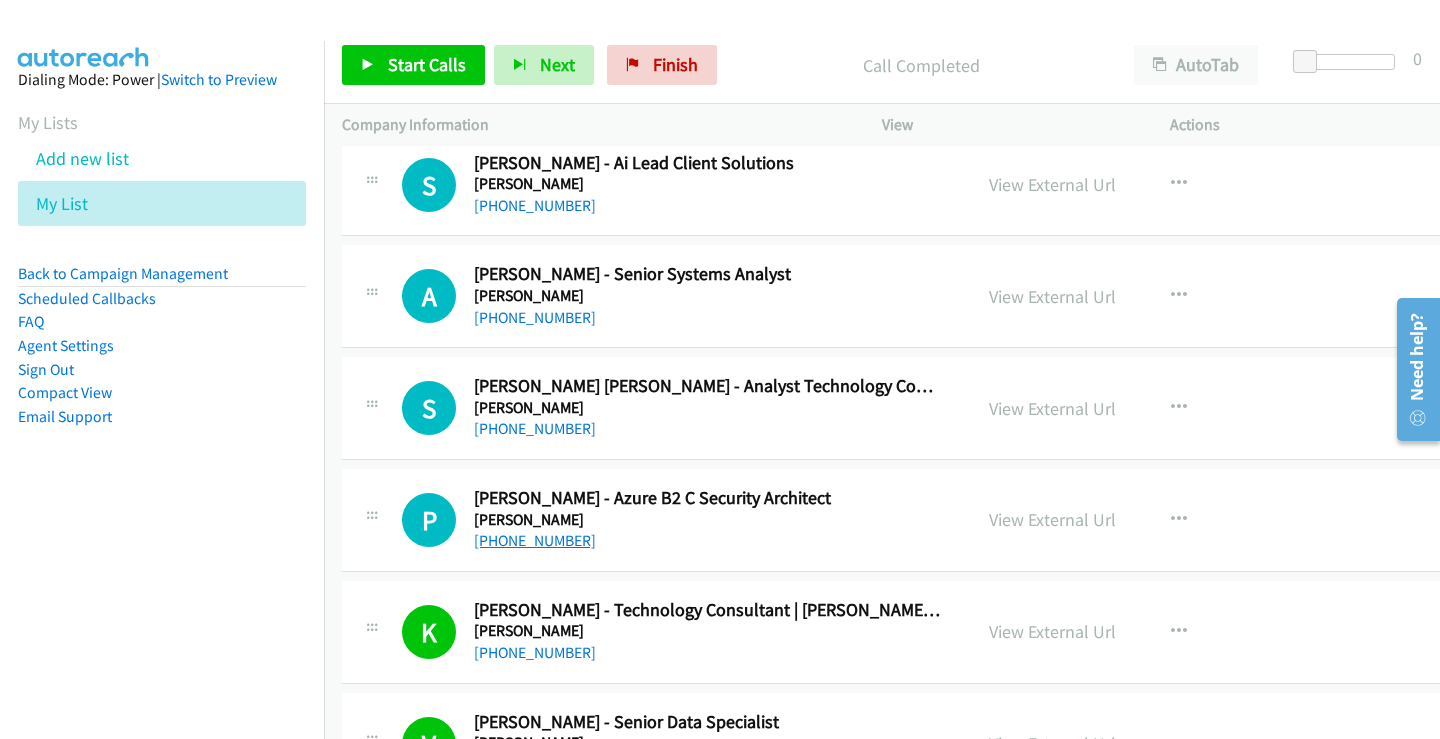 drag, startPoint x: 577, startPoint y: 544, endPoint x: 565, endPoint y: 539, distance: 13 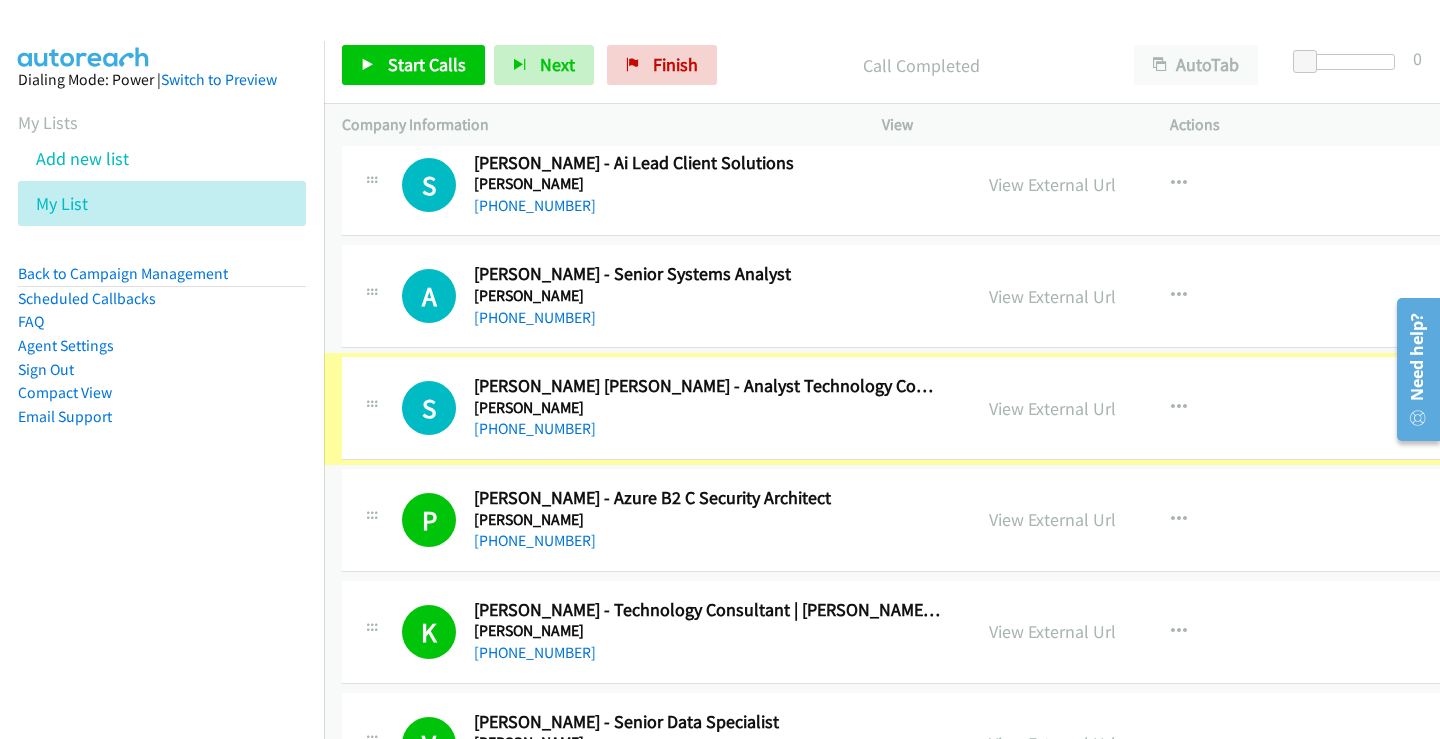 click on "[PHONE_NUMBER]" at bounding box center (535, 428) 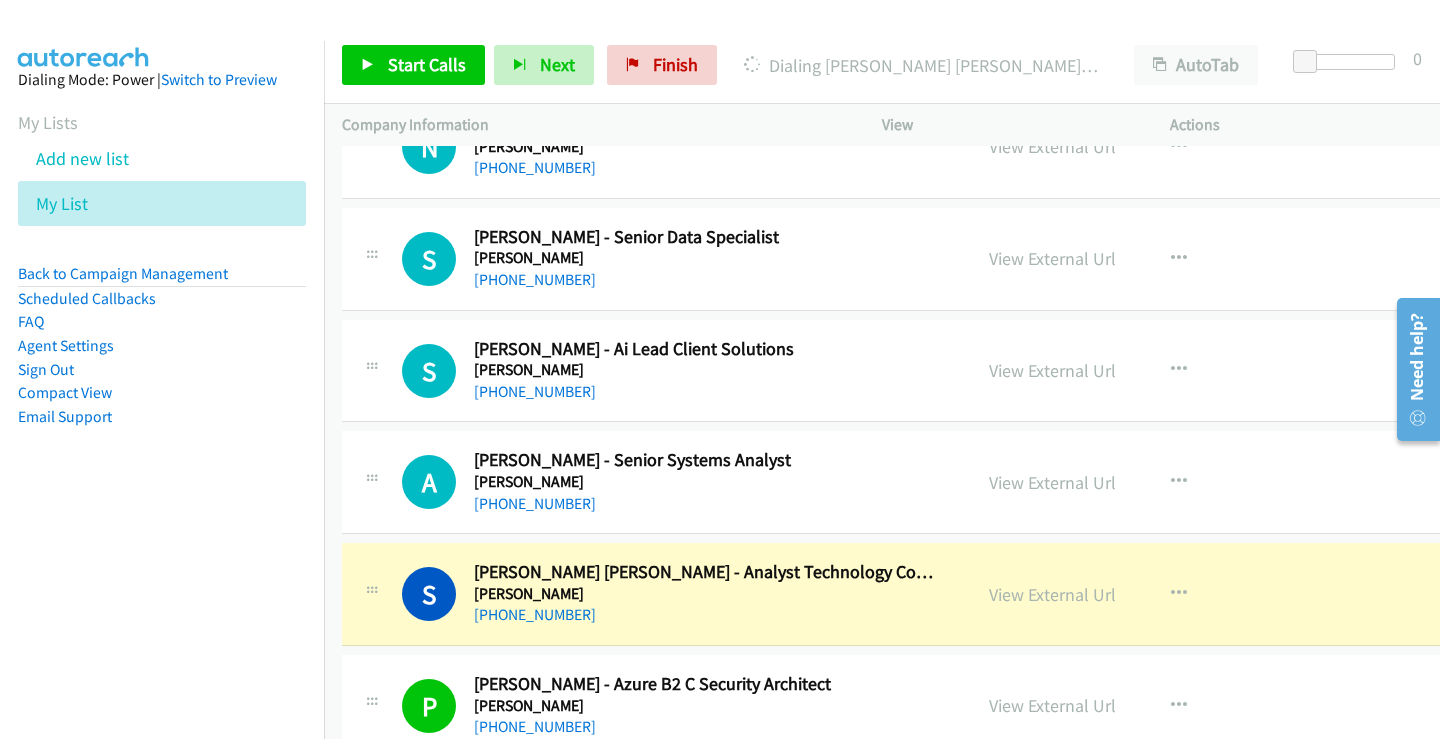 scroll, scrollTop: 20614, scrollLeft: 0, axis: vertical 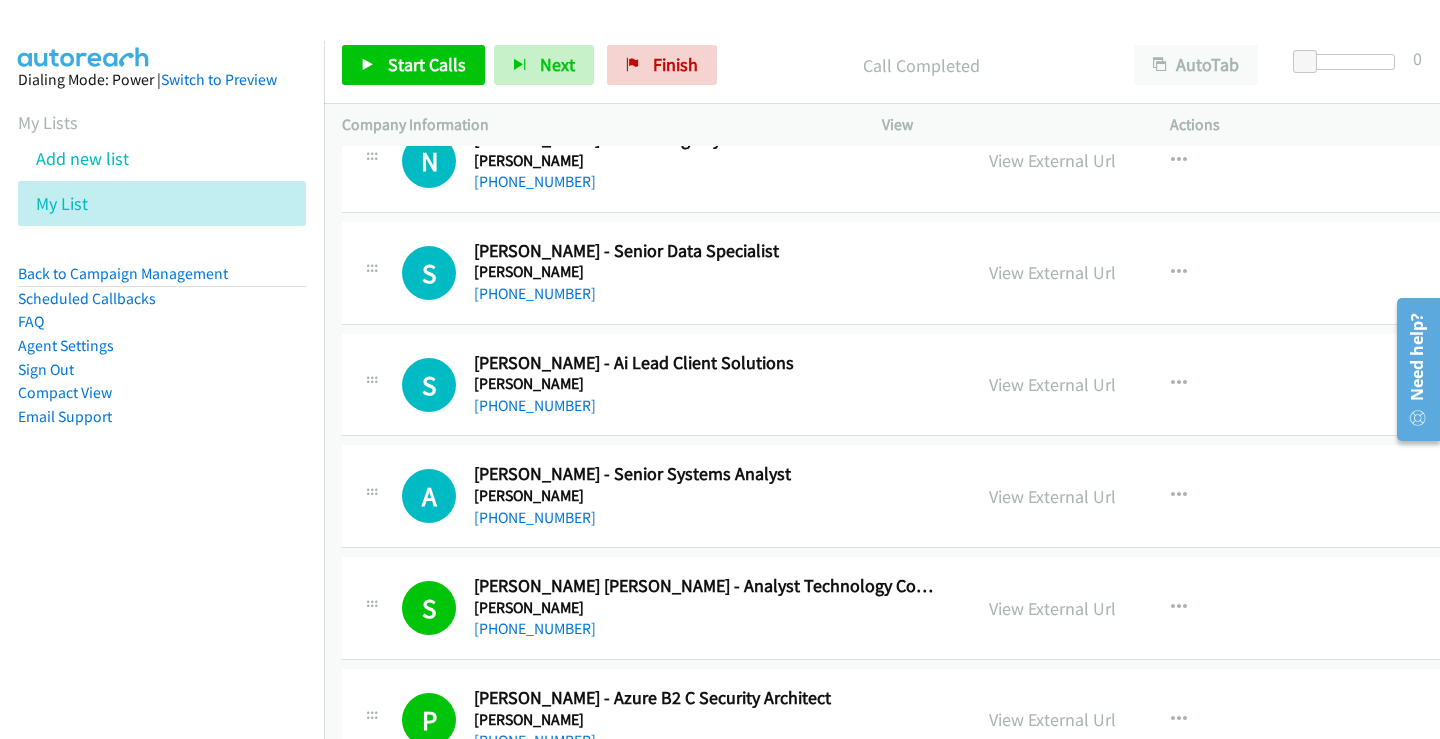 drag, startPoint x: 528, startPoint y: 515, endPoint x: 785, endPoint y: 413, distance: 276.50134 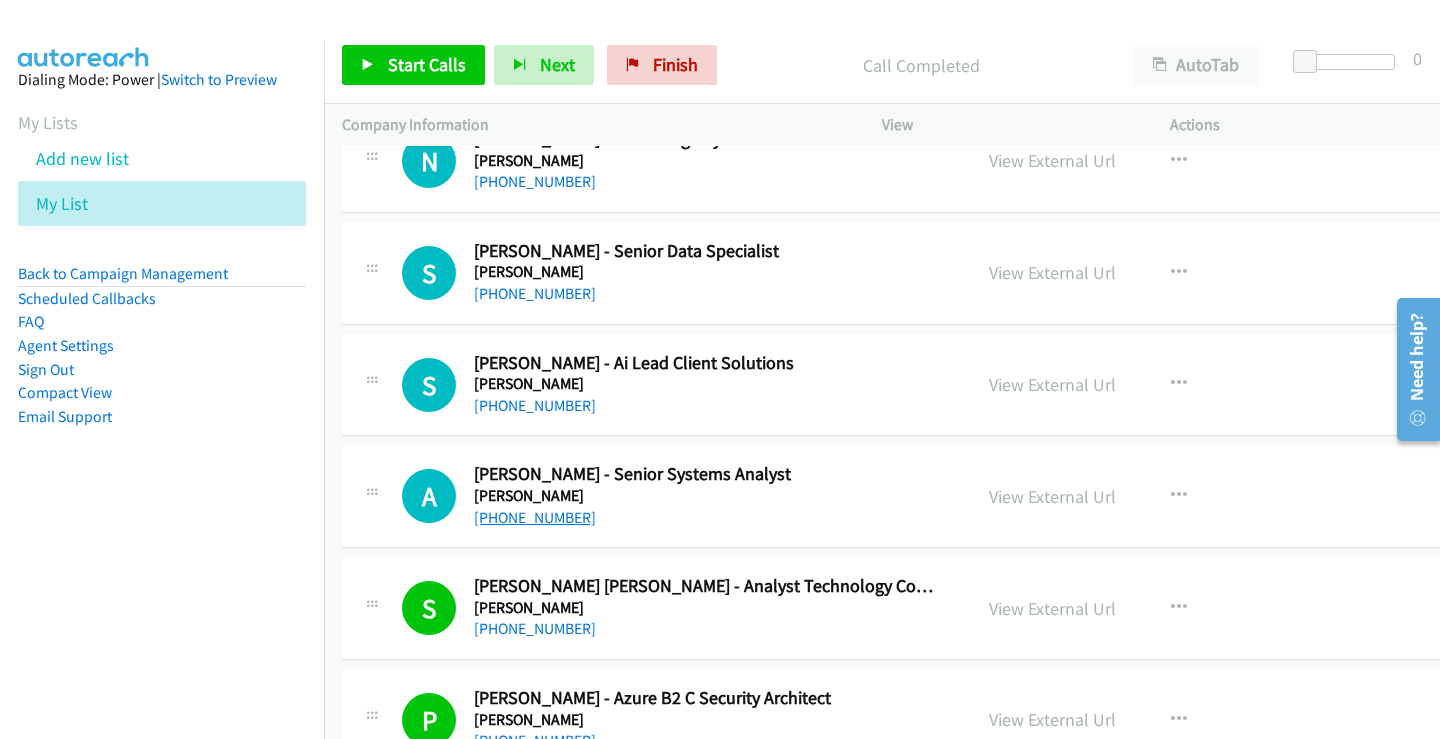 click on "[PHONE_NUMBER]" at bounding box center [535, 517] 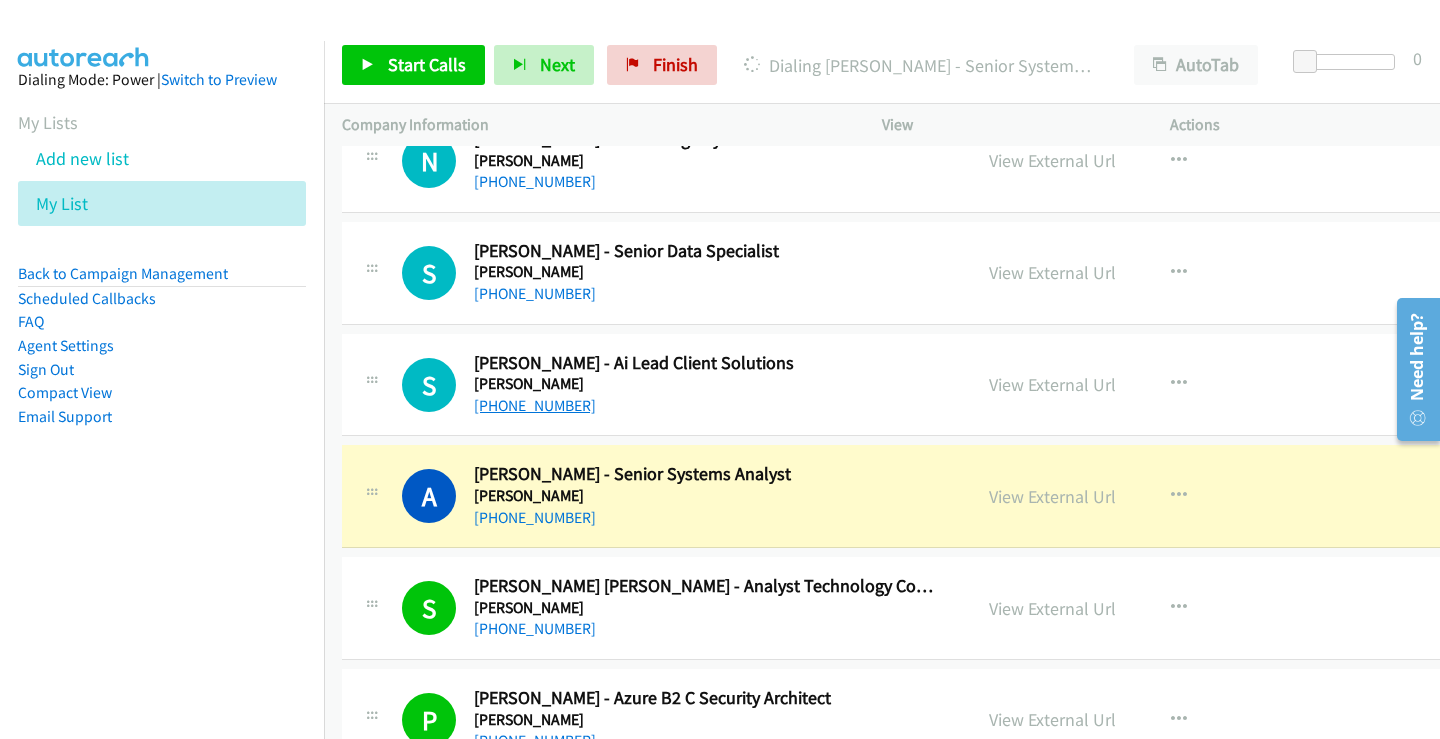 click on "[PHONE_NUMBER]" at bounding box center (535, 405) 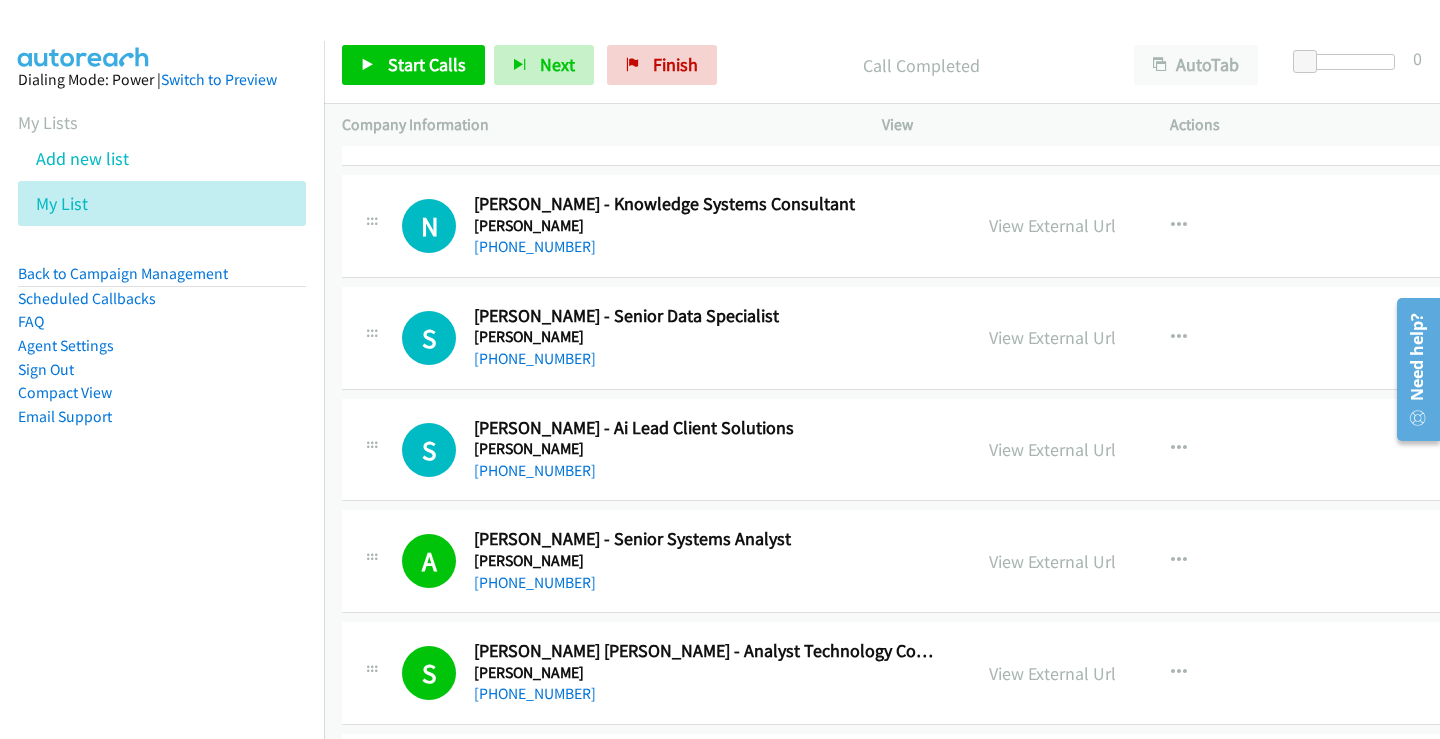 scroll, scrollTop: 20514, scrollLeft: 0, axis: vertical 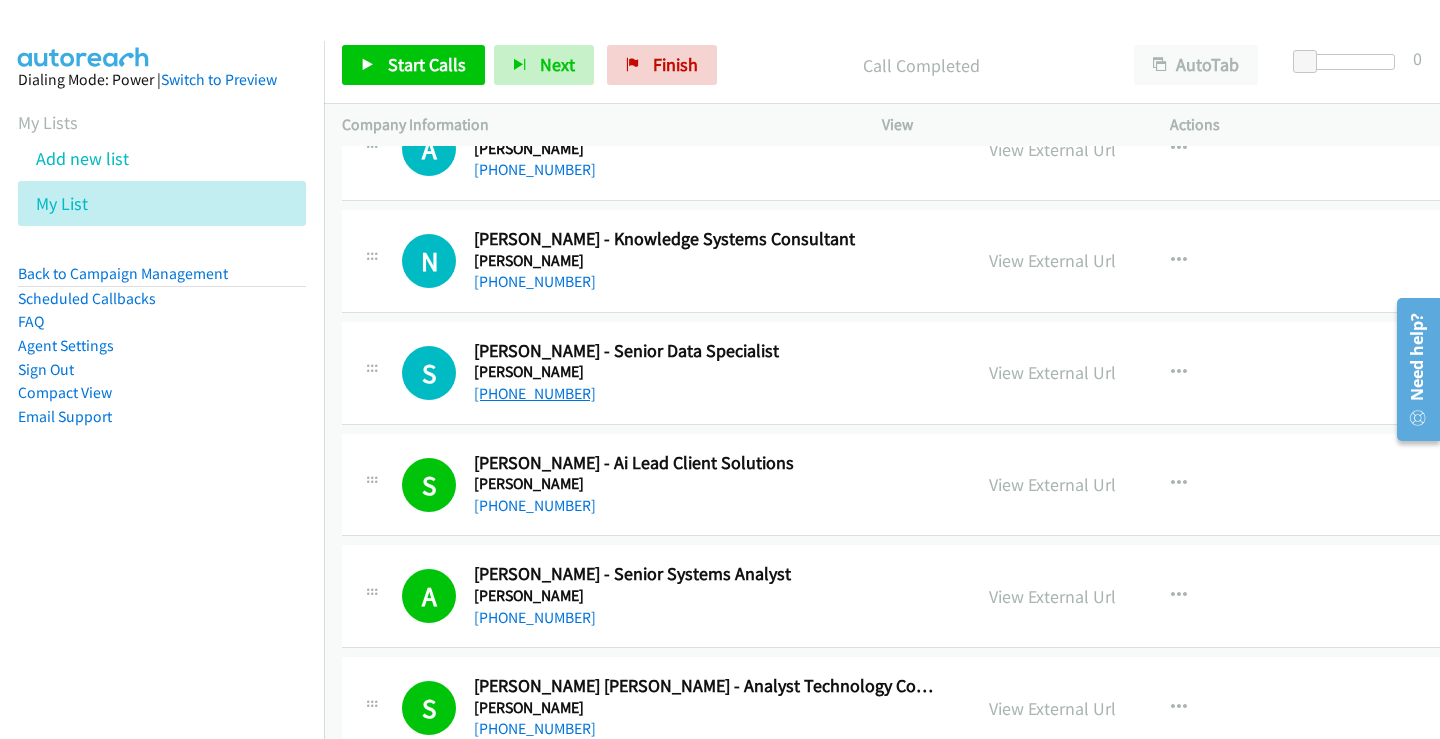 click on "[PHONE_NUMBER]" at bounding box center (535, 393) 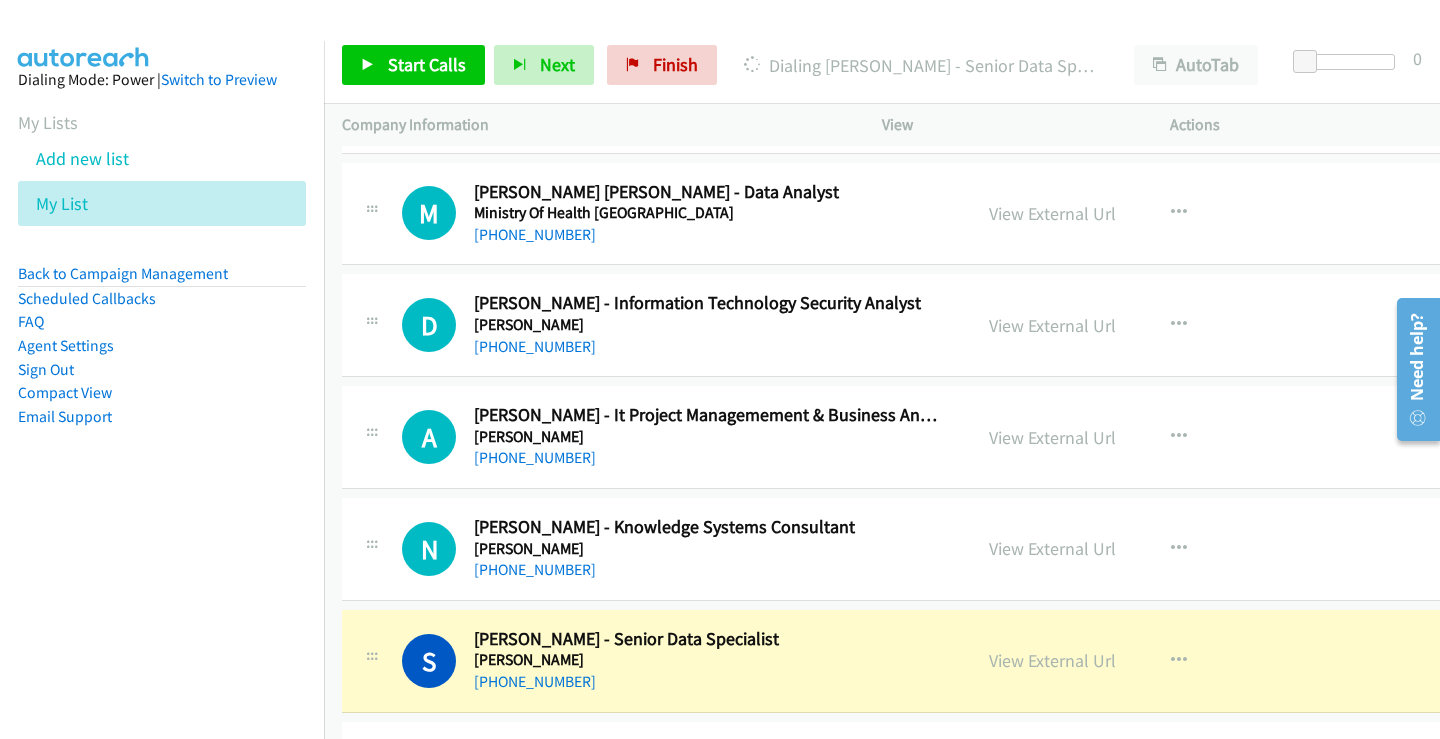 scroll, scrollTop: 20214, scrollLeft: 0, axis: vertical 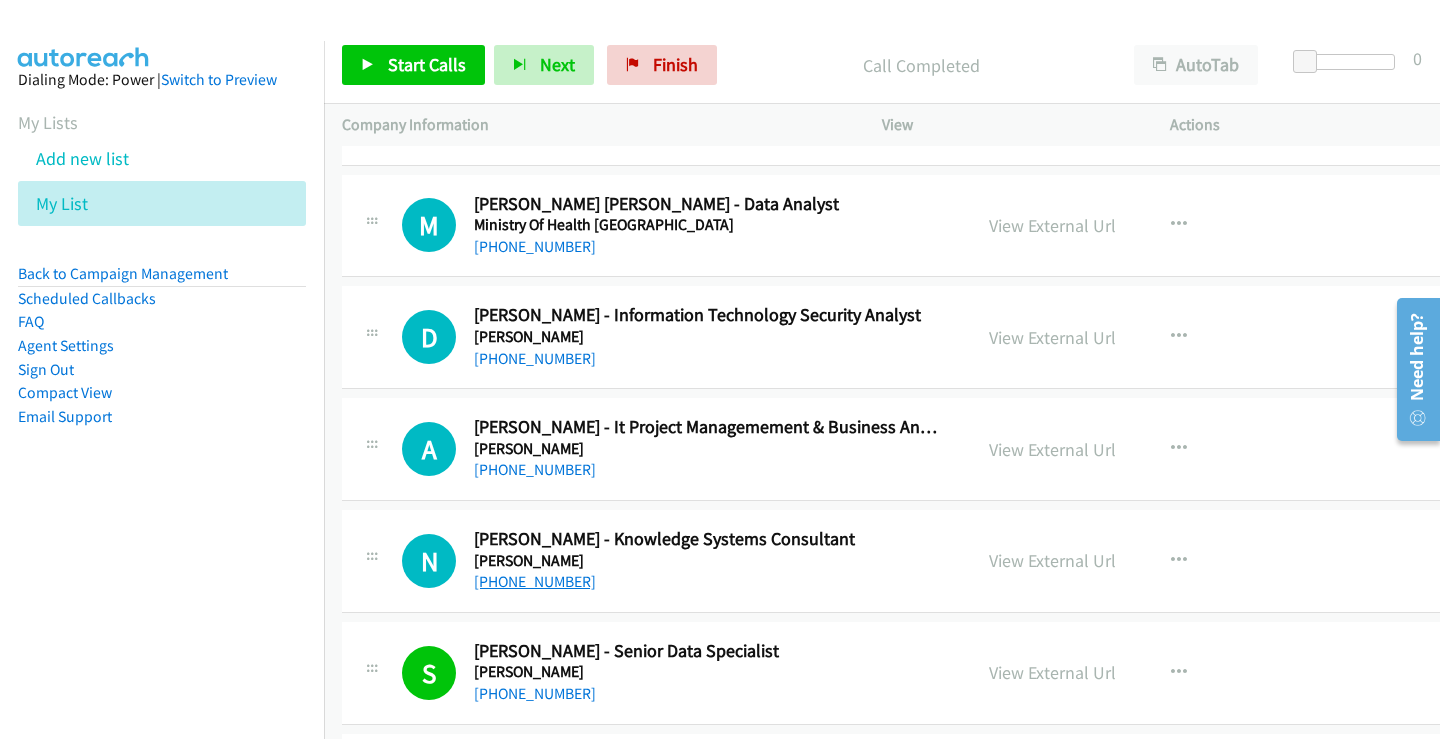 click on "[PHONE_NUMBER]" at bounding box center [535, 581] 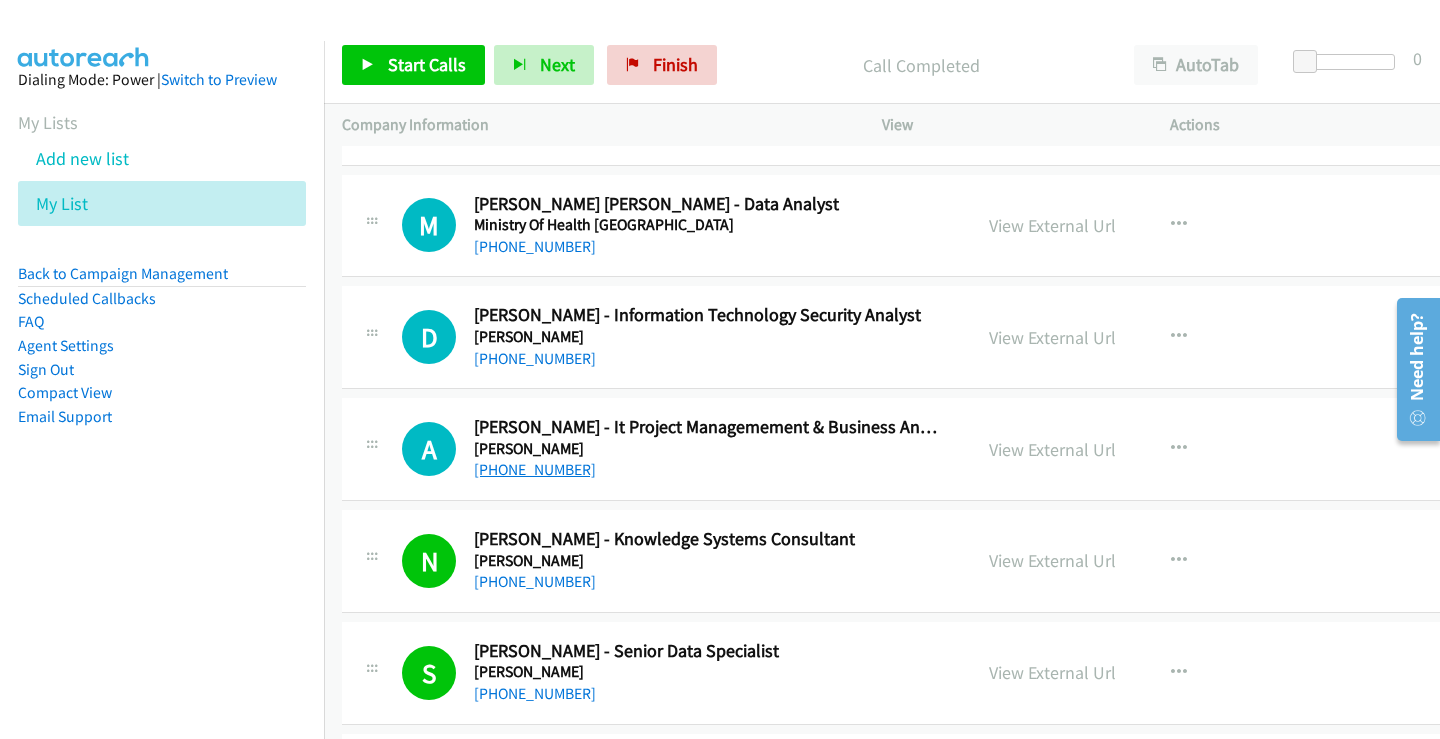 click on "[PHONE_NUMBER]" at bounding box center (535, 469) 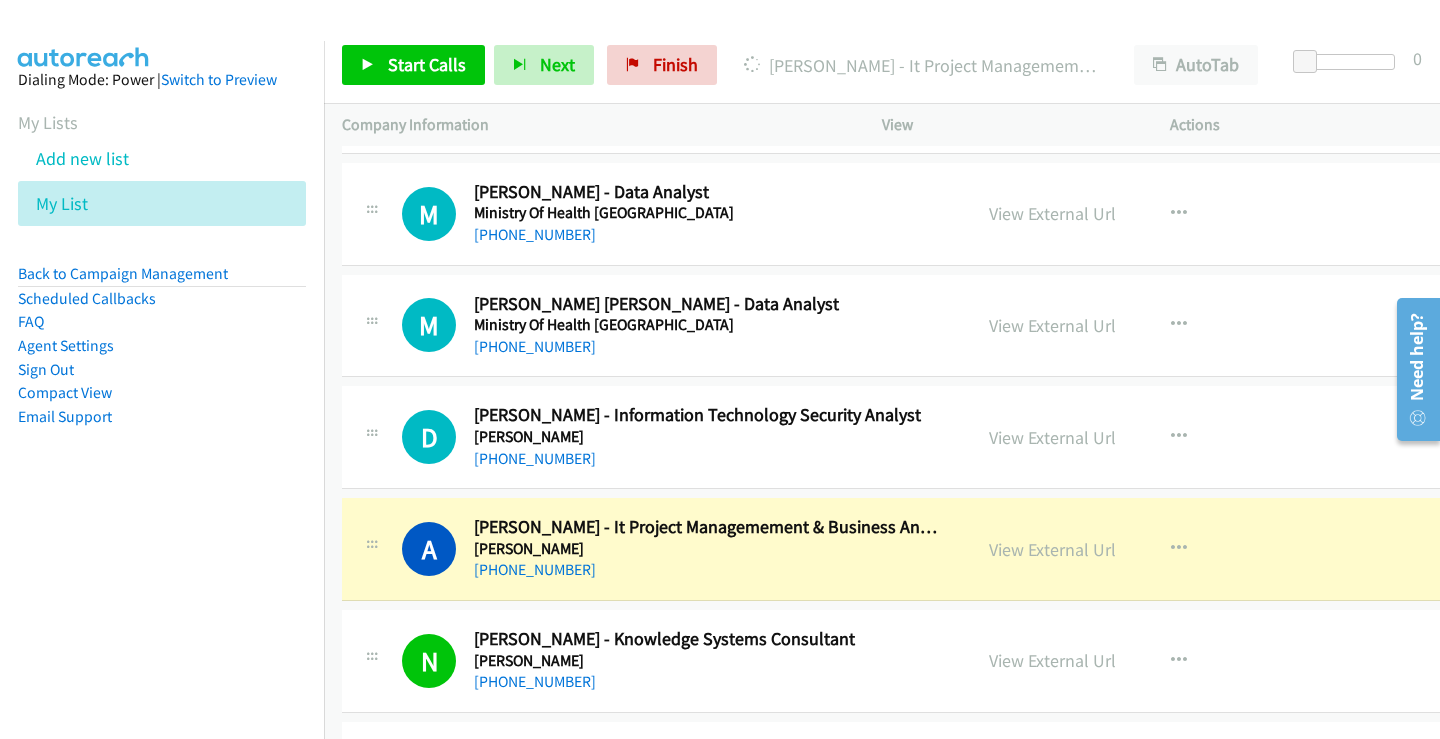 scroll, scrollTop: 20014, scrollLeft: 0, axis: vertical 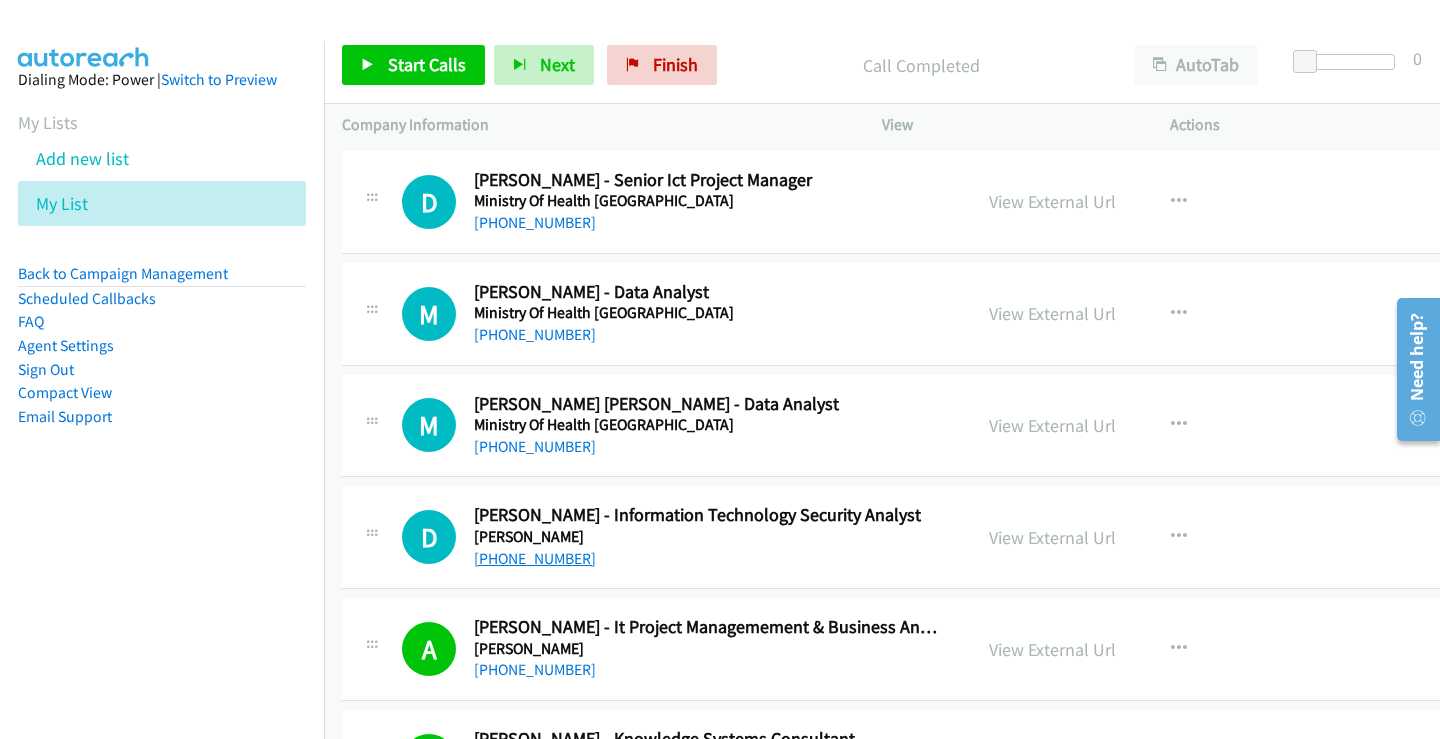 click on "[PHONE_NUMBER]" at bounding box center [535, 558] 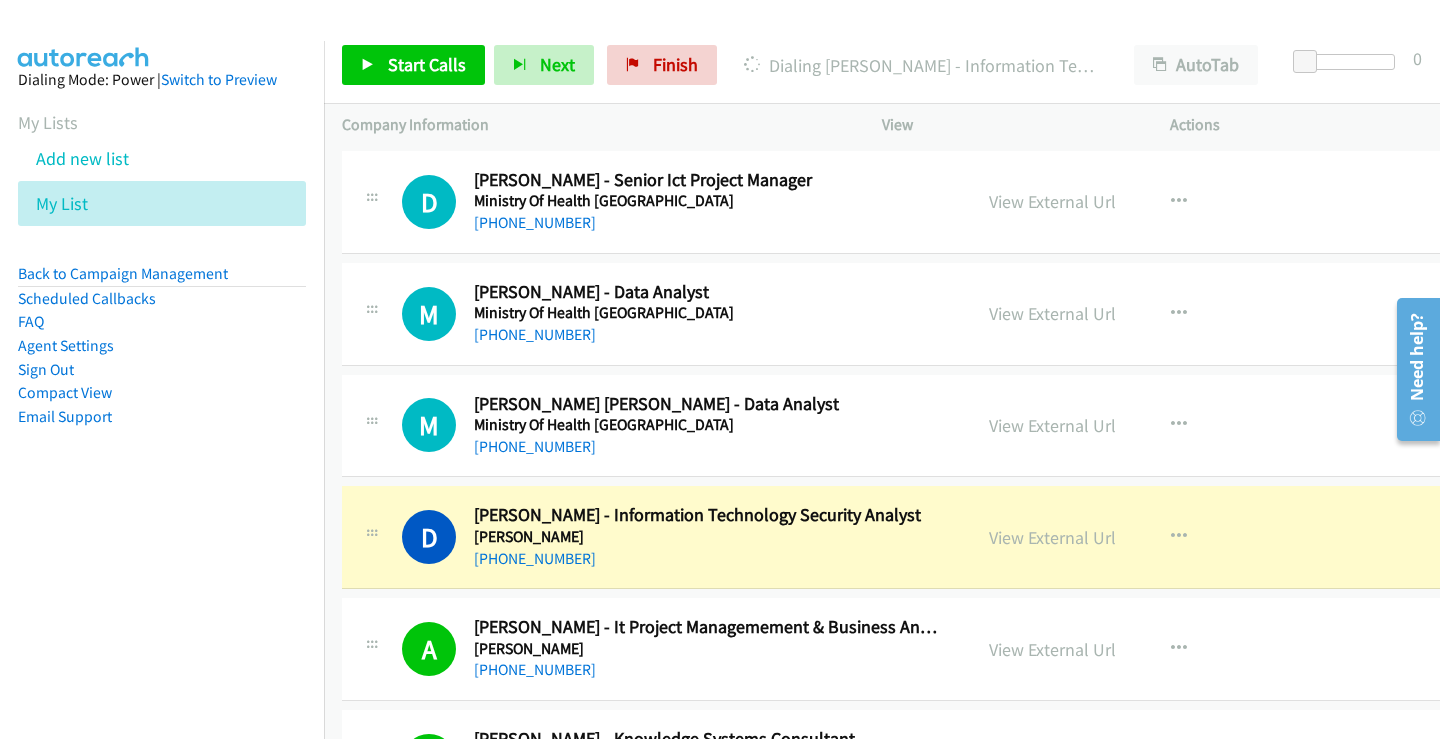scroll, scrollTop: 19914, scrollLeft: 0, axis: vertical 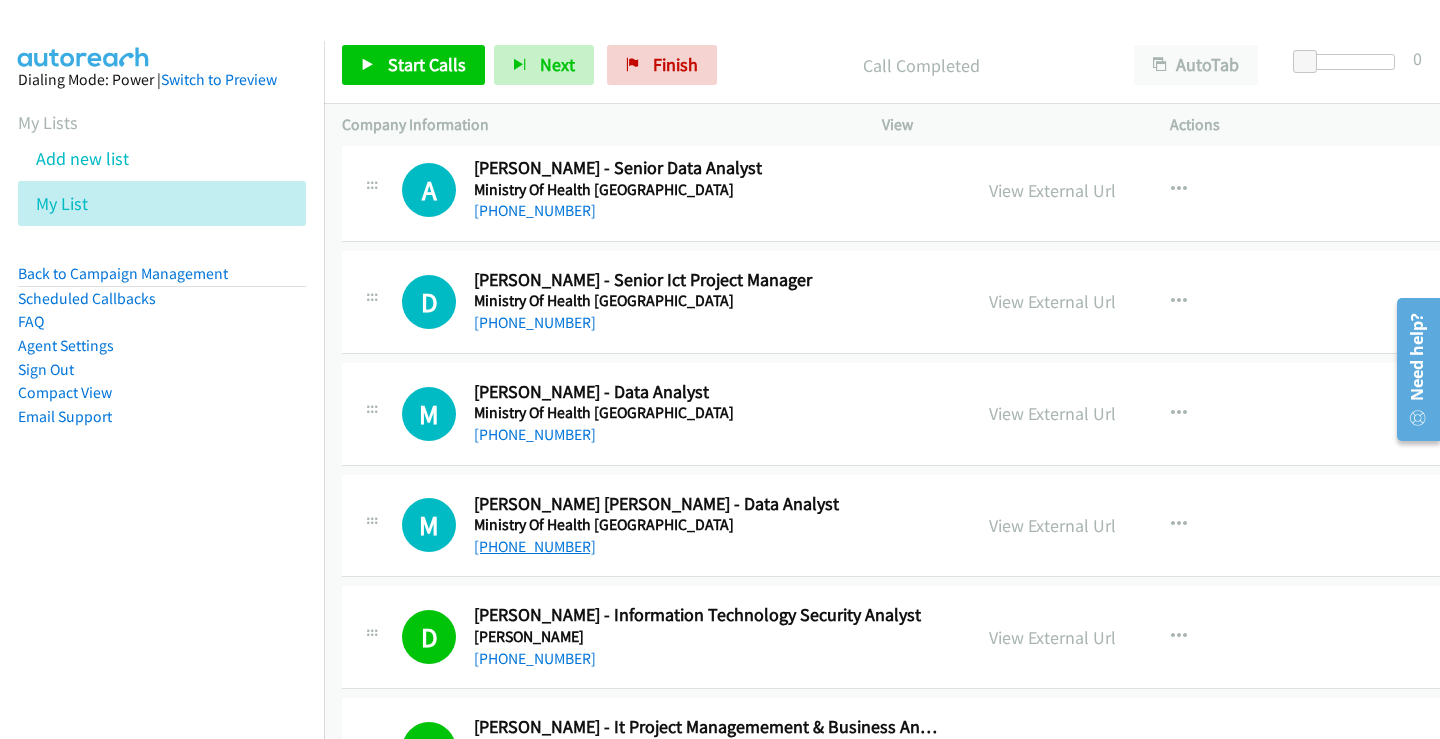 click on "[PHONE_NUMBER]" at bounding box center (535, 546) 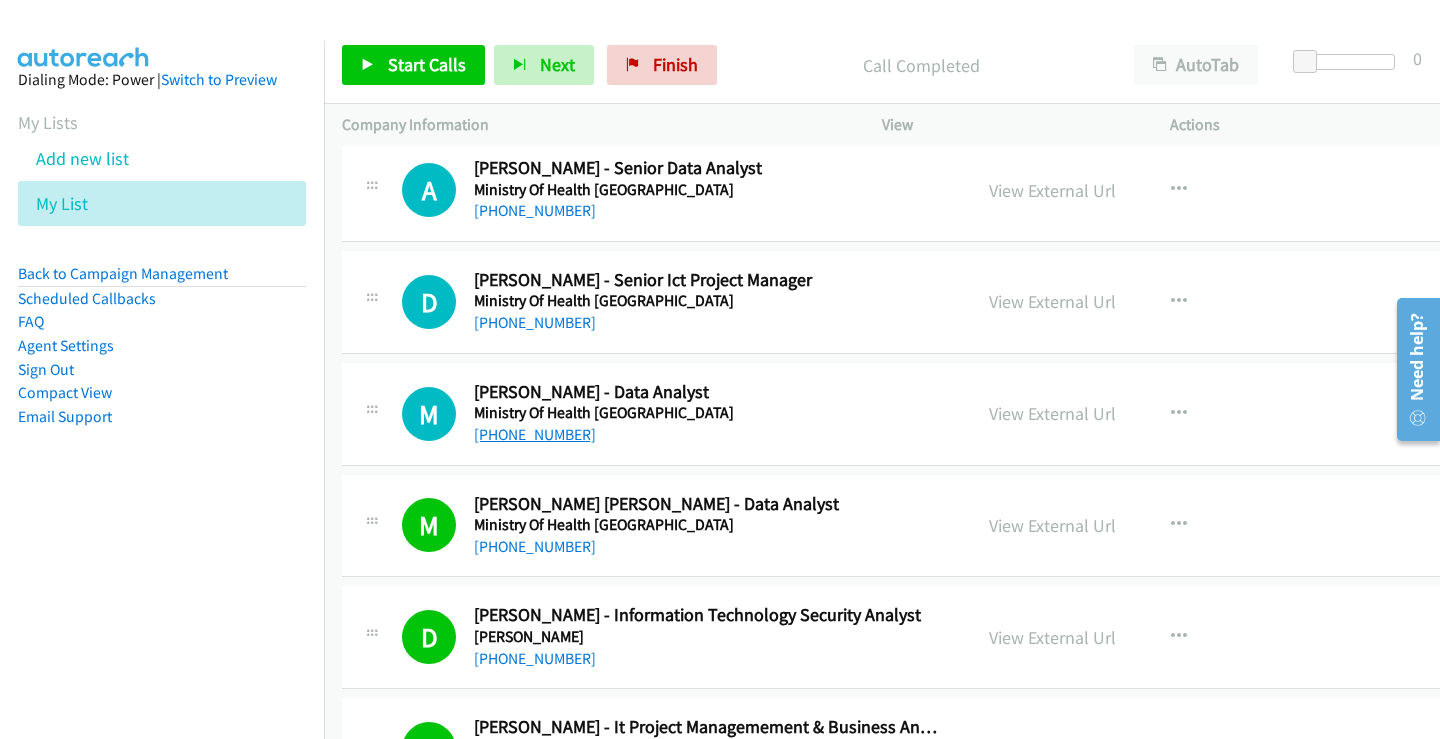 click on "[PHONE_NUMBER]" at bounding box center (535, 434) 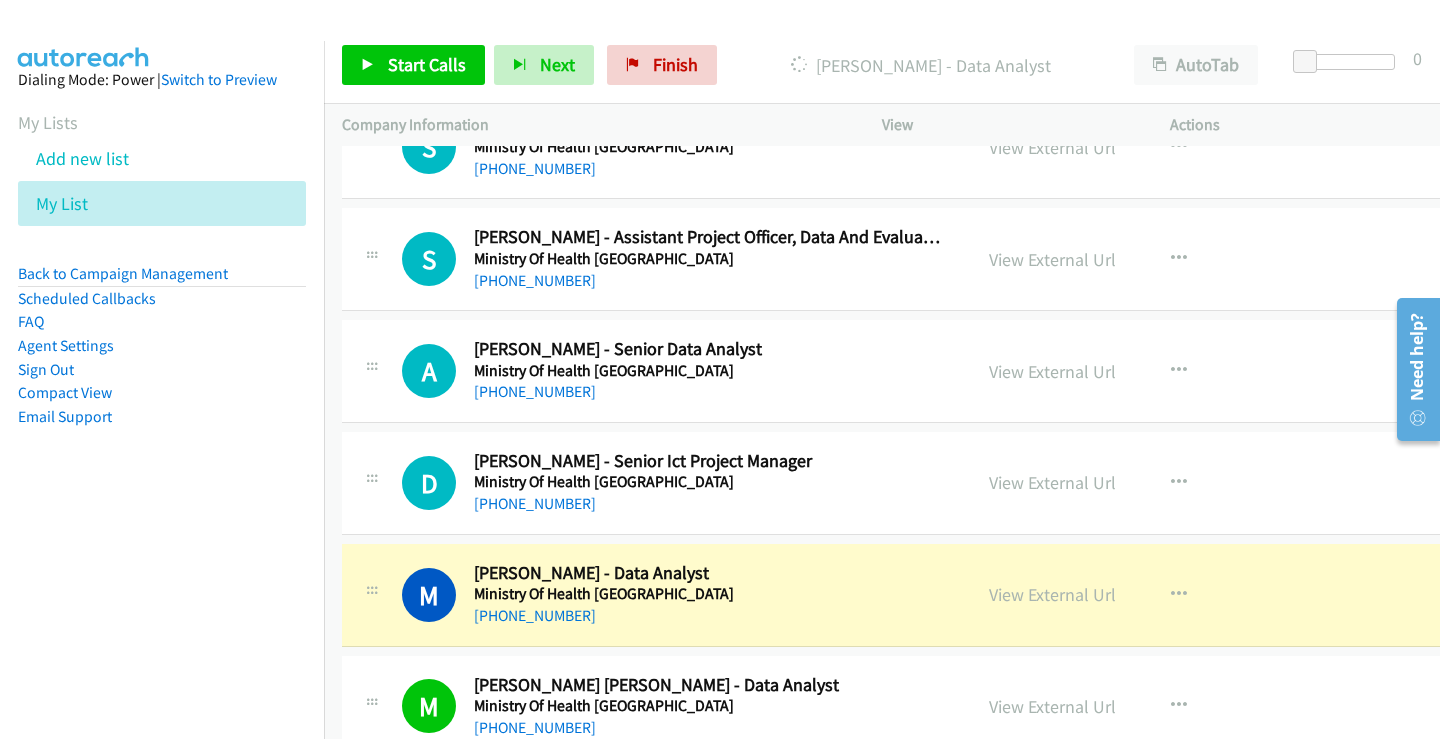 scroll, scrollTop: 19714, scrollLeft: 0, axis: vertical 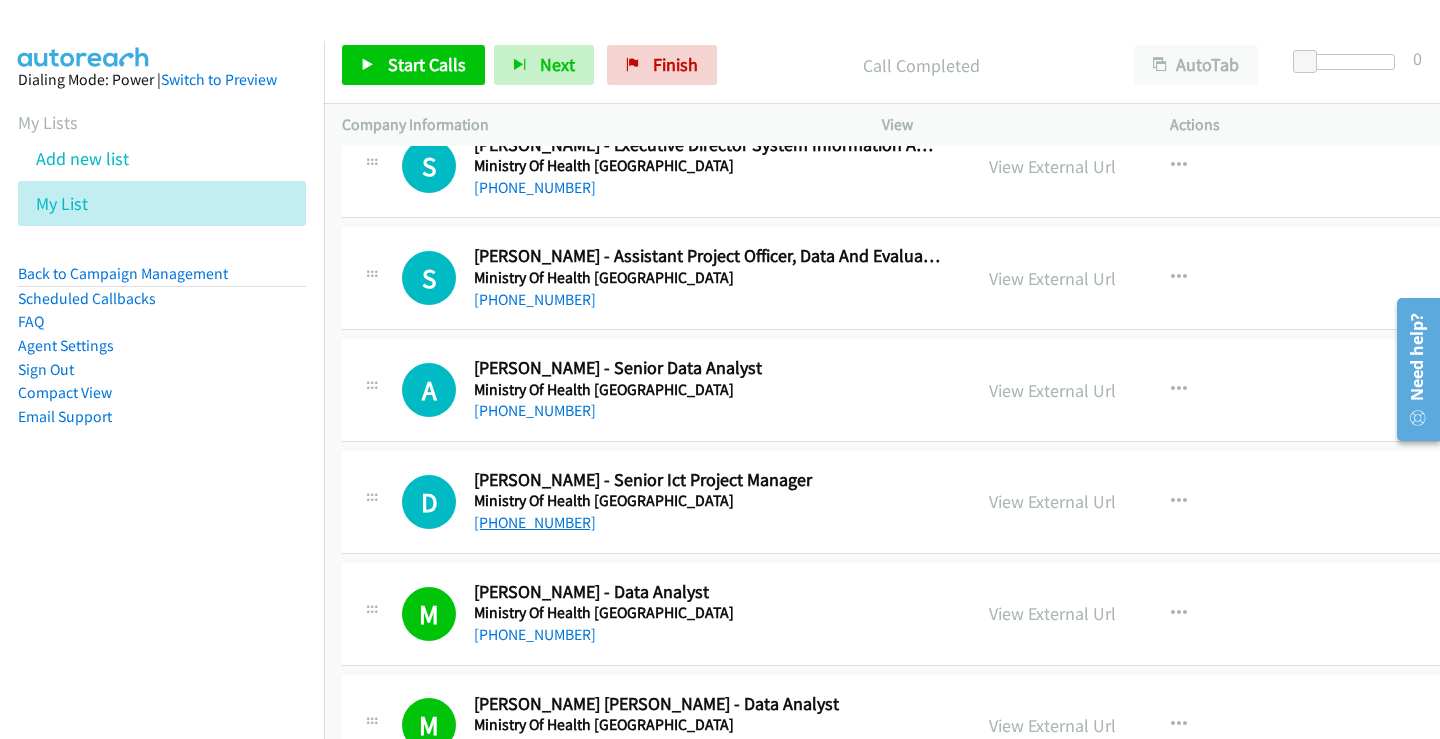 click on "[PHONE_NUMBER]" at bounding box center [535, 522] 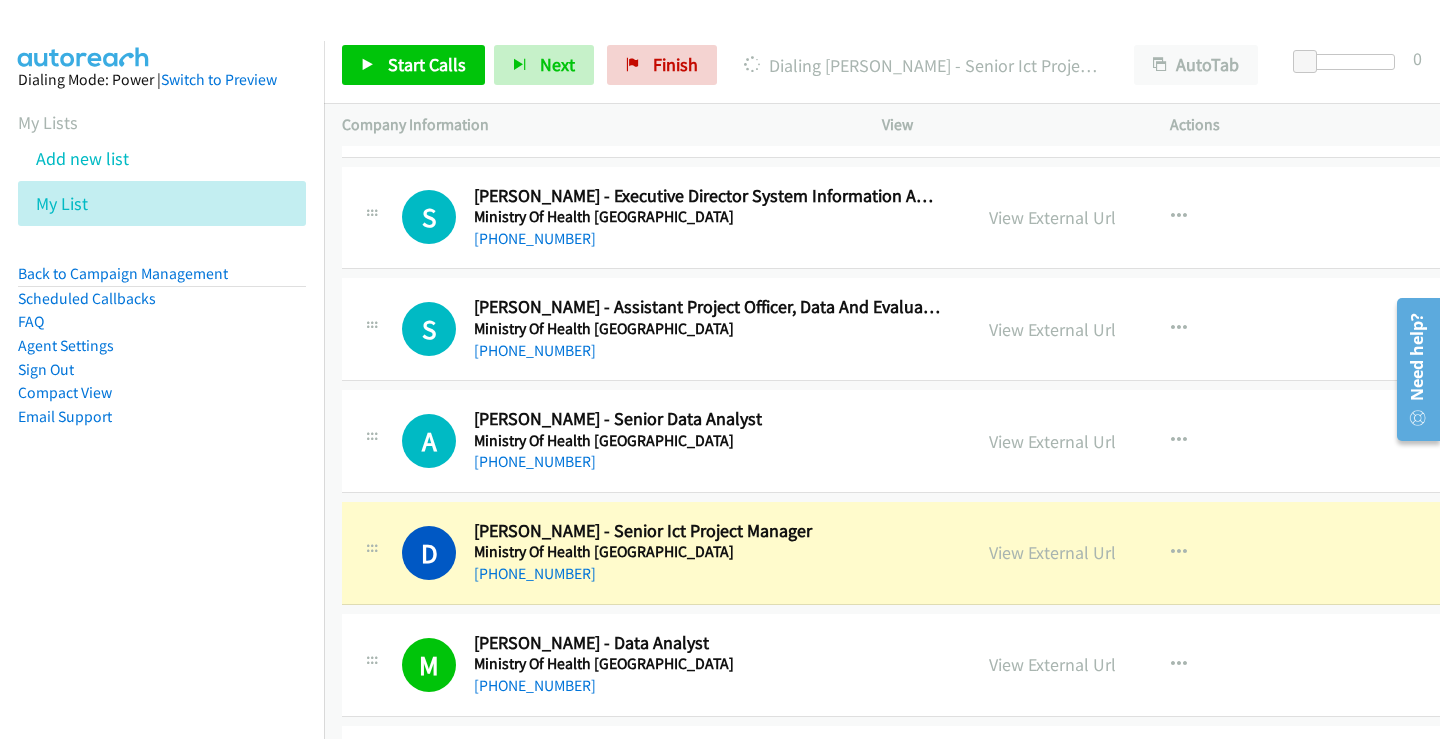 scroll, scrollTop: 19614, scrollLeft: 0, axis: vertical 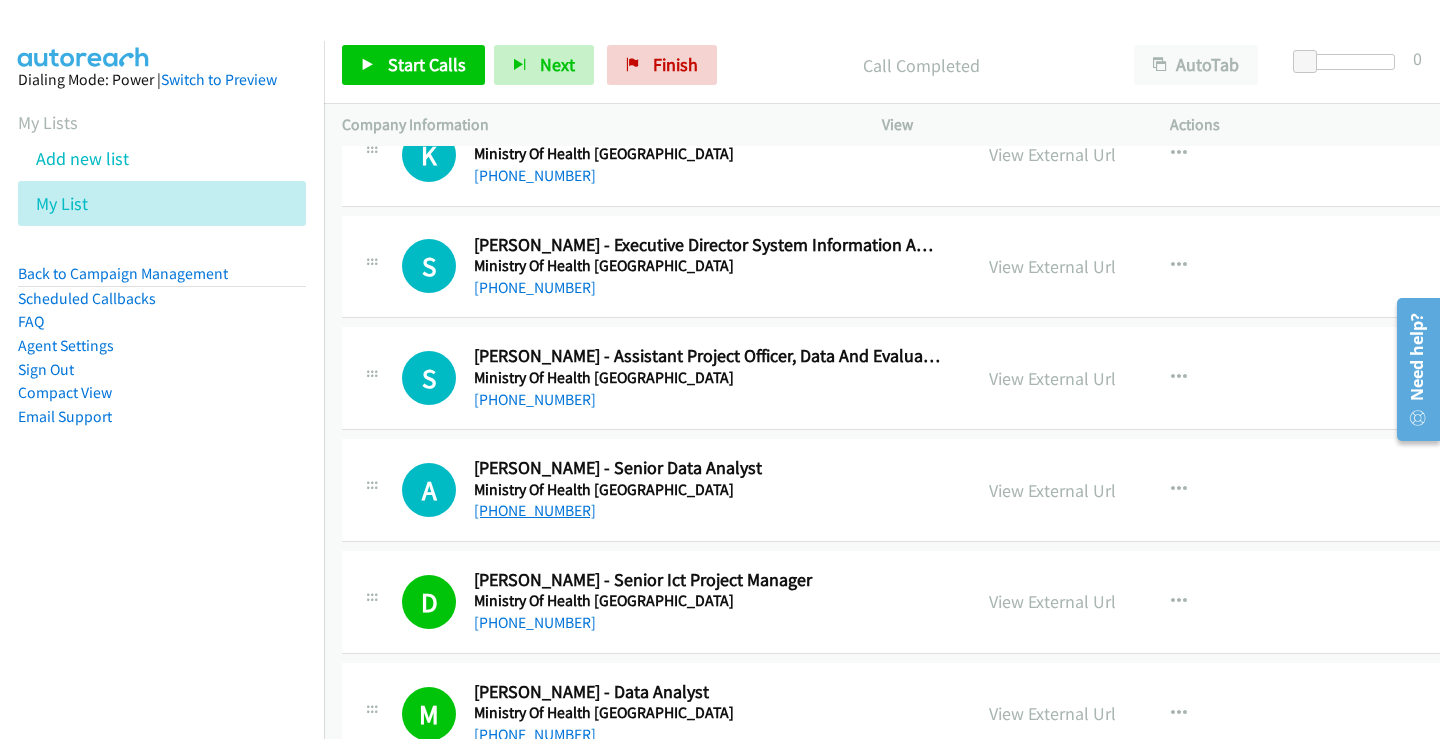 click on "[PHONE_NUMBER]" at bounding box center (535, 510) 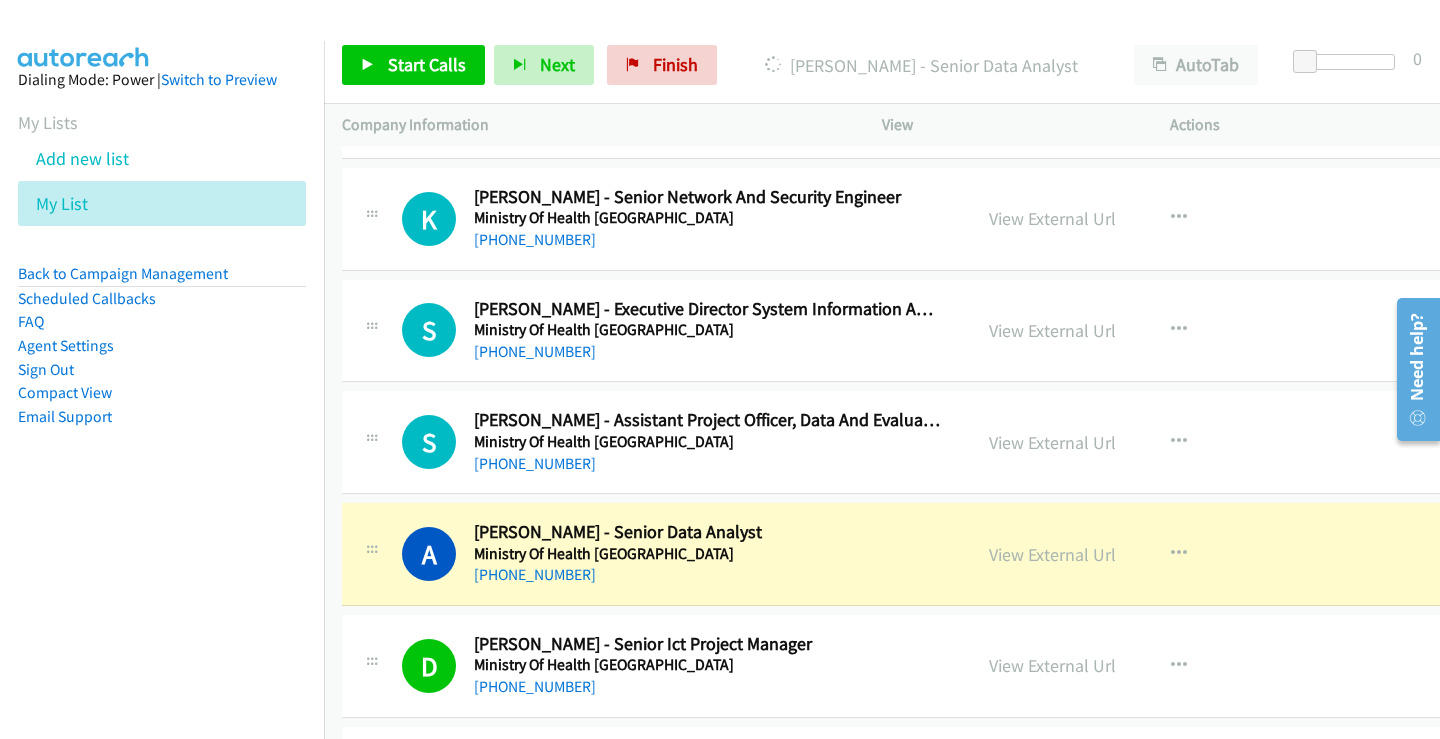 scroll, scrollTop: 19514, scrollLeft: 0, axis: vertical 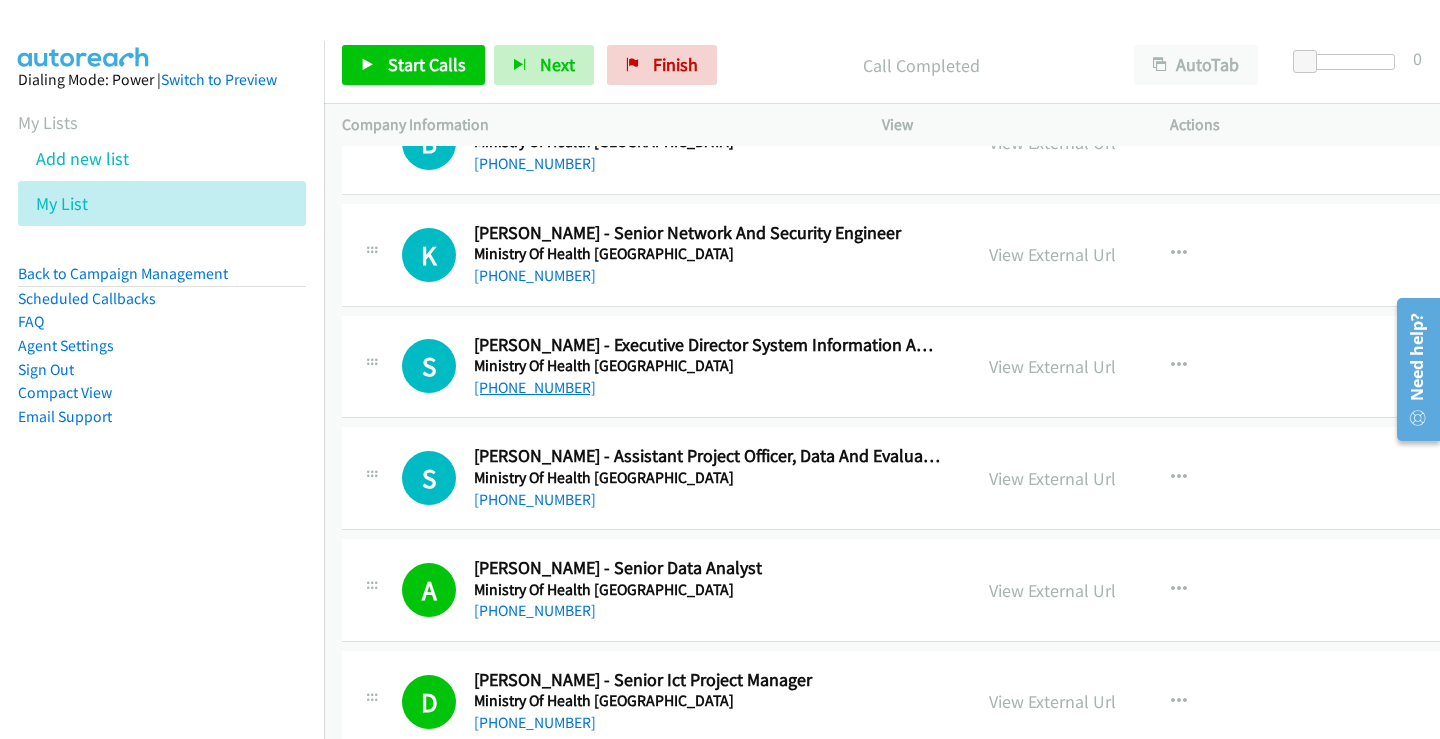 click on "[PHONE_NUMBER]" at bounding box center (535, 387) 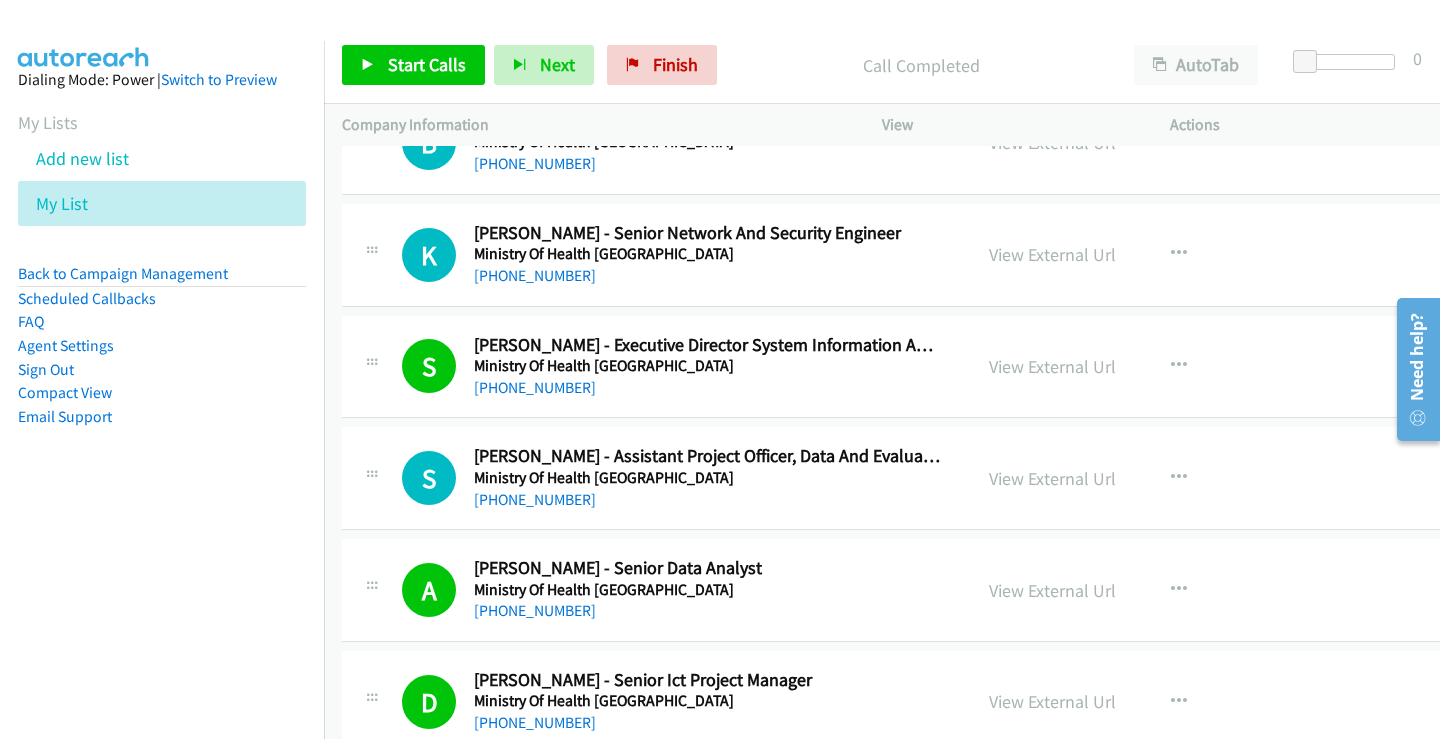 scroll, scrollTop: 19314, scrollLeft: 0, axis: vertical 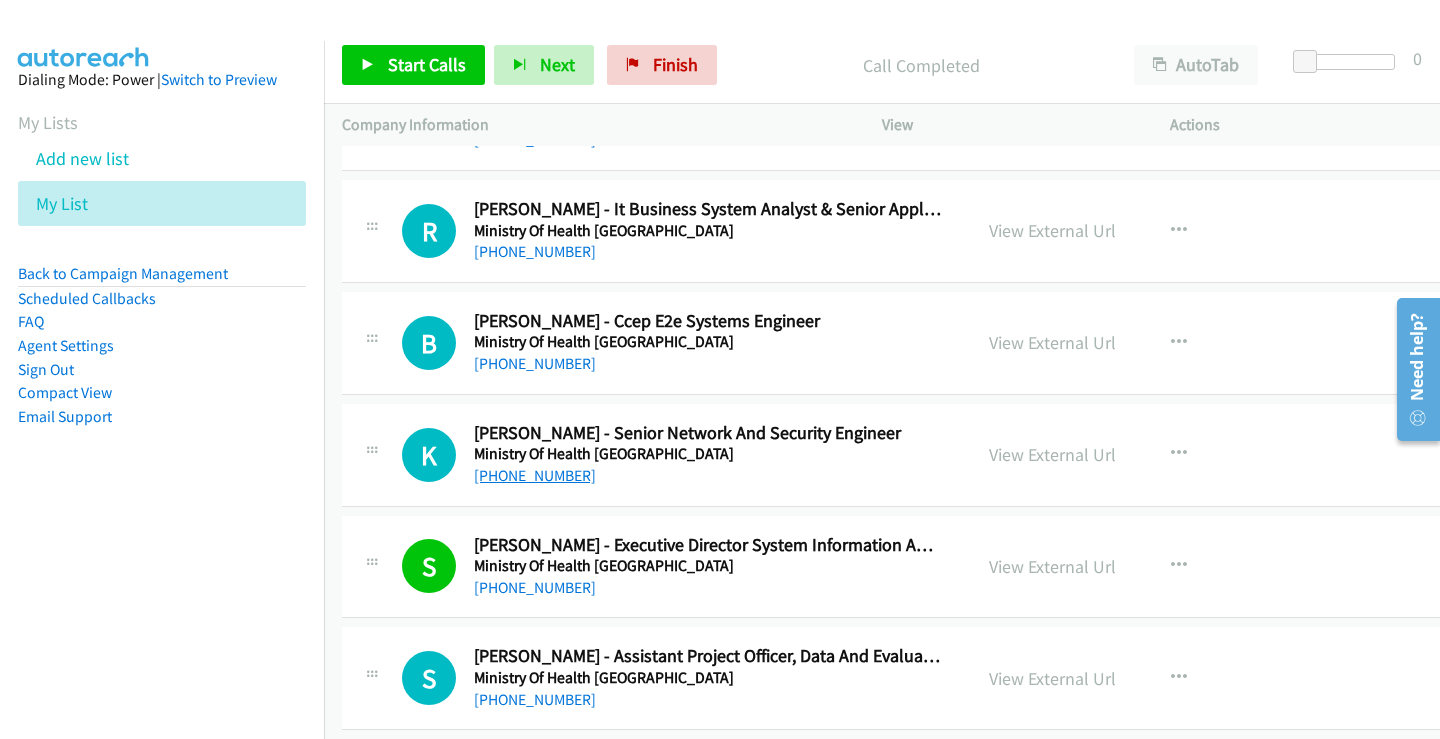 click on "[PHONE_NUMBER]" at bounding box center (535, 475) 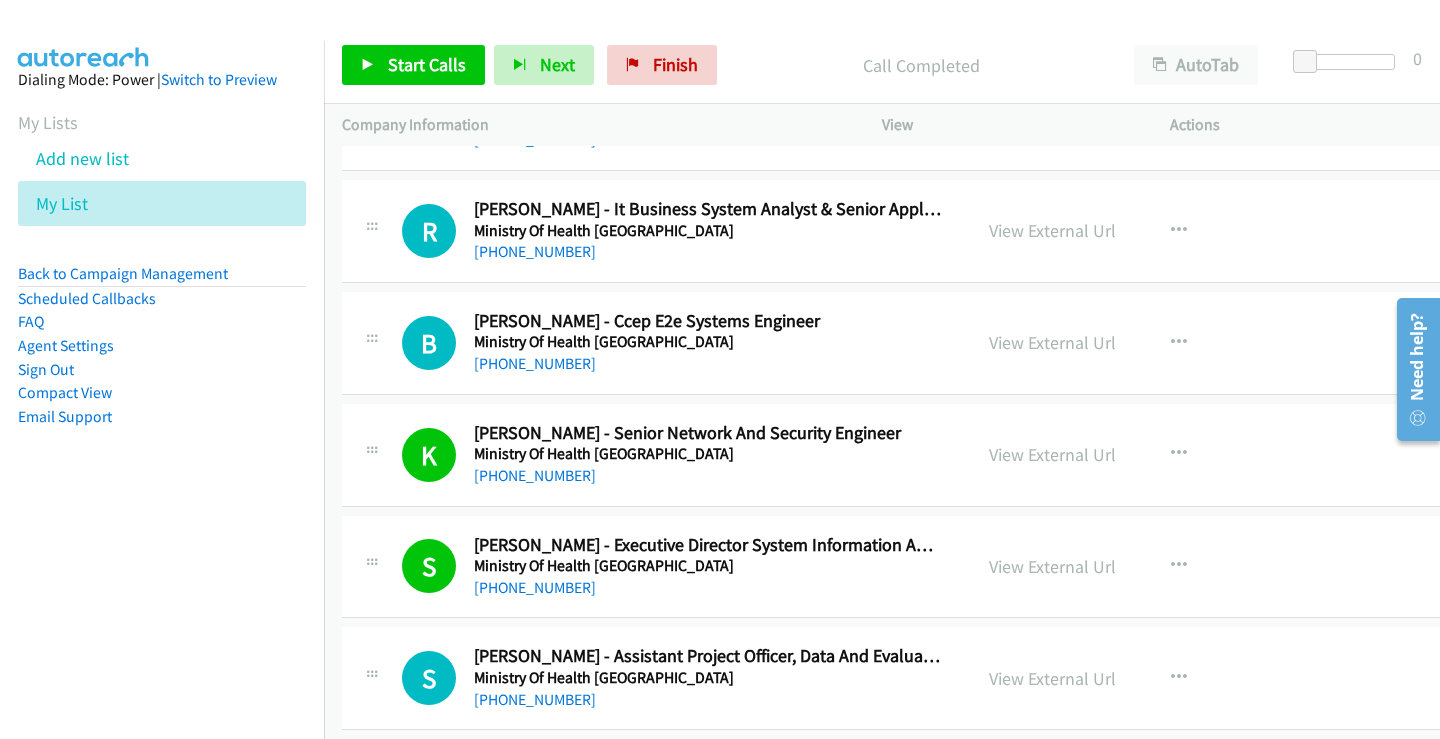 click on "View External Url
View External Url
Schedule/Manage Callback
Start Calls Here
Remove from list
Add to do not call list
Reset Call Status" at bounding box center (1137, 343) 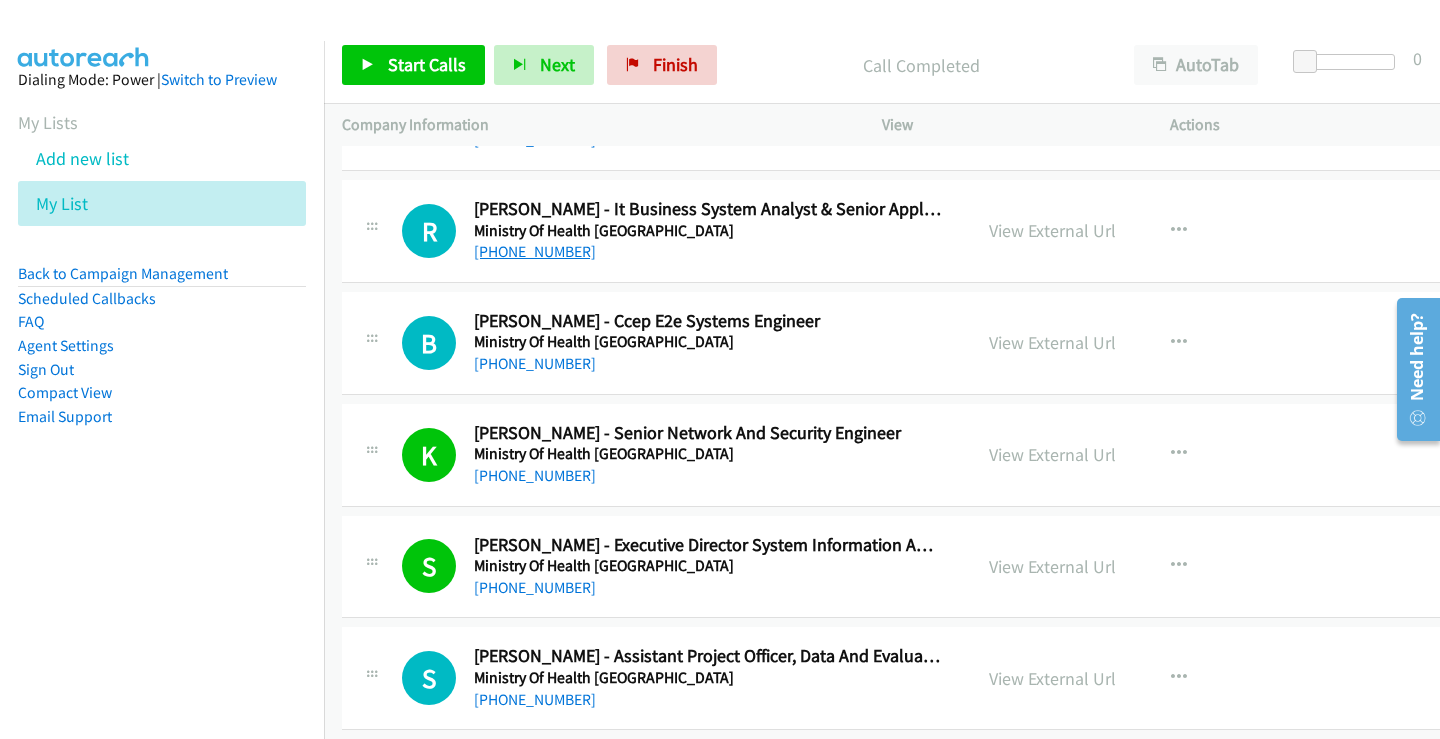 click on "[PHONE_NUMBER]" at bounding box center [535, 251] 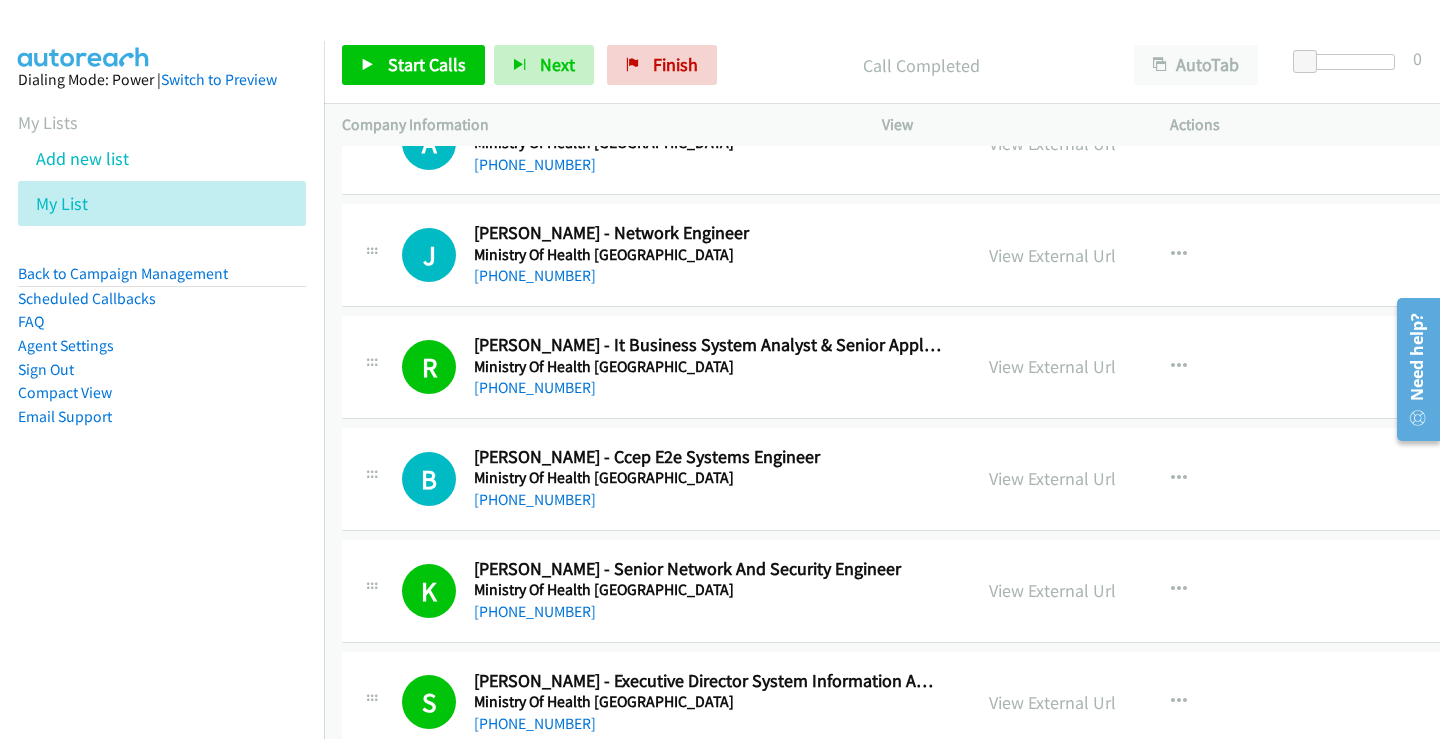scroll, scrollTop: 19114, scrollLeft: 0, axis: vertical 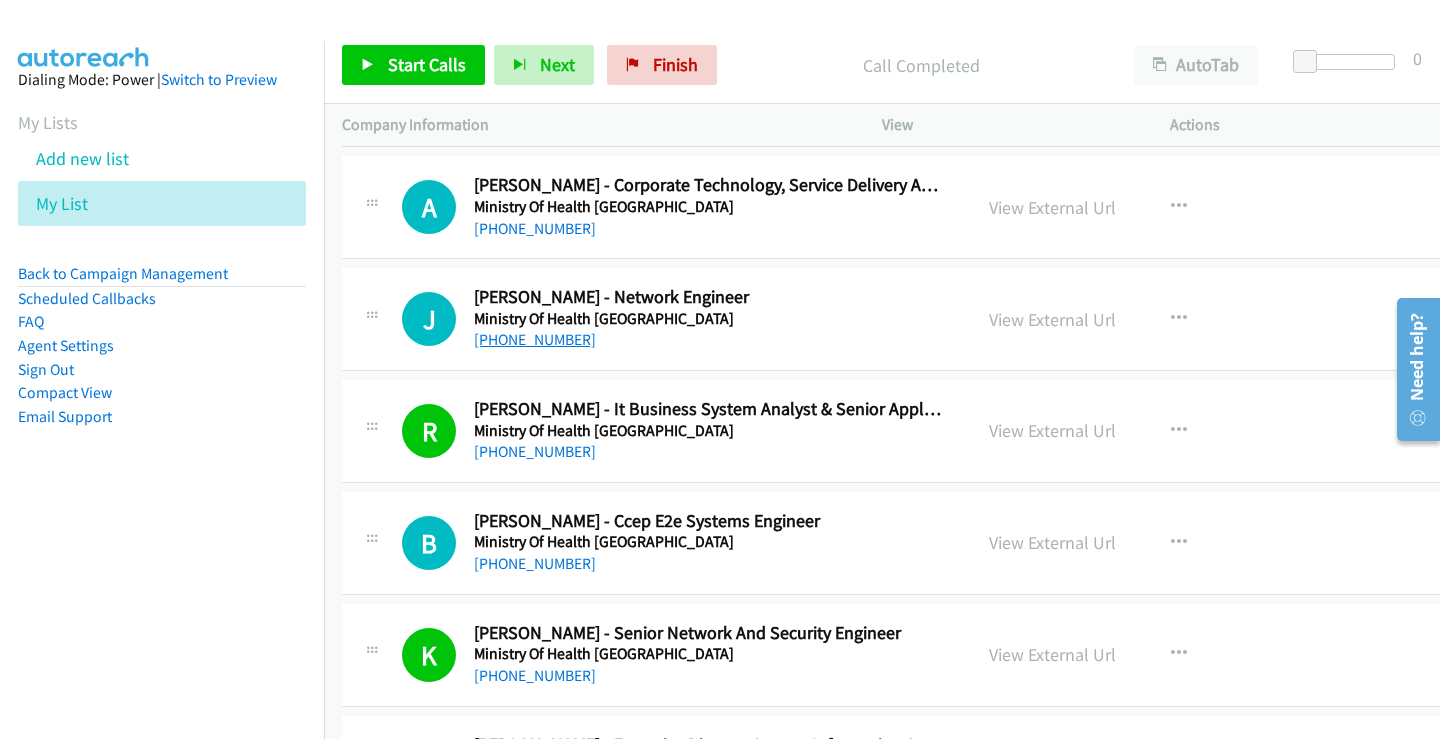 click on "[PHONE_NUMBER]" at bounding box center (535, 339) 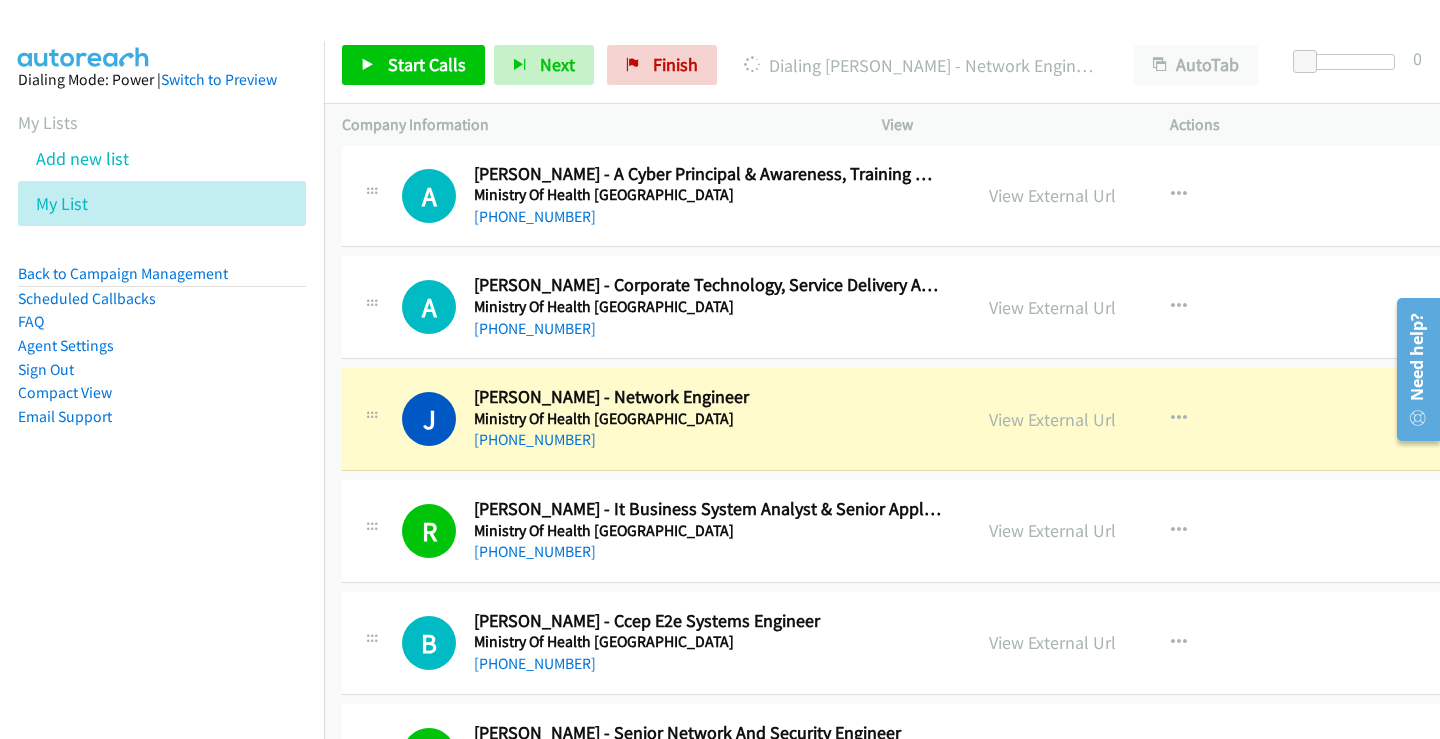 scroll, scrollTop: 18914, scrollLeft: 0, axis: vertical 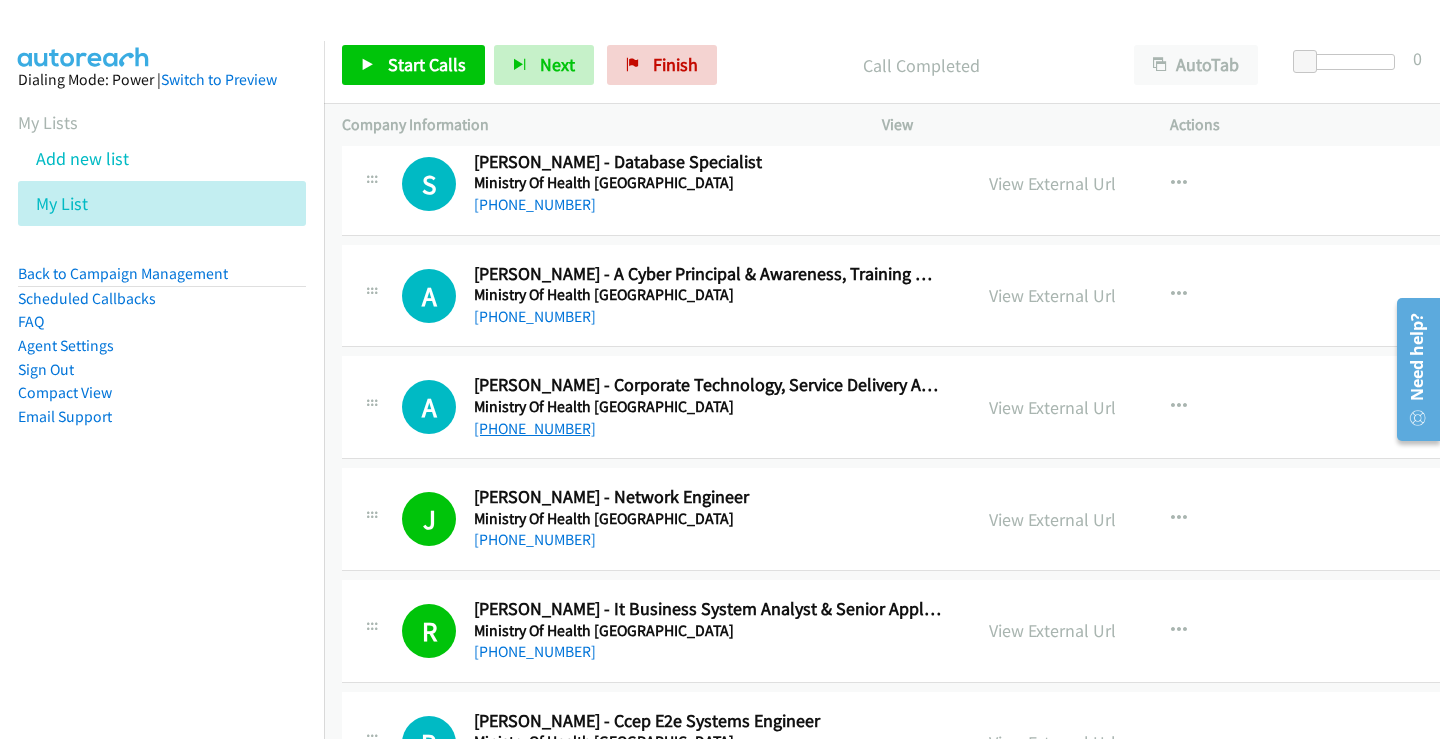 click on "[PHONE_NUMBER]" at bounding box center [535, 428] 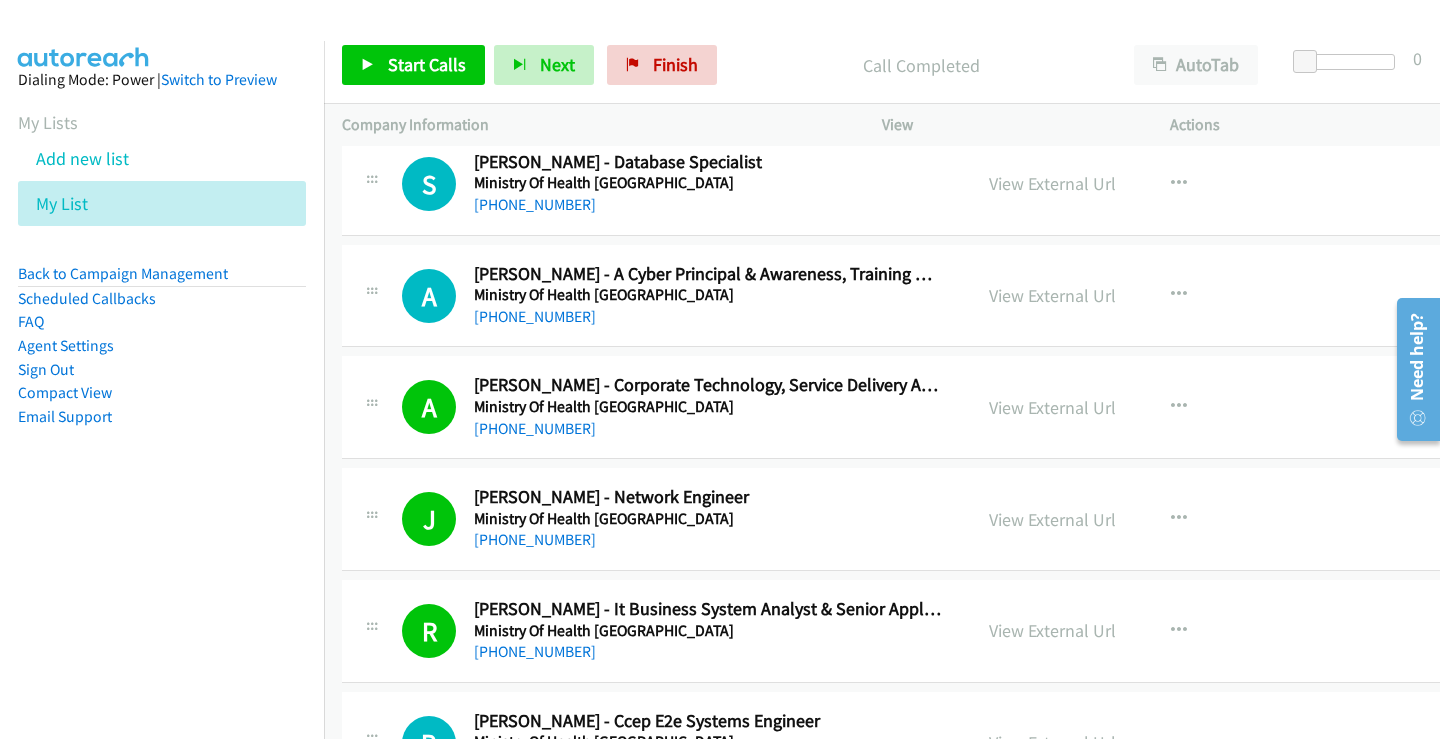 scroll, scrollTop: 18814, scrollLeft: 0, axis: vertical 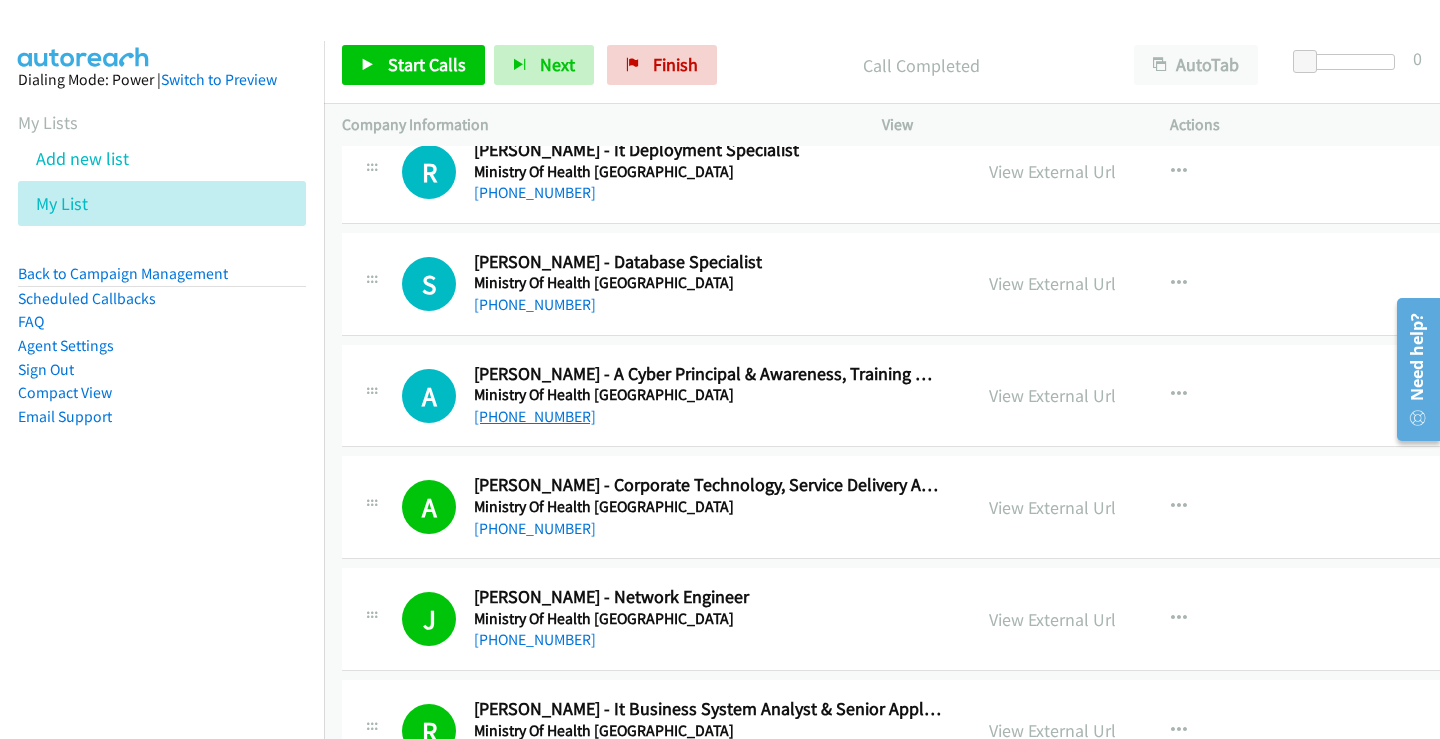 click on "[PHONE_NUMBER]" at bounding box center (535, 416) 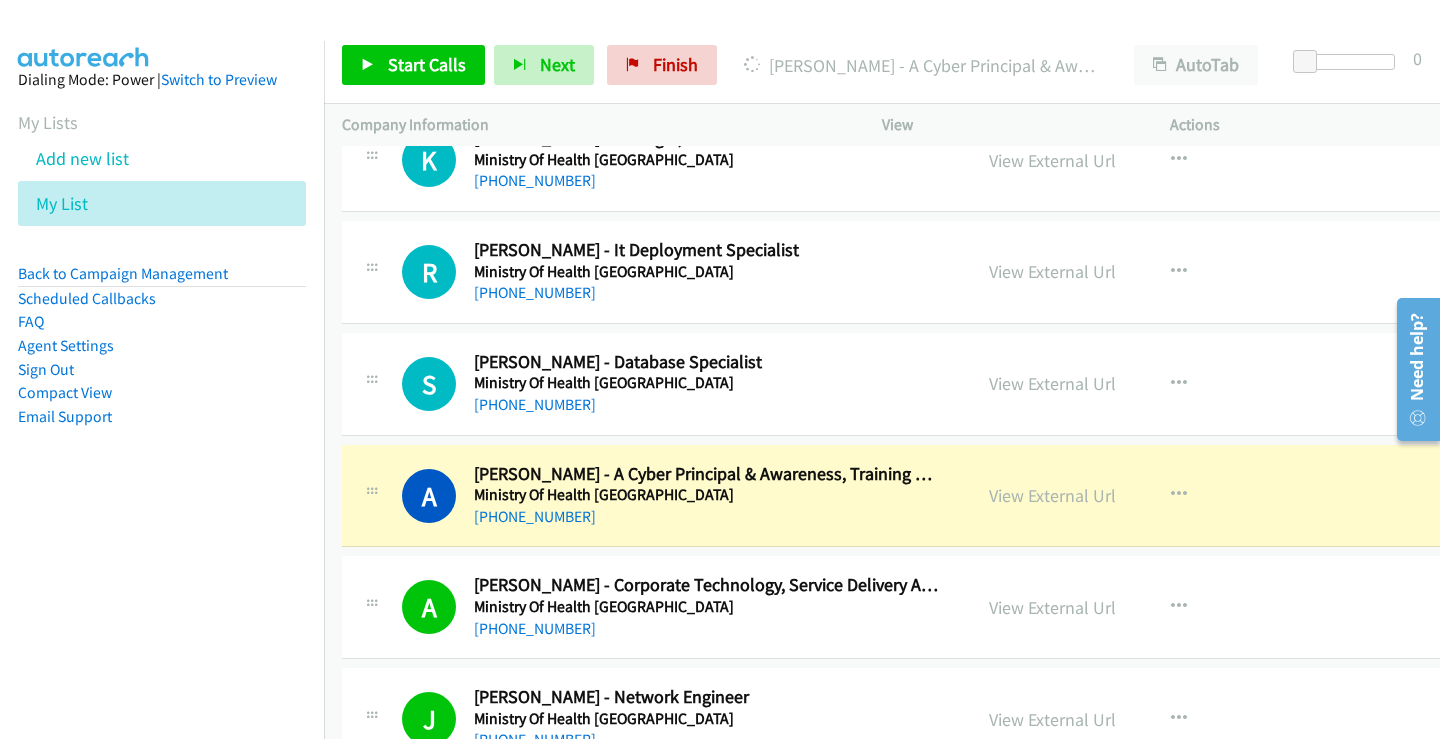 scroll, scrollTop: 18614, scrollLeft: 0, axis: vertical 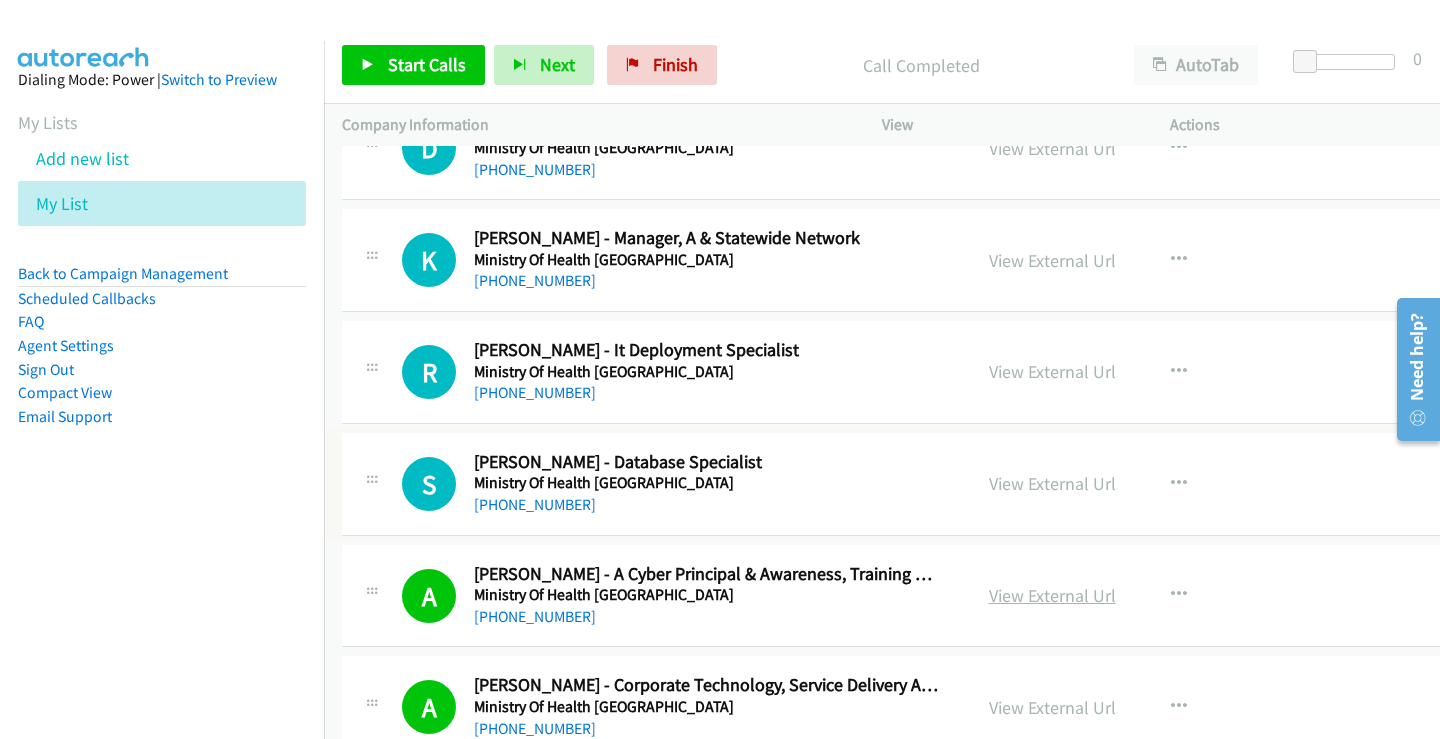 click on "View External Url" at bounding box center (1052, 595) 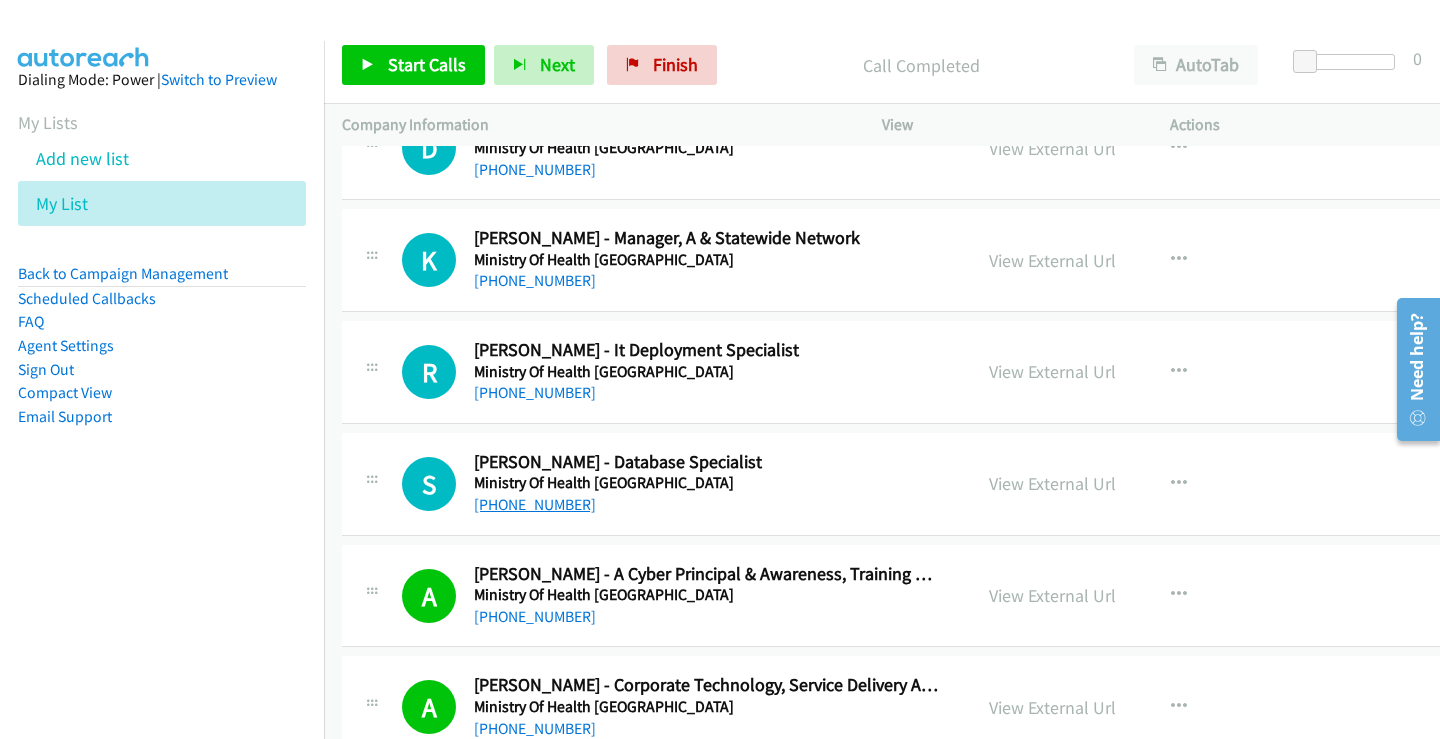 click on "[PHONE_NUMBER]" at bounding box center [535, 504] 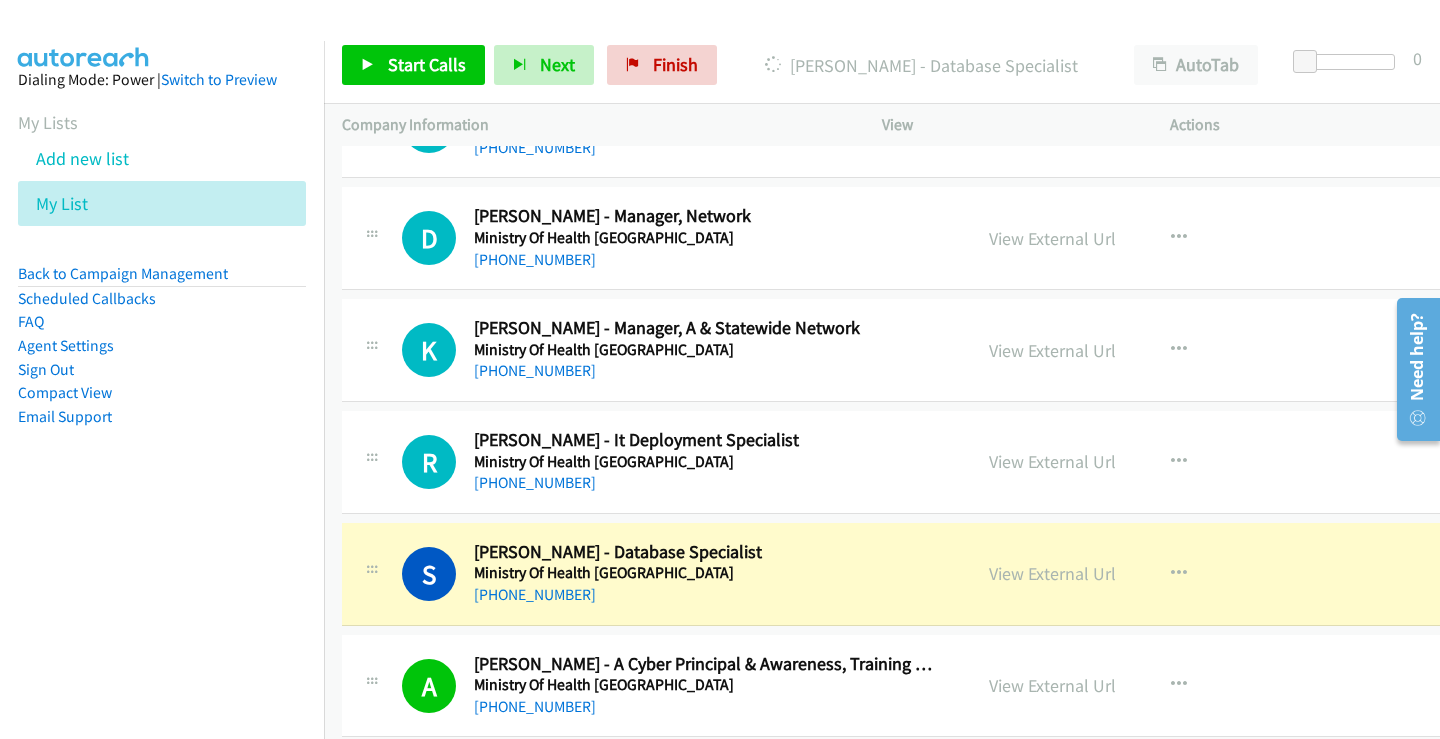 scroll, scrollTop: 18414, scrollLeft: 0, axis: vertical 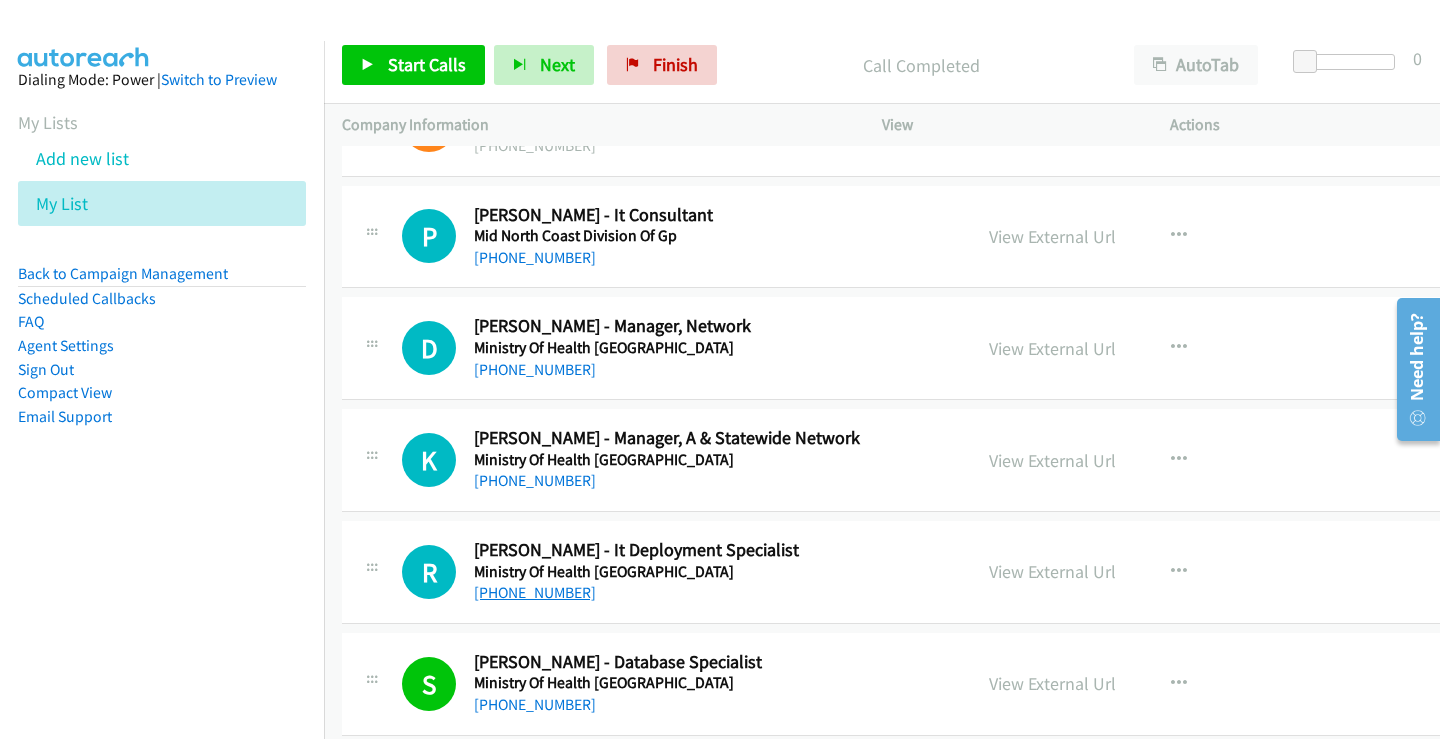 click on "[PHONE_NUMBER]" at bounding box center (535, 592) 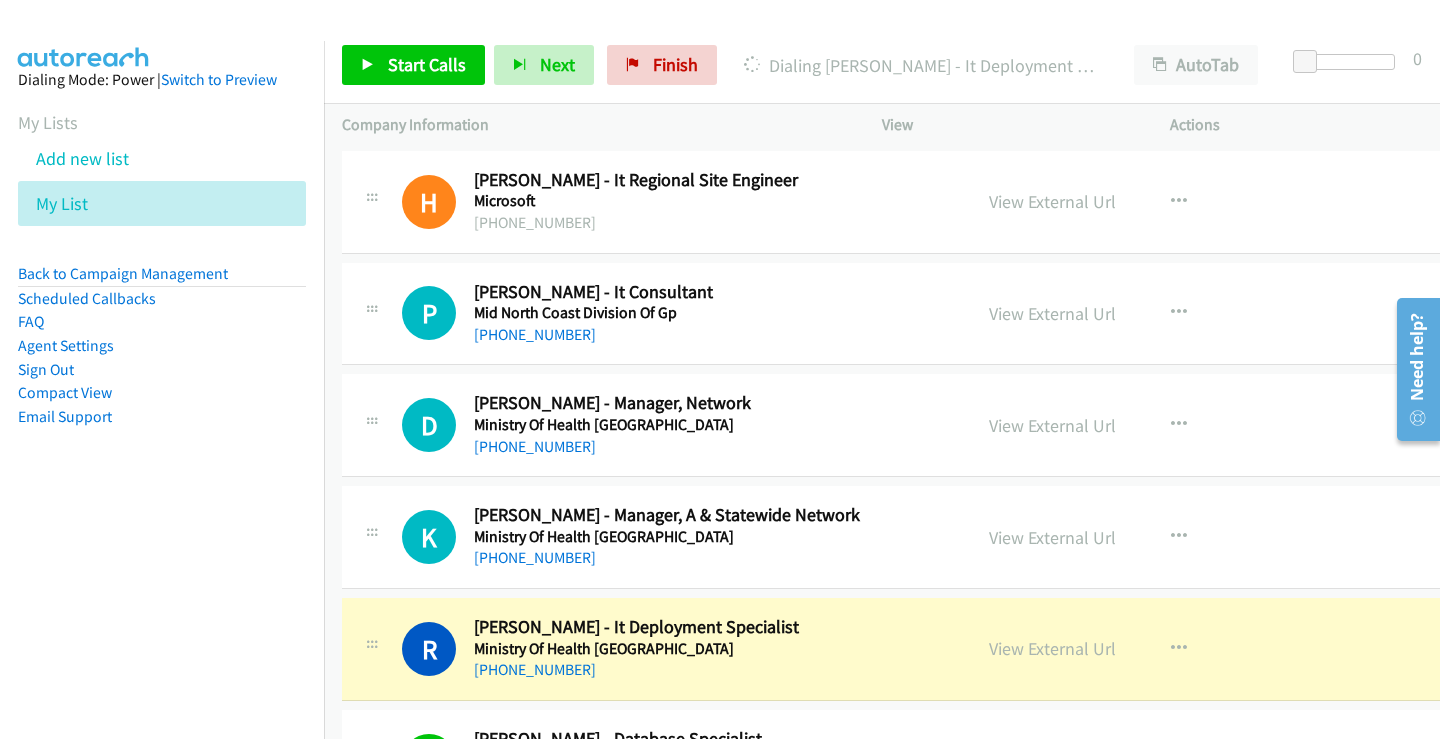 scroll, scrollTop: 18314, scrollLeft: 0, axis: vertical 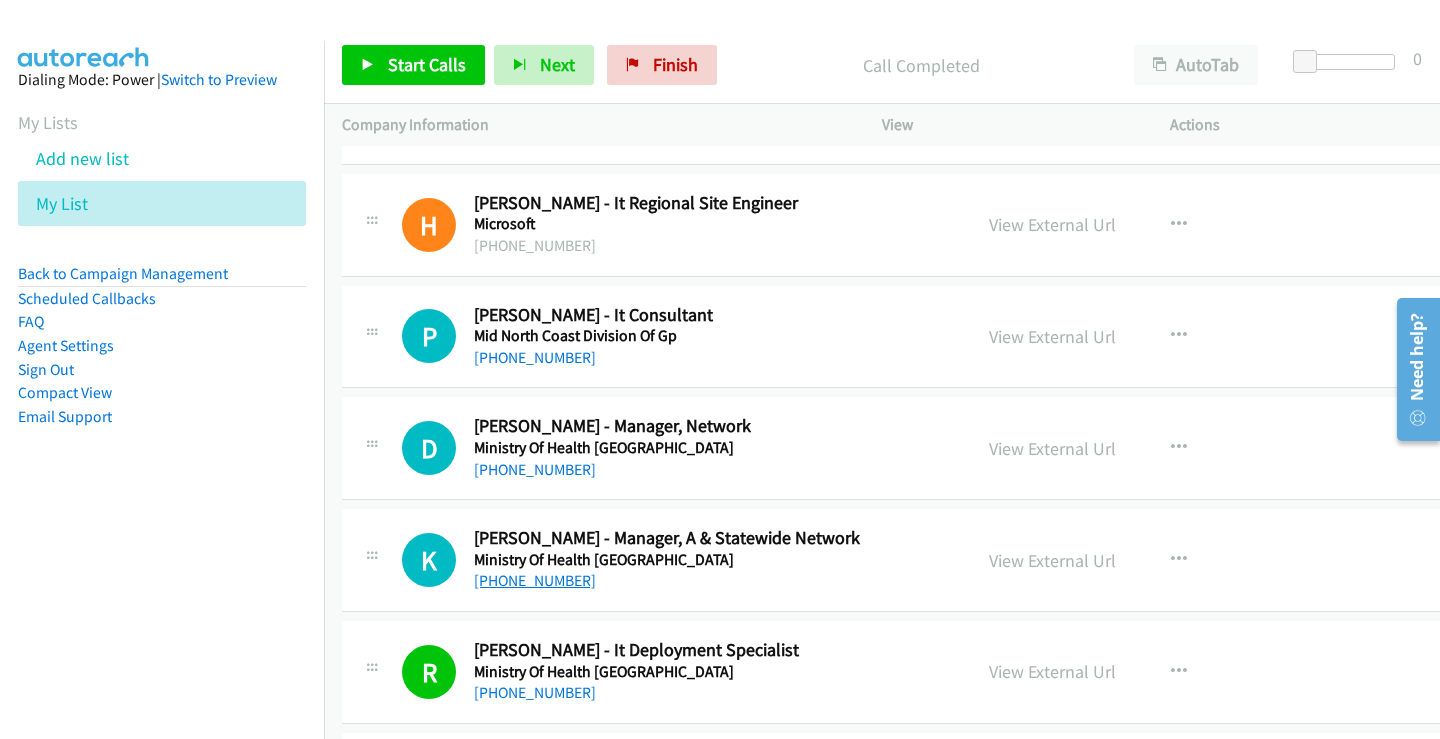click on "[PHONE_NUMBER]" at bounding box center (535, 580) 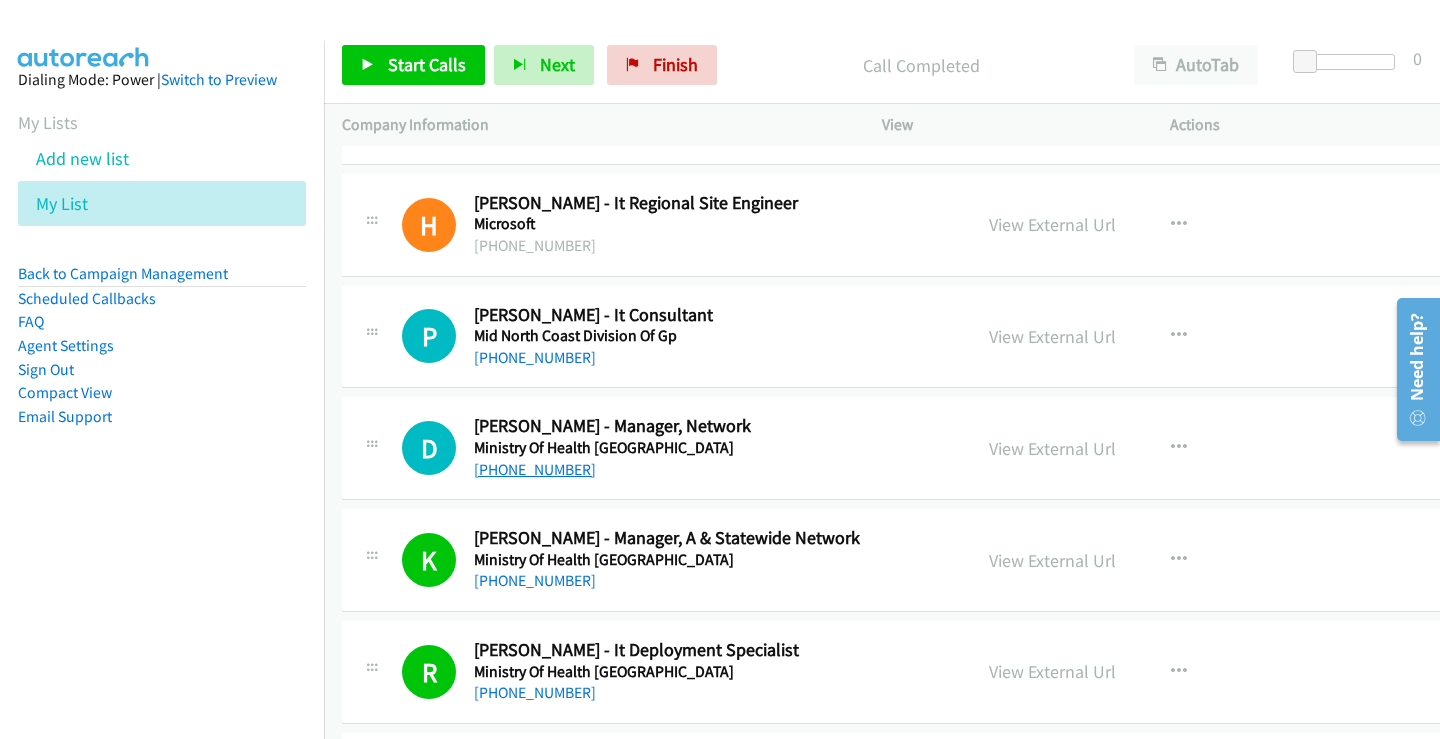 click on "[PHONE_NUMBER]" at bounding box center (535, 469) 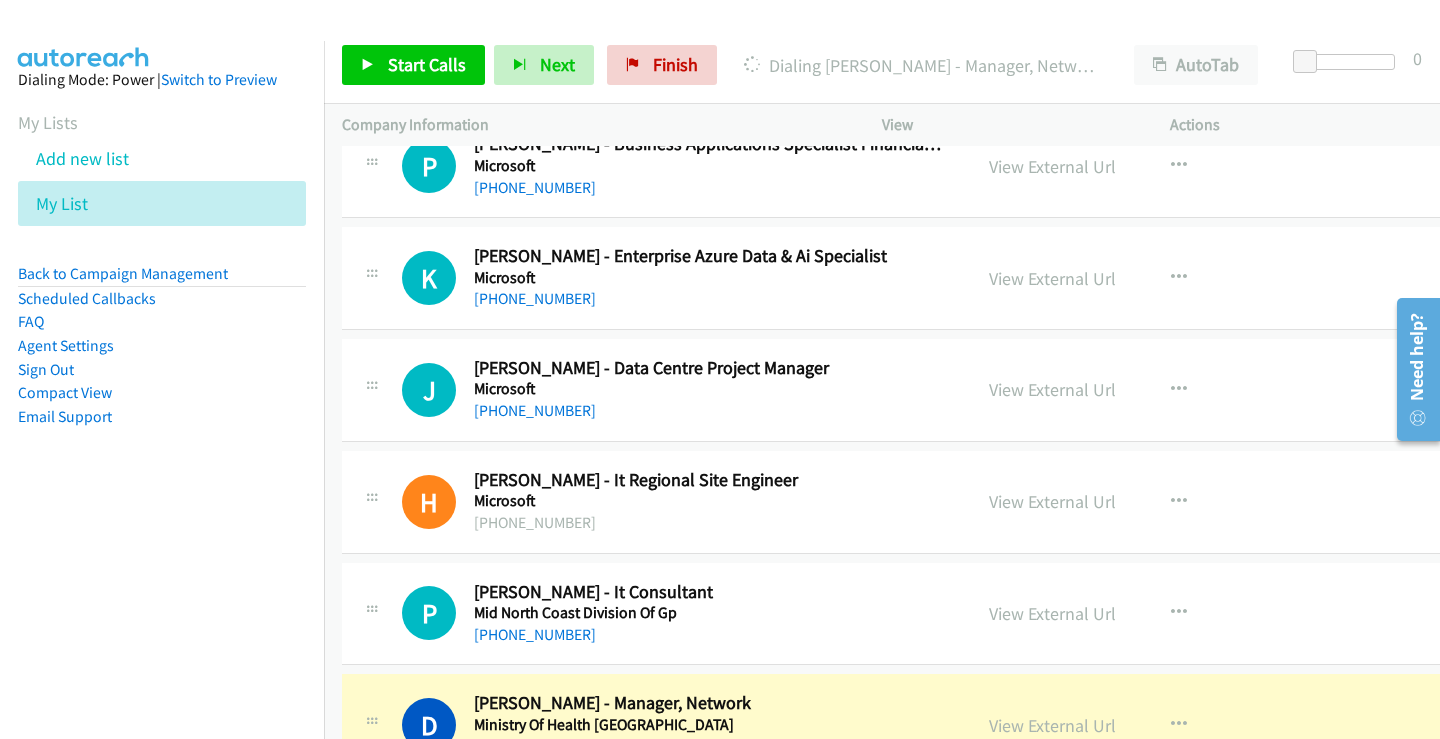 scroll, scrollTop: 18014, scrollLeft: 0, axis: vertical 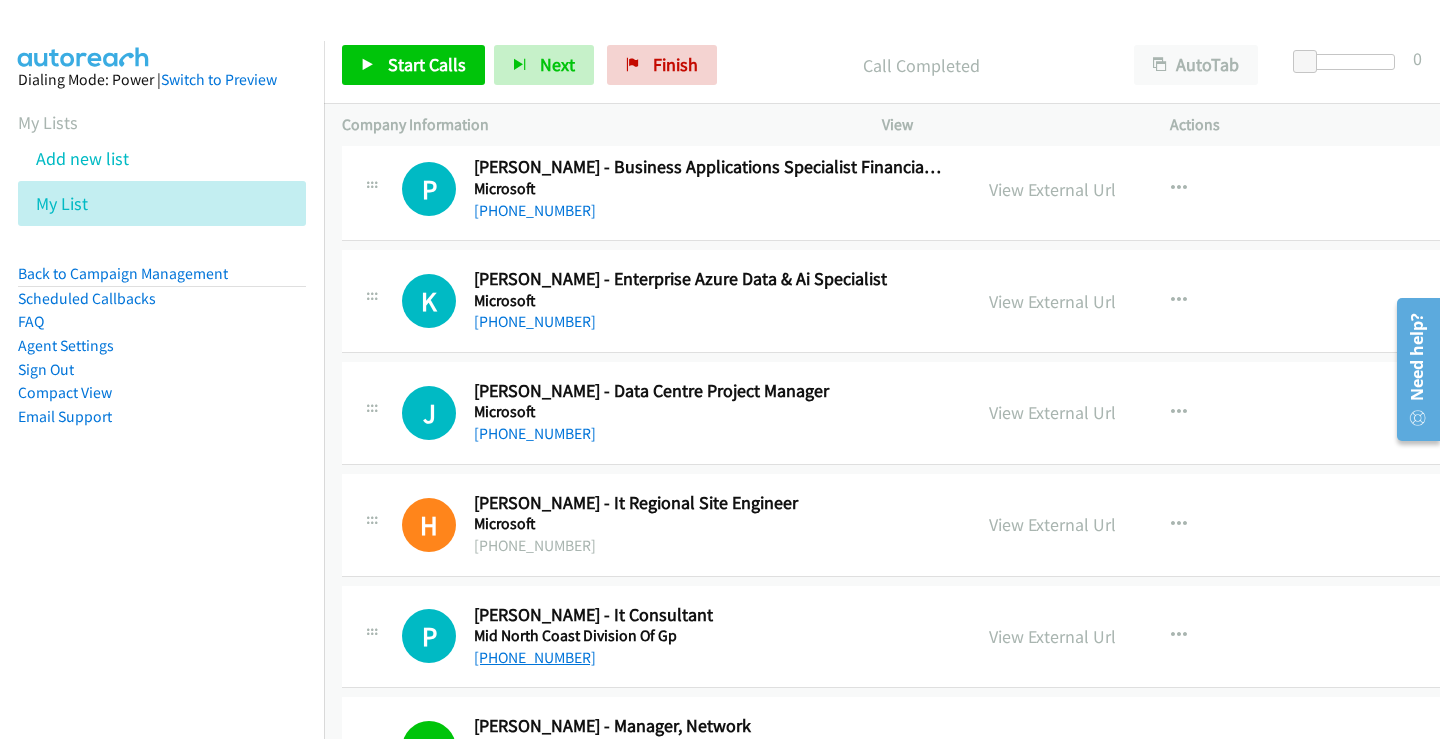 click on "[PHONE_NUMBER]" at bounding box center (535, 657) 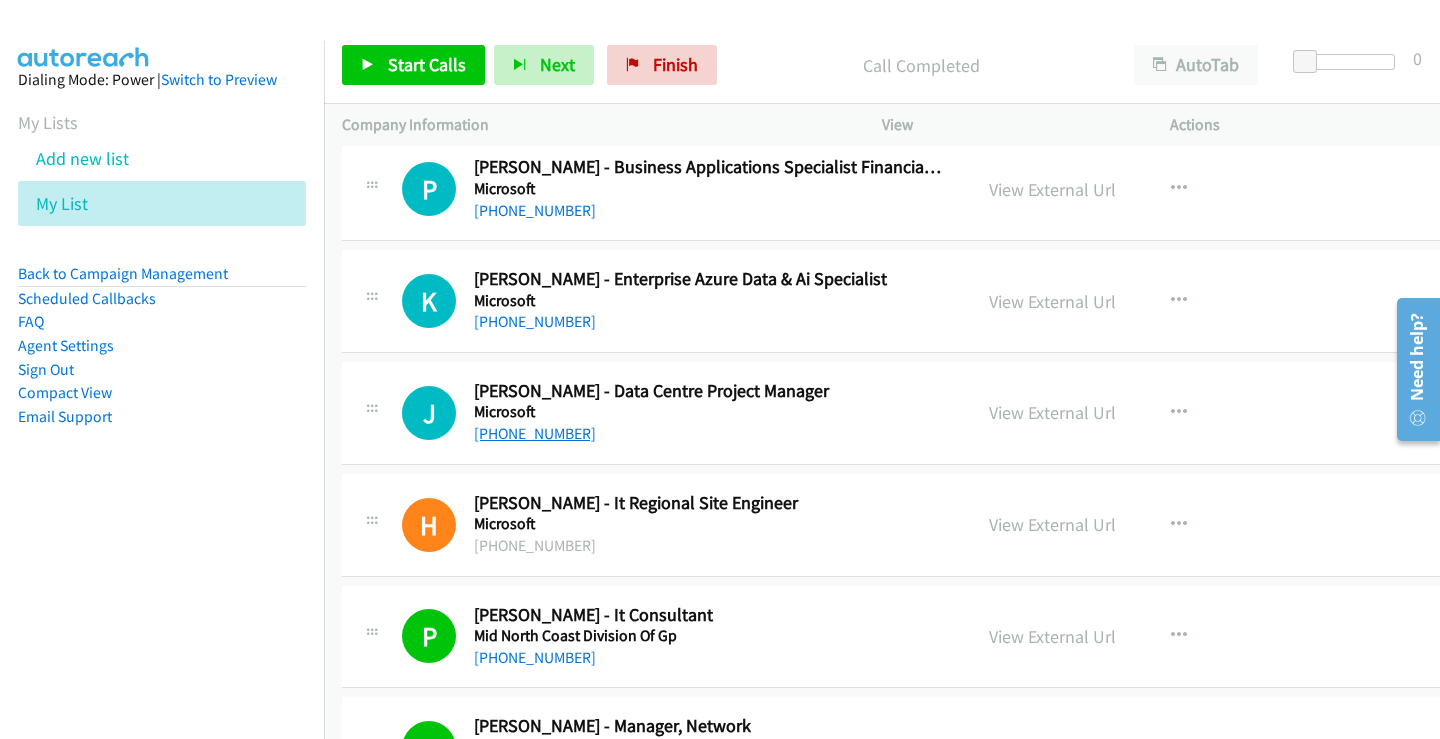 click on "[PHONE_NUMBER]" at bounding box center (535, 433) 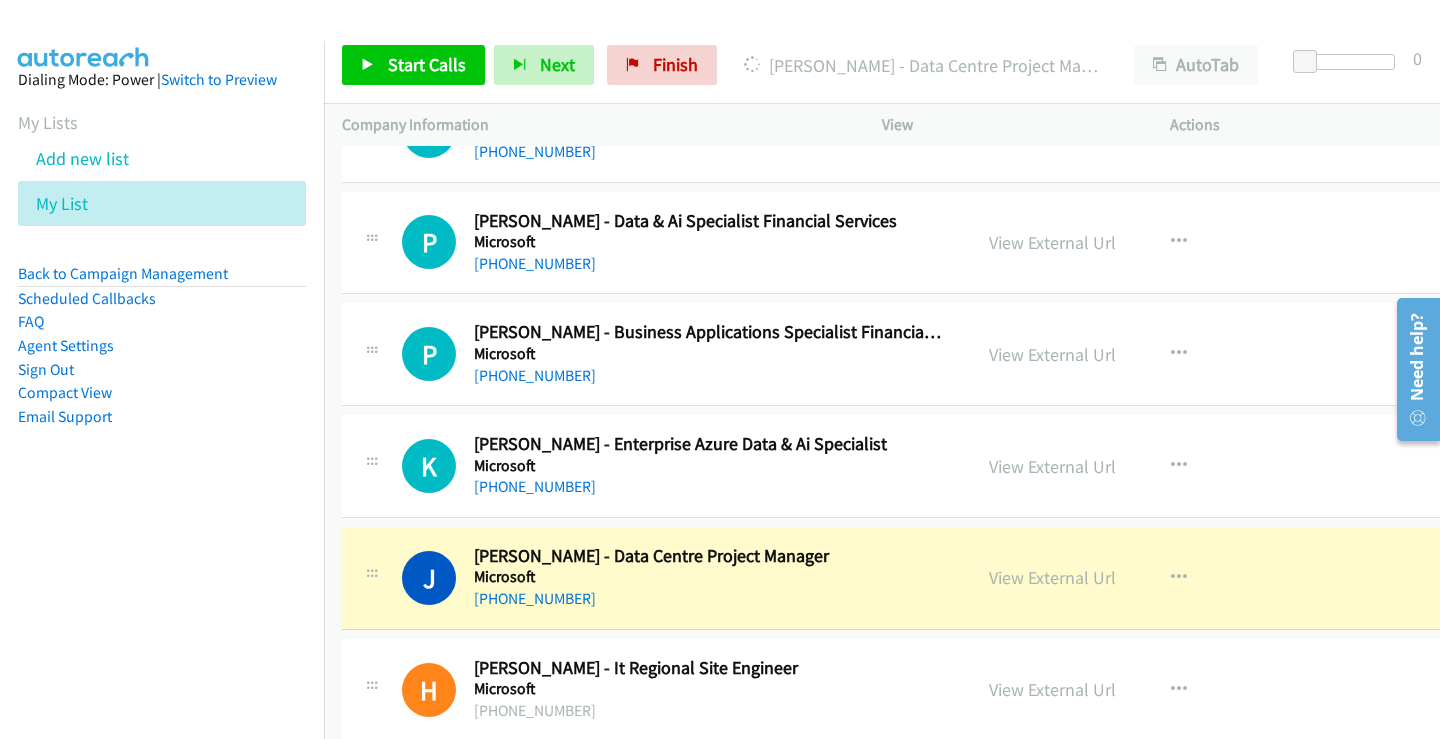 scroll, scrollTop: 17814, scrollLeft: 0, axis: vertical 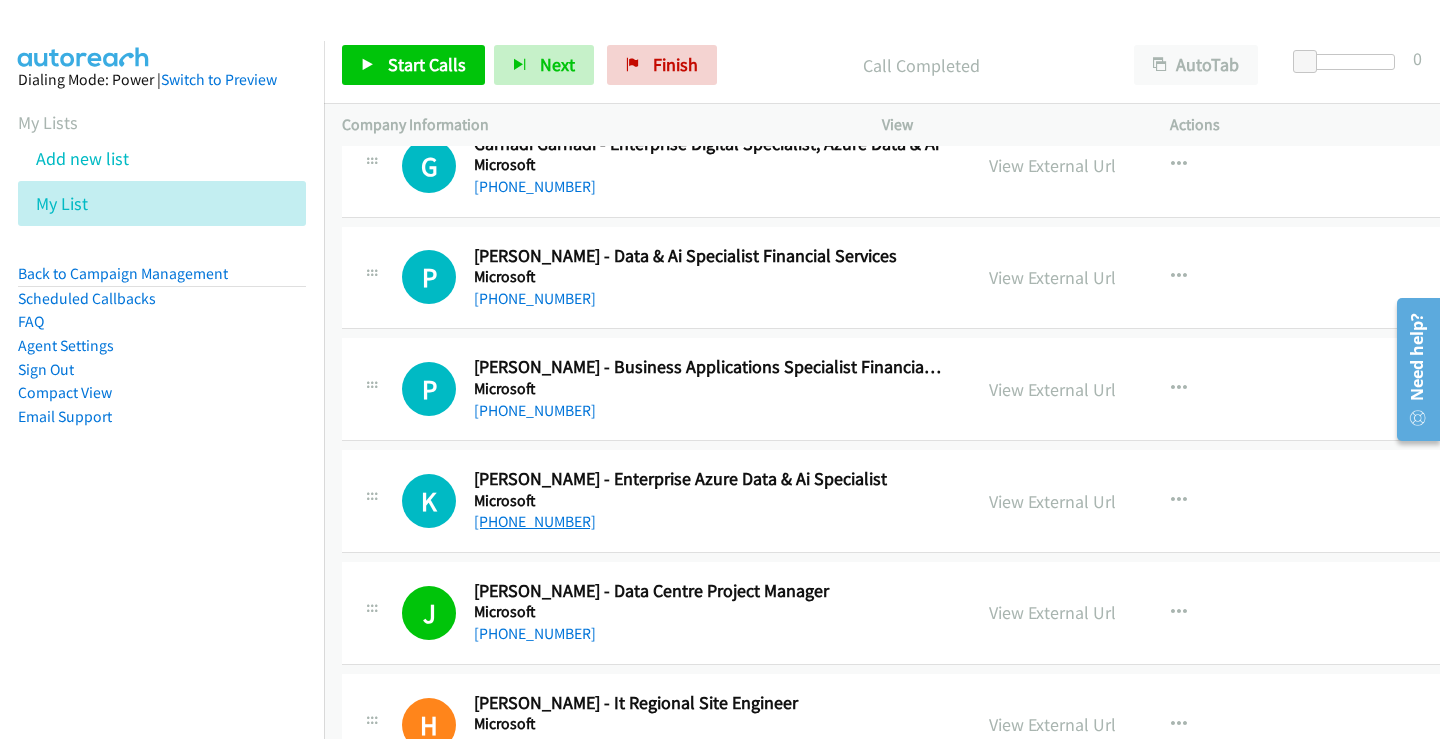 click on "[PHONE_NUMBER]" at bounding box center (535, 521) 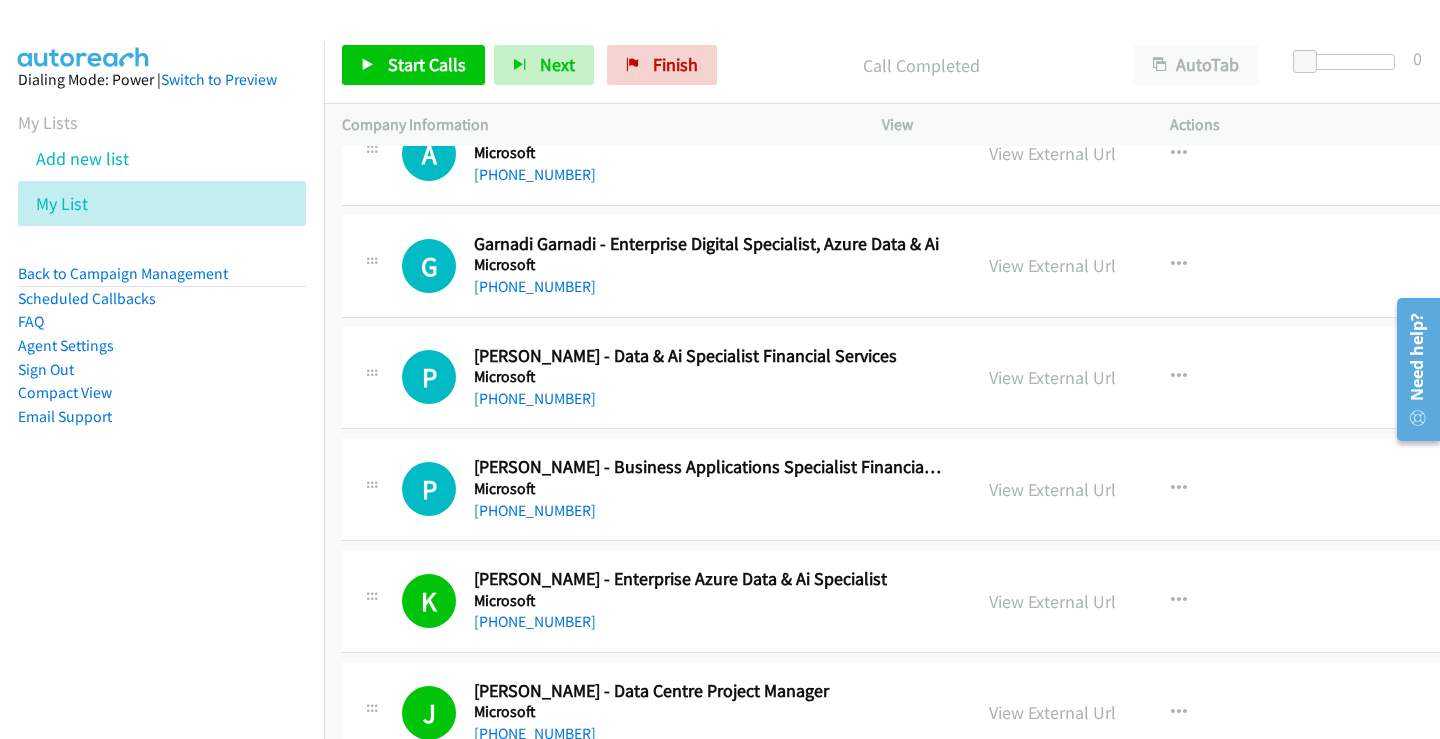 scroll, scrollTop: 17614, scrollLeft: 0, axis: vertical 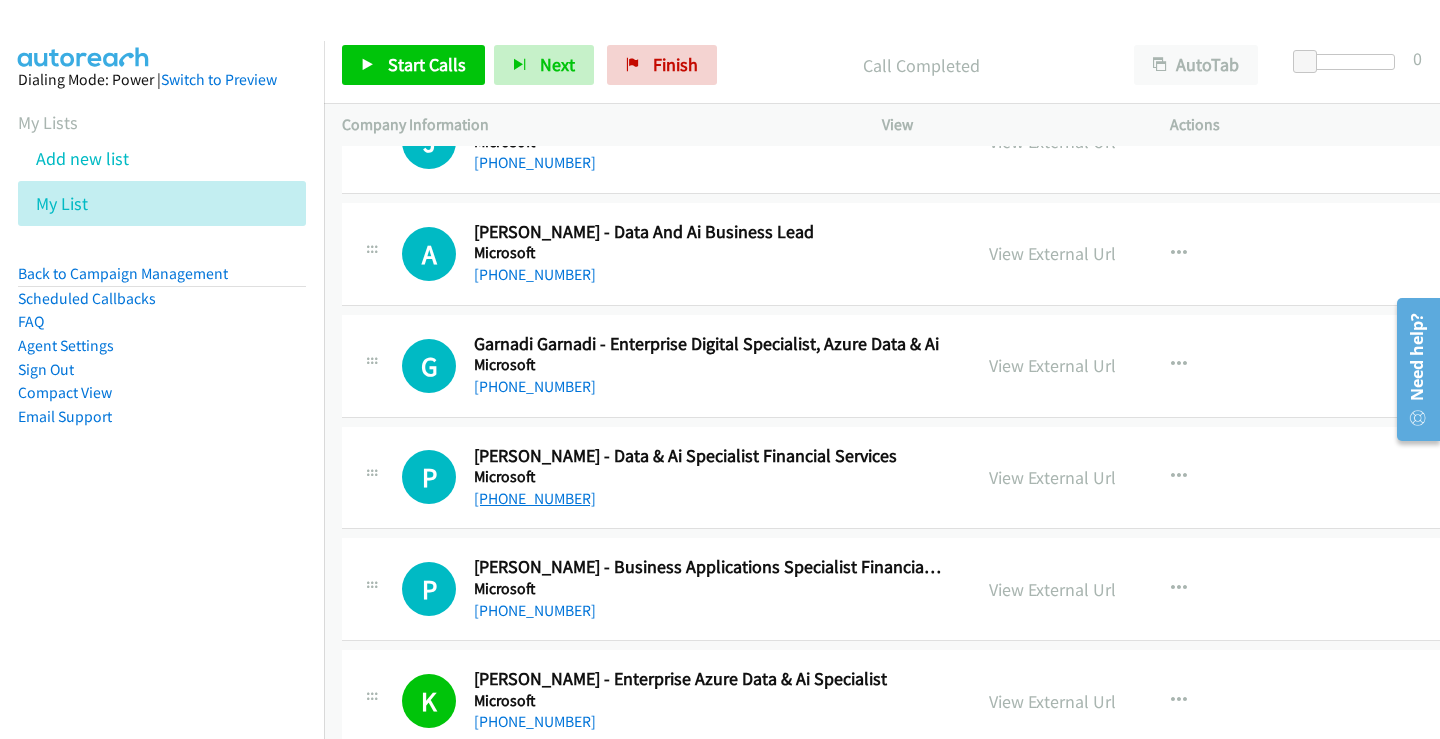 click on "[PHONE_NUMBER]" at bounding box center [535, 498] 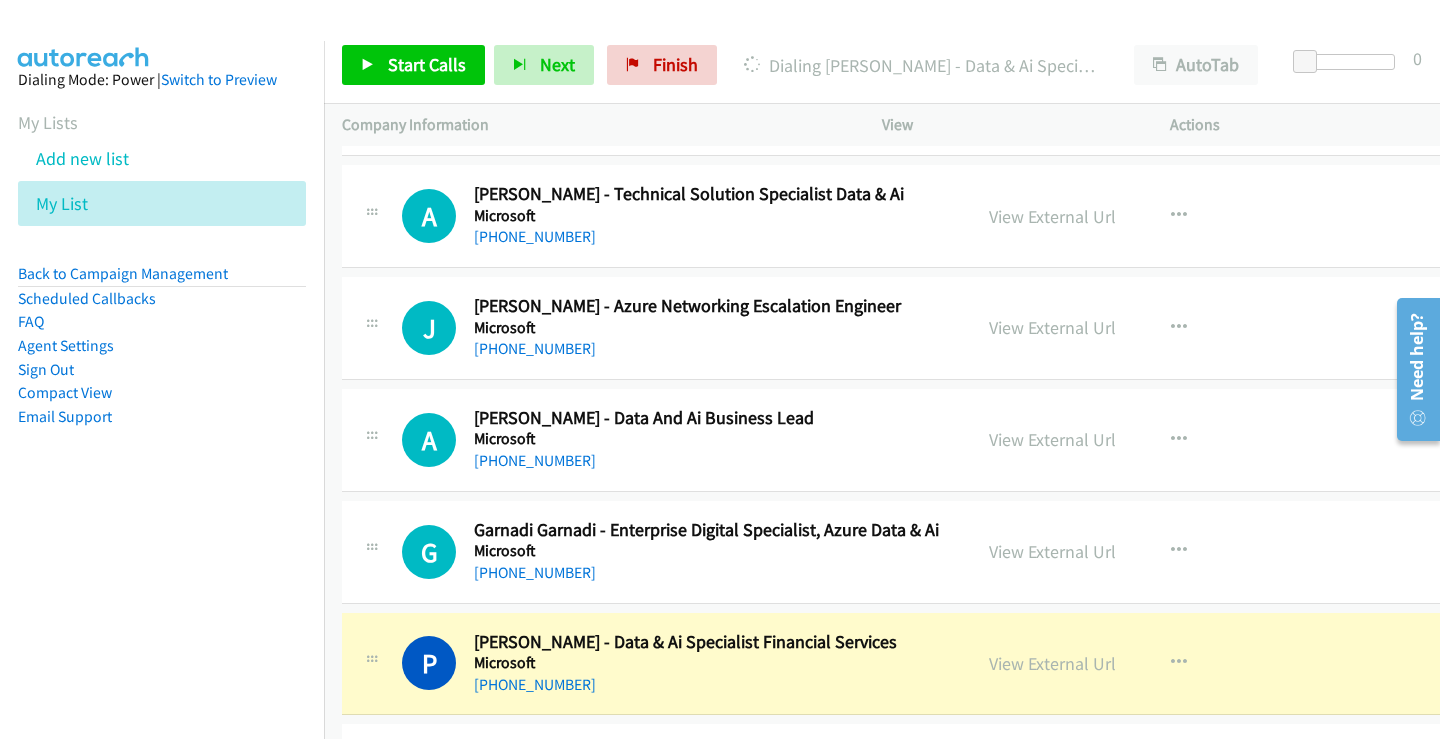 scroll, scrollTop: 17414, scrollLeft: 0, axis: vertical 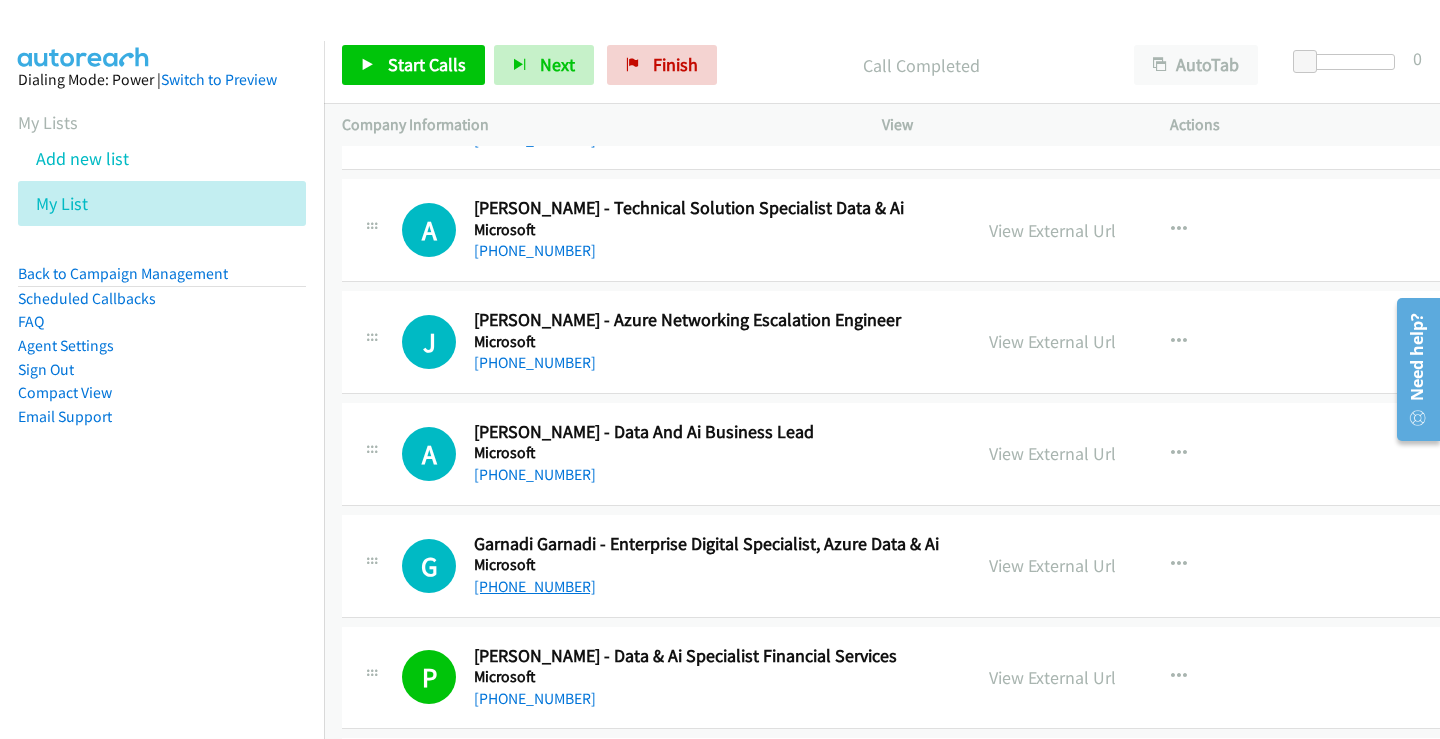 click on "[PHONE_NUMBER]" at bounding box center [535, 586] 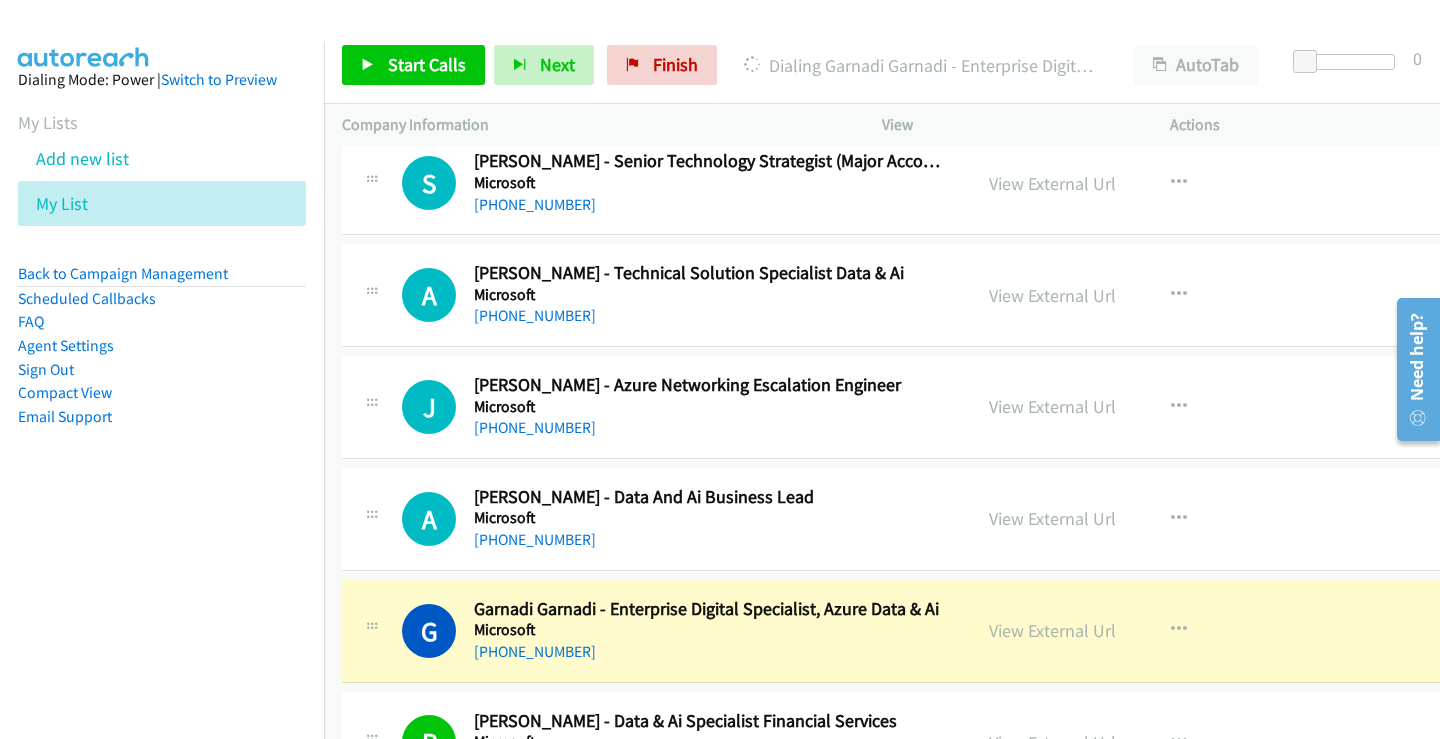 scroll, scrollTop: 17314, scrollLeft: 0, axis: vertical 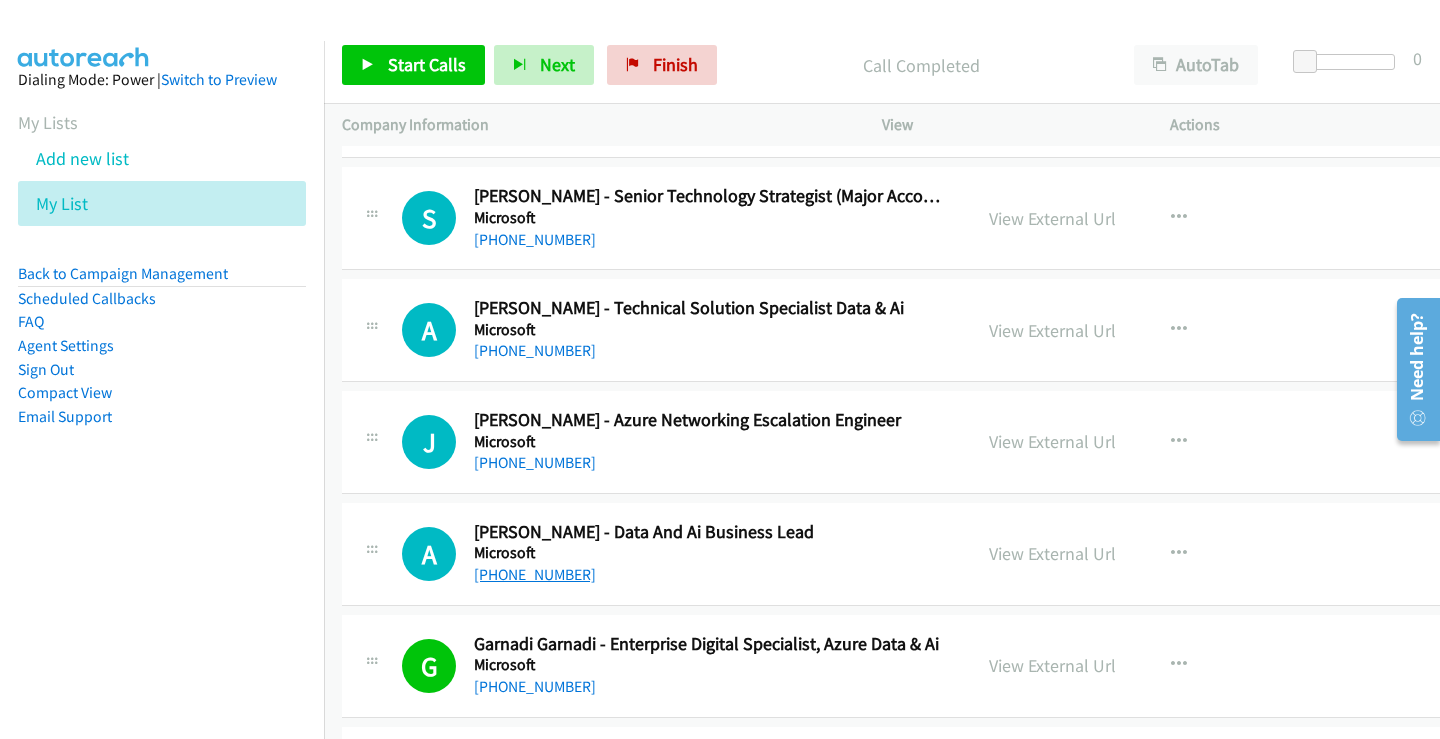 click on "[PHONE_NUMBER]" at bounding box center (535, 574) 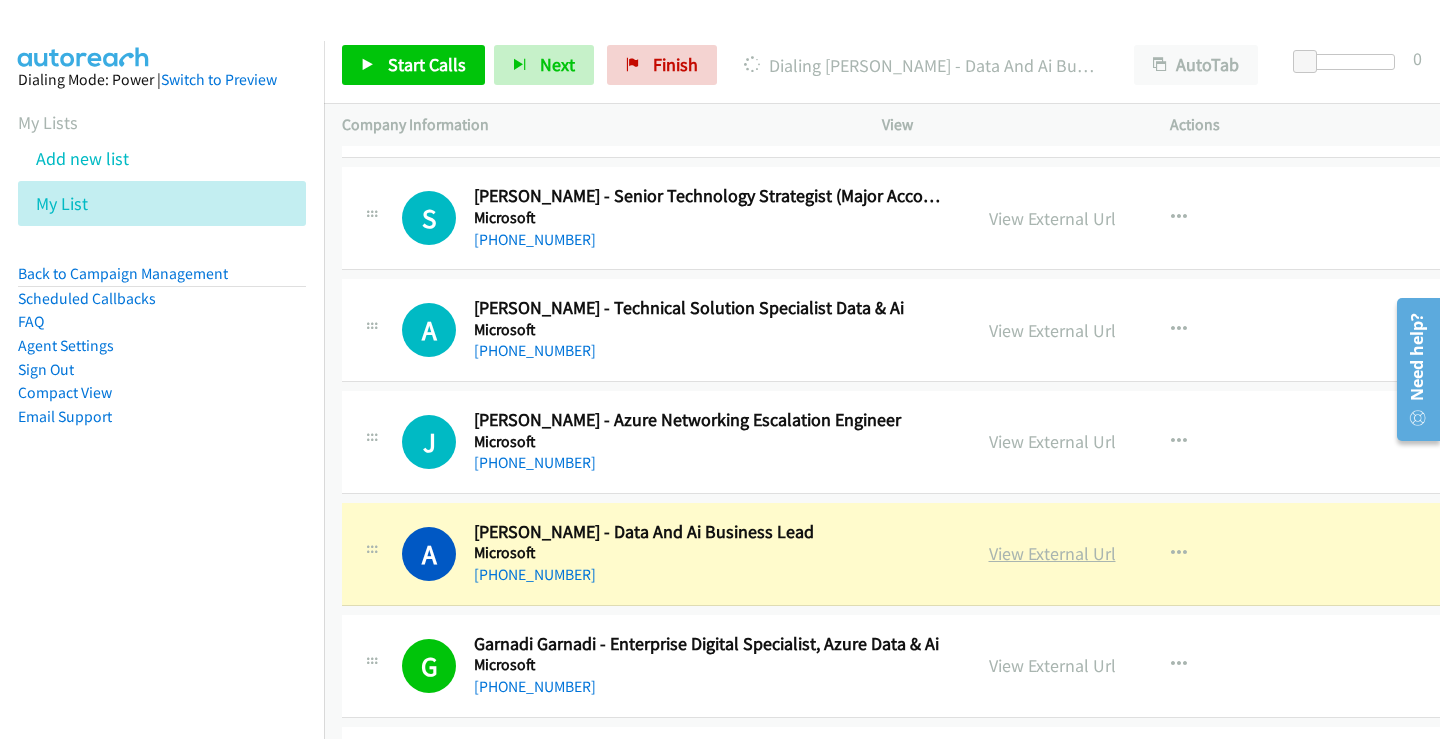 click on "View External Url" at bounding box center [1052, 553] 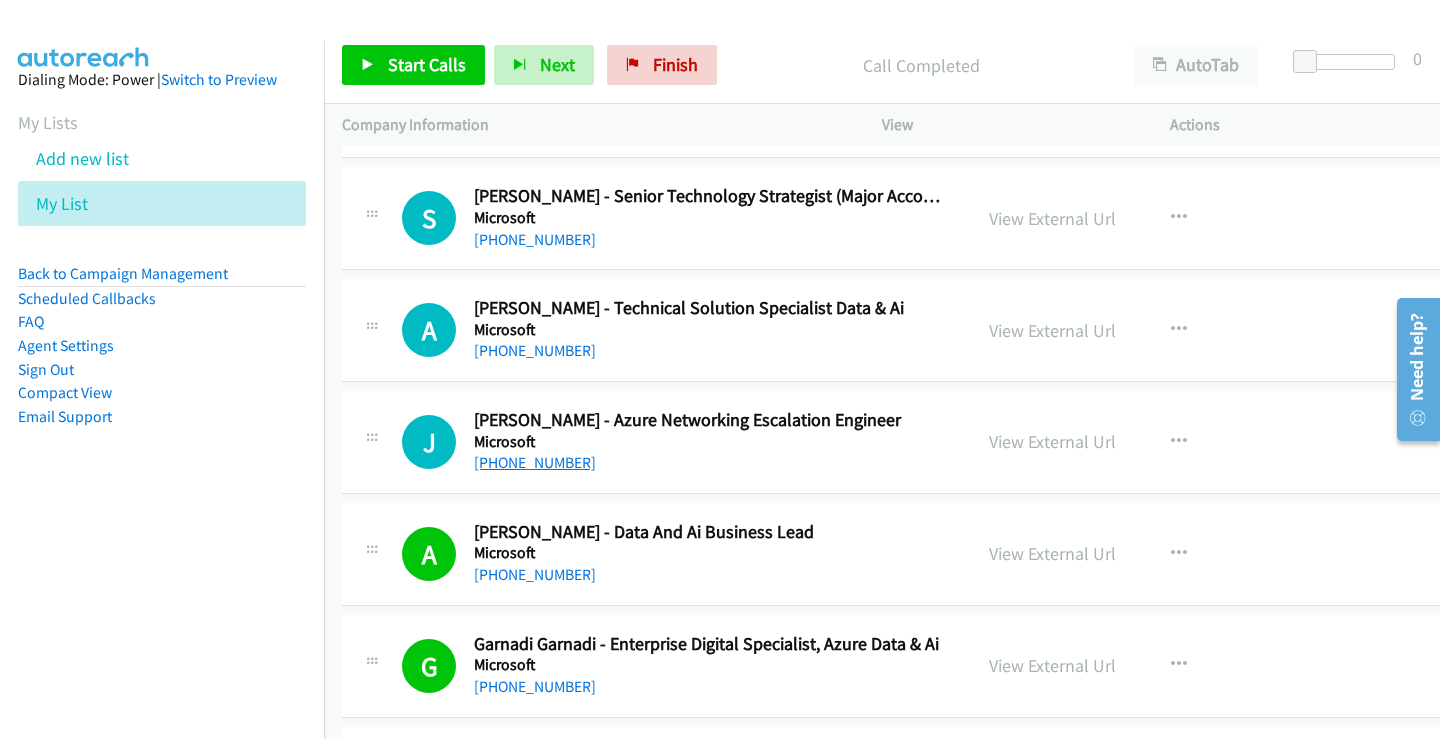 click on "[PHONE_NUMBER]" at bounding box center (535, 462) 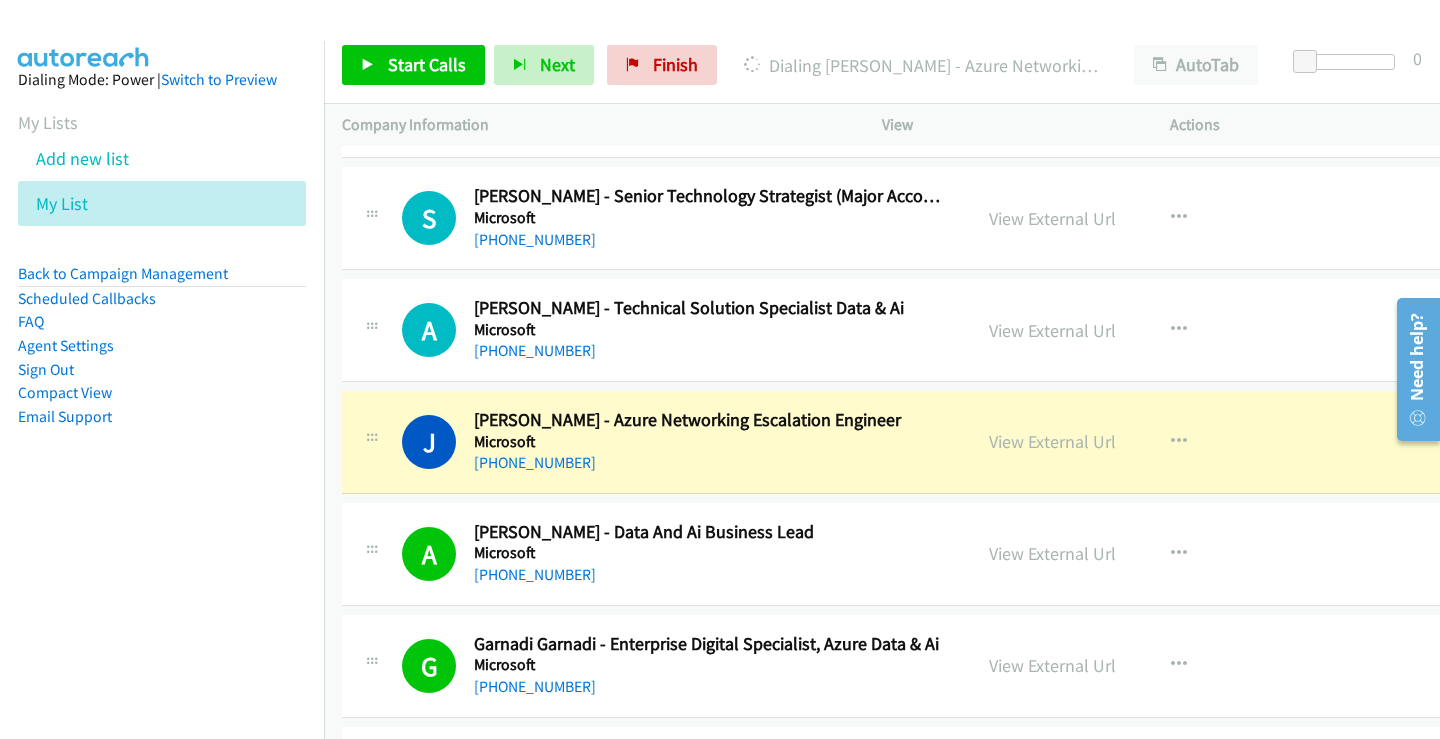 scroll, scrollTop: 17214, scrollLeft: 0, axis: vertical 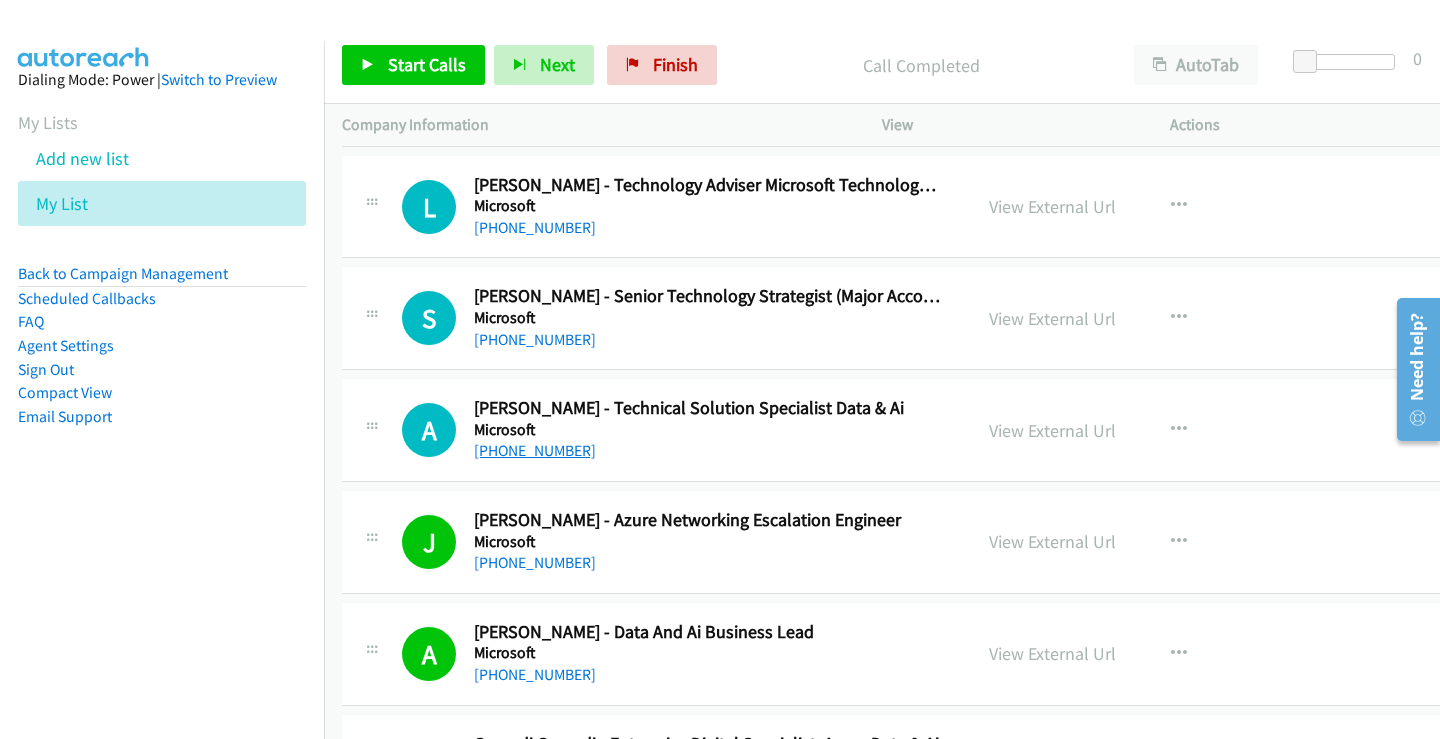 click on "[PHONE_NUMBER]" at bounding box center (535, 450) 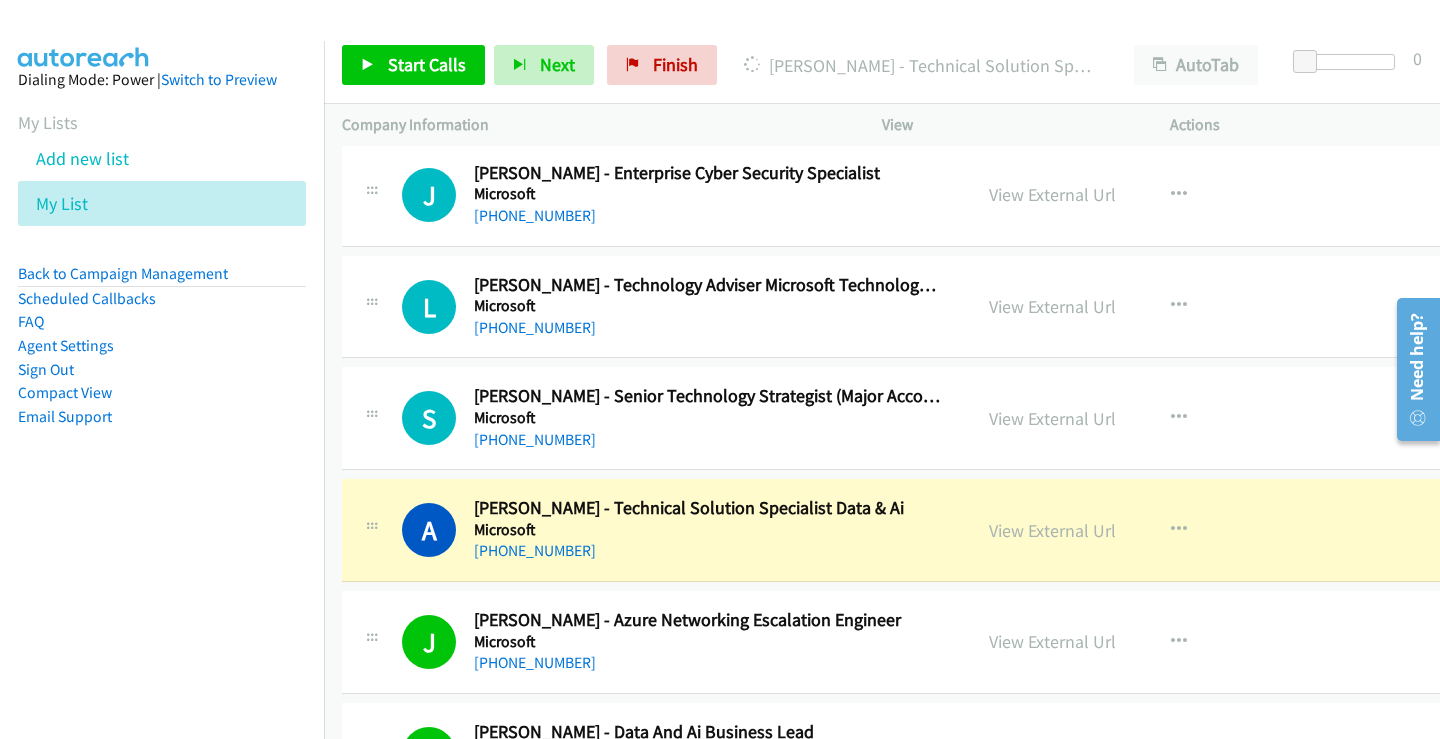 scroll, scrollTop: 17014, scrollLeft: 0, axis: vertical 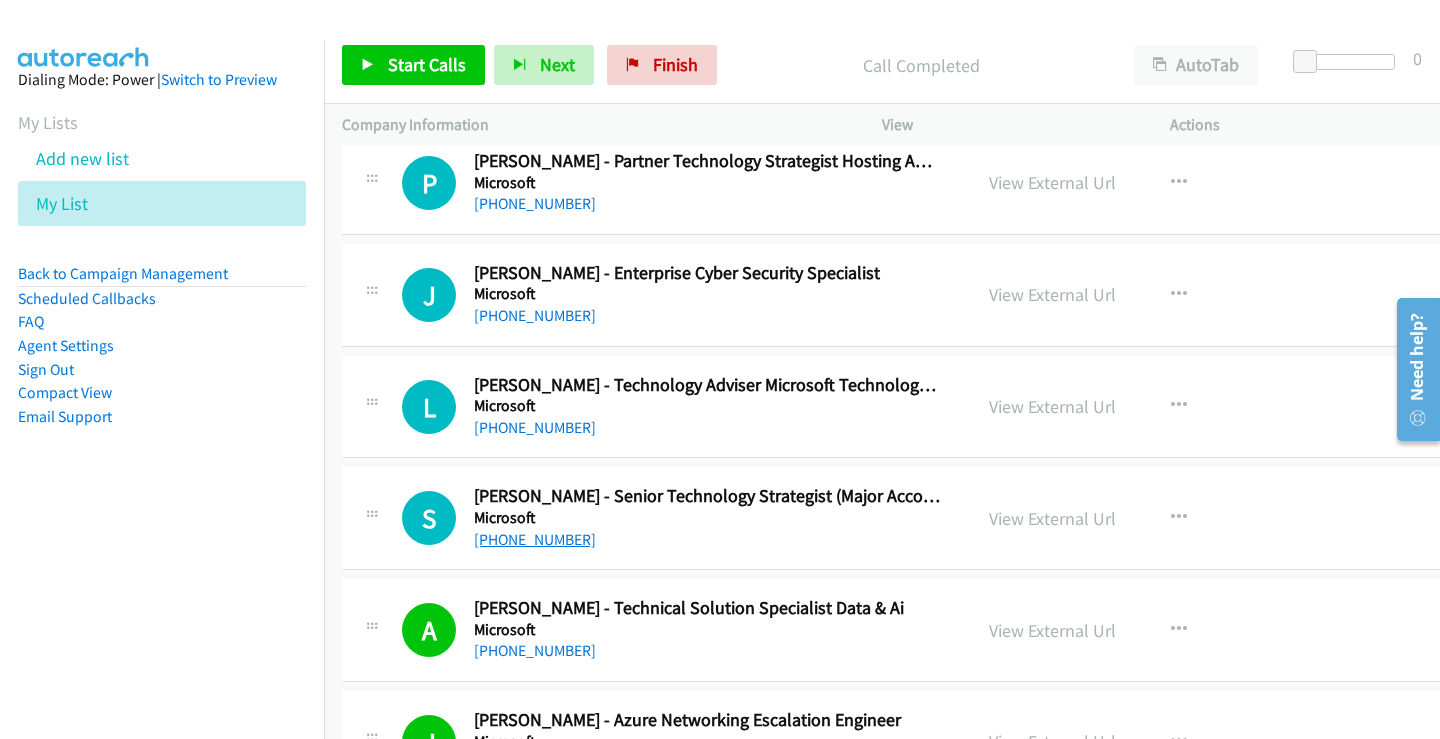 click on "[PHONE_NUMBER]" at bounding box center (535, 539) 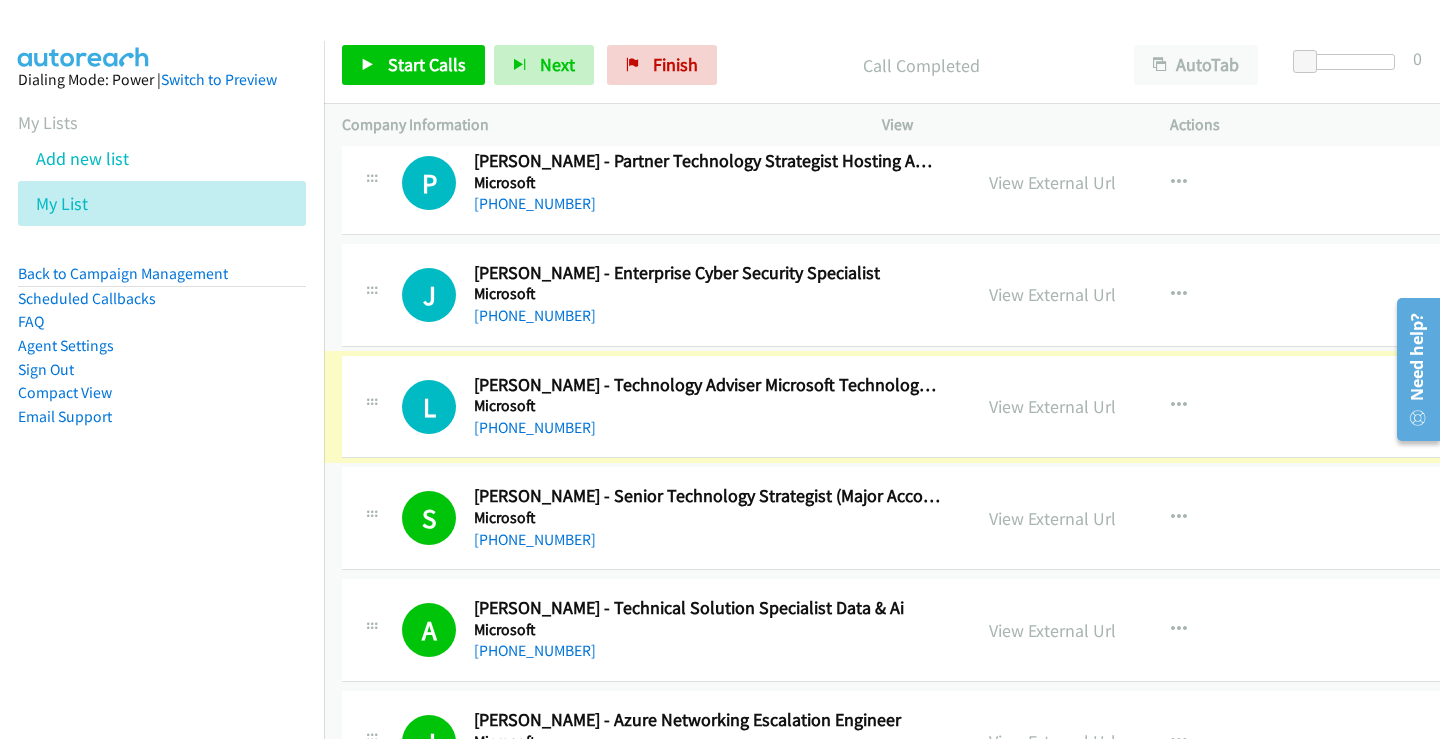 click on "[PHONE_NUMBER]" at bounding box center (535, 427) 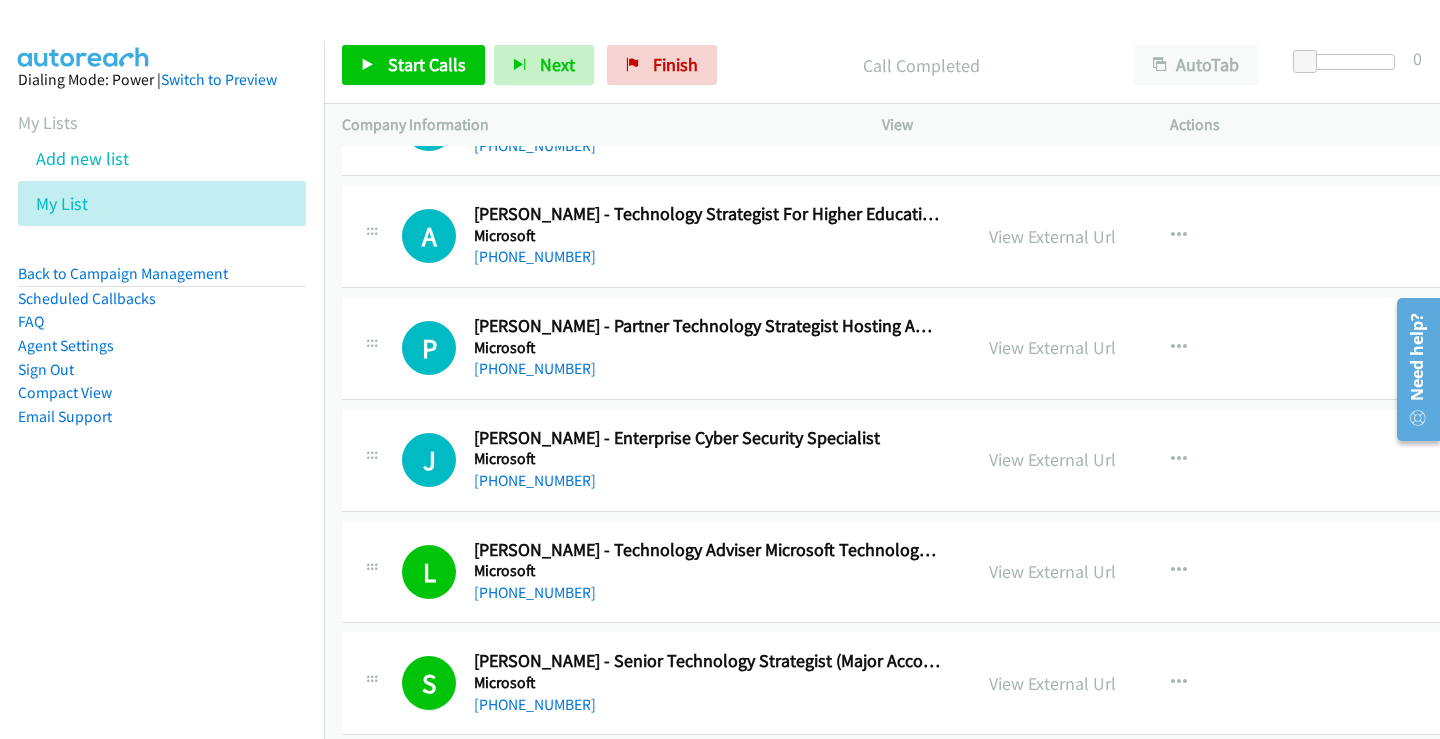 scroll, scrollTop: 16814, scrollLeft: 0, axis: vertical 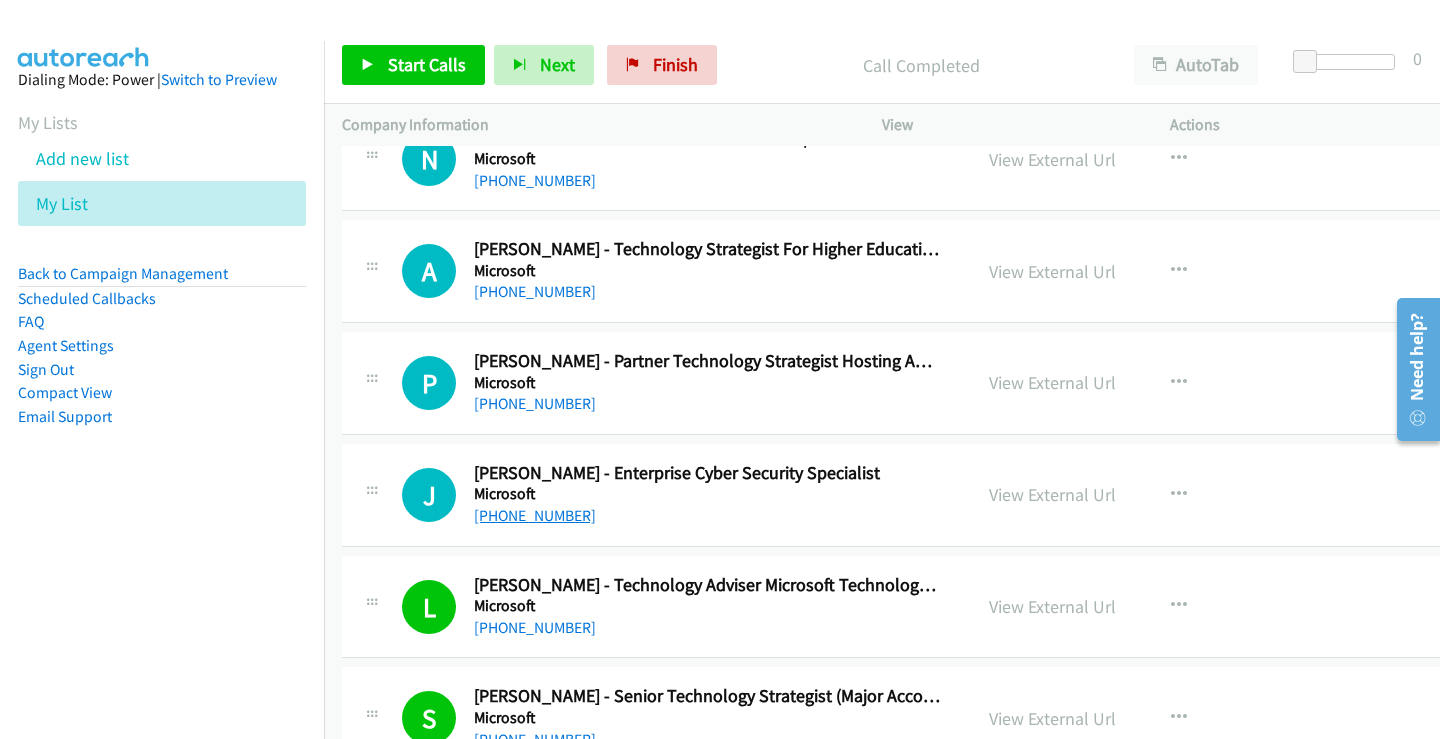 click on "[PHONE_NUMBER]" at bounding box center (535, 515) 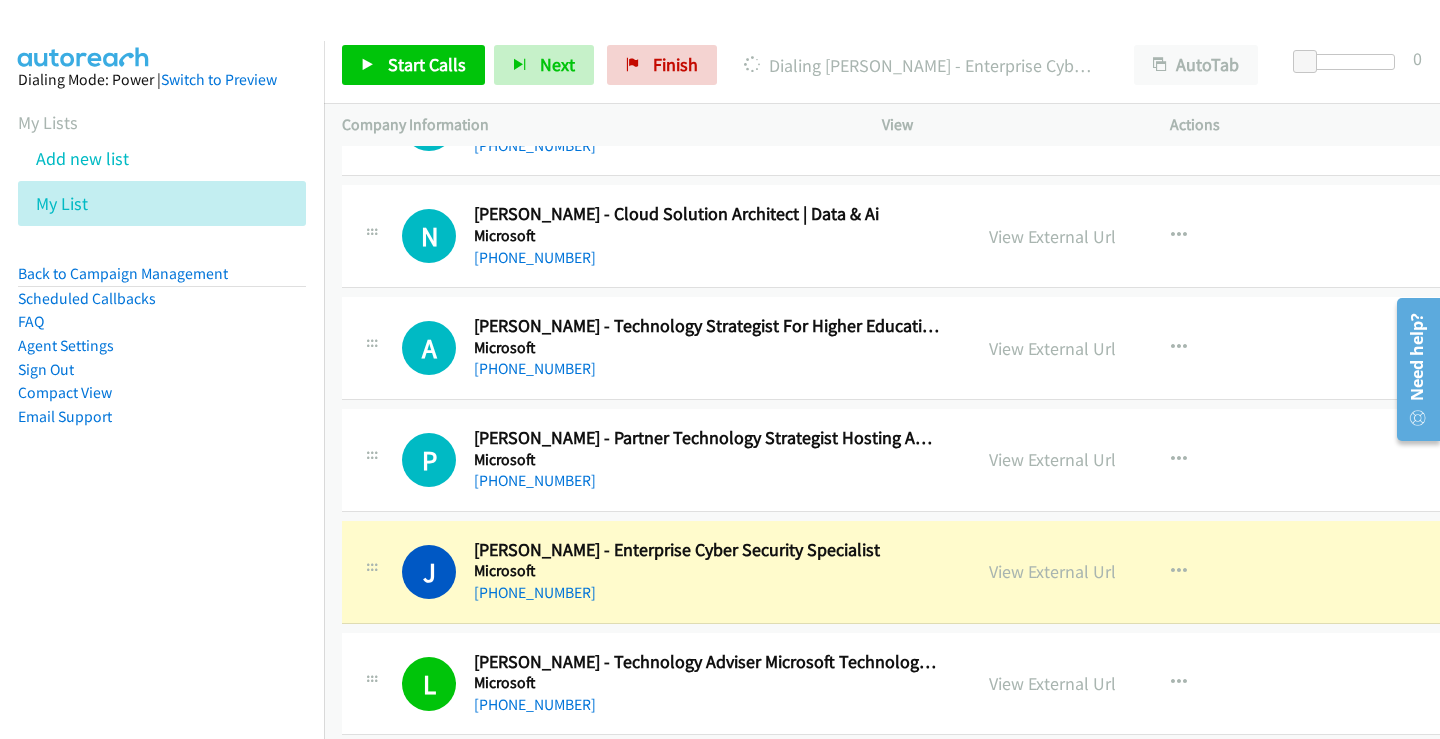 scroll, scrollTop: 16714, scrollLeft: 0, axis: vertical 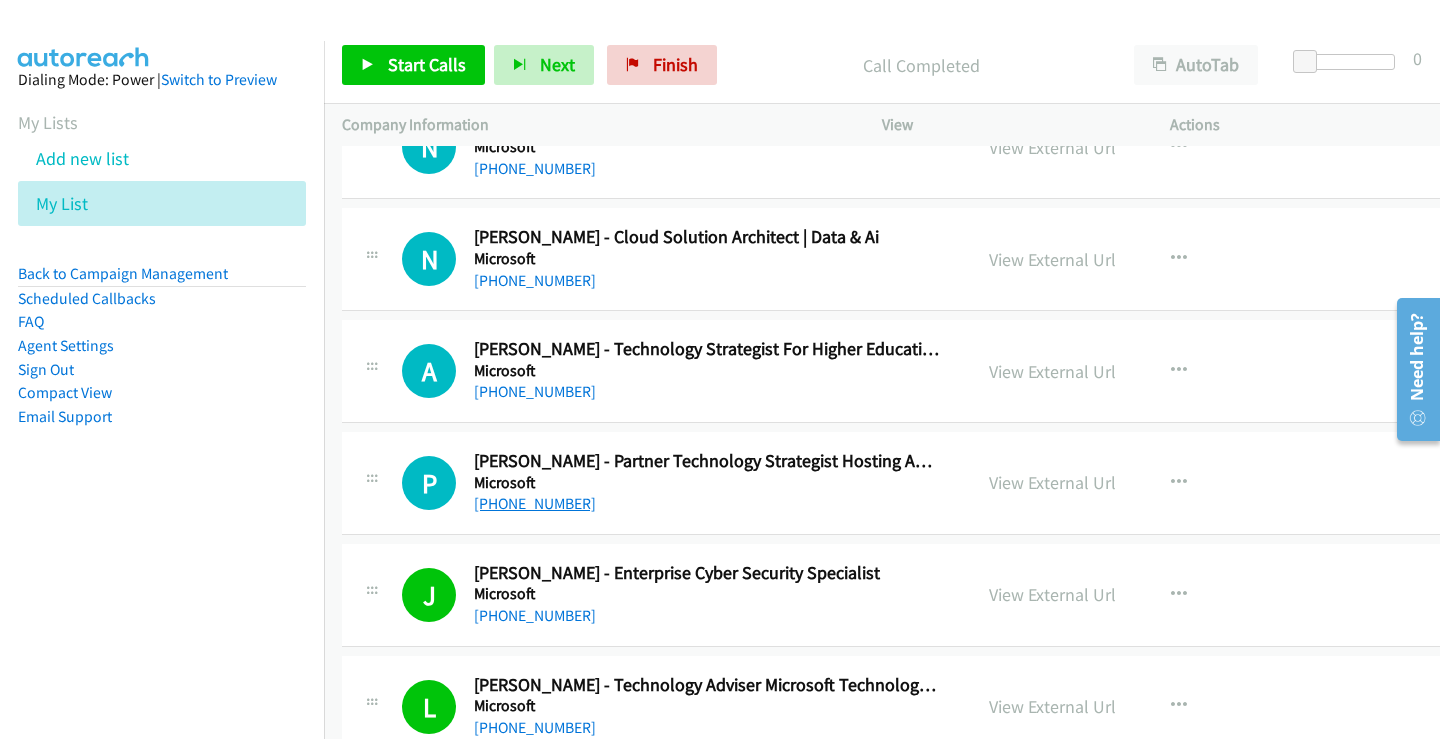click on "[PHONE_NUMBER]" at bounding box center [535, 503] 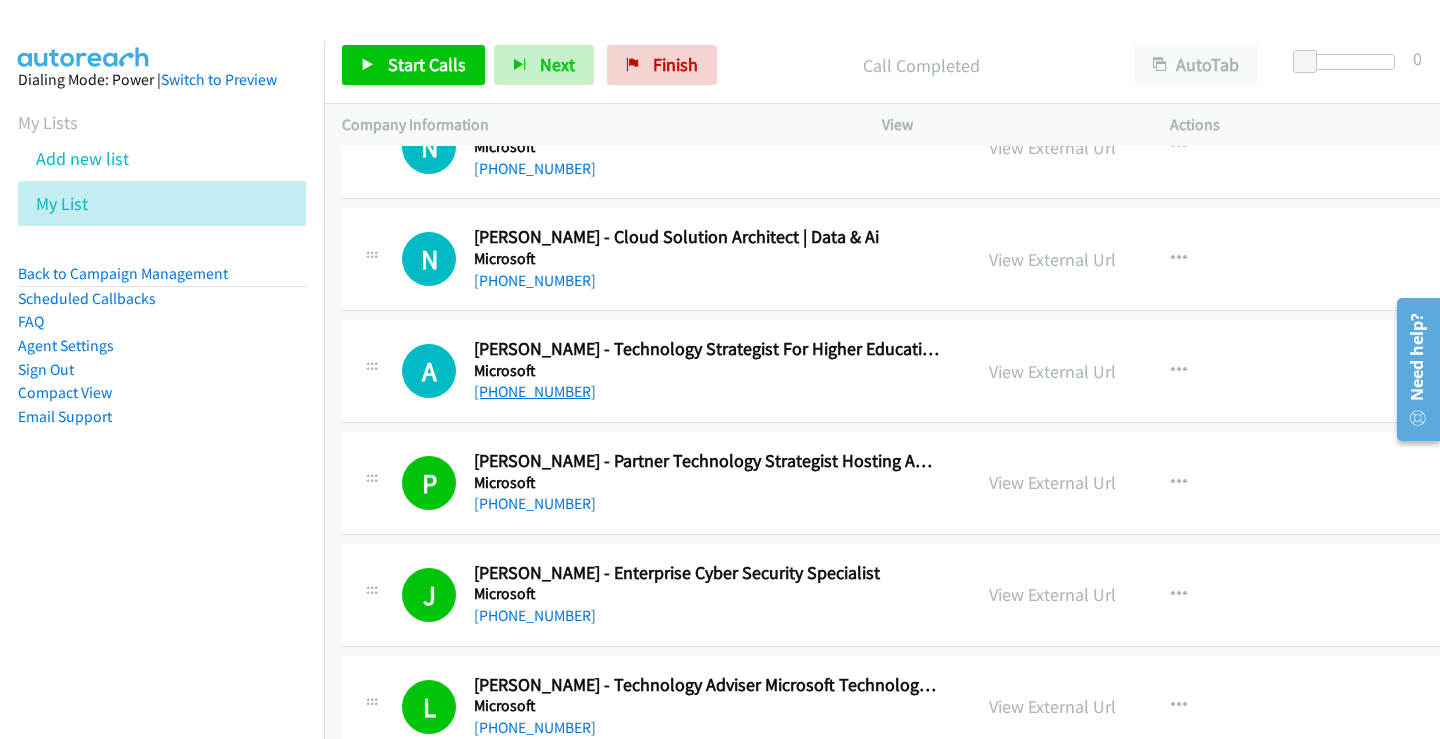drag, startPoint x: 509, startPoint y: 397, endPoint x: 524, endPoint y: 397, distance: 15 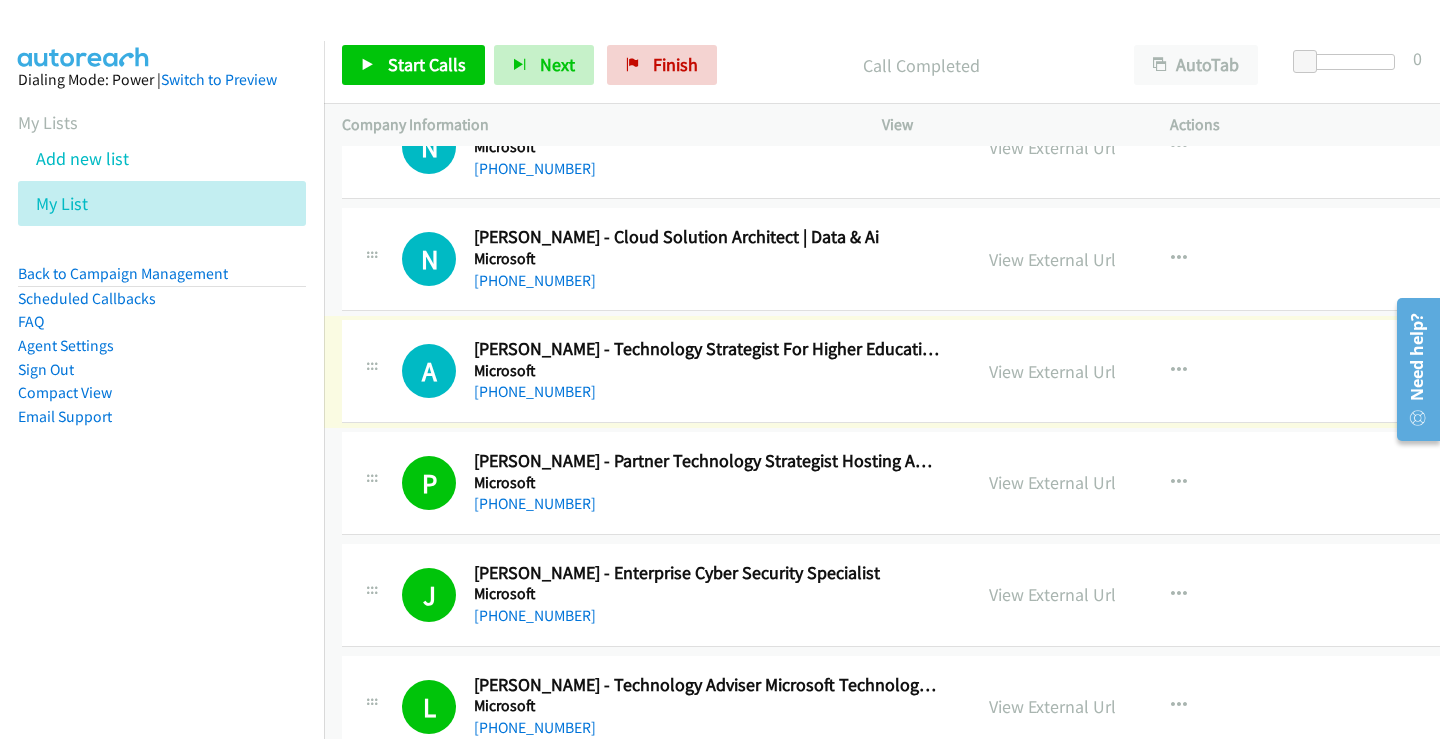 click on "[PHONE_NUMBER]" at bounding box center [535, 391] 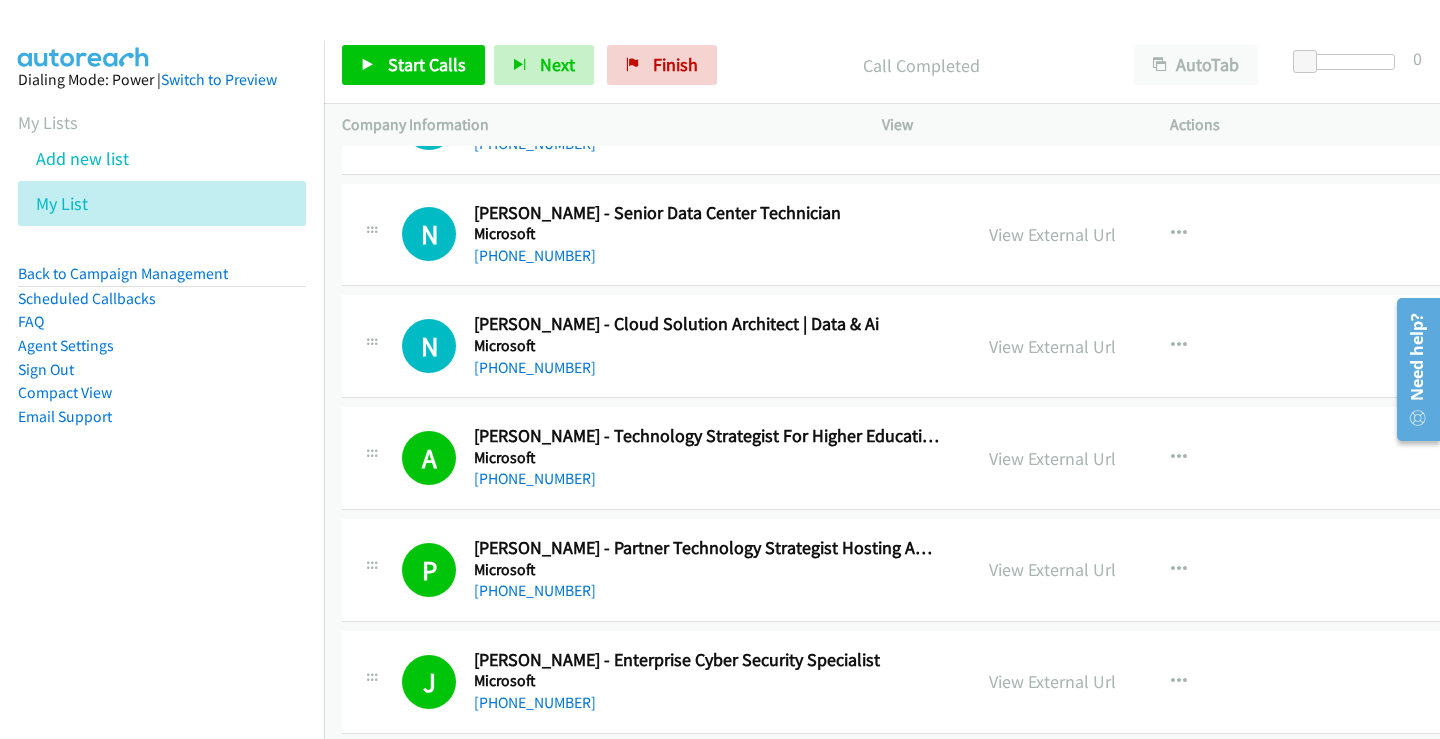 scroll, scrollTop: 16614, scrollLeft: 0, axis: vertical 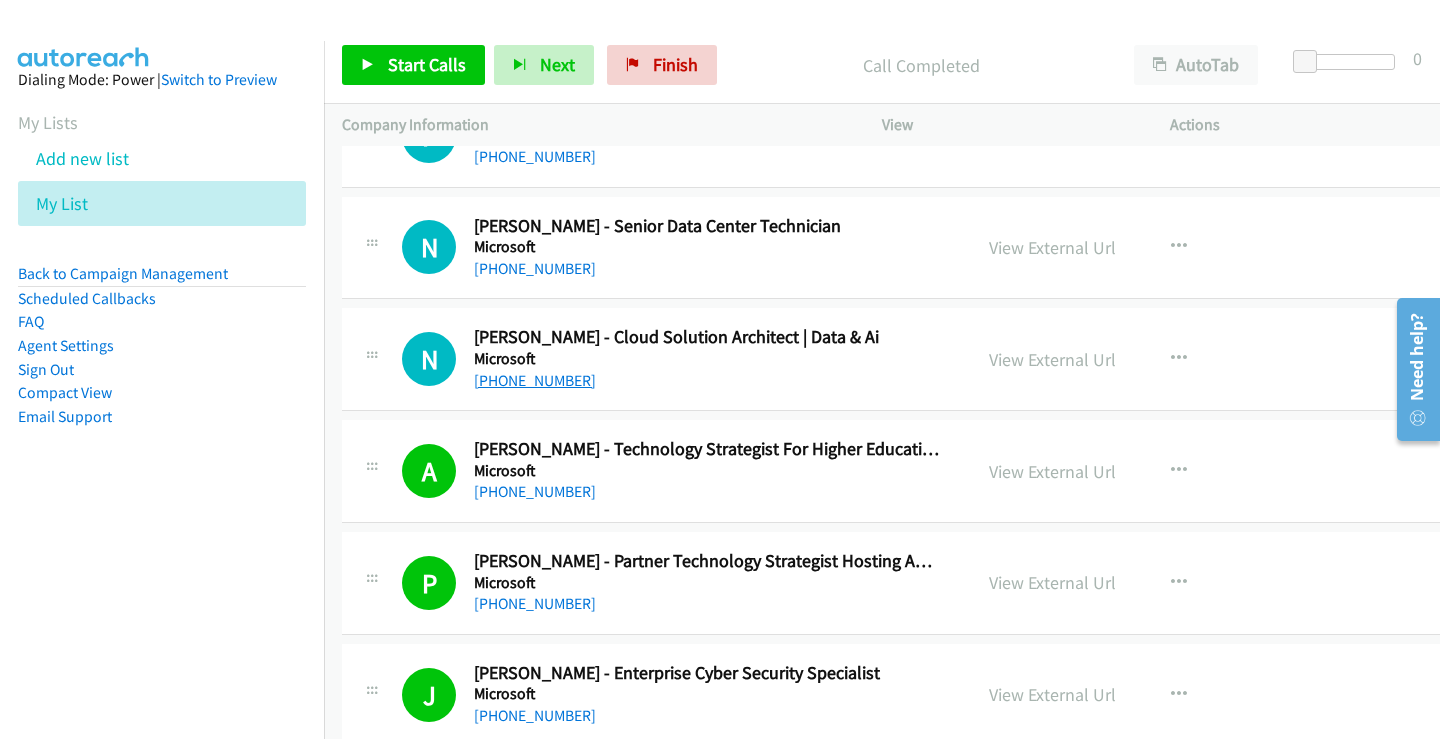 click on "[PHONE_NUMBER]" at bounding box center (535, 380) 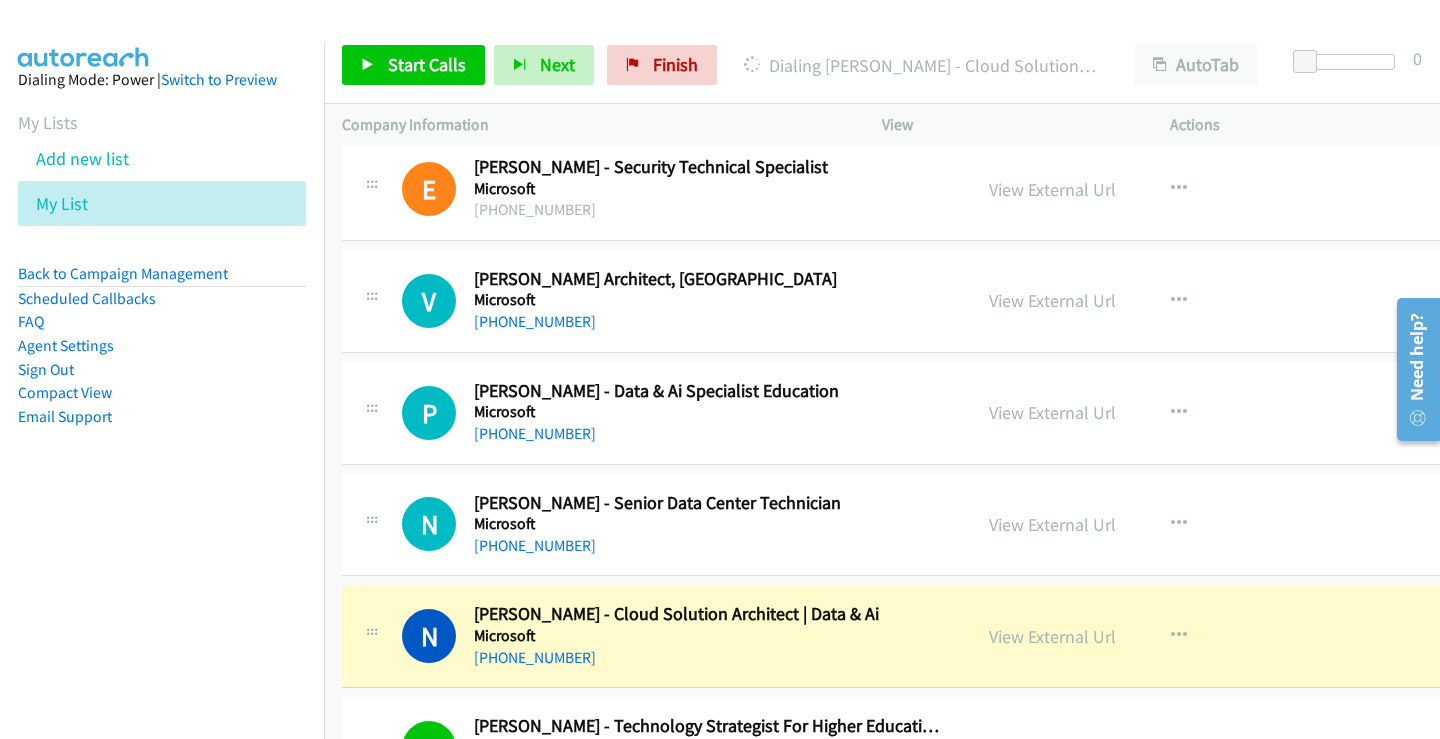 scroll, scrollTop: 16314, scrollLeft: 0, axis: vertical 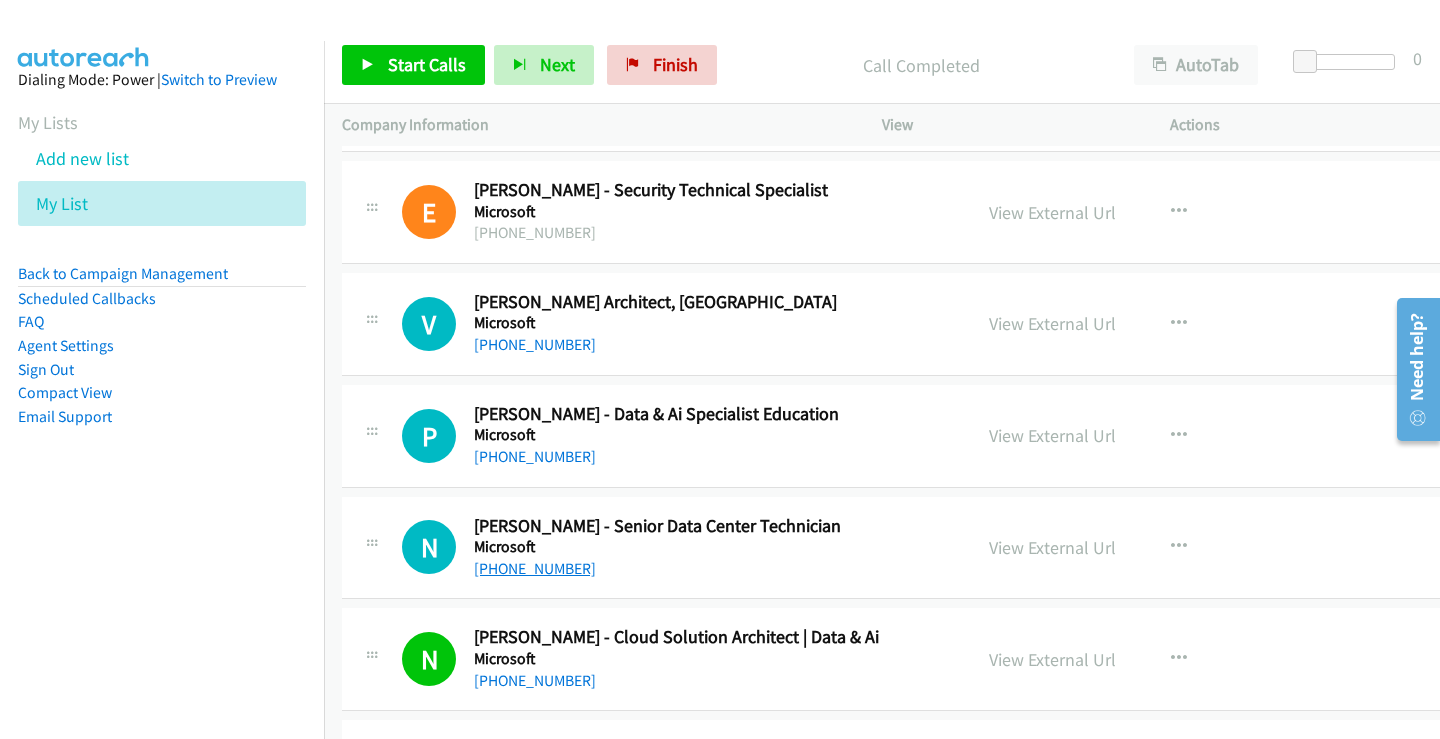 click on "[PHONE_NUMBER]" at bounding box center [535, 568] 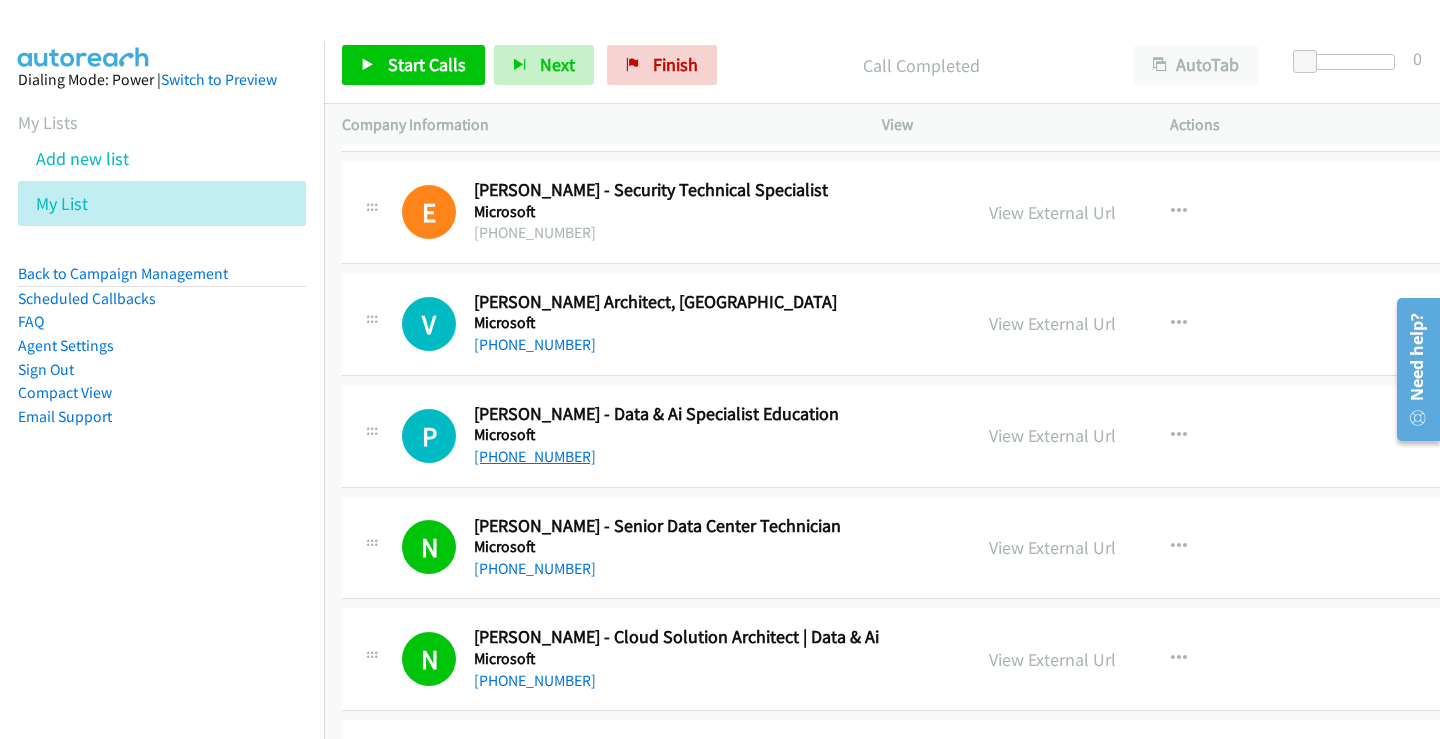 click on "[PHONE_NUMBER]" at bounding box center [535, 456] 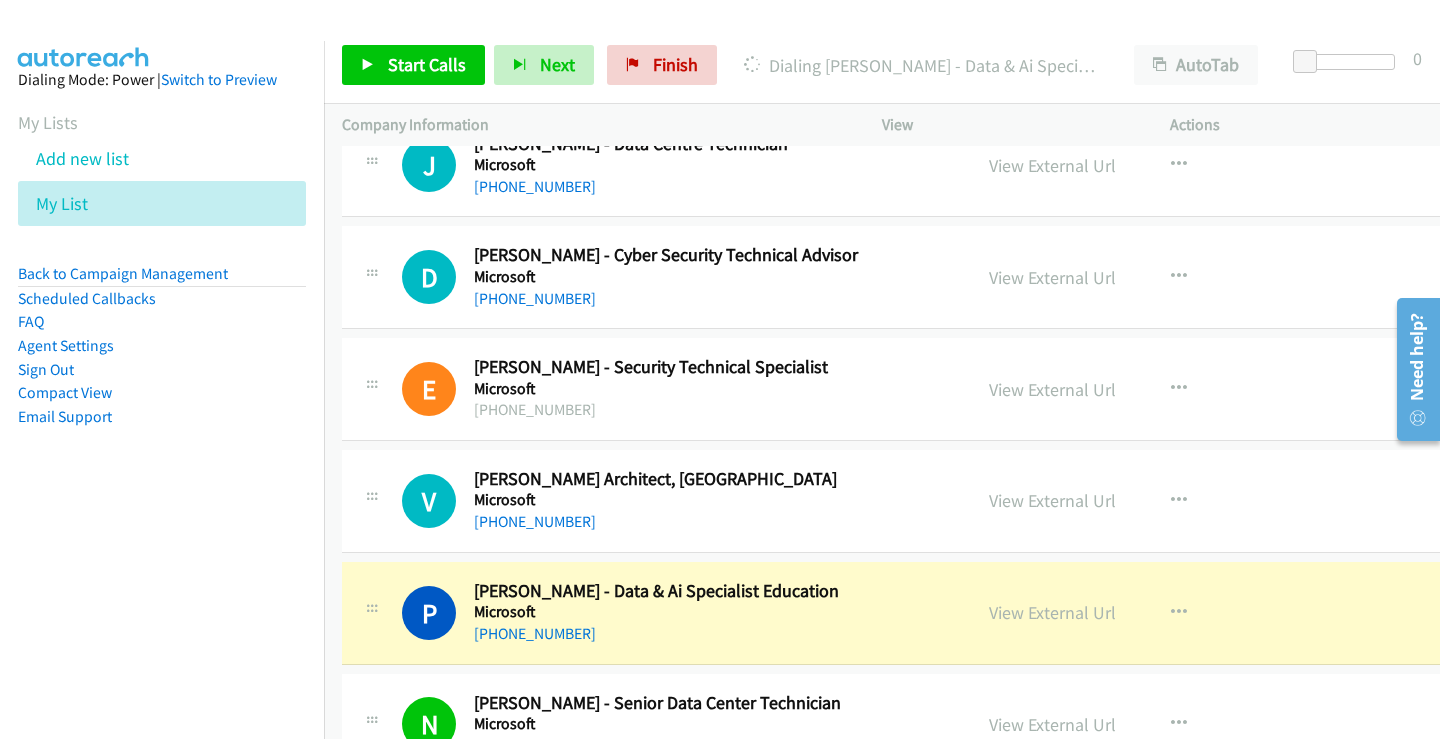 scroll, scrollTop: 16114, scrollLeft: 0, axis: vertical 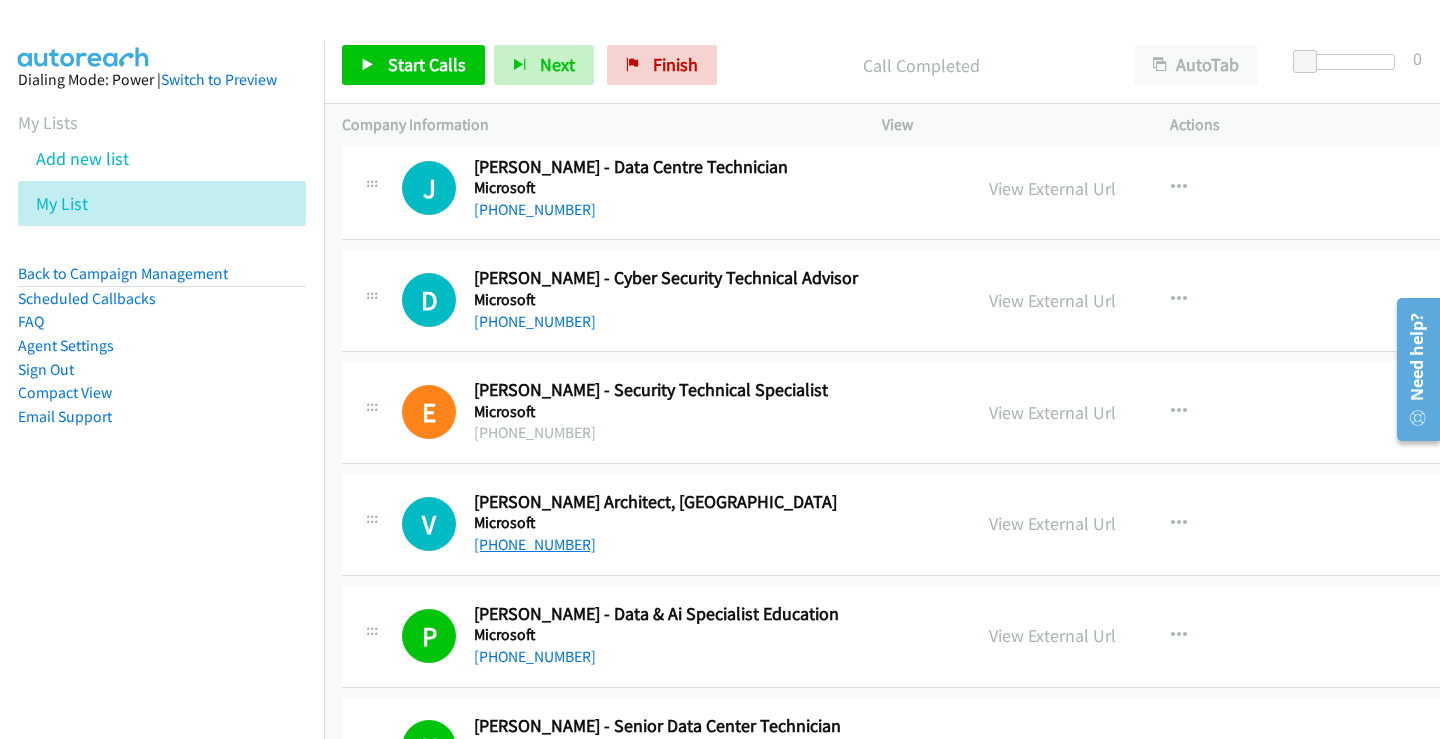 click on "[PHONE_NUMBER]" at bounding box center [535, 544] 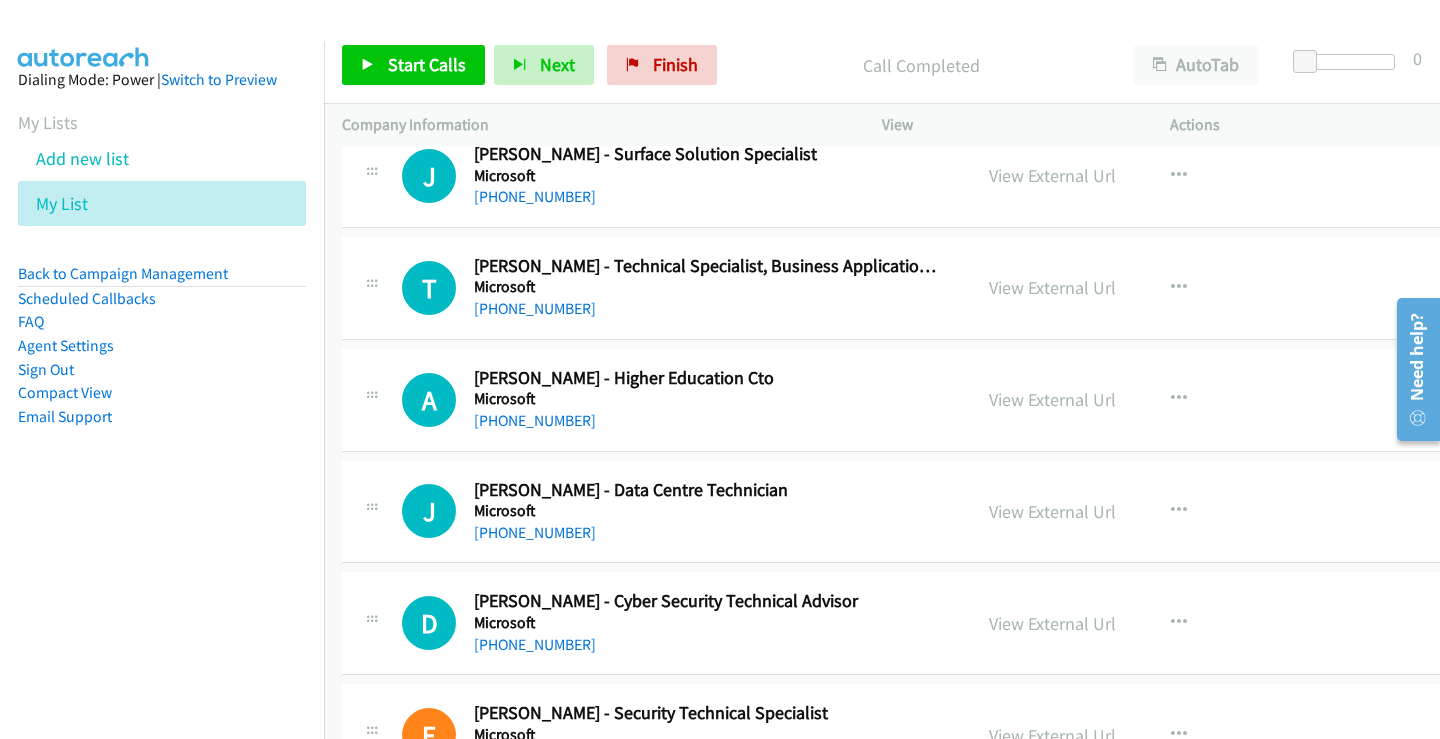 scroll, scrollTop: 15814, scrollLeft: 0, axis: vertical 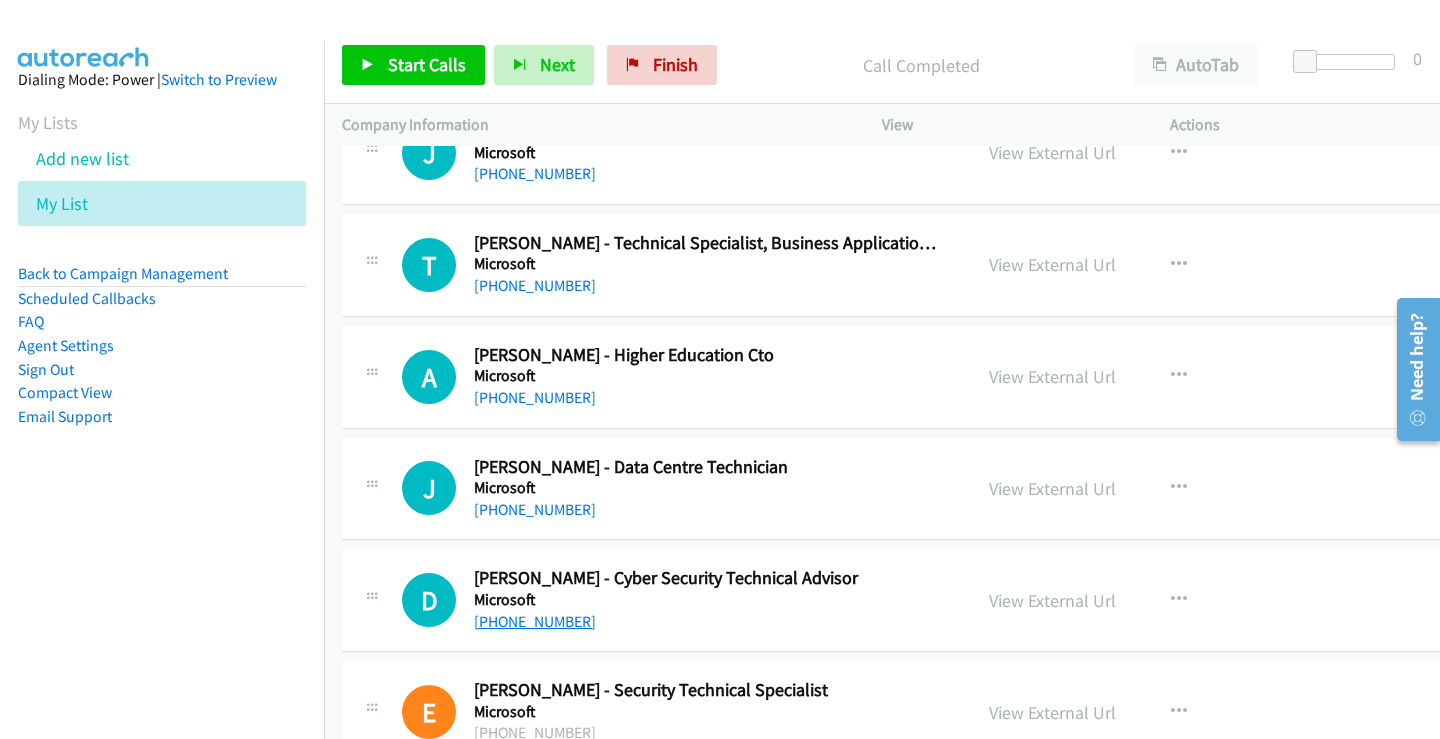 click on "[PHONE_NUMBER]" at bounding box center (535, 621) 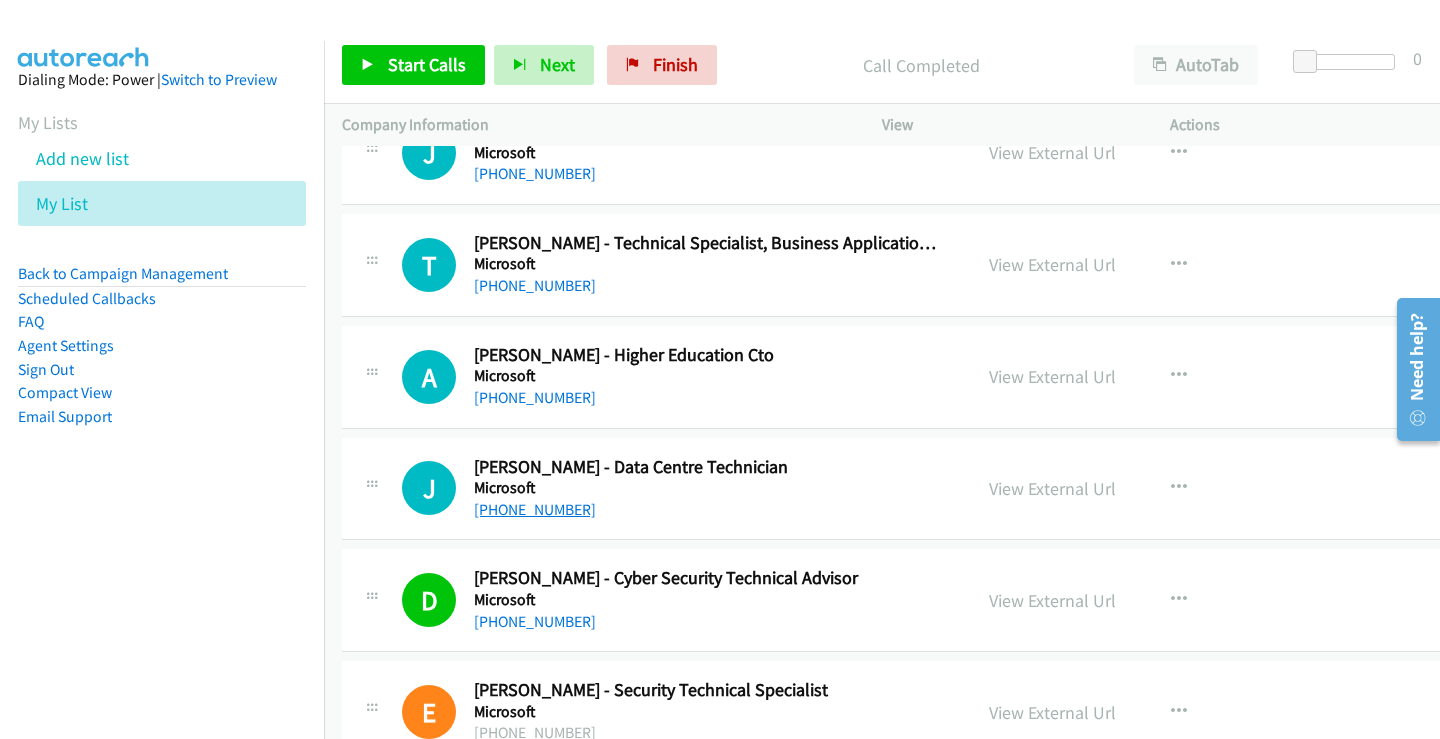 click on "[PHONE_NUMBER]" at bounding box center [535, 509] 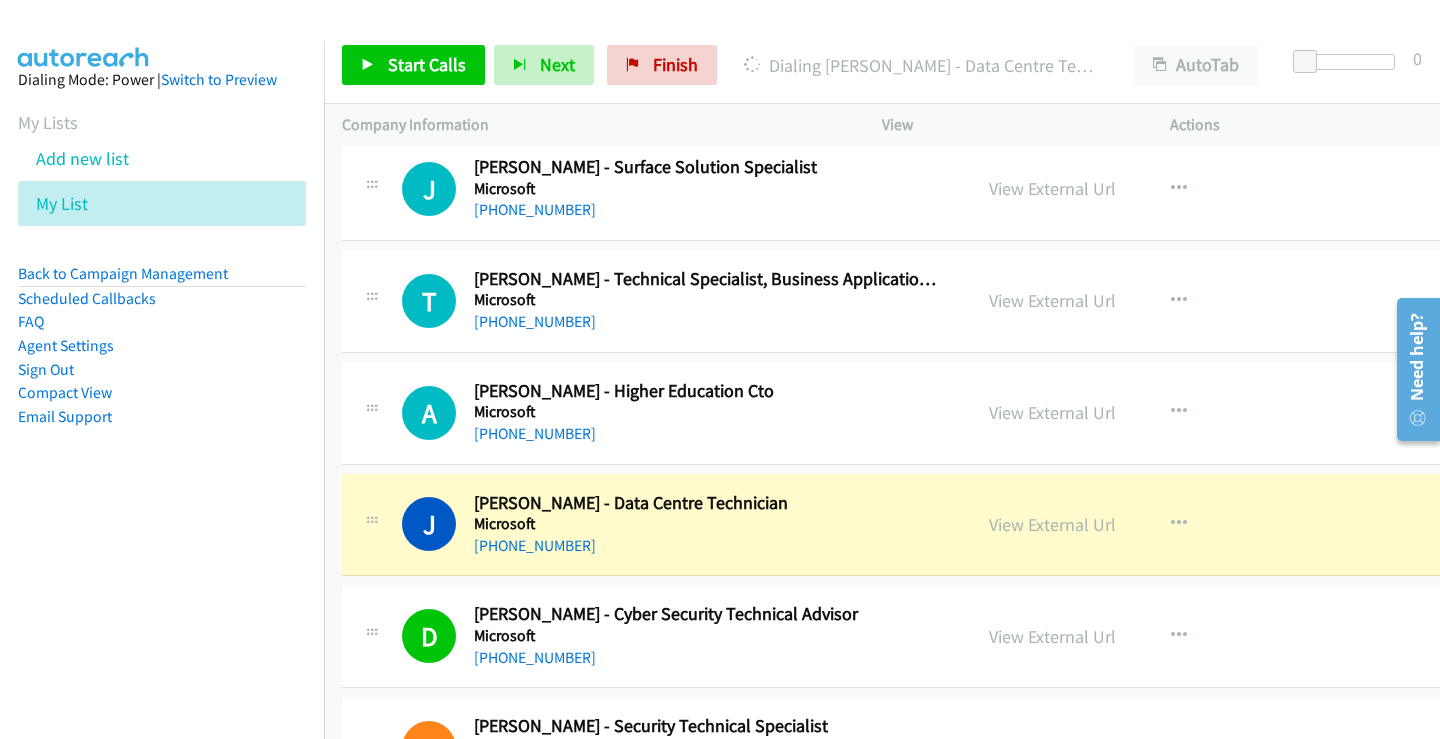 scroll, scrollTop: 15714, scrollLeft: 0, axis: vertical 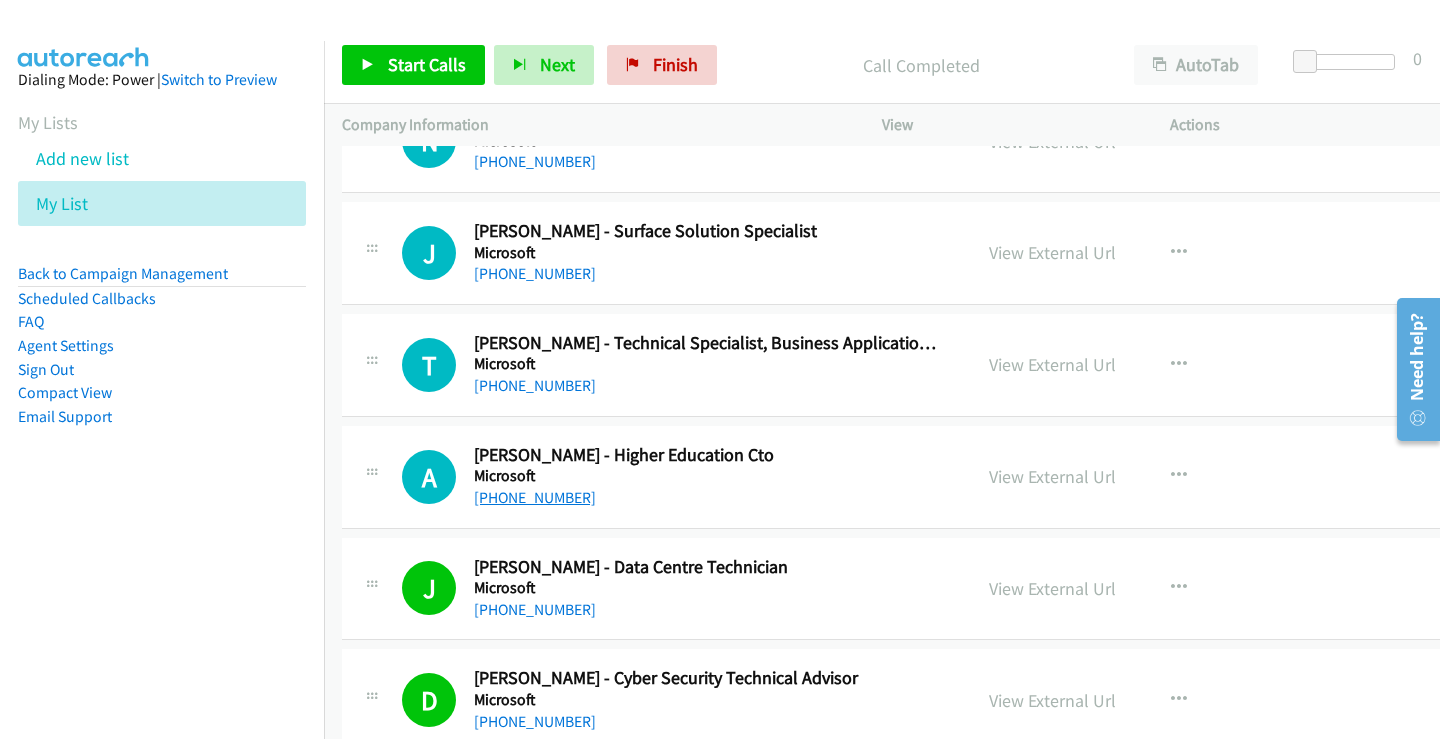 click on "[PHONE_NUMBER]" at bounding box center [535, 497] 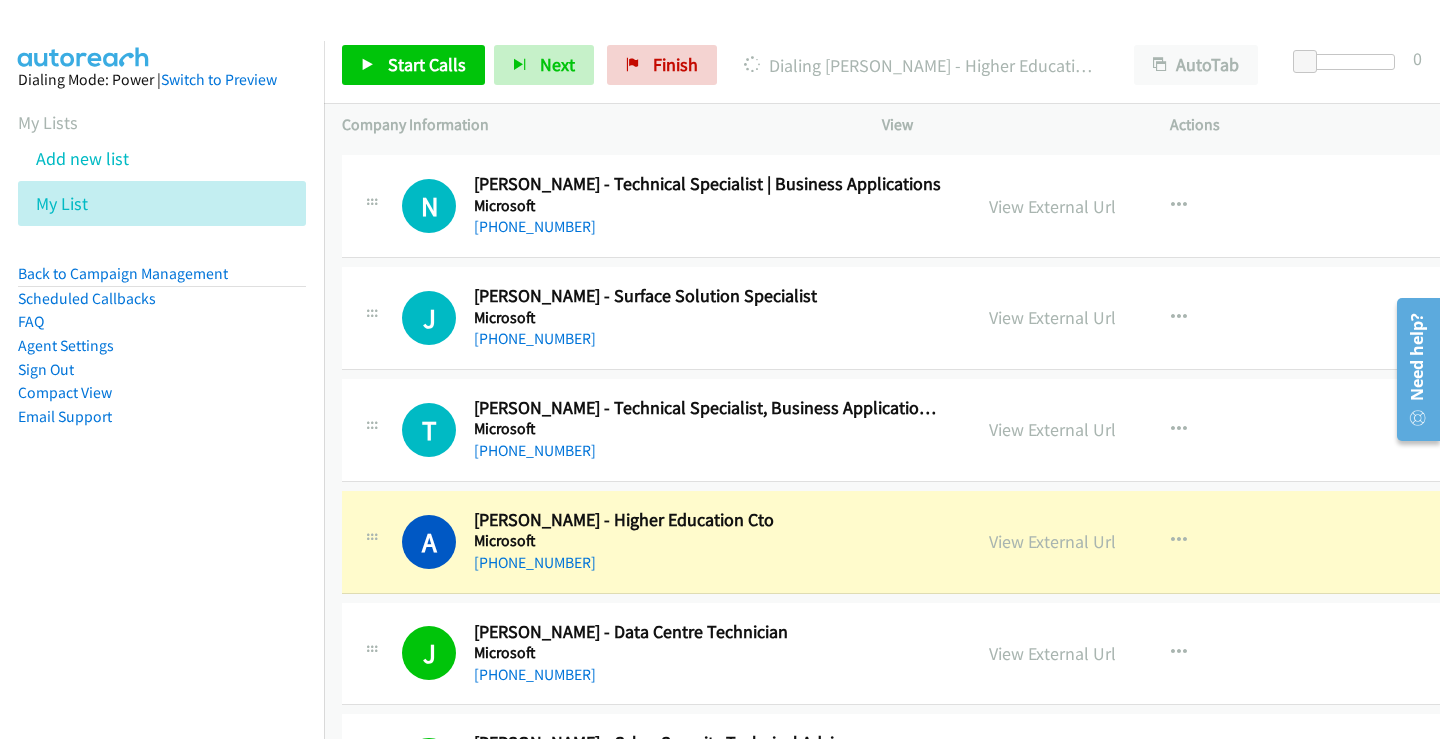 scroll, scrollTop: 15614, scrollLeft: 0, axis: vertical 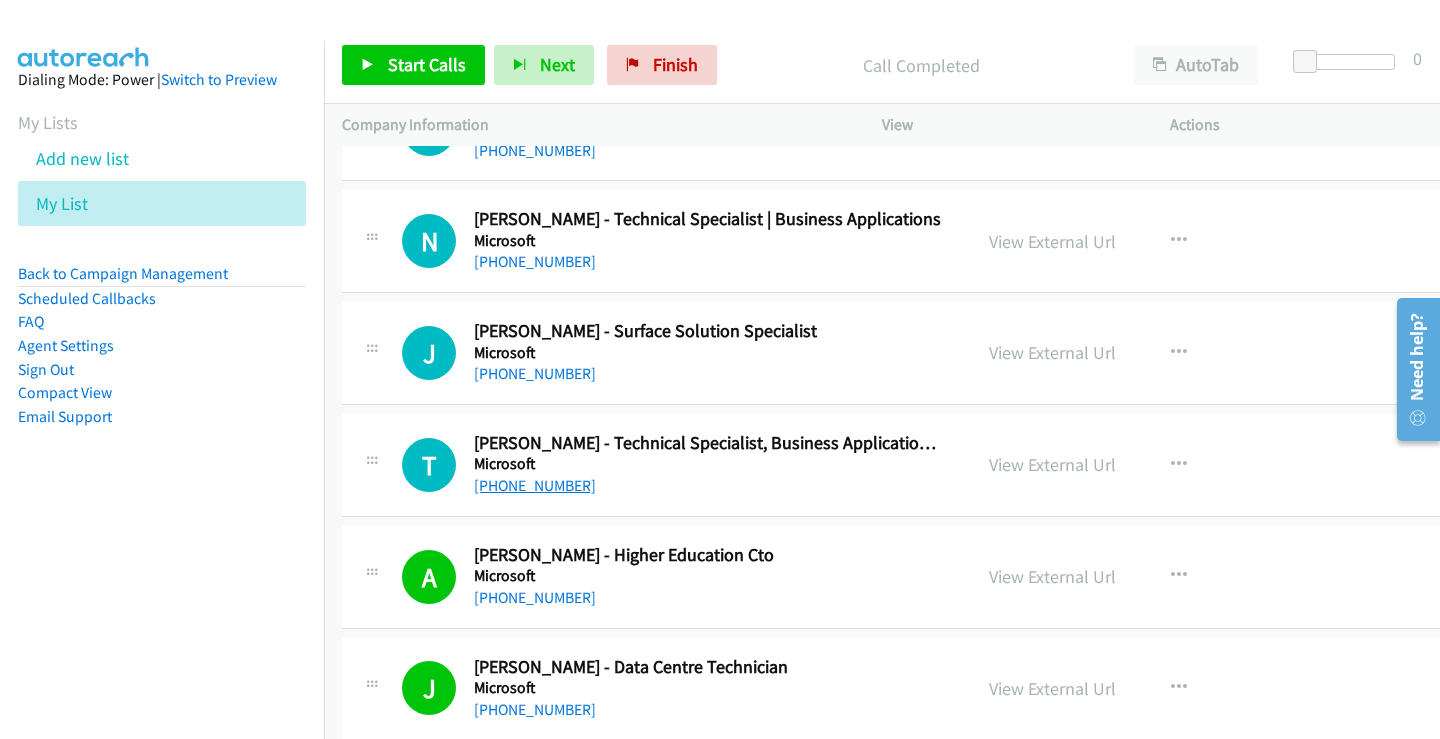 click on "[PHONE_NUMBER]" at bounding box center [535, 485] 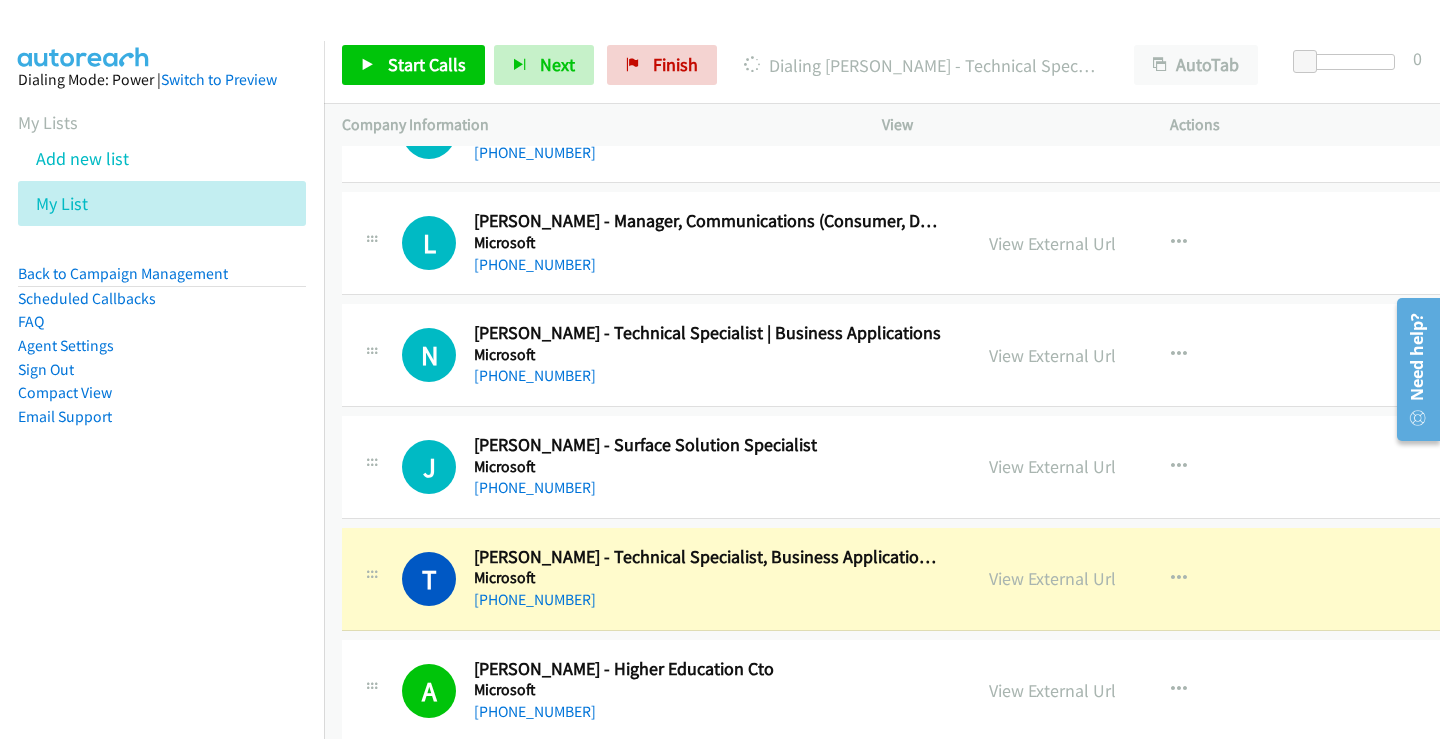 scroll, scrollTop: 15414, scrollLeft: 0, axis: vertical 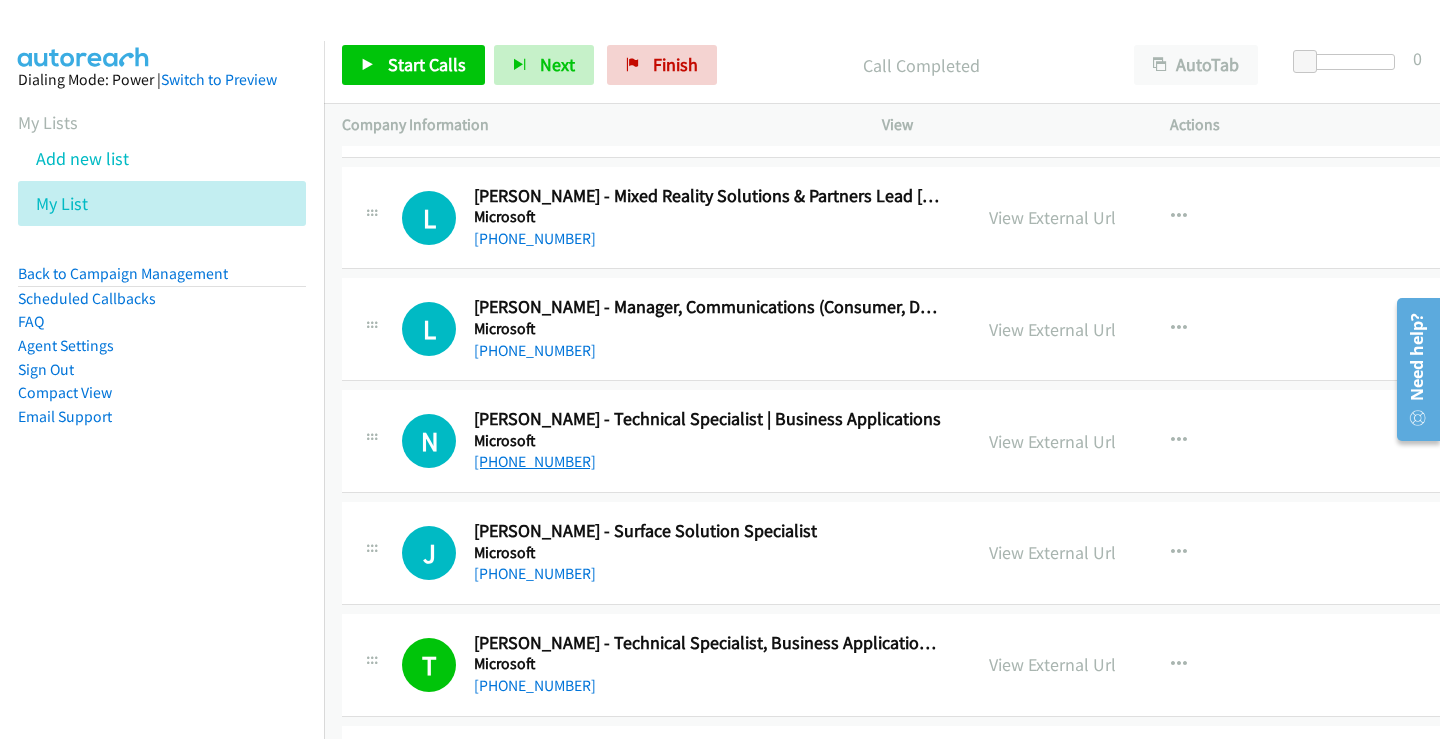 click on "[PHONE_NUMBER]" at bounding box center (535, 461) 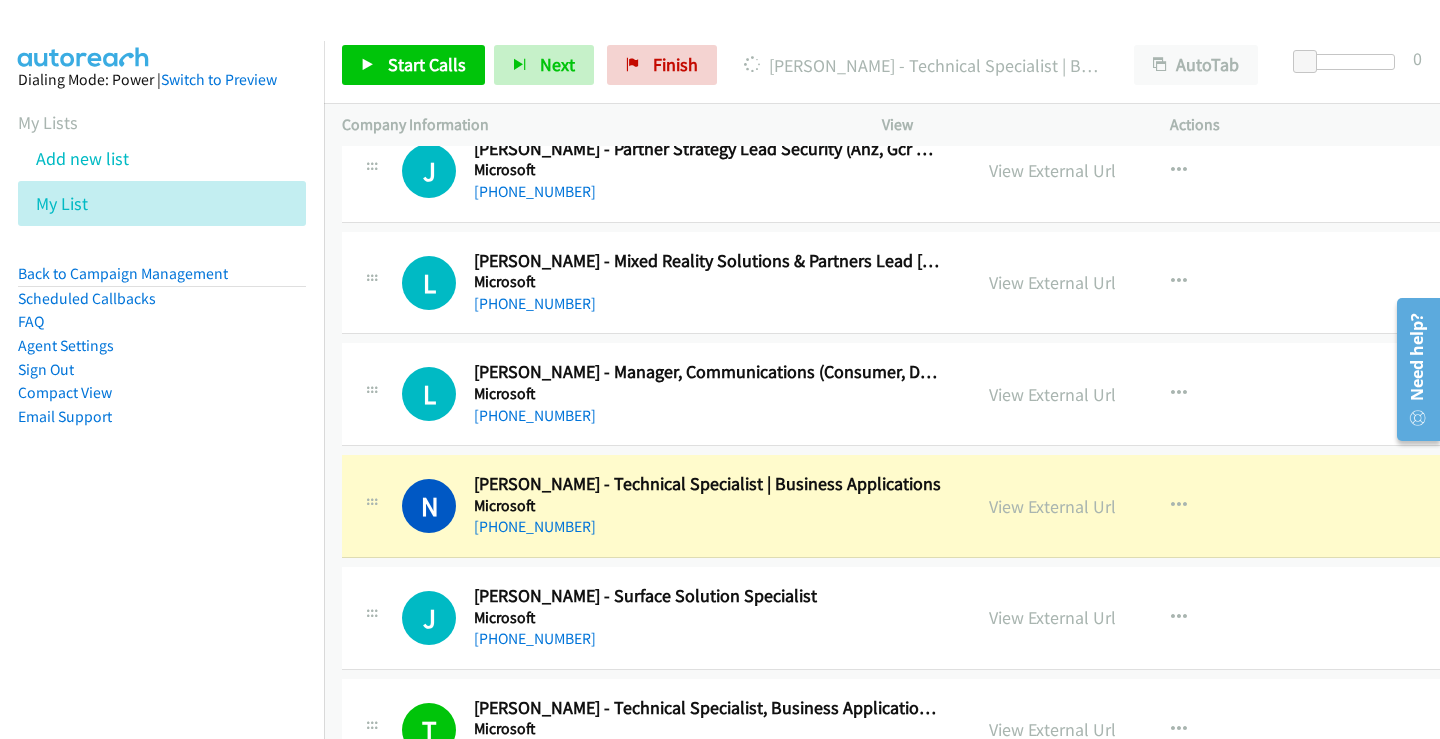 scroll, scrollTop: 15314, scrollLeft: 0, axis: vertical 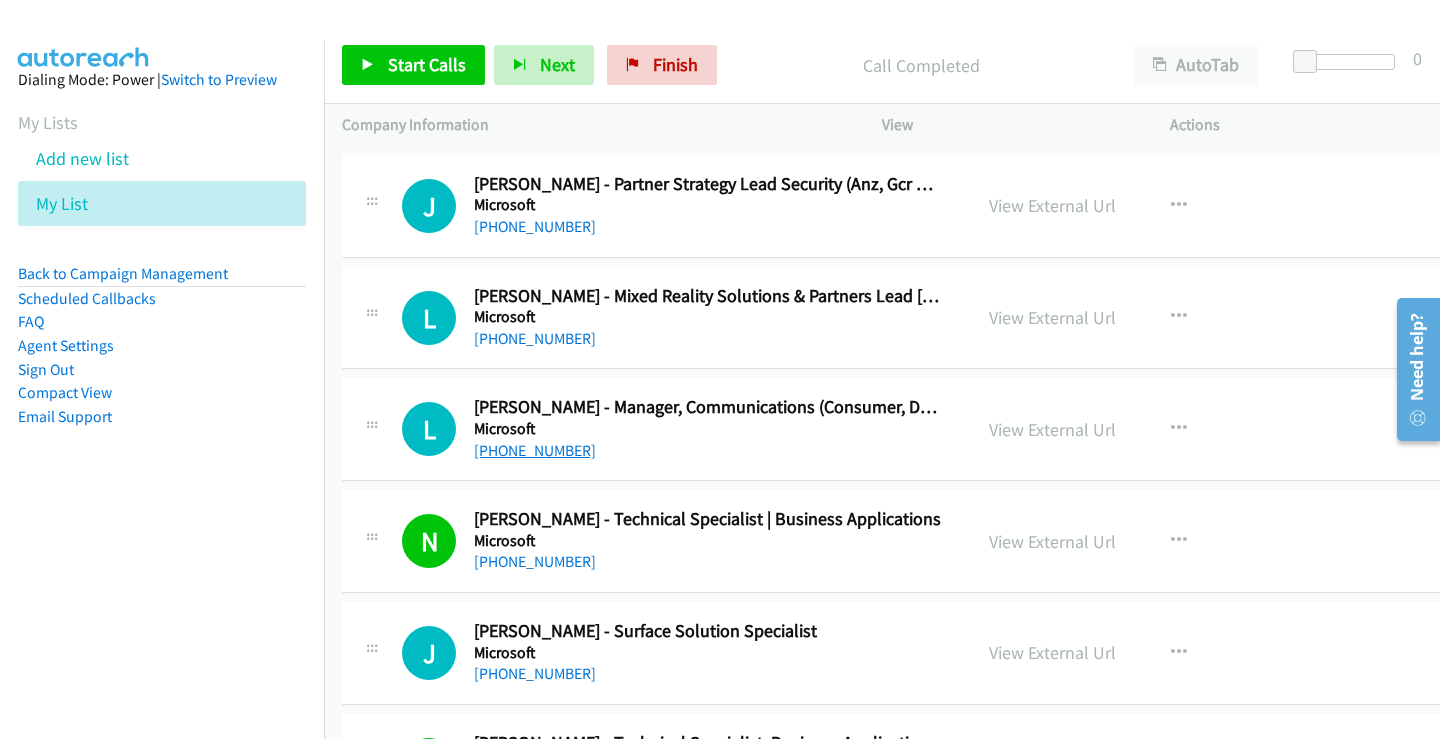 click on "[PHONE_NUMBER]" at bounding box center (535, 450) 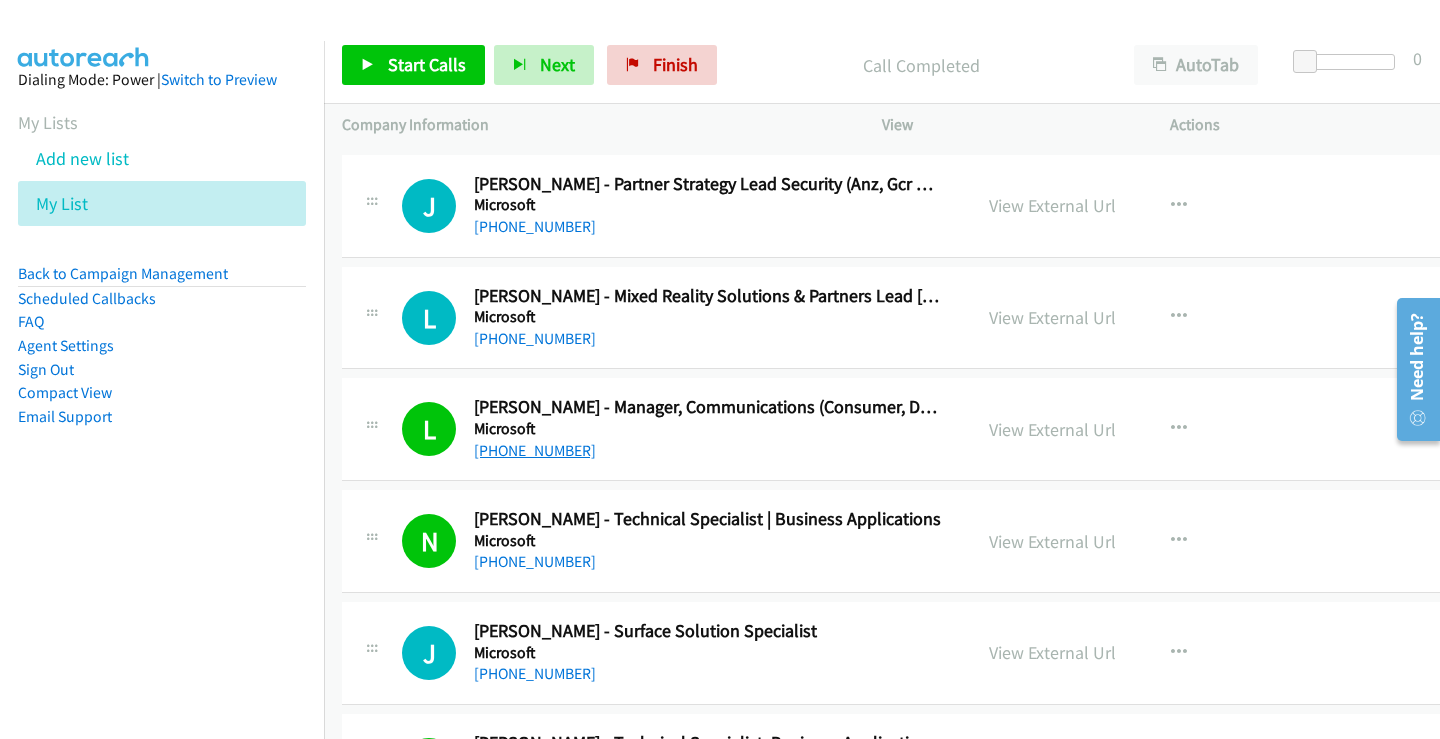 click on "[PHONE_NUMBER]" at bounding box center (535, 450) 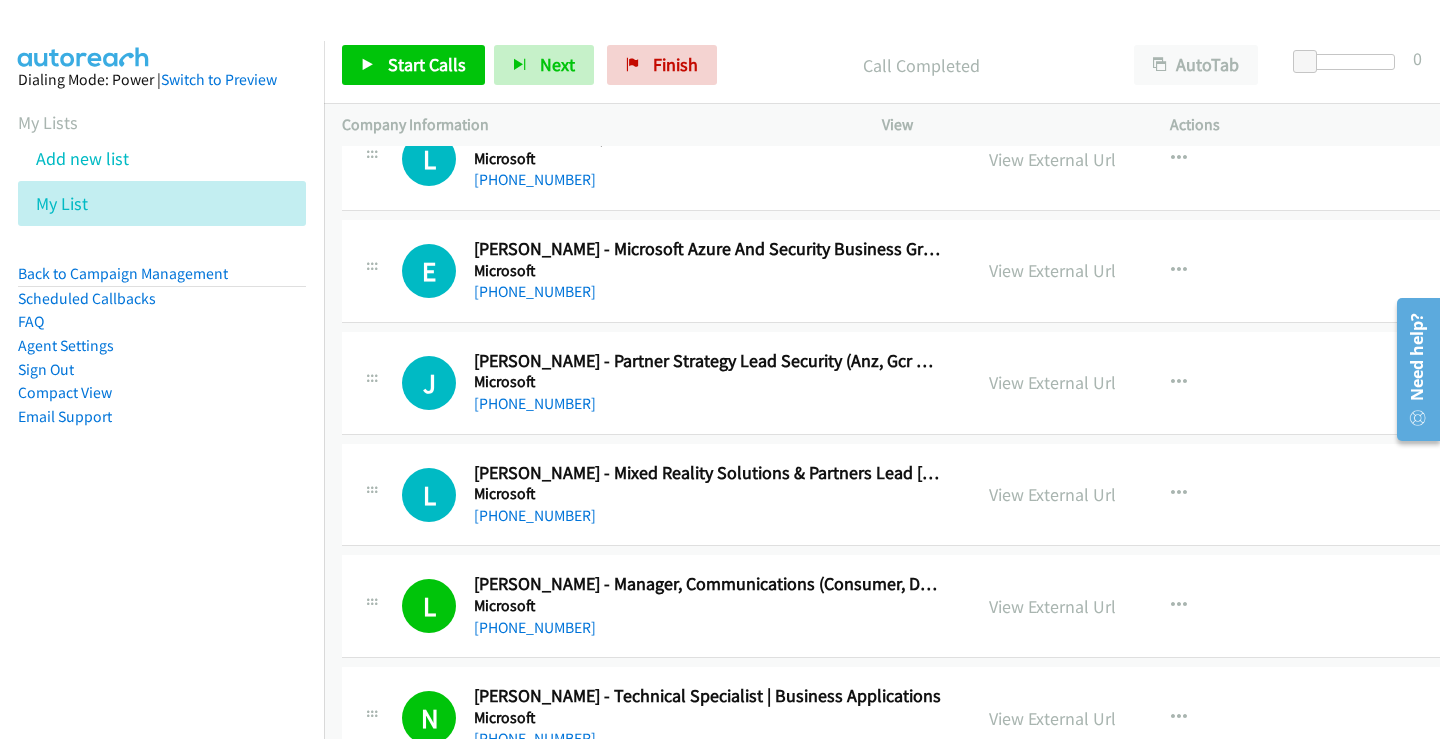 scroll, scrollTop: 15114, scrollLeft: 0, axis: vertical 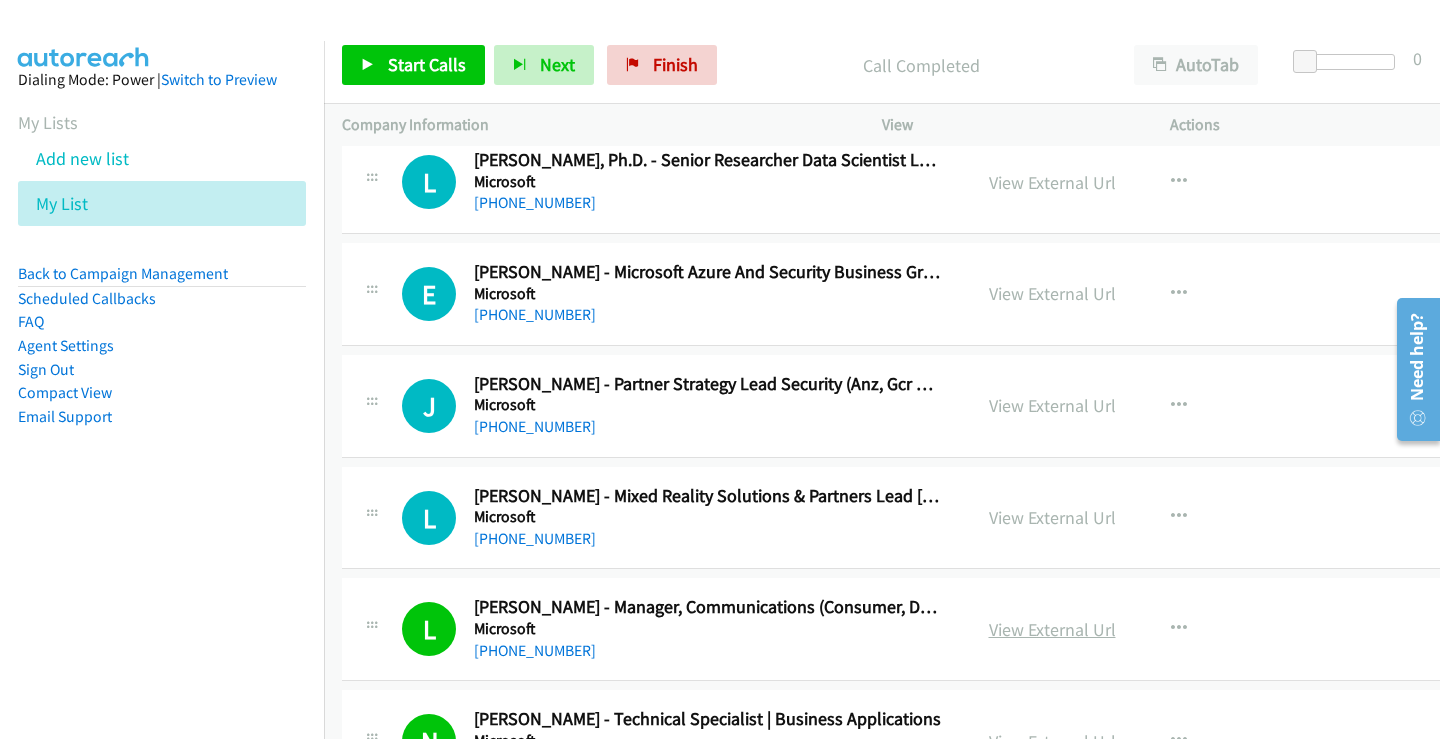 click on "View External Url" at bounding box center (1052, 629) 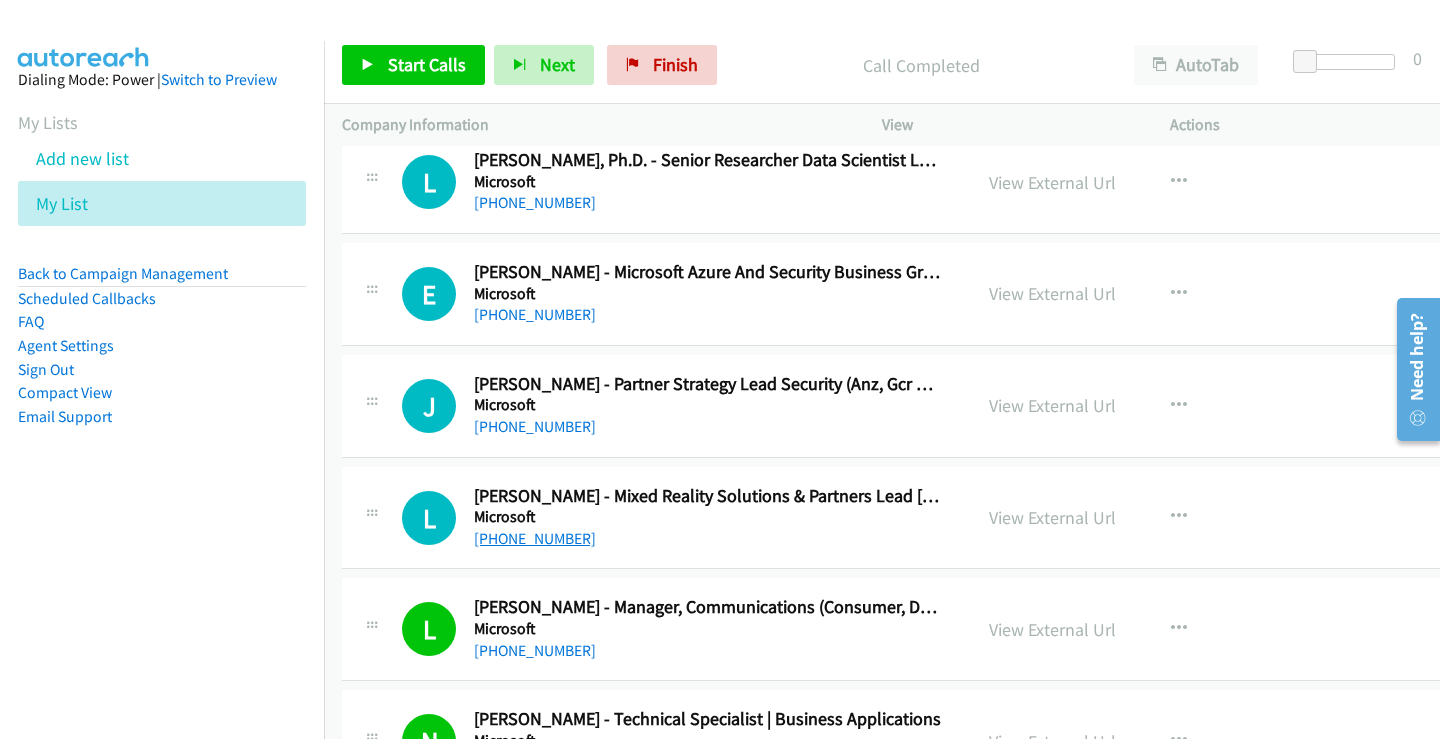 click on "[PHONE_NUMBER]" at bounding box center (535, 538) 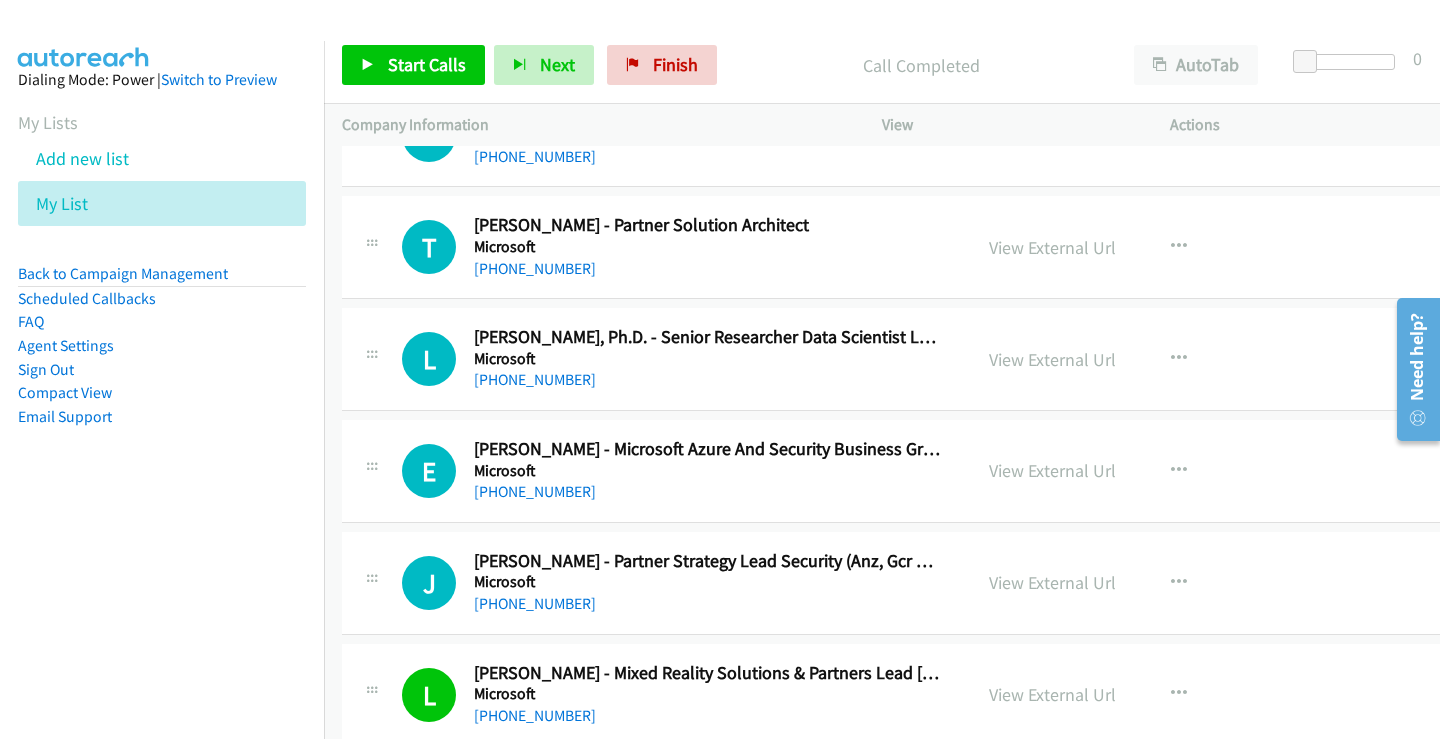 scroll, scrollTop: 14914, scrollLeft: 0, axis: vertical 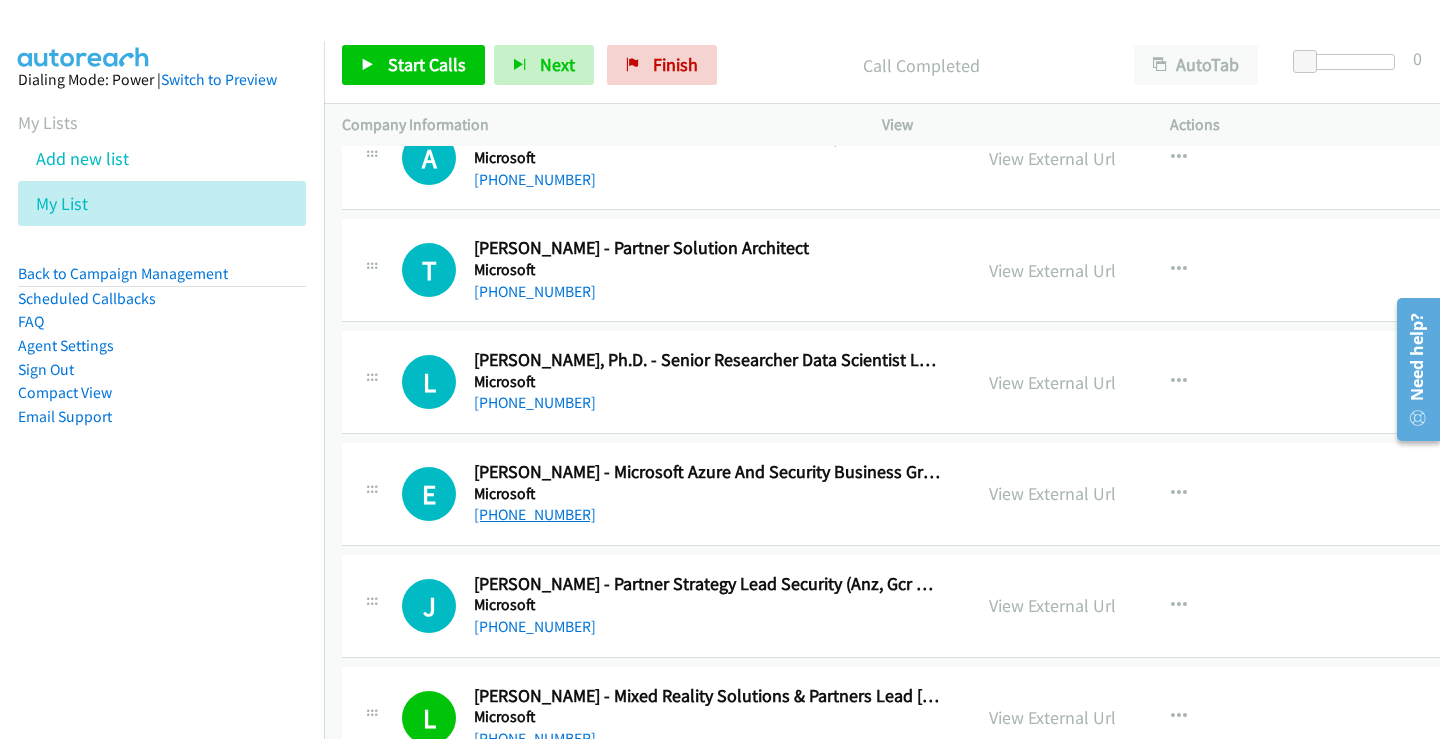 click on "[PHONE_NUMBER]" at bounding box center [535, 514] 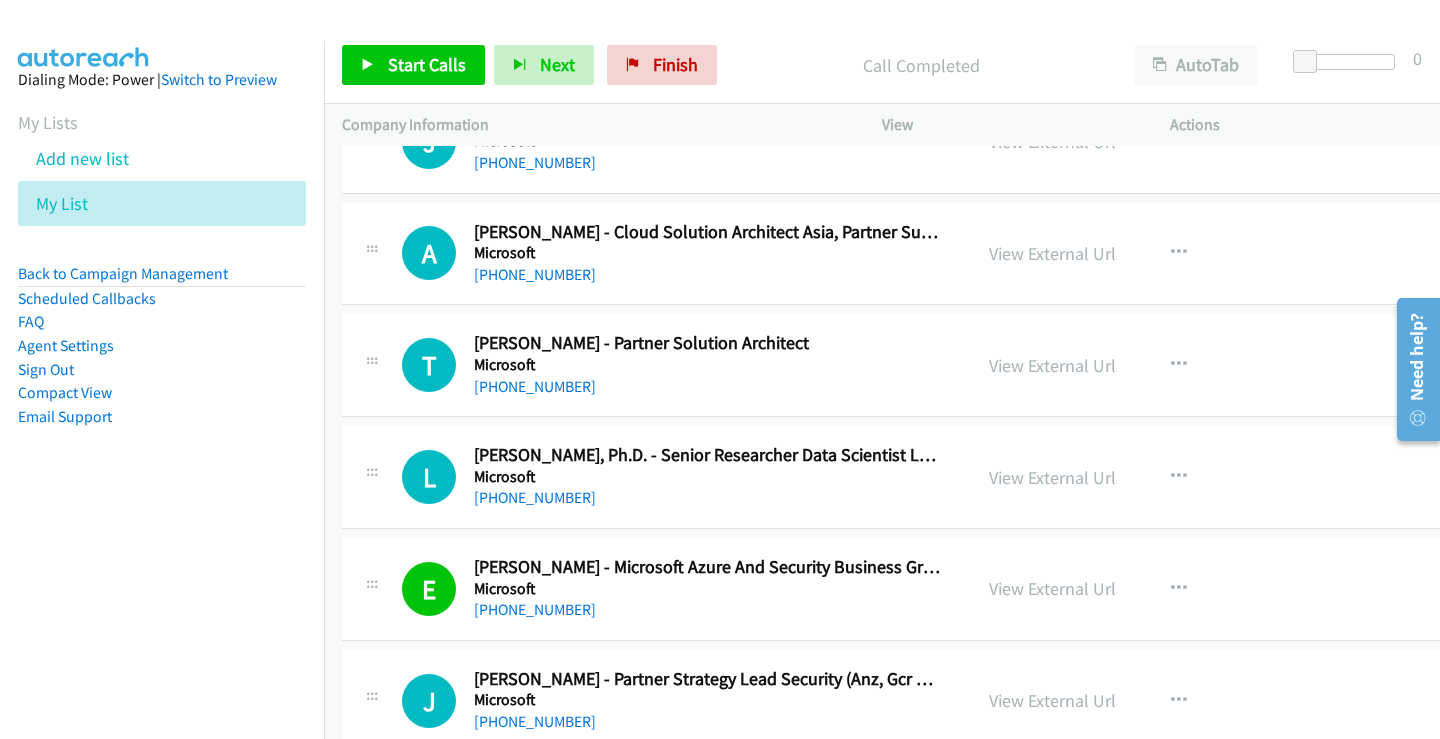 scroll, scrollTop: 14714, scrollLeft: 0, axis: vertical 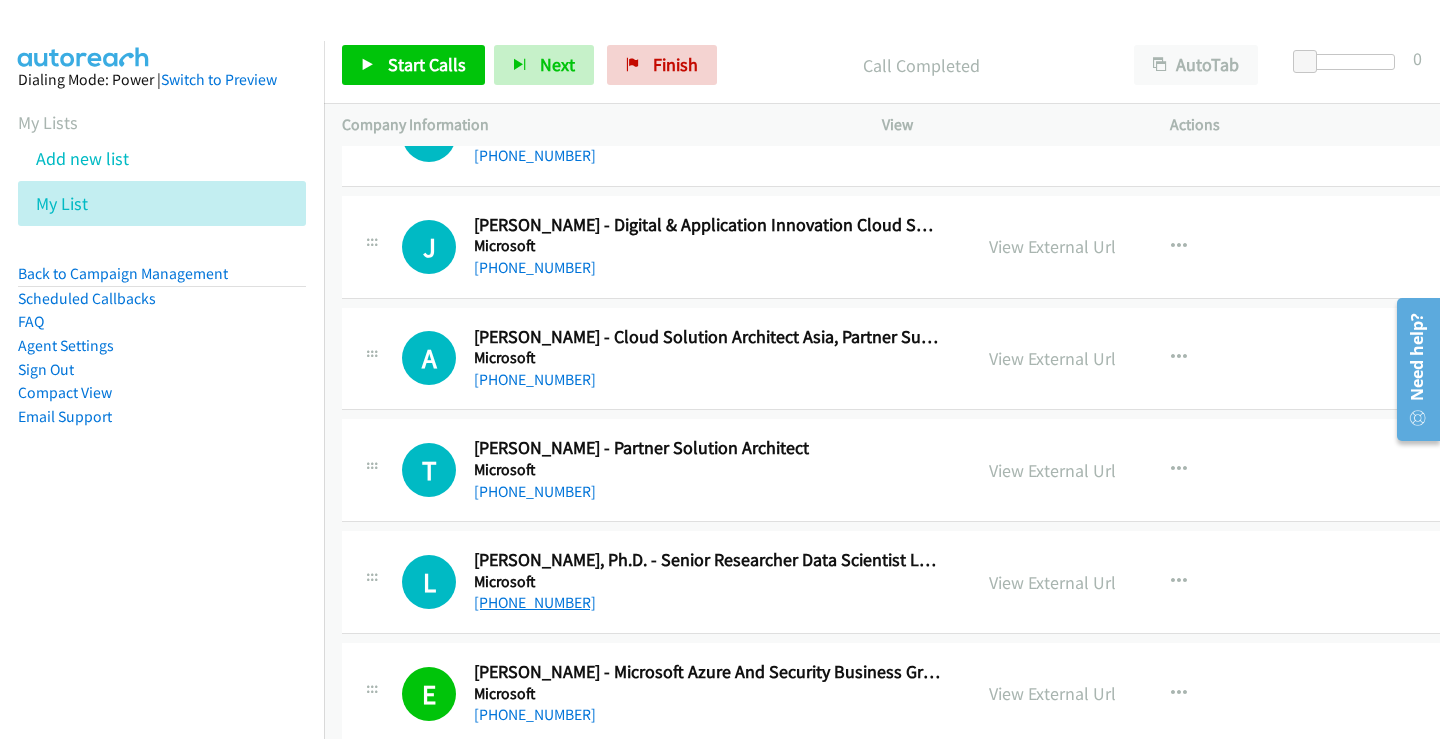click on "[PHONE_NUMBER]" at bounding box center [535, 602] 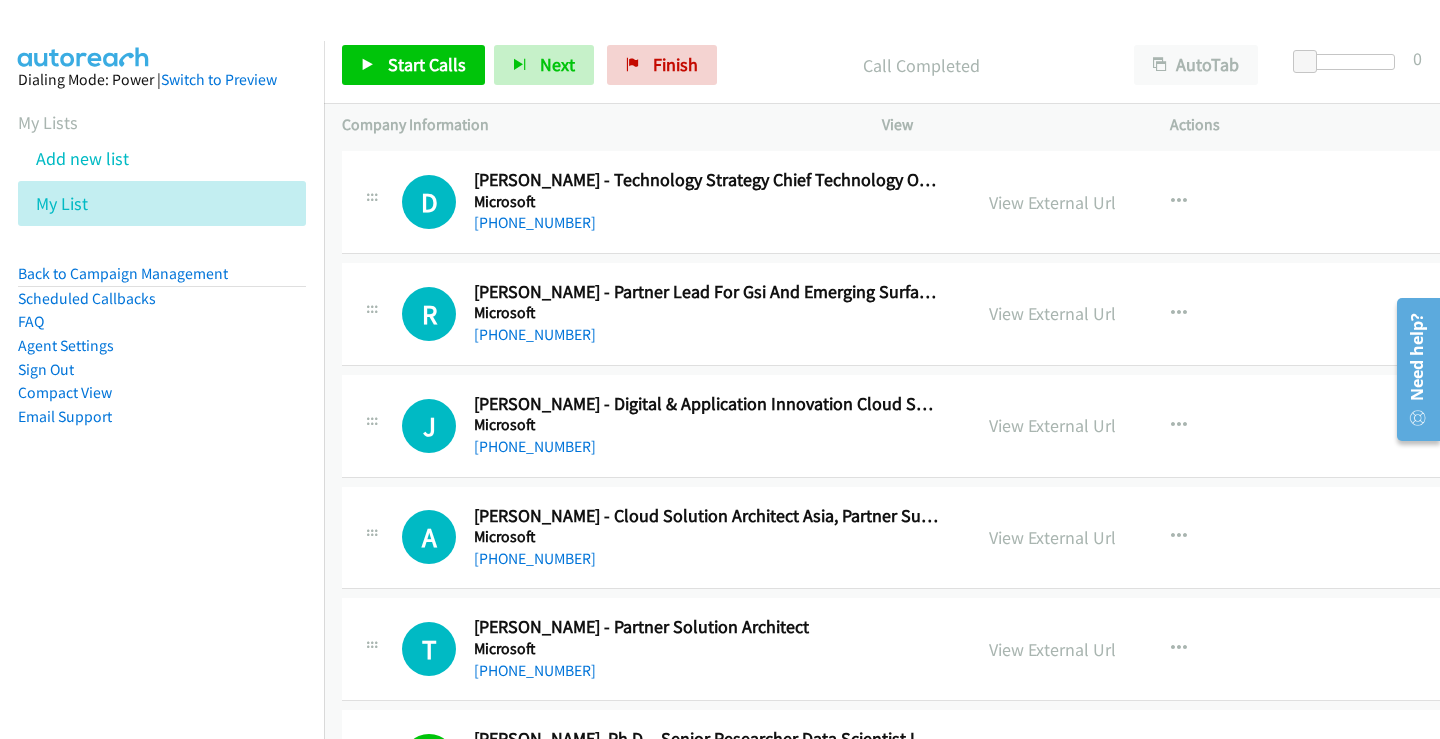 scroll, scrollTop: 14514, scrollLeft: 0, axis: vertical 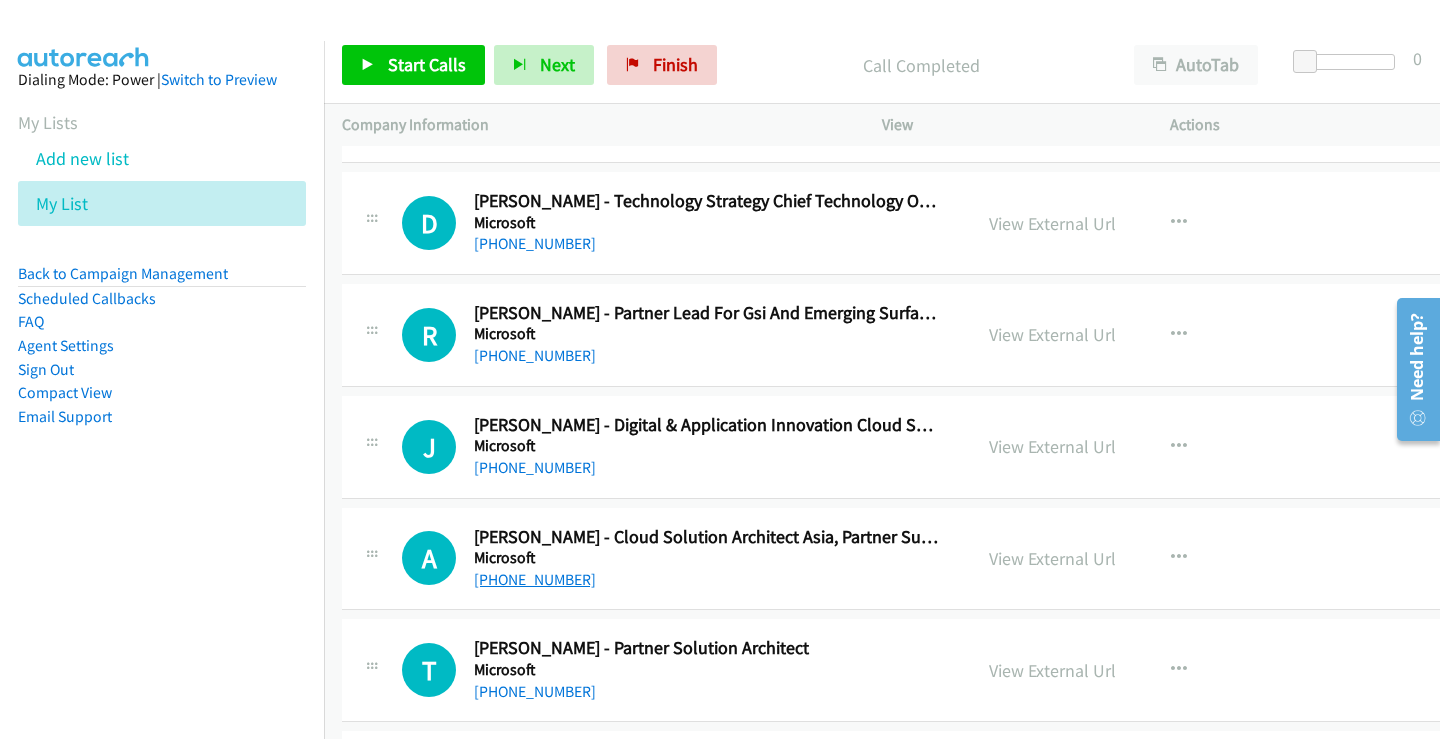 click on "[PHONE_NUMBER]" at bounding box center [535, 579] 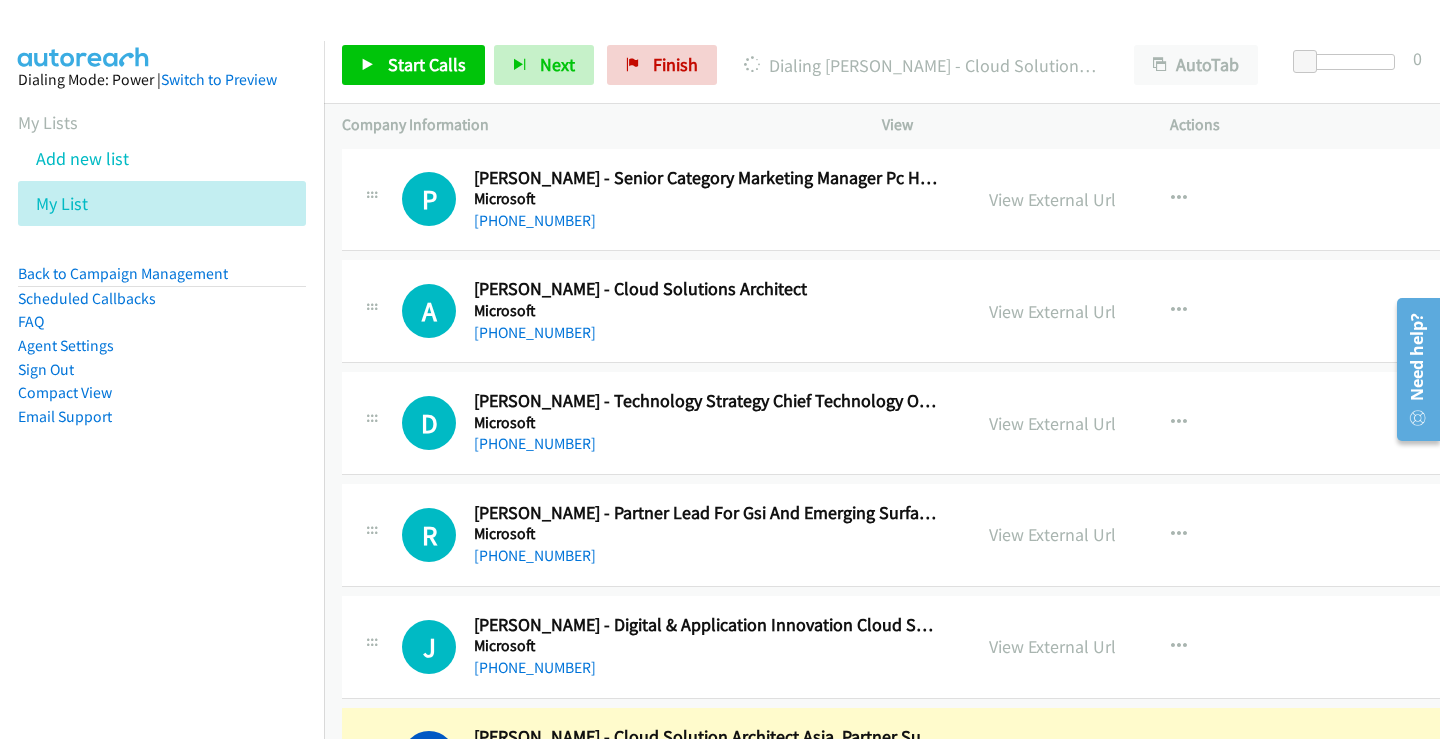 scroll, scrollTop: 14414, scrollLeft: 0, axis: vertical 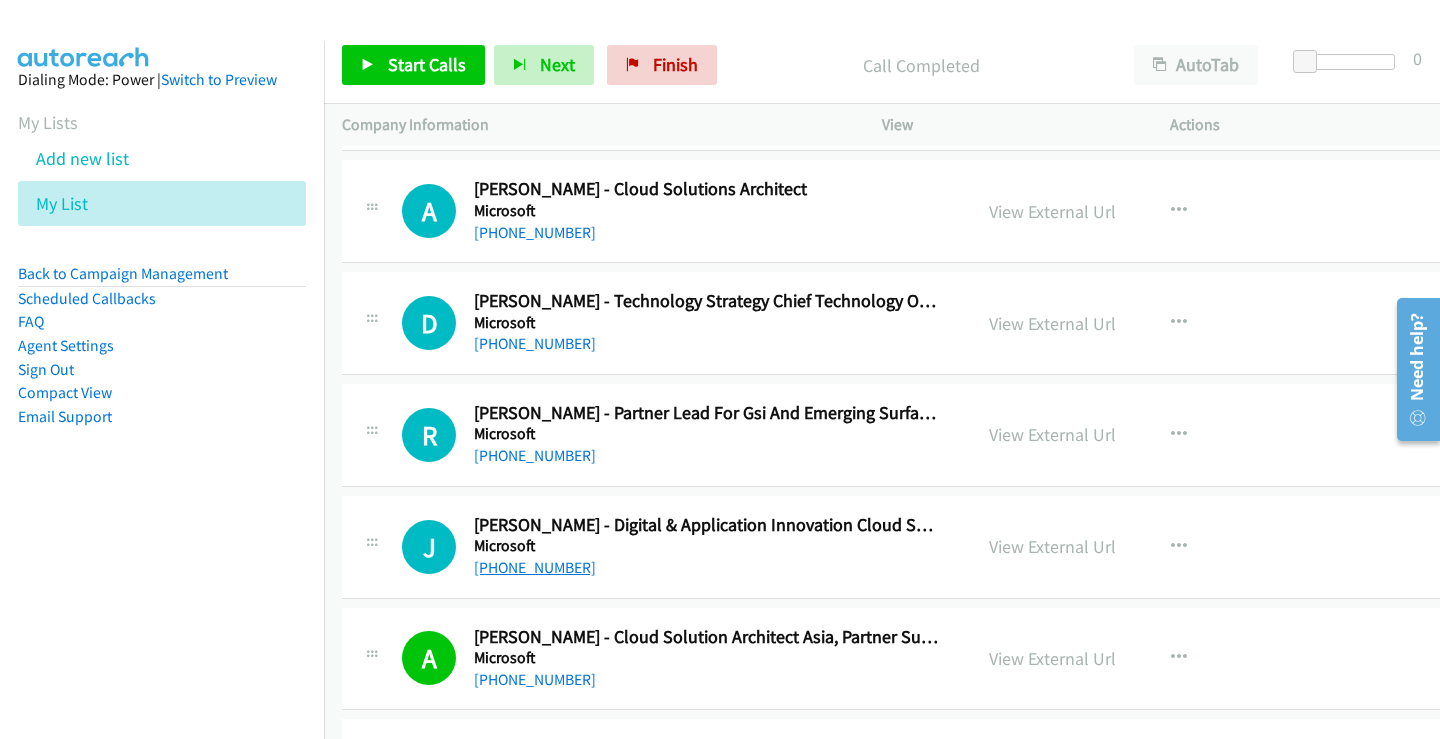 click on "[PHONE_NUMBER]" at bounding box center [535, 567] 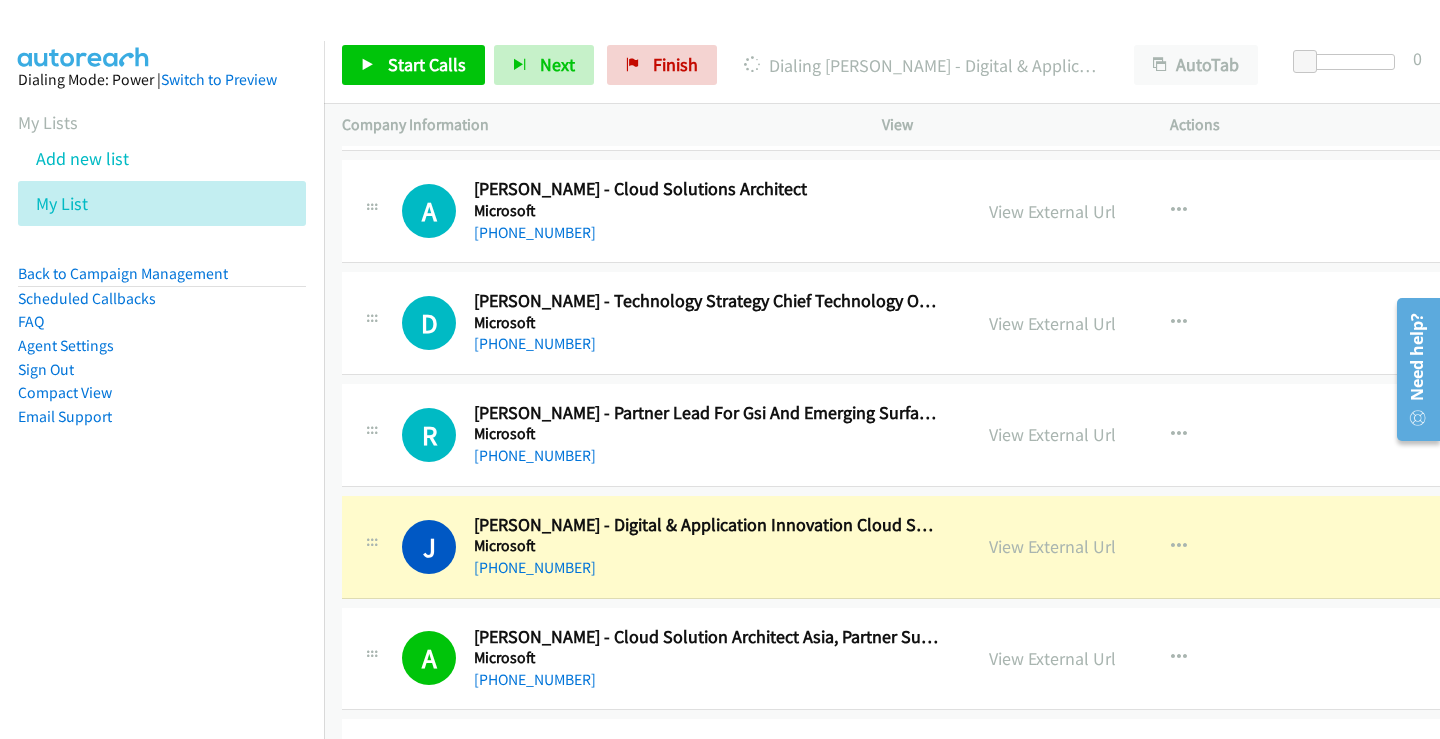 scroll, scrollTop: 14314, scrollLeft: 0, axis: vertical 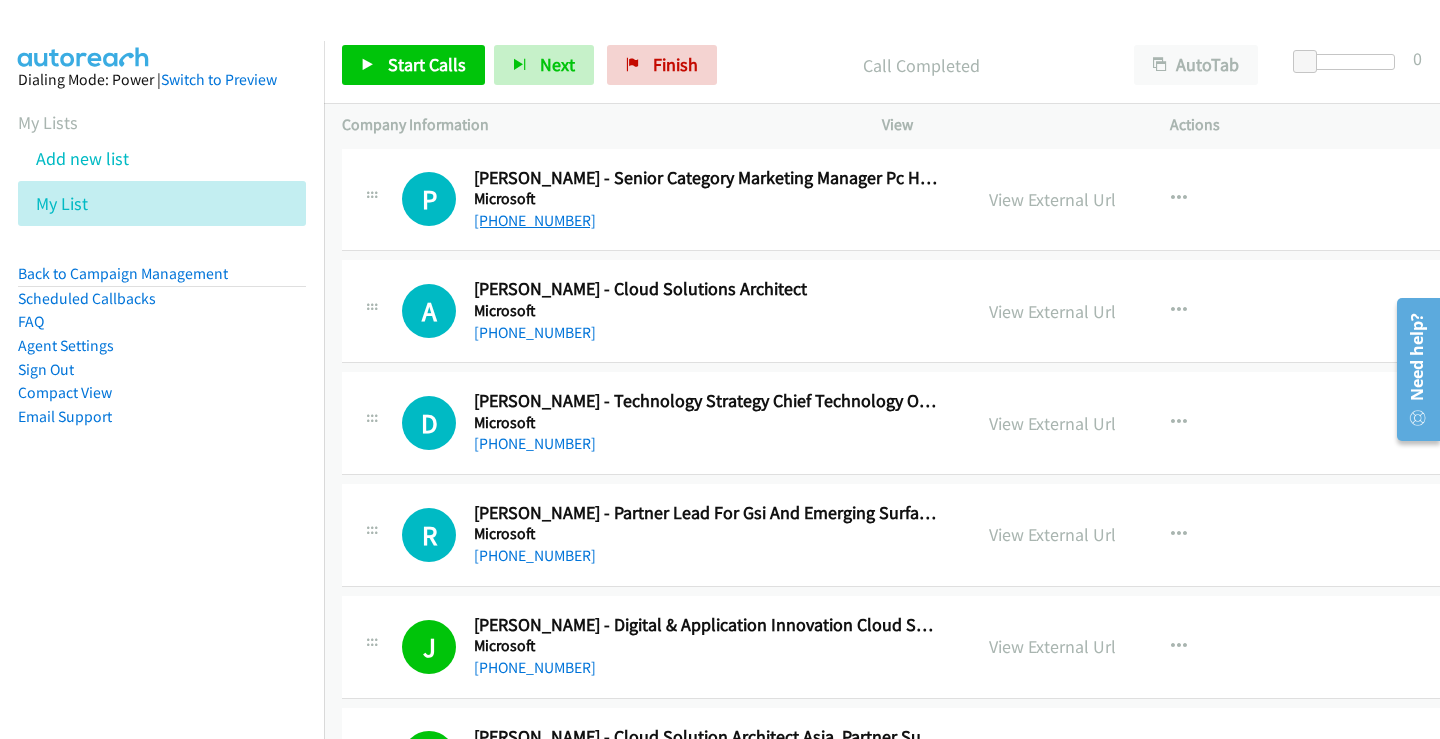 click on "[PHONE_NUMBER]" at bounding box center (535, 220) 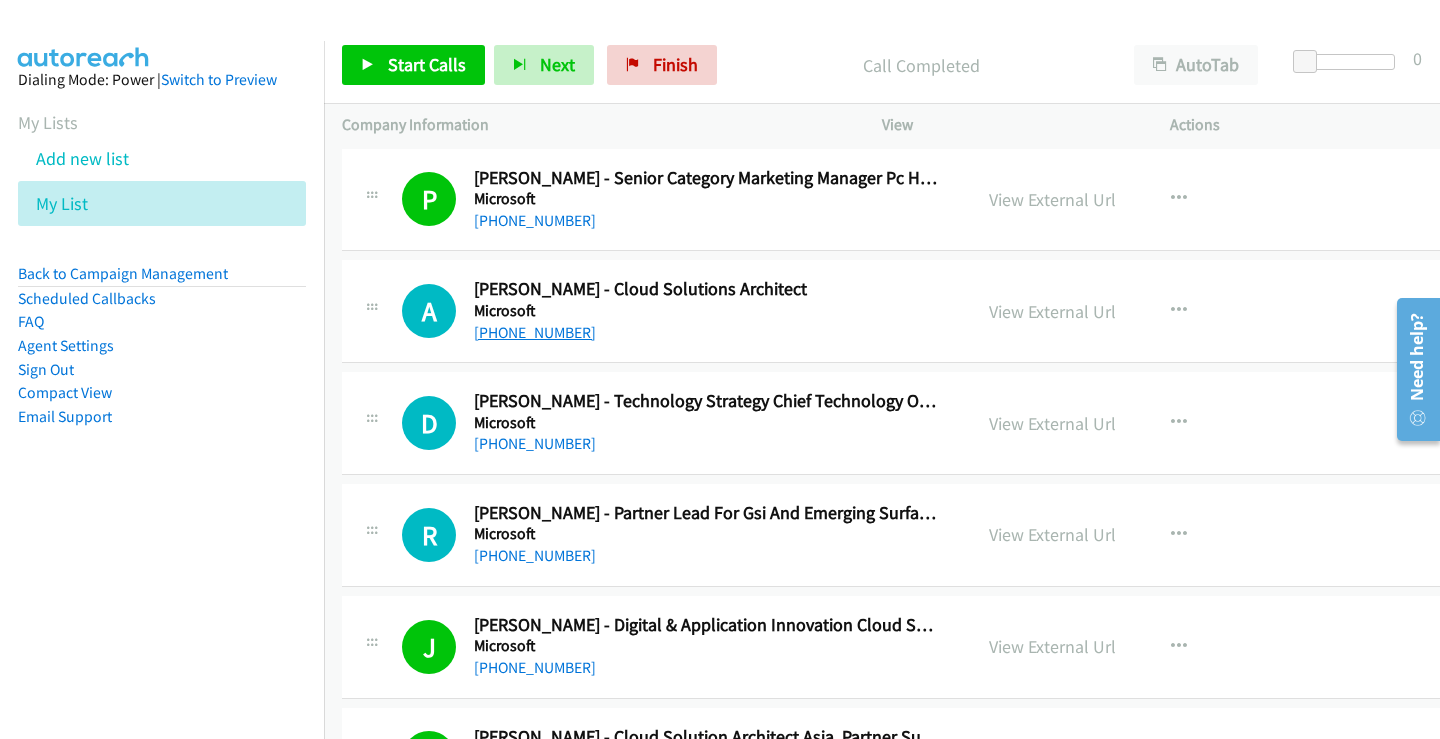 click on "[PHONE_NUMBER]" at bounding box center (535, 332) 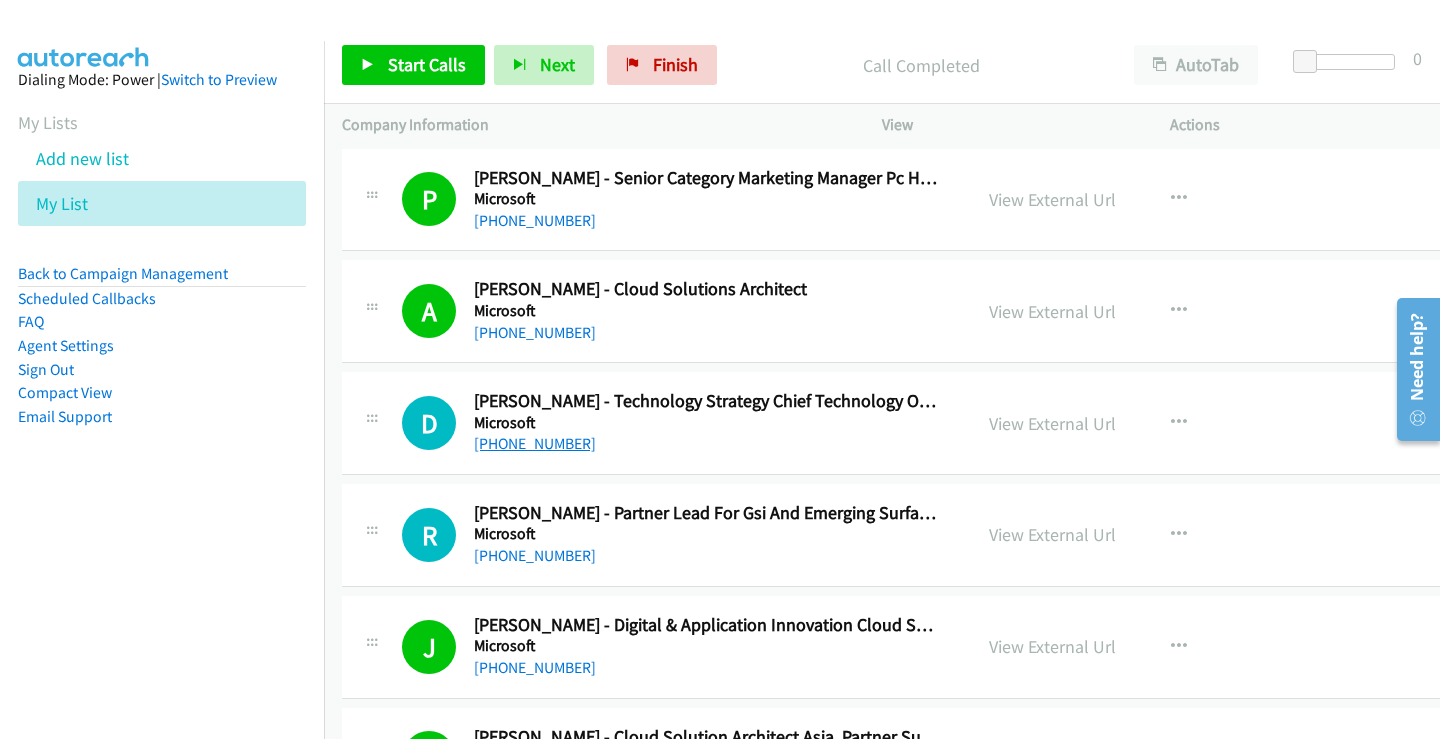 click on "[PHONE_NUMBER]" at bounding box center (535, 443) 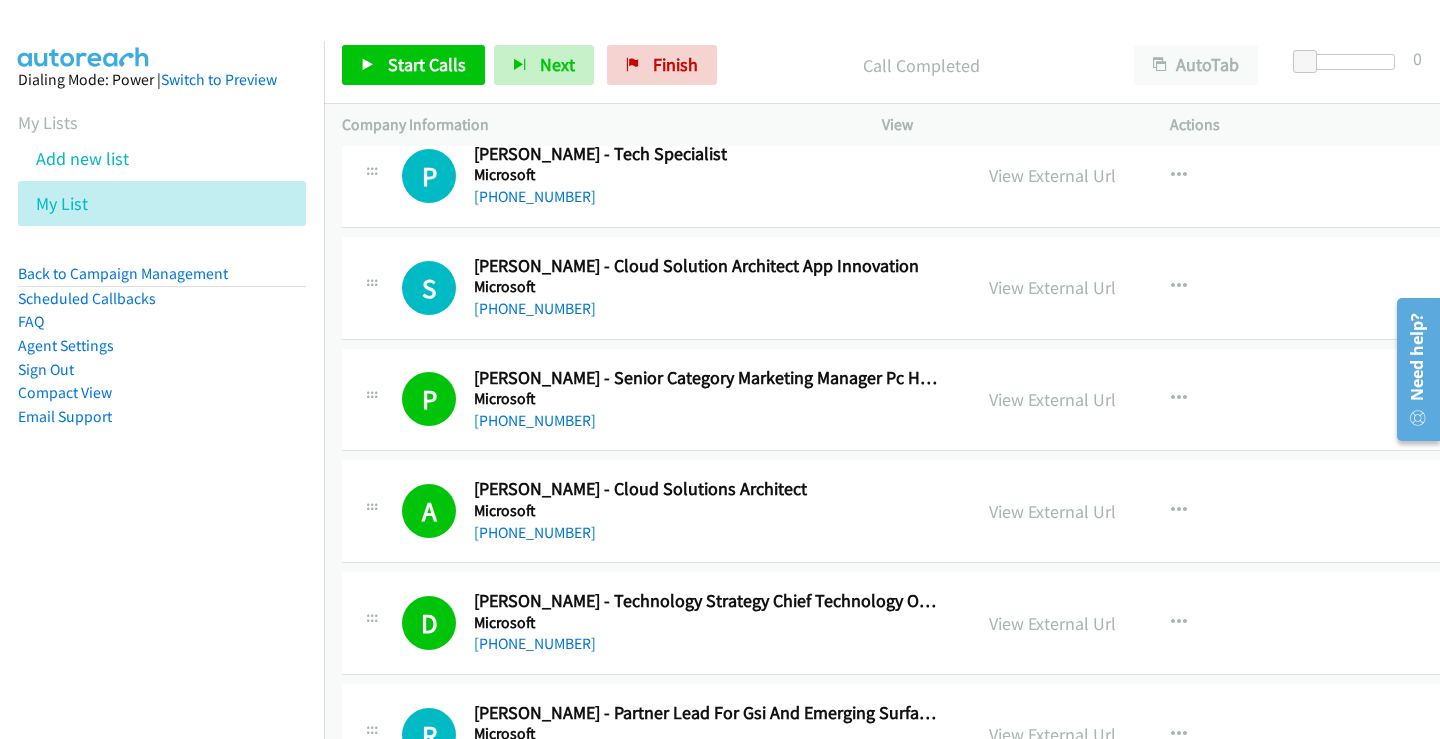 scroll, scrollTop: 14014, scrollLeft: 0, axis: vertical 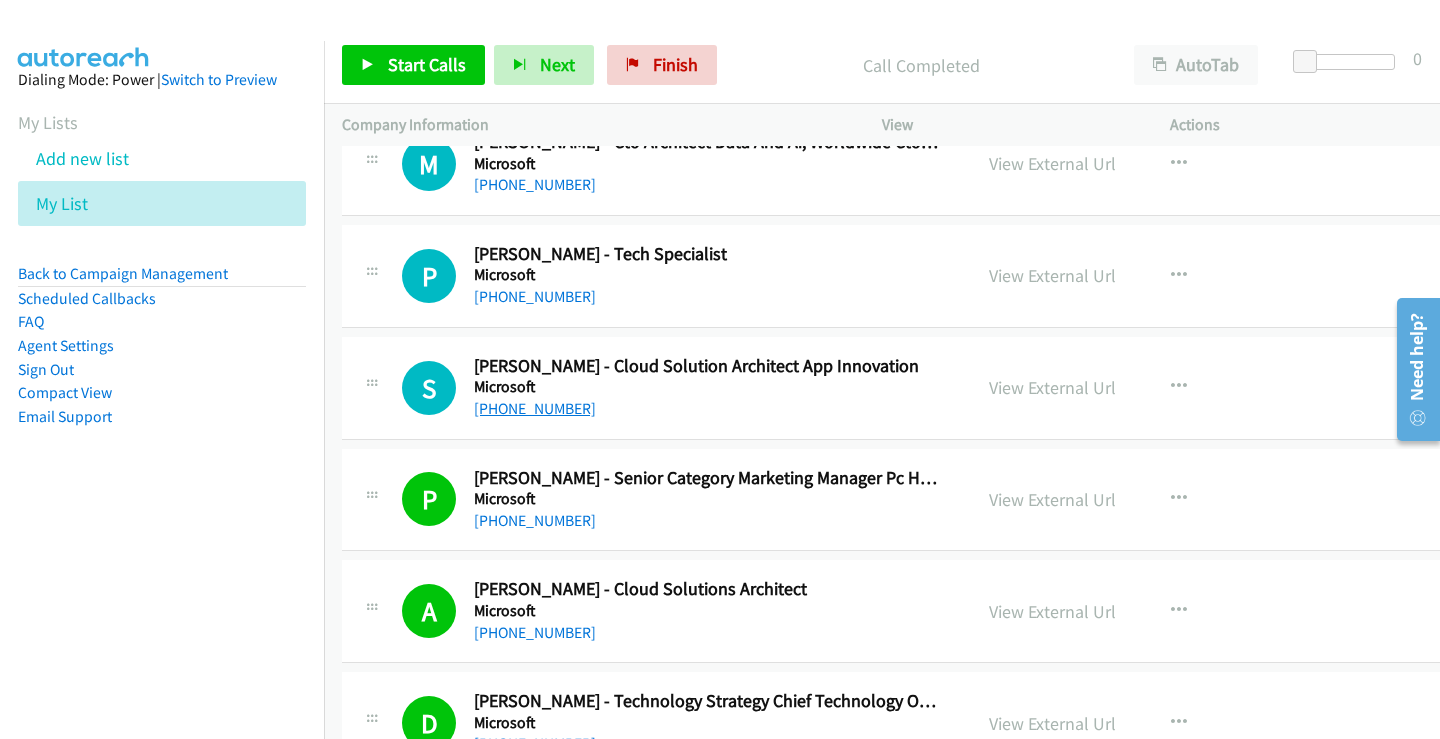 click on "[PHONE_NUMBER]" at bounding box center [535, 408] 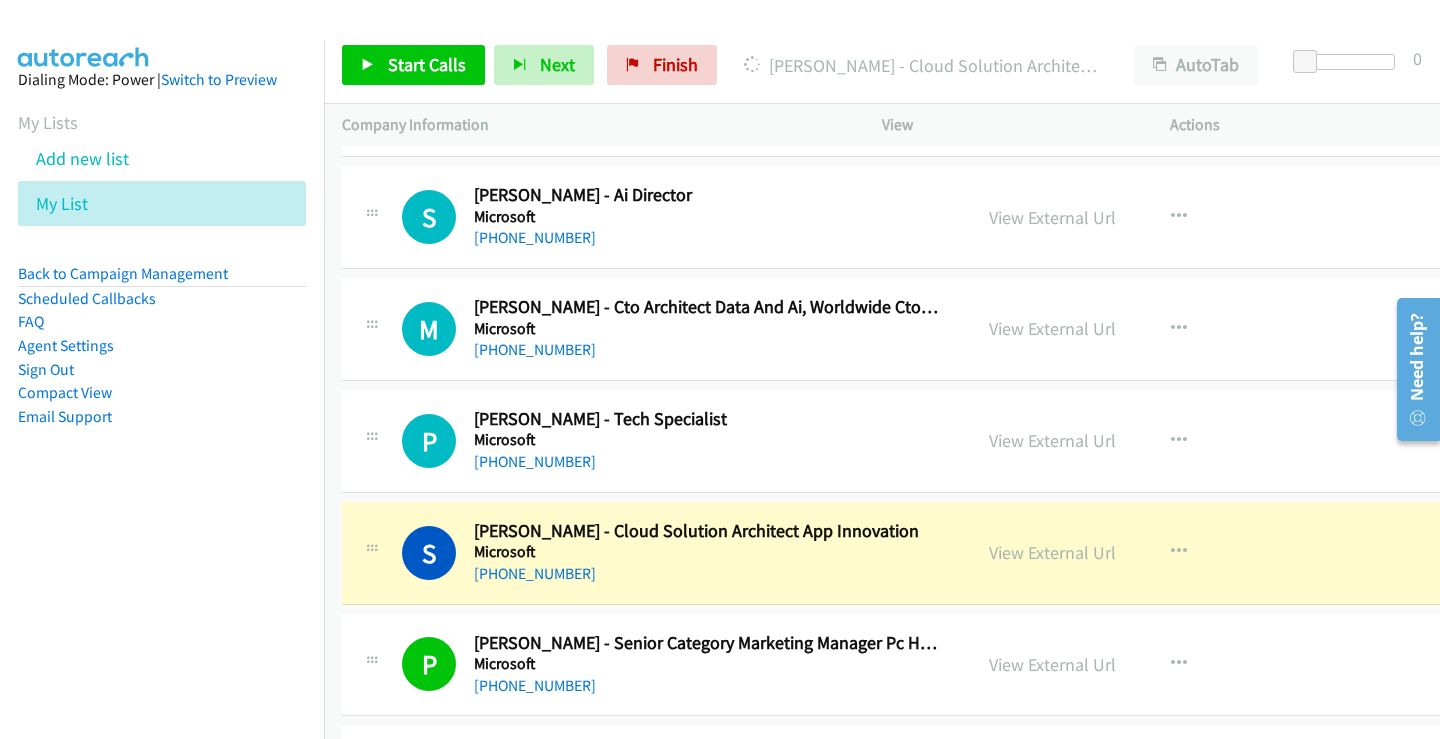scroll, scrollTop: 13814, scrollLeft: 0, axis: vertical 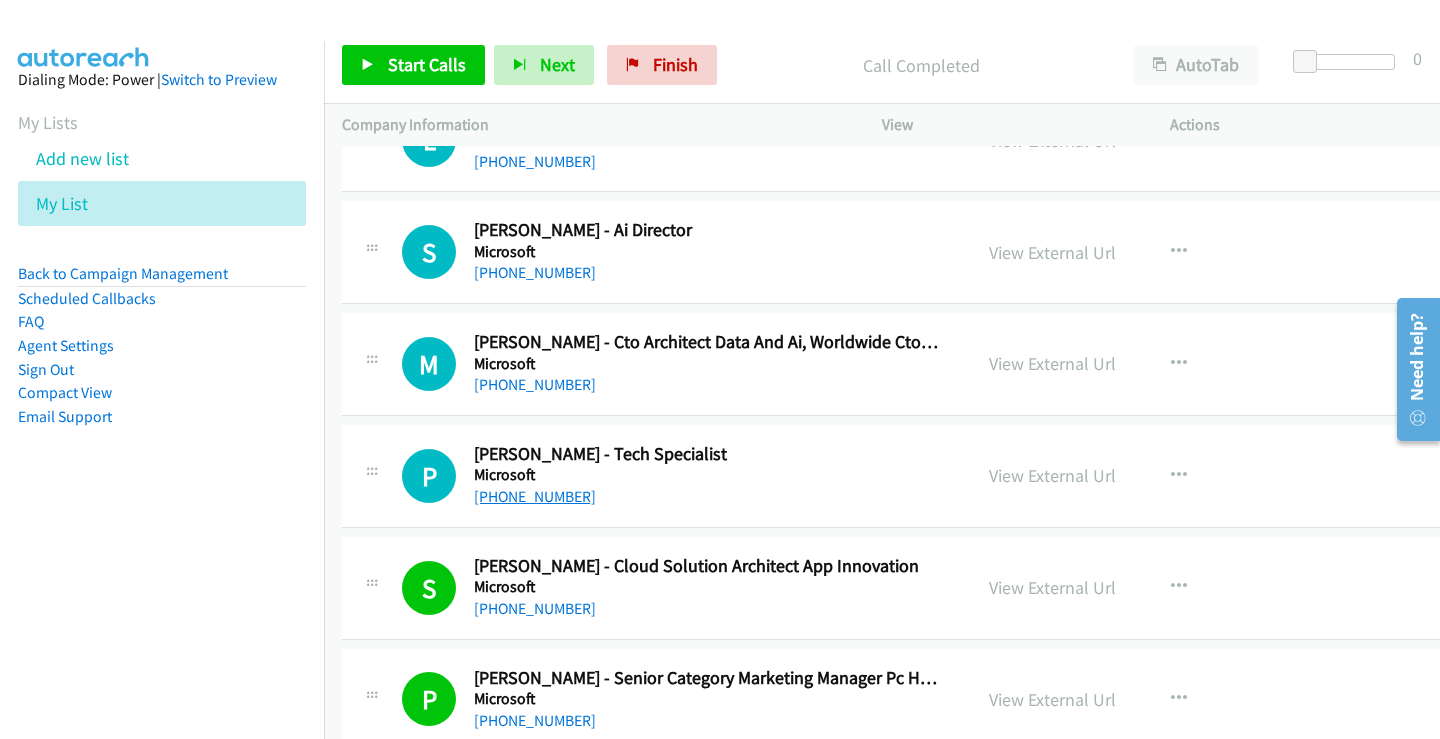 click on "[PHONE_NUMBER]" at bounding box center [535, 496] 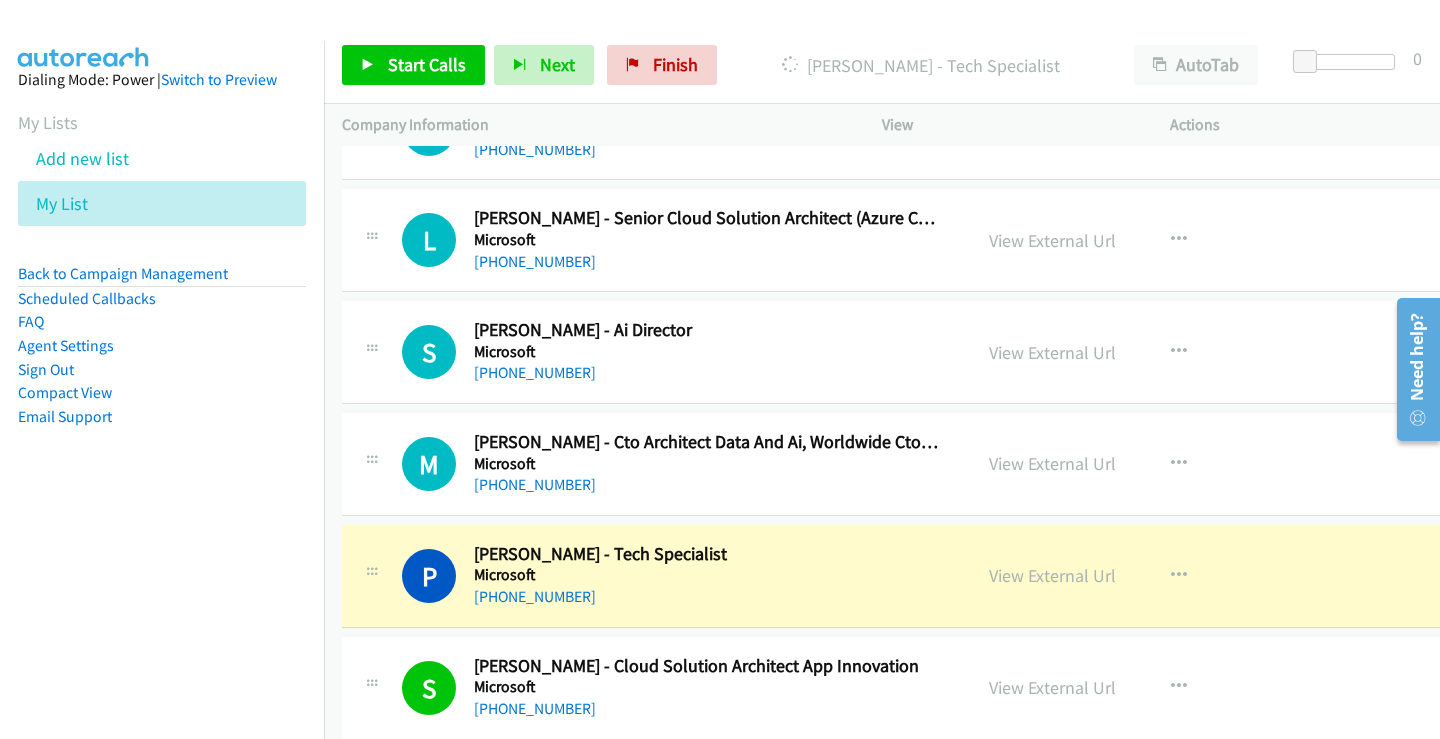 scroll, scrollTop: 13614, scrollLeft: 0, axis: vertical 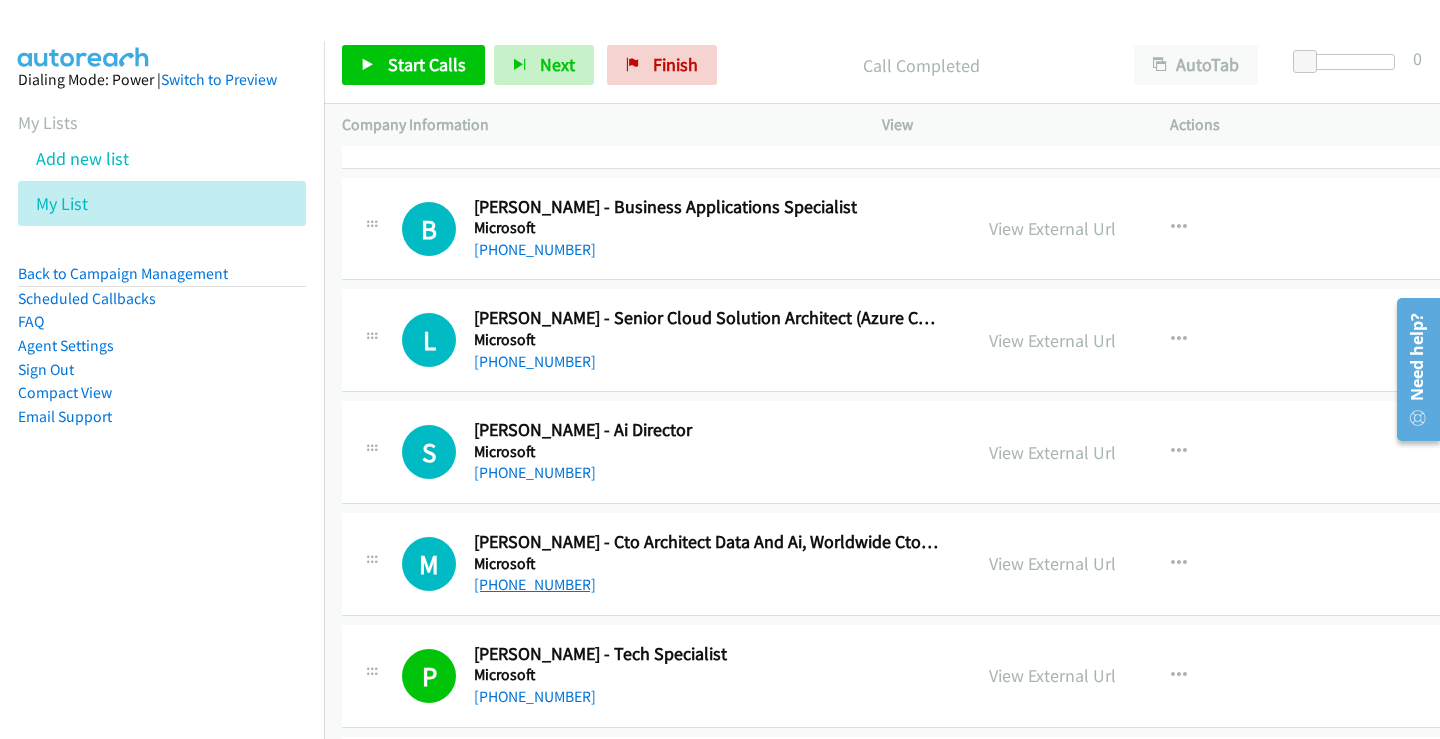 click on "[PHONE_NUMBER]" at bounding box center (535, 584) 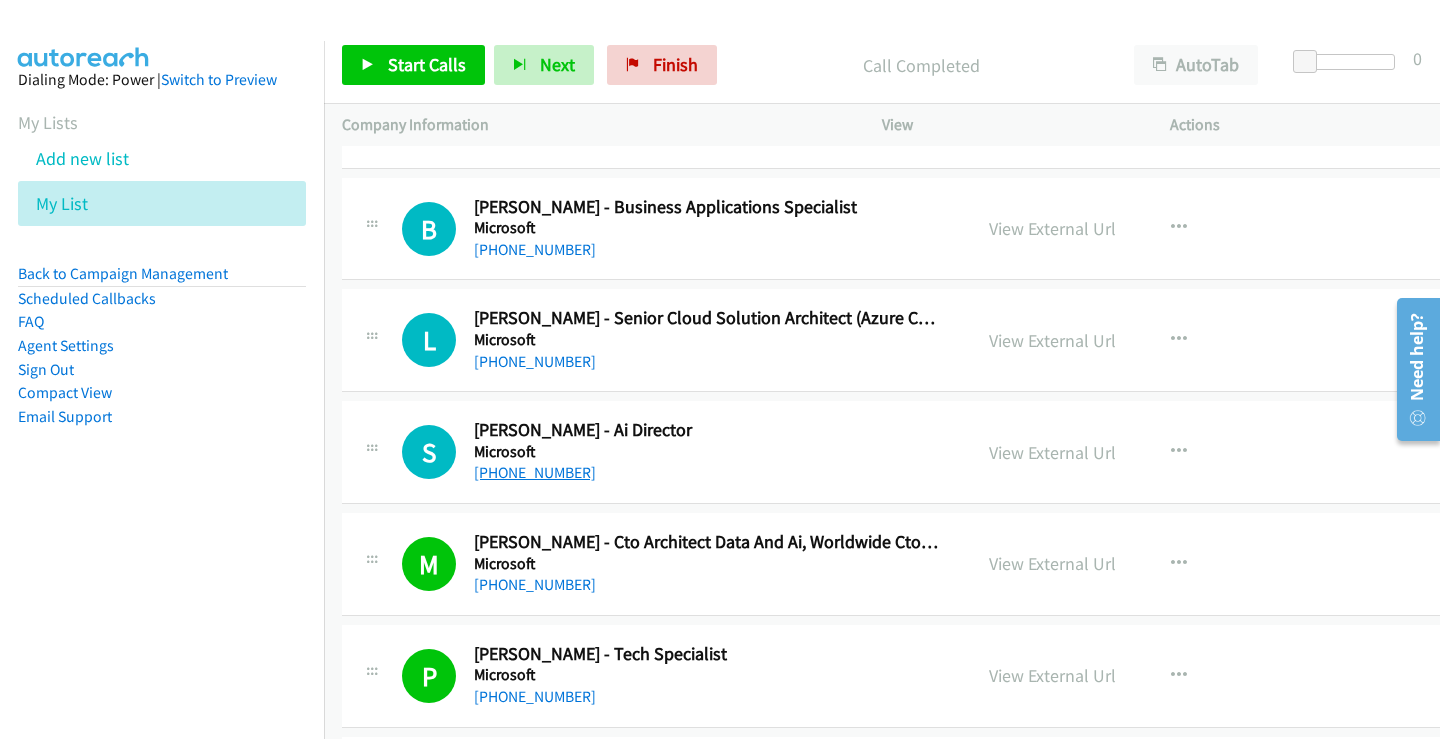click on "[PHONE_NUMBER]" at bounding box center (535, 472) 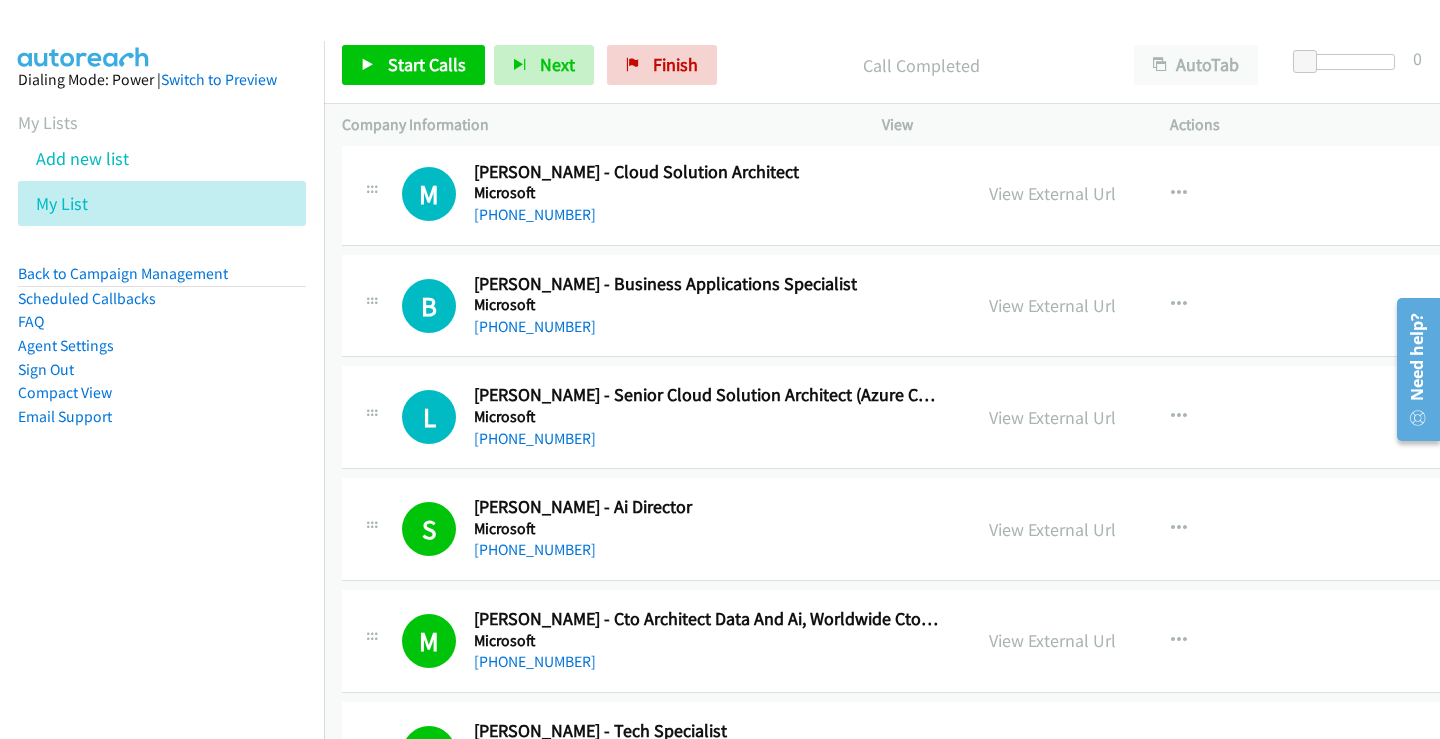 scroll, scrollTop: 13514, scrollLeft: 0, axis: vertical 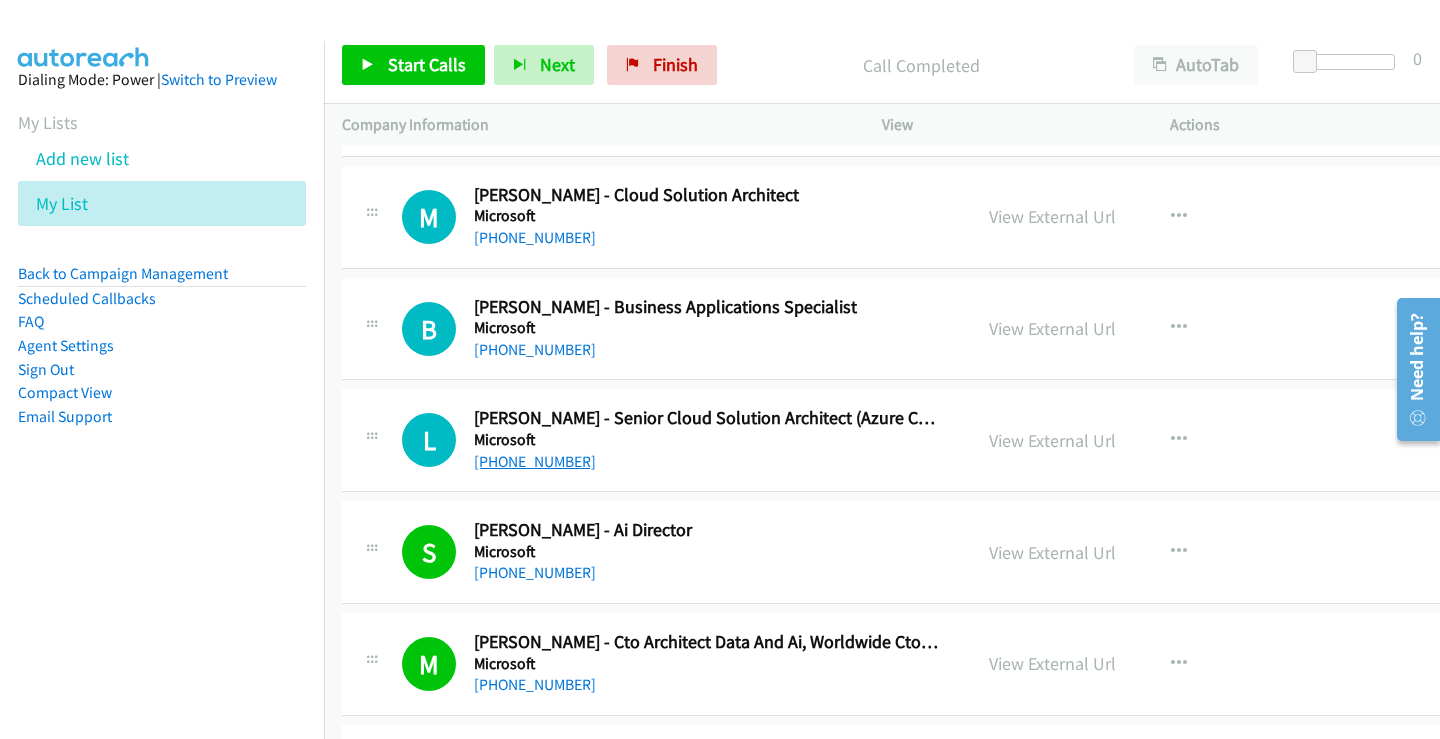 click on "[PHONE_NUMBER]" at bounding box center [535, 461] 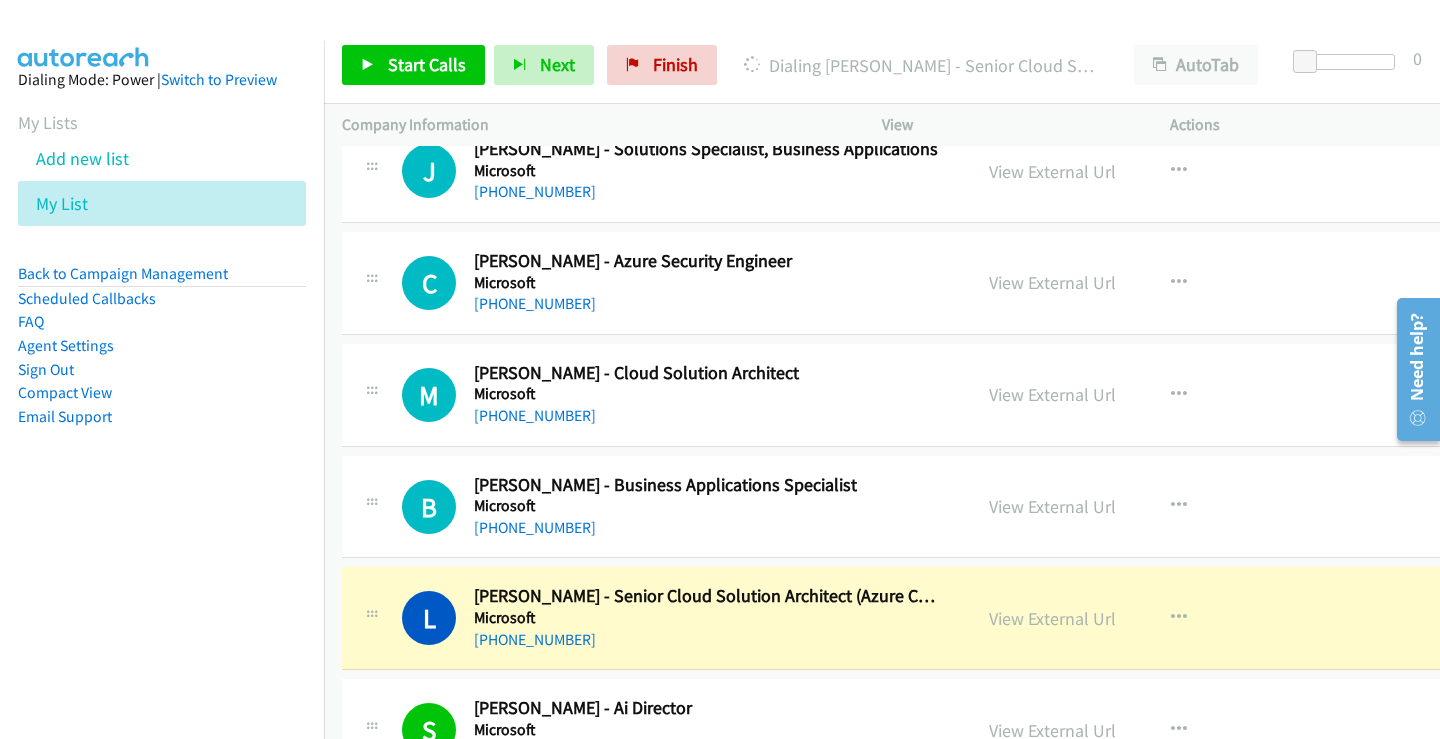 scroll, scrollTop: 13314, scrollLeft: 0, axis: vertical 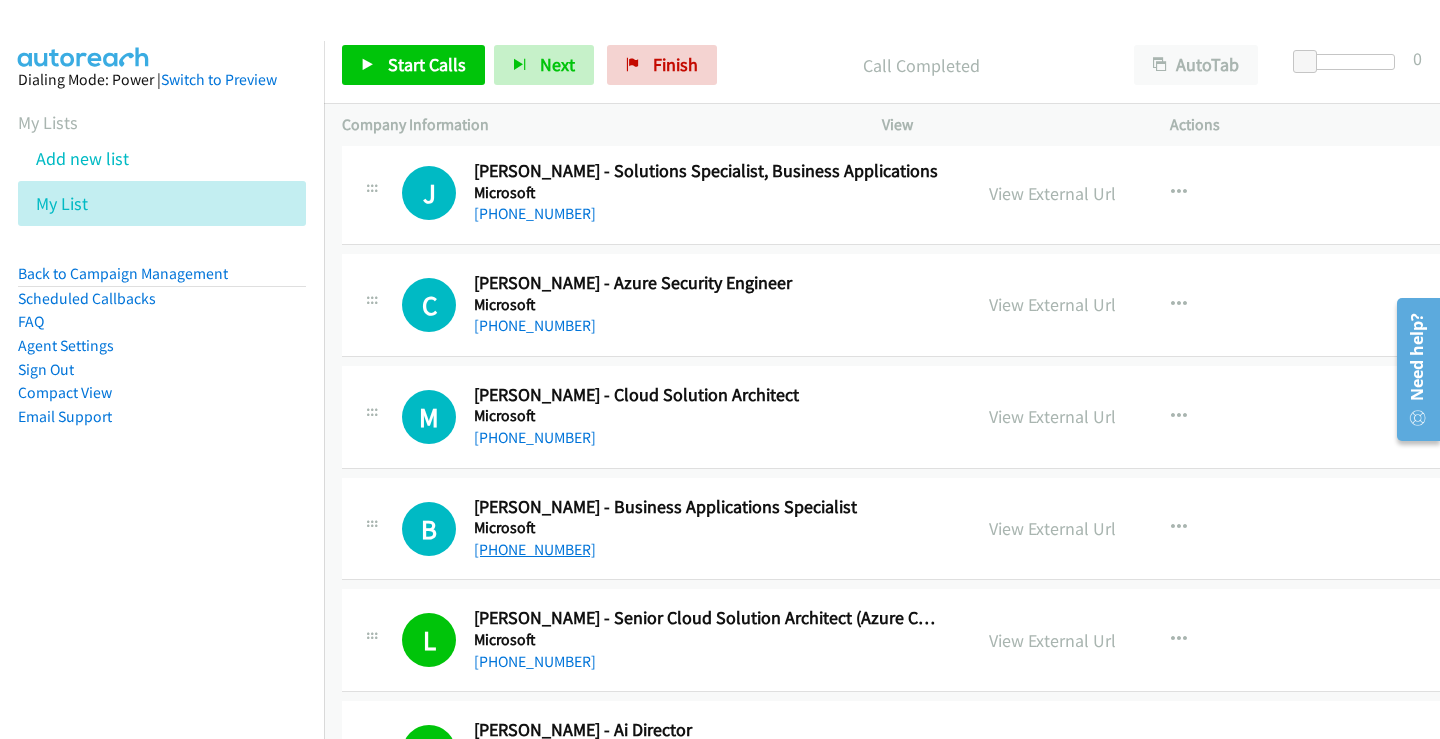 click on "[PHONE_NUMBER]" at bounding box center [535, 549] 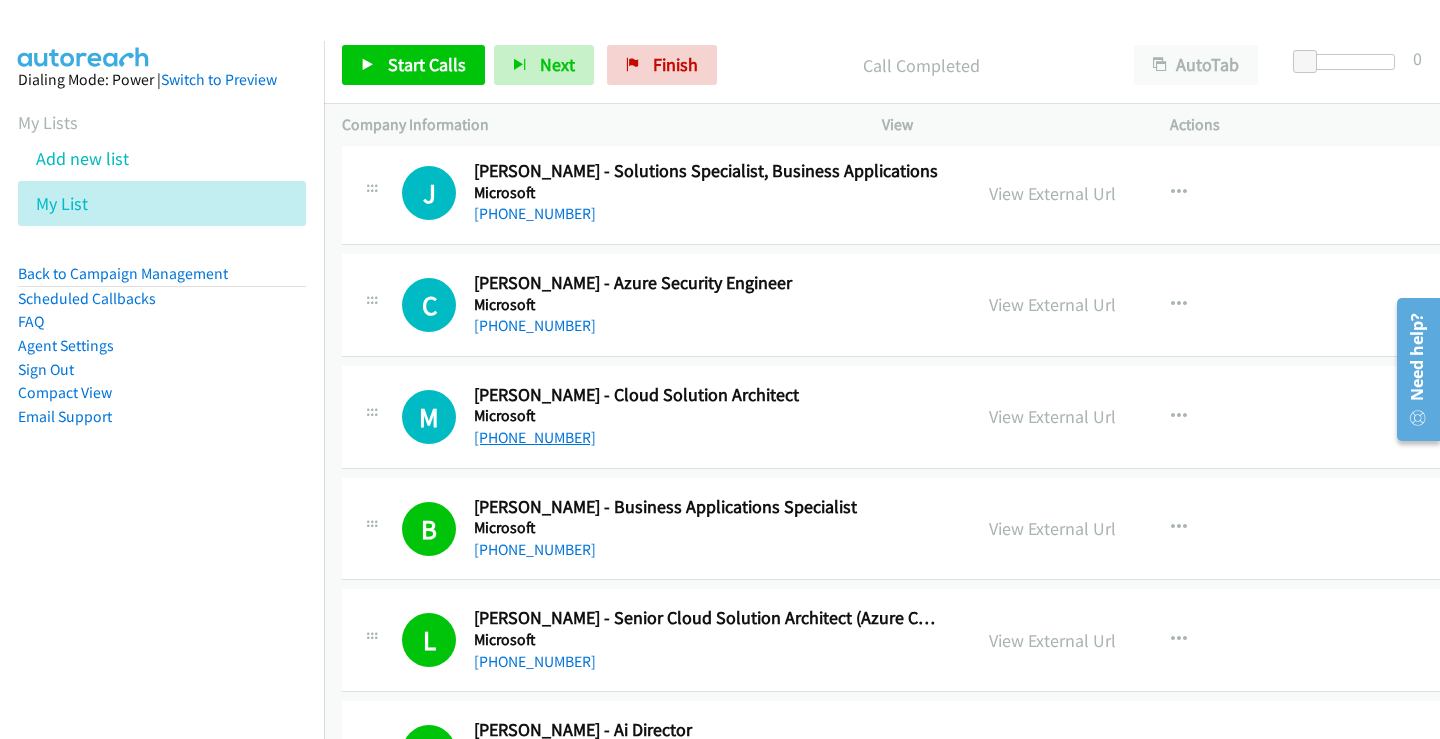 click on "[PHONE_NUMBER]" at bounding box center (535, 437) 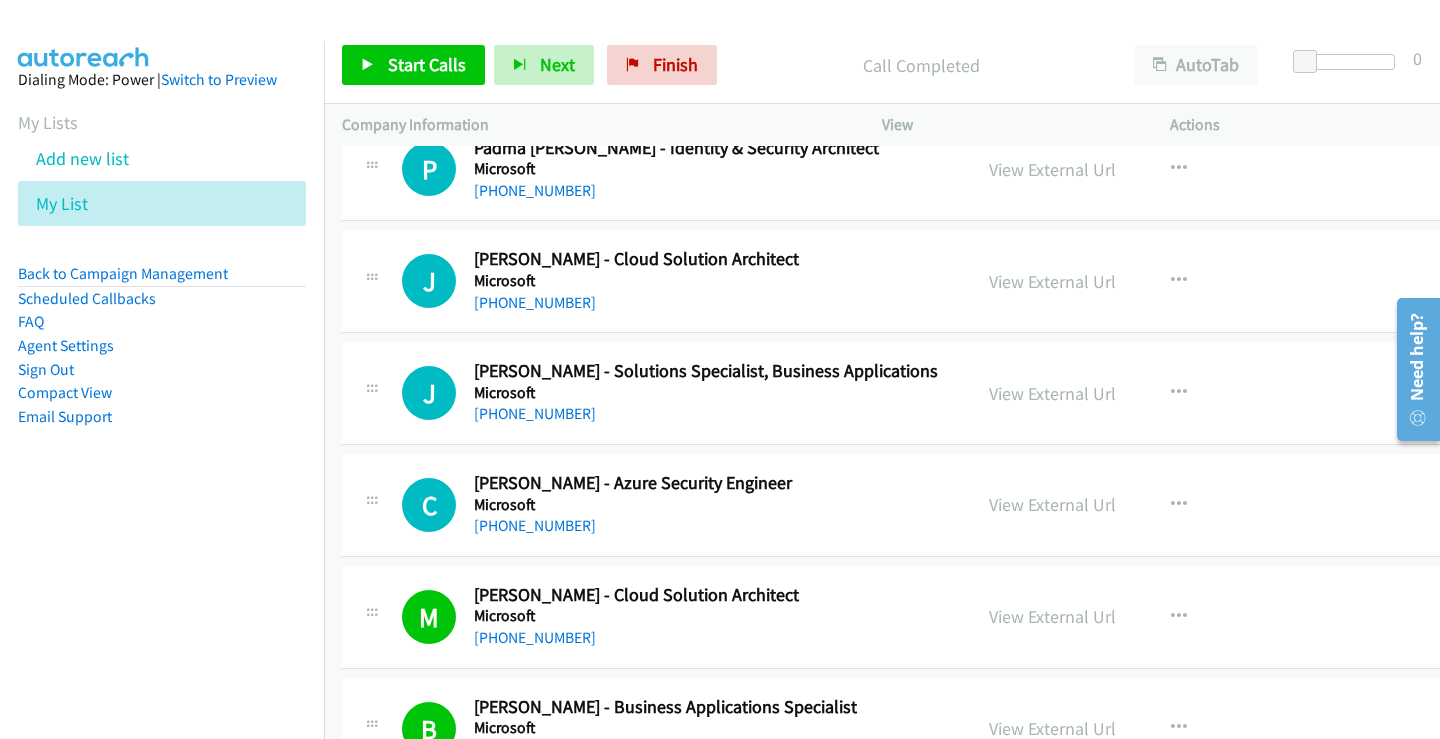 scroll, scrollTop: 13014, scrollLeft: 0, axis: vertical 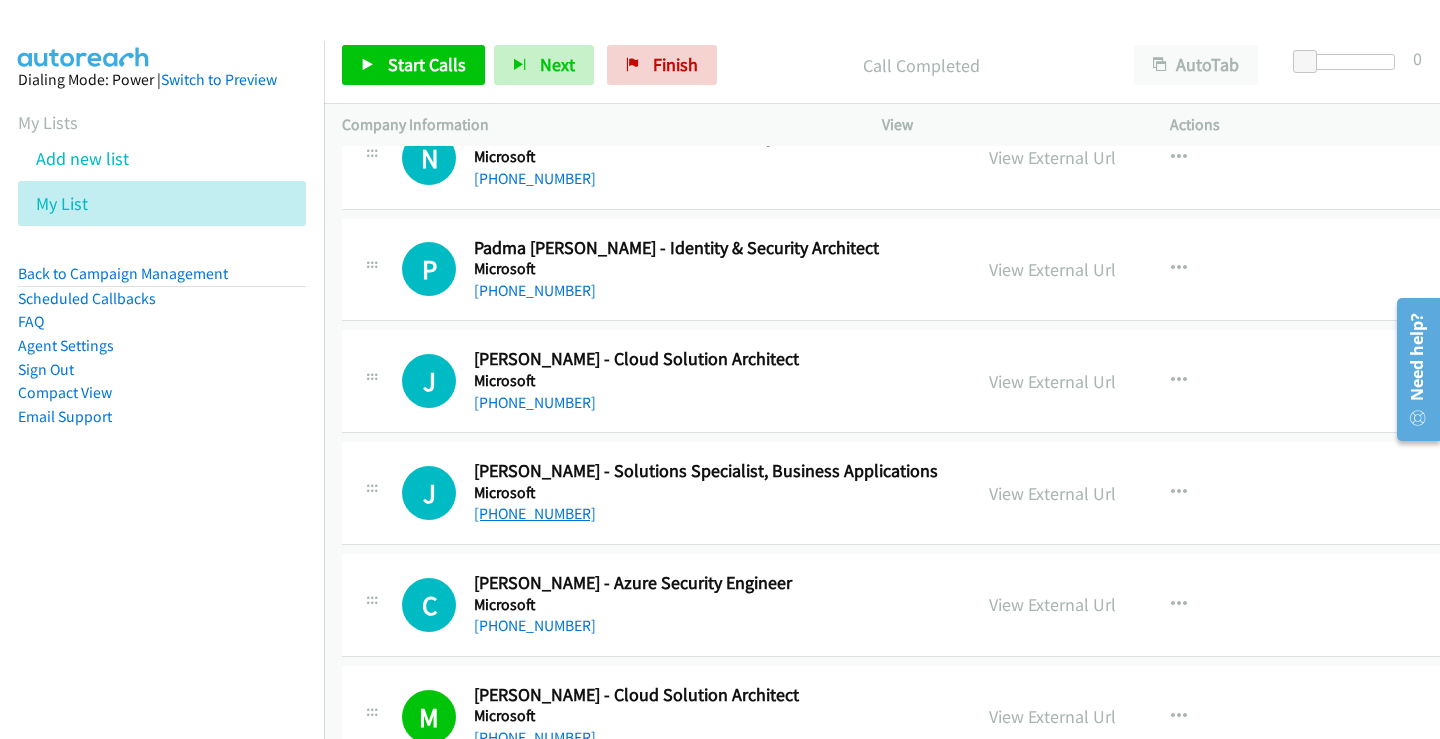 click on "[PHONE_NUMBER]" at bounding box center (535, 513) 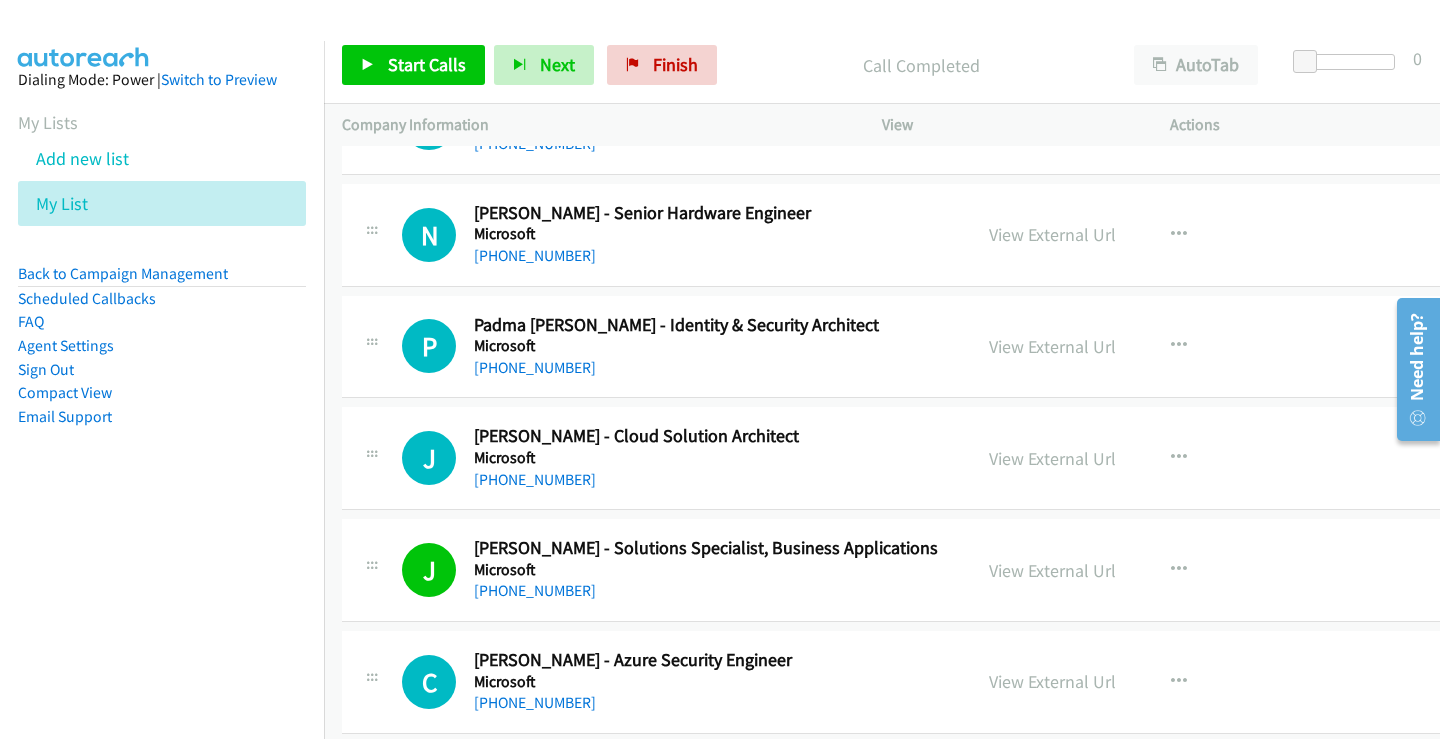 scroll, scrollTop: 12914, scrollLeft: 0, axis: vertical 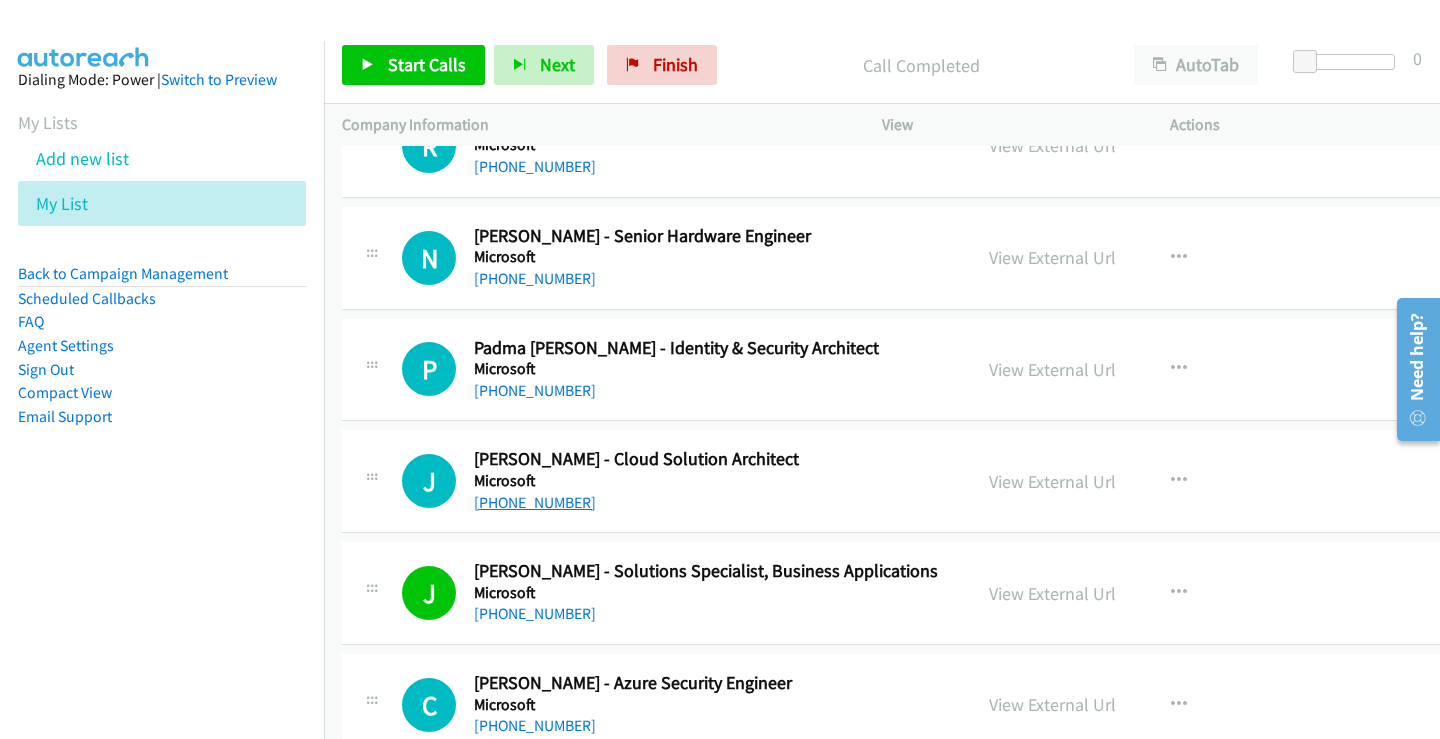 click on "[PHONE_NUMBER]" at bounding box center [535, 502] 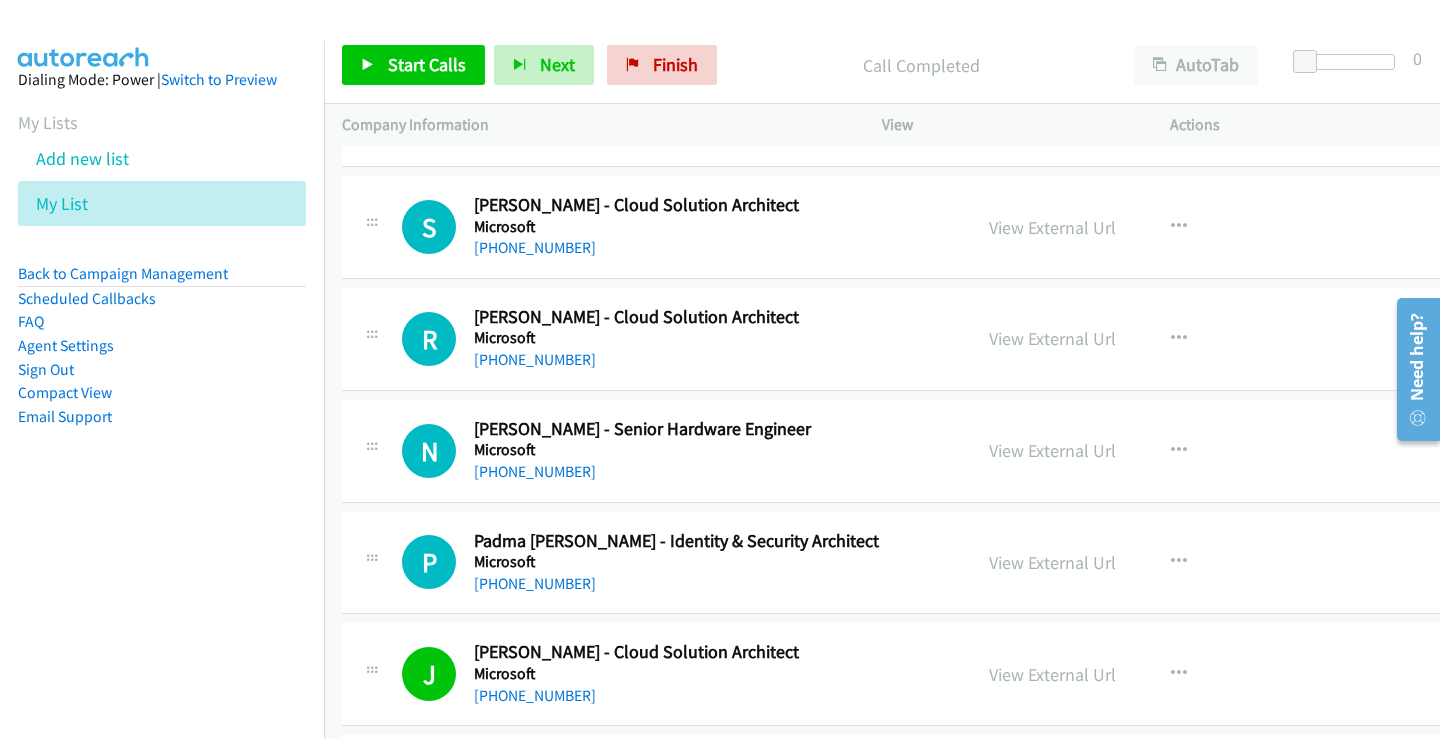 scroll, scrollTop: 12714, scrollLeft: 0, axis: vertical 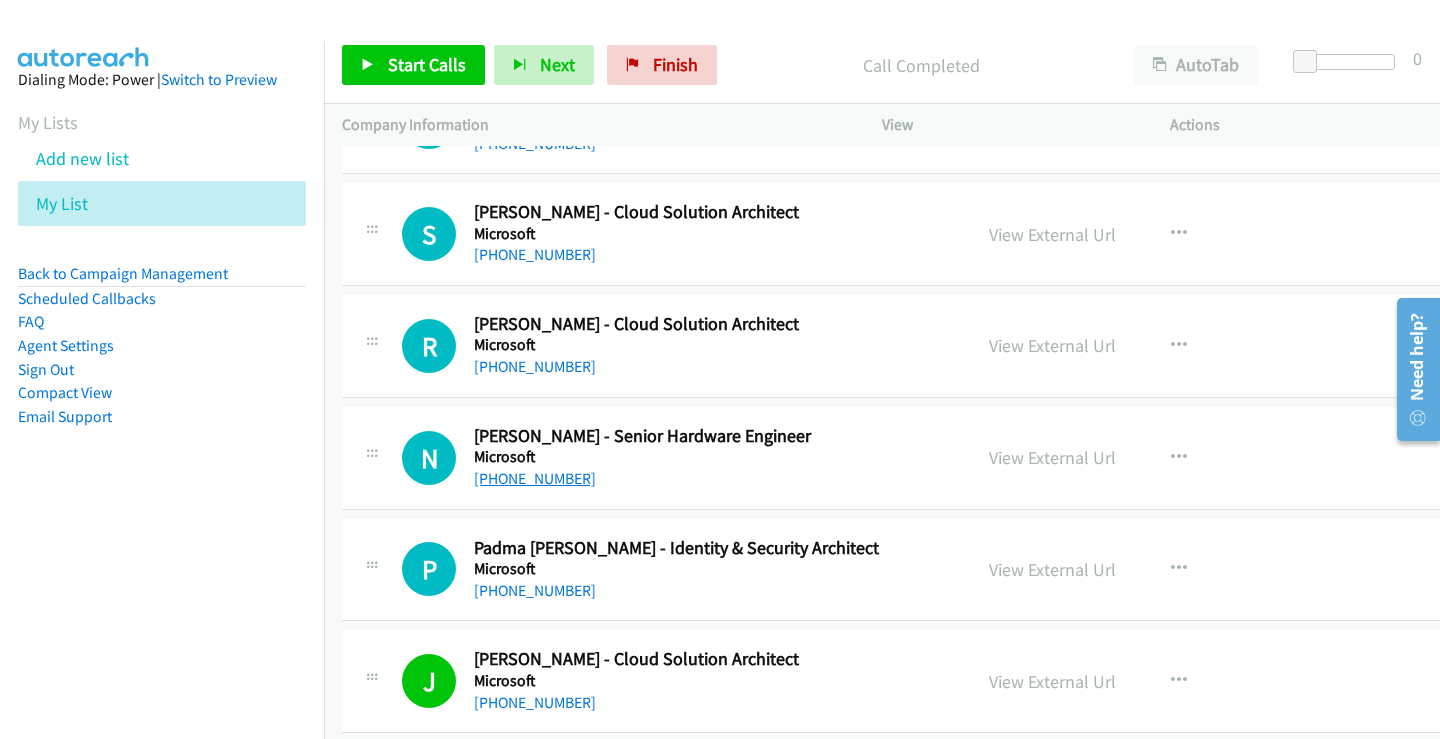 click on "[PHONE_NUMBER]" at bounding box center (535, 478) 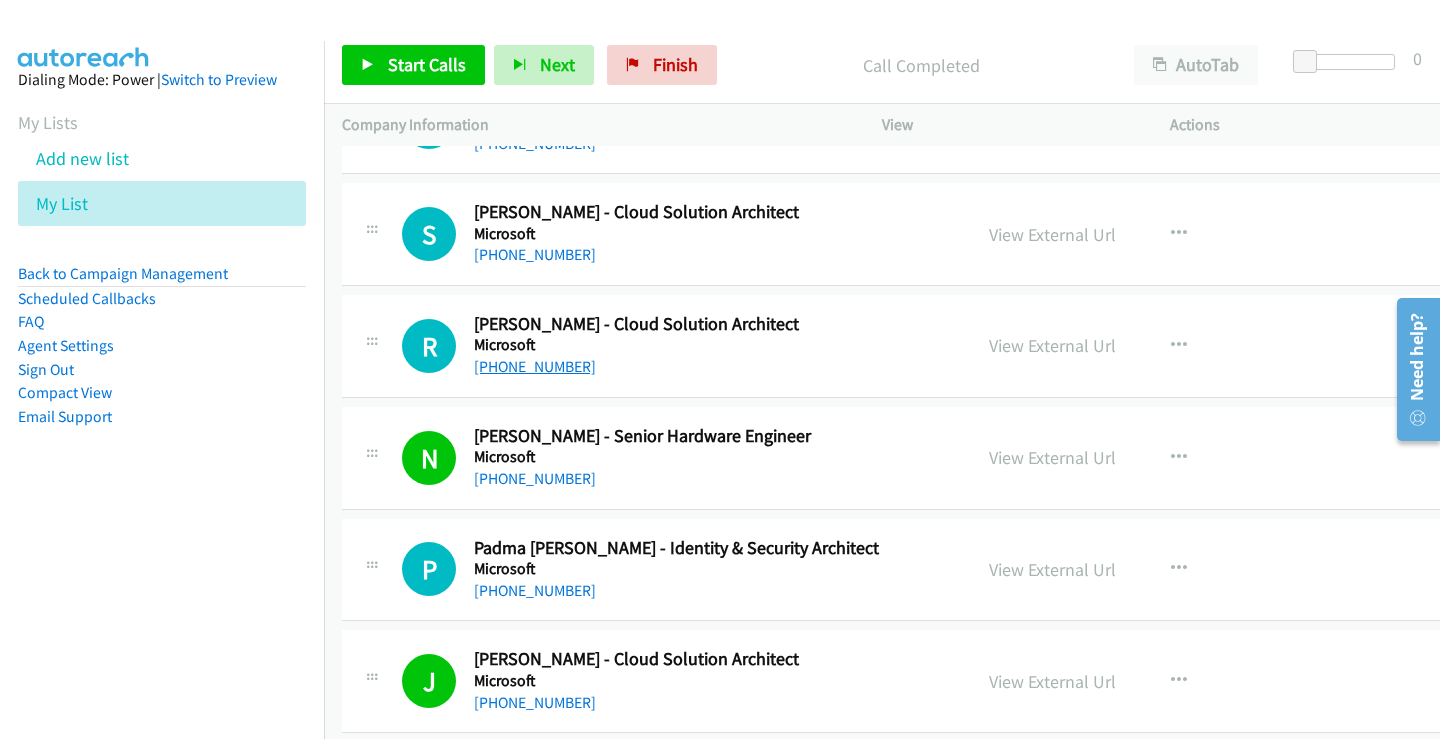 click on "[PHONE_NUMBER]" at bounding box center (535, 366) 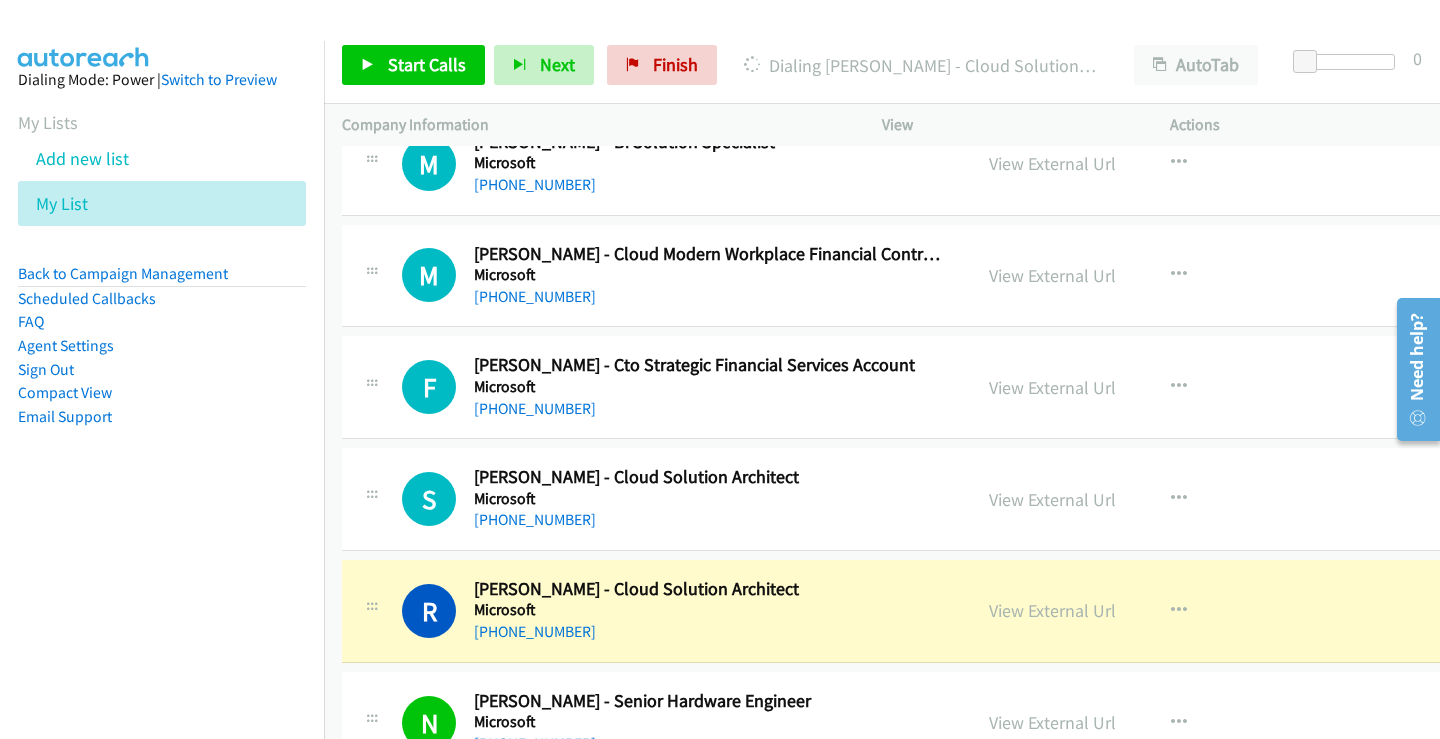 scroll, scrollTop: 12414, scrollLeft: 0, axis: vertical 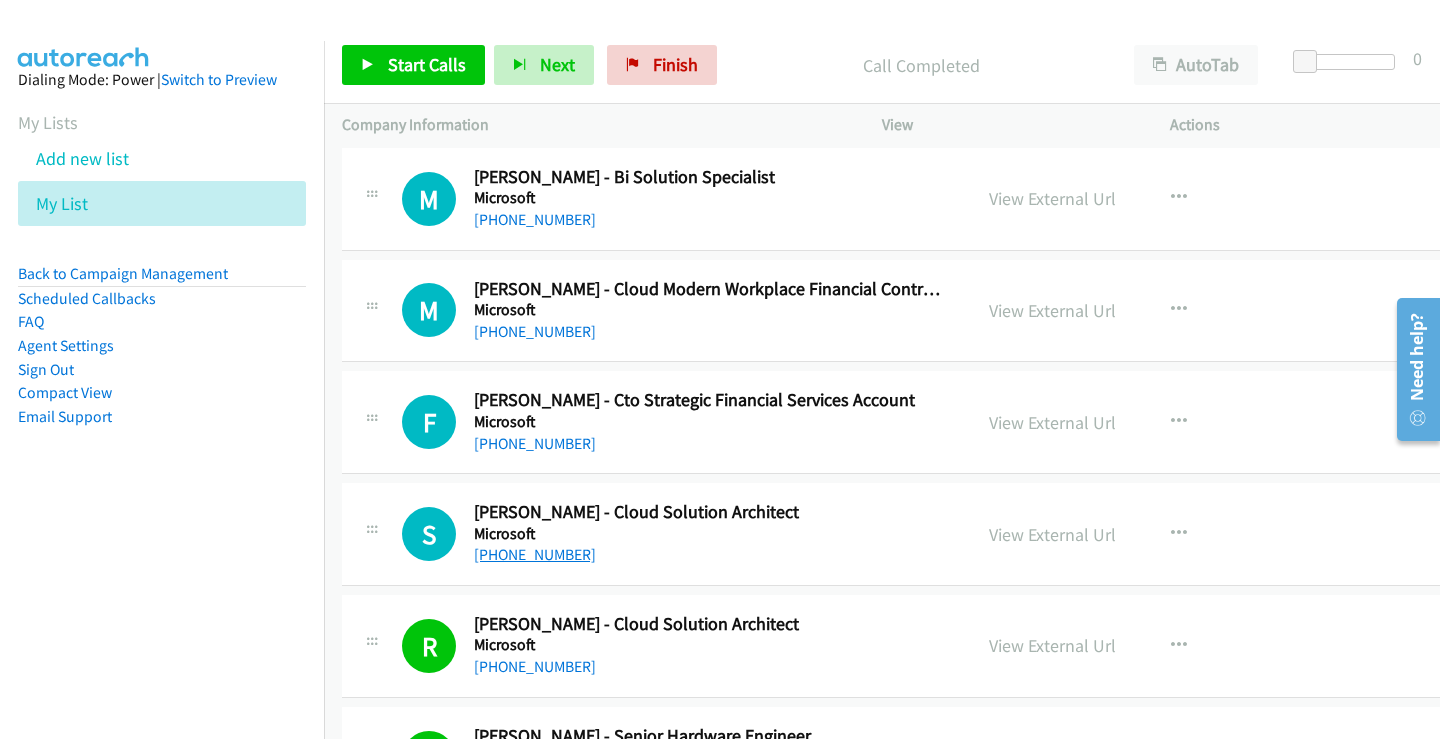 click on "[PHONE_NUMBER]" at bounding box center [535, 554] 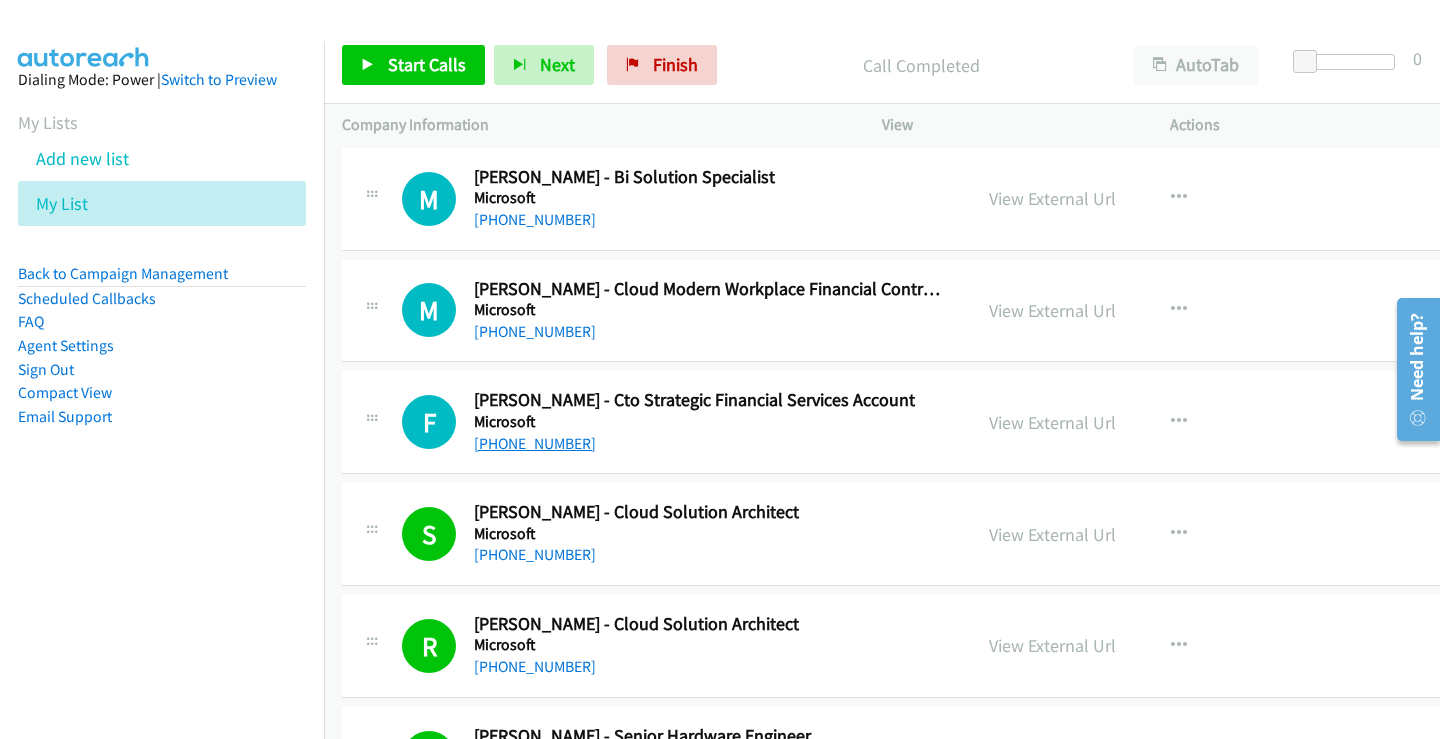 click on "[PHONE_NUMBER]" at bounding box center [535, 443] 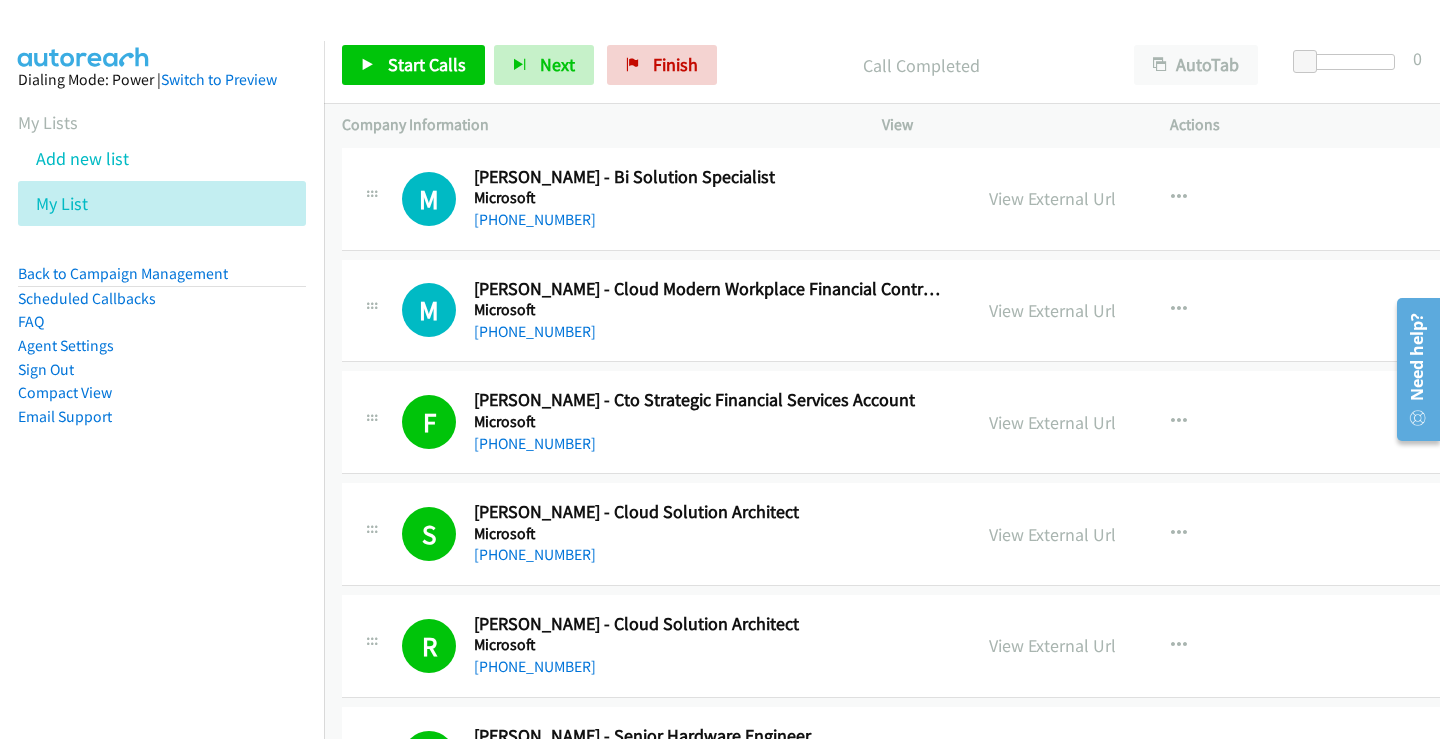 scroll, scrollTop: 12214, scrollLeft: 0, axis: vertical 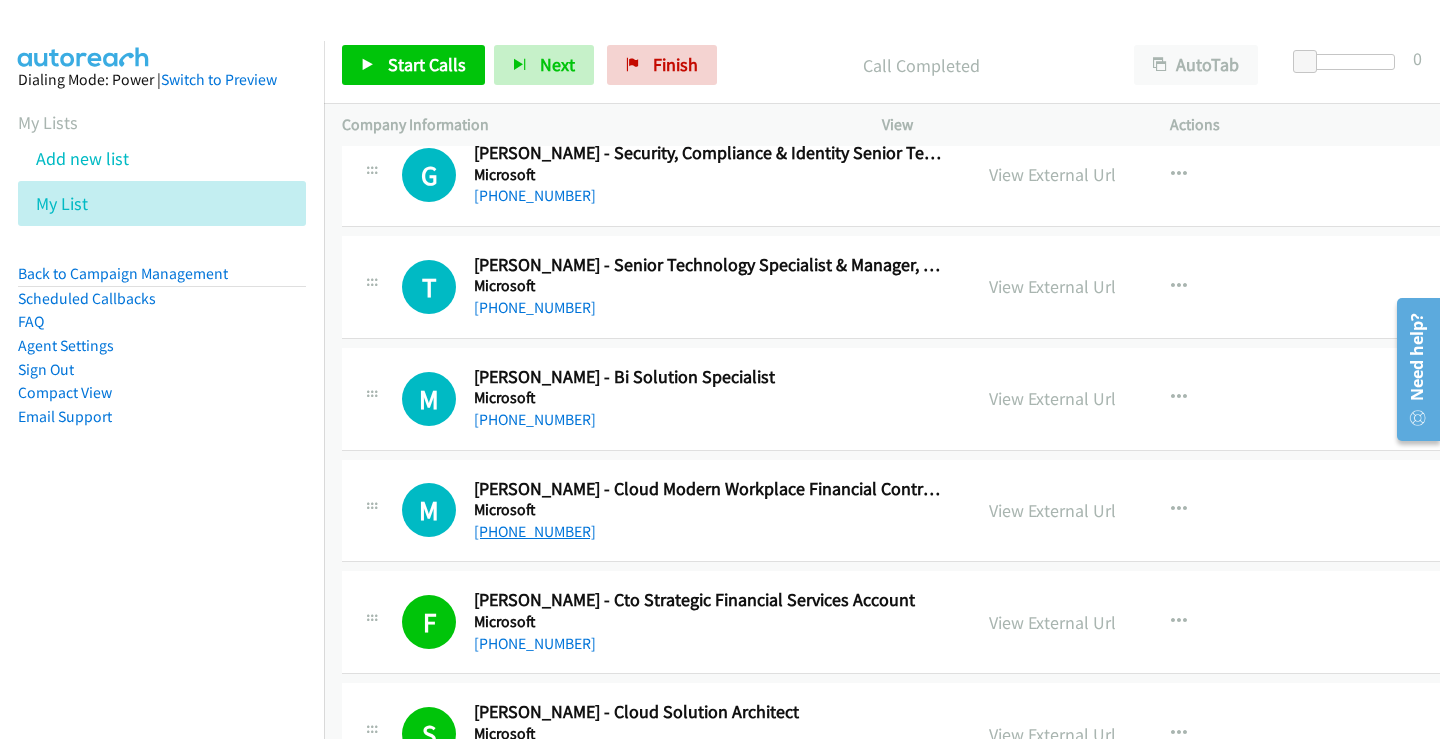 click on "[PHONE_NUMBER]" at bounding box center [535, 531] 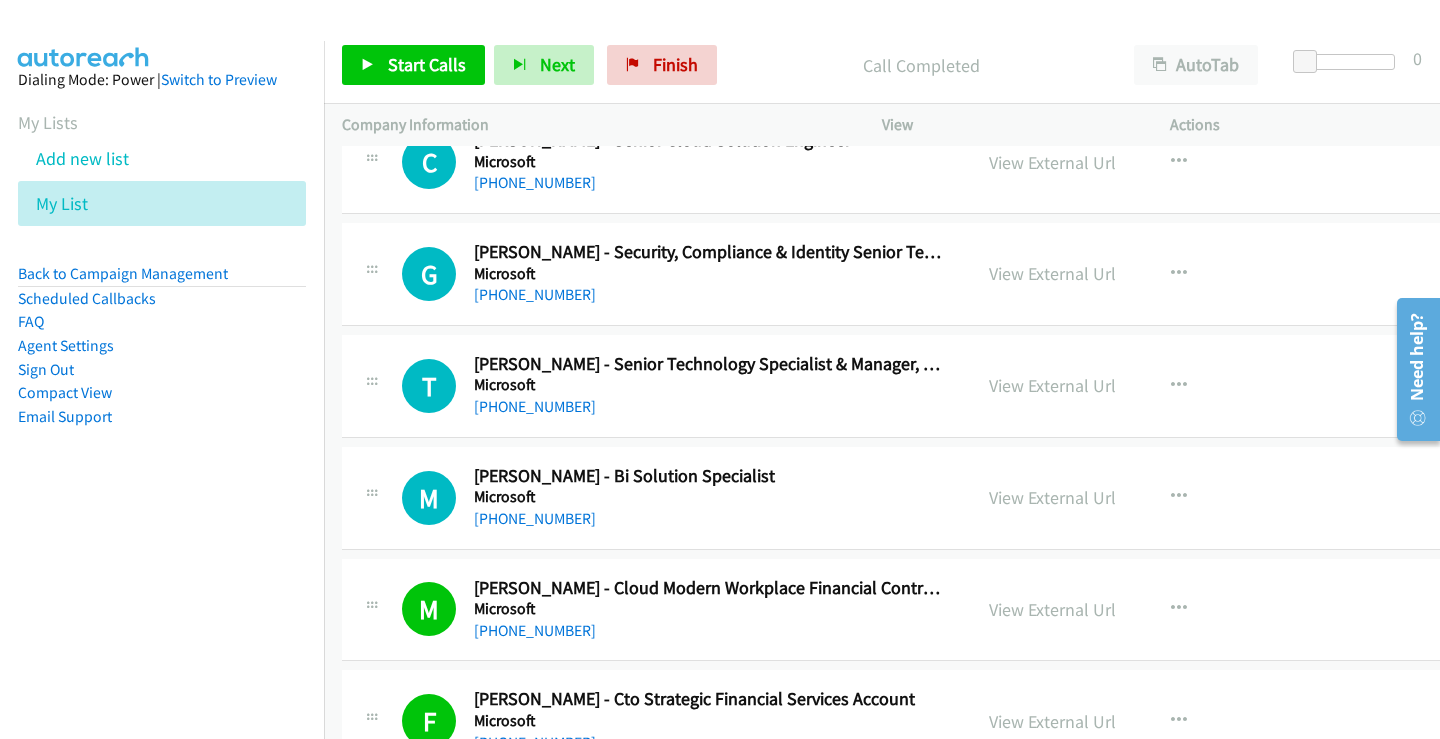scroll, scrollTop: 12114, scrollLeft: 0, axis: vertical 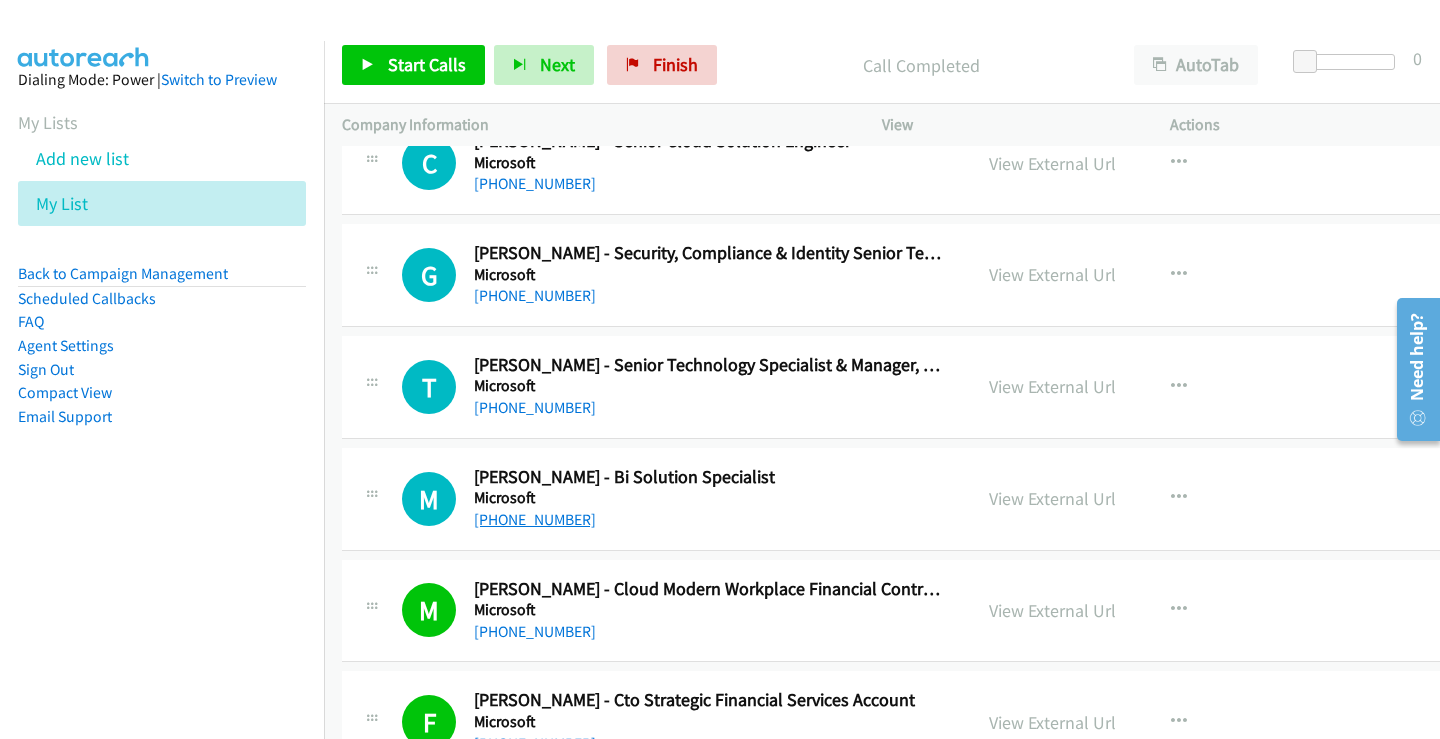 click on "[PHONE_NUMBER]" at bounding box center (535, 519) 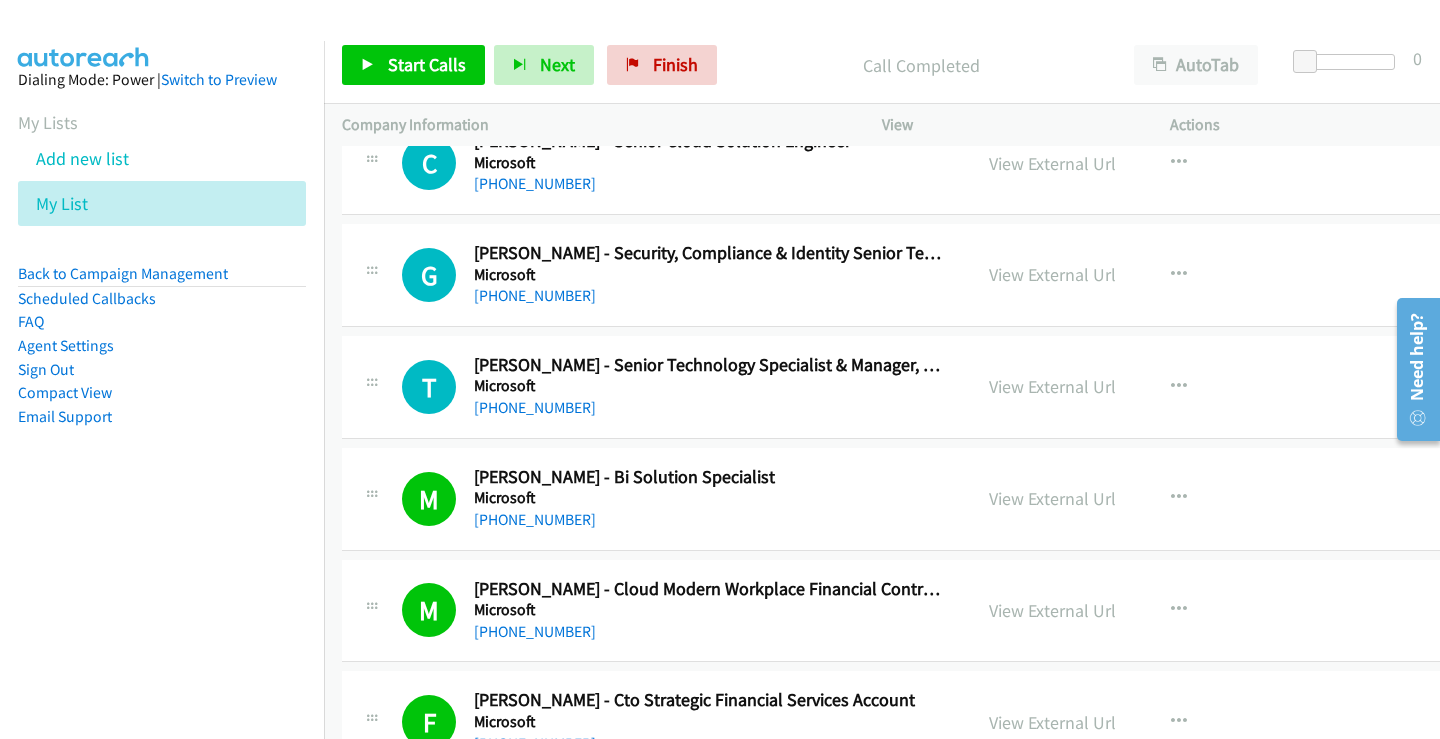 click on "T
Callback Scheduled
[PERSON_NAME] - Senior Technology Specialist & Manager, App Innovation
Microsoft
[GEOGRAPHIC_DATA]/[GEOGRAPHIC_DATA]
[PHONE_NUMBER]
View External Url
View External Url
Schedule/Manage Callback
Start Calls Here
Remove from list
Add to do not call list
Reset Call Status" at bounding box center (934, 387) 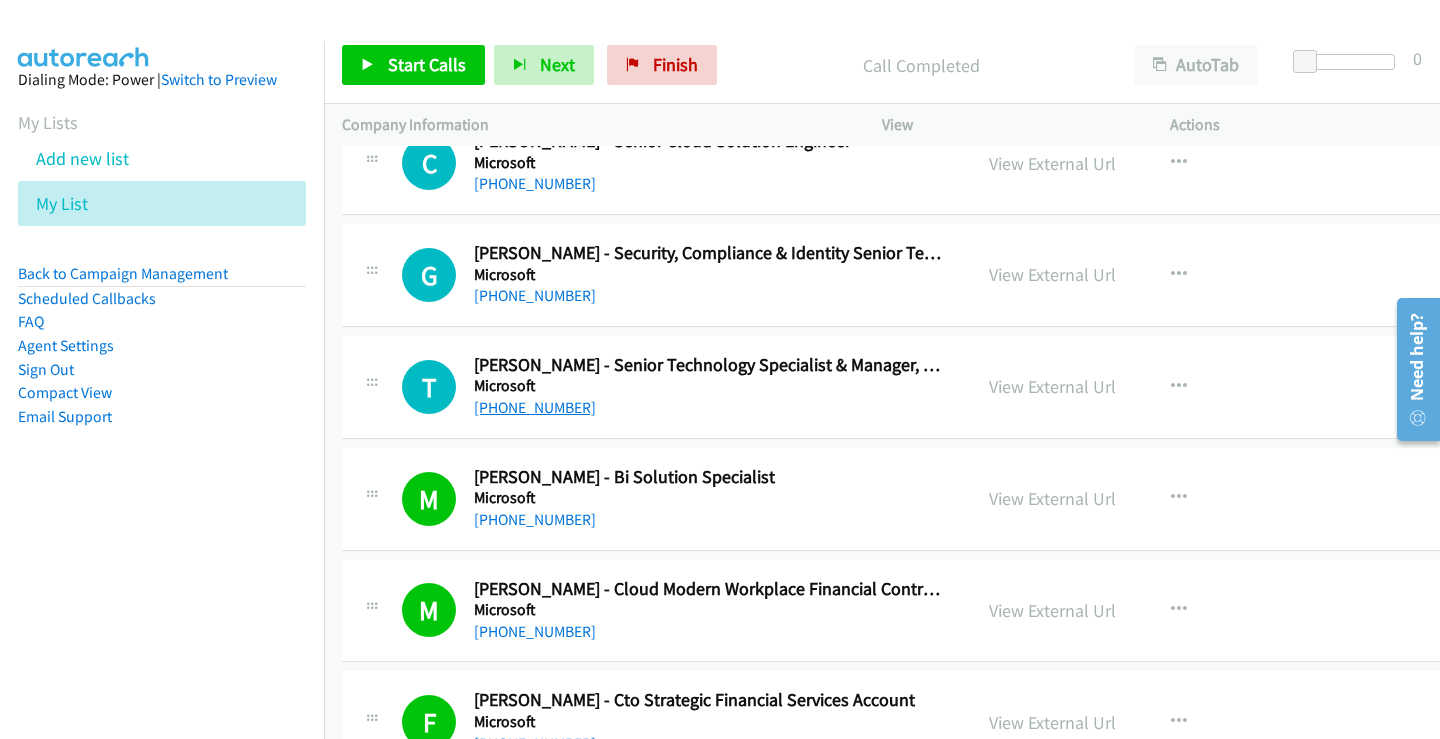 click on "[PHONE_NUMBER]" at bounding box center [535, 407] 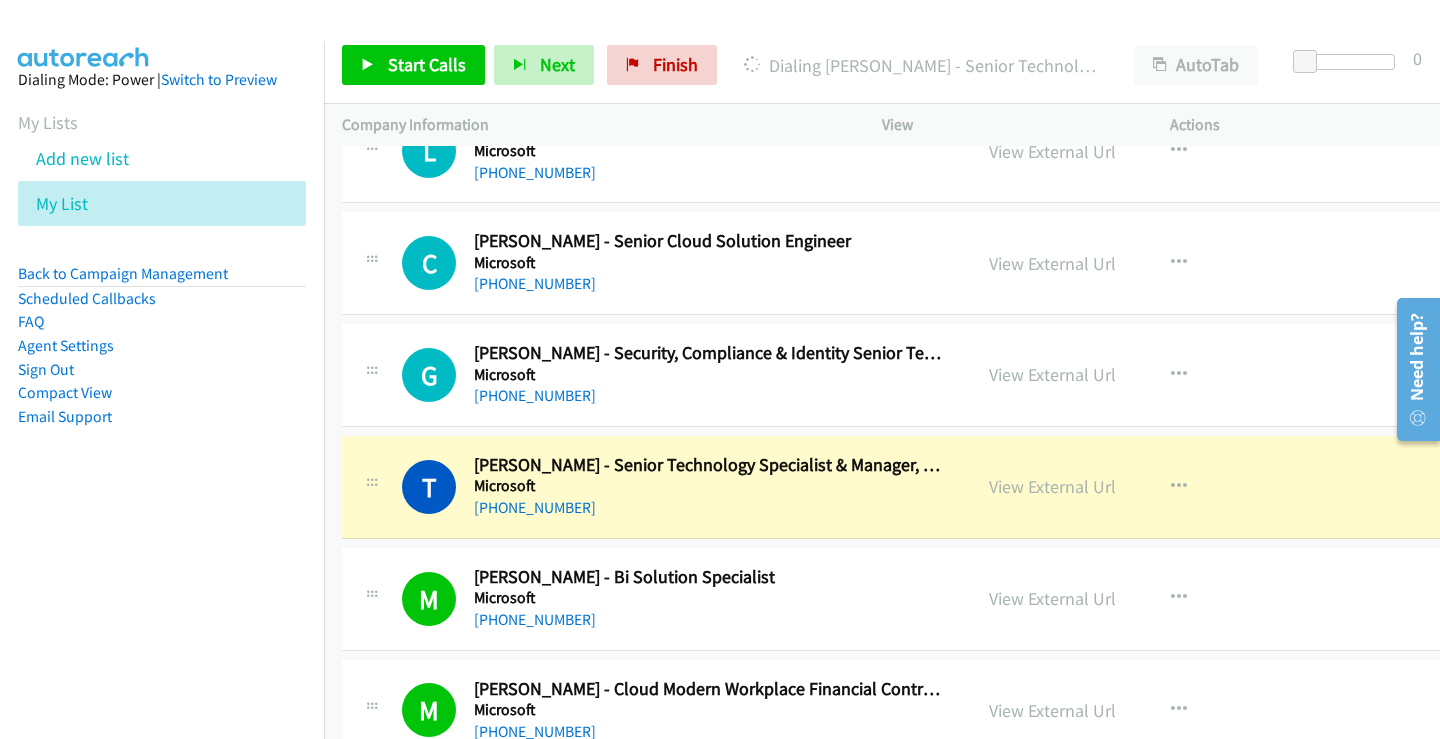scroll, scrollTop: 11914, scrollLeft: 0, axis: vertical 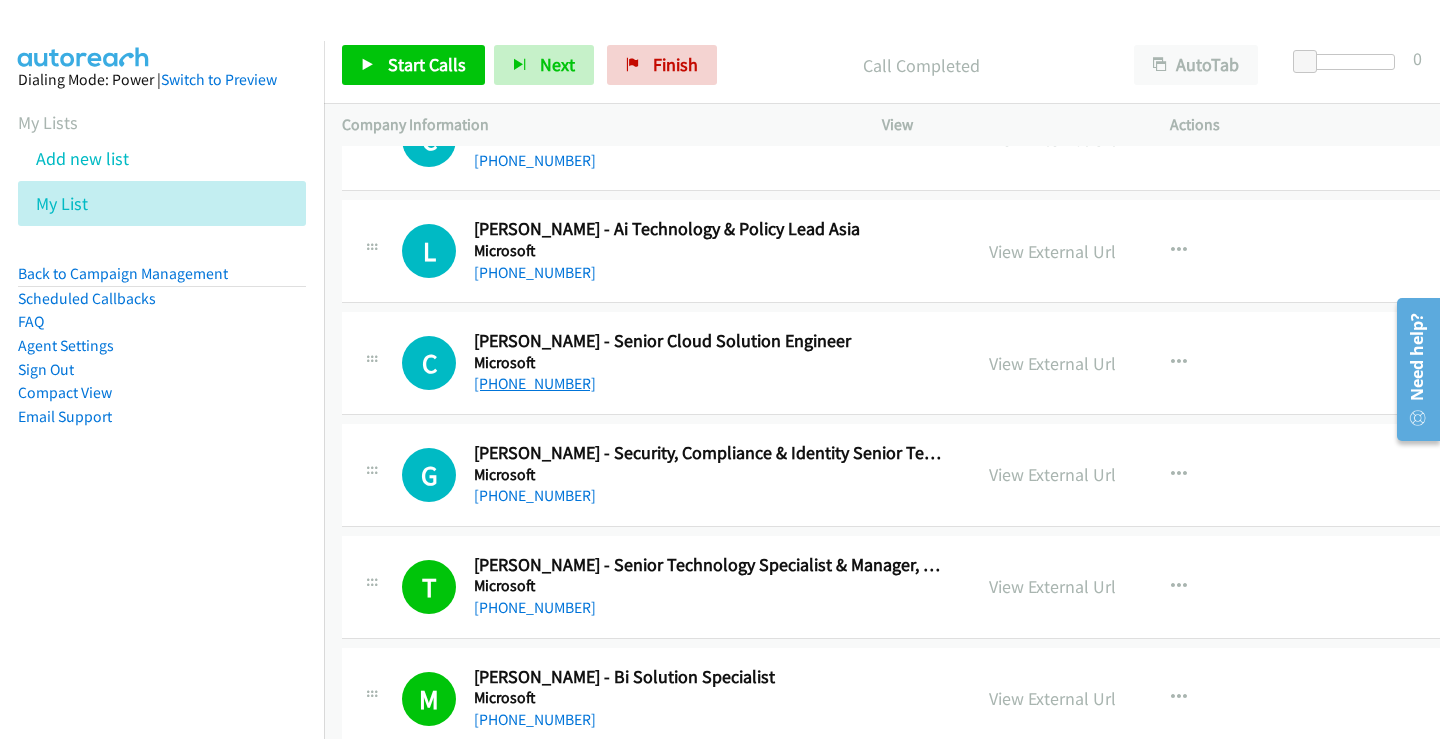 click on "[PHONE_NUMBER]" at bounding box center (535, 383) 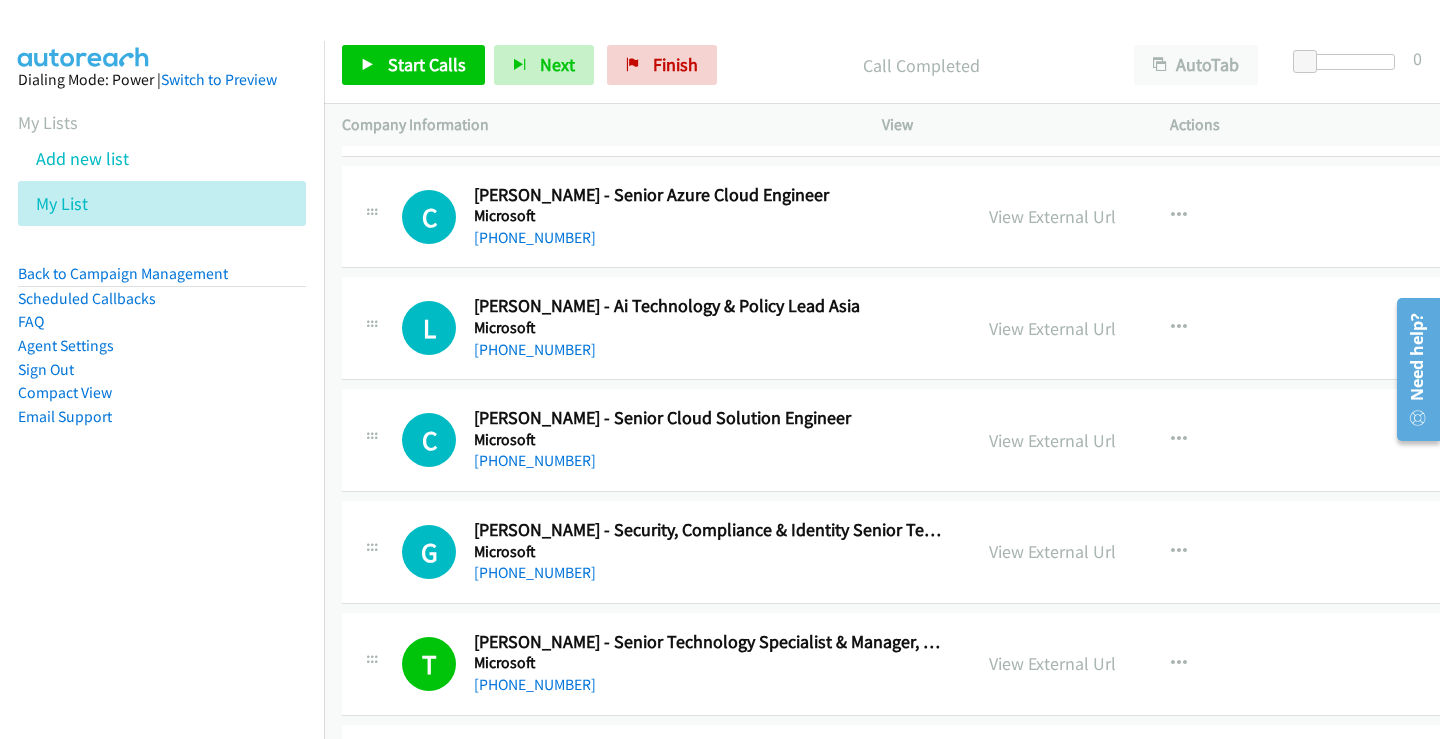 scroll, scrollTop: 11814, scrollLeft: 0, axis: vertical 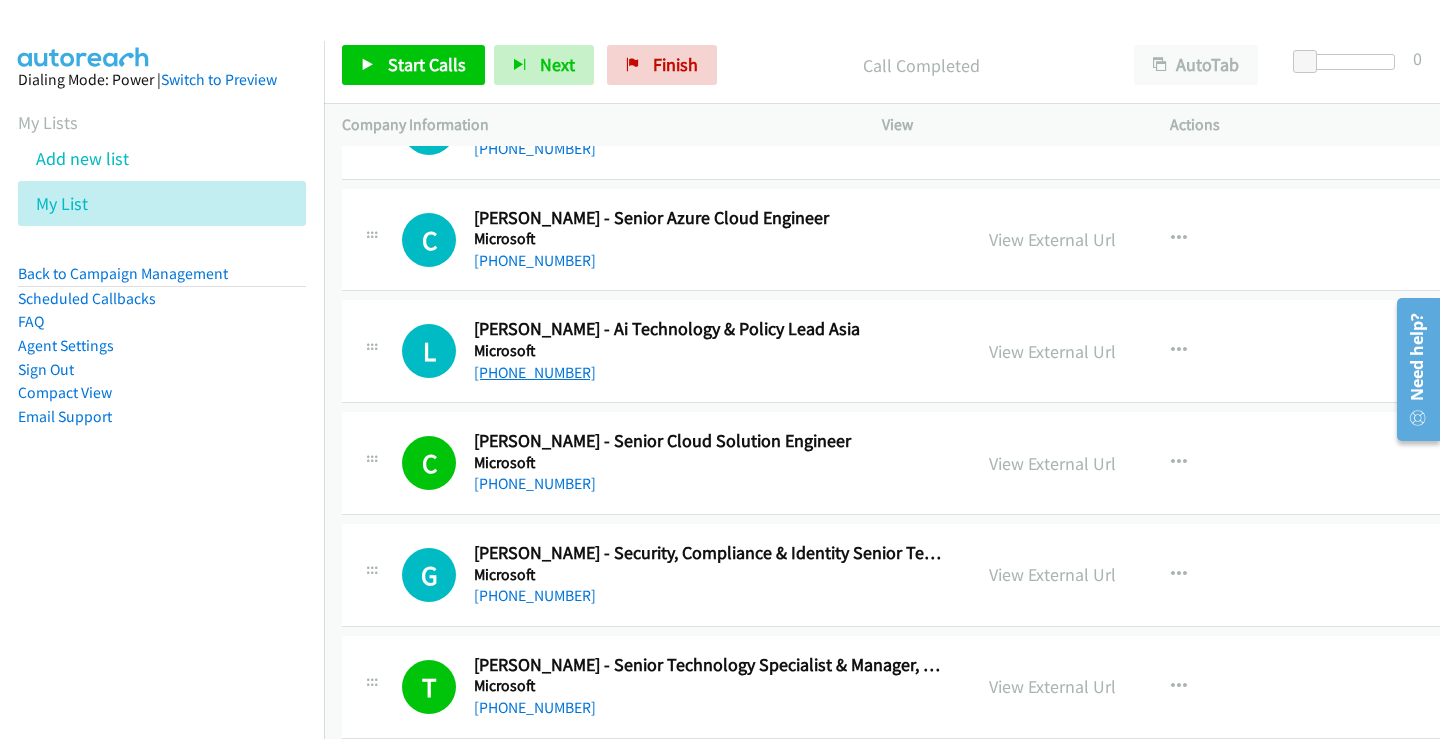click on "[PHONE_NUMBER]" at bounding box center (535, 372) 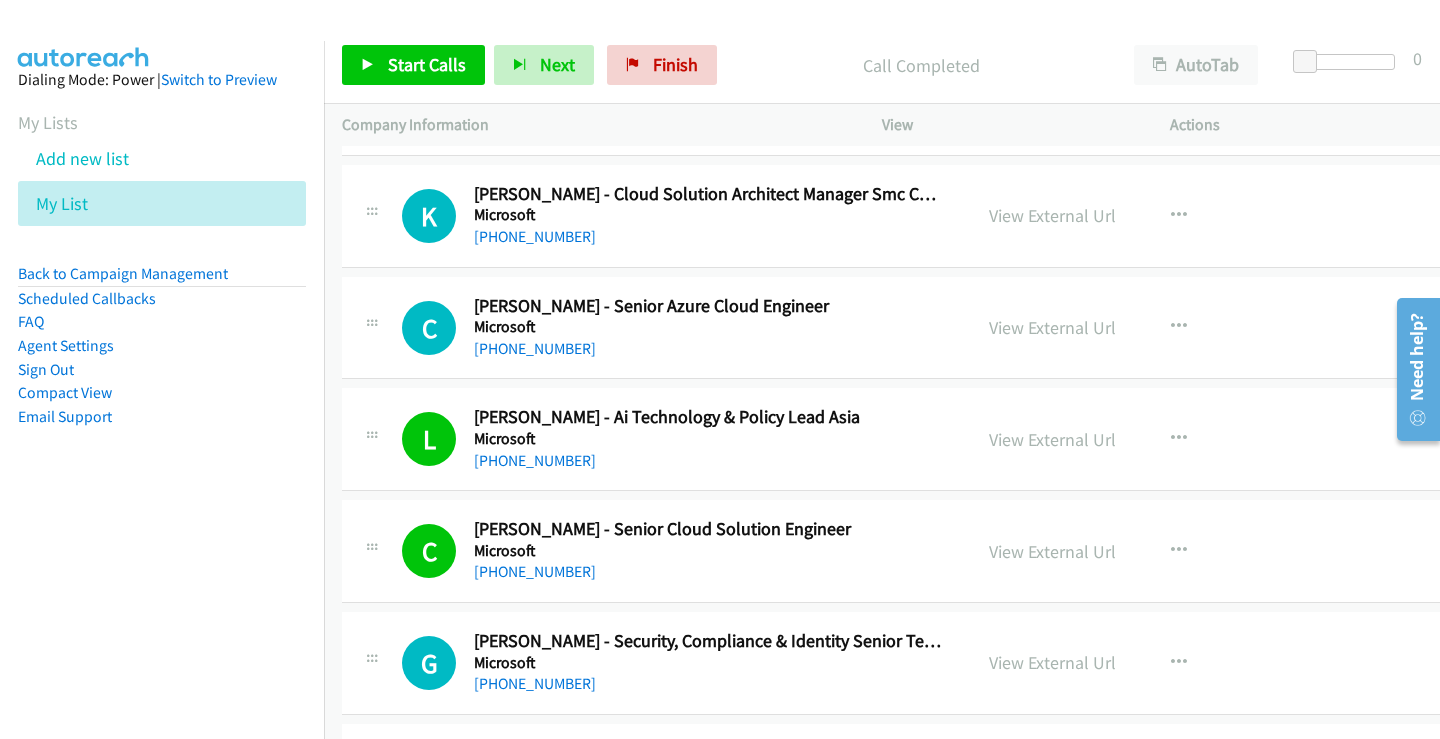 scroll, scrollTop: 11714, scrollLeft: 0, axis: vertical 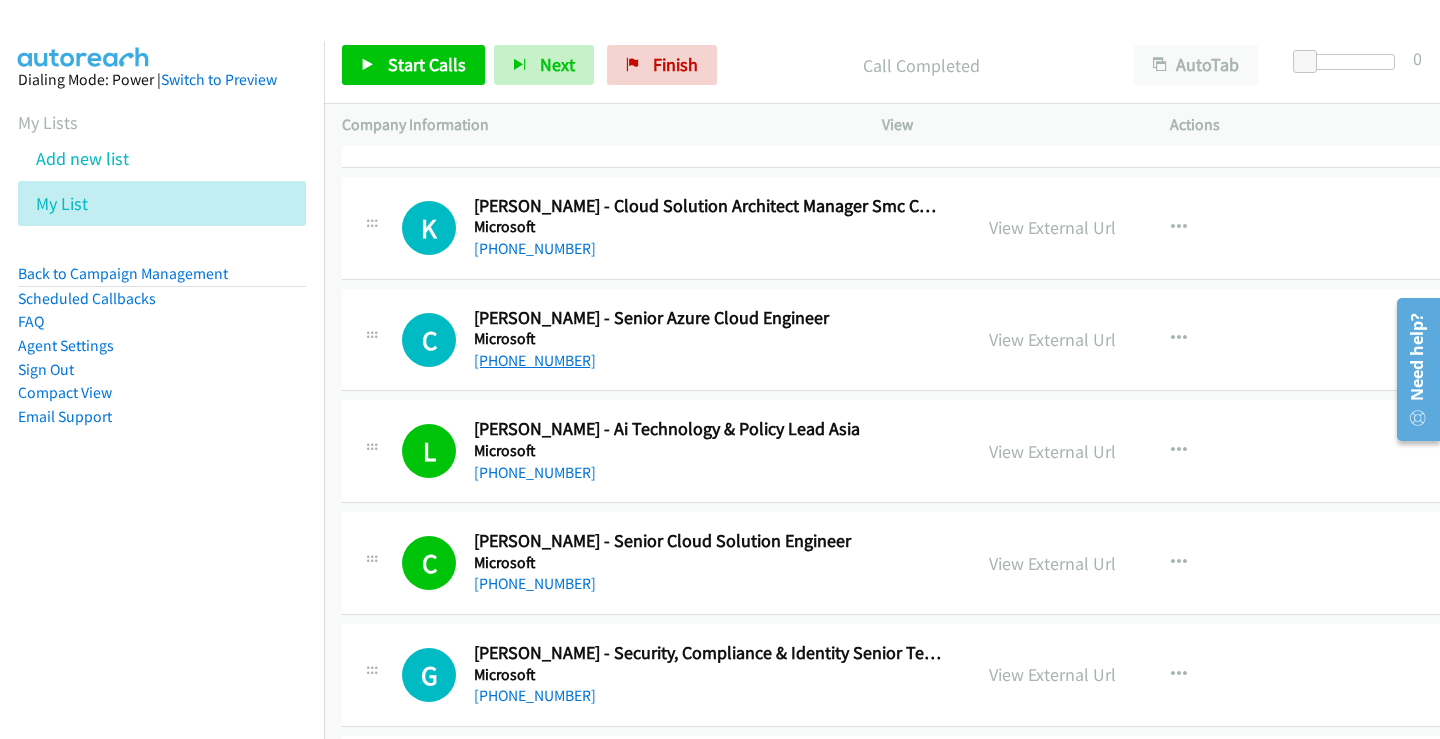 click on "[PHONE_NUMBER]" at bounding box center (535, 360) 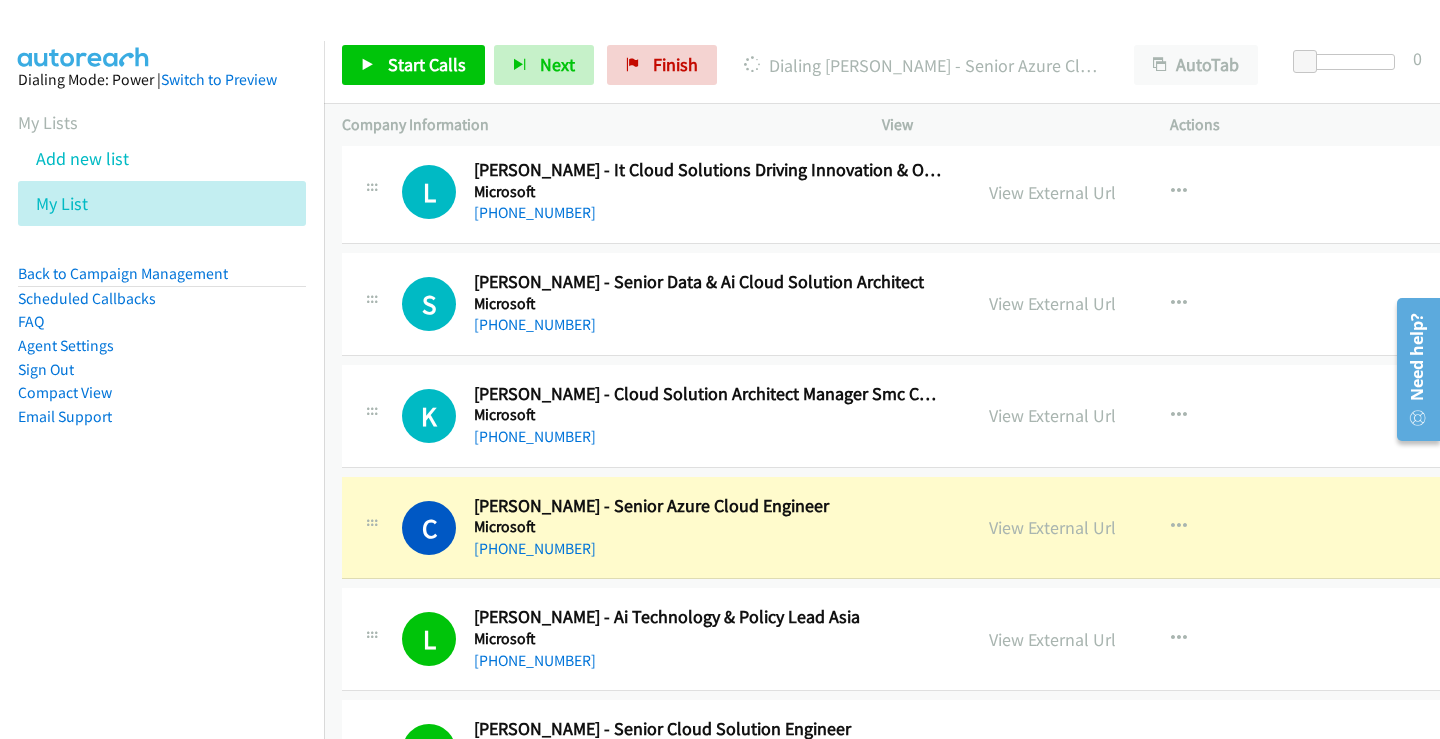 scroll, scrollTop: 11514, scrollLeft: 0, axis: vertical 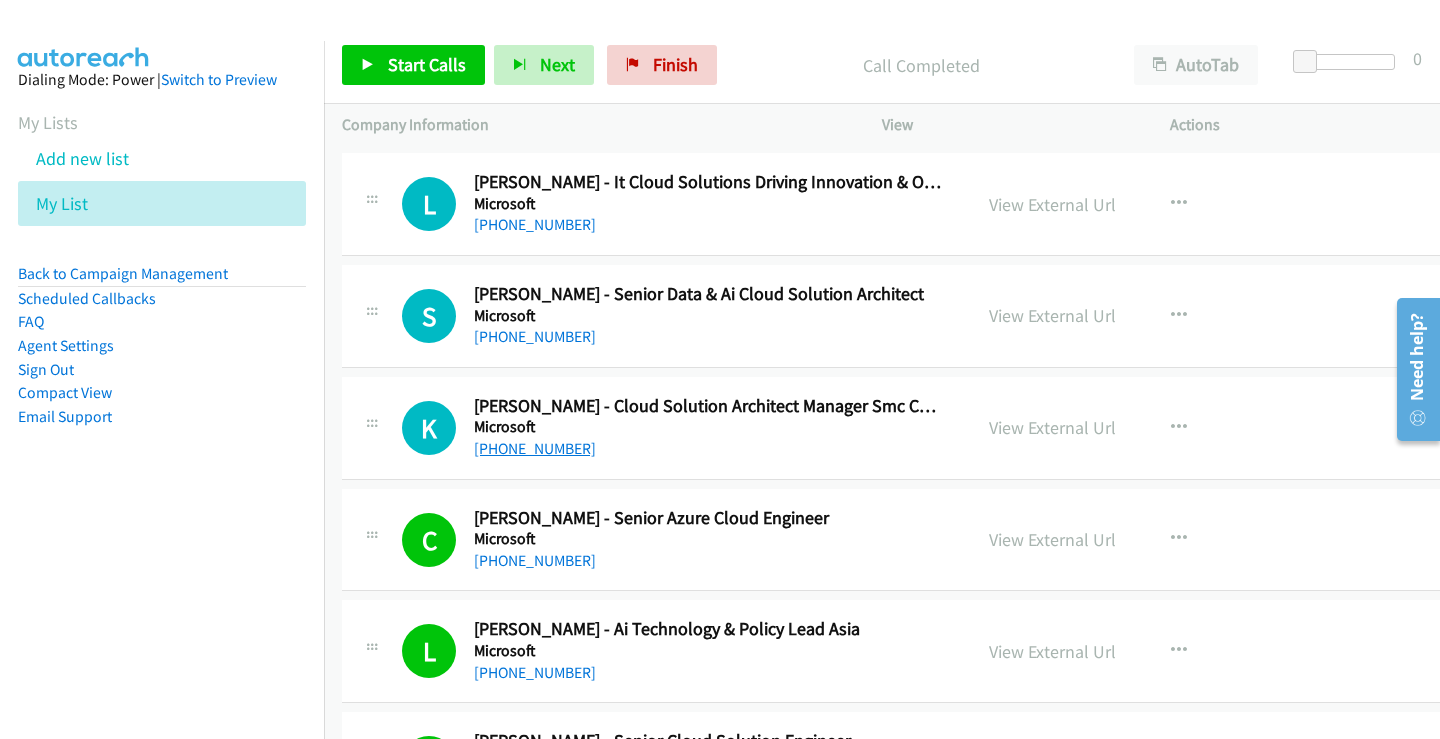 click on "[PHONE_NUMBER]" at bounding box center [535, 448] 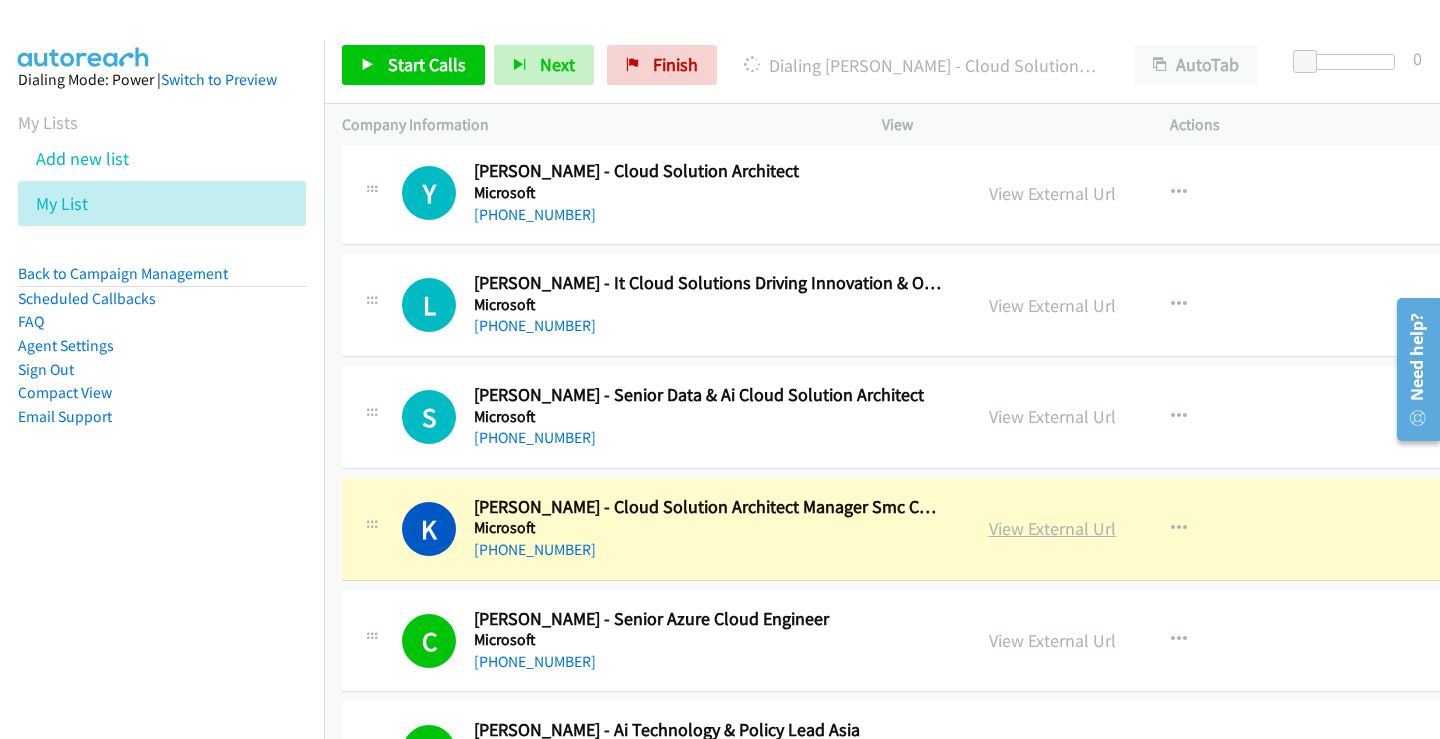 scroll, scrollTop: 11314, scrollLeft: 0, axis: vertical 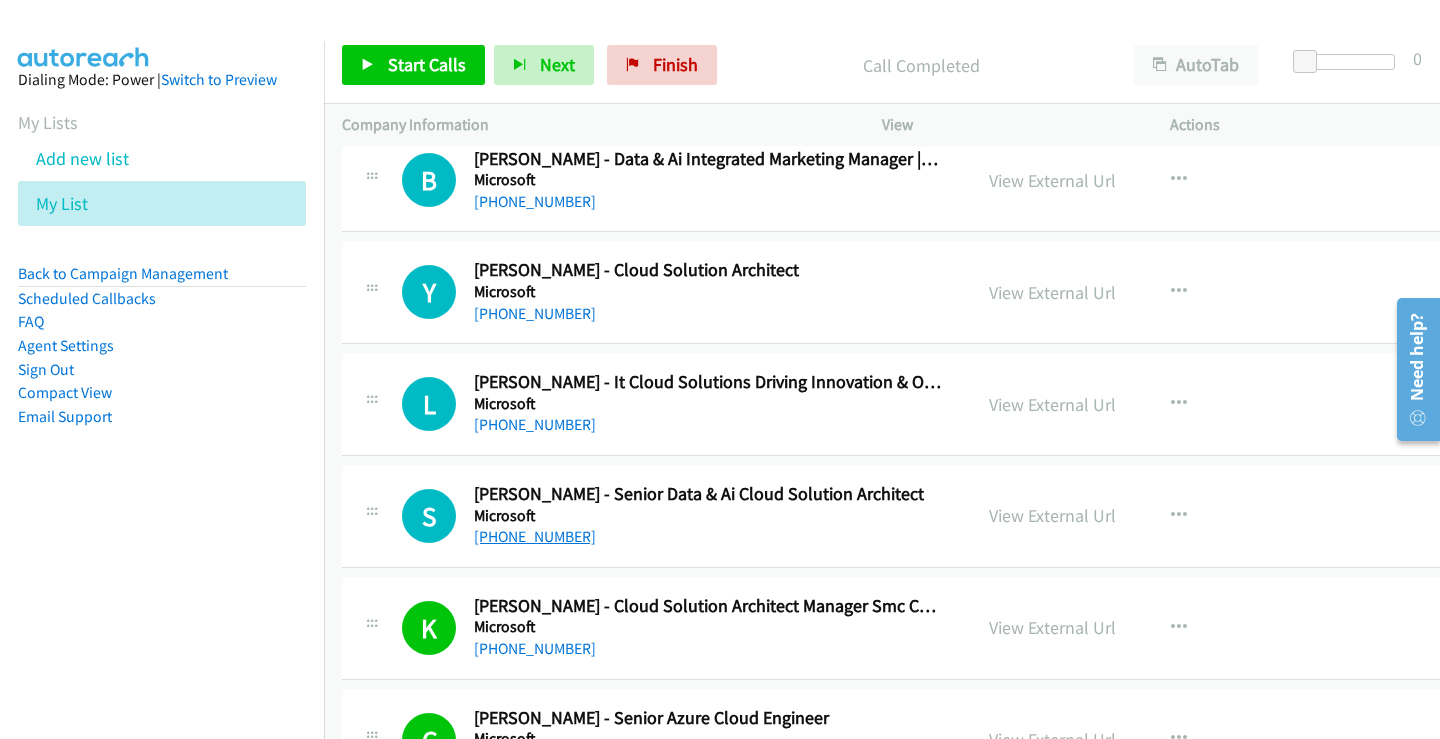 click on "[PHONE_NUMBER]" at bounding box center [535, 536] 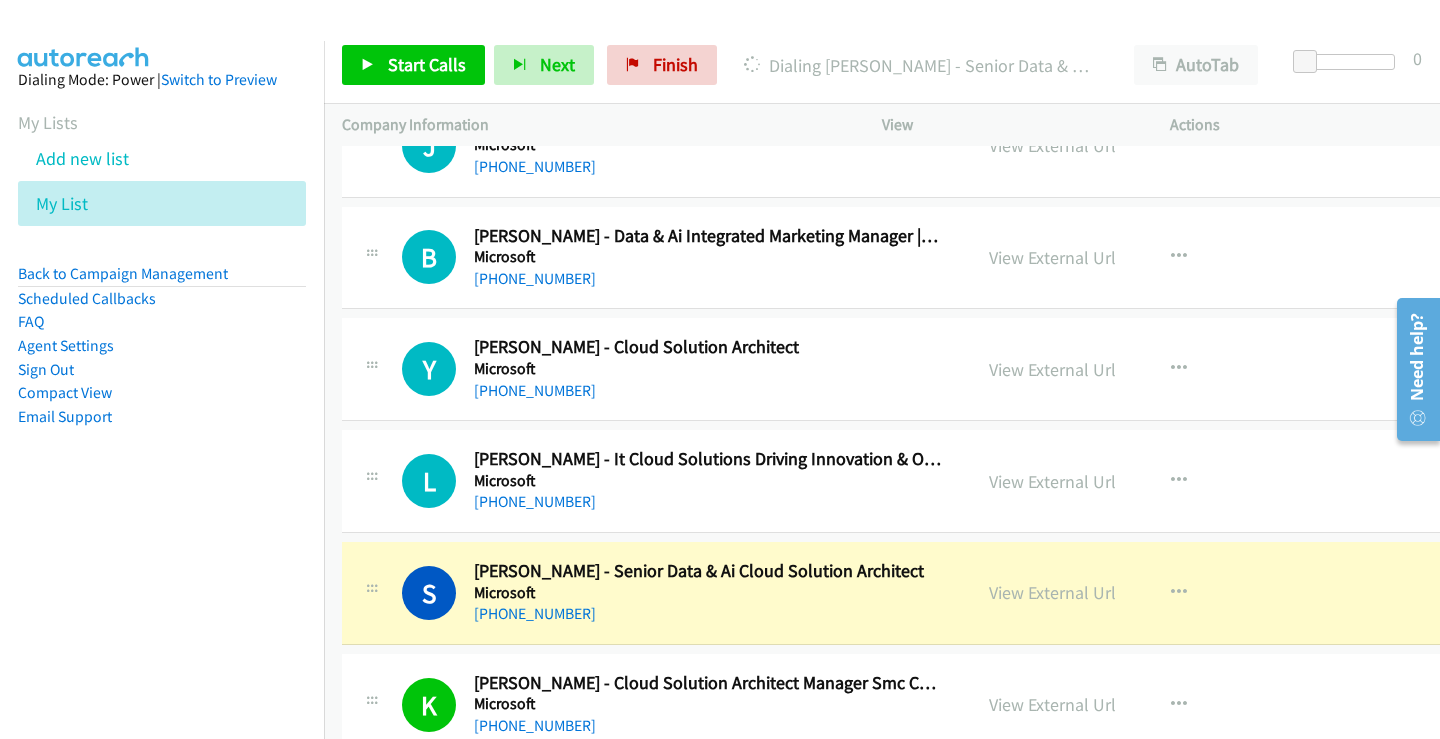 scroll, scrollTop: 11214, scrollLeft: 0, axis: vertical 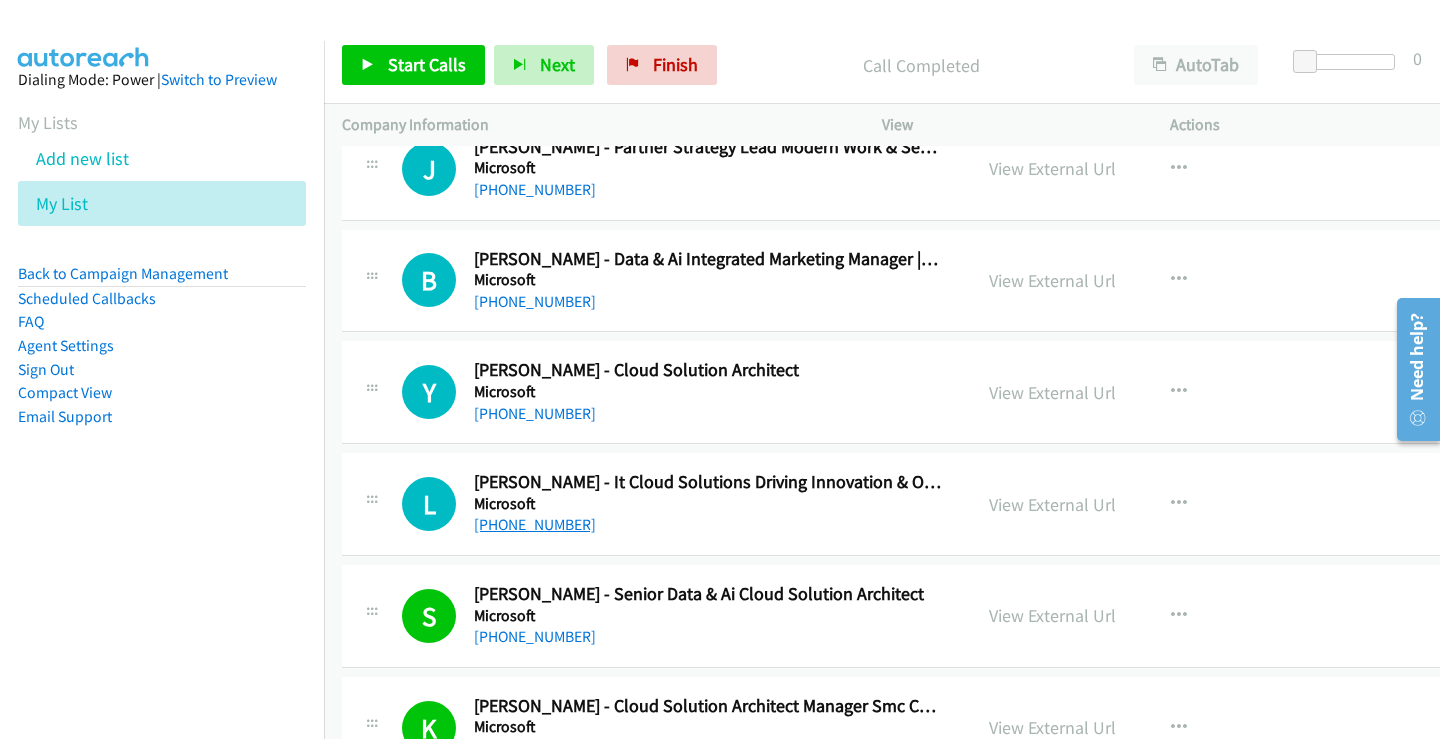 click on "[PHONE_NUMBER]" at bounding box center [535, 524] 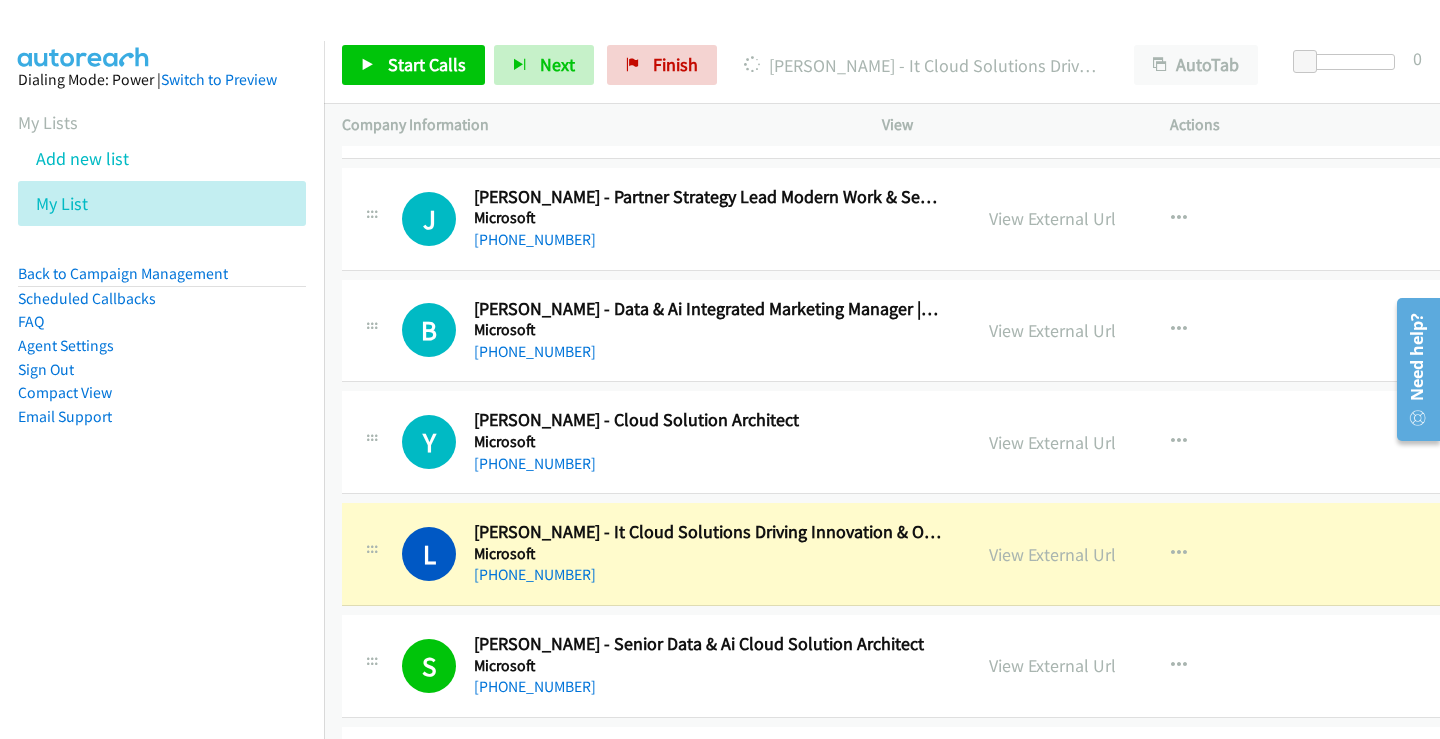 scroll, scrollTop: 11114, scrollLeft: 0, axis: vertical 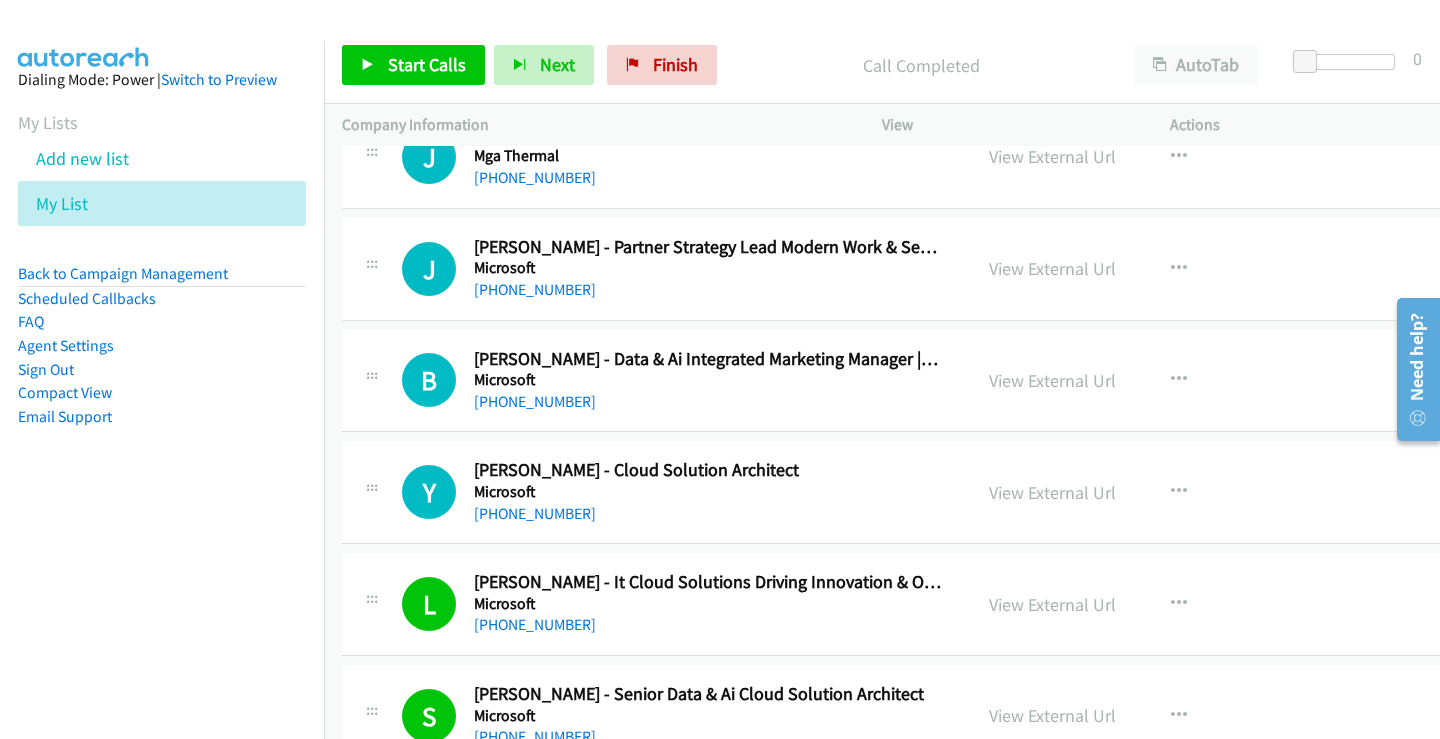 click on "[PHONE_NUMBER]" at bounding box center [707, 514] 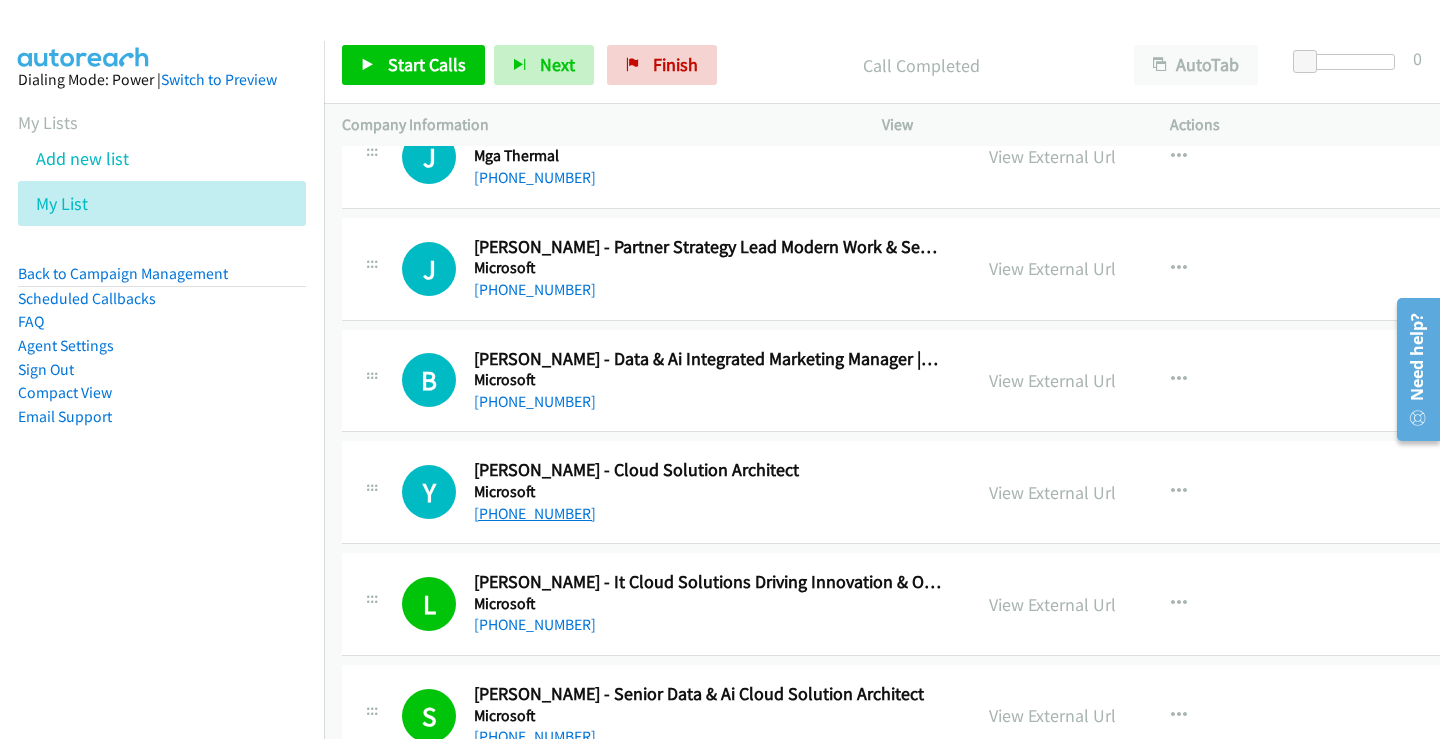 click on "[PHONE_NUMBER]" at bounding box center (535, 513) 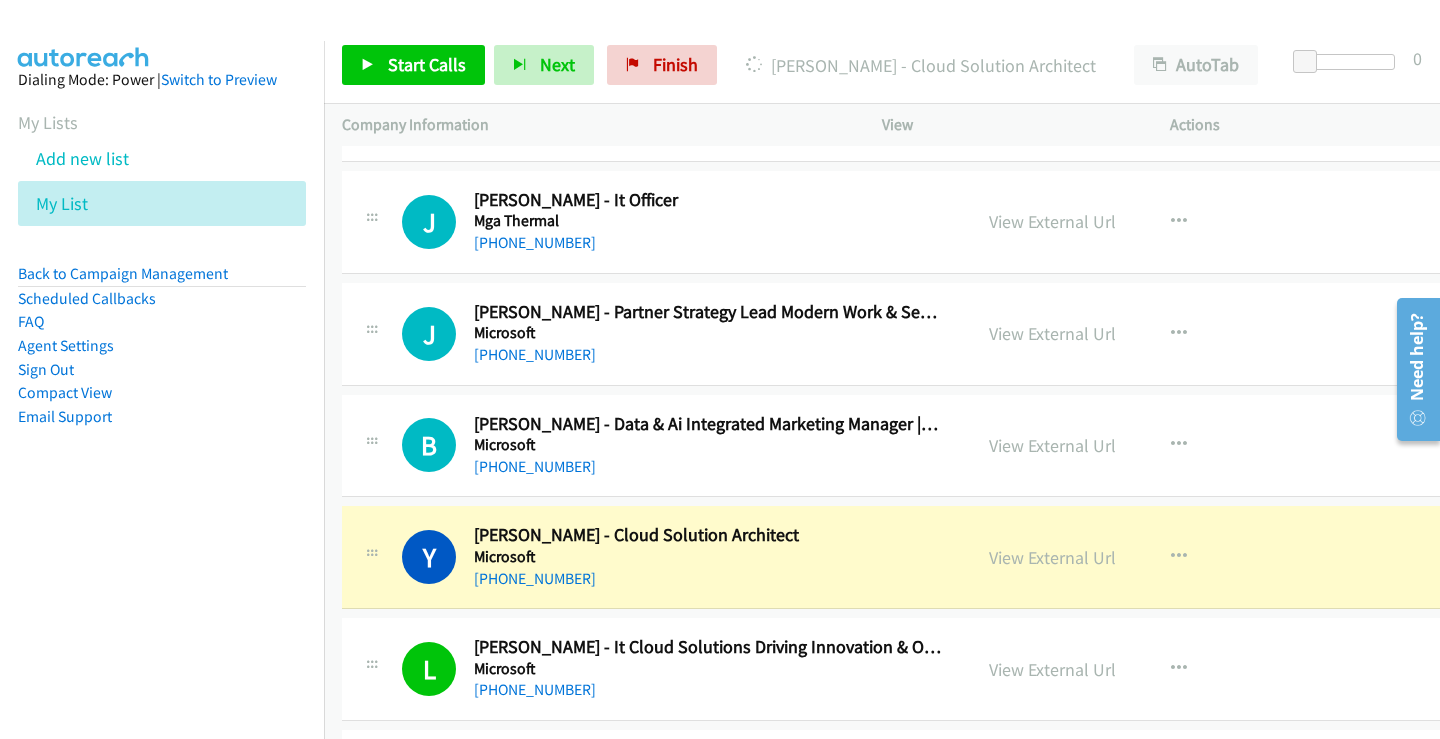 scroll, scrollTop: 11014, scrollLeft: 0, axis: vertical 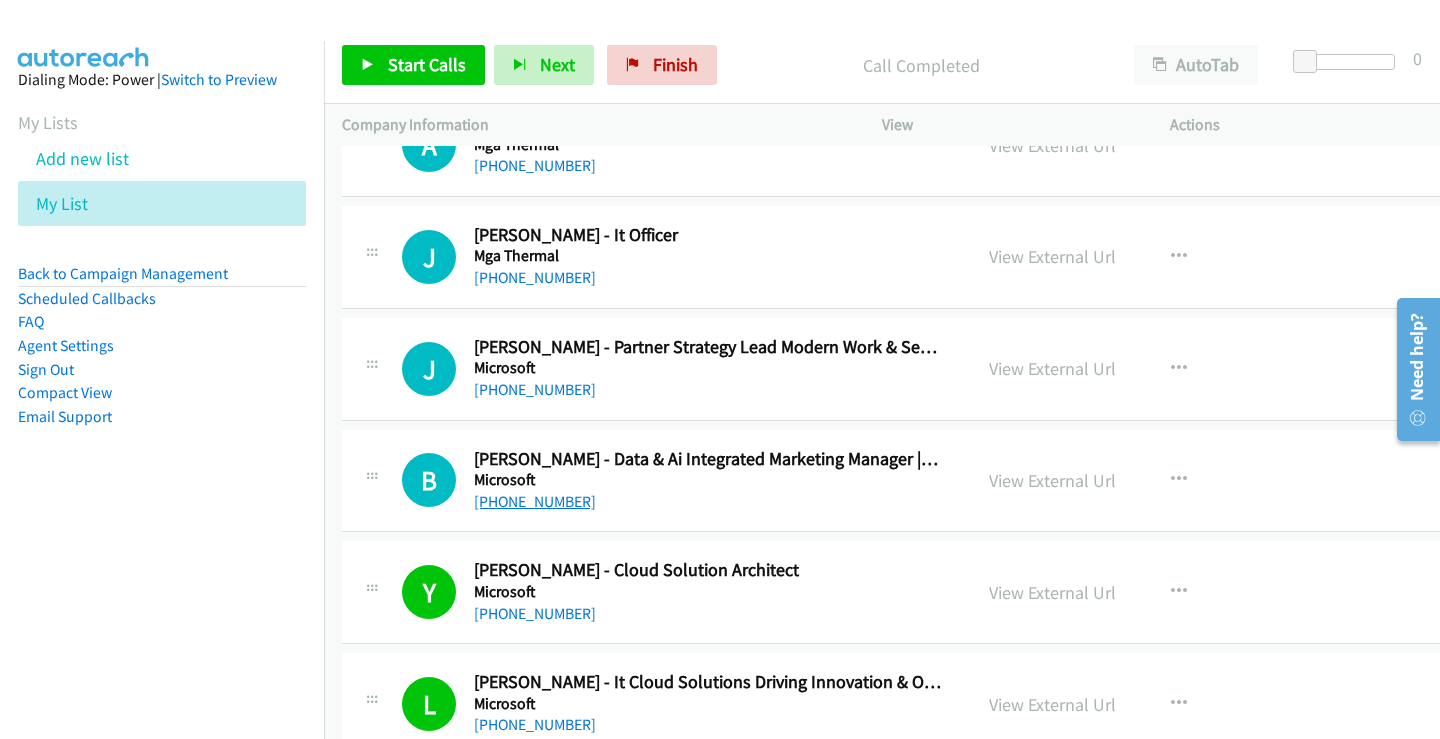 click on "[PHONE_NUMBER]" at bounding box center [535, 501] 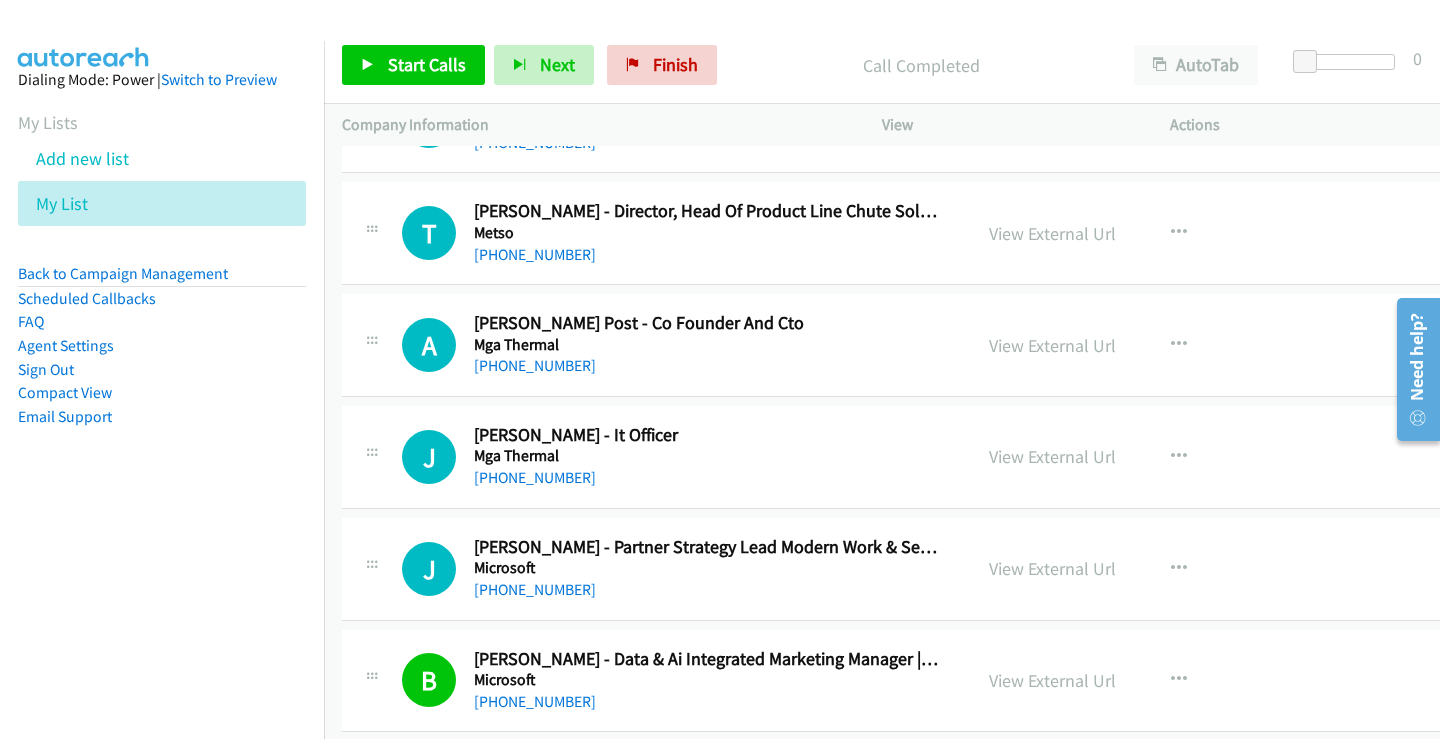 scroll, scrollTop: 10714, scrollLeft: 0, axis: vertical 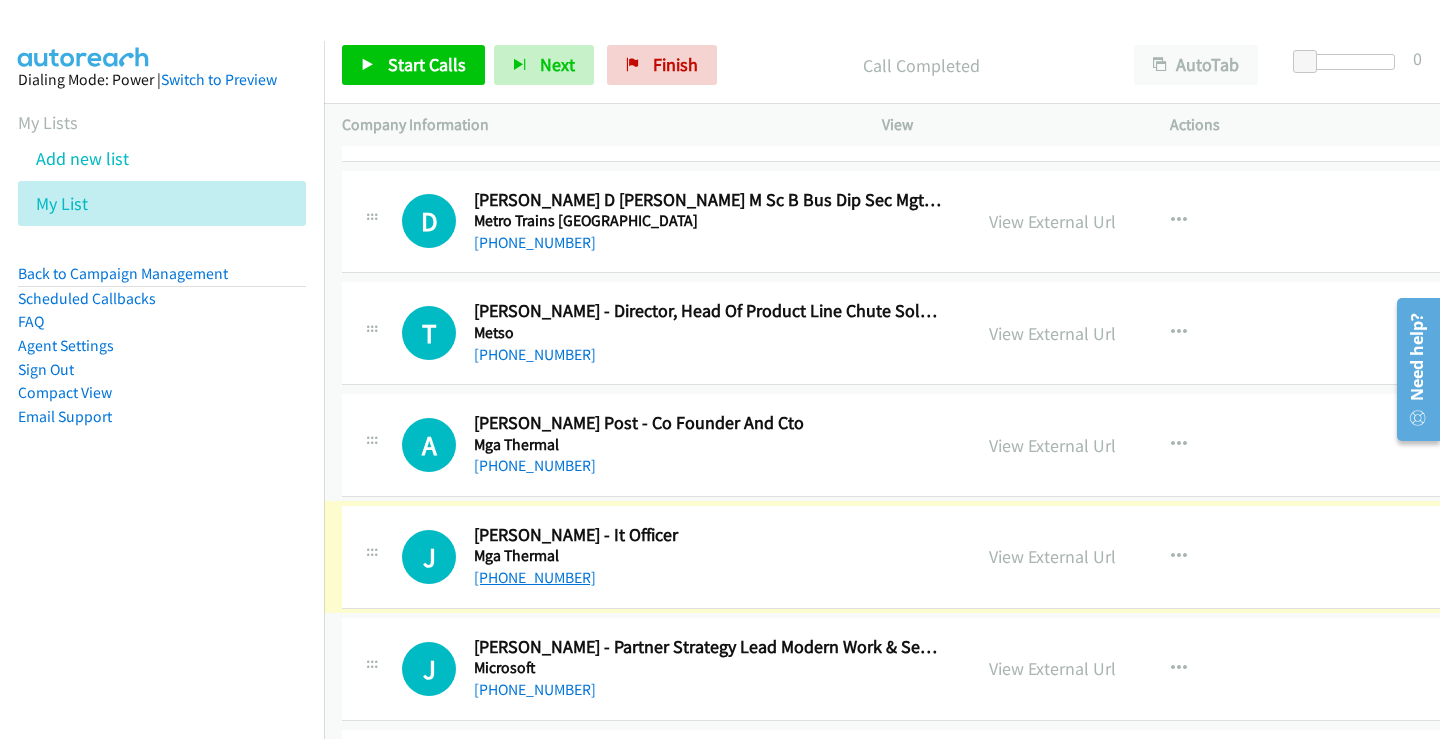 click on "[PHONE_NUMBER]" at bounding box center (535, 577) 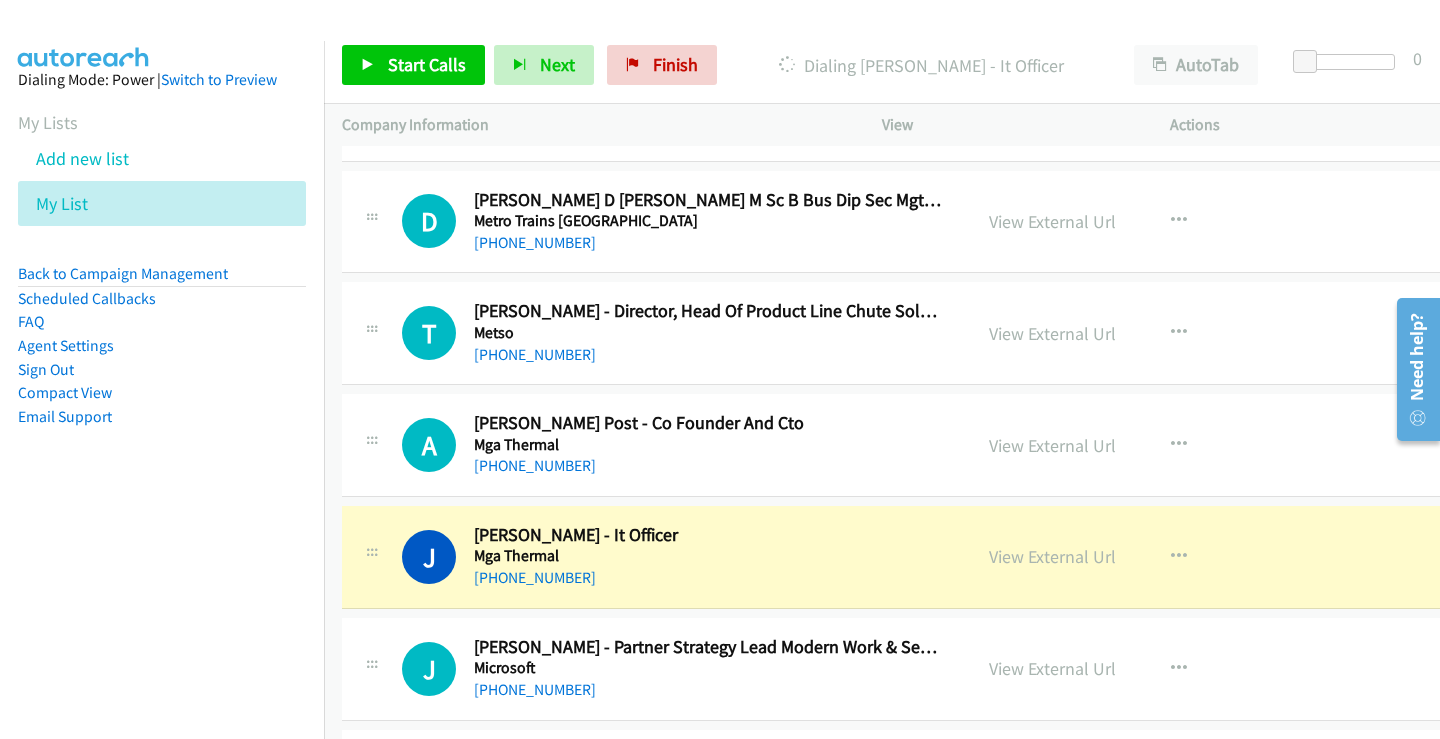 scroll, scrollTop: 10614, scrollLeft: 0, axis: vertical 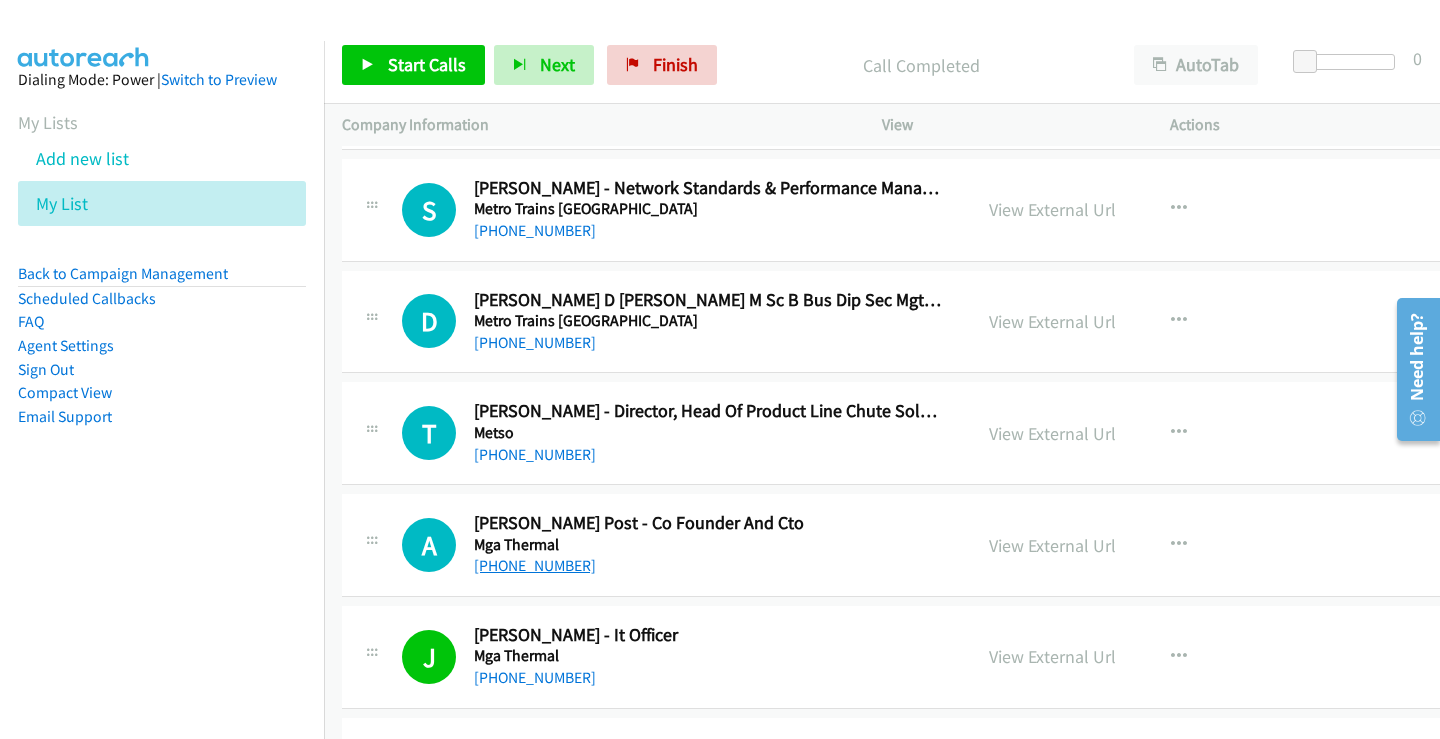 click on "[PHONE_NUMBER]" at bounding box center (535, 565) 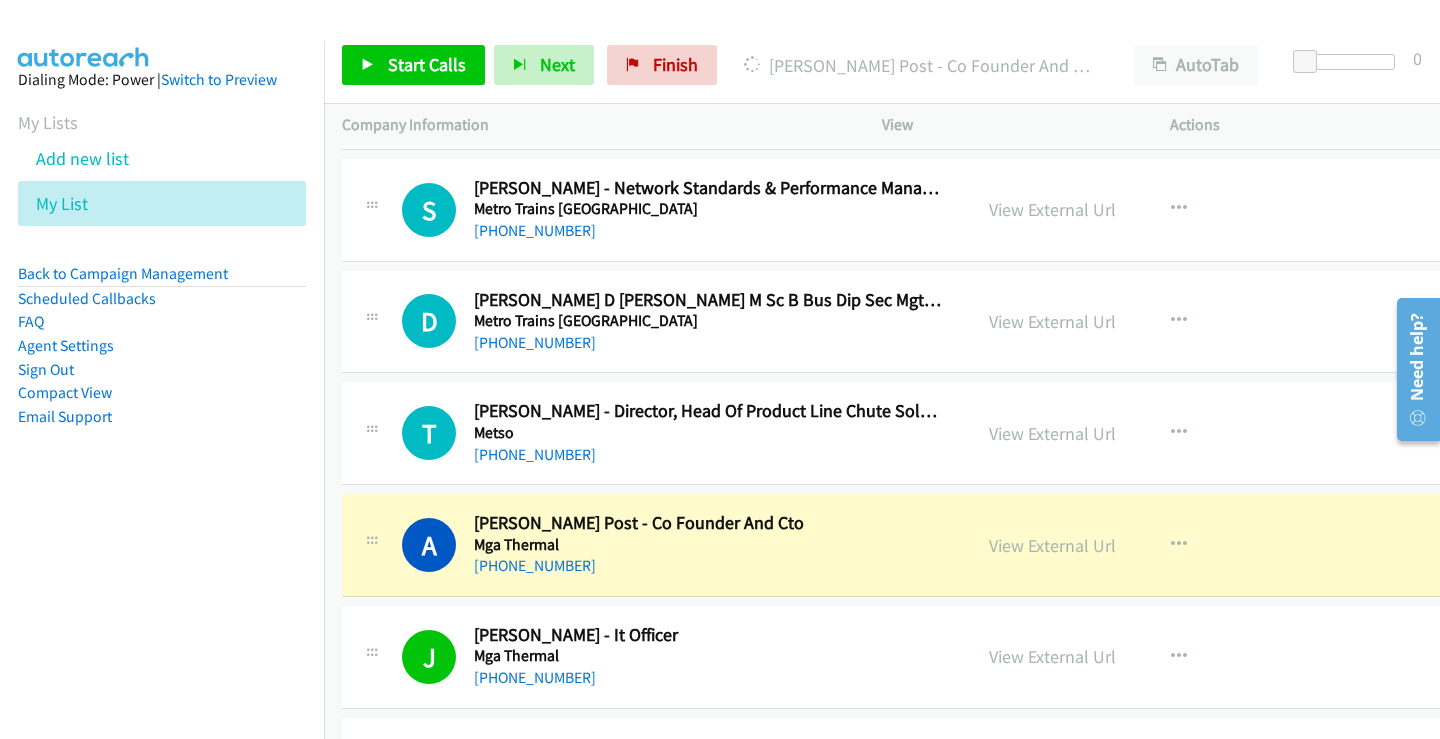 scroll, scrollTop: 10514, scrollLeft: 0, axis: vertical 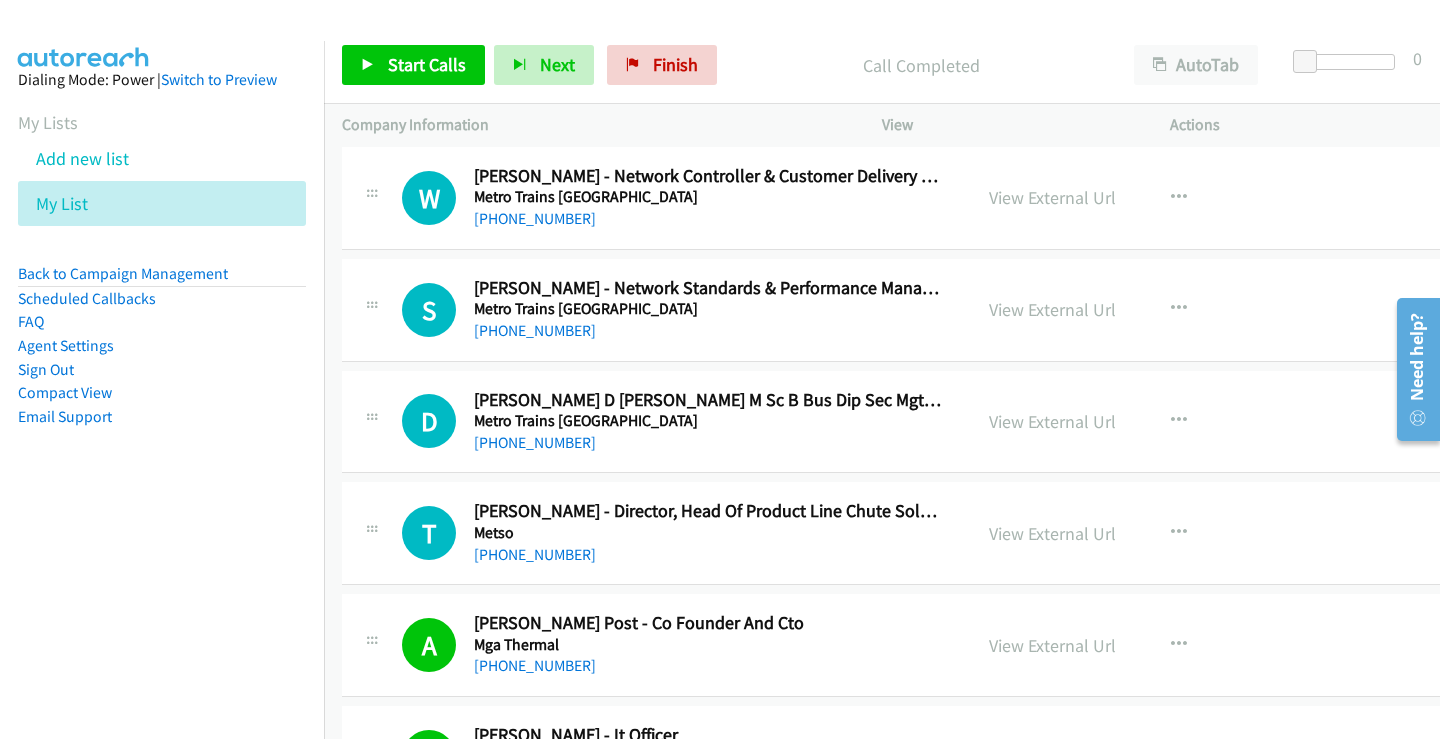 drag, startPoint x: 806, startPoint y: 373, endPoint x: 758, endPoint y: 377, distance: 48.166378 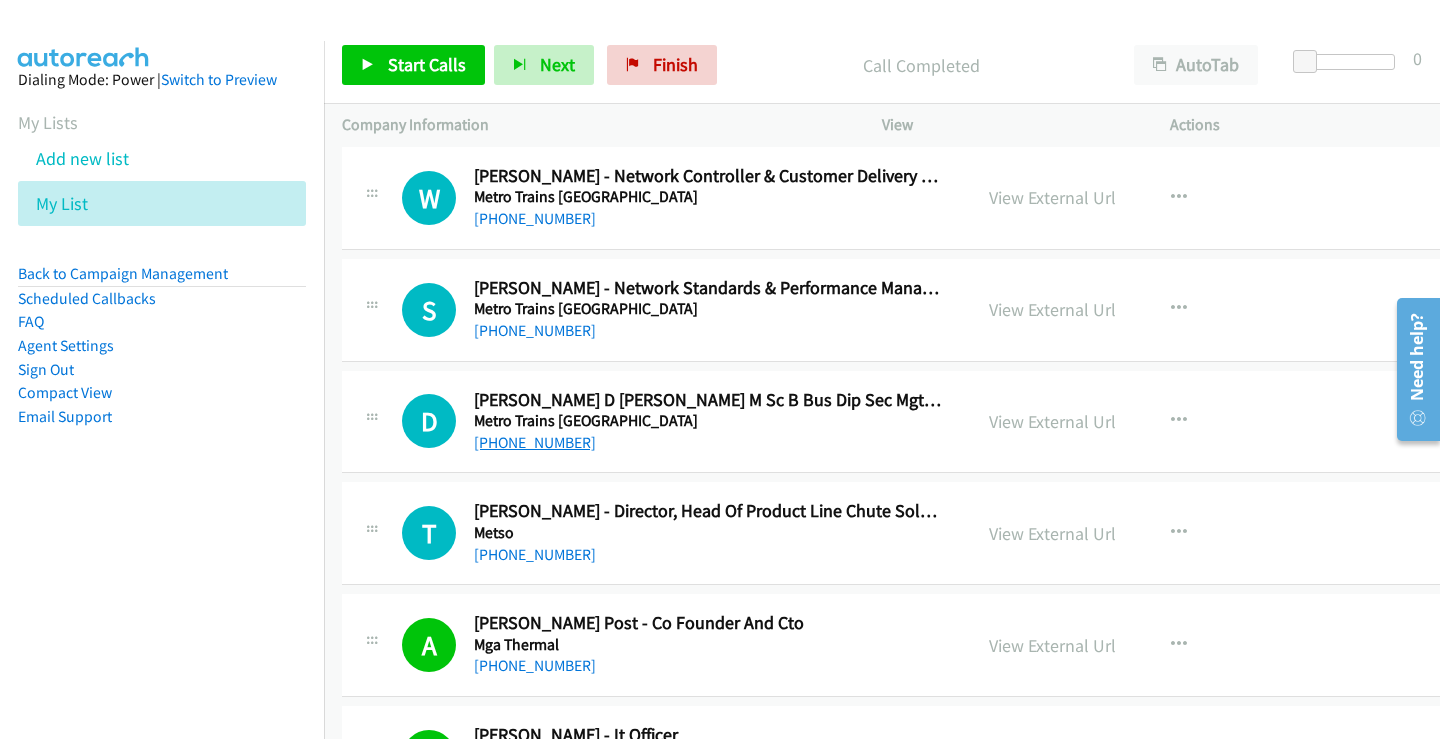 drag, startPoint x: 758, startPoint y: 377, endPoint x: 556, endPoint y: 444, distance: 212.82152 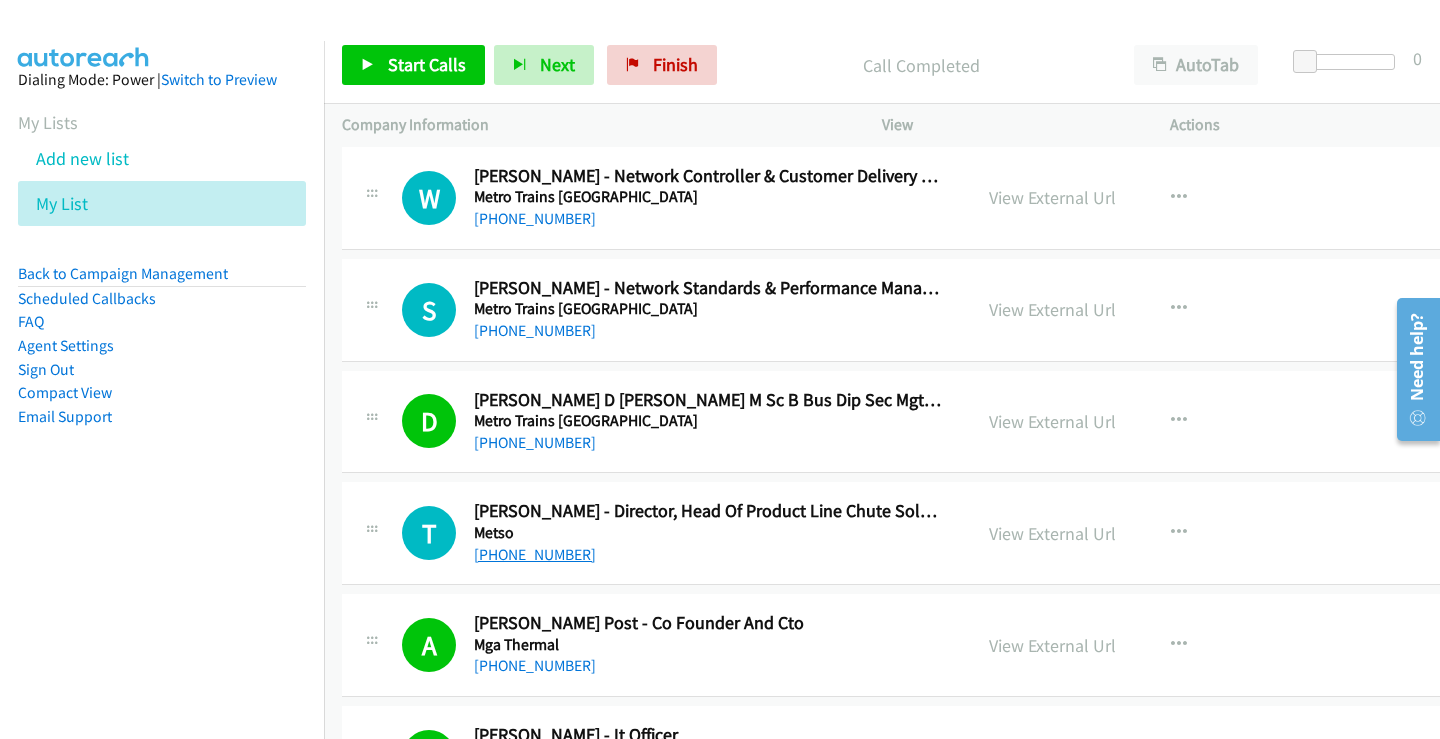 scroll, scrollTop: 10414, scrollLeft: 0, axis: vertical 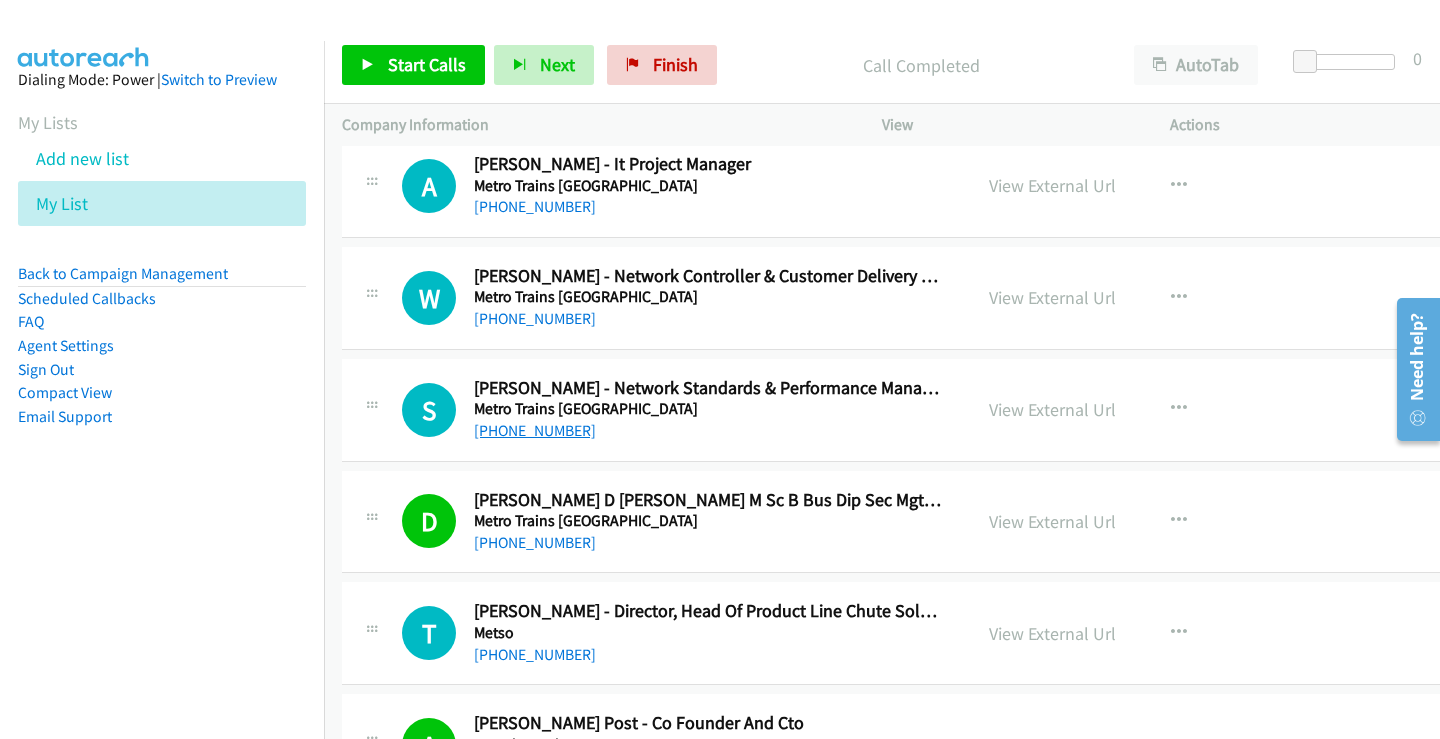 click on "[PHONE_NUMBER]" at bounding box center (535, 430) 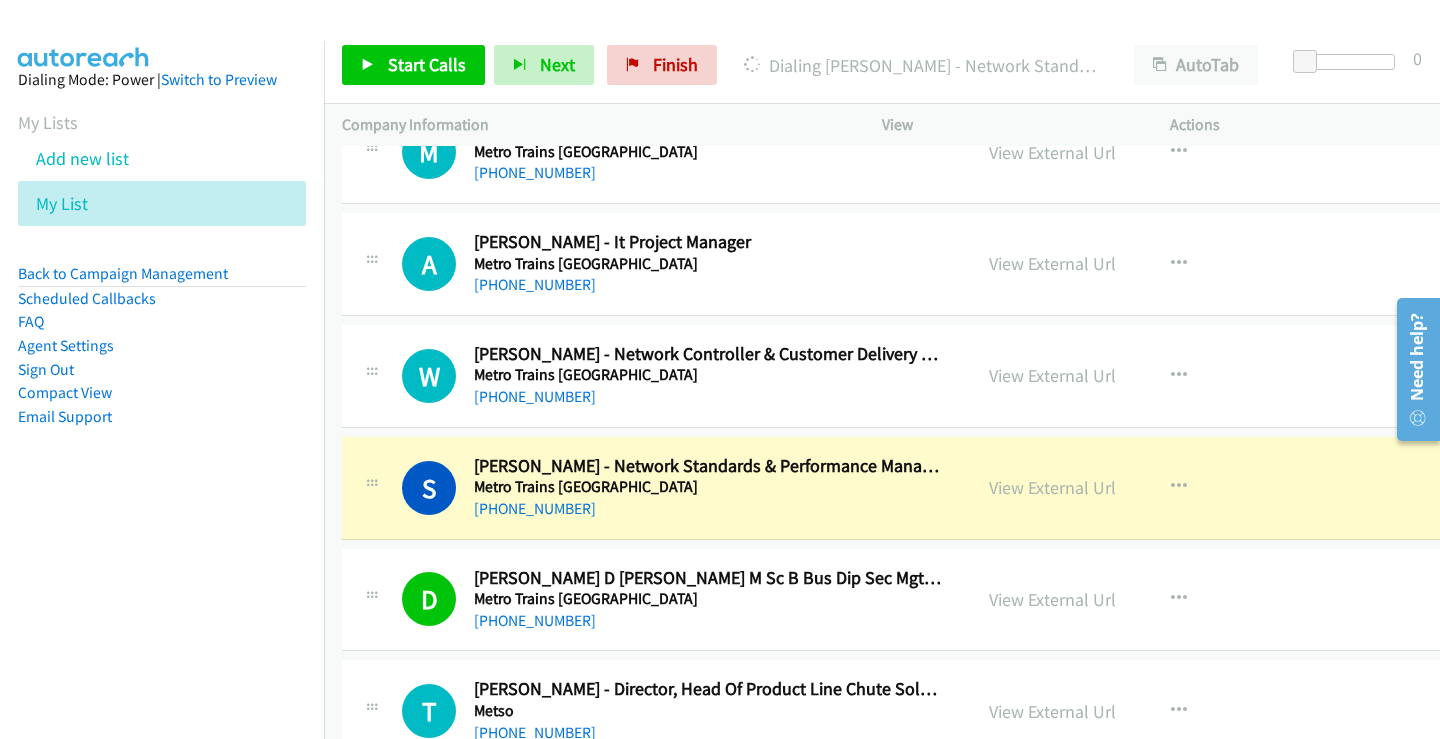 scroll, scrollTop: 10314, scrollLeft: 0, axis: vertical 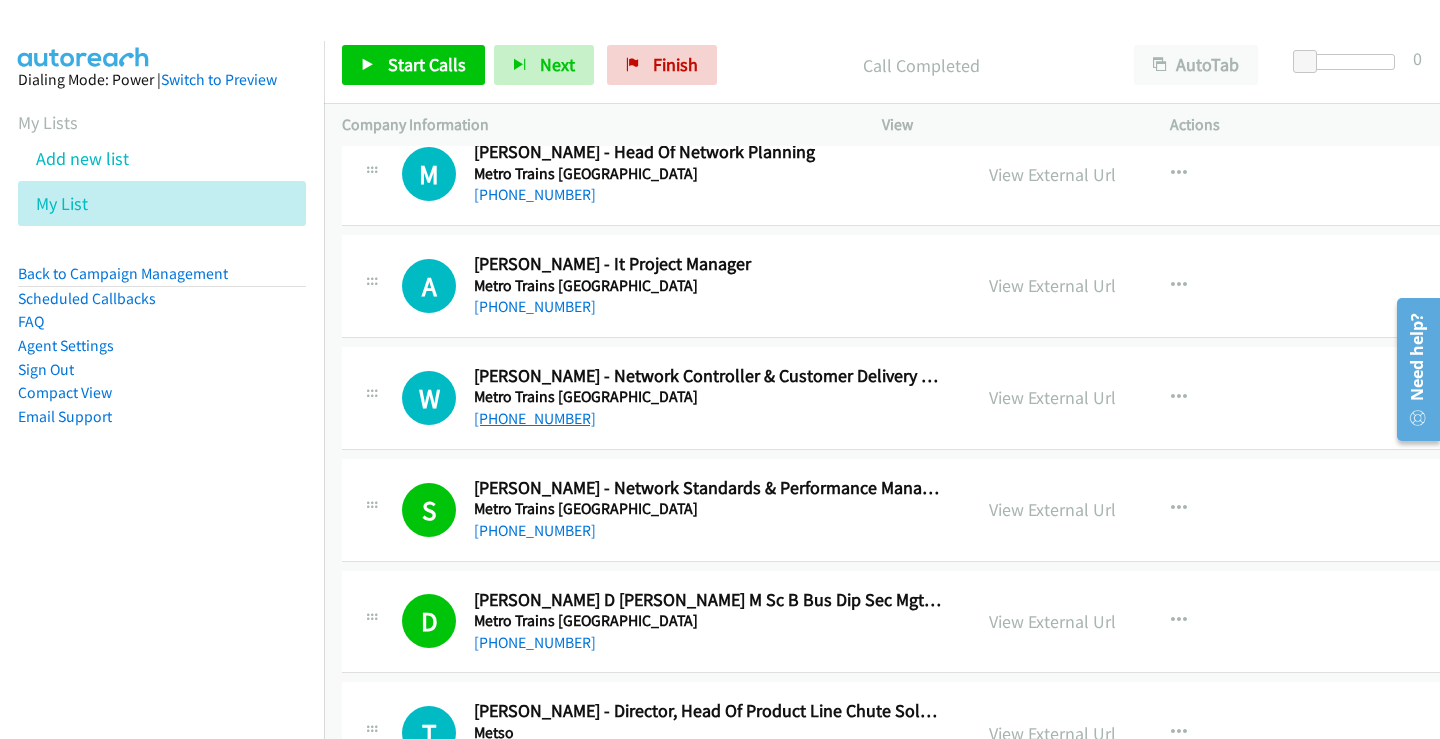 click on "[PHONE_NUMBER]" at bounding box center [535, 418] 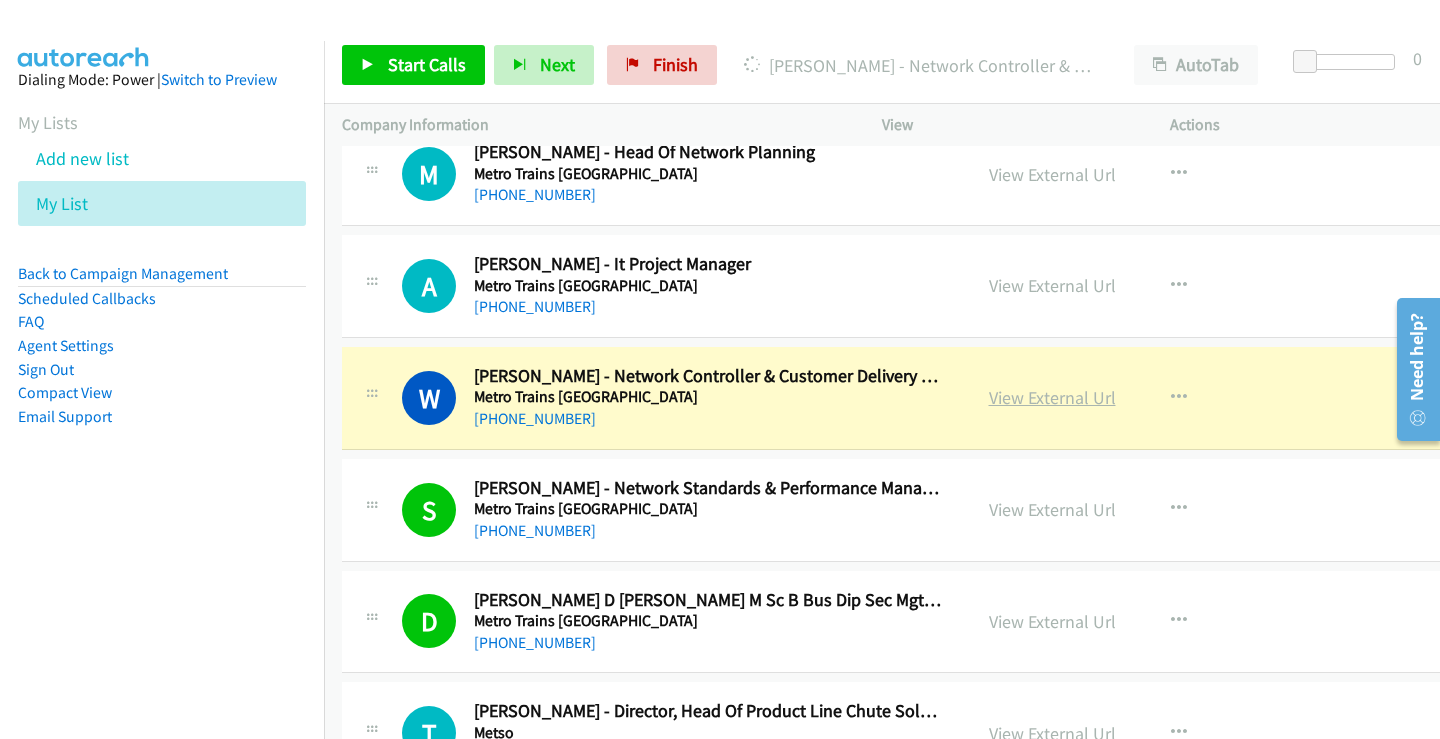 click on "View External Url" at bounding box center [1052, 397] 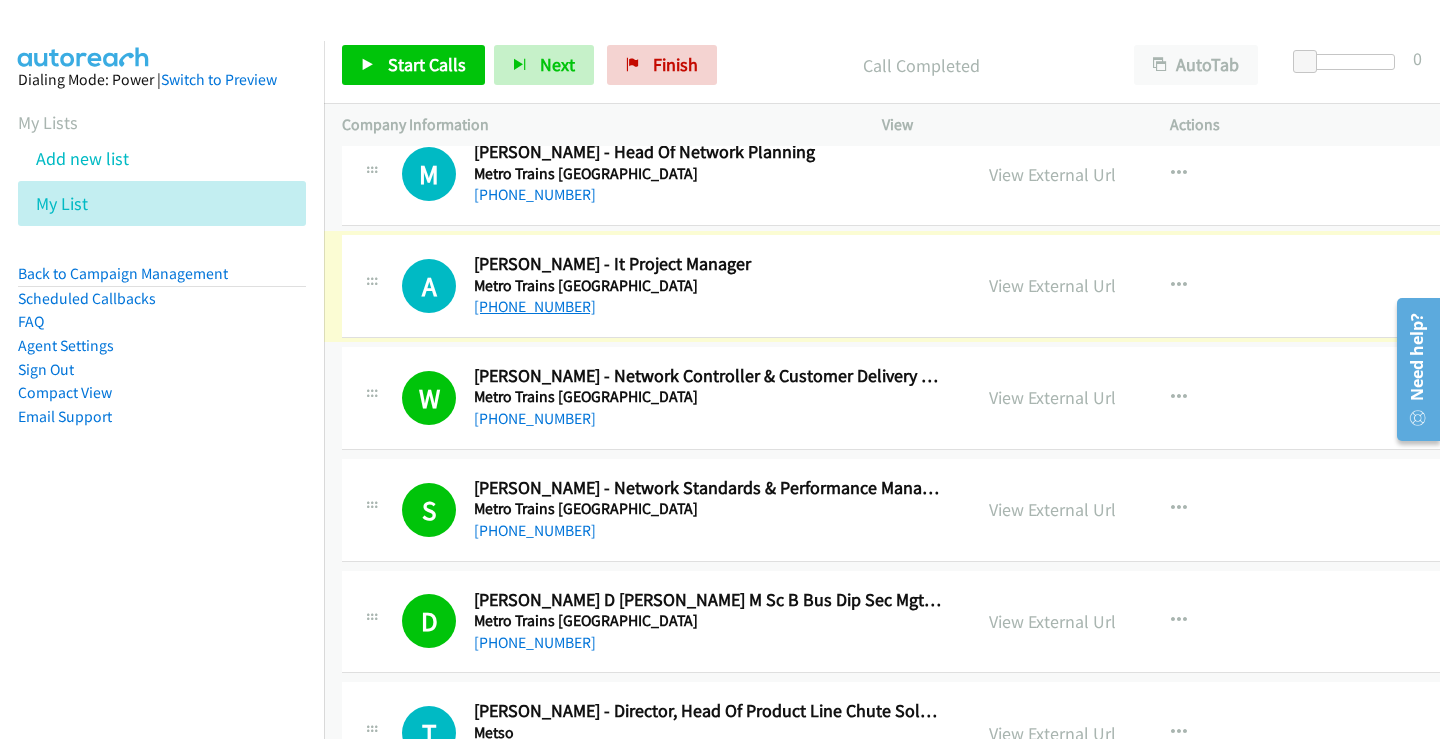 click on "[PHONE_NUMBER]" at bounding box center [535, 306] 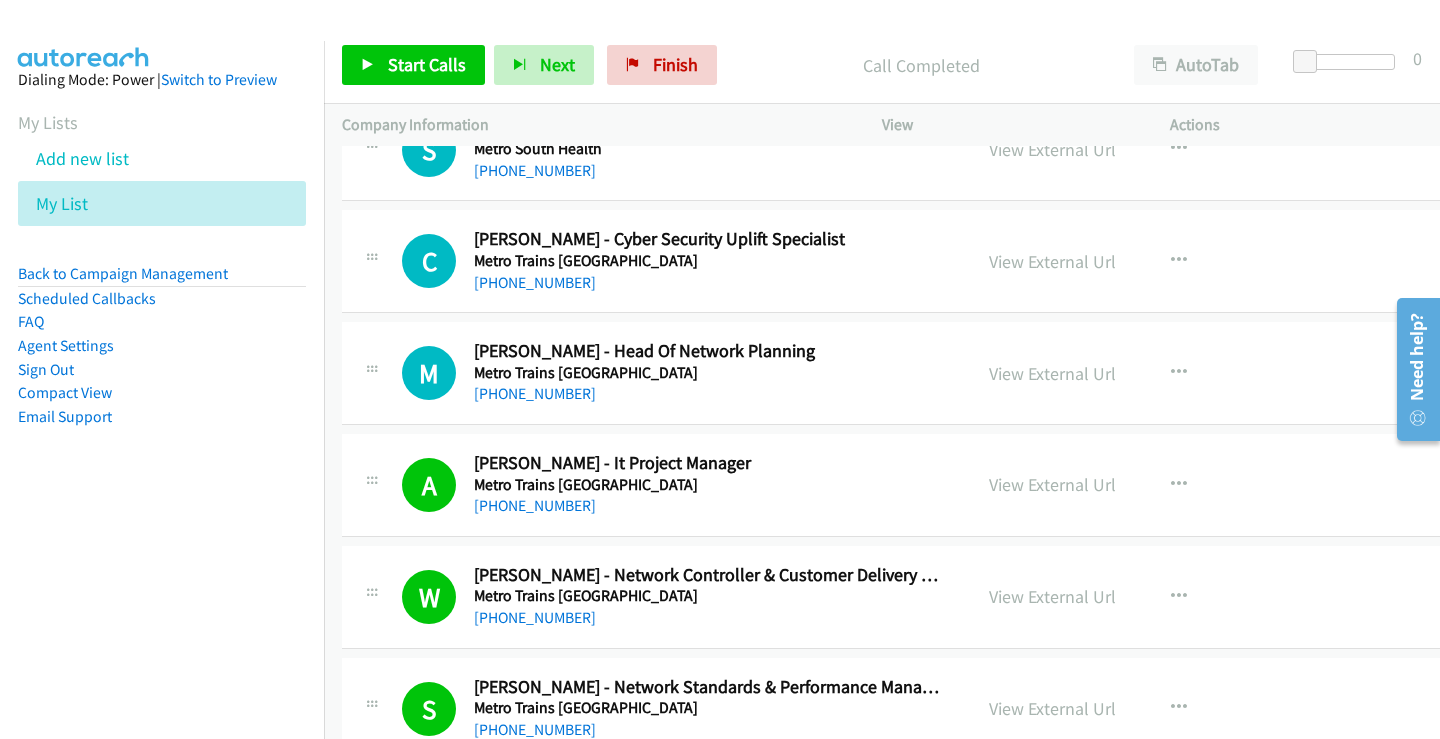 scroll, scrollTop: 10114, scrollLeft: 0, axis: vertical 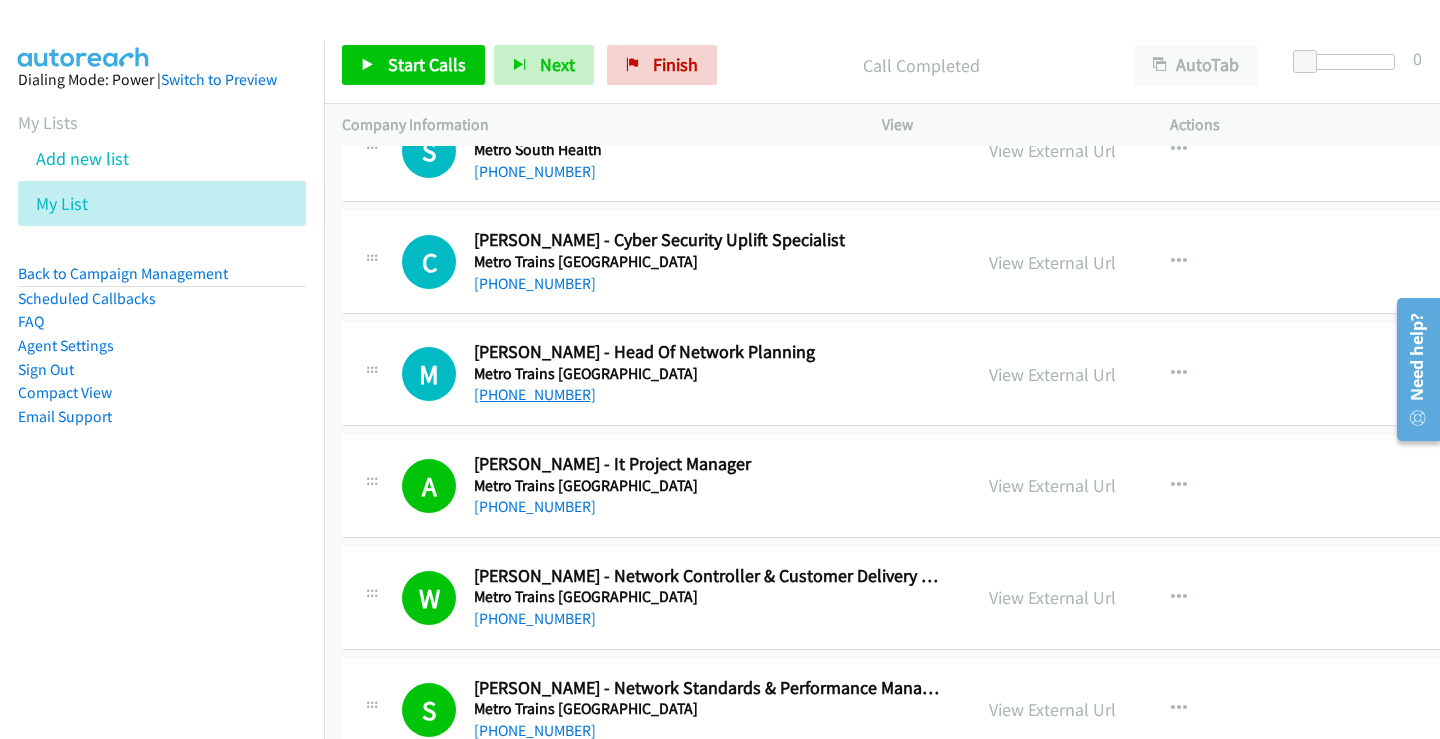 click on "[PHONE_NUMBER]" at bounding box center [535, 394] 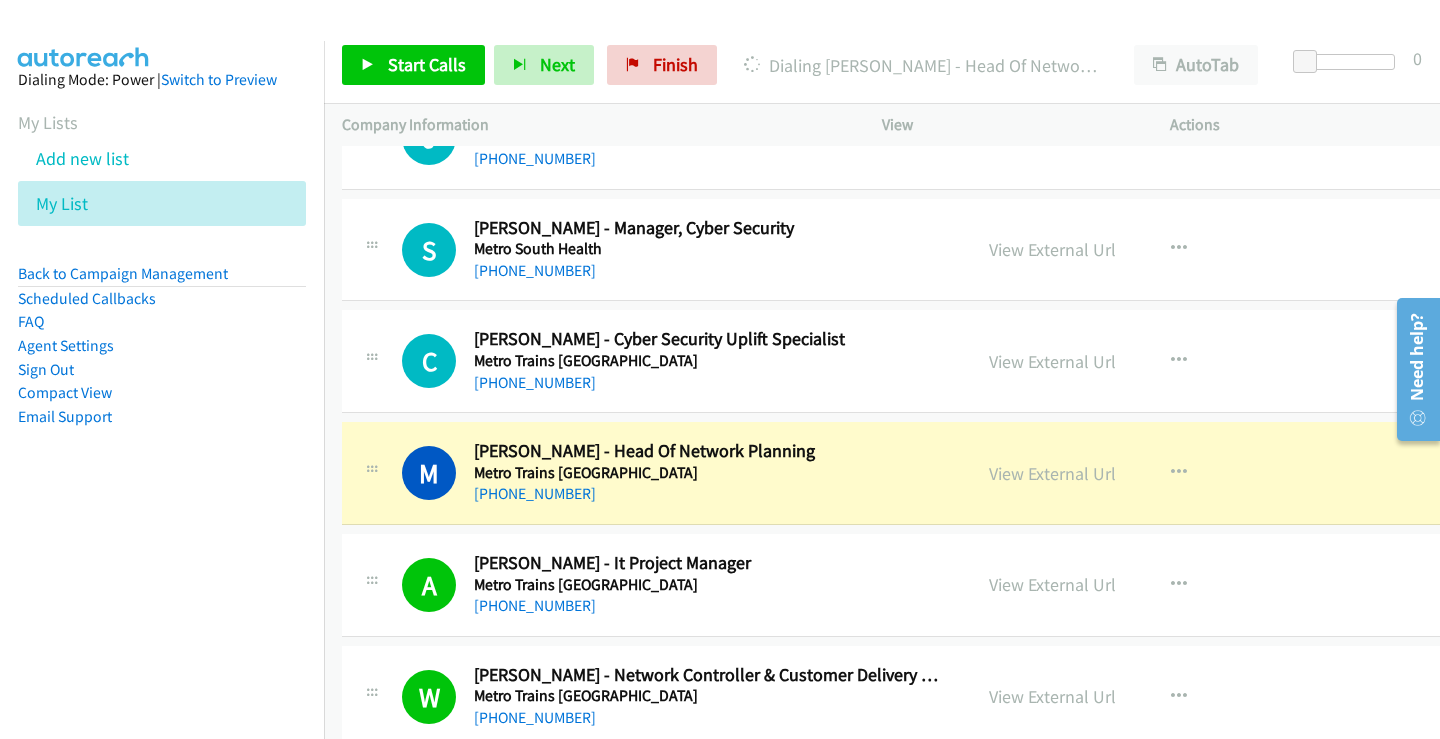 scroll, scrollTop: 10014, scrollLeft: 0, axis: vertical 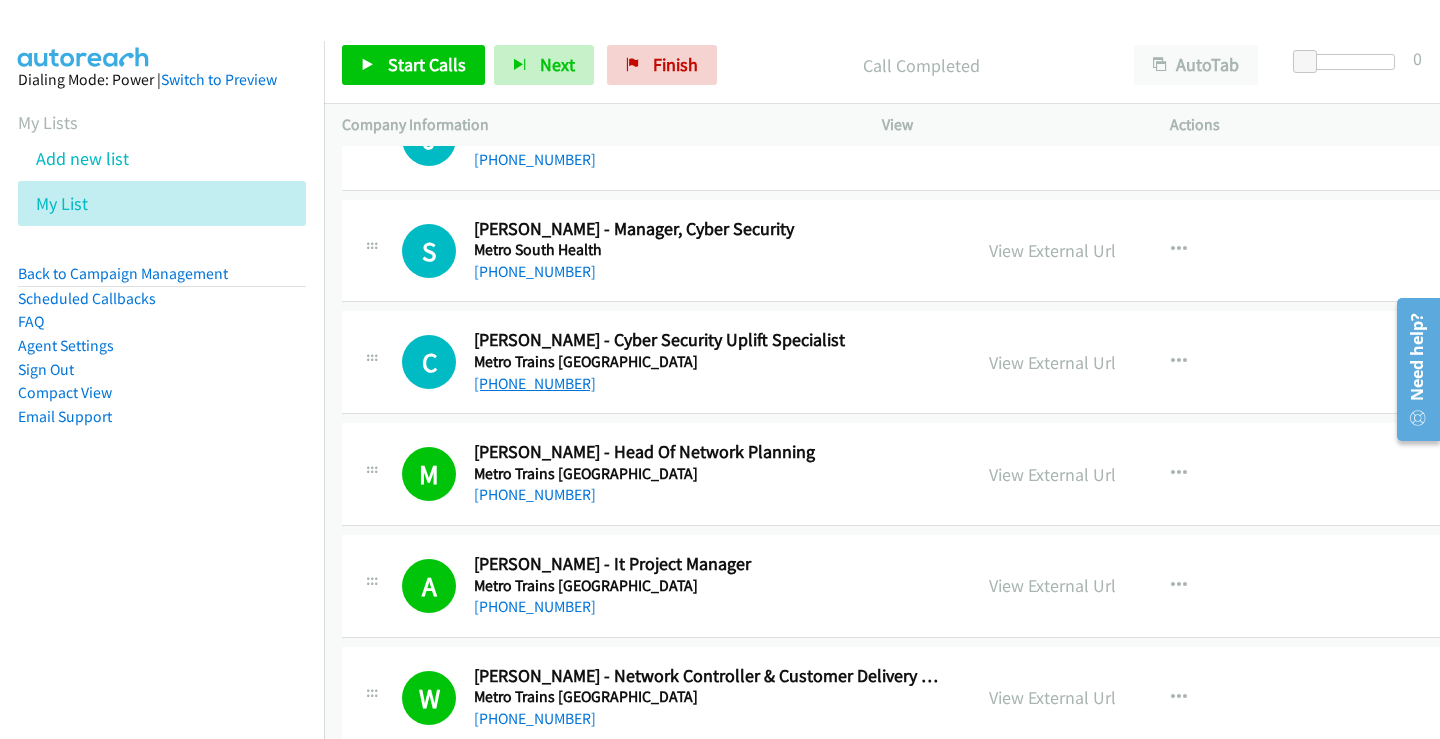 click on "[PHONE_NUMBER]" at bounding box center [535, 383] 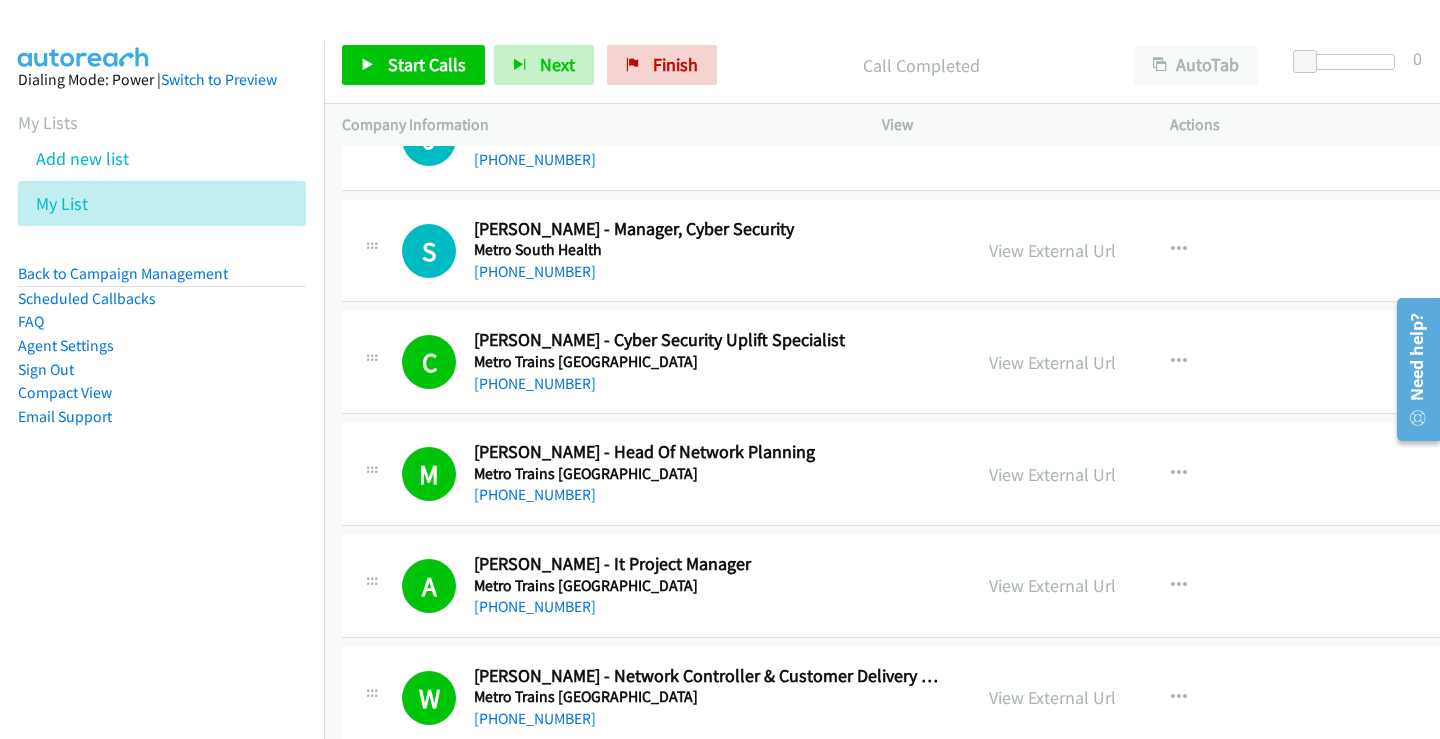 scroll, scrollTop: 9814, scrollLeft: 0, axis: vertical 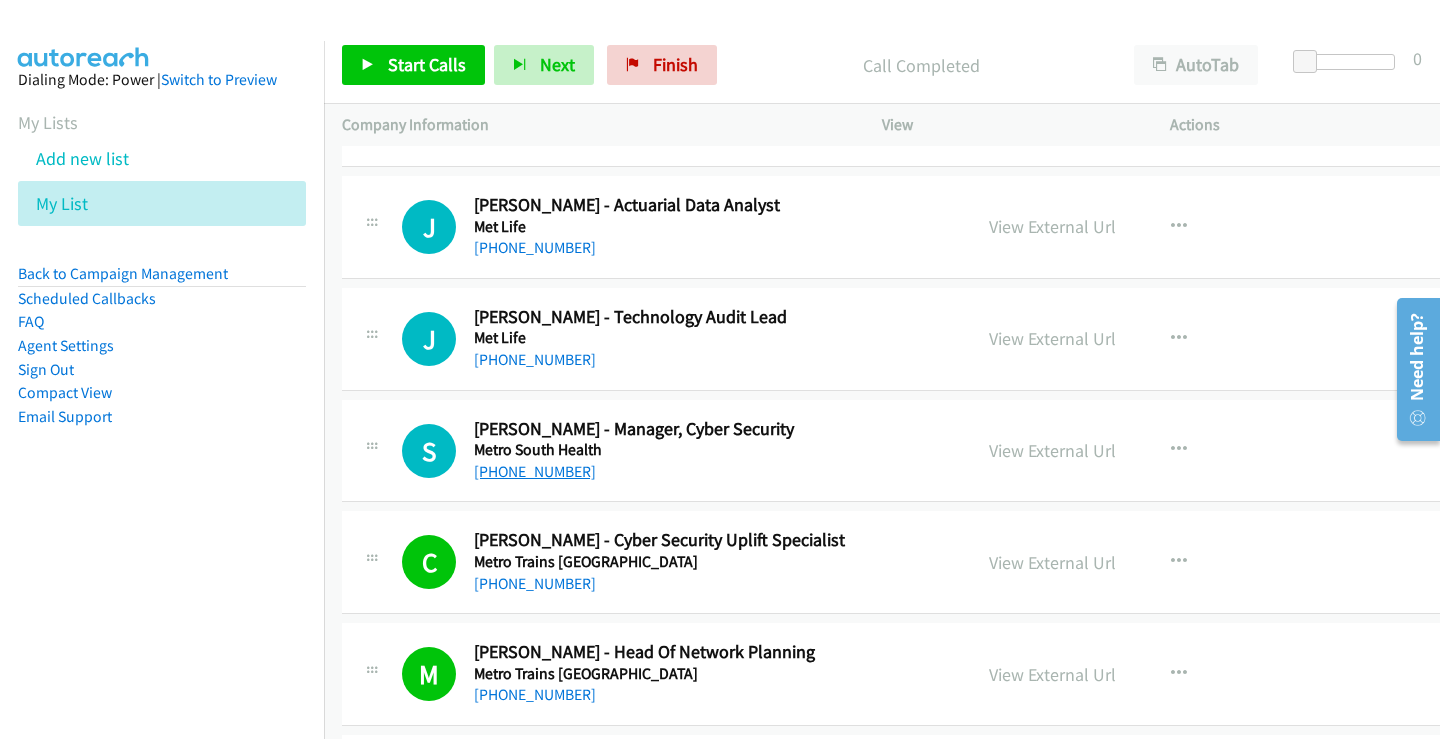 click on "[PHONE_NUMBER]" at bounding box center (535, 471) 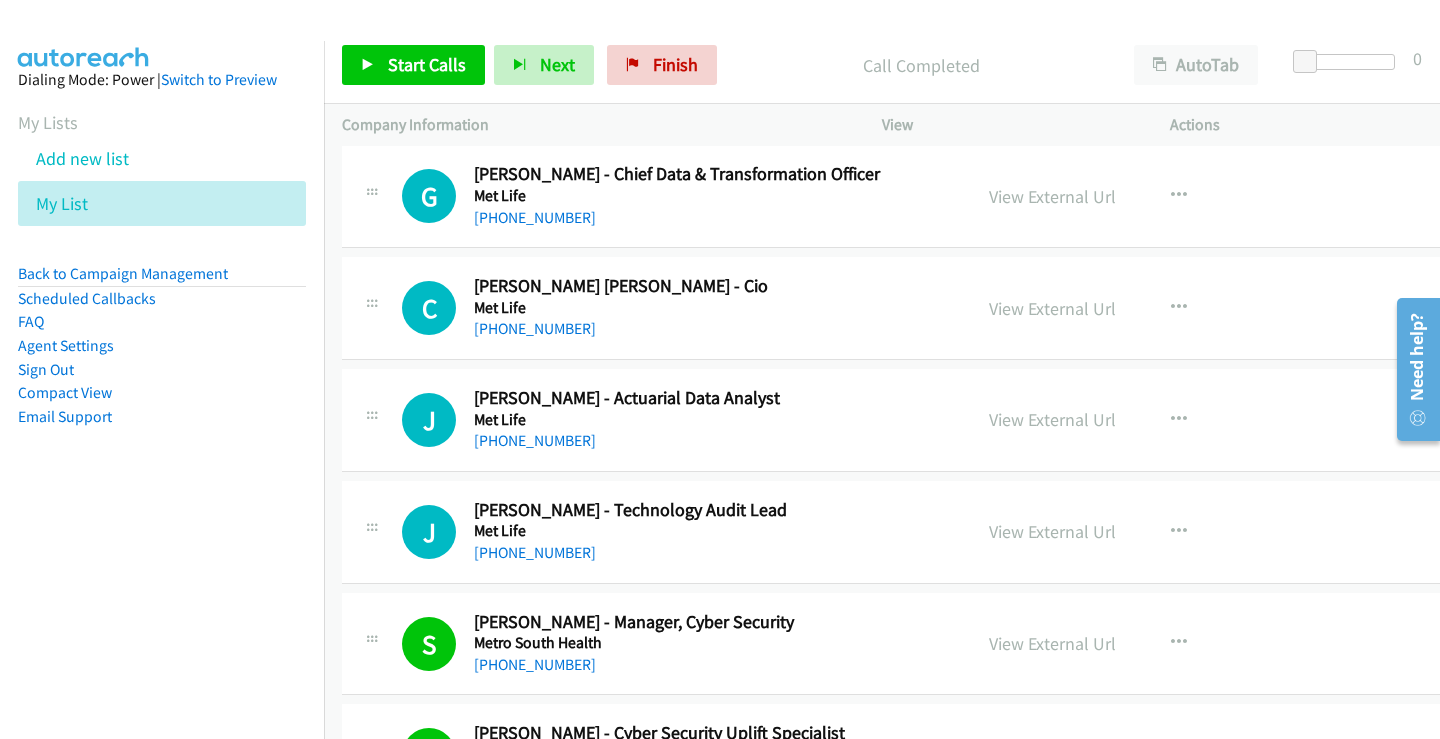 scroll, scrollTop: 9614, scrollLeft: 0, axis: vertical 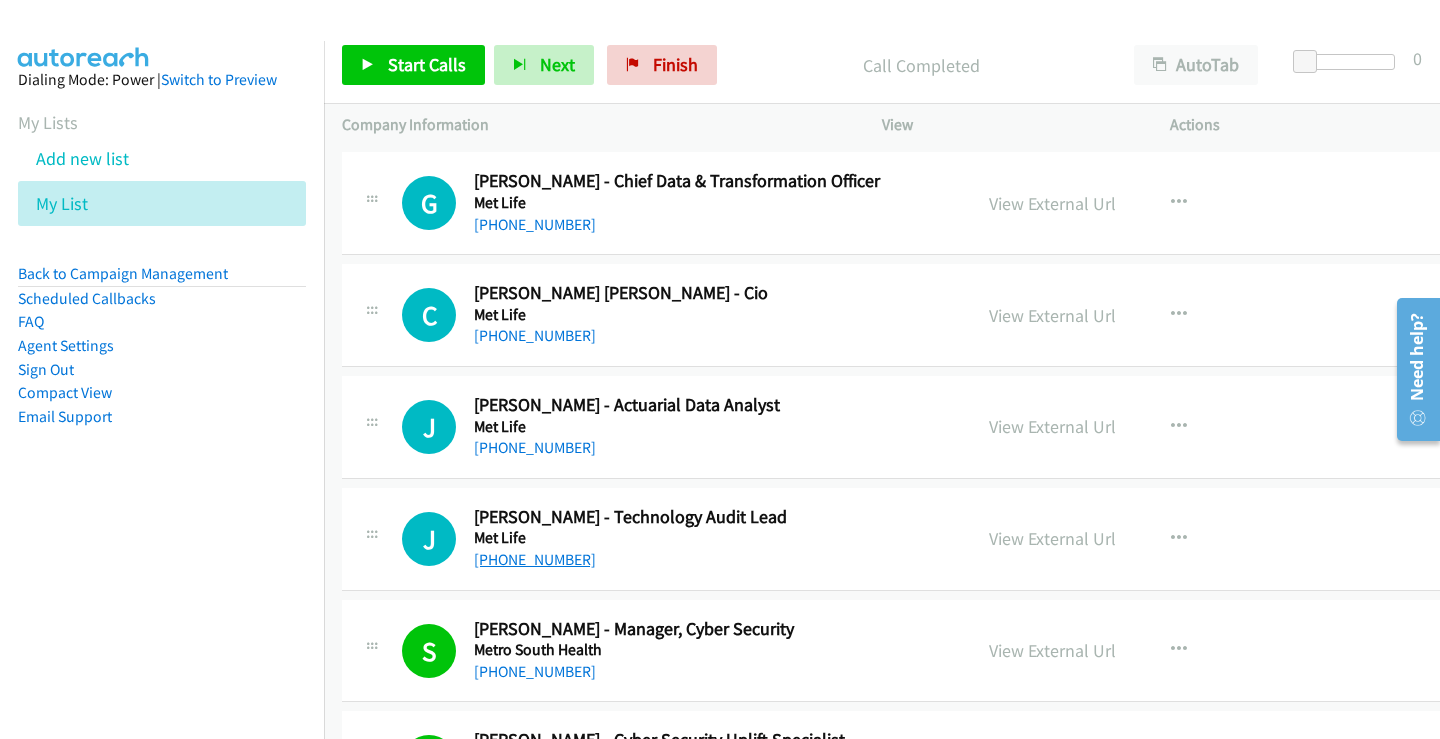click on "[PHONE_NUMBER]" at bounding box center [535, 559] 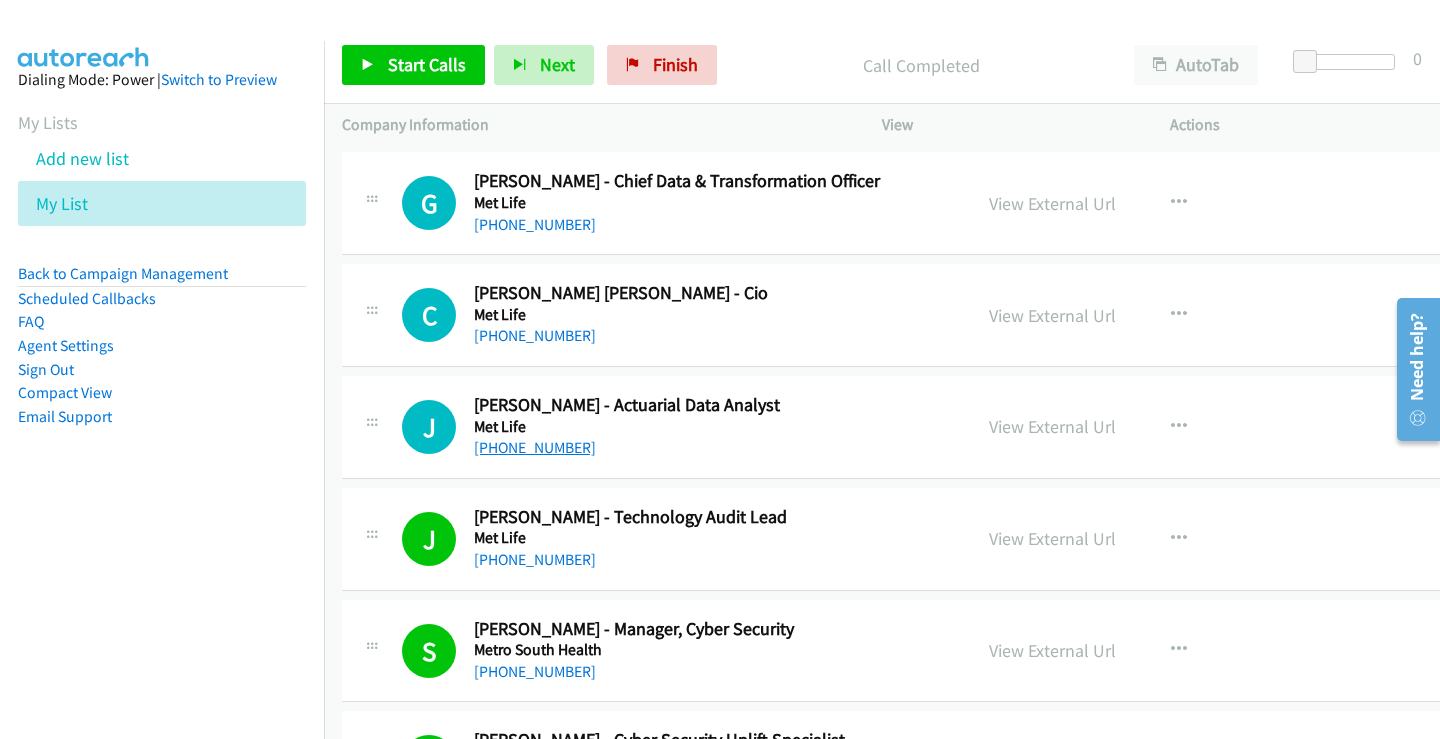 click on "[PHONE_NUMBER]" at bounding box center (535, 447) 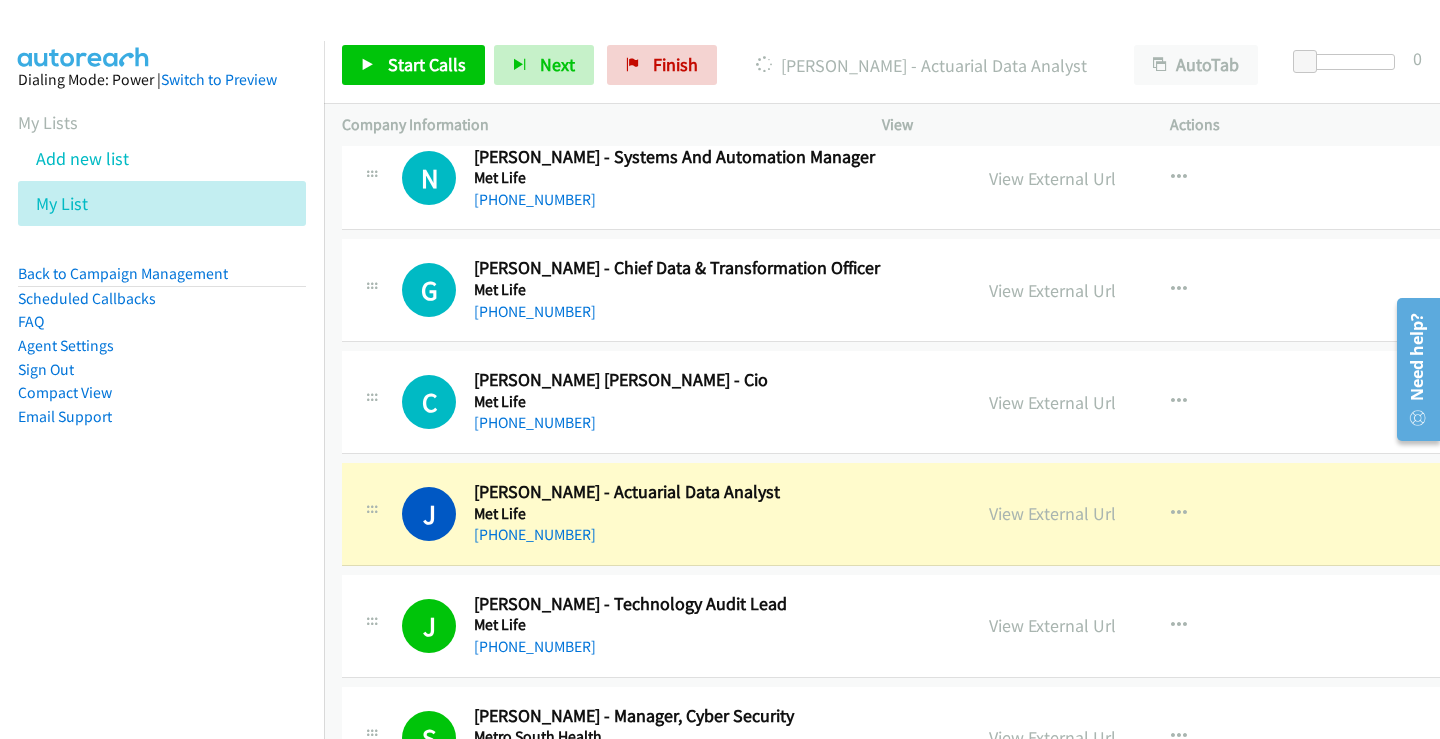 scroll, scrollTop: 9414, scrollLeft: 0, axis: vertical 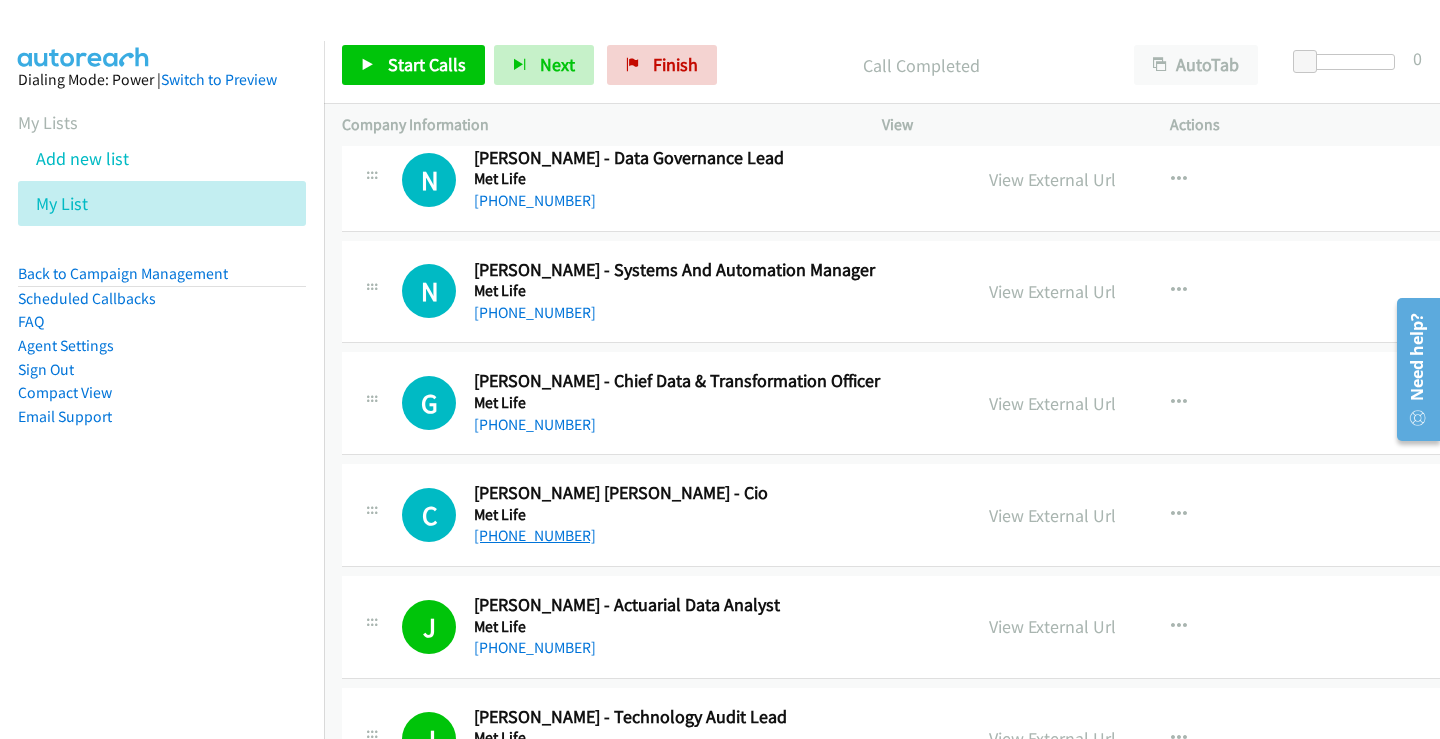 click on "[PHONE_NUMBER]" at bounding box center (535, 535) 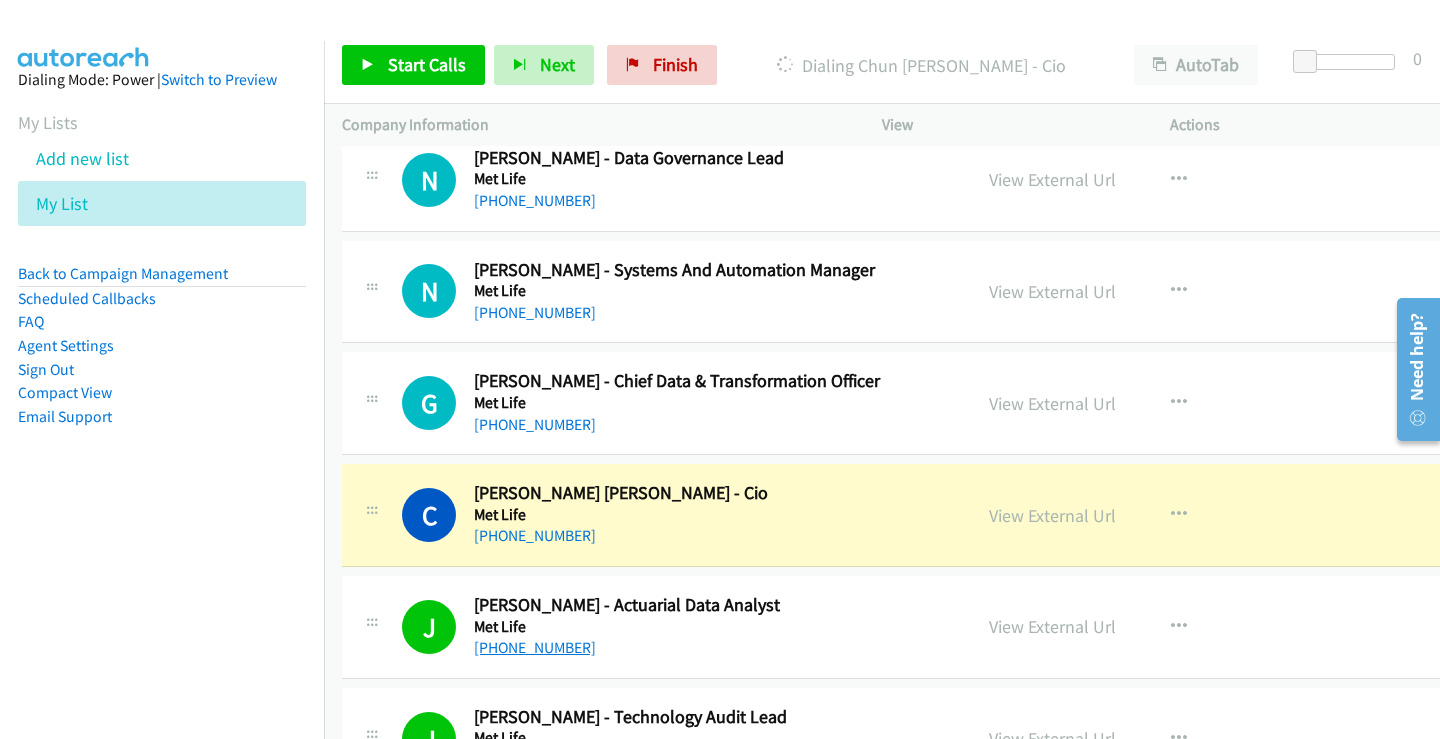 scroll, scrollTop: 9314, scrollLeft: 0, axis: vertical 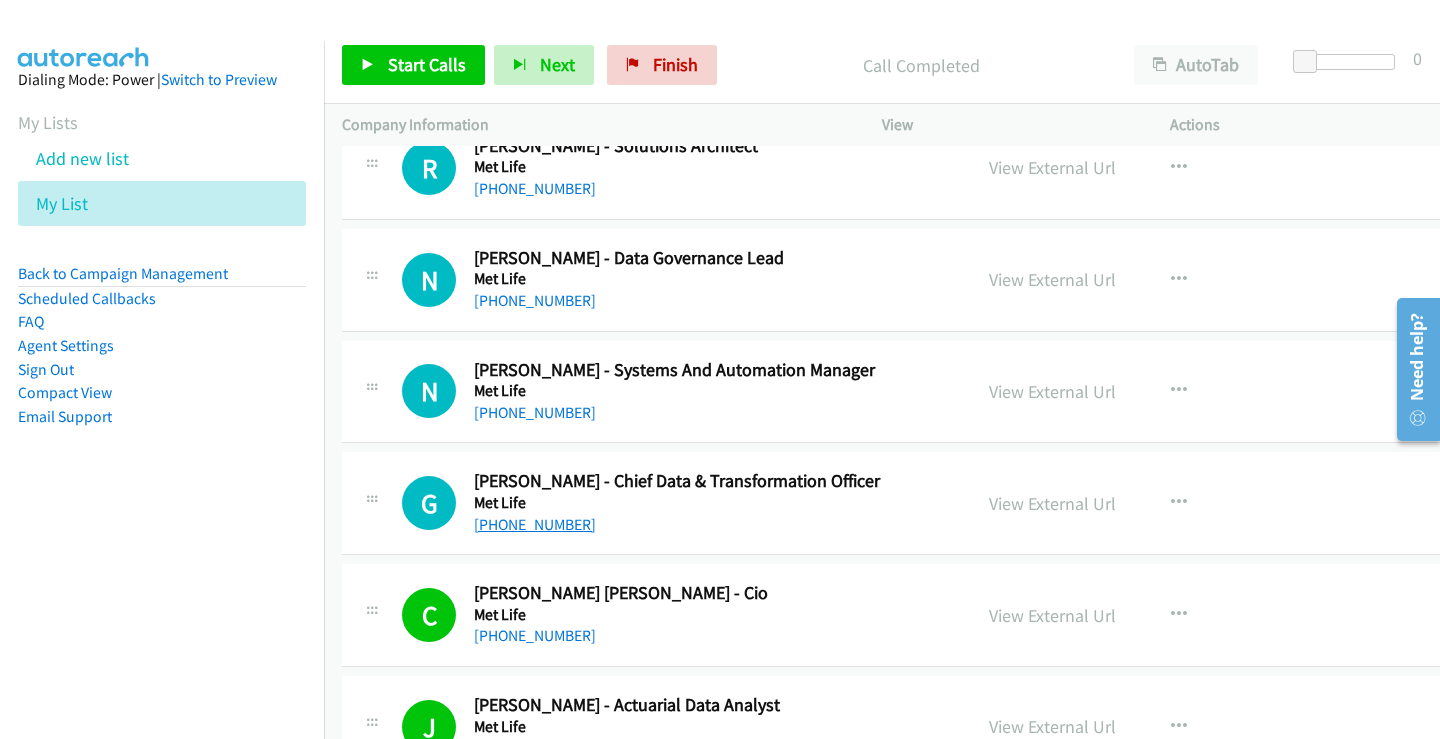 click on "[PHONE_NUMBER]" at bounding box center [535, 524] 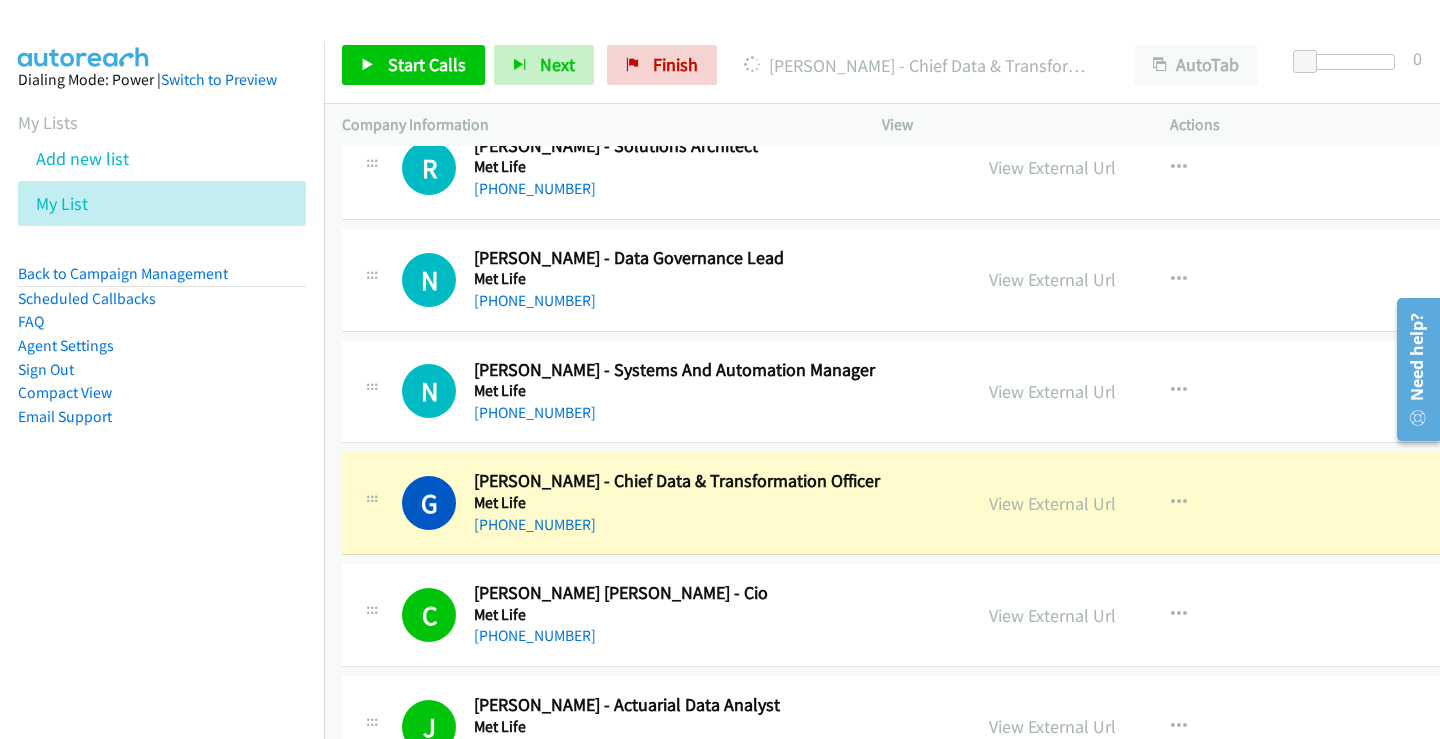 scroll, scrollTop: 9114, scrollLeft: 0, axis: vertical 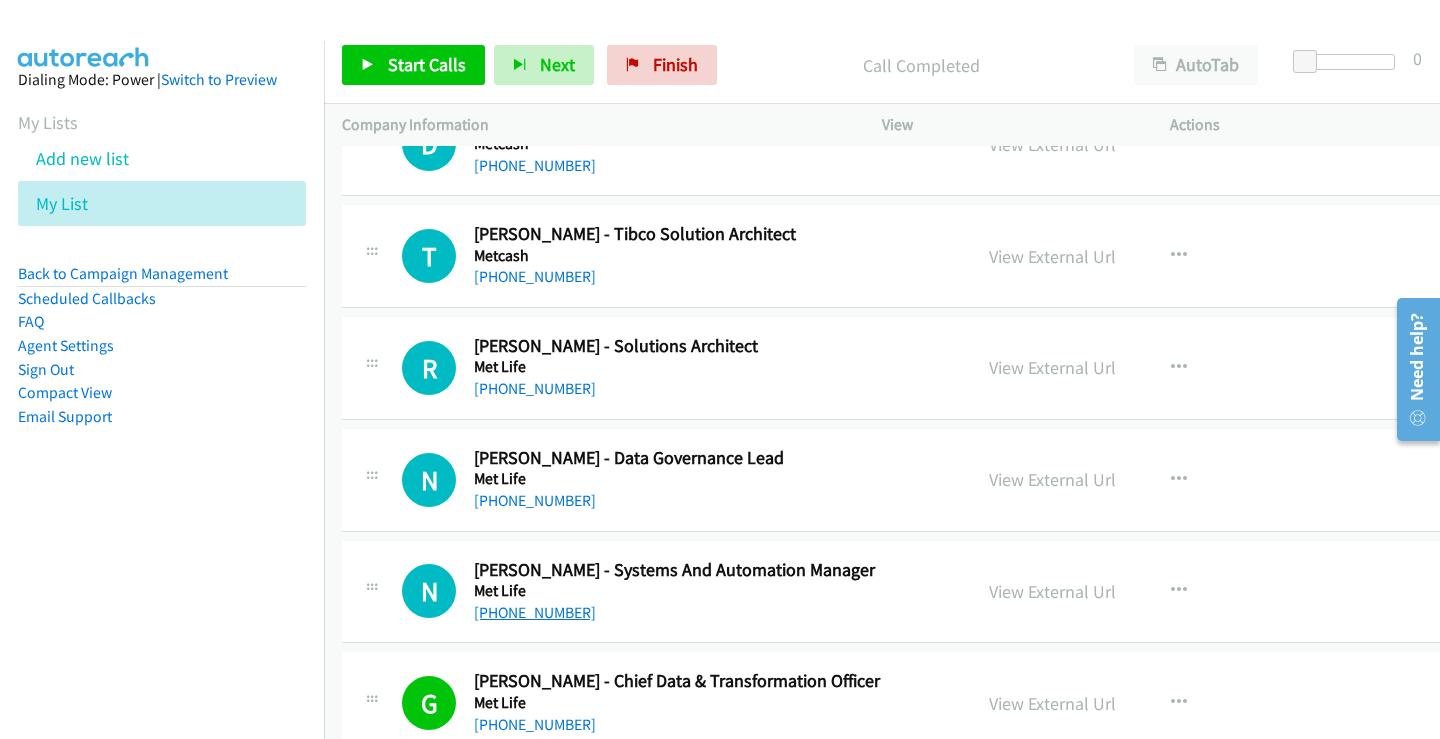 click on "[PHONE_NUMBER]" at bounding box center (535, 612) 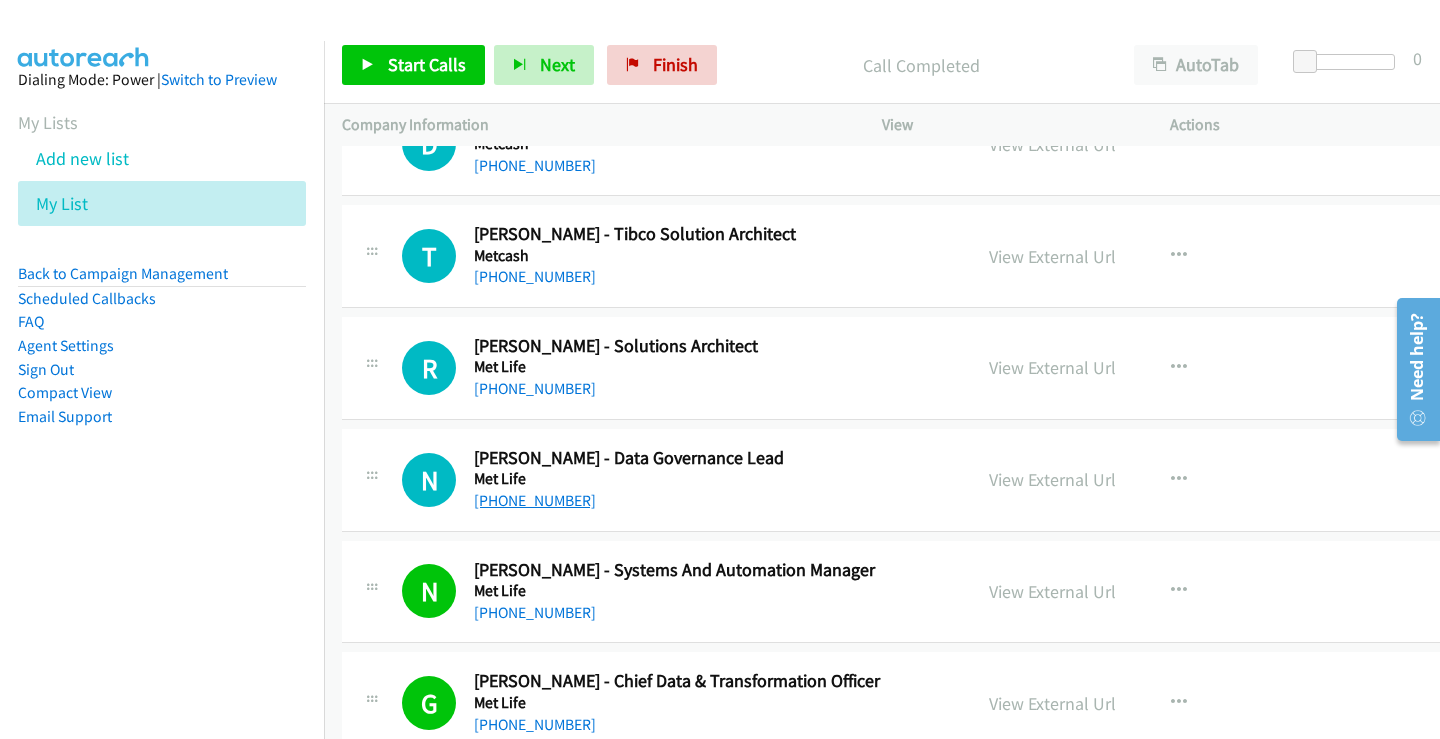 click on "[PHONE_NUMBER]" at bounding box center [535, 500] 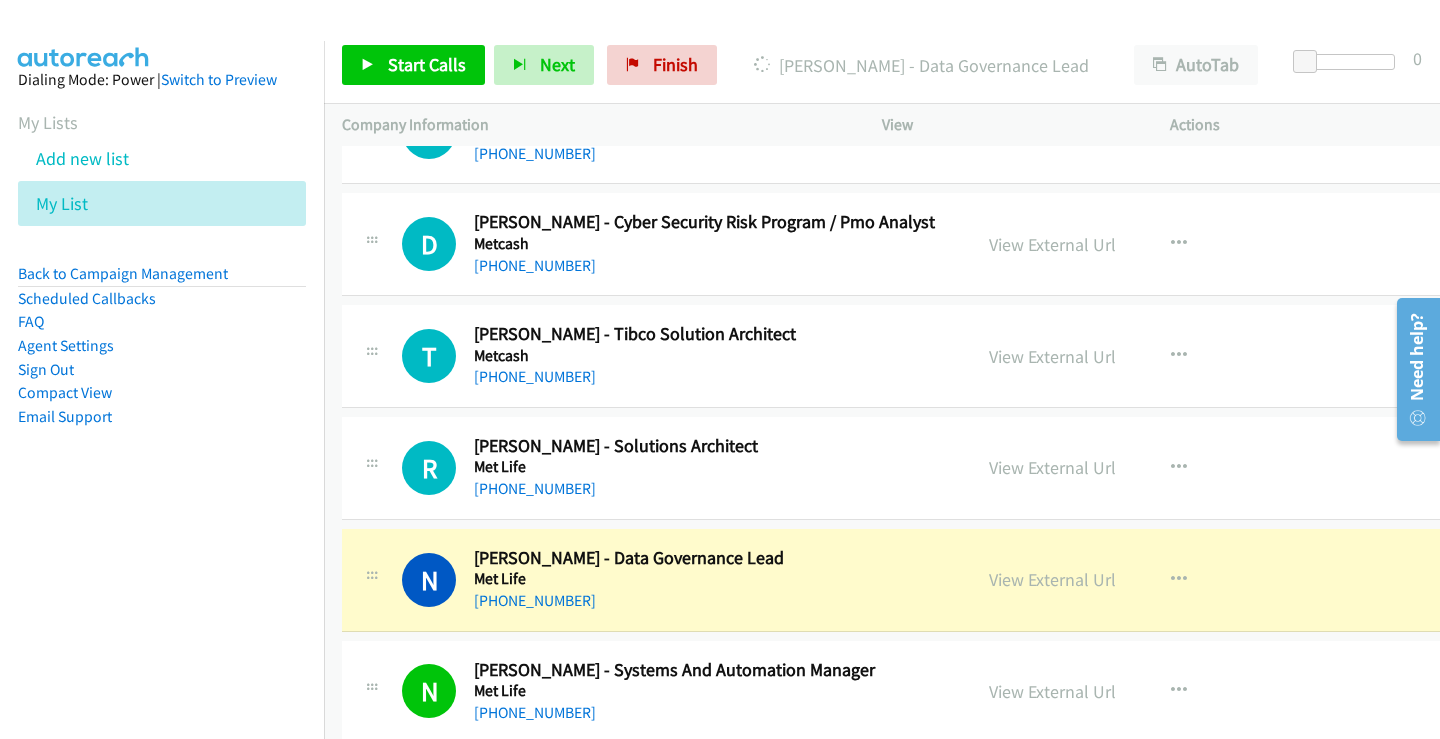scroll, scrollTop: 8914, scrollLeft: 0, axis: vertical 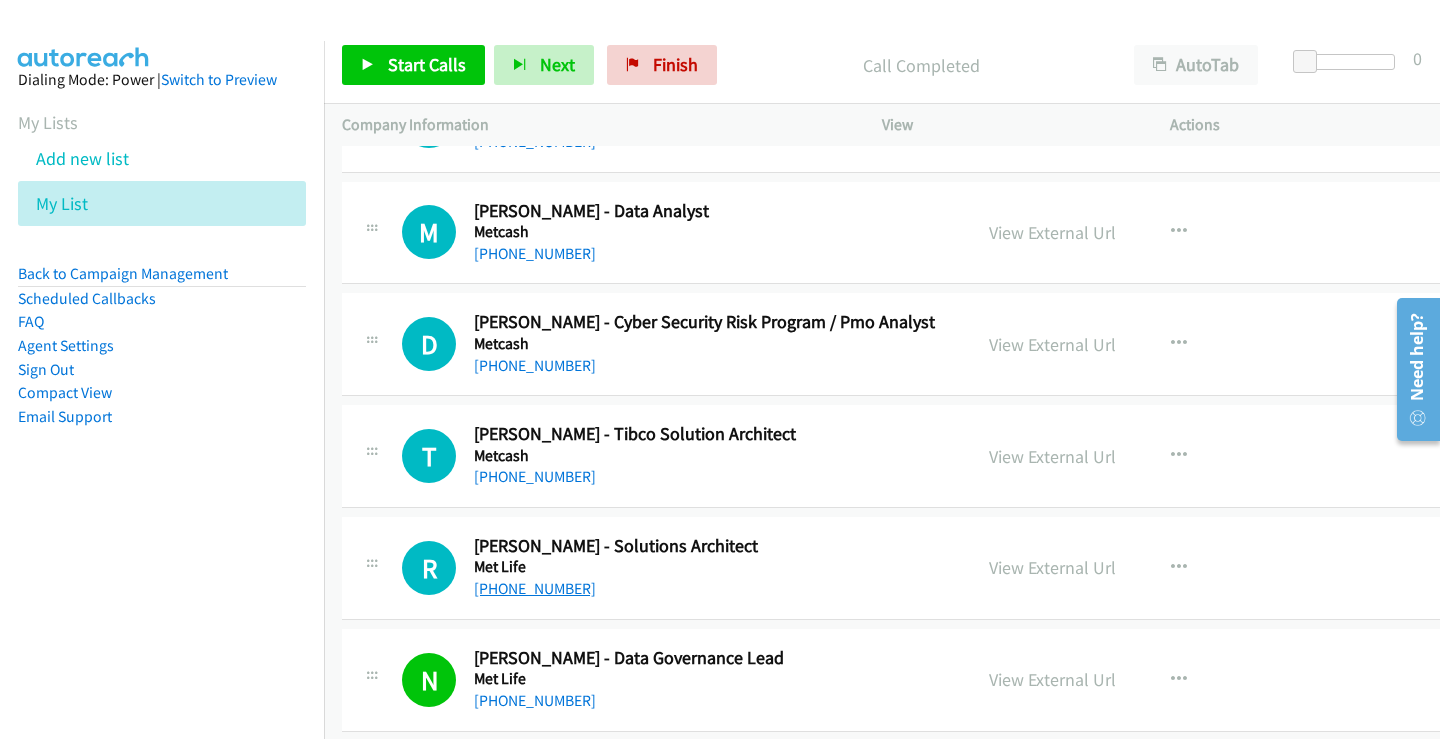 click on "[PHONE_NUMBER]" at bounding box center [535, 588] 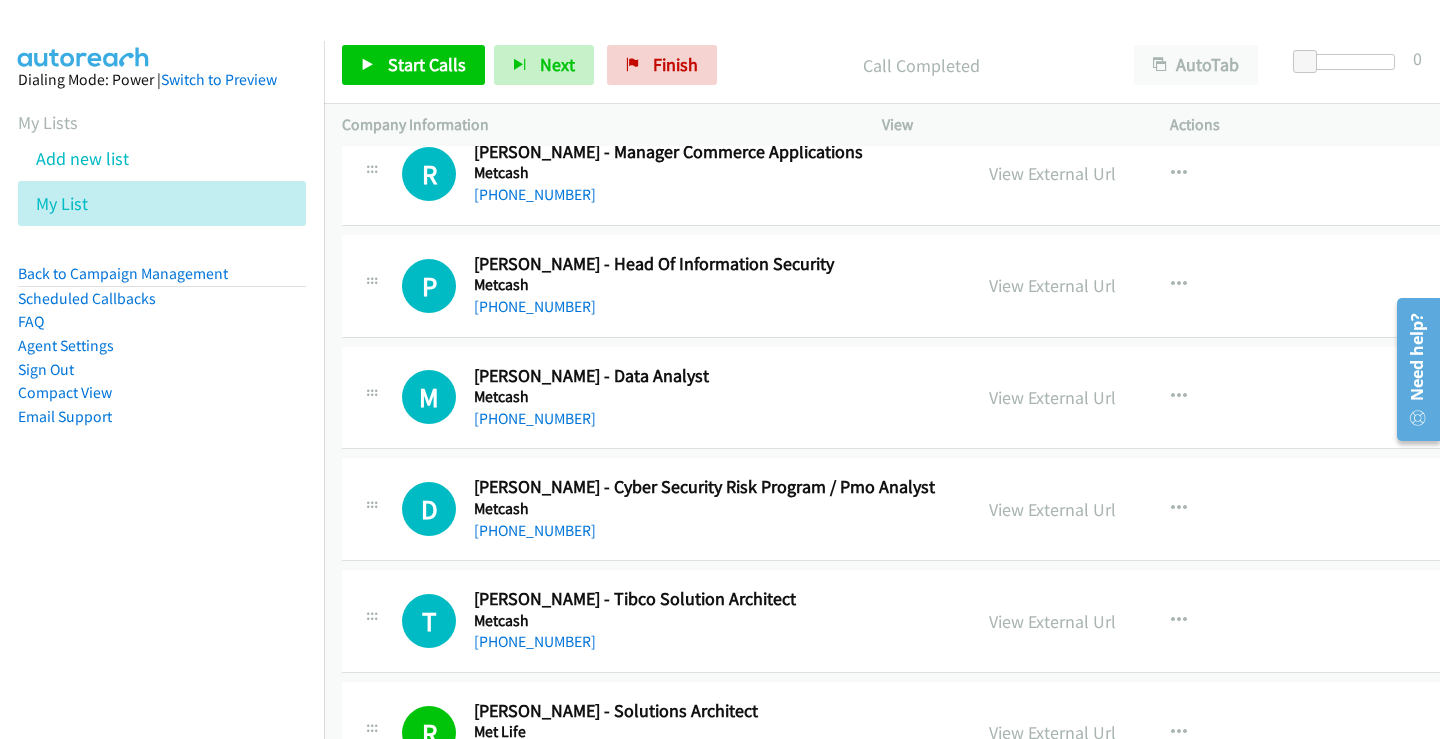 scroll, scrollTop: 8714, scrollLeft: 0, axis: vertical 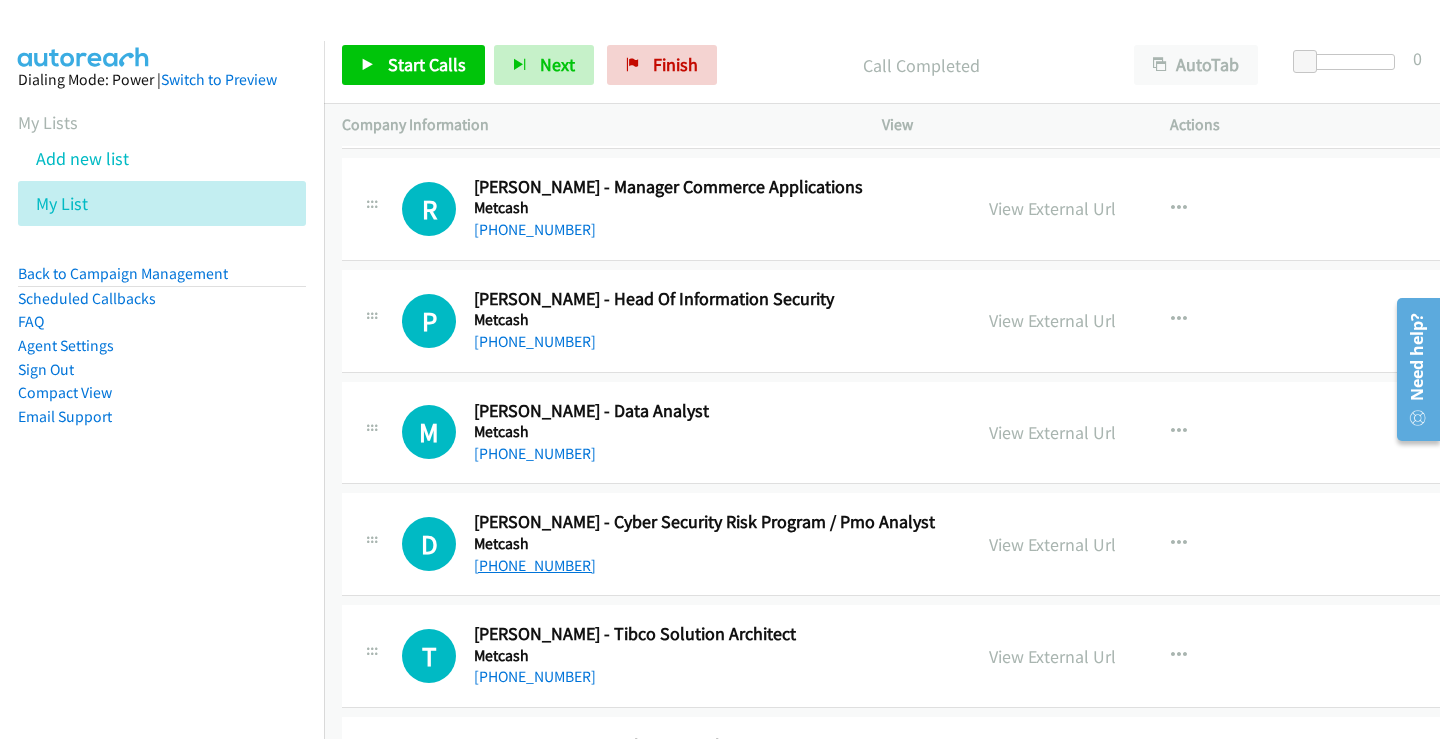 click on "[PHONE_NUMBER]" at bounding box center [535, 565] 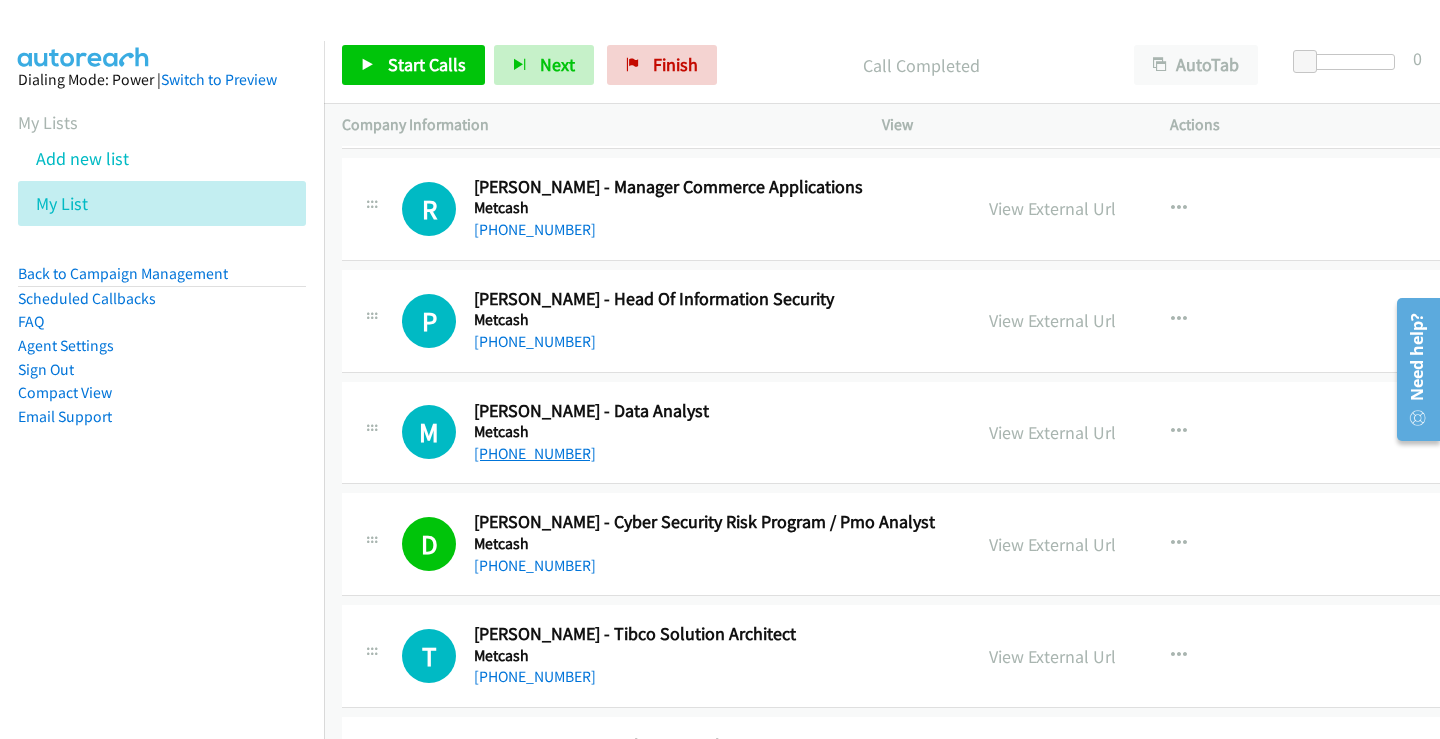 click on "[PHONE_NUMBER]" at bounding box center [535, 453] 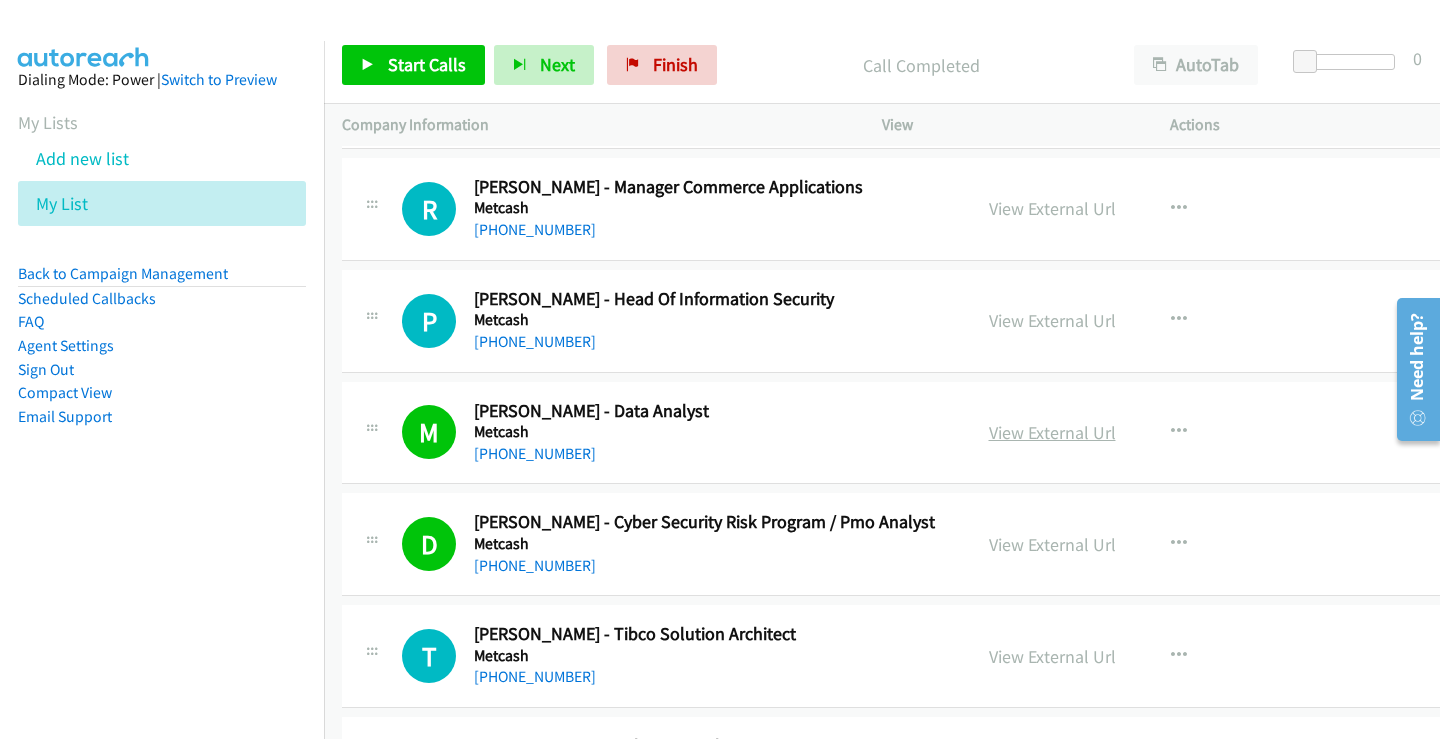 click on "View External Url" at bounding box center (1052, 432) 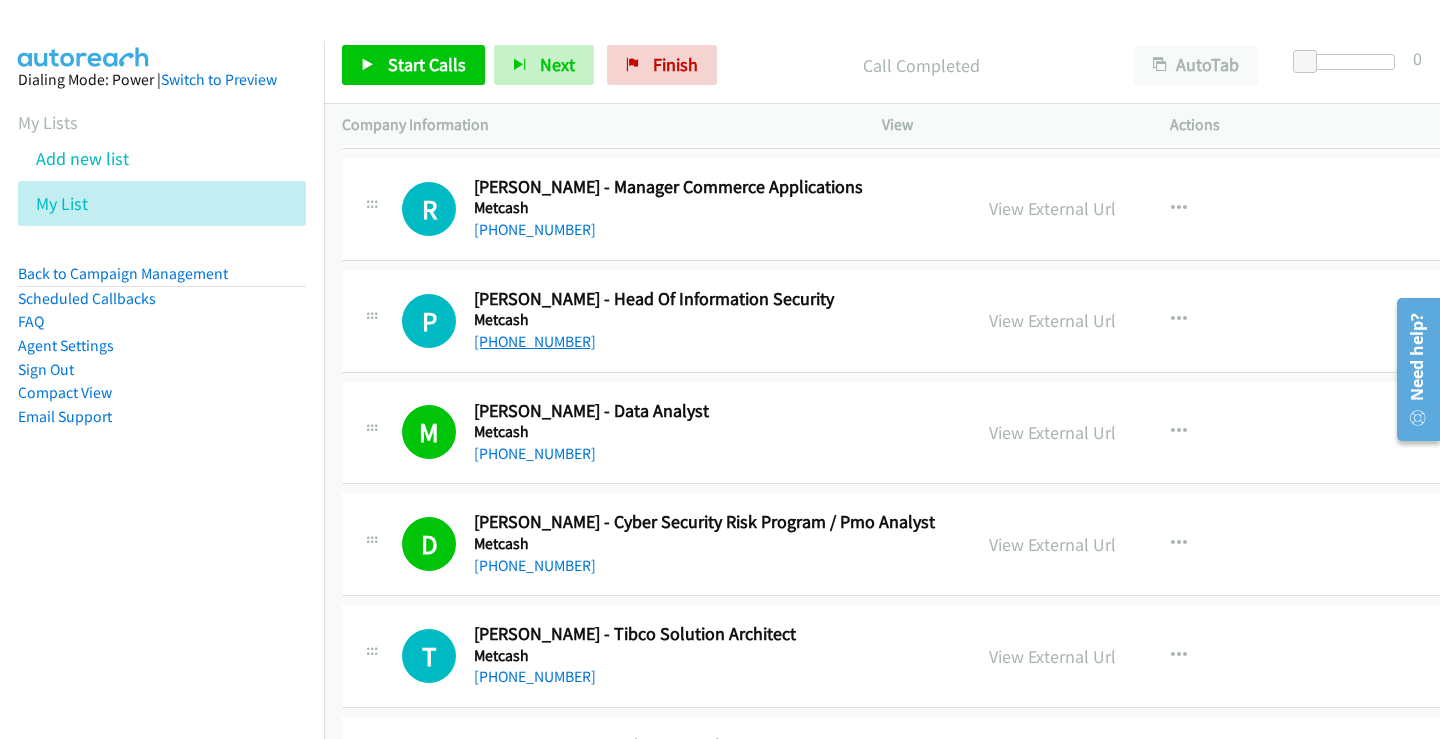 click on "[PHONE_NUMBER]" at bounding box center (535, 341) 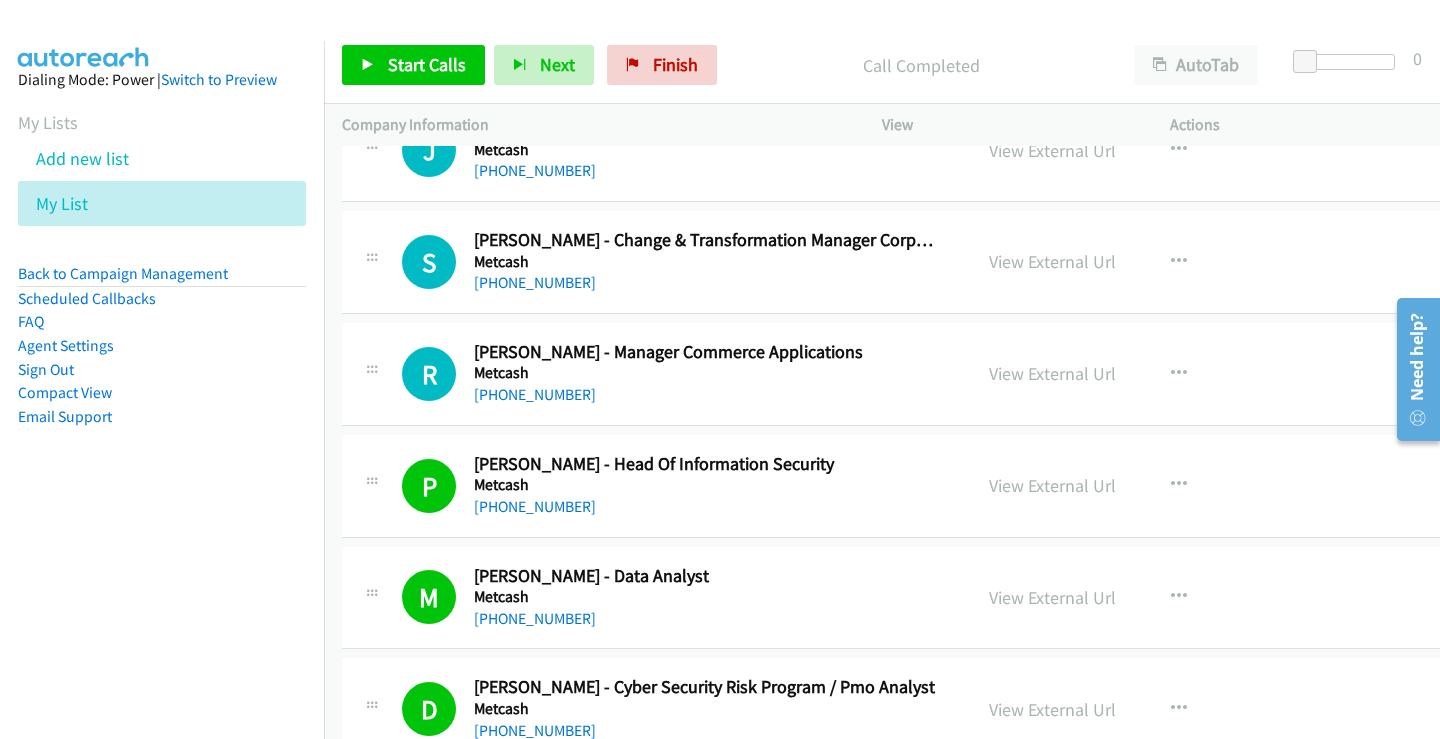 scroll, scrollTop: 8514, scrollLeft: 0, axis: vertical 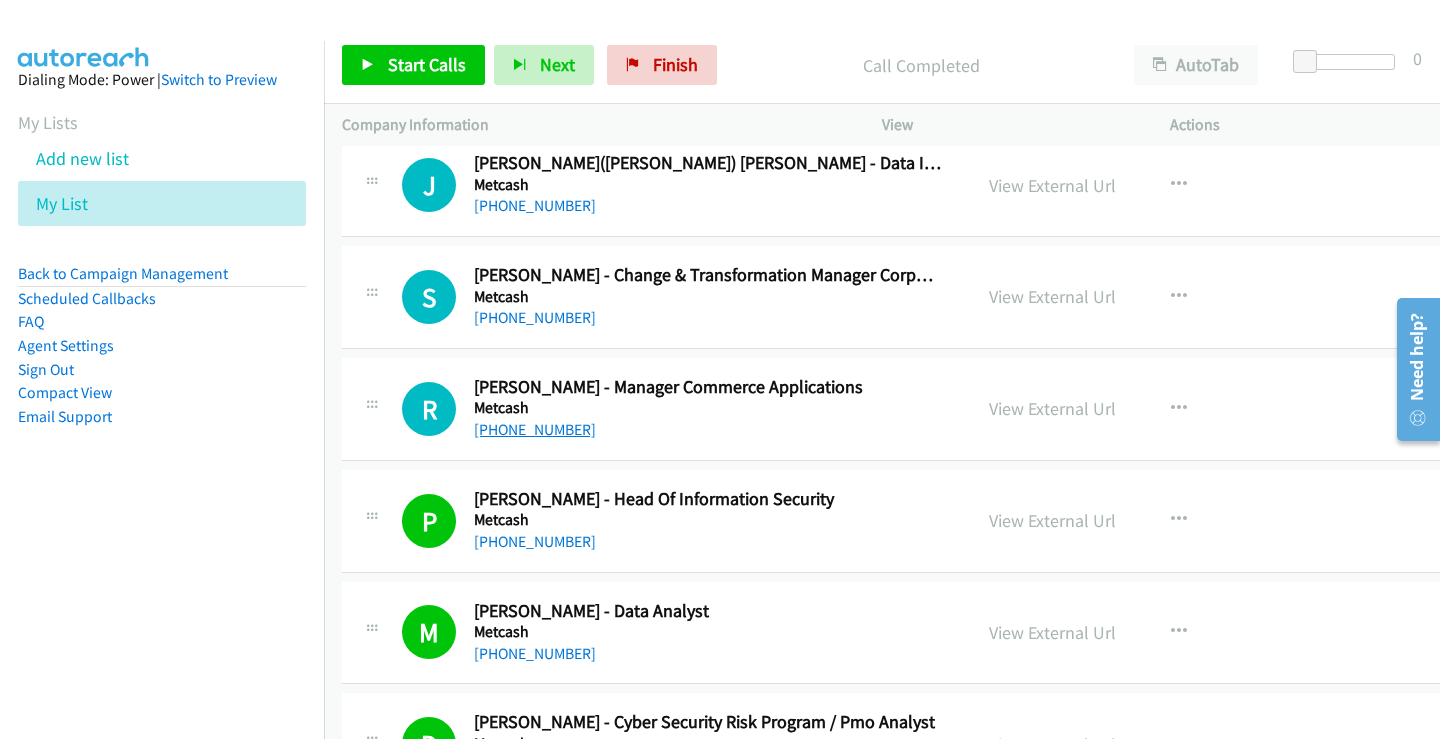 click on "[PHONE_NUMBER]" at bounding box center [535, 429] 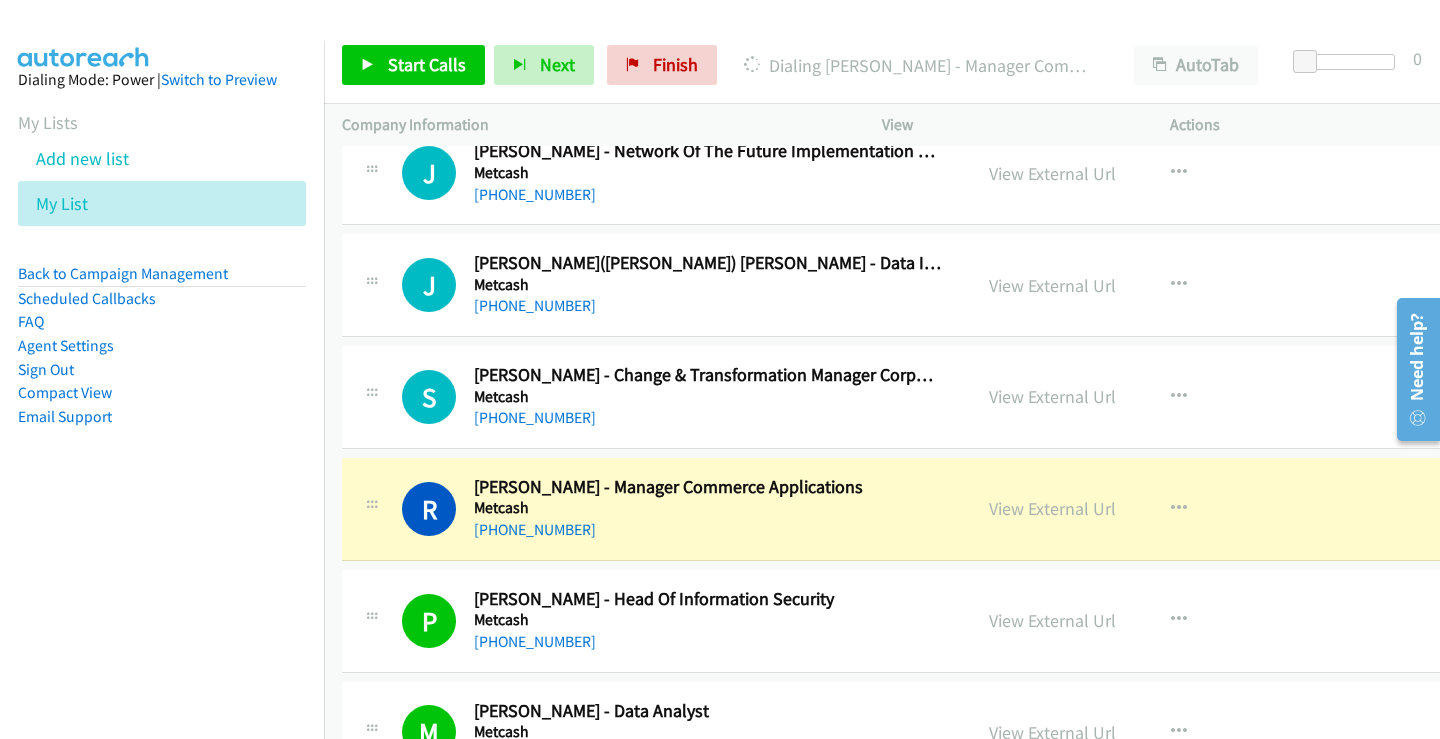 scroll, scrollTop: 8314, scrollLeft: 0, axis: vertical 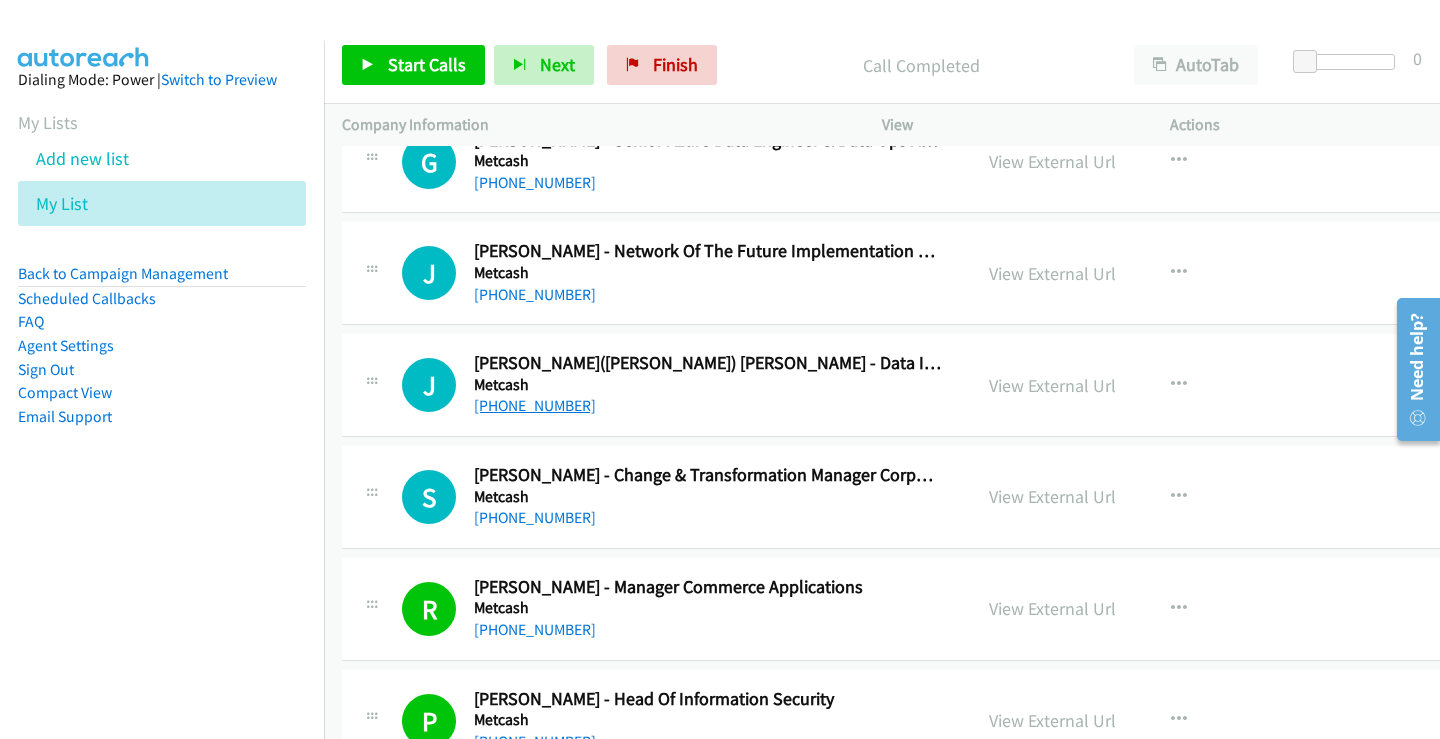 click on "[PHONE_NUMBER]" at bounding box center [535, 405] 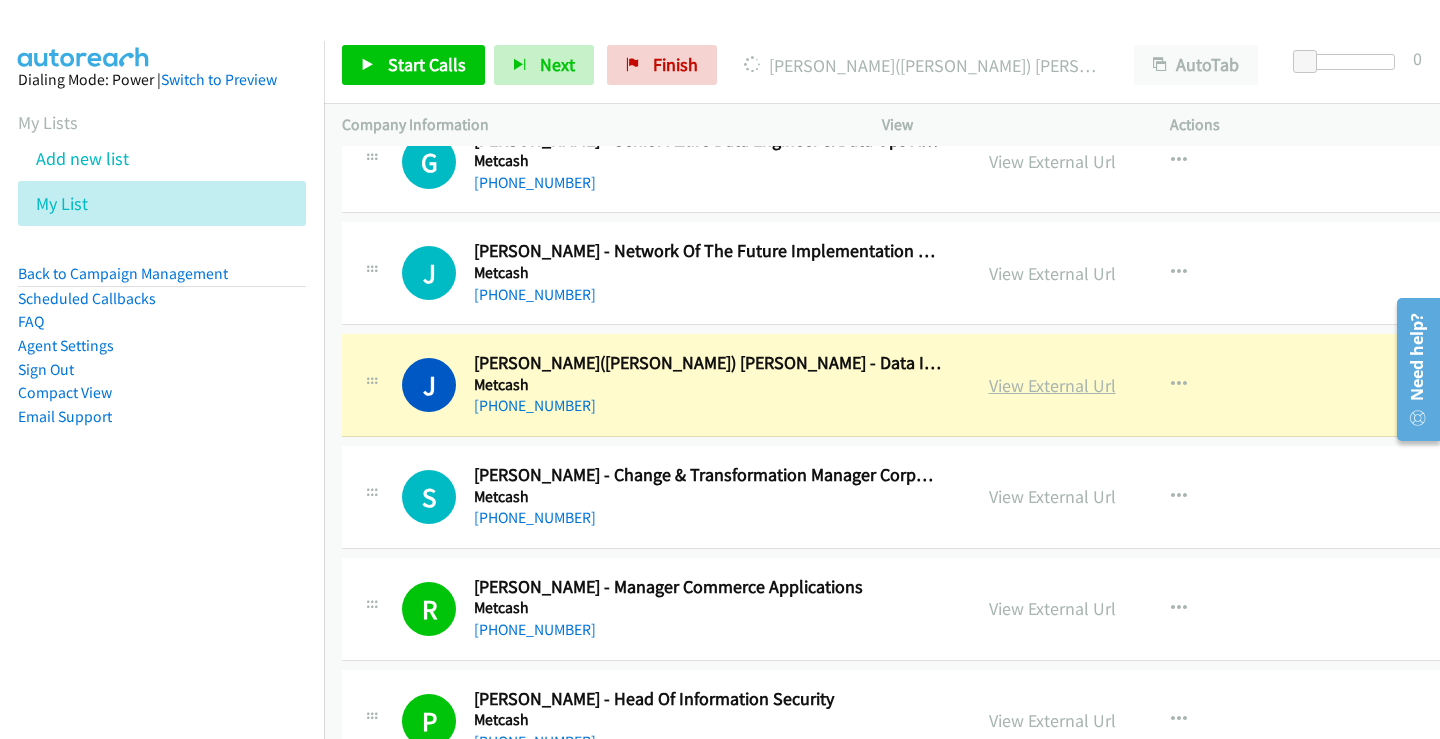 click on "View External Url" at bounding box center [1052, 385] 